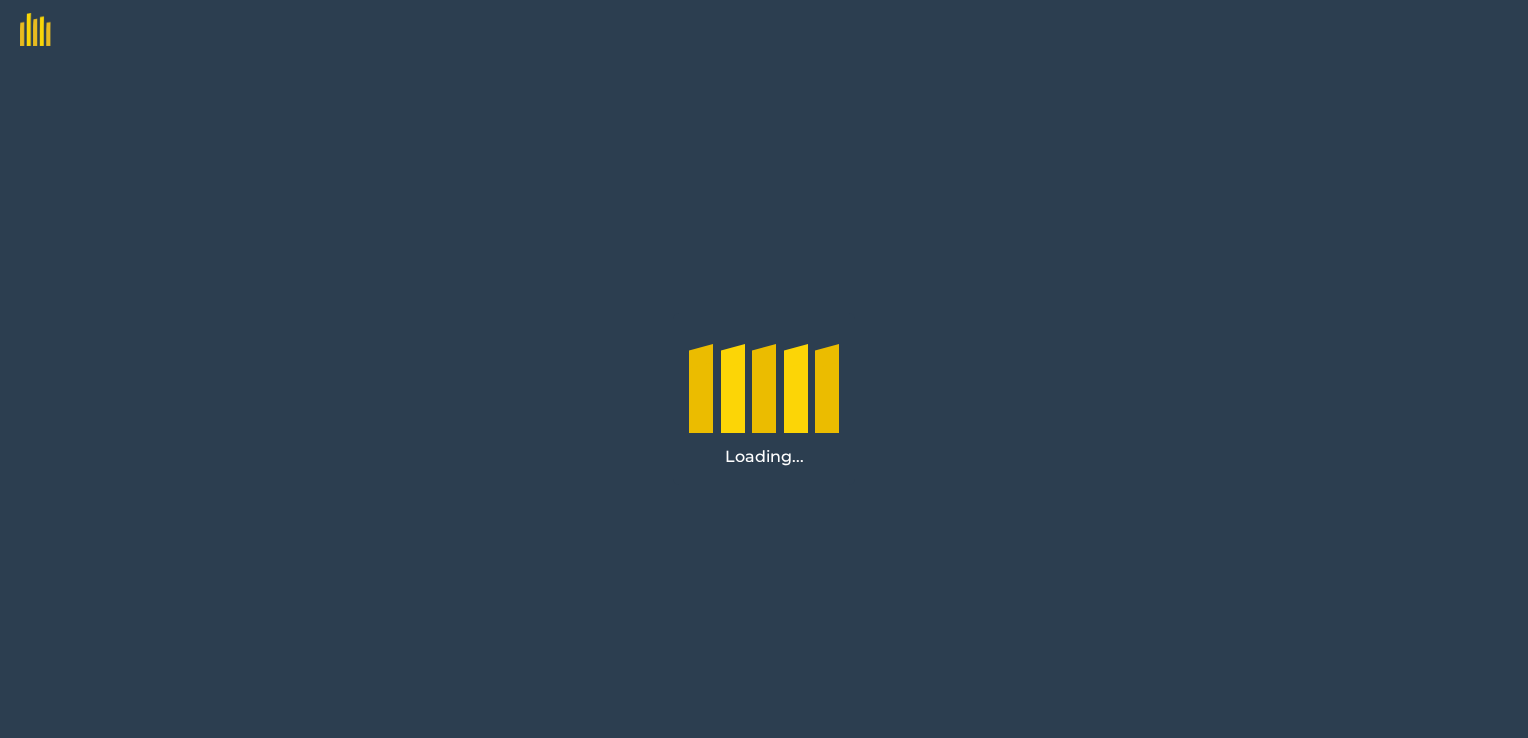 scroll, scrollTop: 0, scrollLeft: 0, axis: both 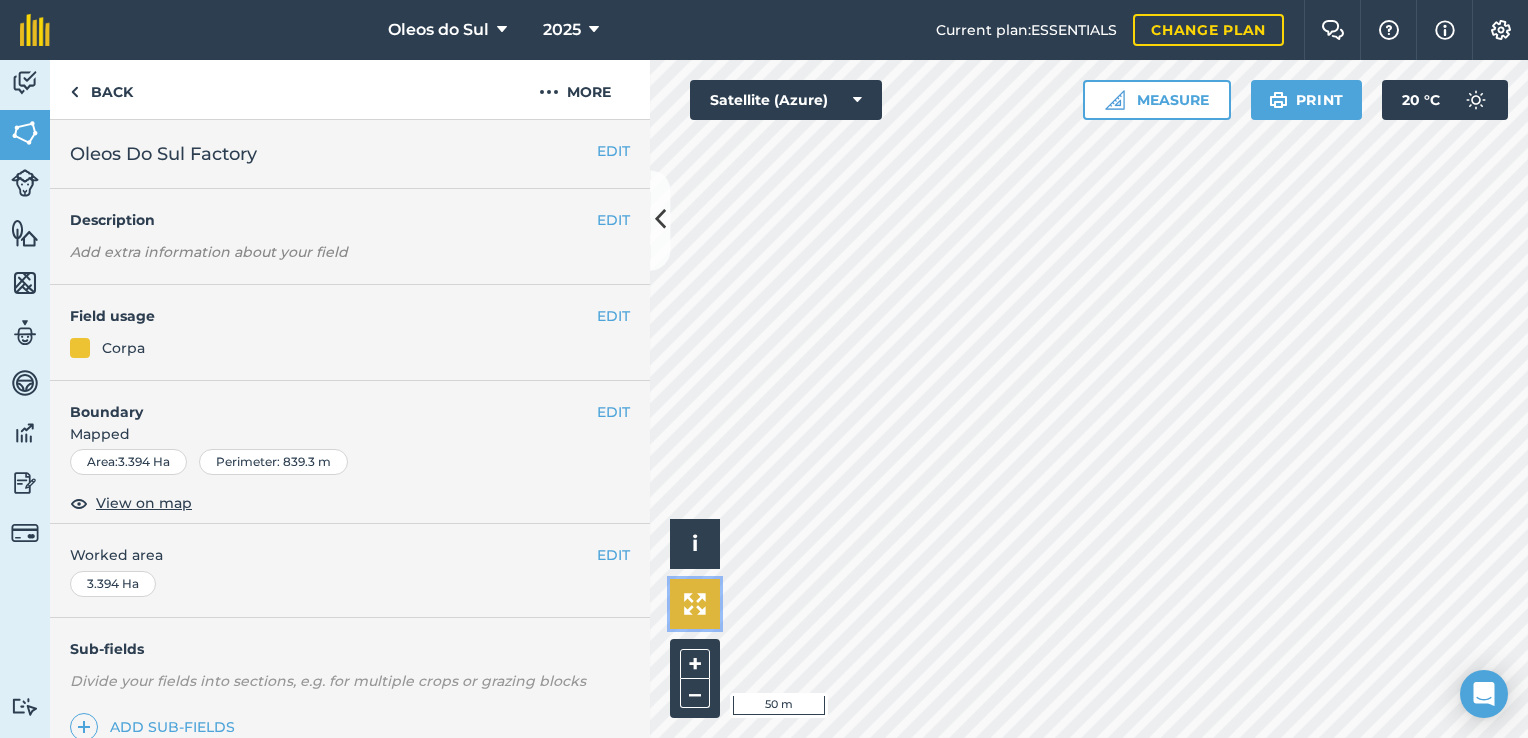 click at bounding box center [695, 604] 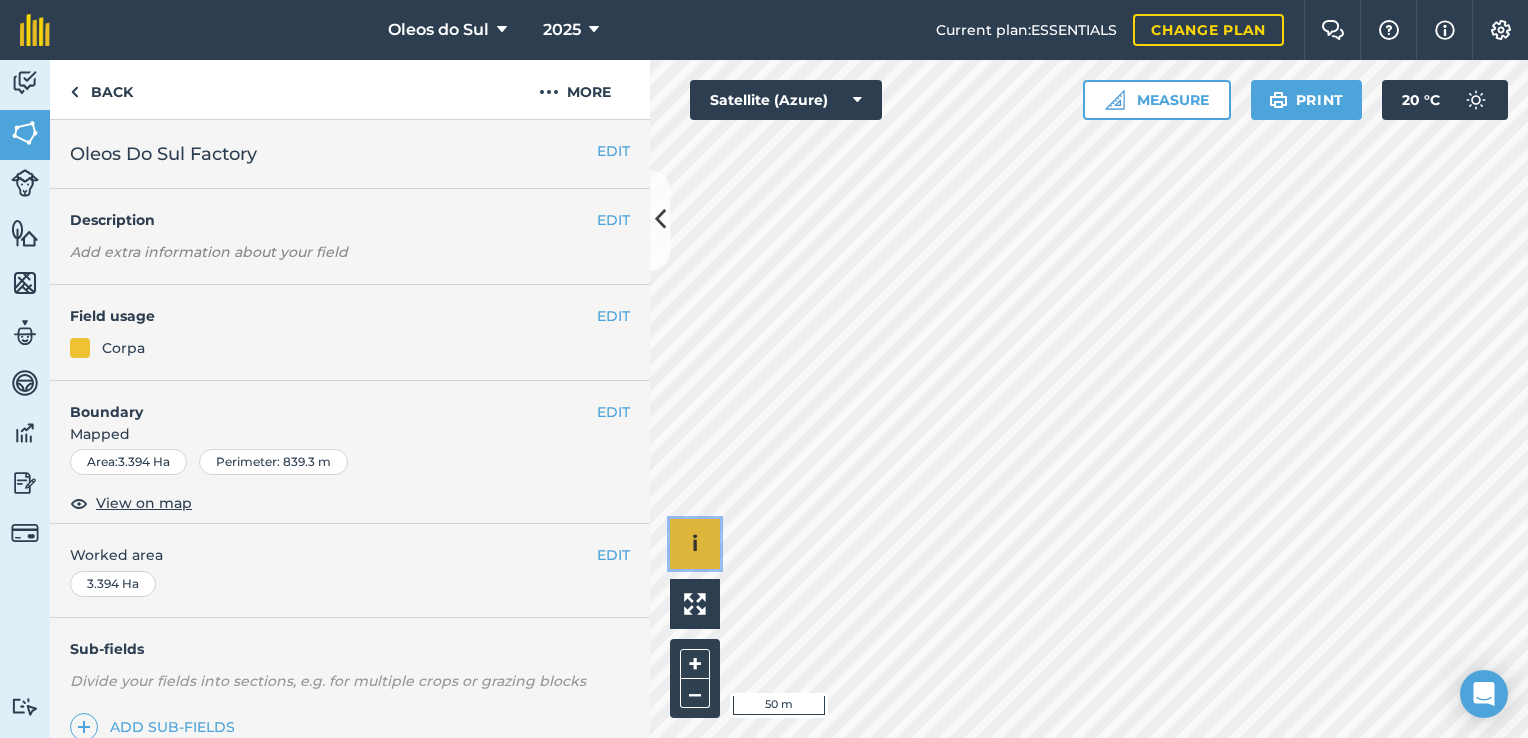 click on "i" at bounding box center (695, 544) 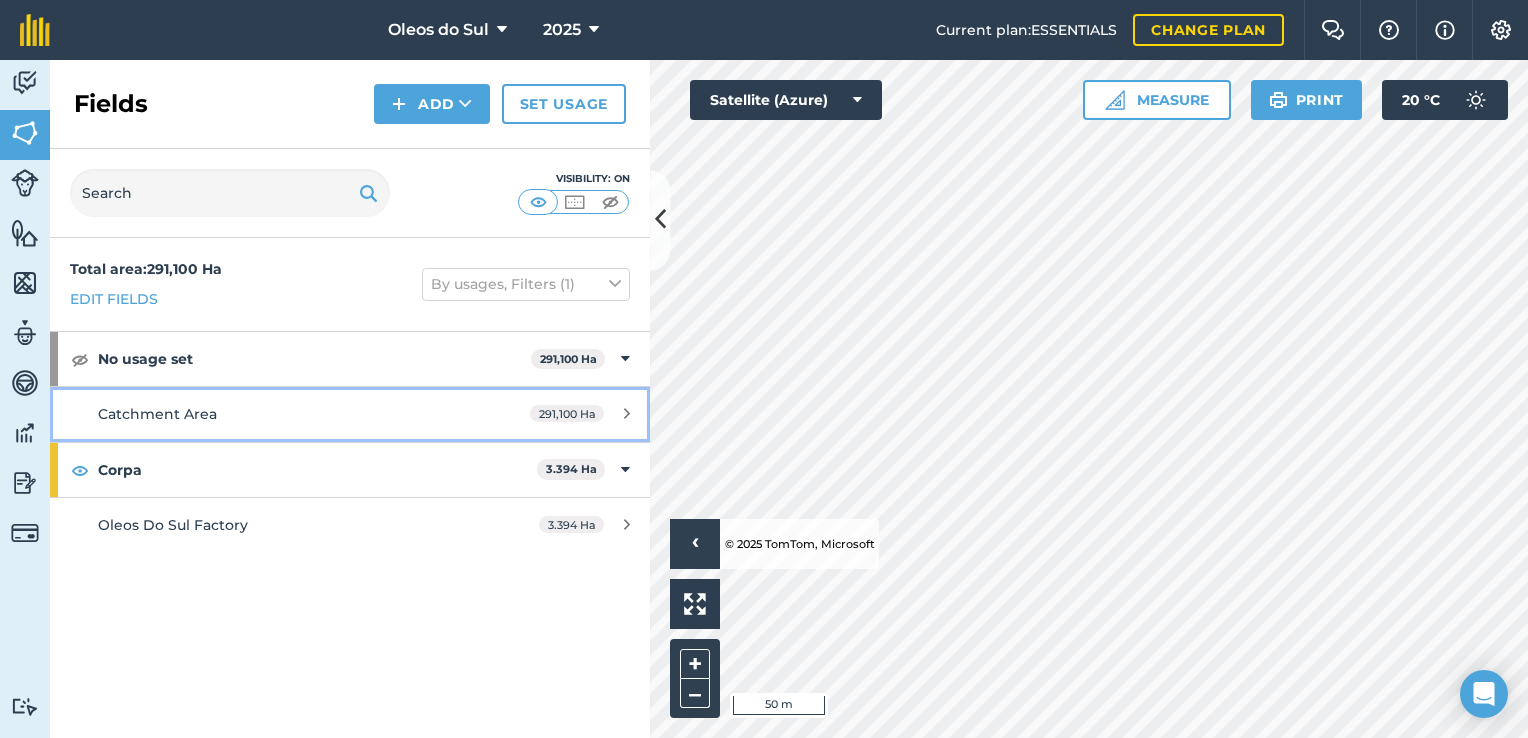 click on "Catchment Area" at bounding box center [157, 414] 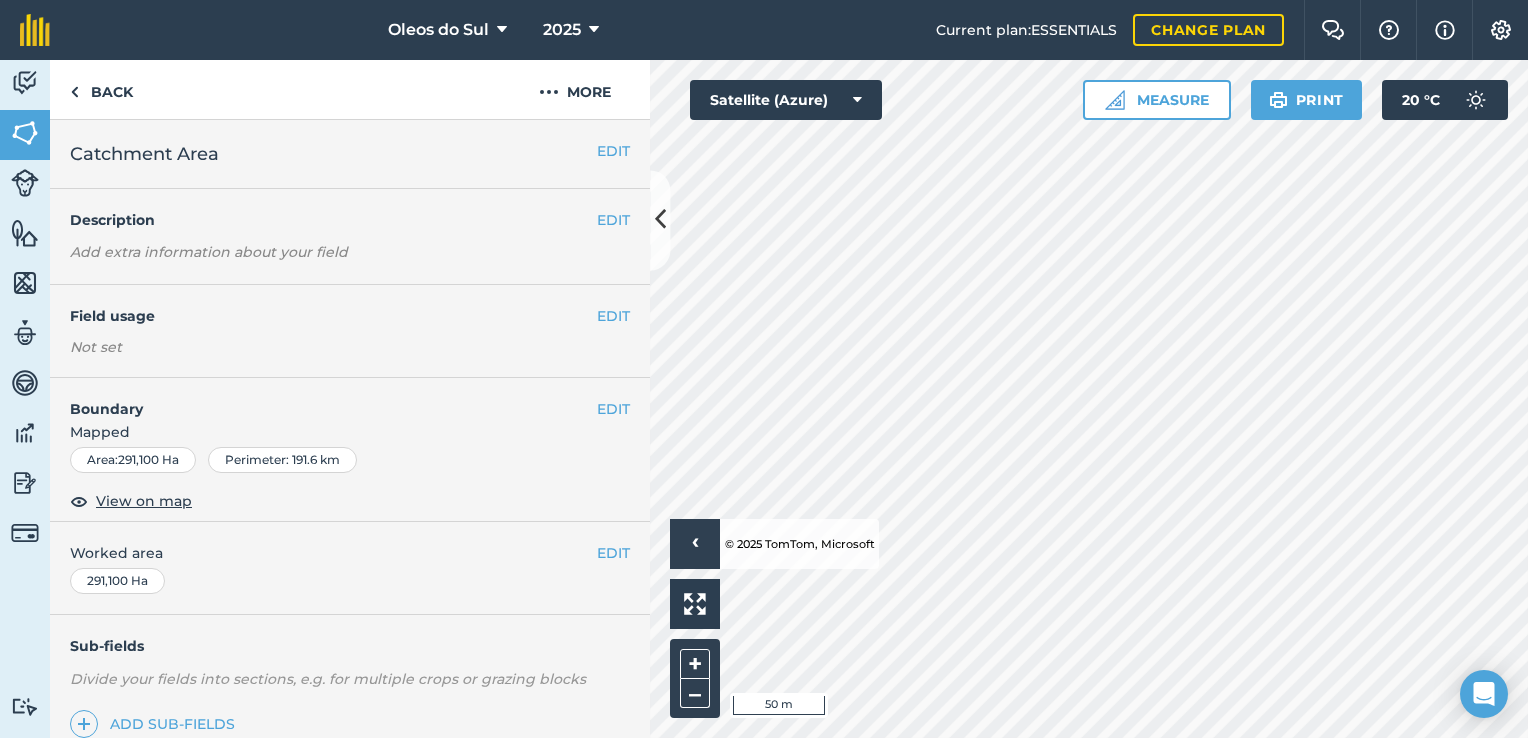 click on "Catchment Area" at bounding box center (333, 154) 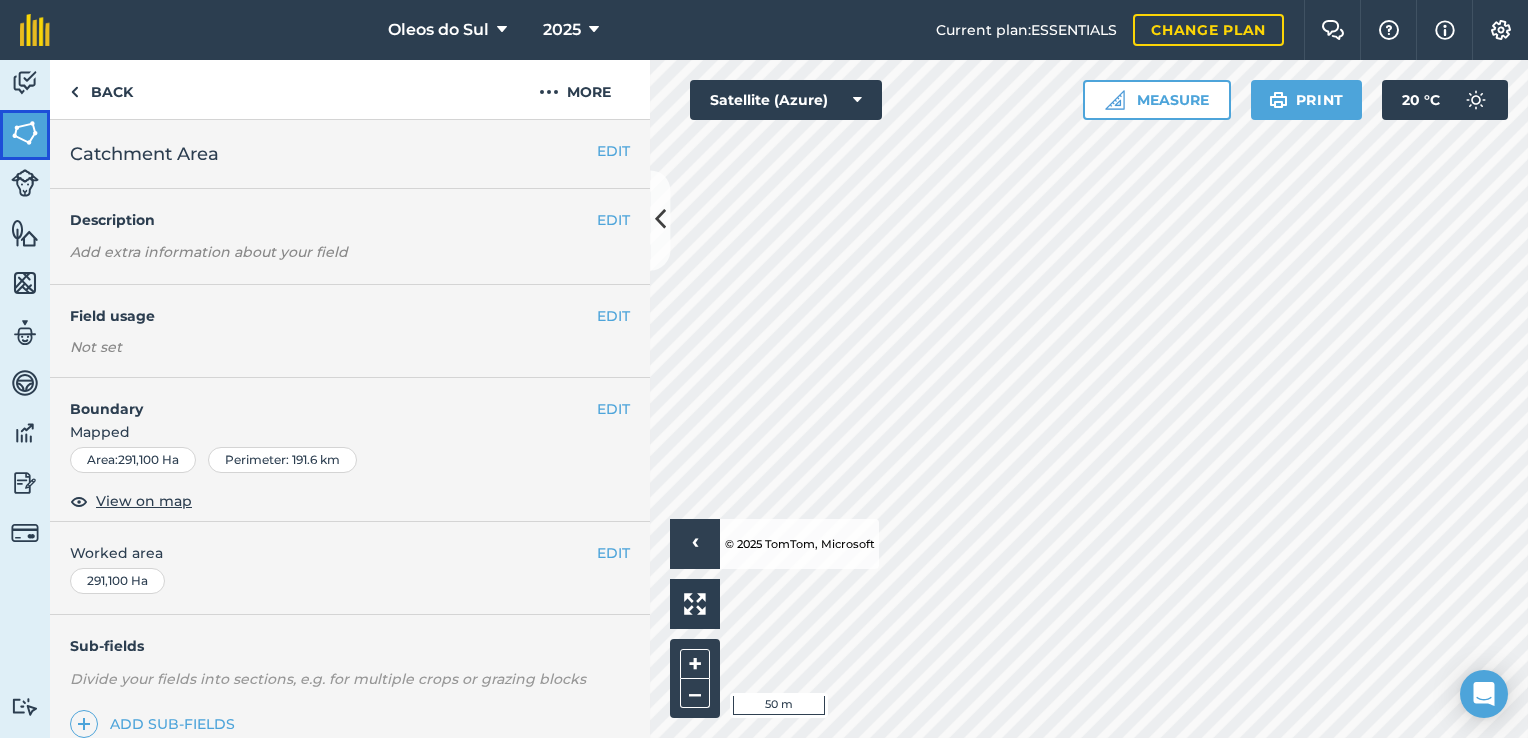 click on "Fields" at bounding box center [25, 135] 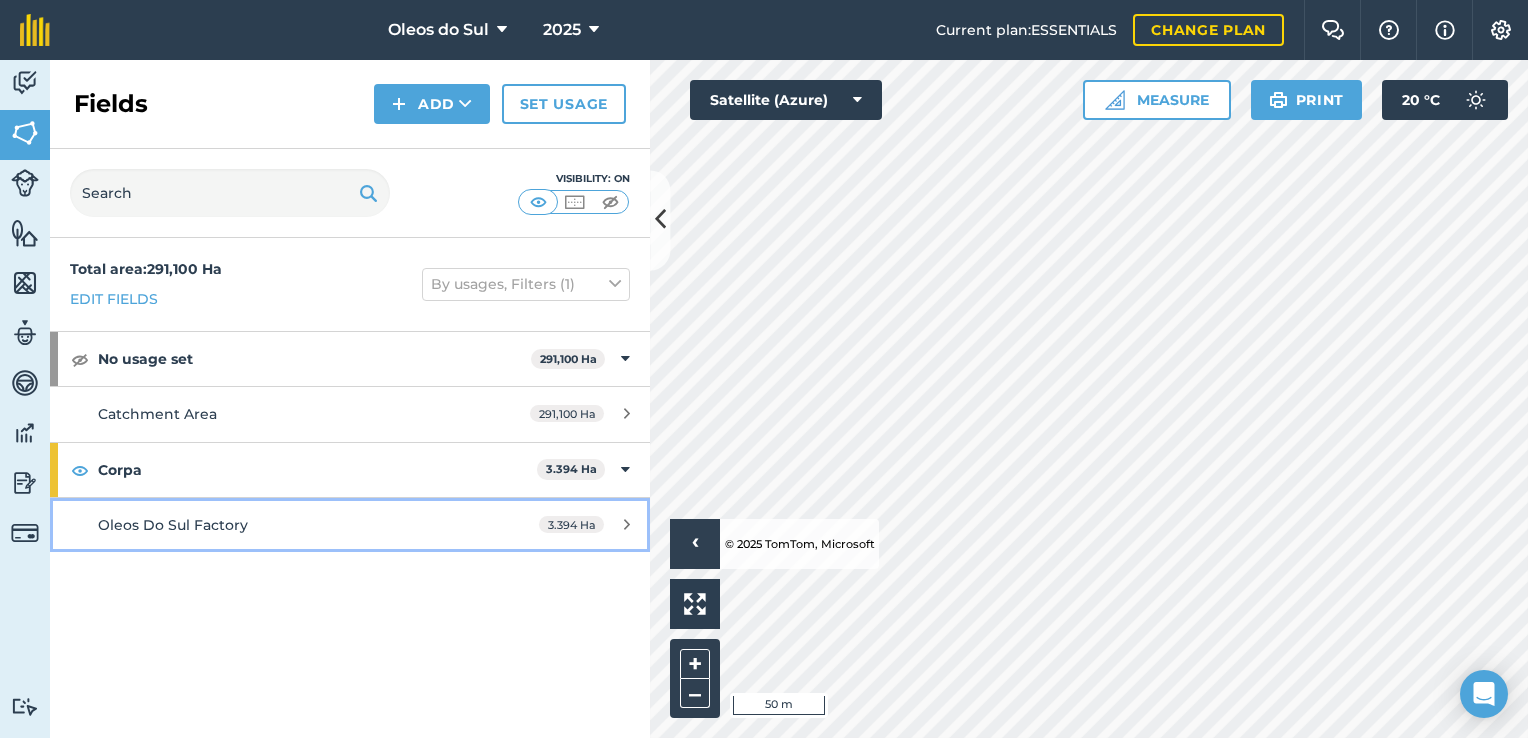 click on "Oleos Do Sul Factory" at bounding box center [286, 525] 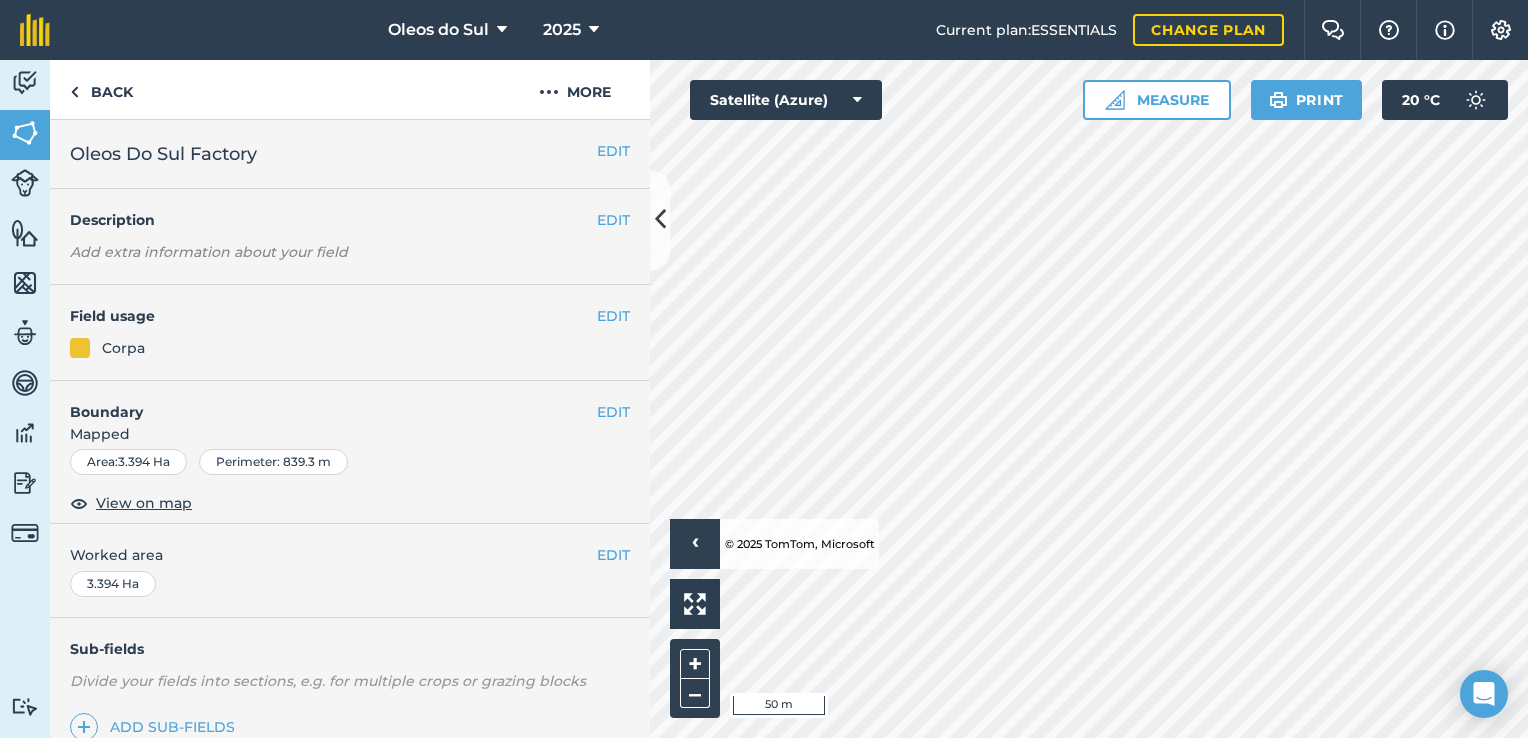 click at bounding box center (80, 348) 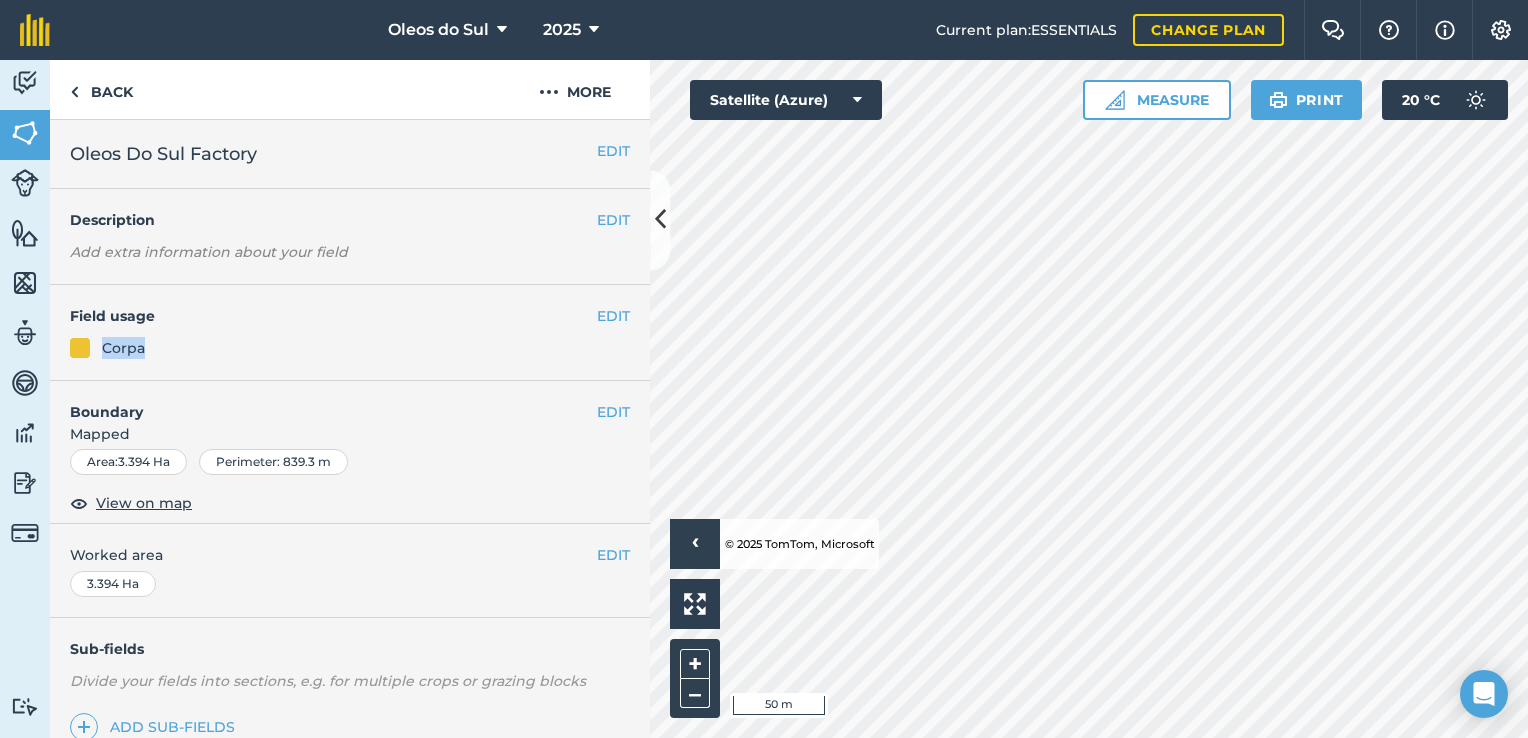 click on "Corpa" at bounding box center (123, 348) 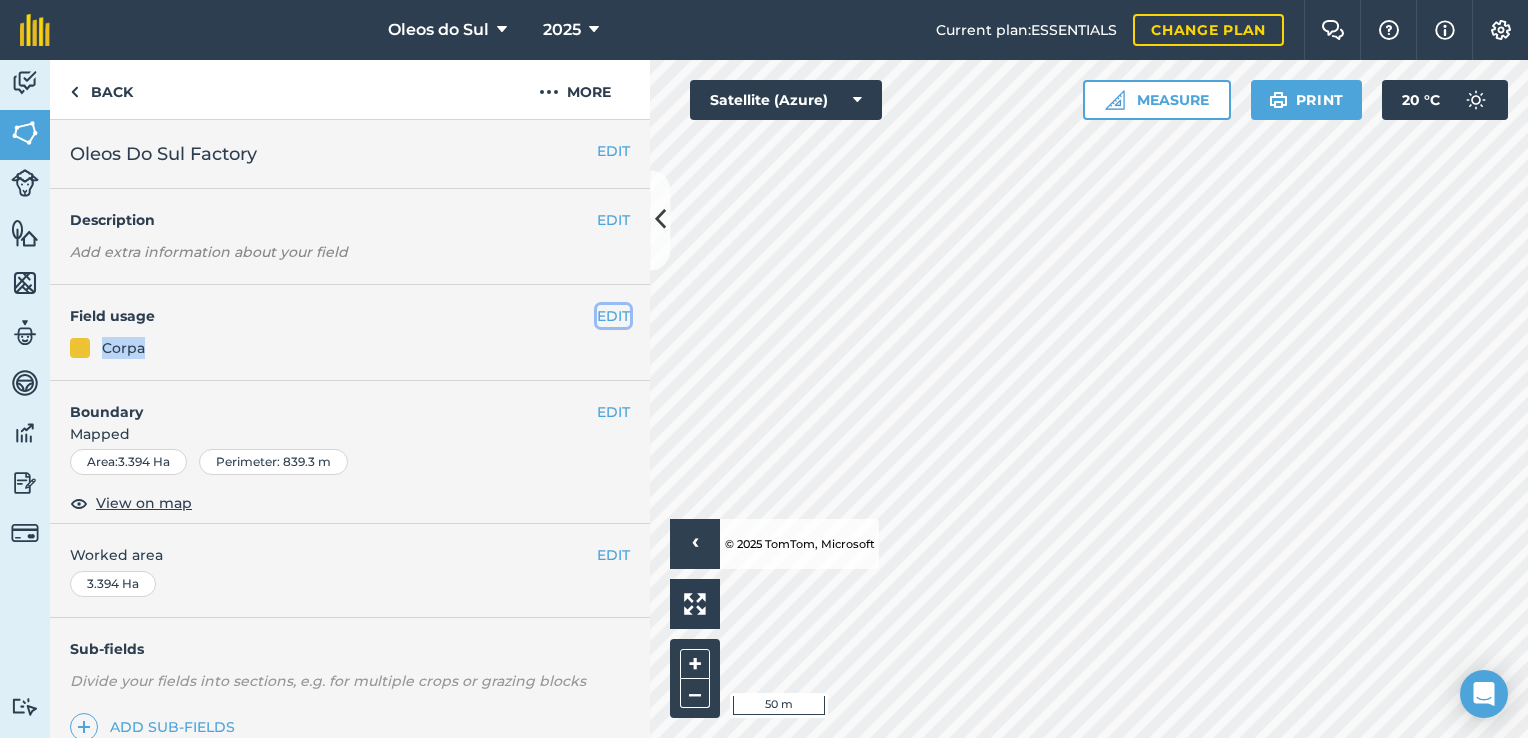 click on "EDIT" at bounding box center (613, 316) 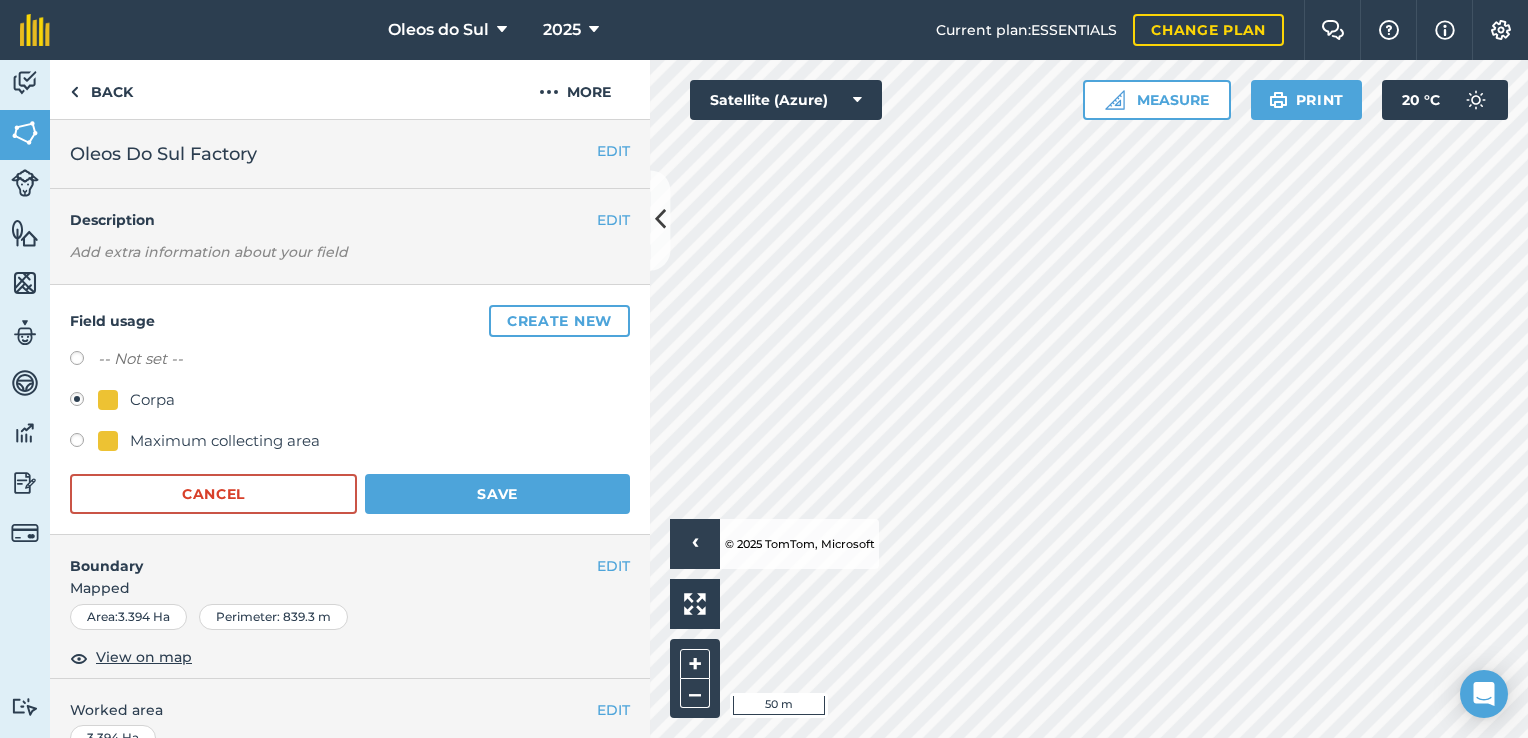 click on "Maximum collecting area" at bounding box center (225, 441) 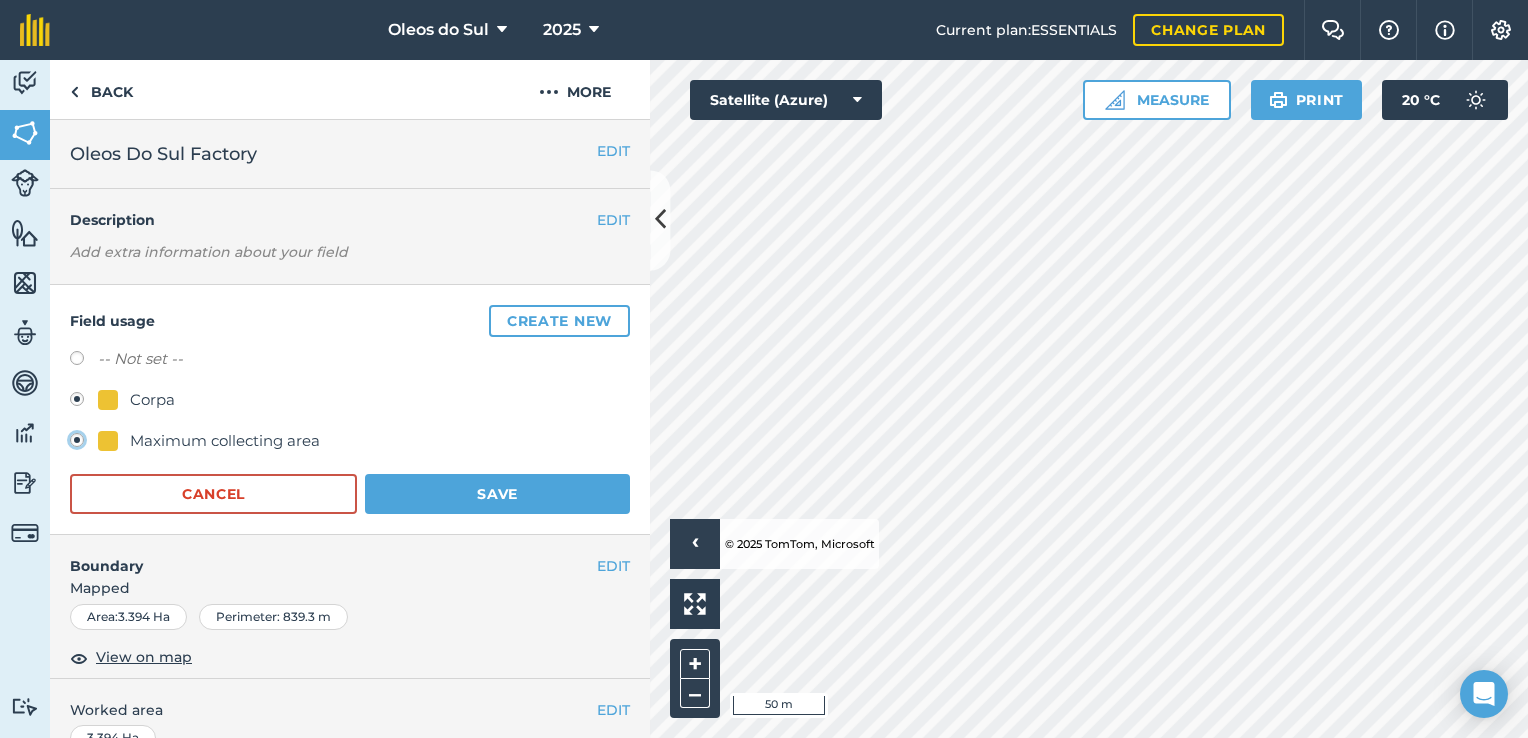 radio on "true" 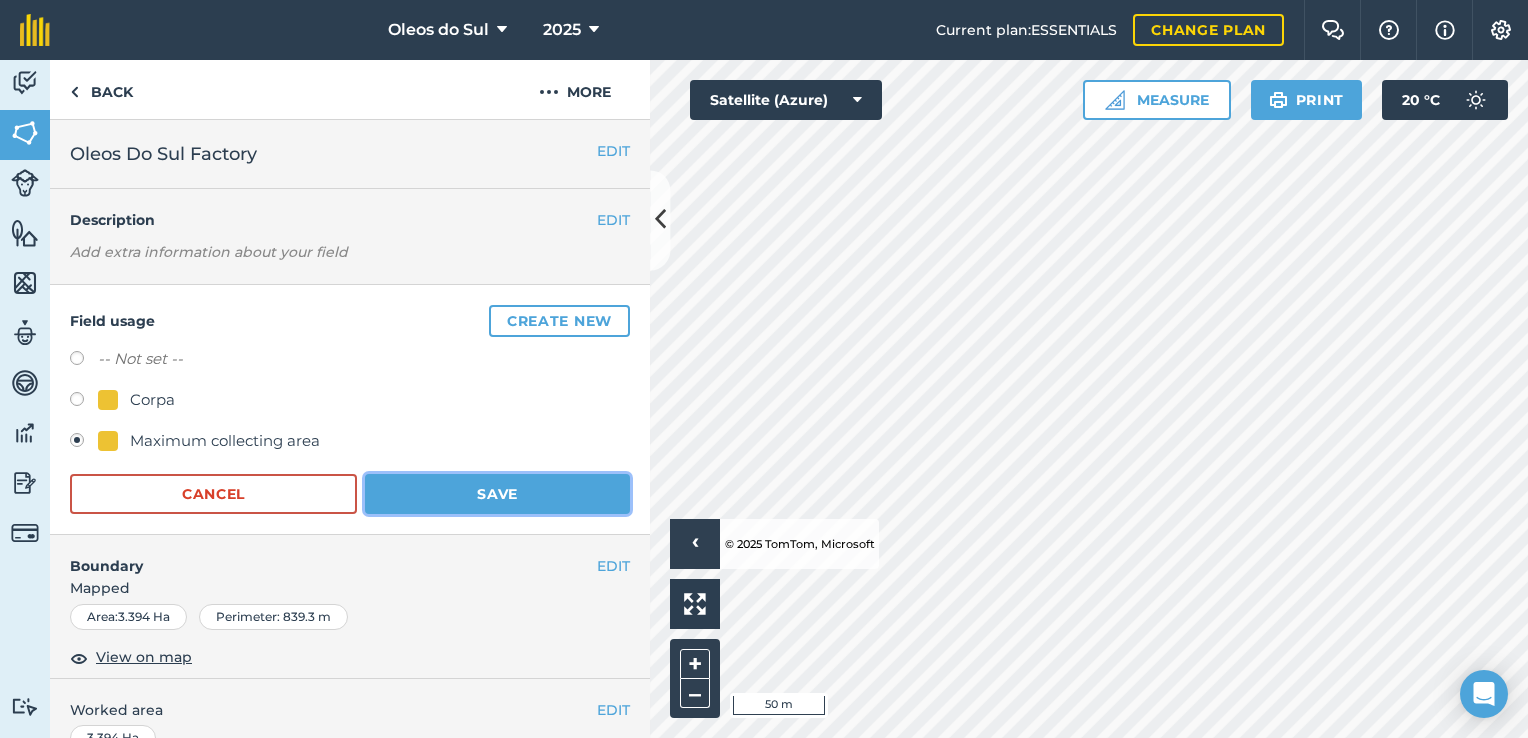 click on "Save" at bounding box center [497, 494] 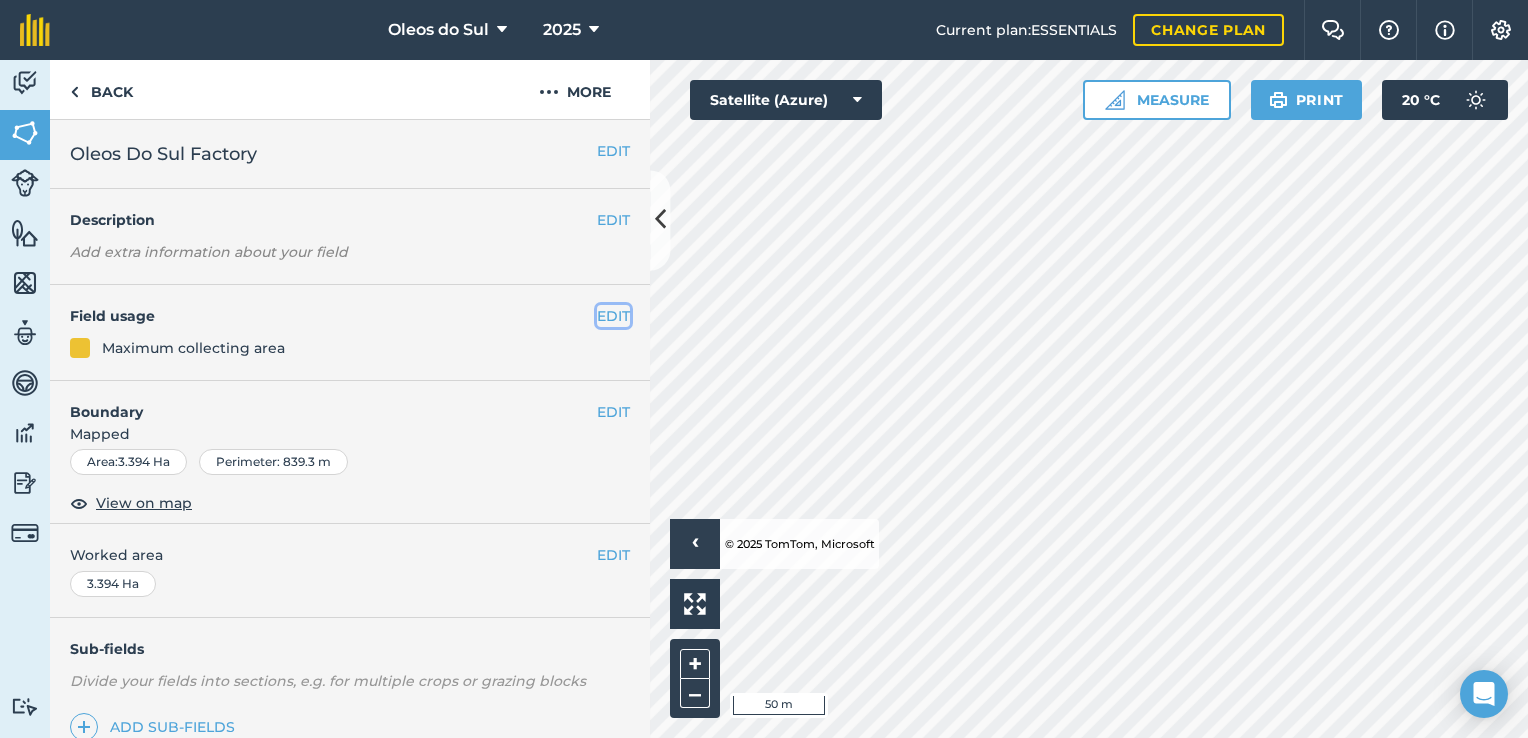 click on "EDIT" at bounding box center [613, 316] 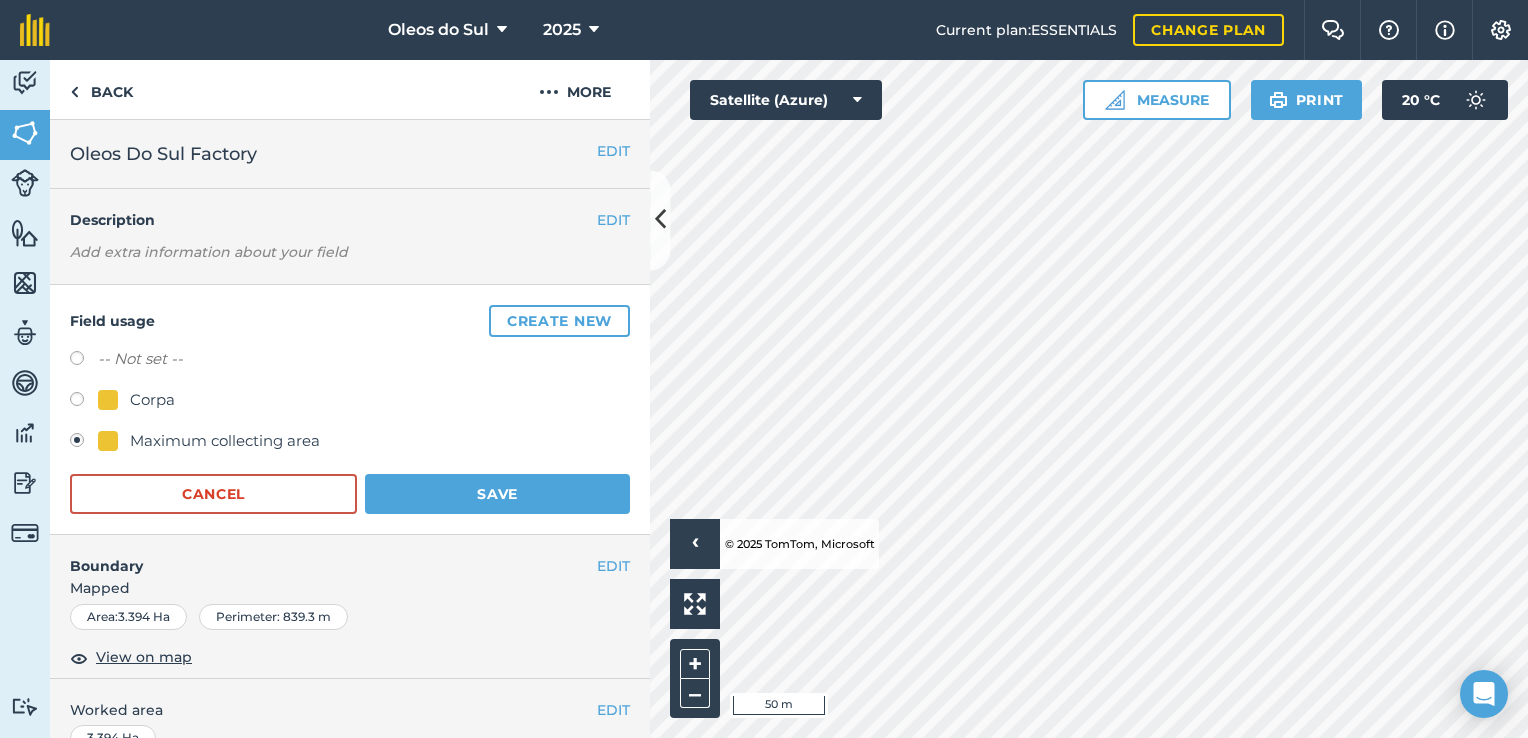 click on "Corpa" at bounding box center [152, 400] 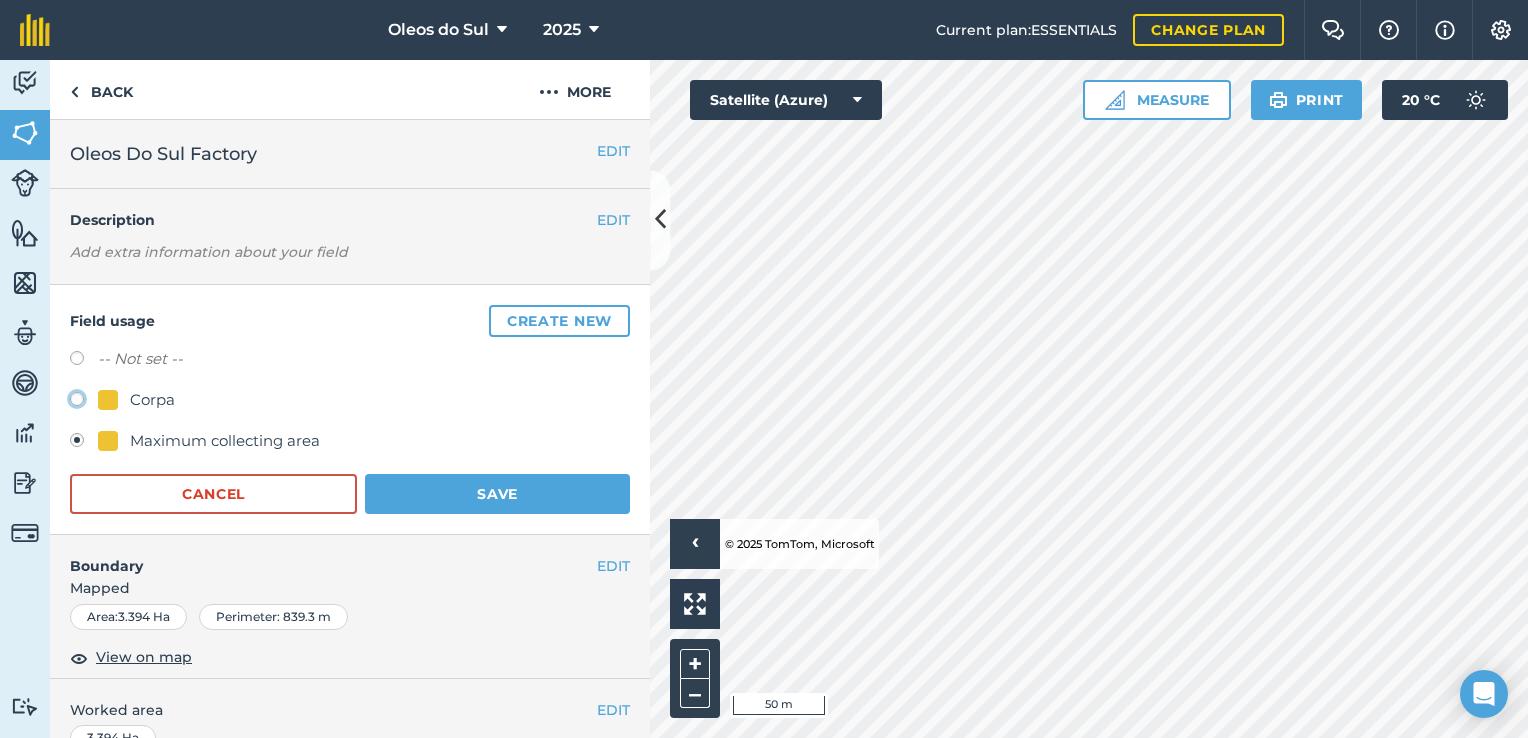radio on "true" 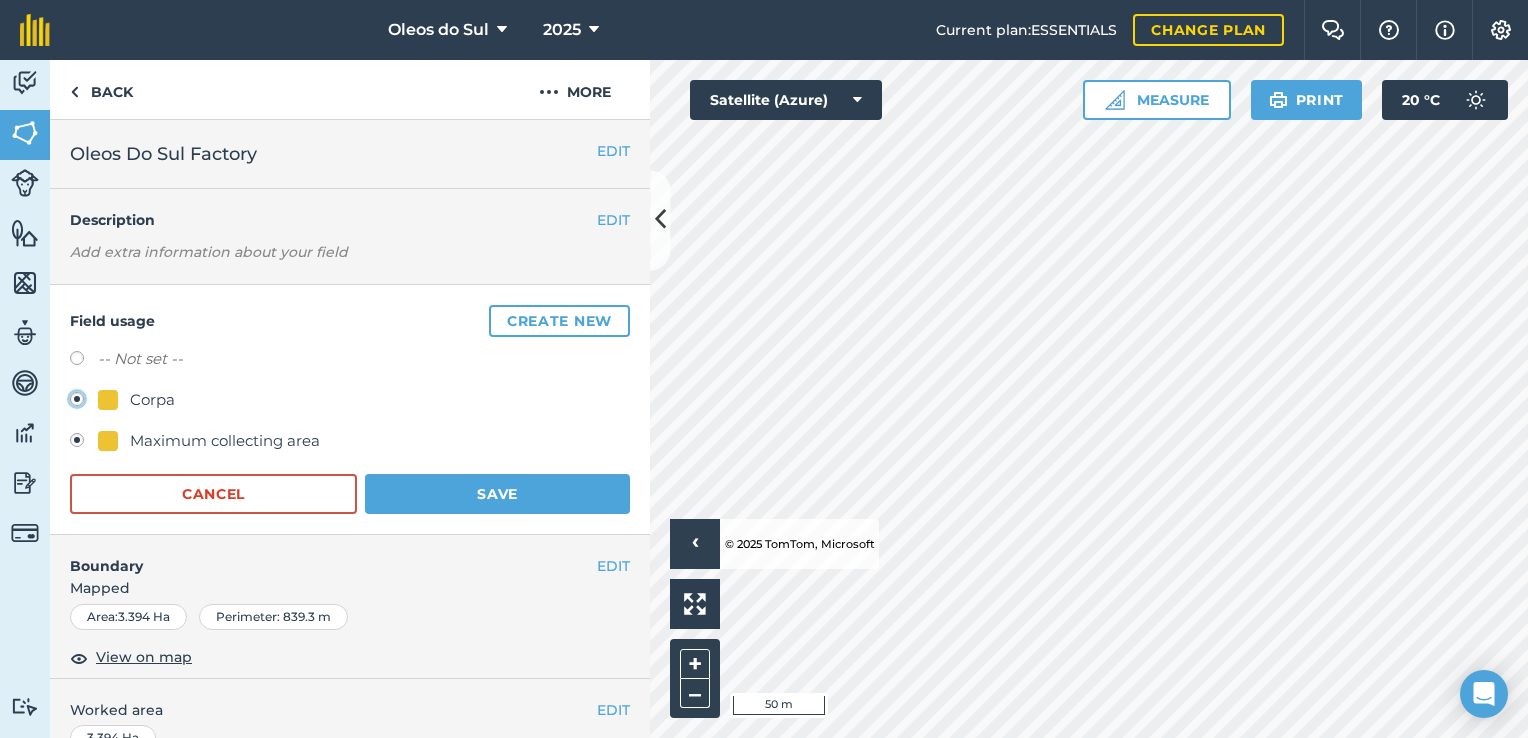 radio on "false" 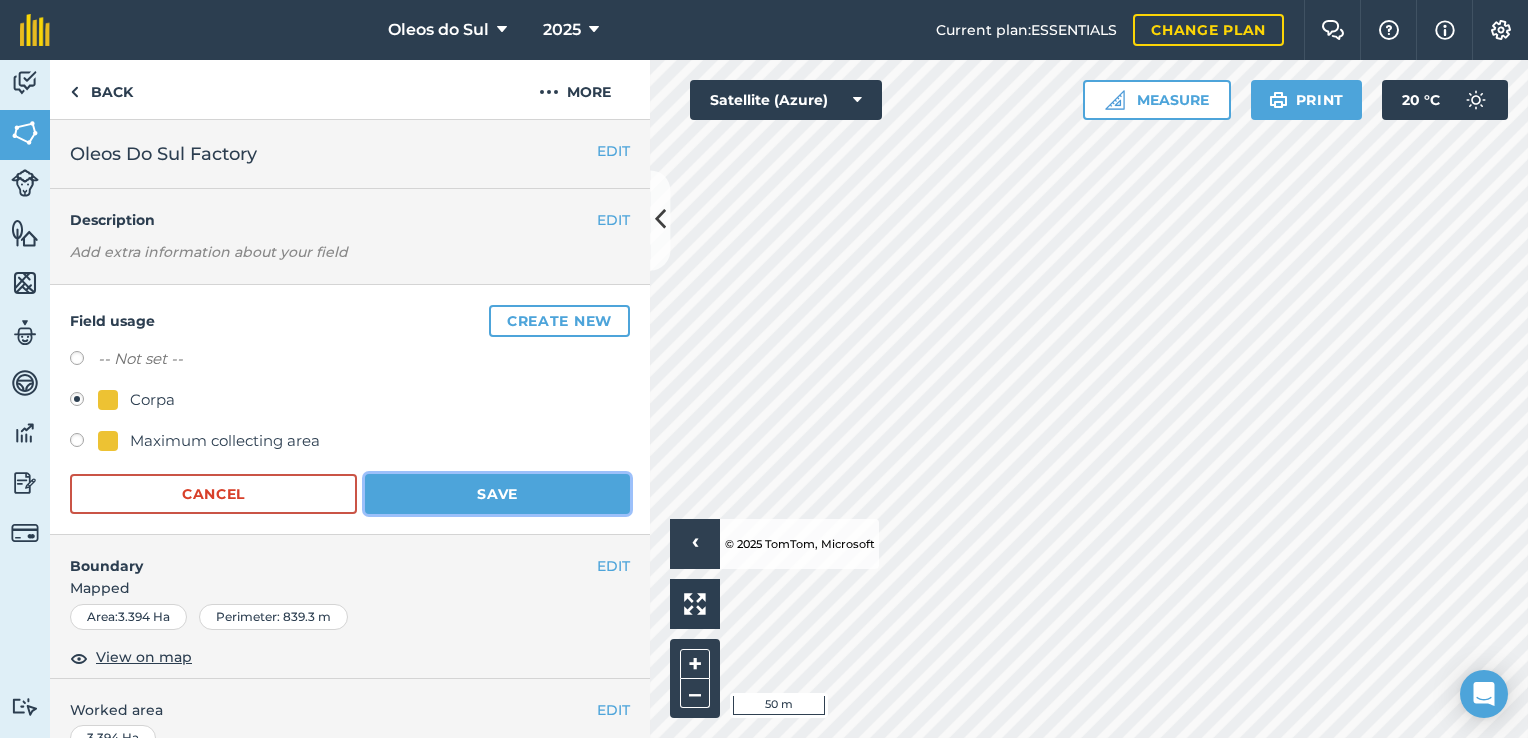 click on "Save" at bounding box center (497, 494) 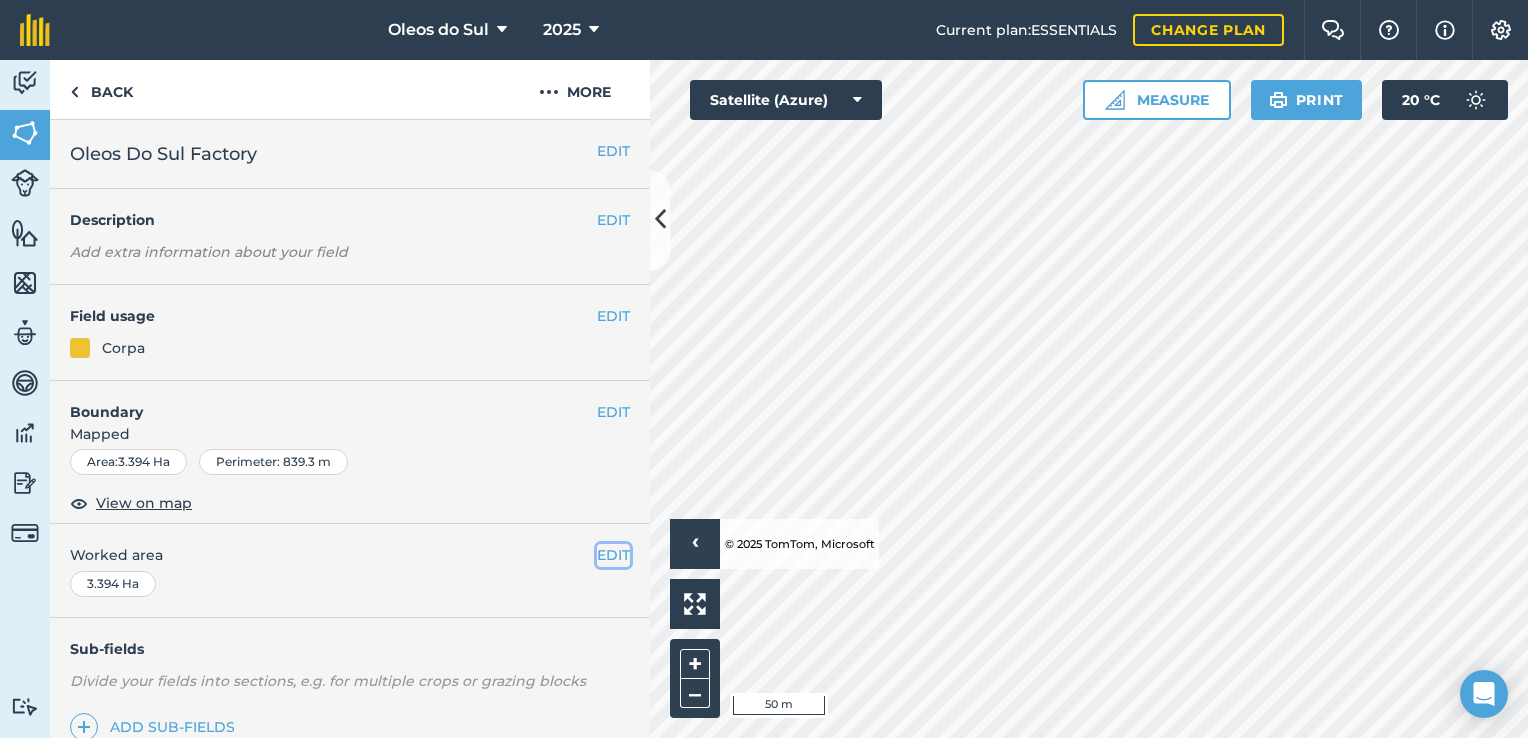 click on "EDIT" at bounding box center (613, 555) 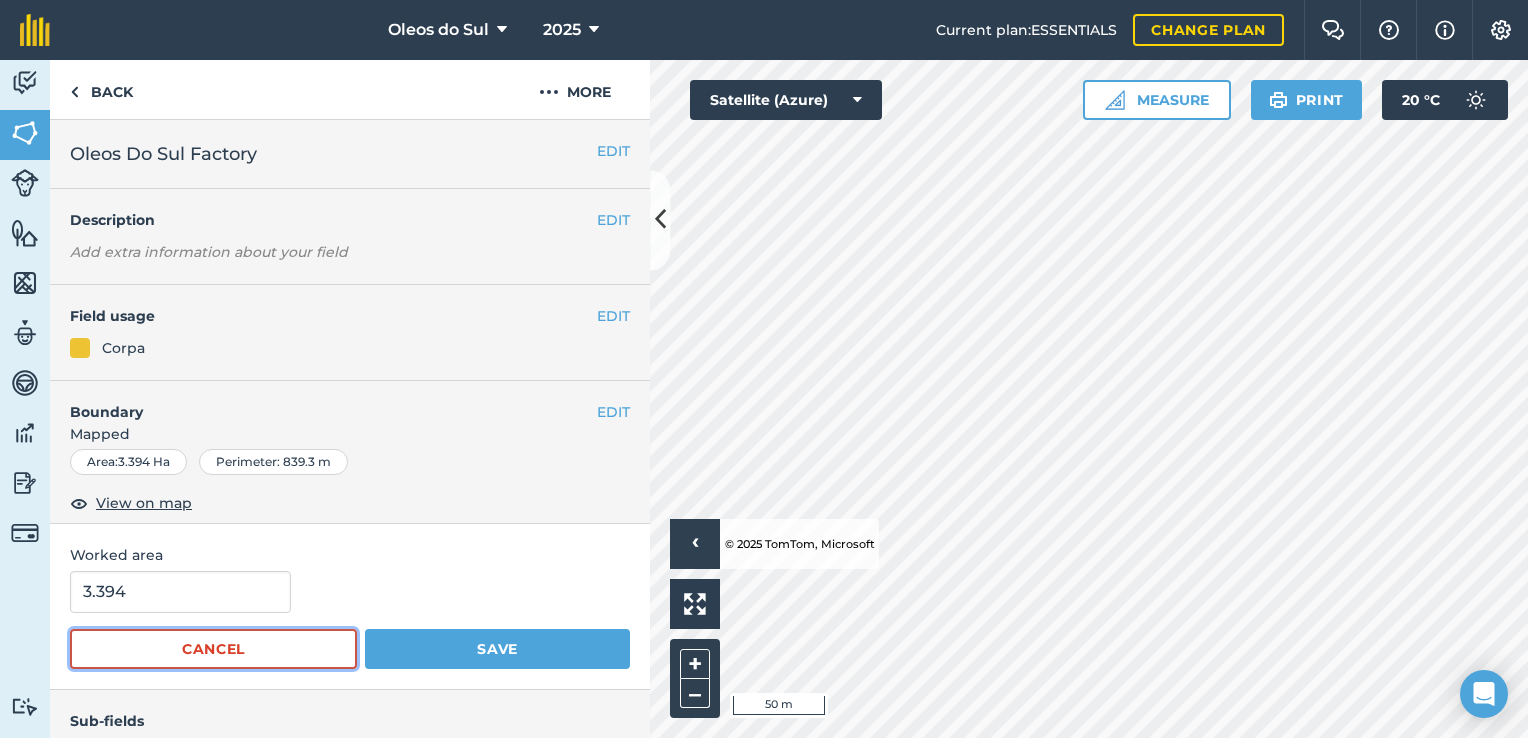 click on "Cancel" at bounding box center [213, 649] 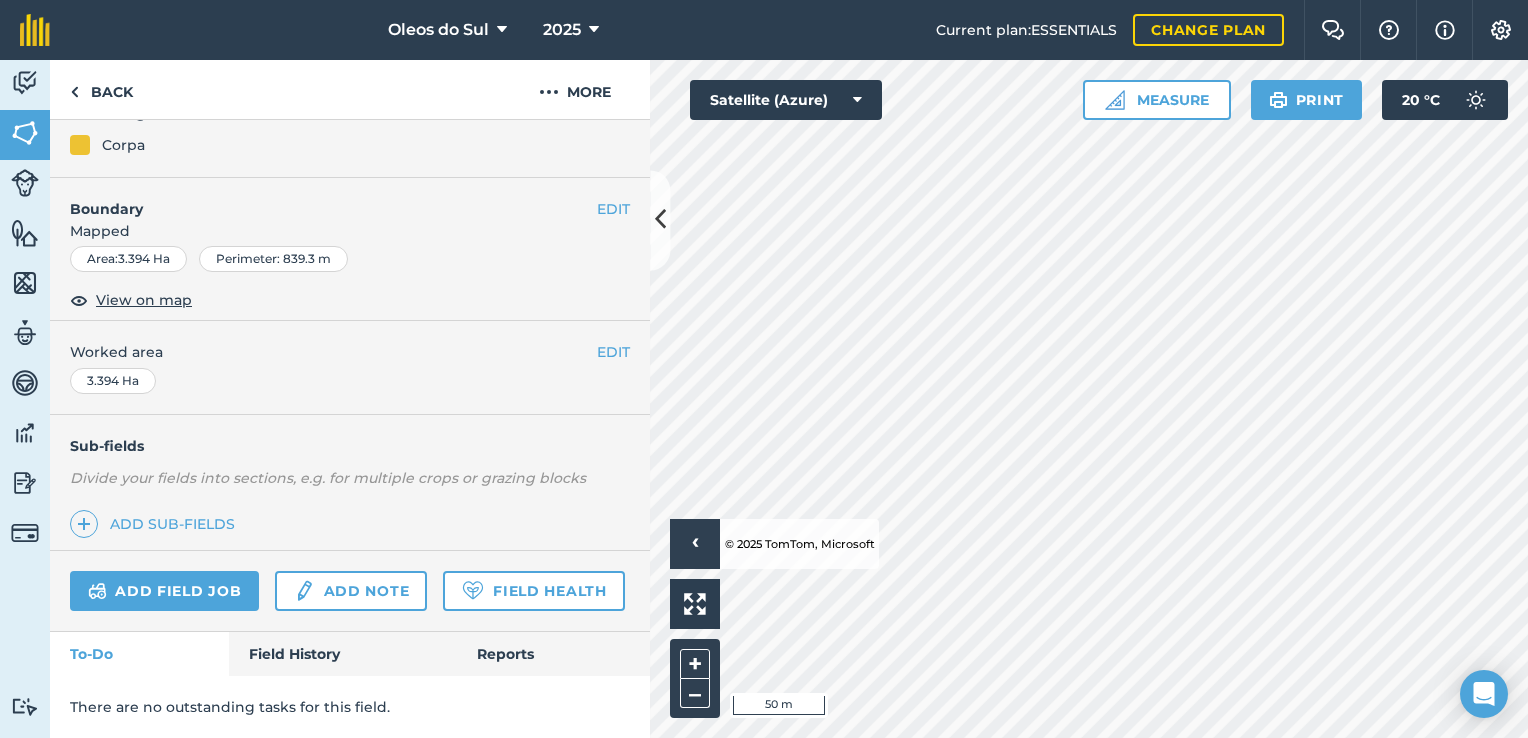 scroll, scrollTop: 256, scrollLeft: 0, axis: vertical 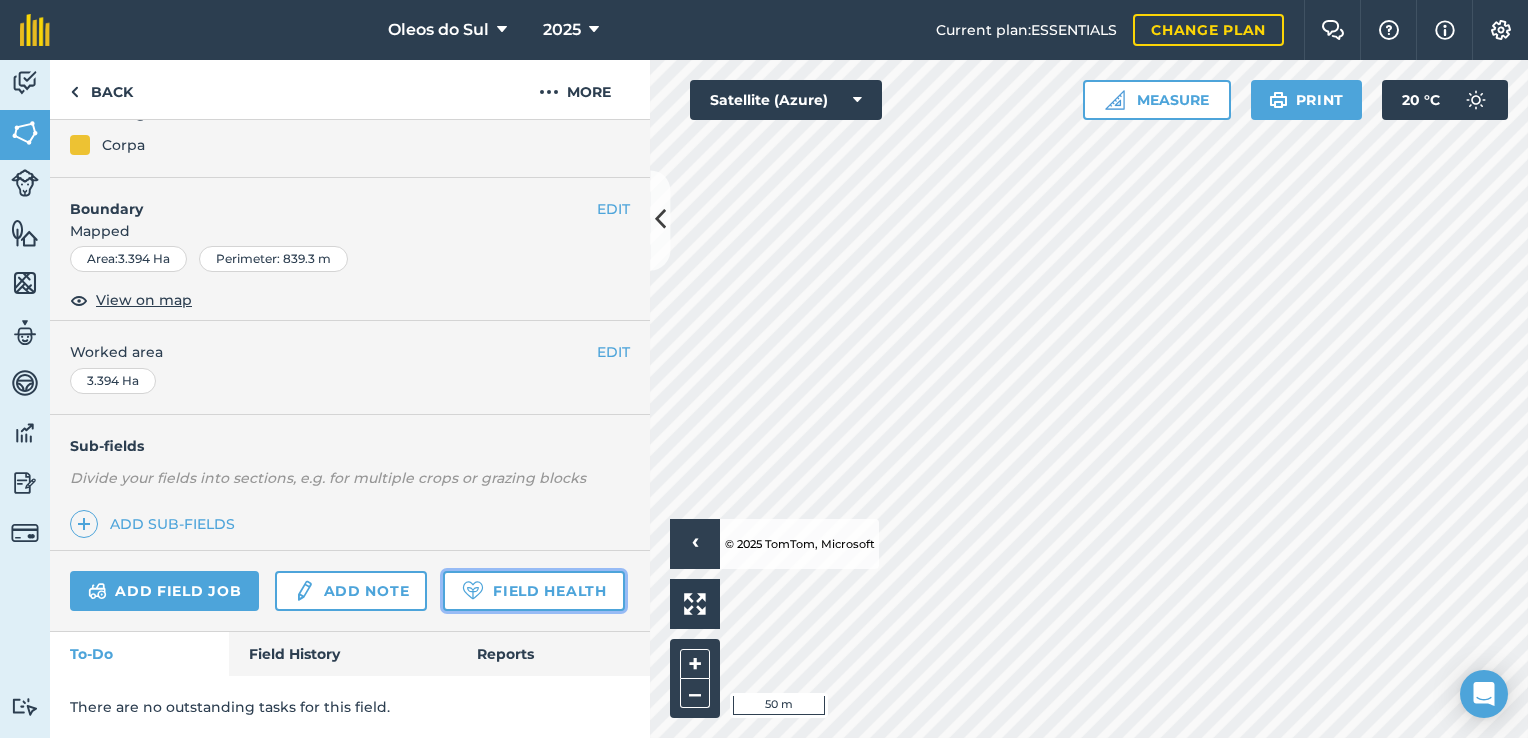 click on "Field Health" at bounding box center (533, 591) 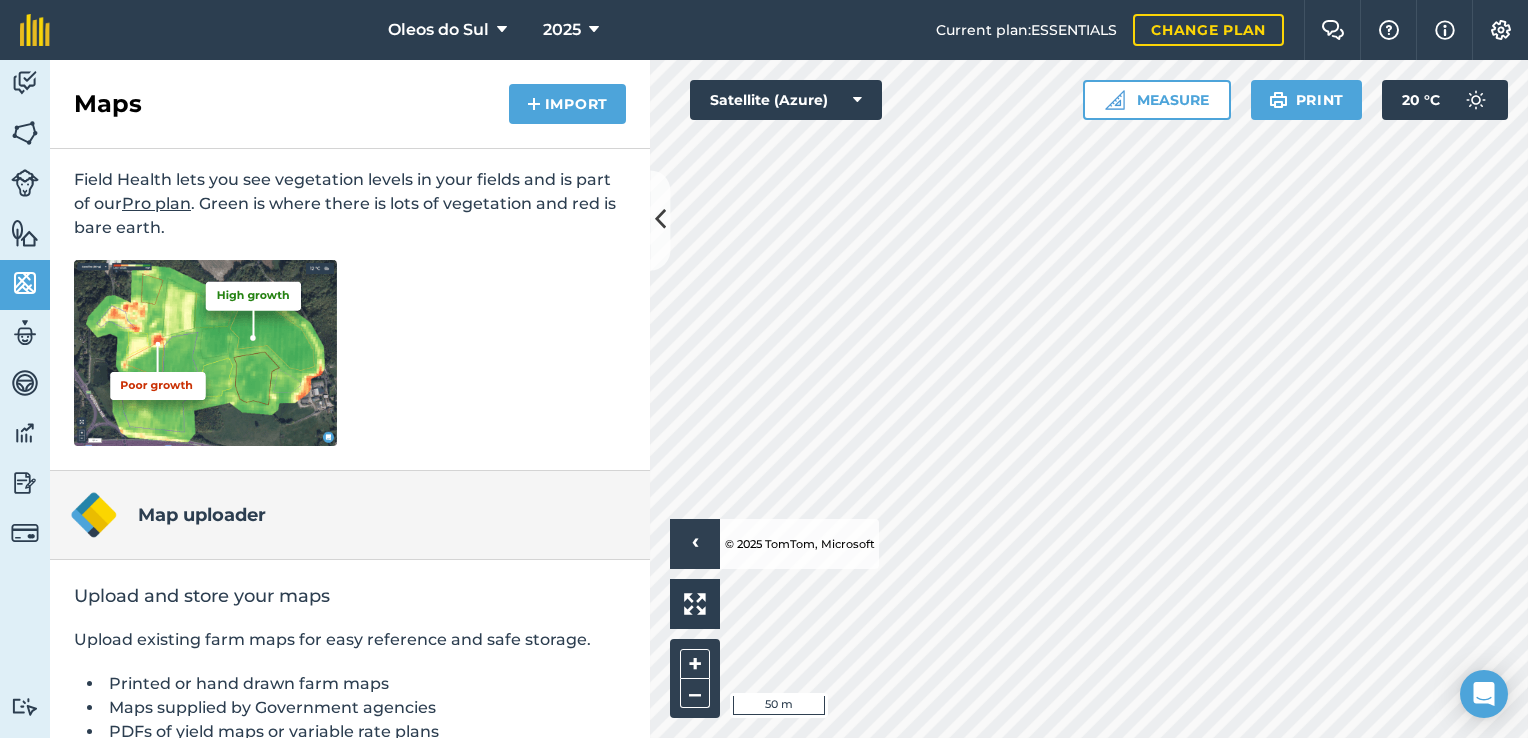 scroll, scrollTop: 0, scrollLeft: 0, axis: both 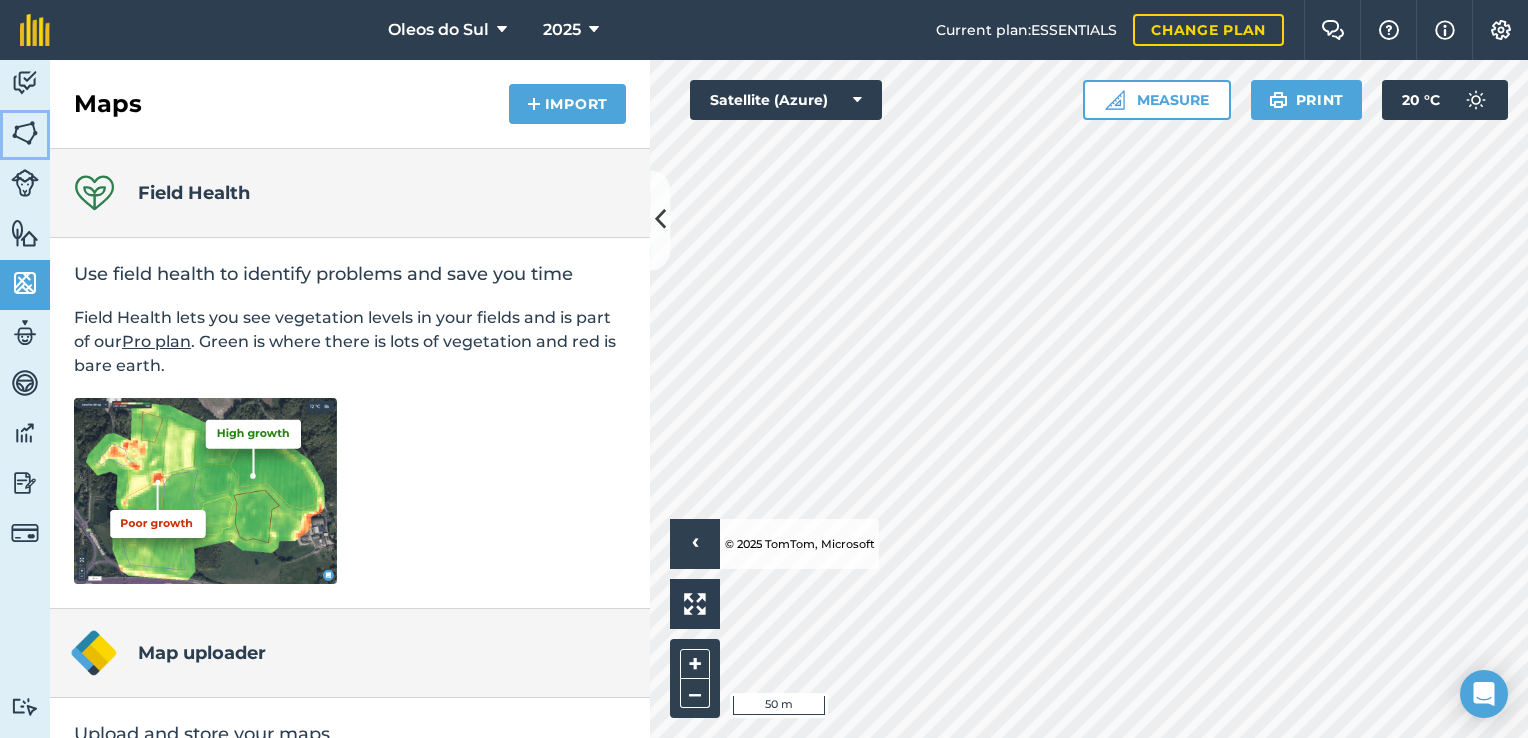 click at bounding box center [25, 133] 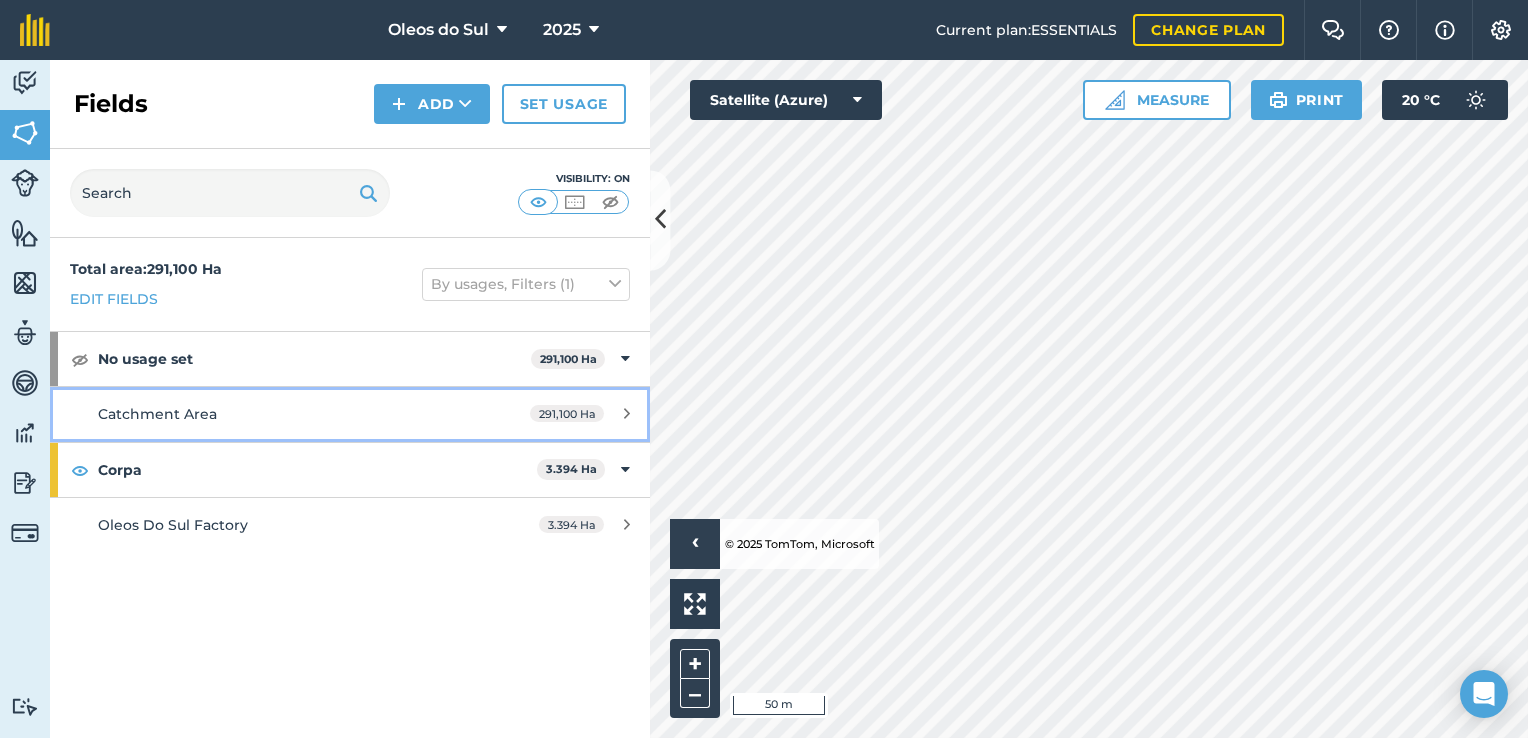 click on "Catchment Area 291,100   Ha" at bounding box center [350, 414] 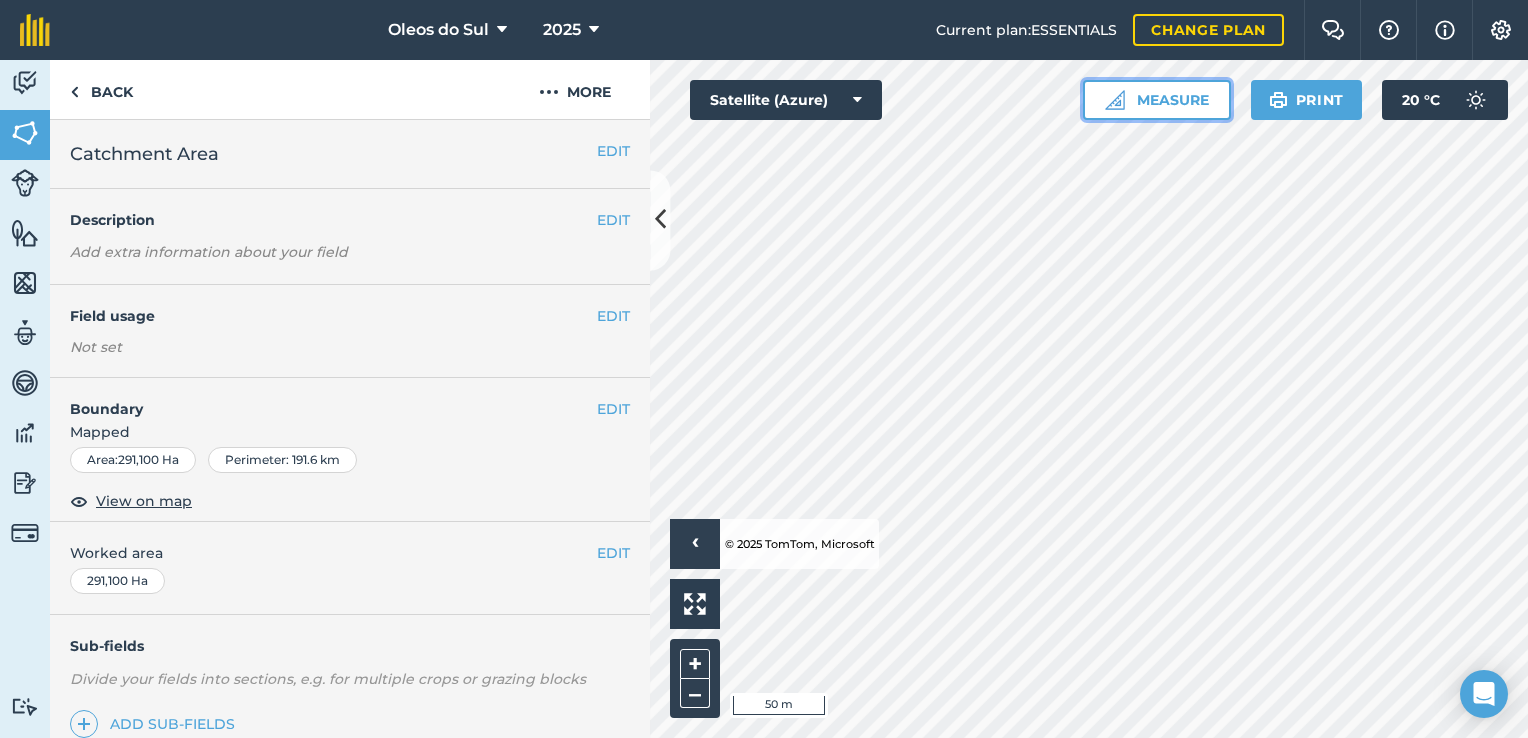 click on "Measure" at bounding box center (1157, 100) 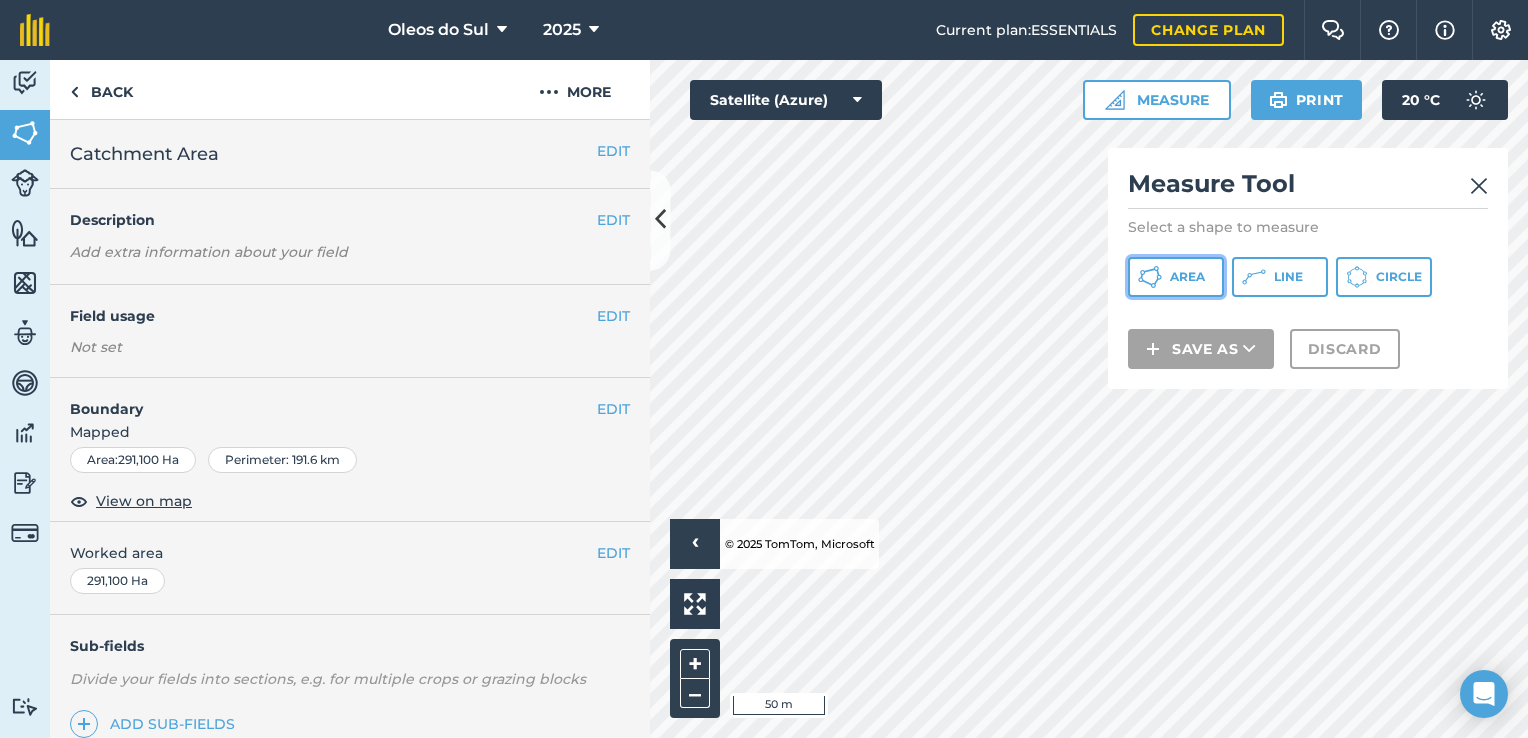 click 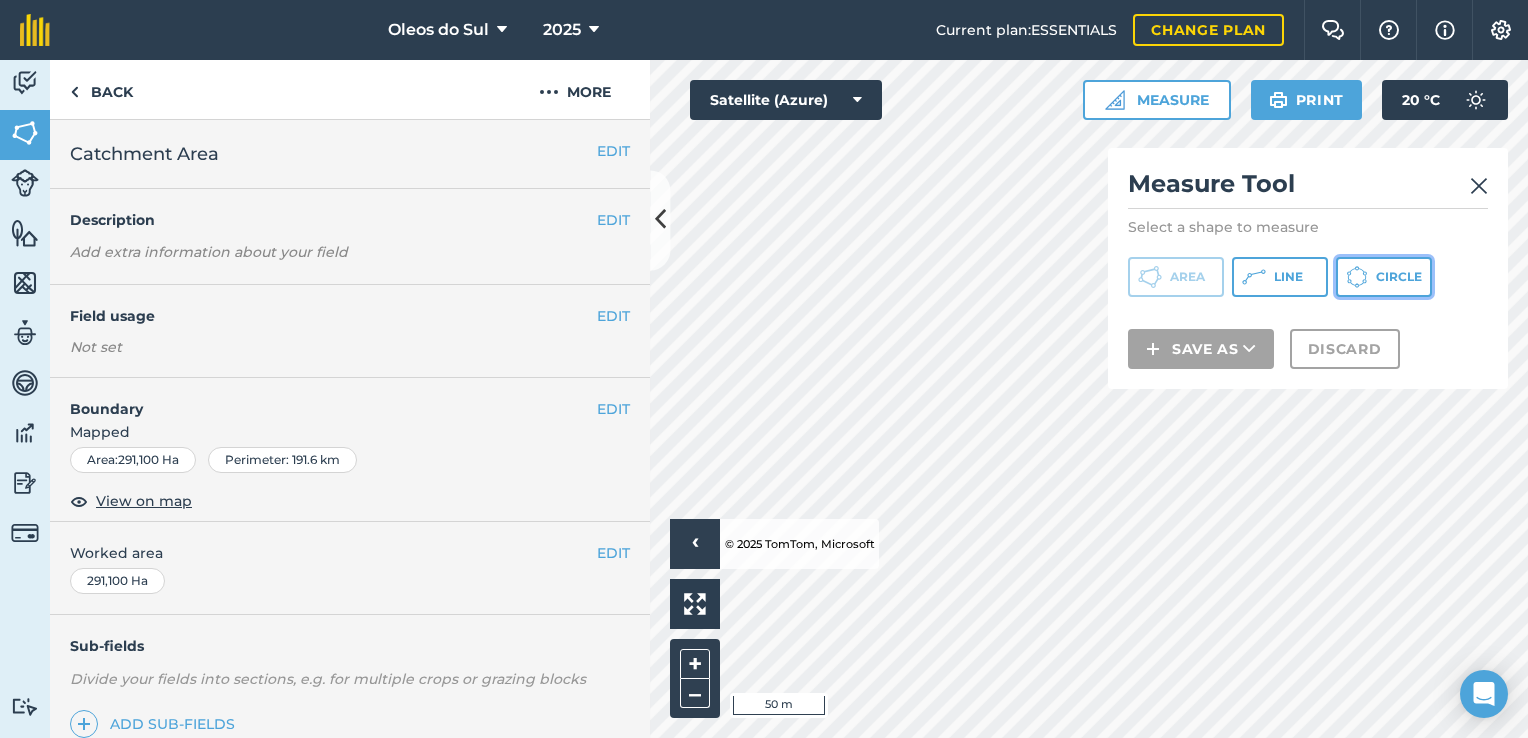 click 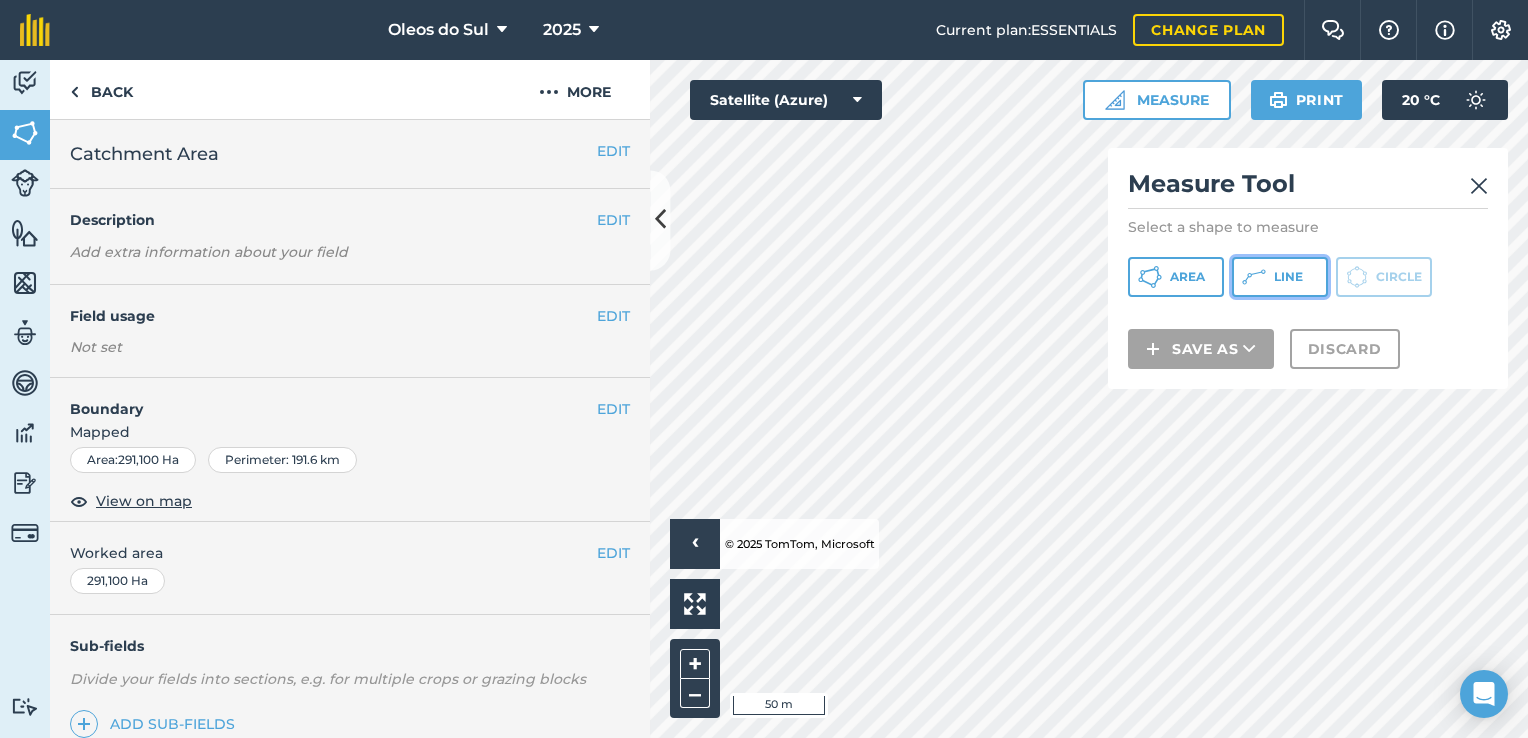 click on "Line" at bounding box center [1280, 277] 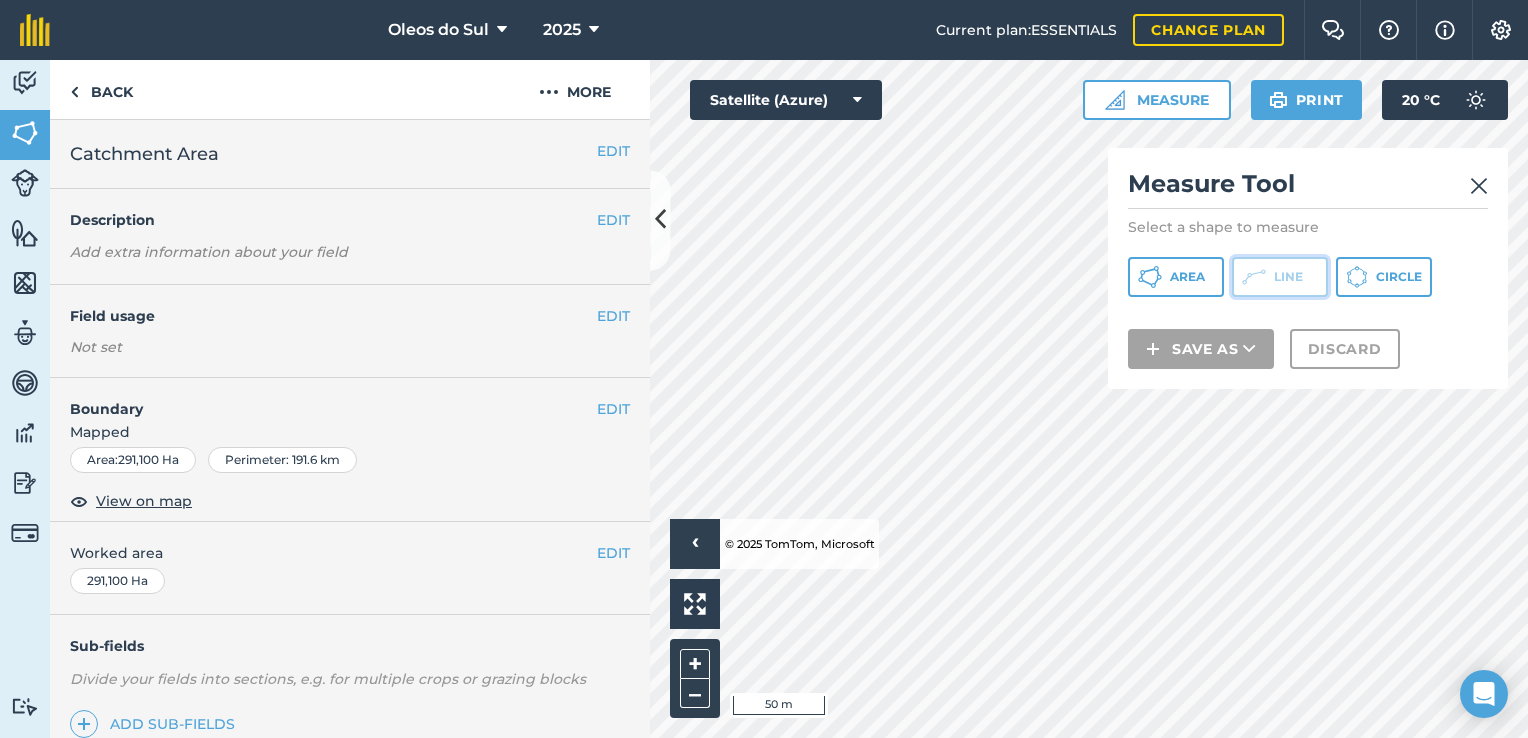 type 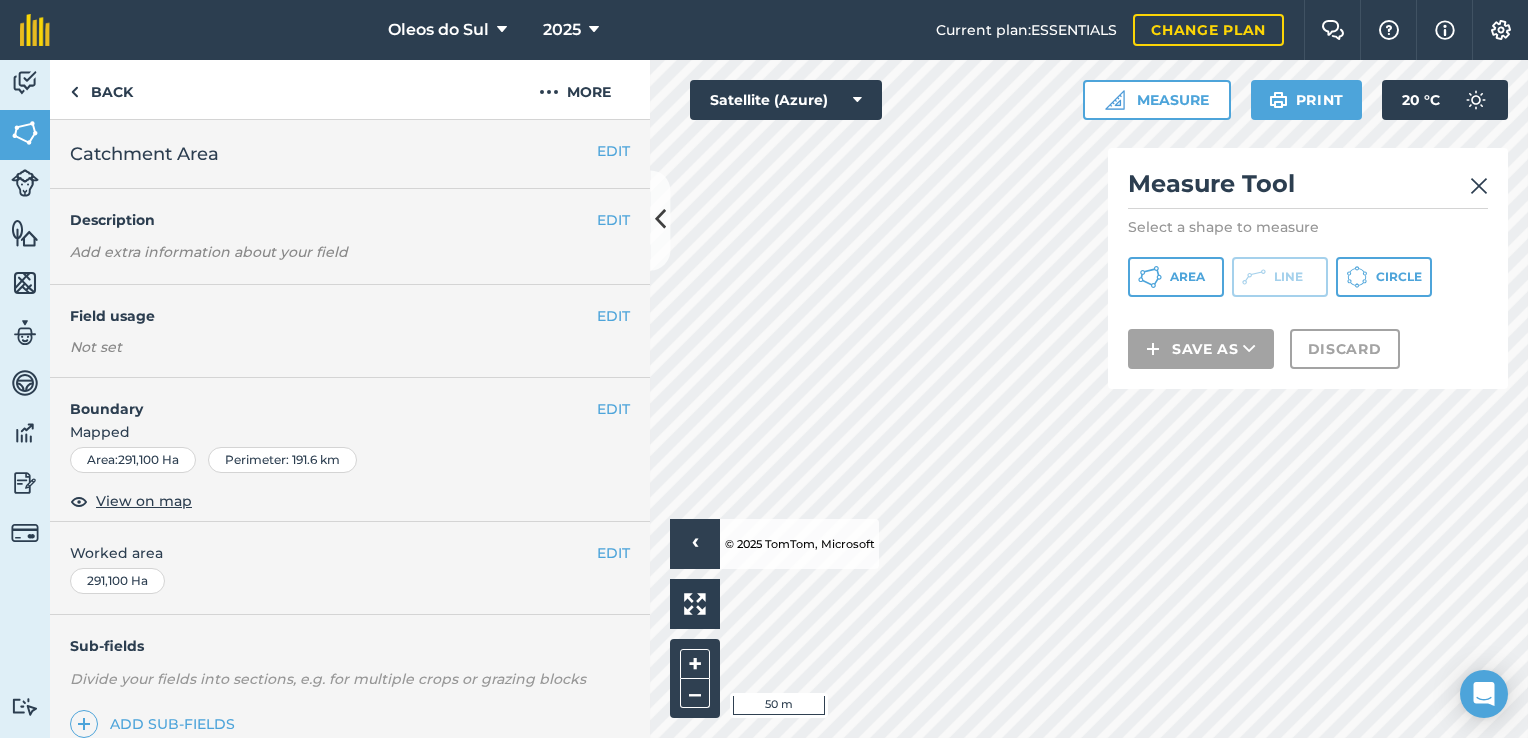 click at bounding box center [1479, 186] 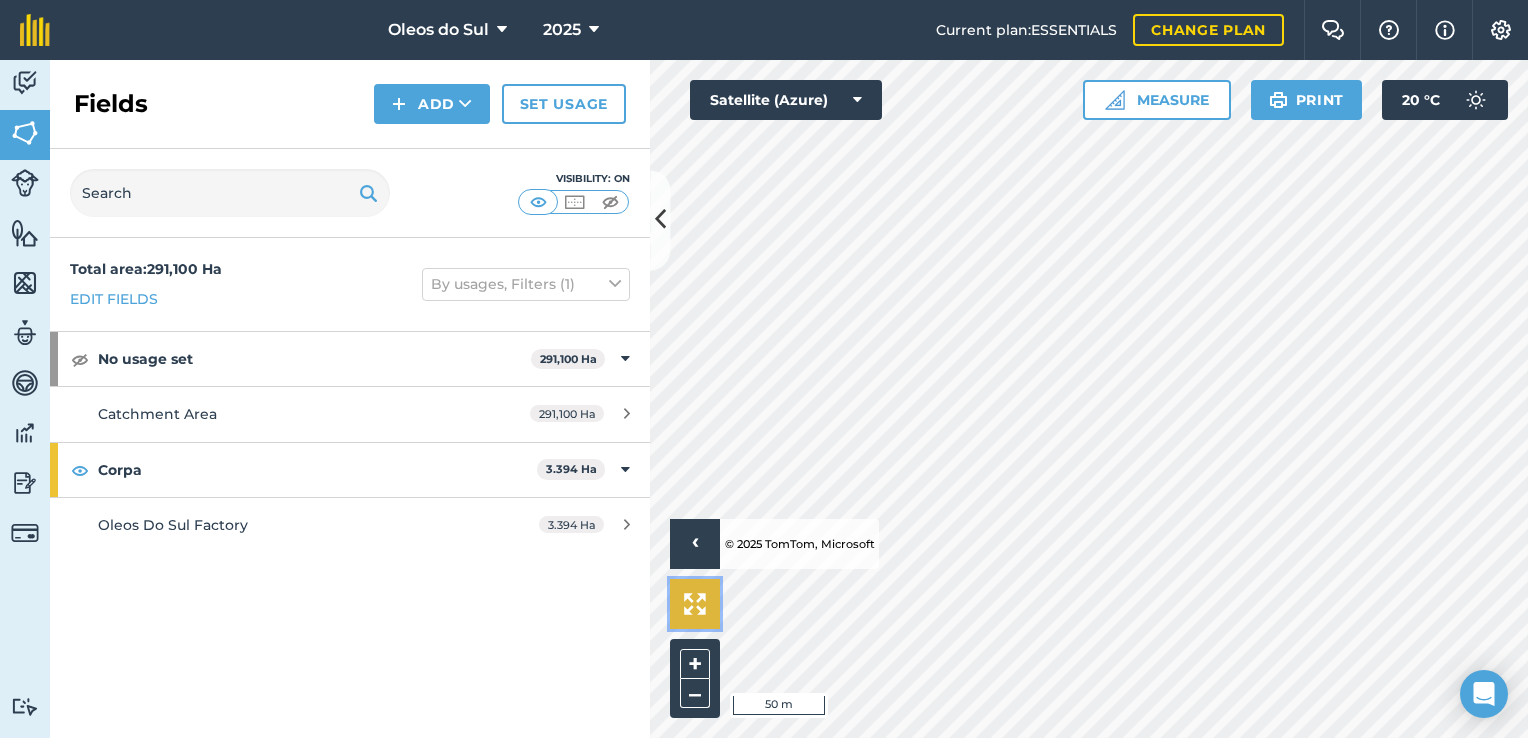click at bounding box center [695, 604] 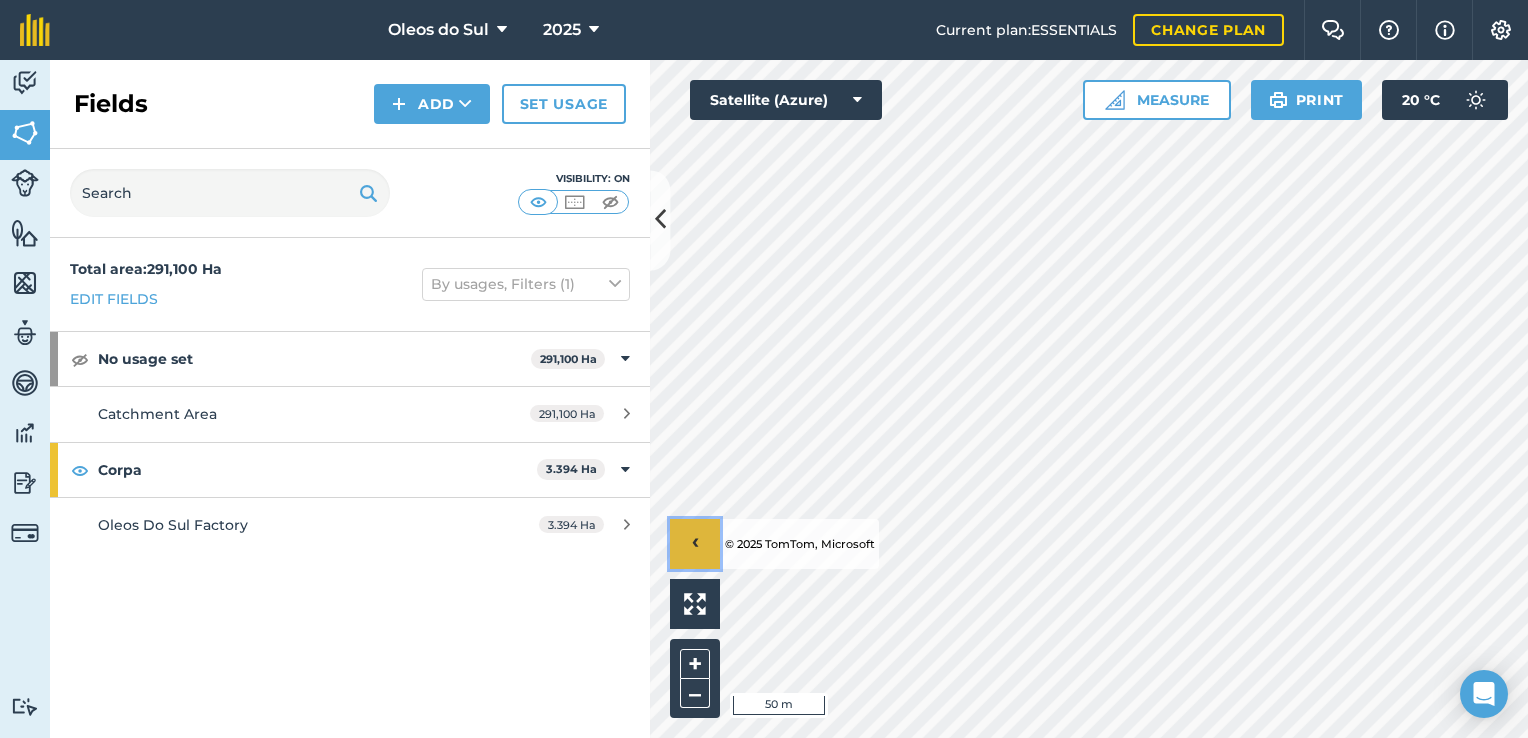 click on "›" at bounding box center (695, 544) 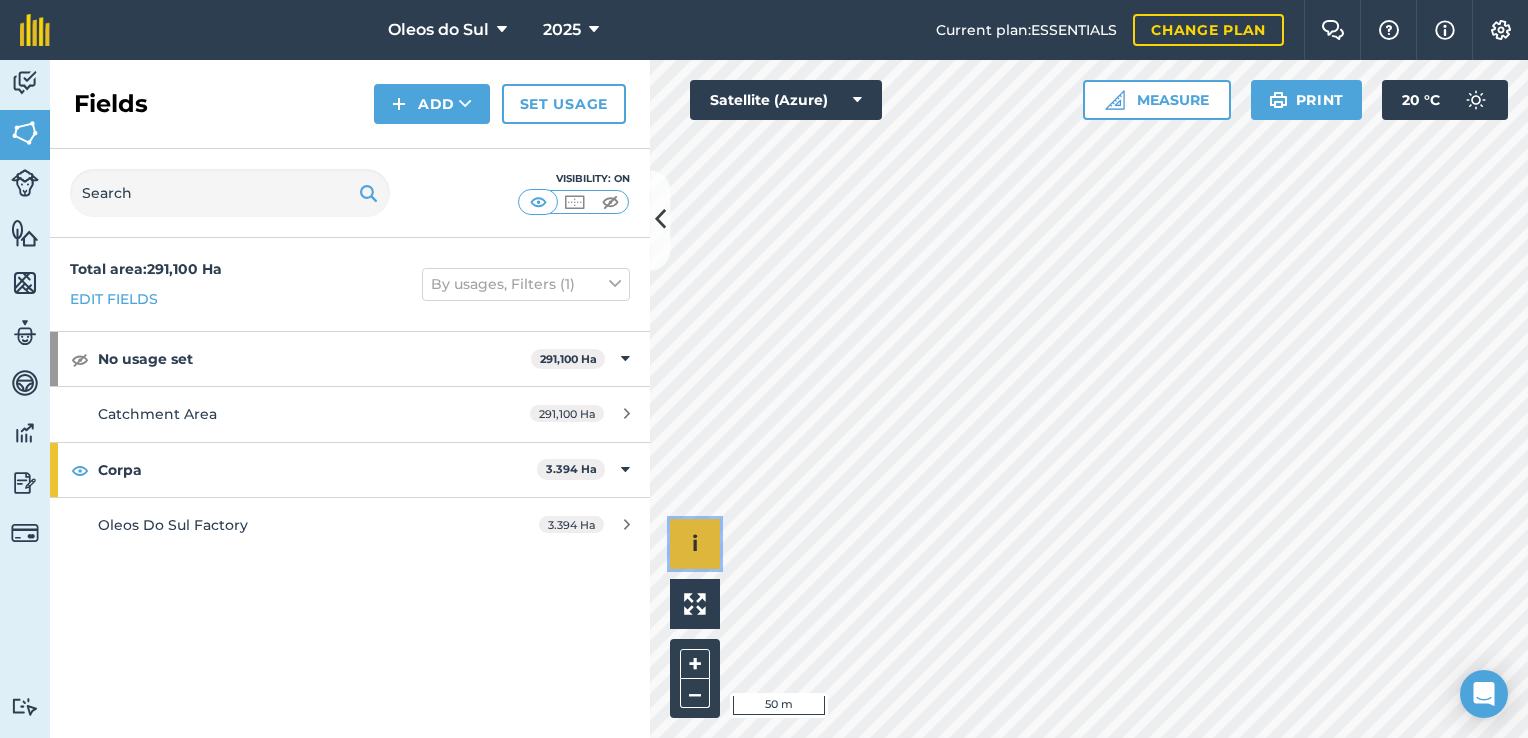 click on "i" at bounding box center (695, 544) 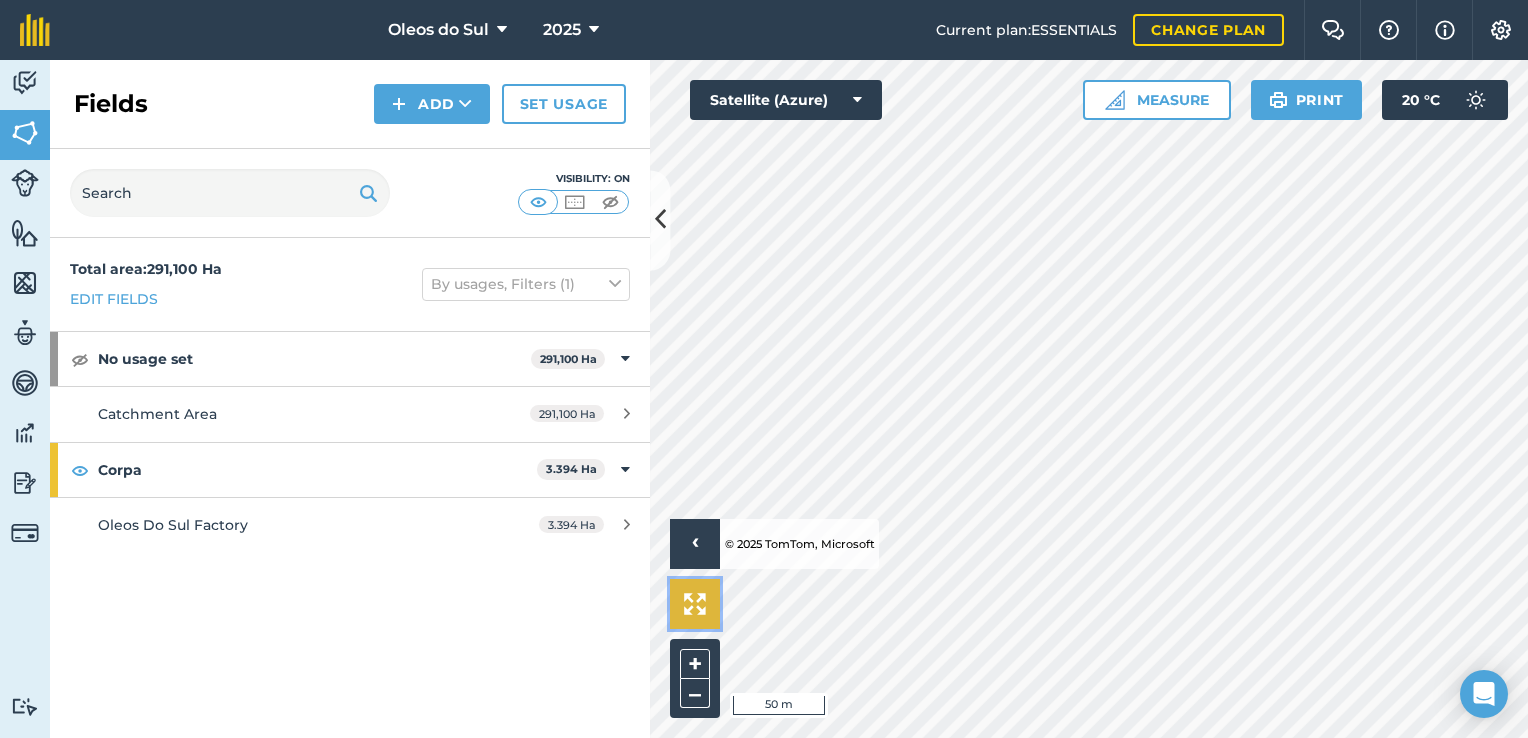 click at bounding box center (695, 604) 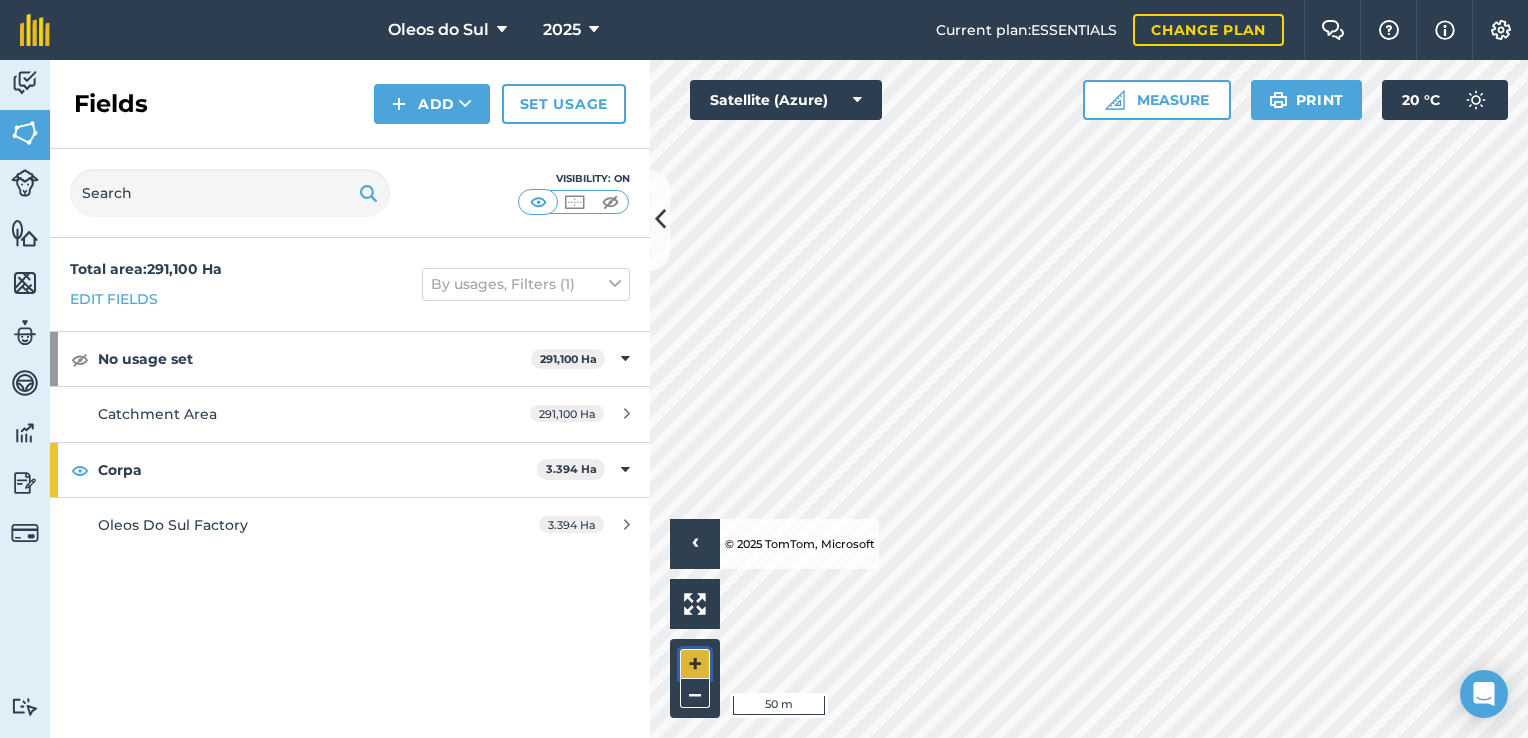 click on "+" at bounding box center (695, 664) 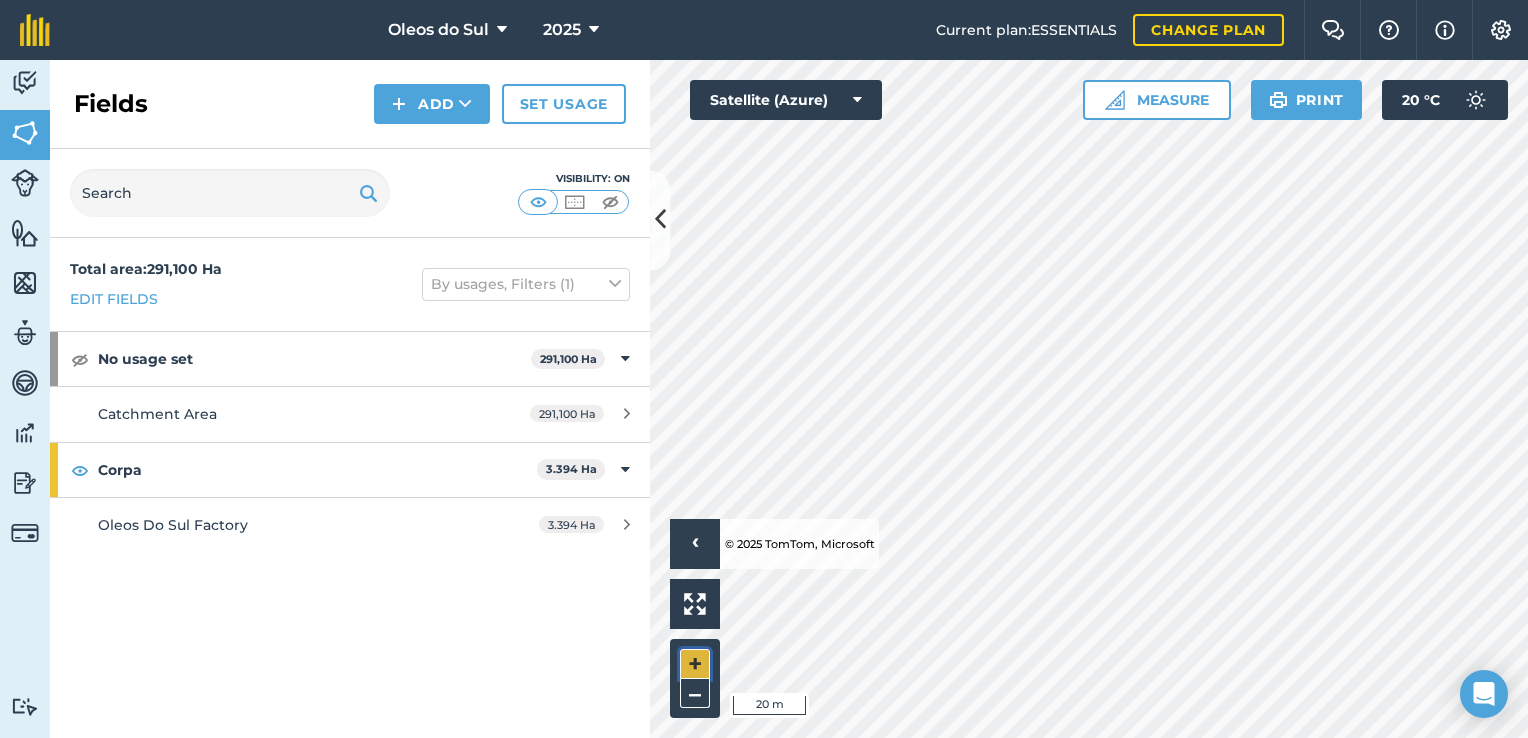 click on "+" at bounding box center [695, 664] 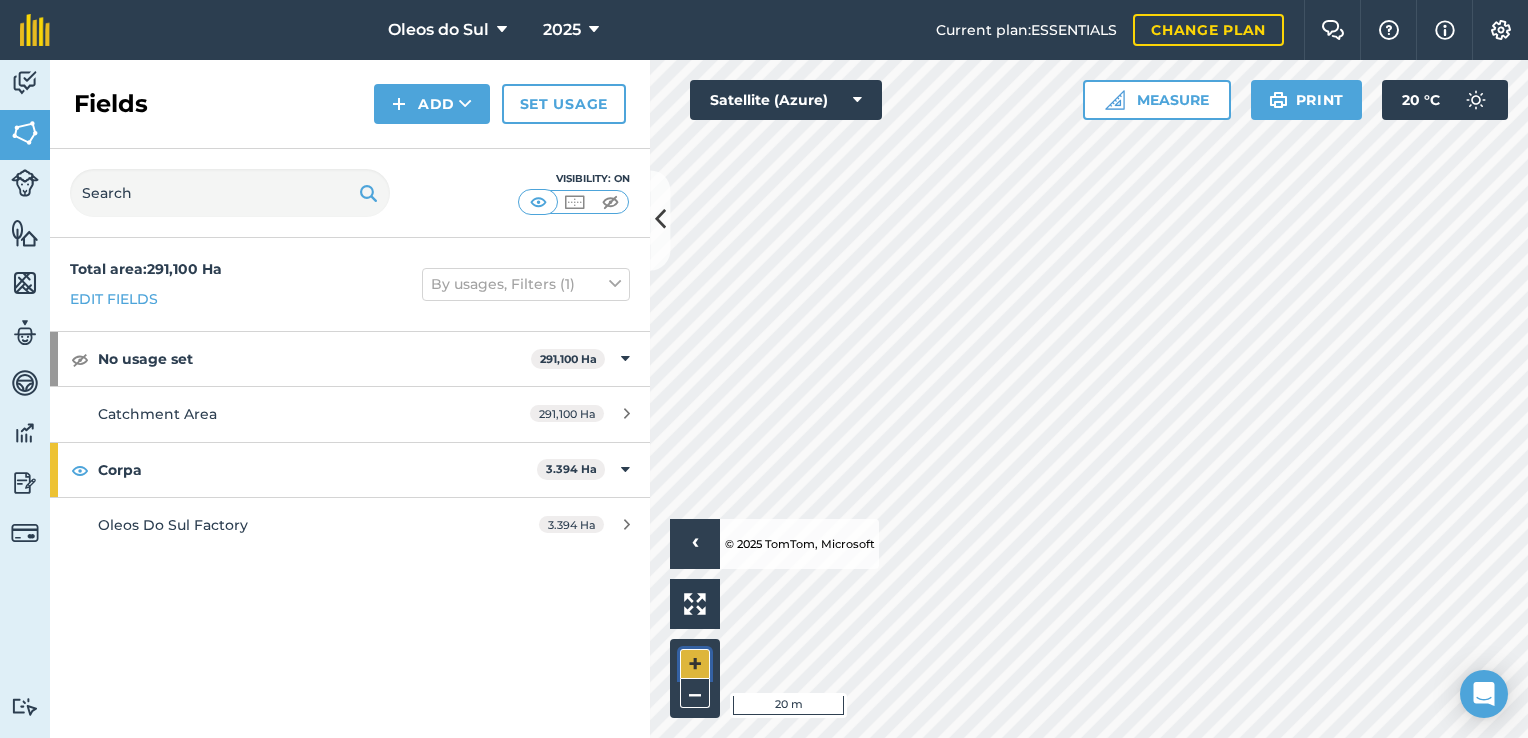 click on "+" at bounding box center (695, 664) 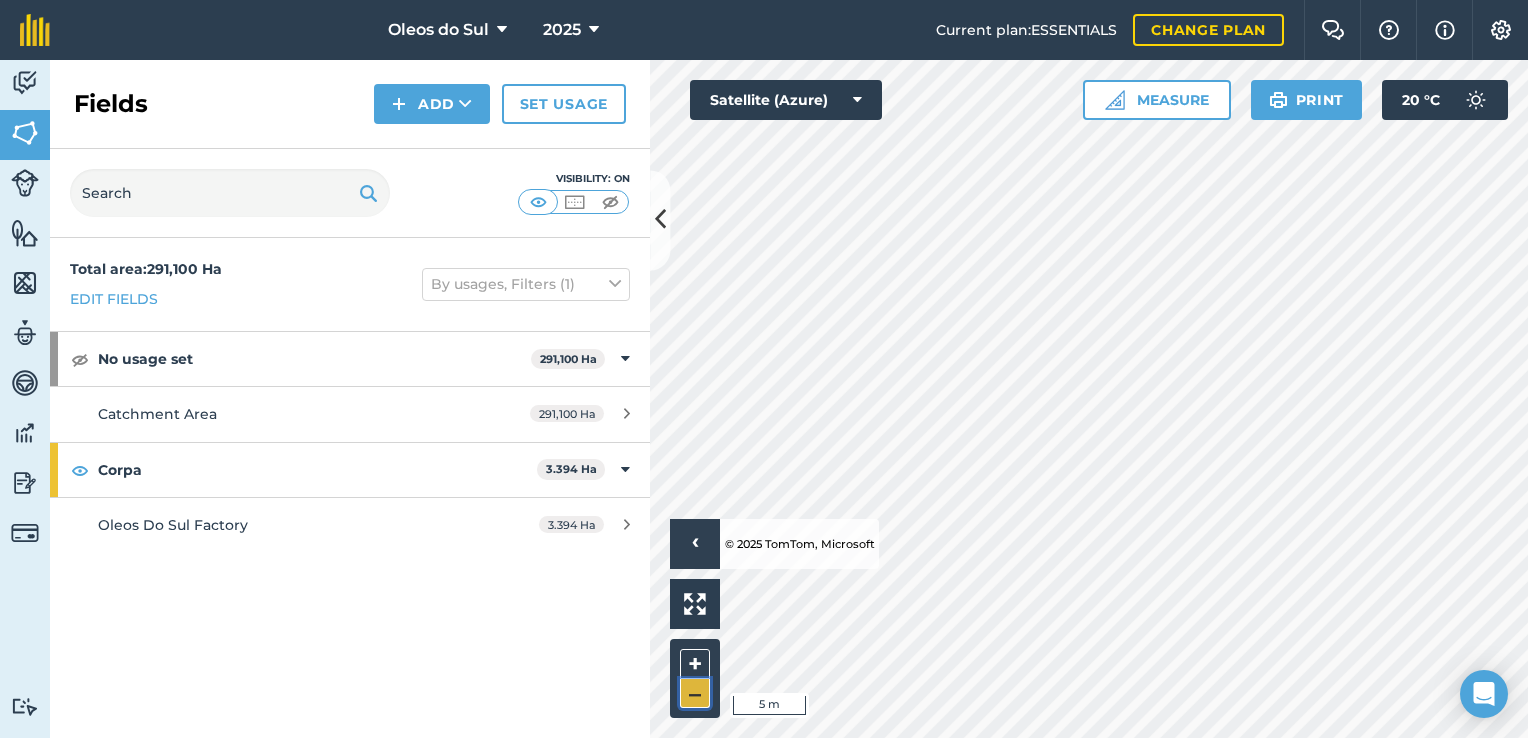 click on "–" at bounding box center (695, 693) 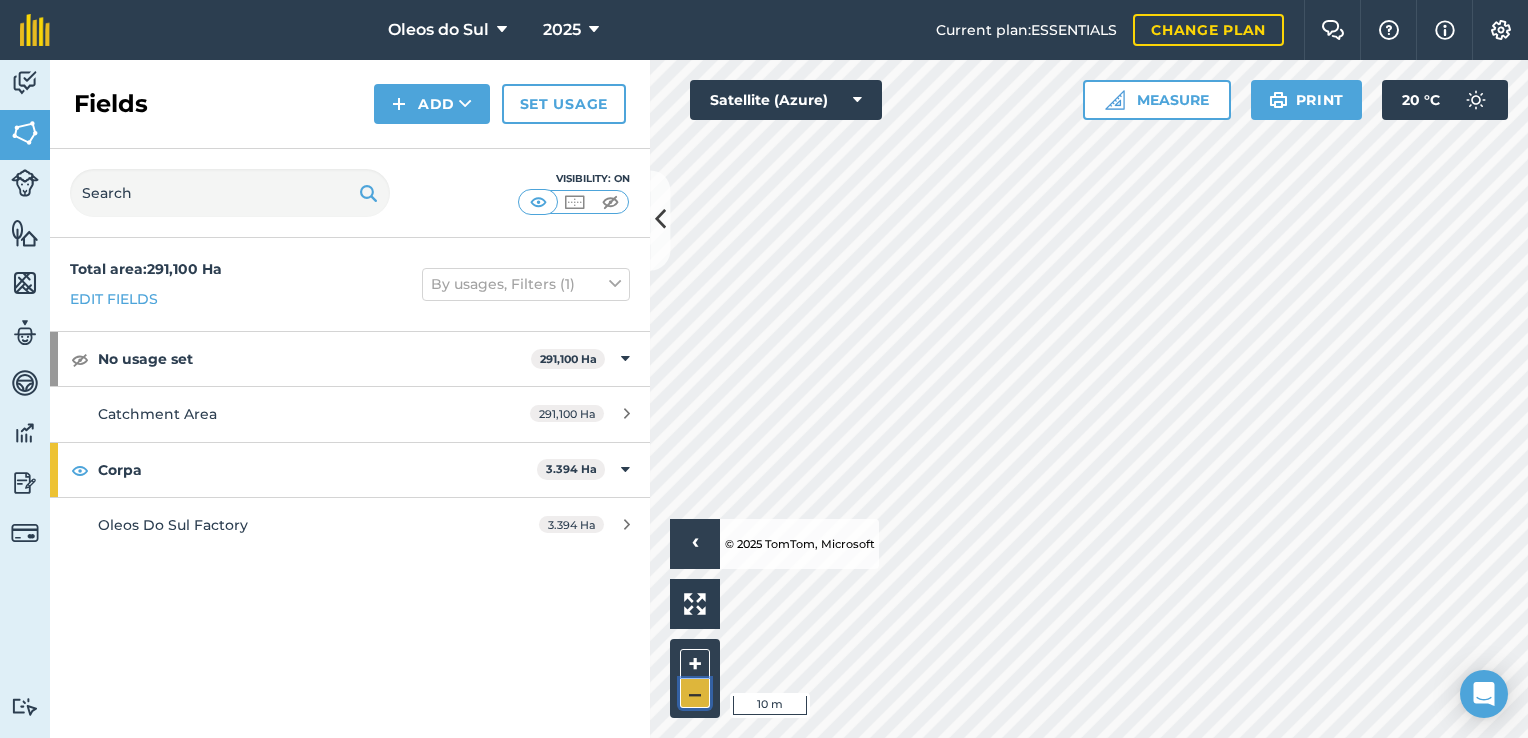 click on "–" at bounding box center [695, 693] 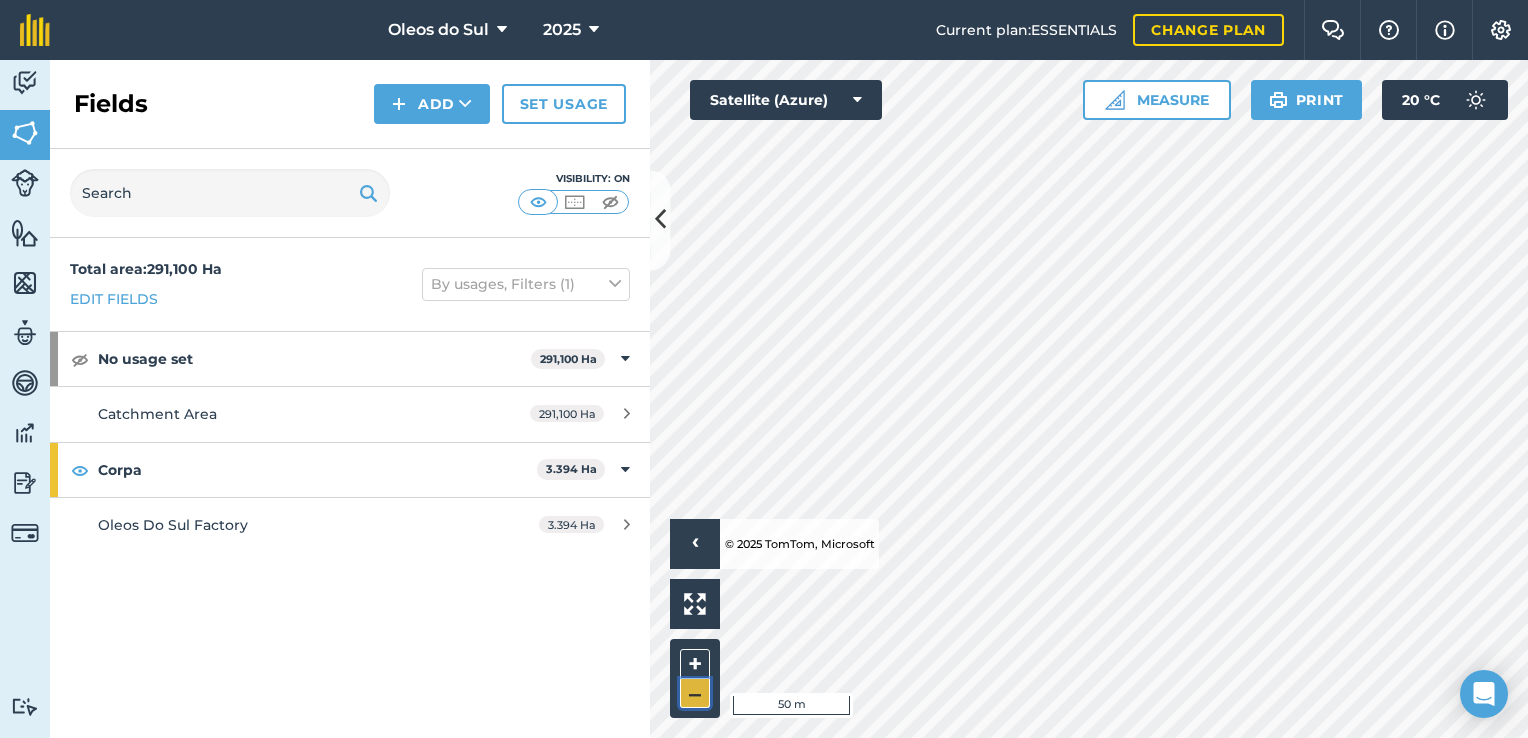 click on "–" at bounding box center (695, 693) 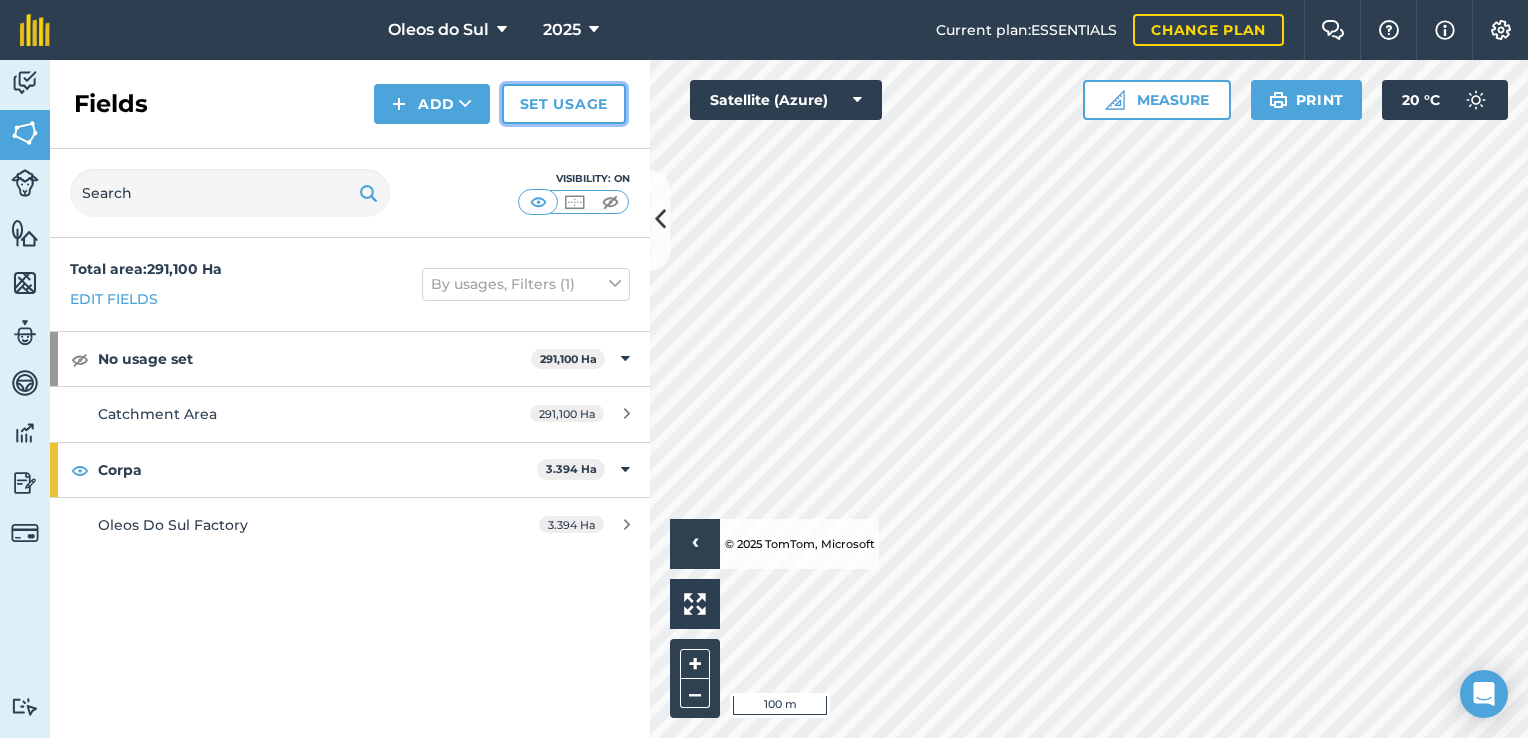 click on "Set usage" at bounding box center [564, 104] 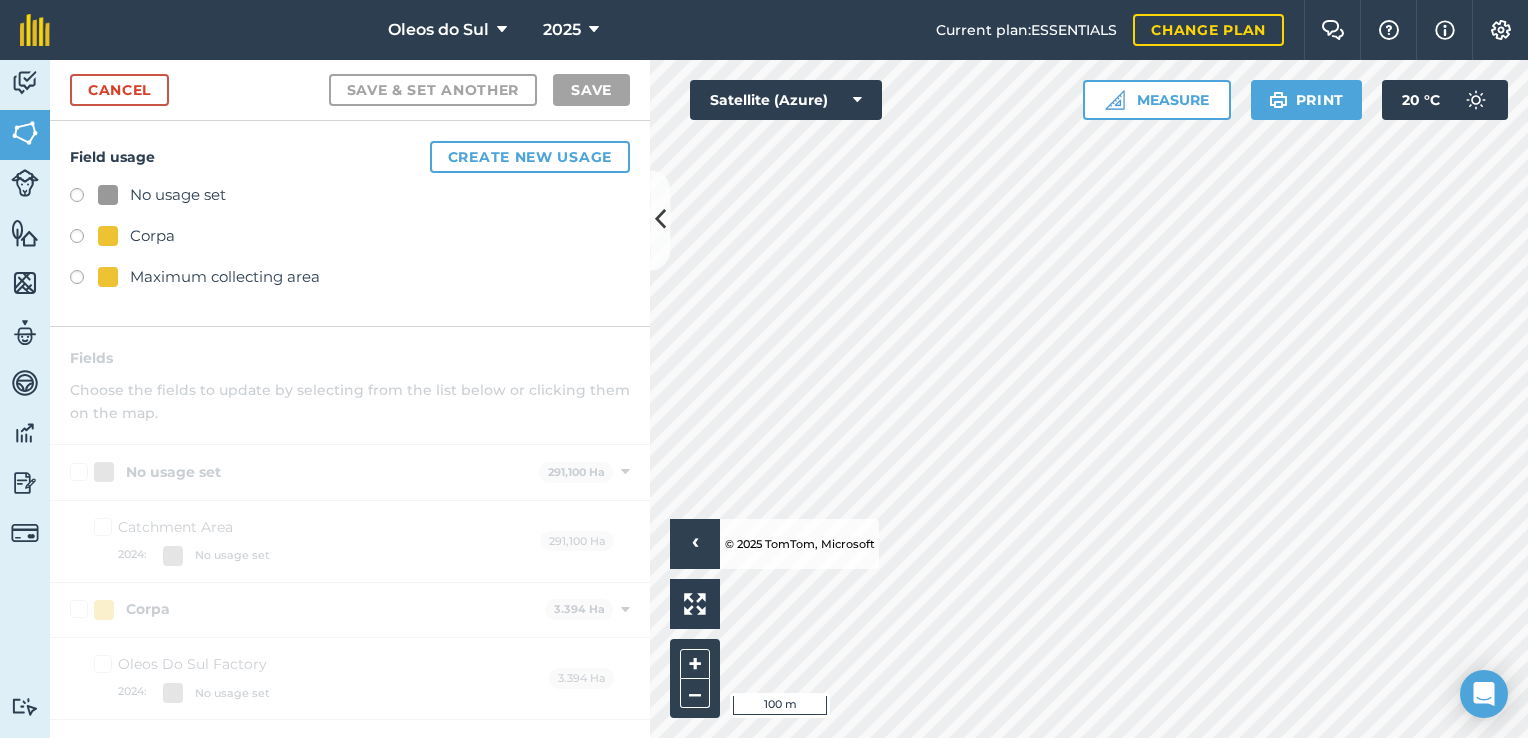 click at bounding box center (84, 198) 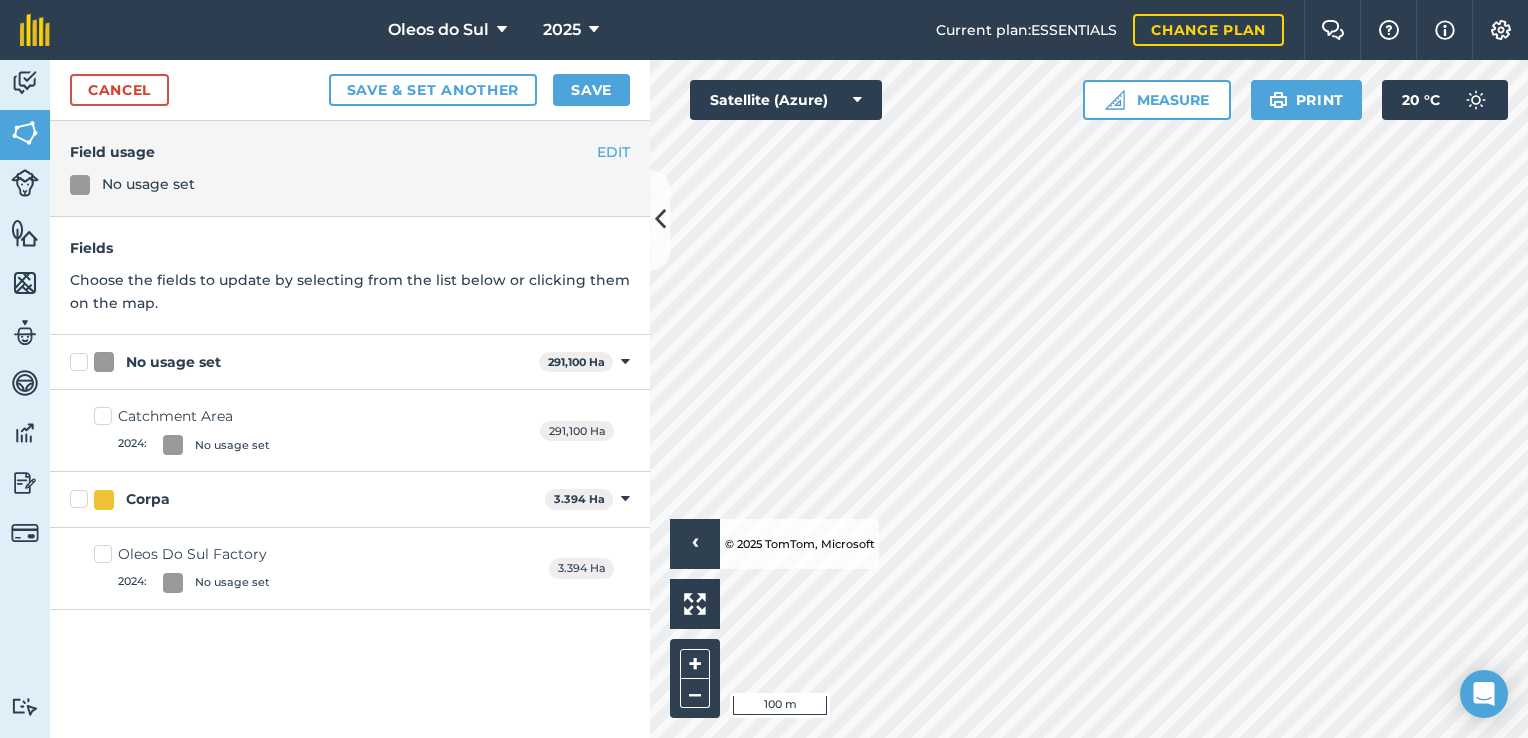 click on "Corpa" at bounding box center (303, 499) 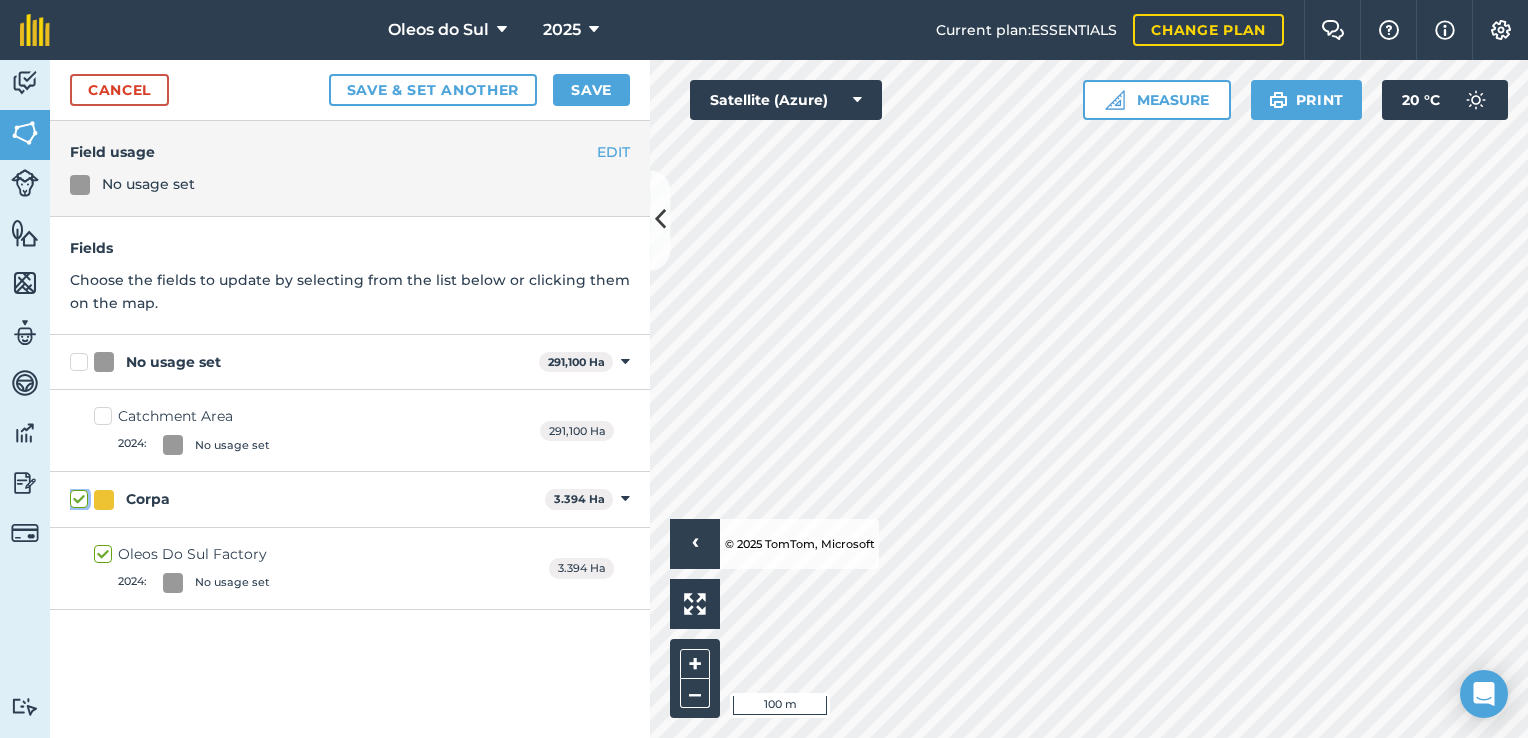 checkbox on "true" 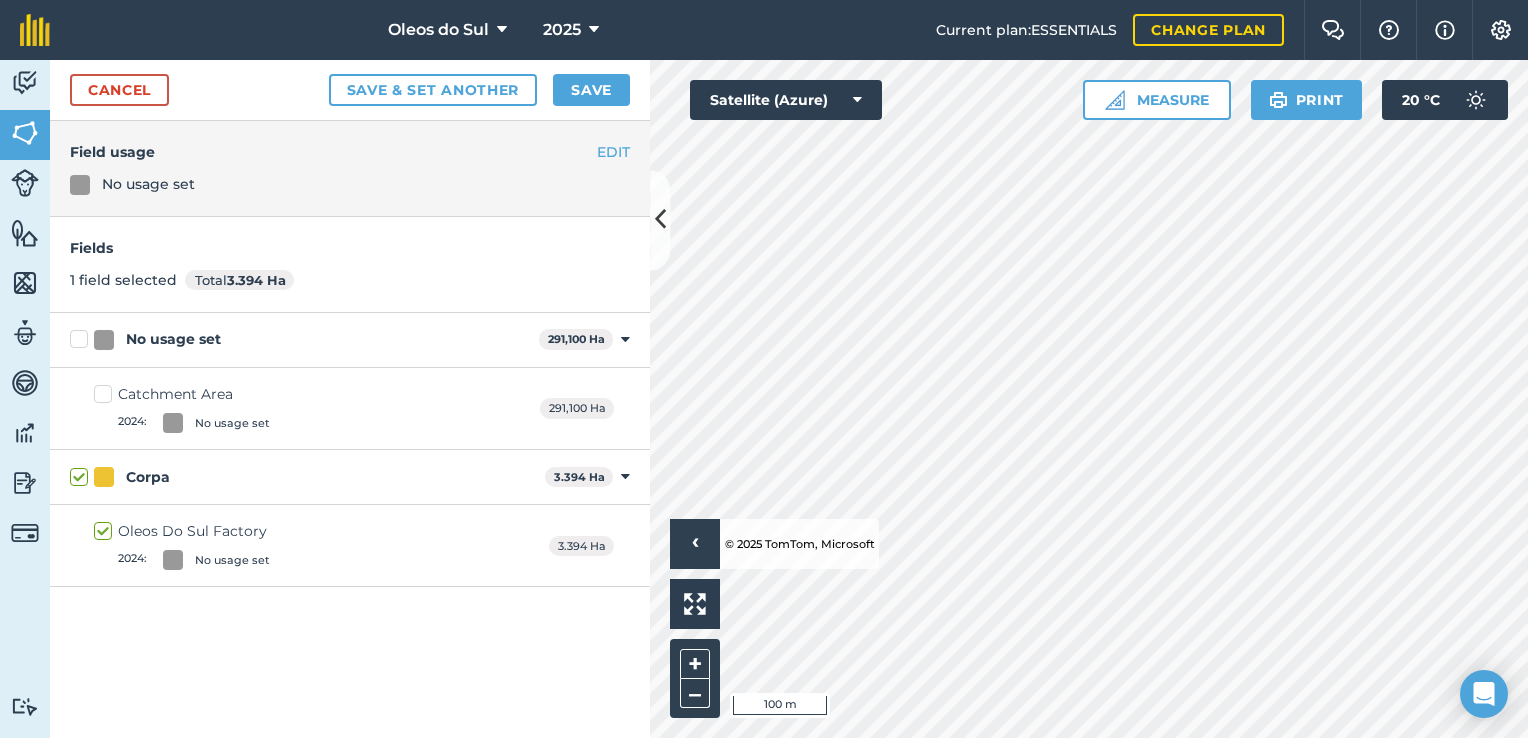 click on "Catchment Area 2024 : No usage set" at bounding box center (182, 408) 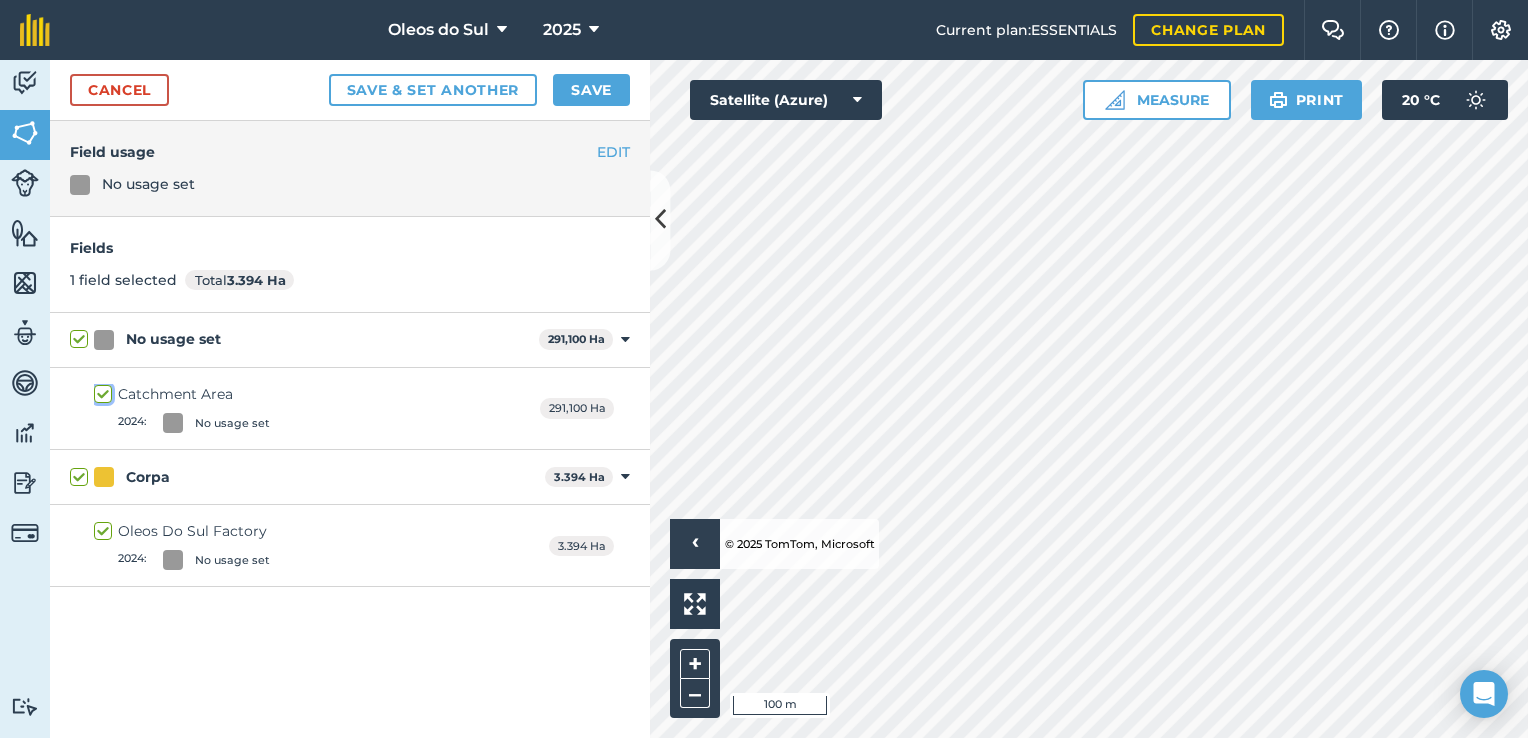 checkbox on "true" 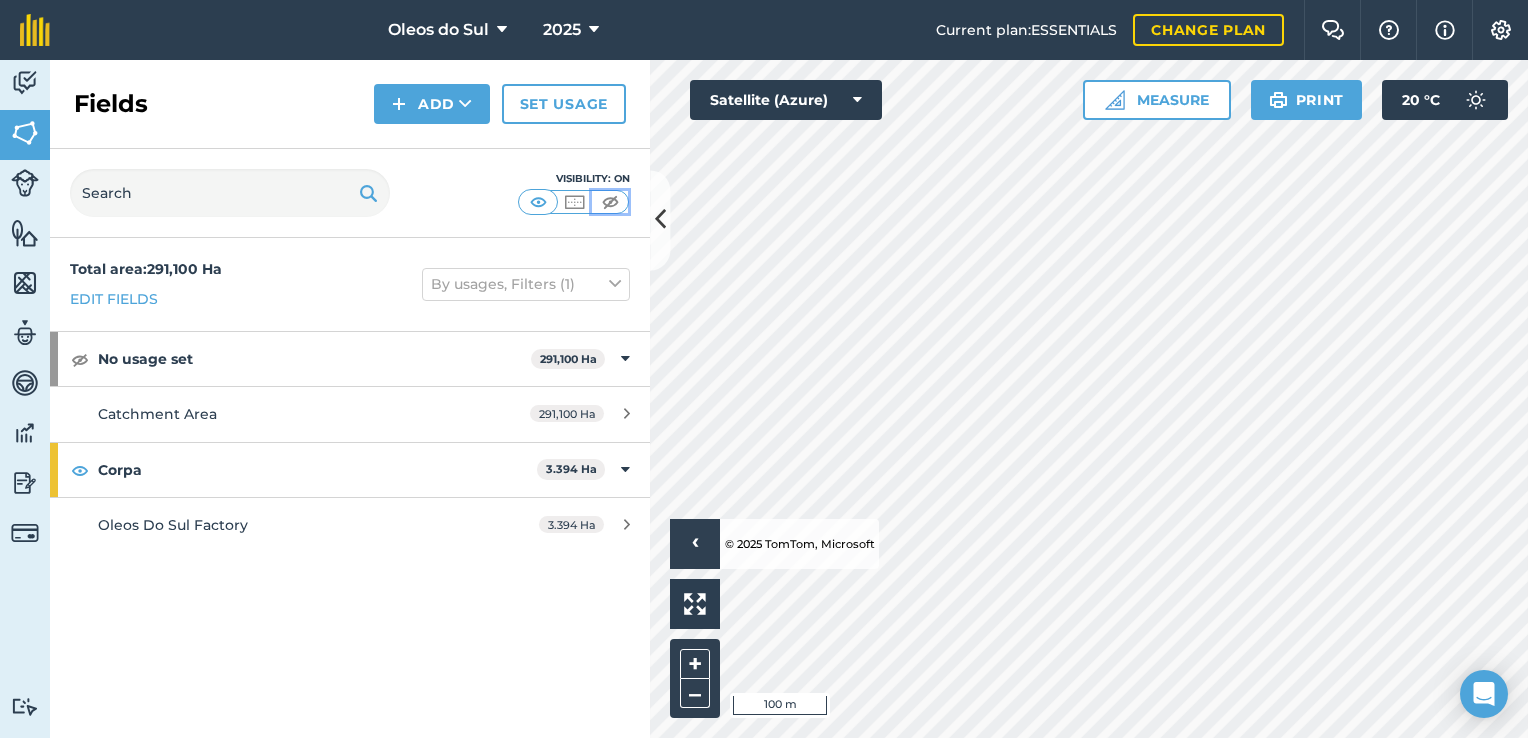 click at bounding box center (610, 202) 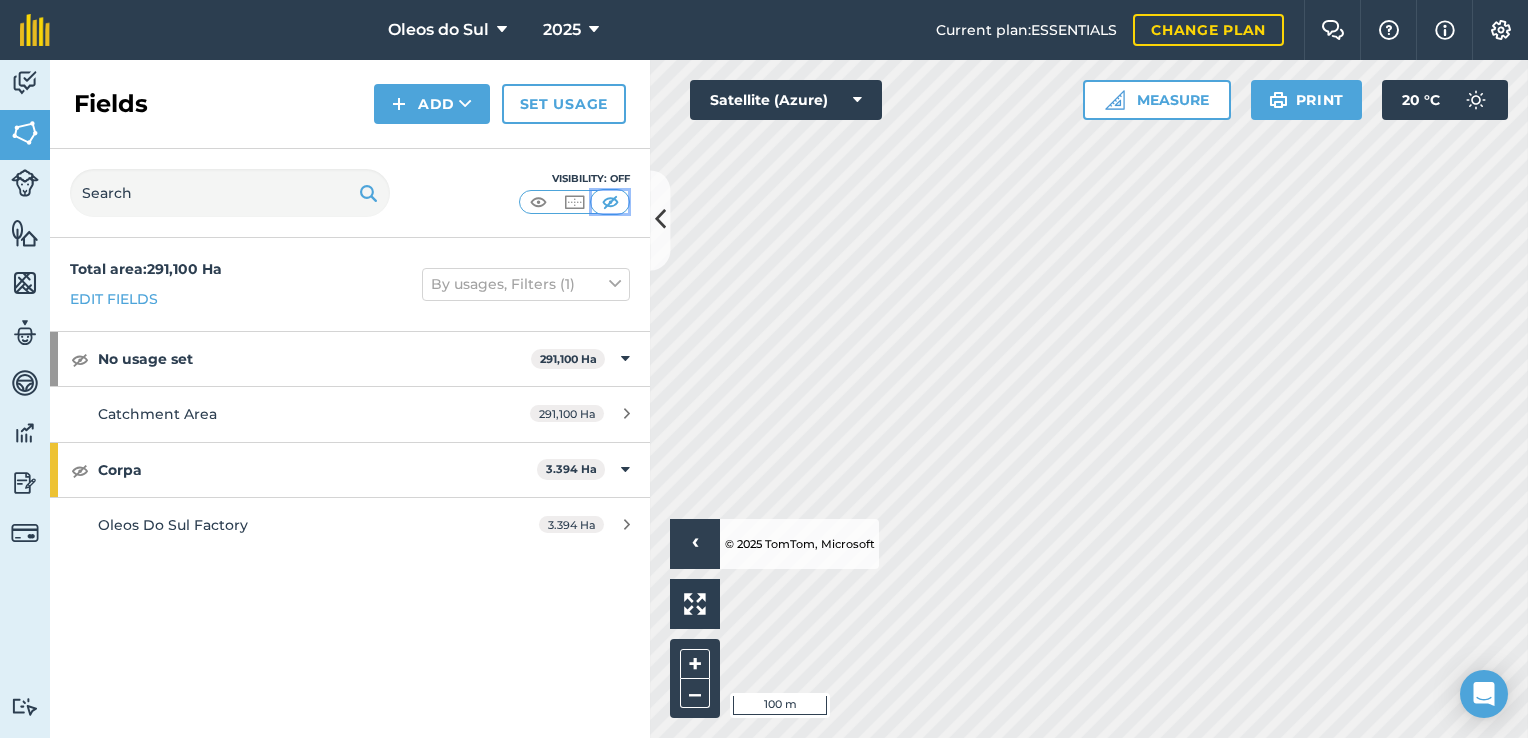 click at bounding box center [610, 202] 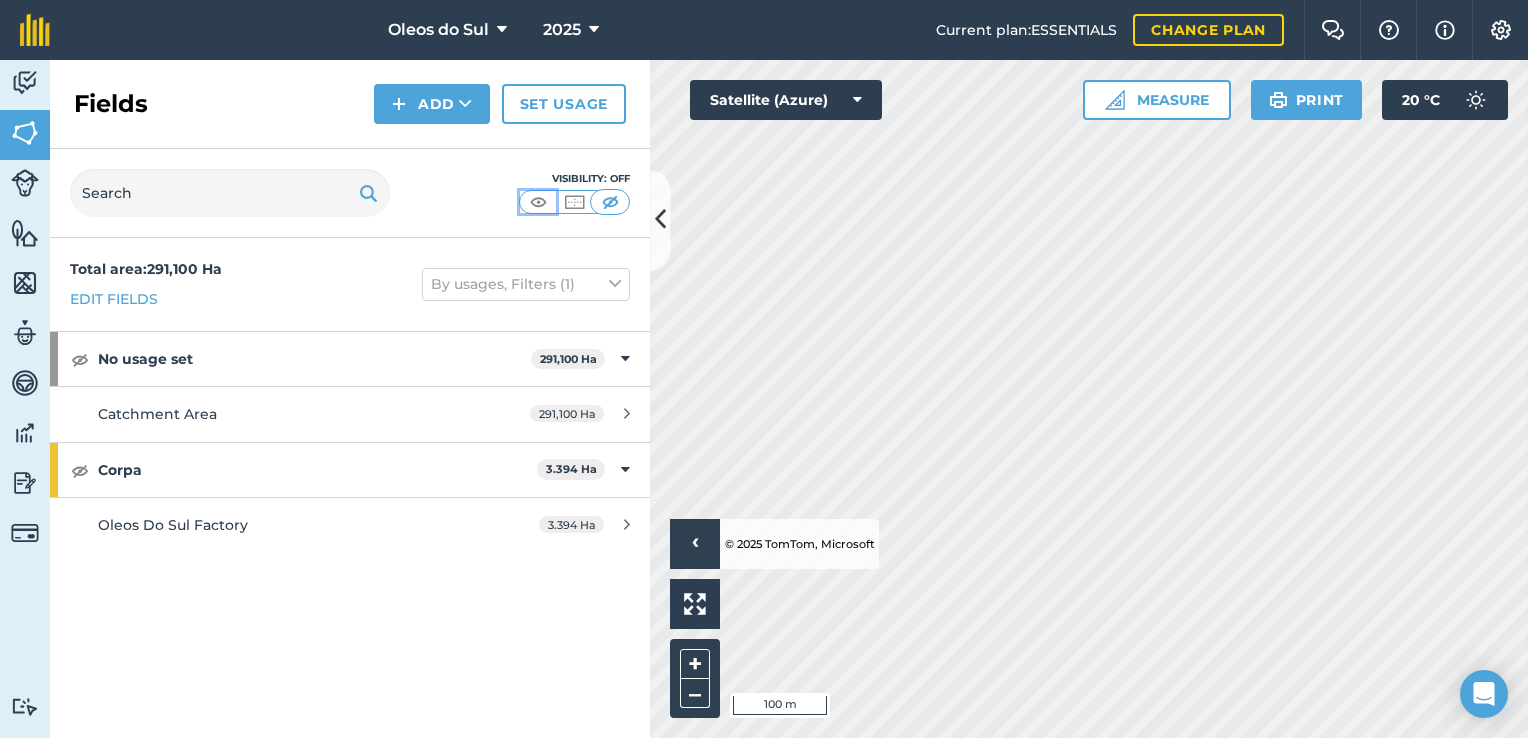 click at bounding box center [538, 202] 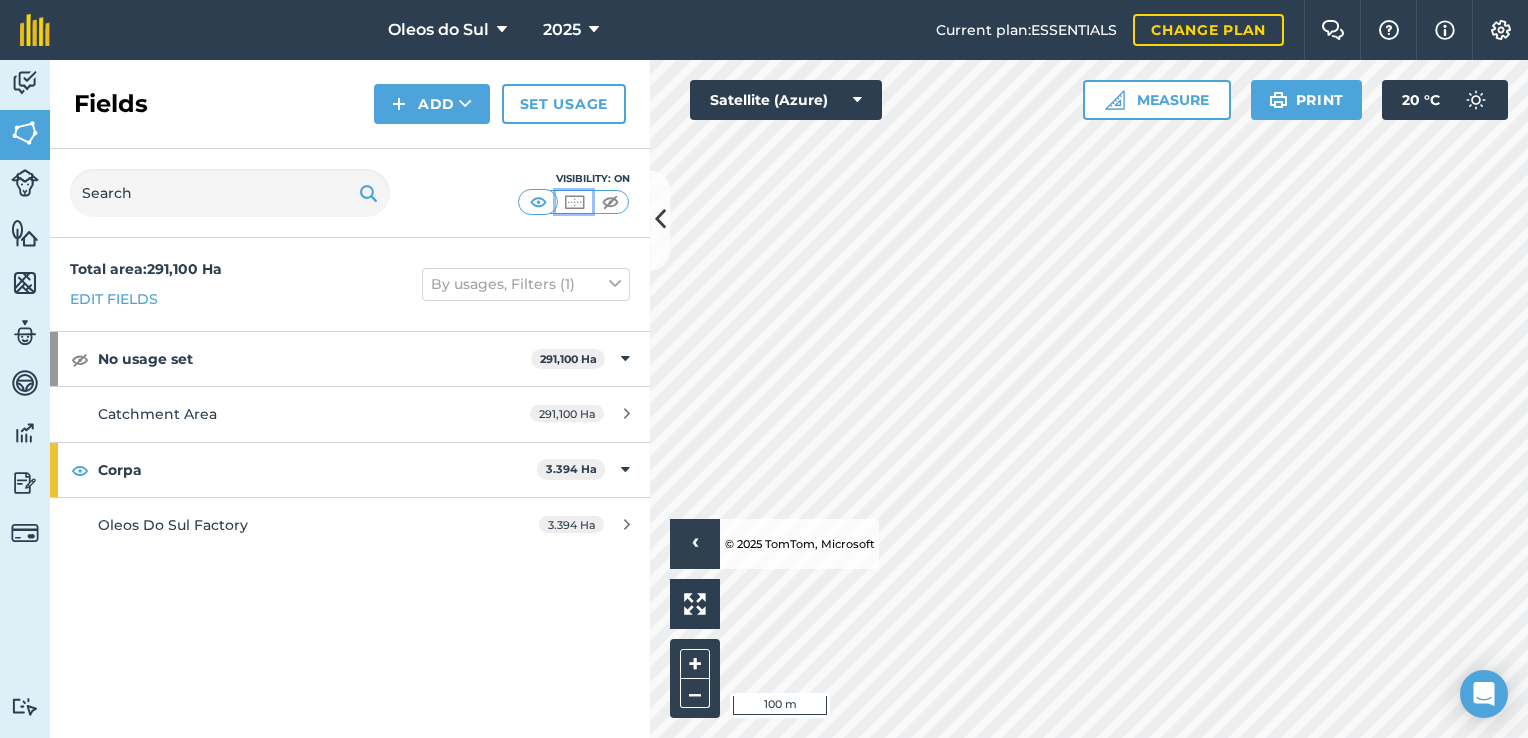 click at bounding box center (574, 202) 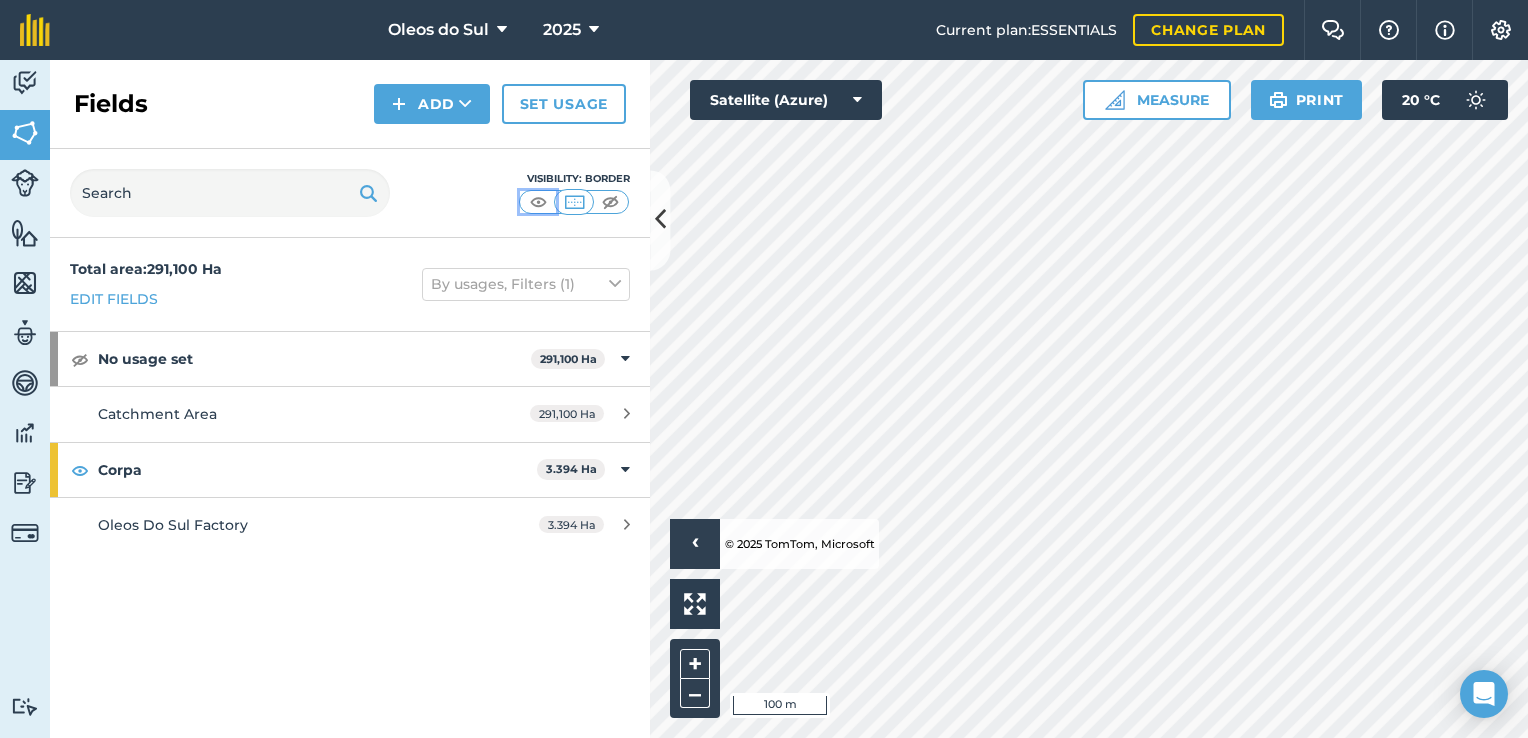 click at bounding box center [538, 202] 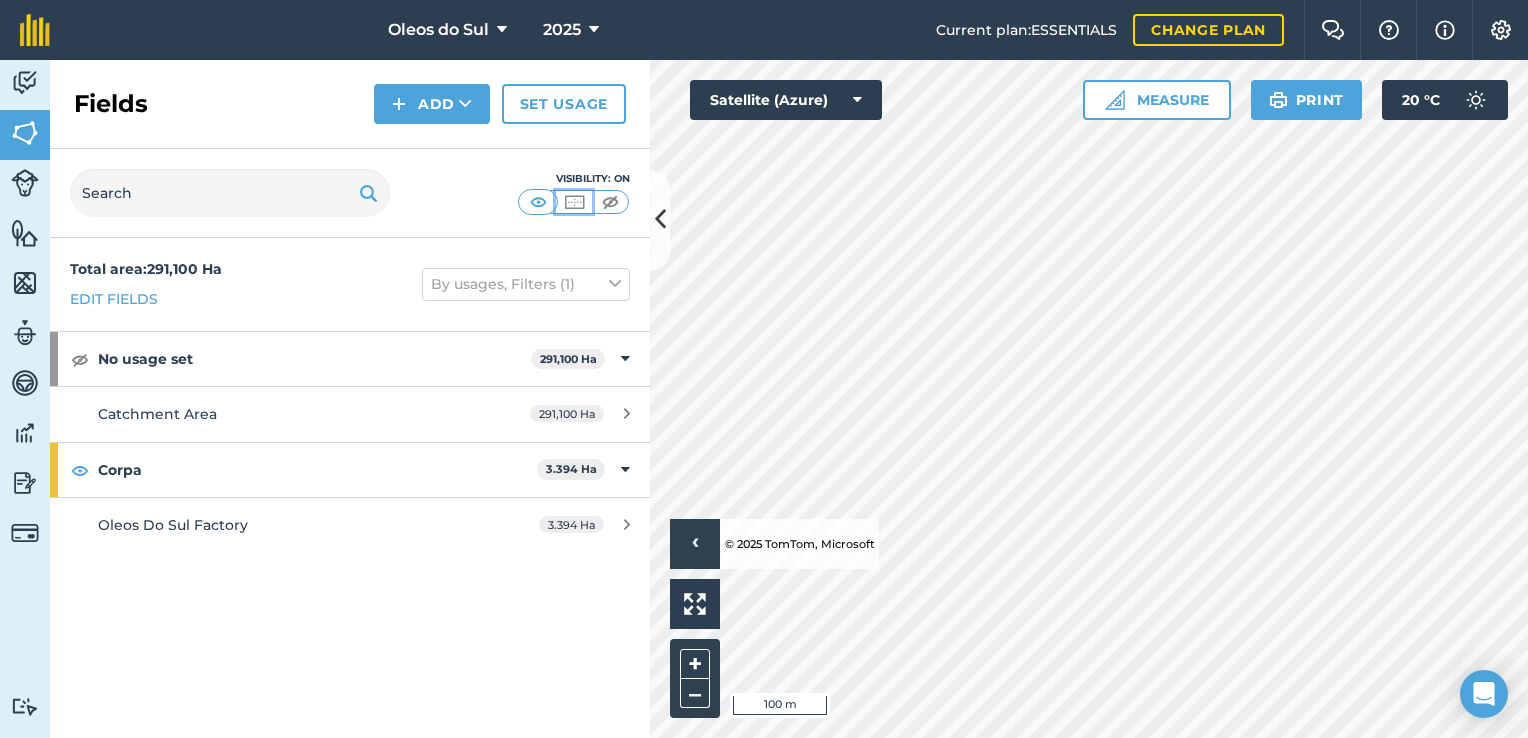 click at bounding box center (574, 202) 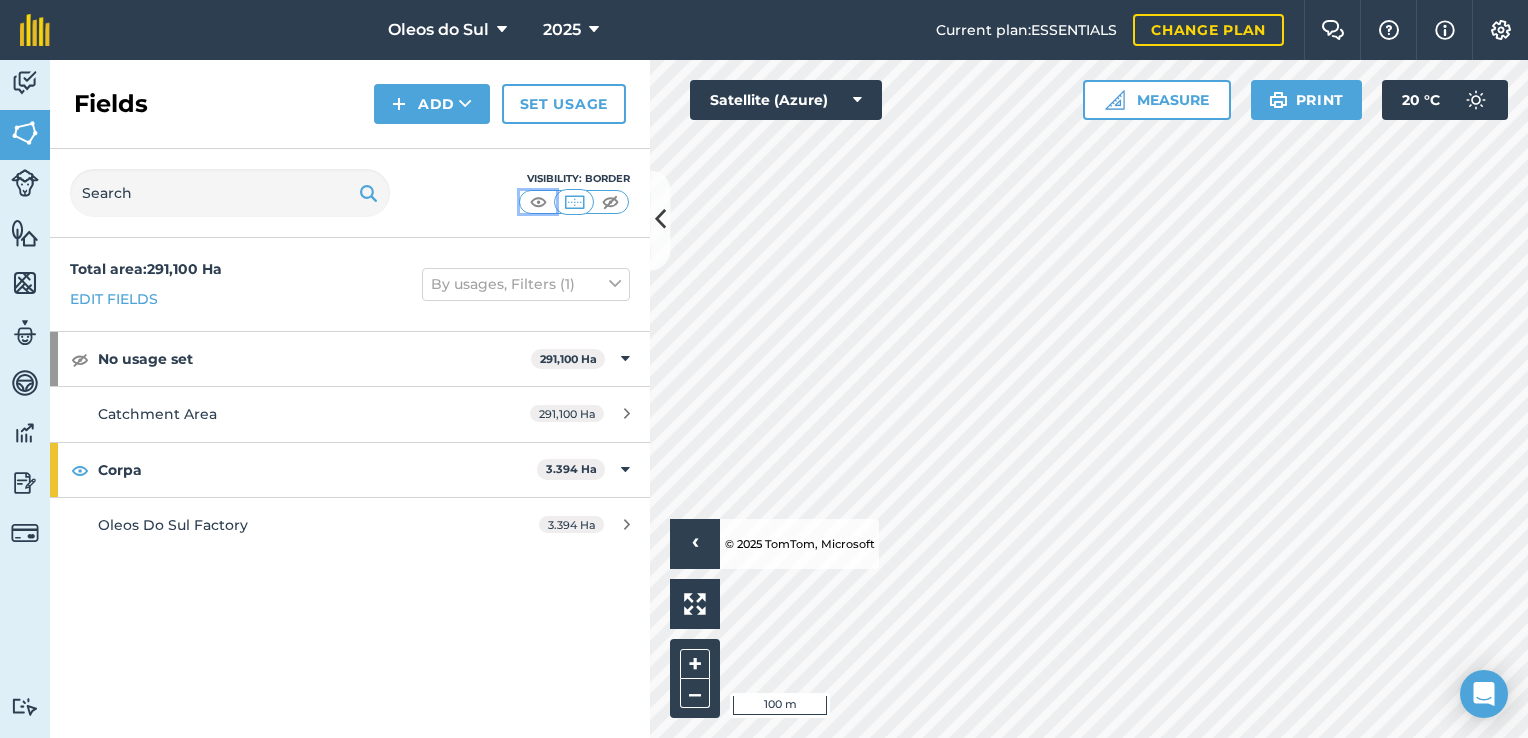 click at bounding box center [538, 202] 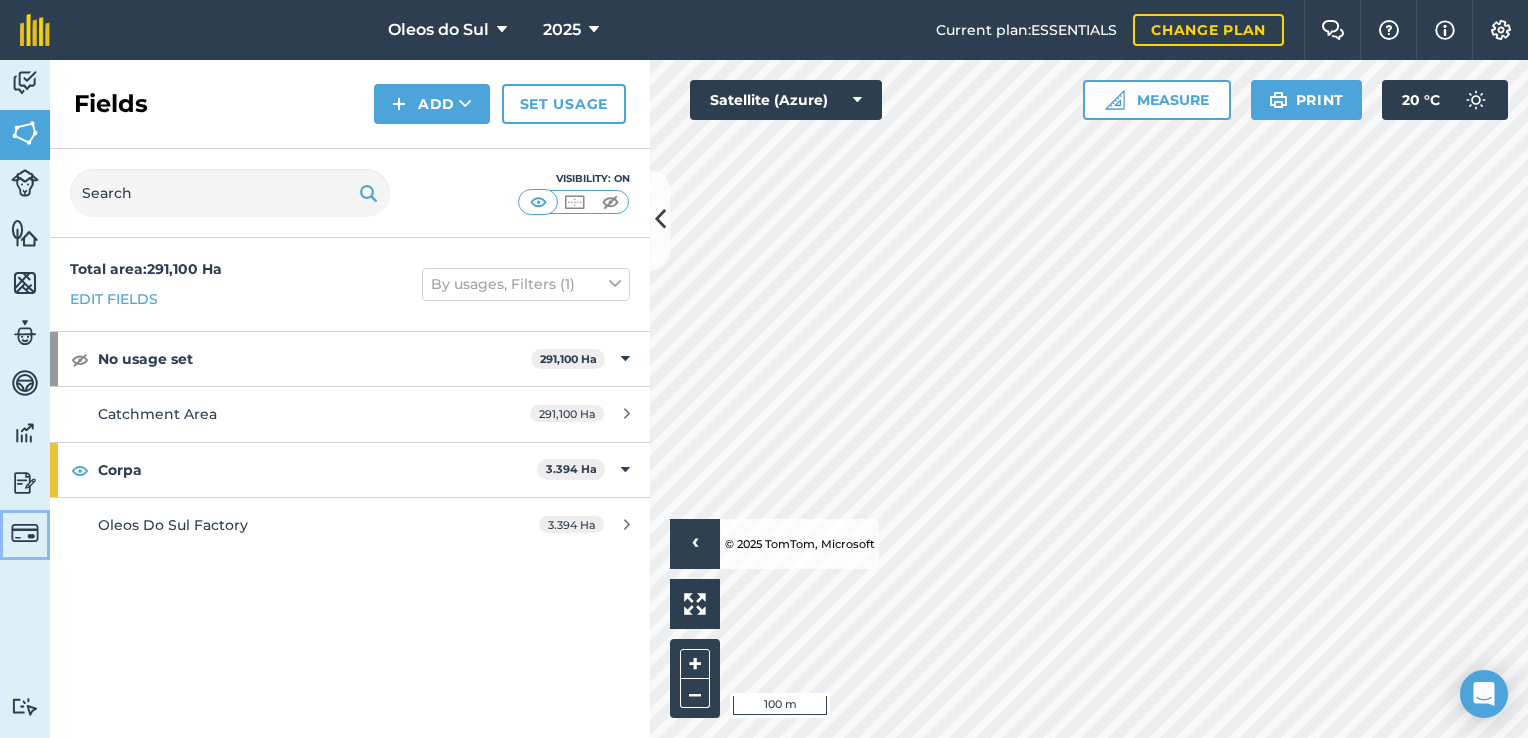 click at bounding box center (25, 533) 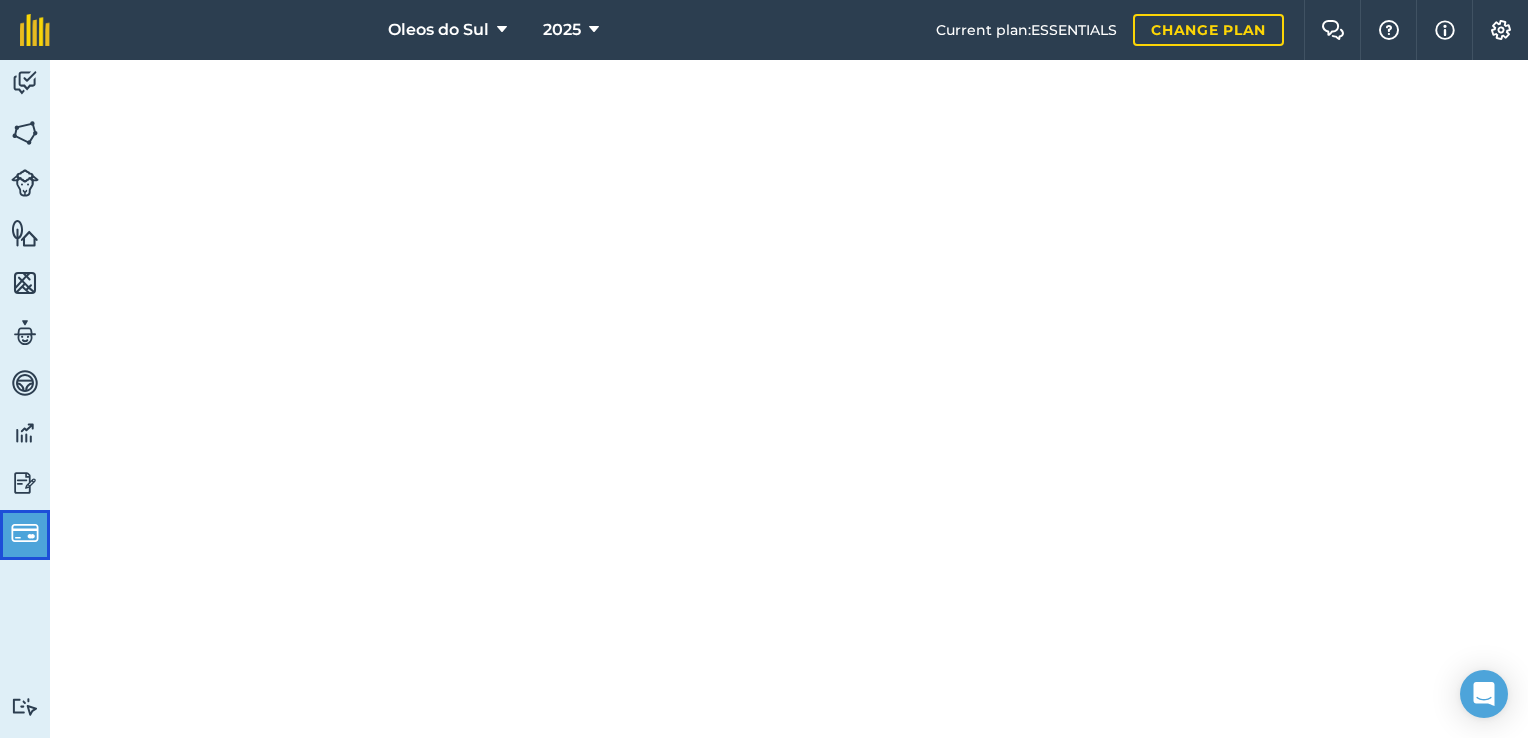 click at bounding box center (25, 533) 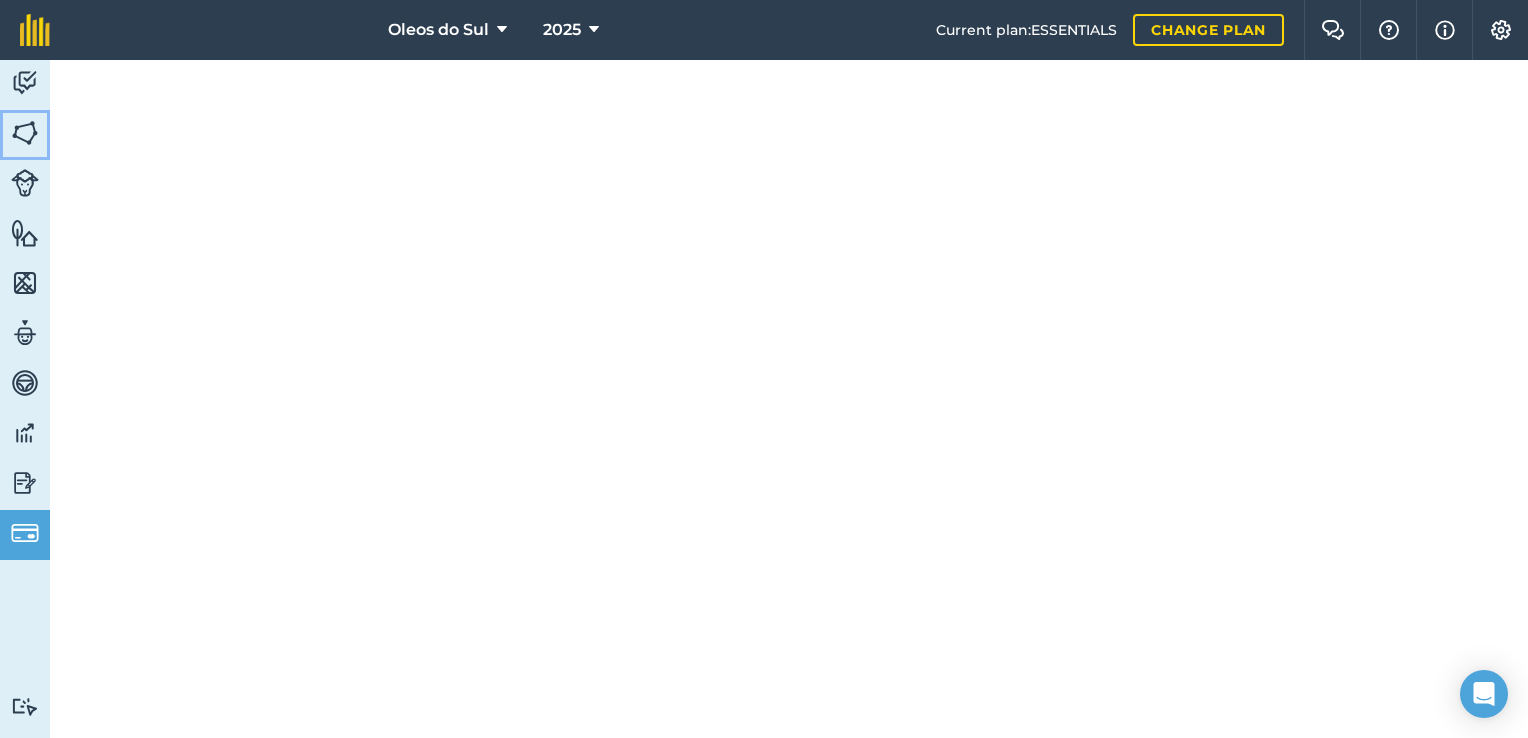 click at bounding box center [25, 133] 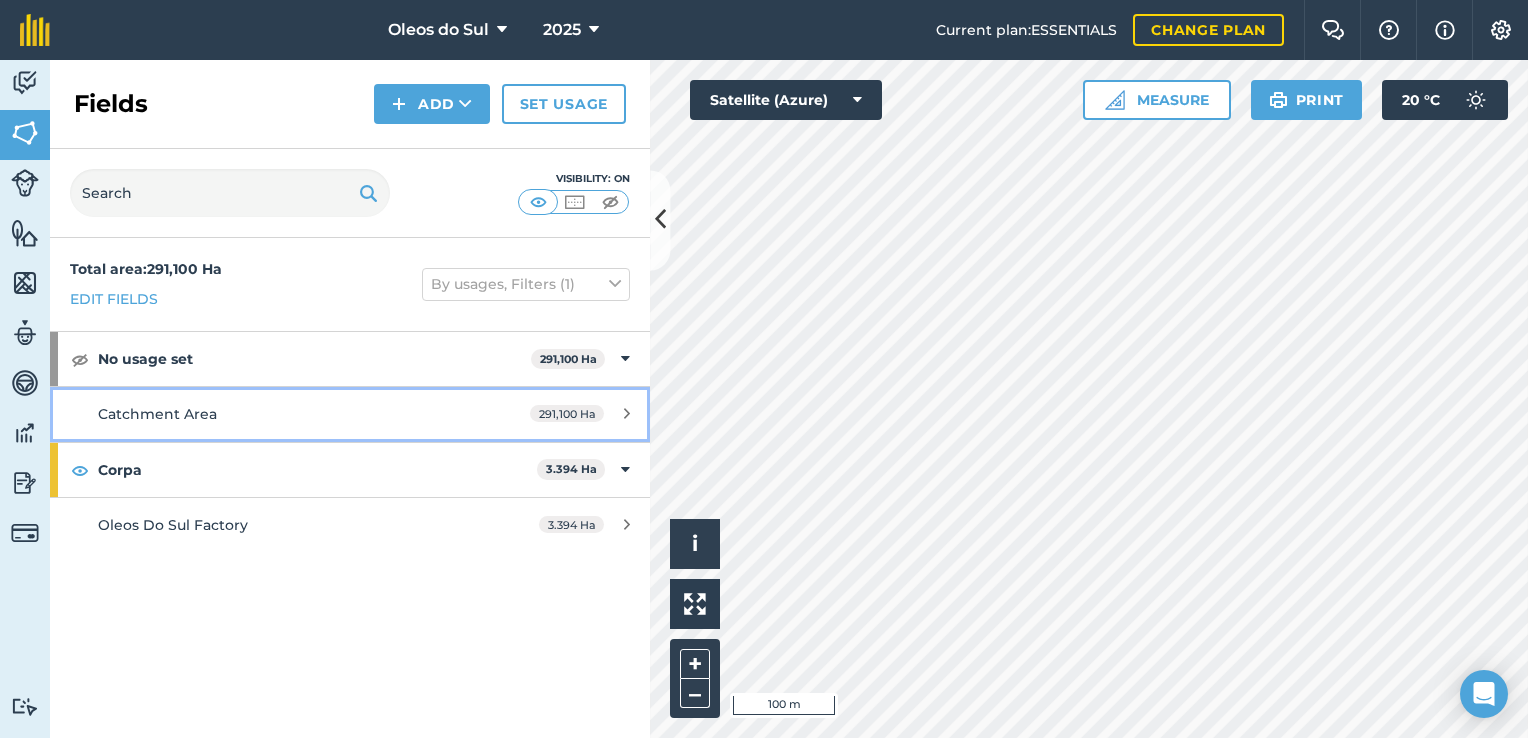 click on "291,100   Ha" at bounding box center [580, 414] 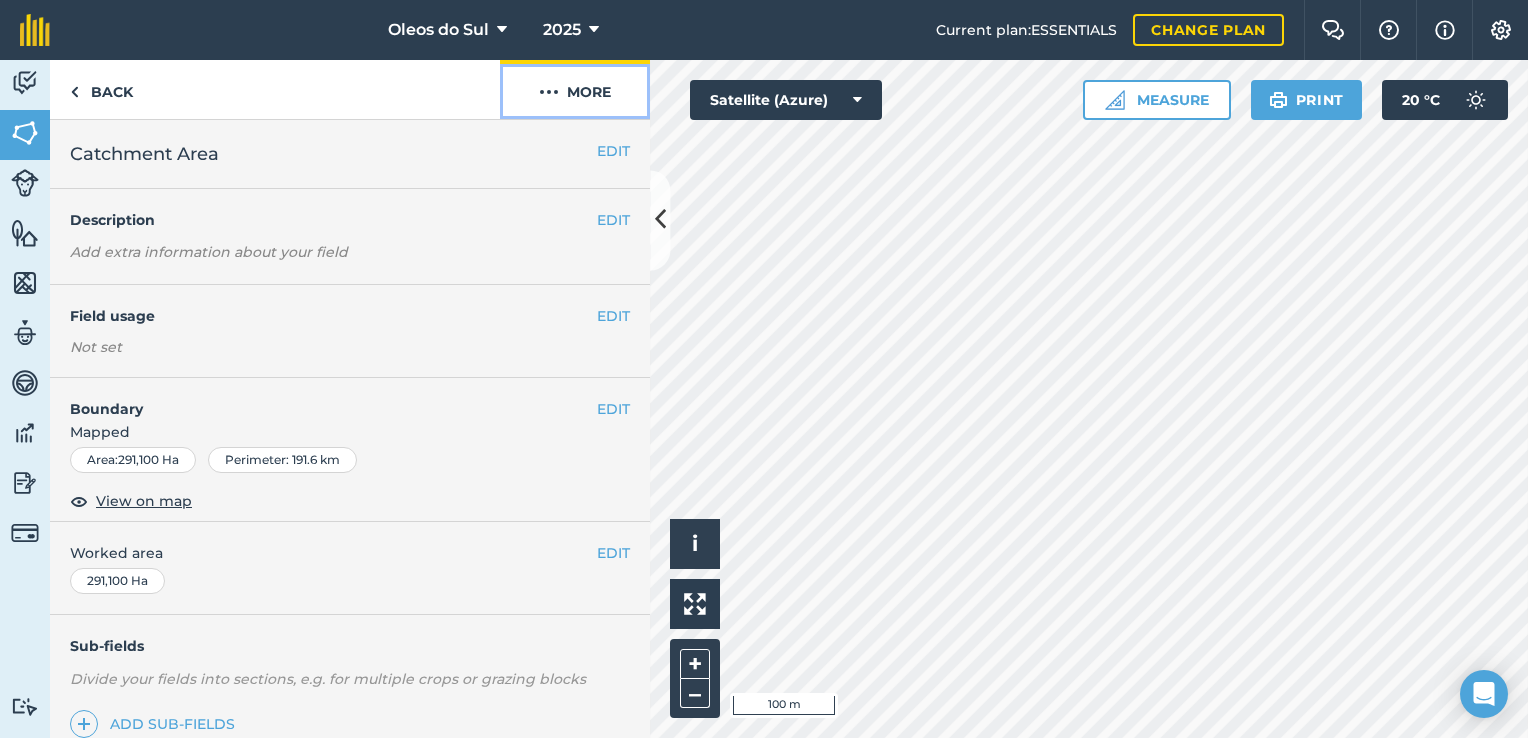 click on "More" at bounding box center [575, 89] 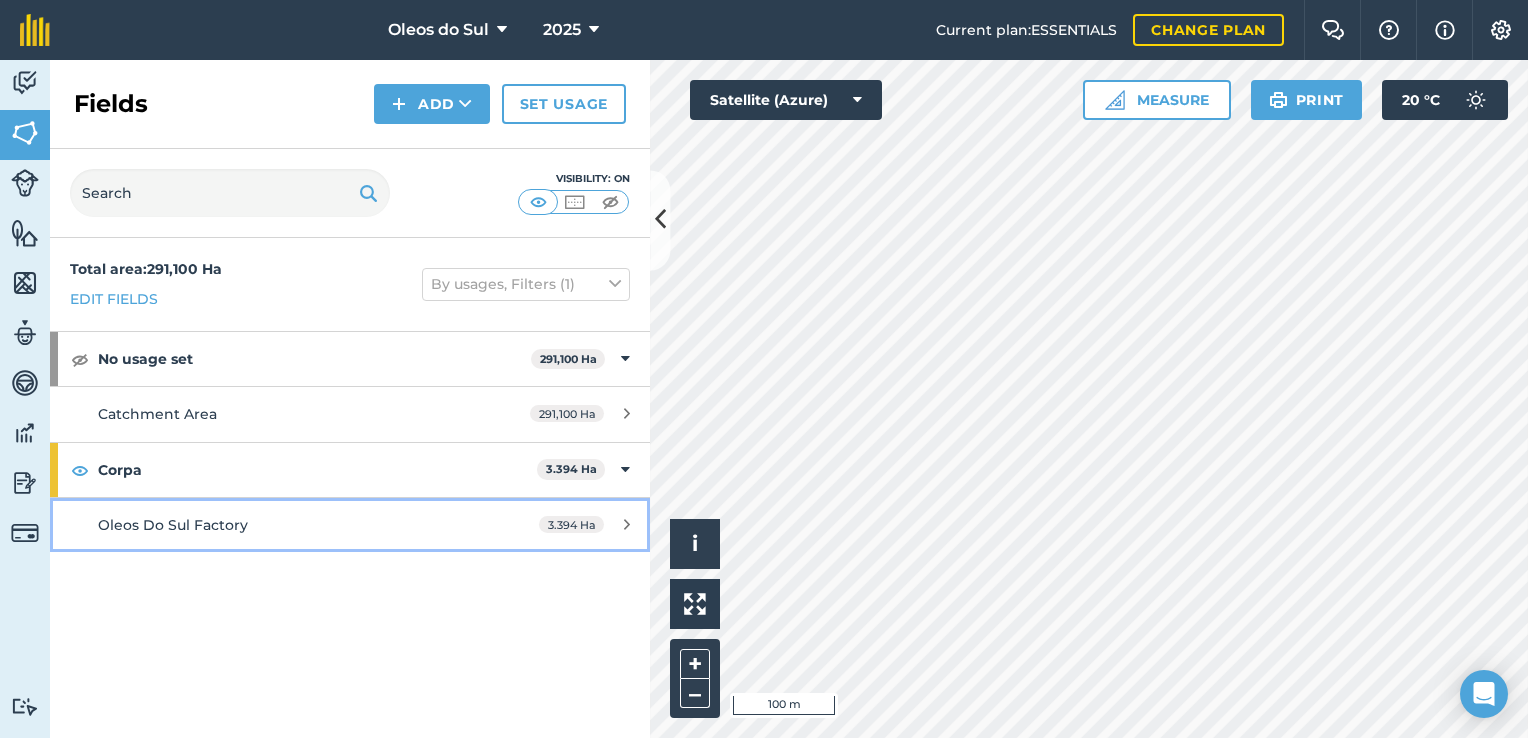 click on "Oleos Do Sul Factory" at bounding box center [173, 525] 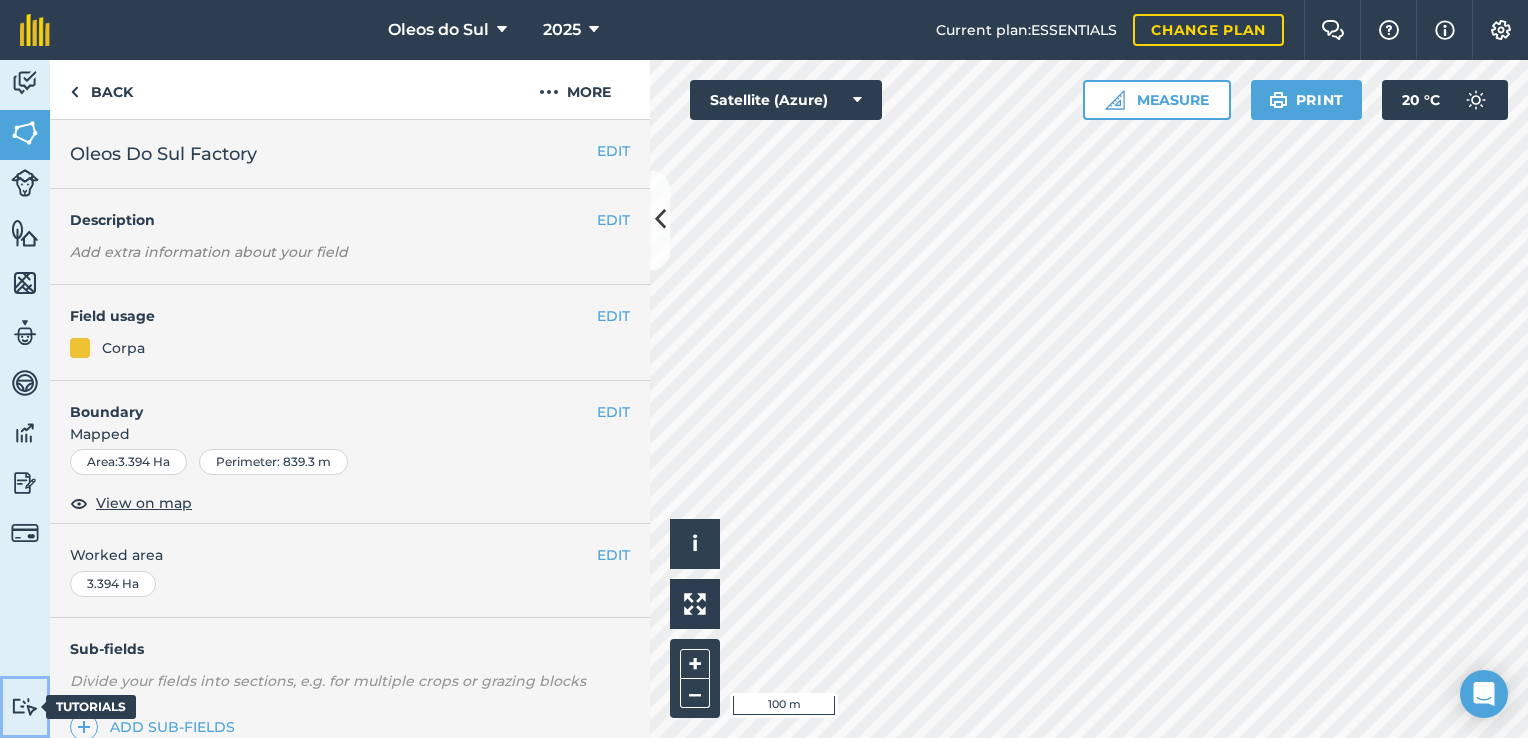 click at bounding box center [25, 706] 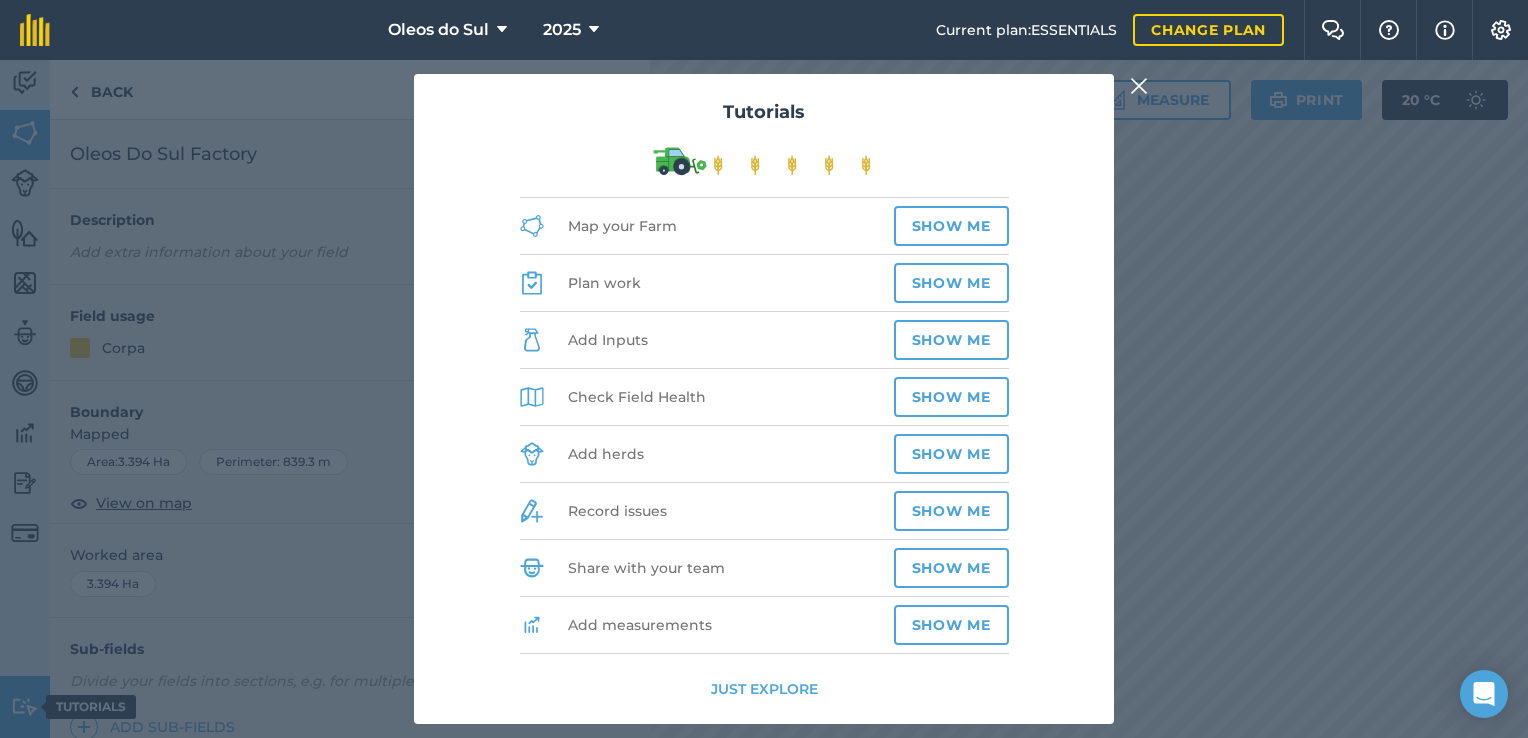click on "Tutorials Map your Farm Show me Plan work Show me Add Inputs Show me Check Field Health Show me Add herds Show me Record issues Show me Share with your team Show me Add measurements Show me Just explore" at bounding box center [764, 399] 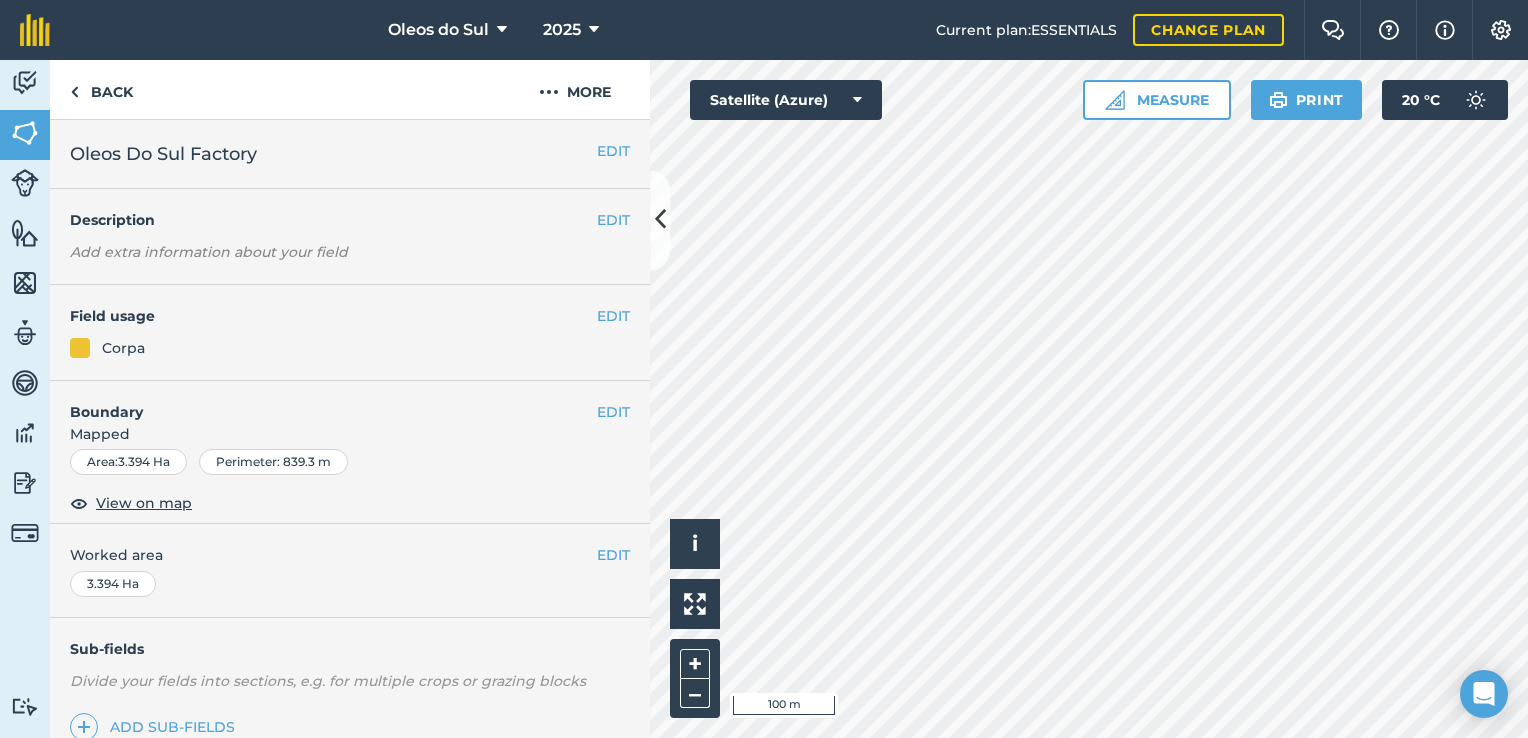 click on "3.394   Ha" at bounding box center (113, 584) 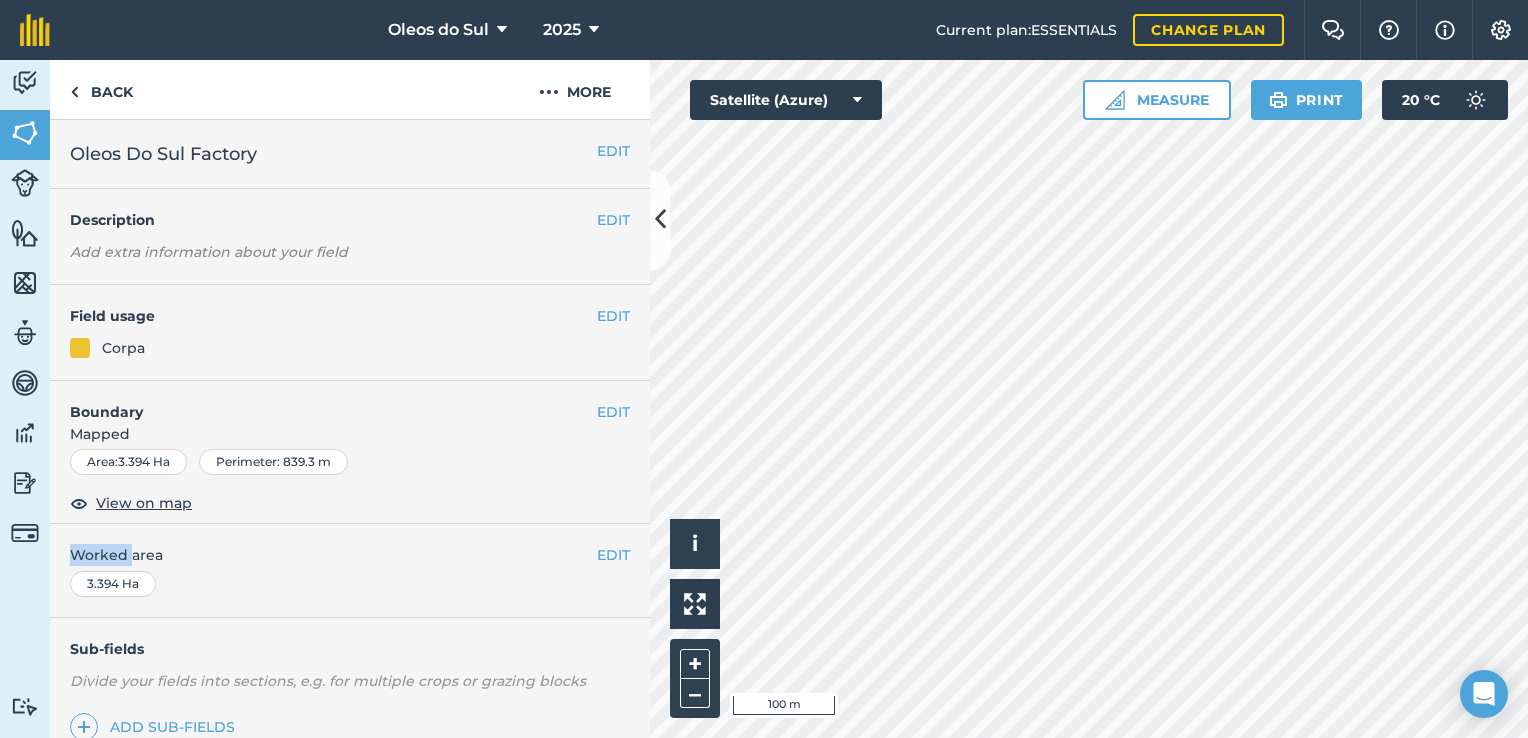 click on "Worked area" at bounding box center (350, 555) 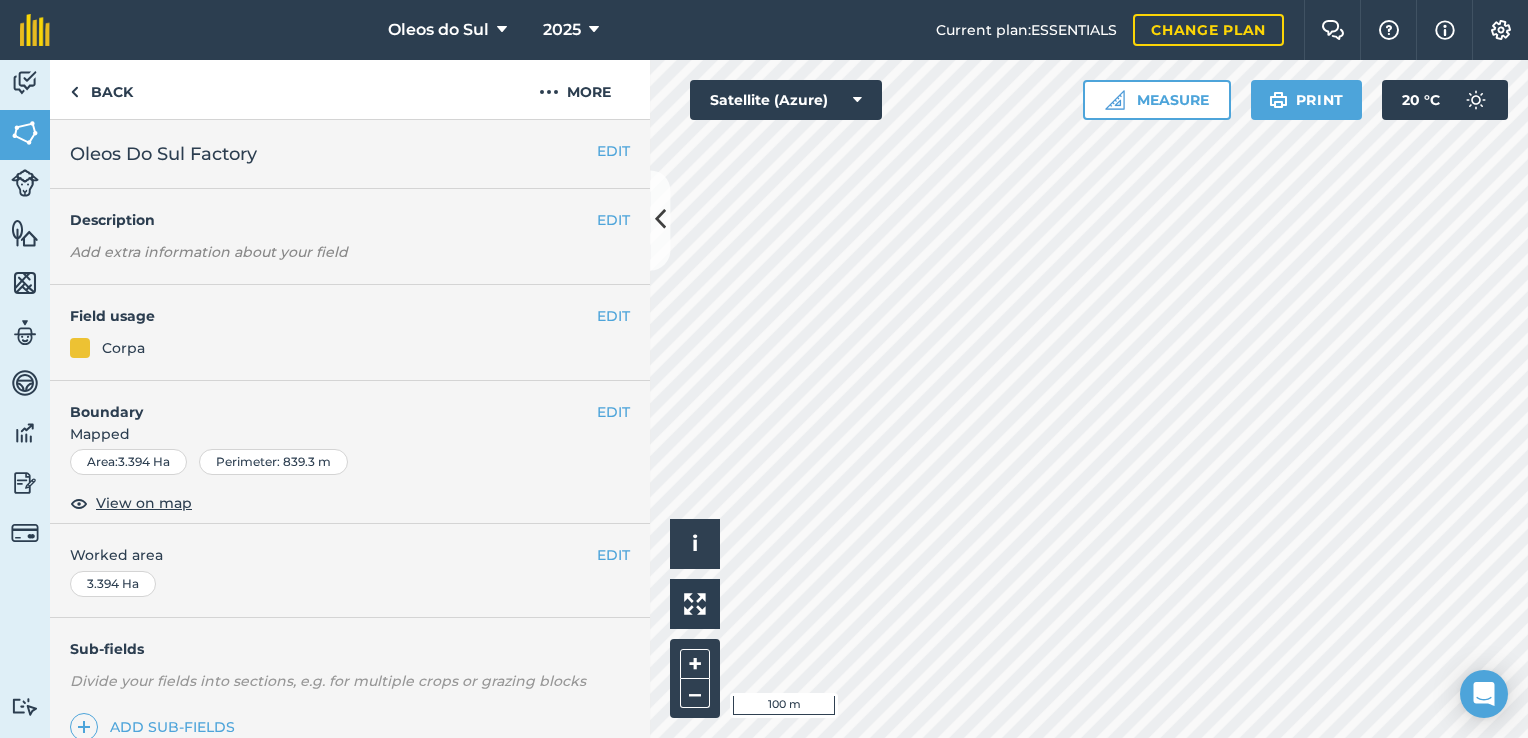 click on "Worked area" at bounding box center (350, 555) 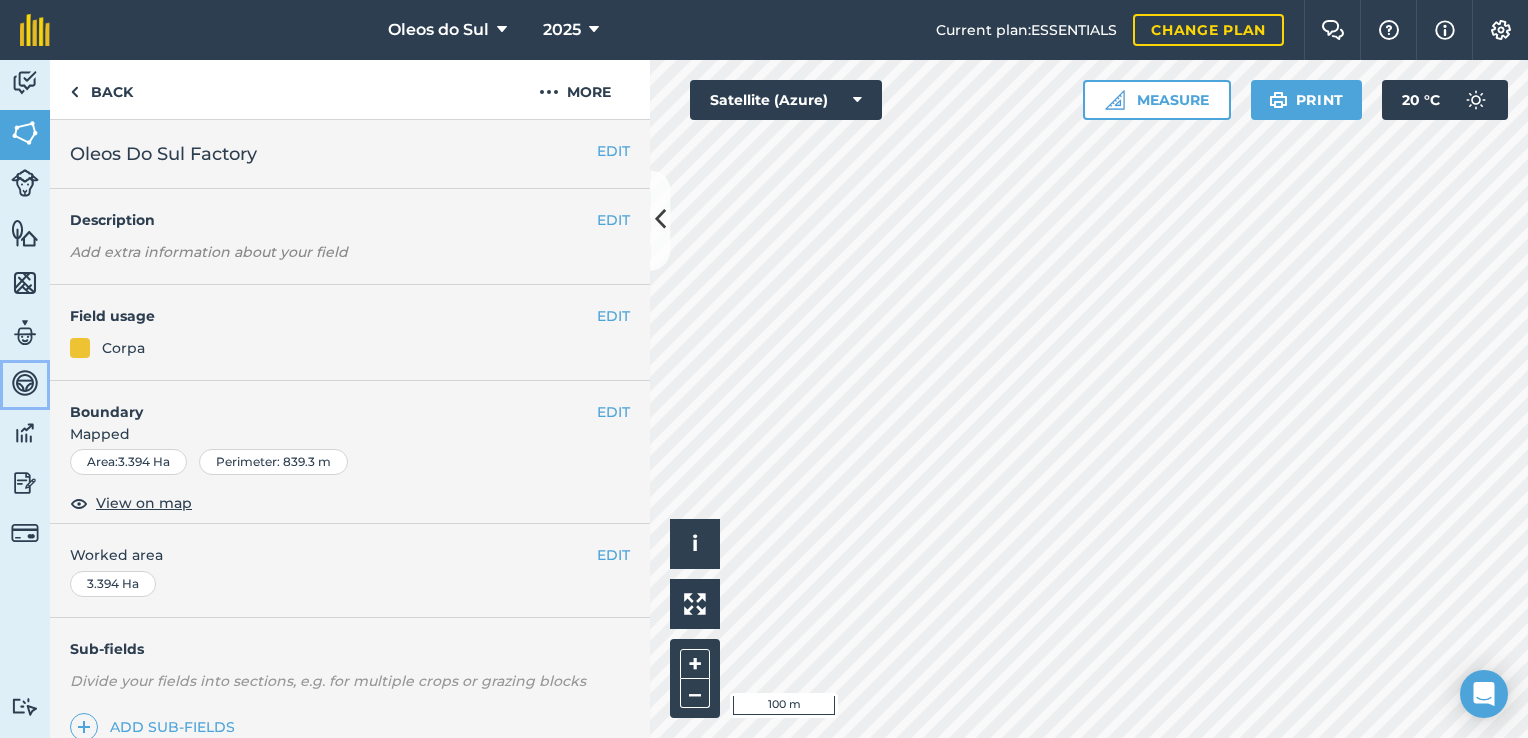 click at bounding box center [25, 383] 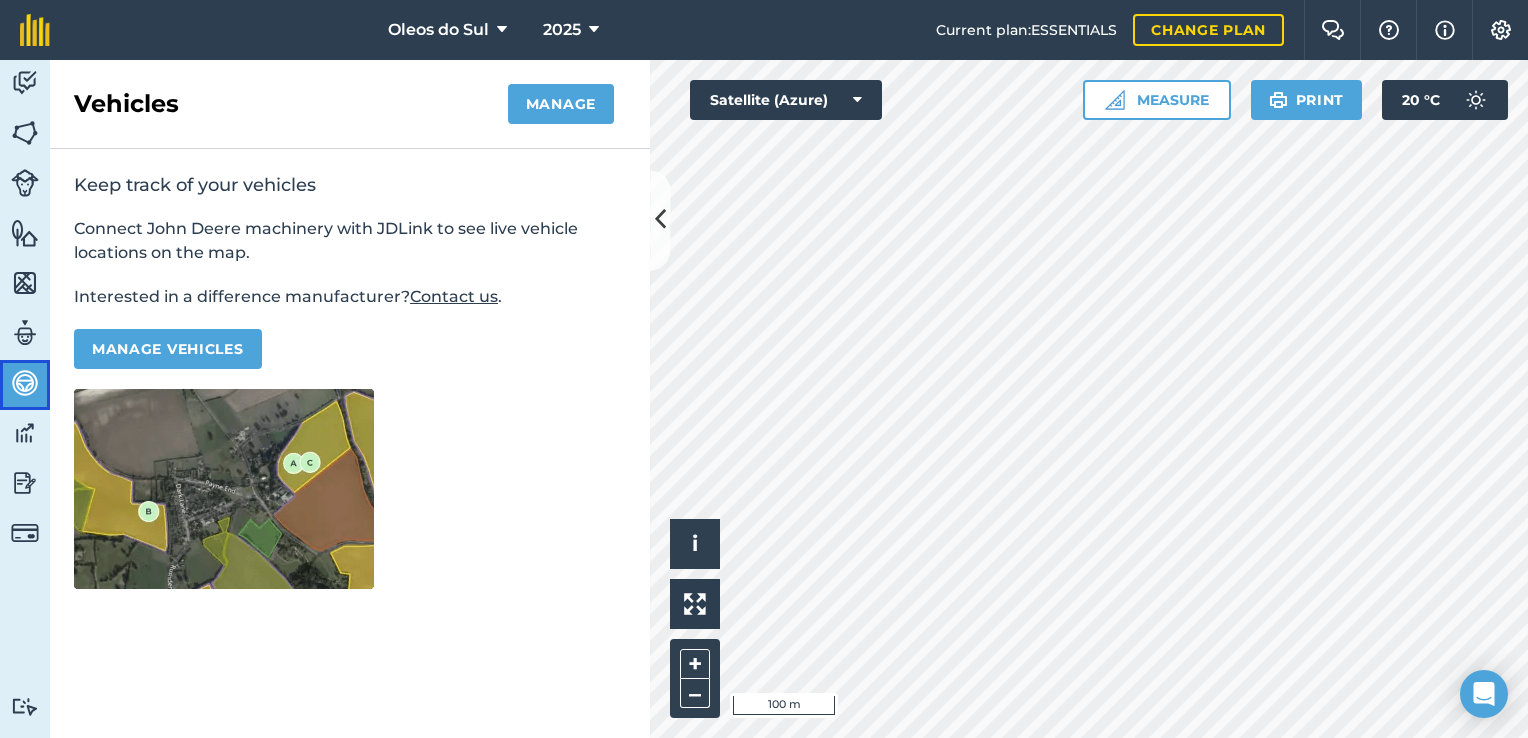 click at bounding box center [25, 383] 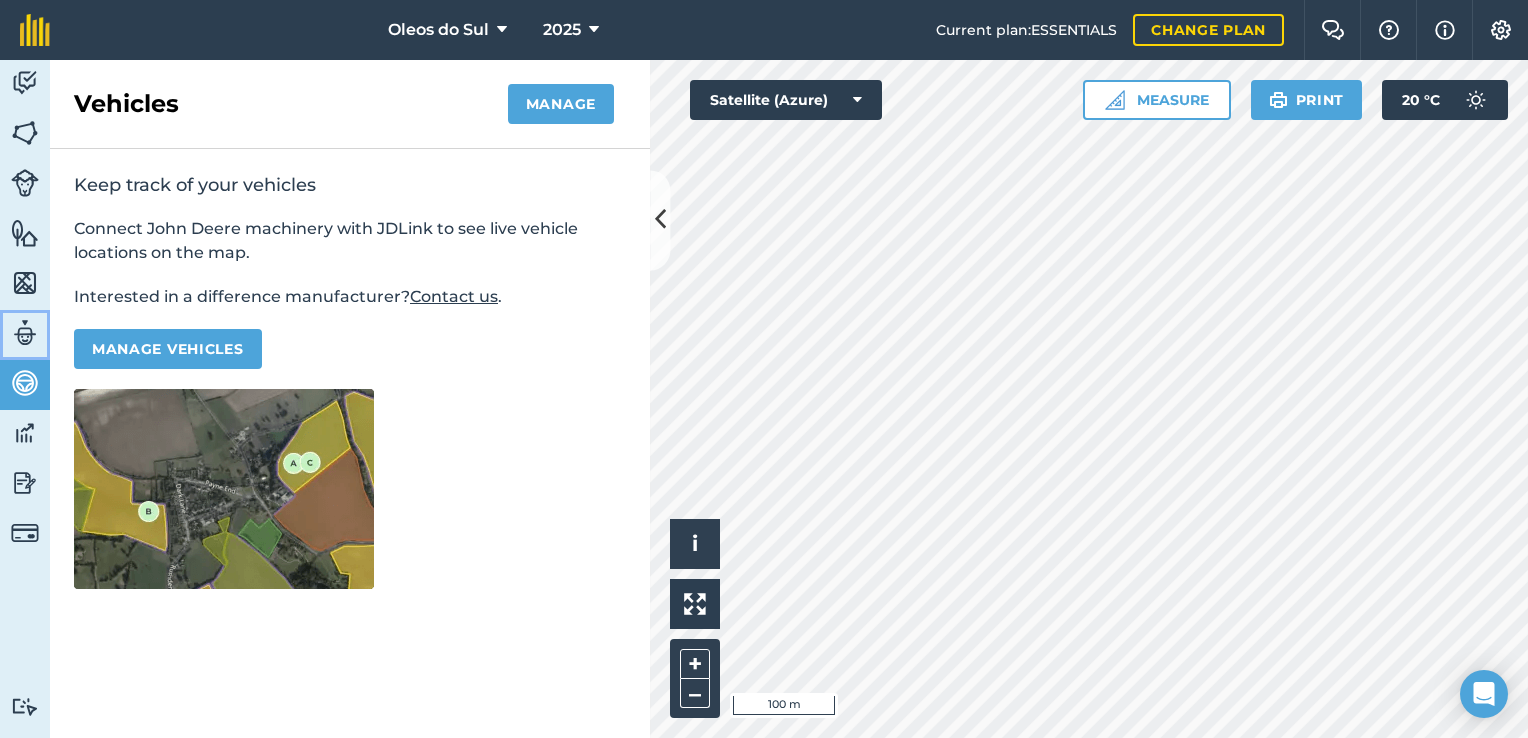 click at bounding box center (25, 333) 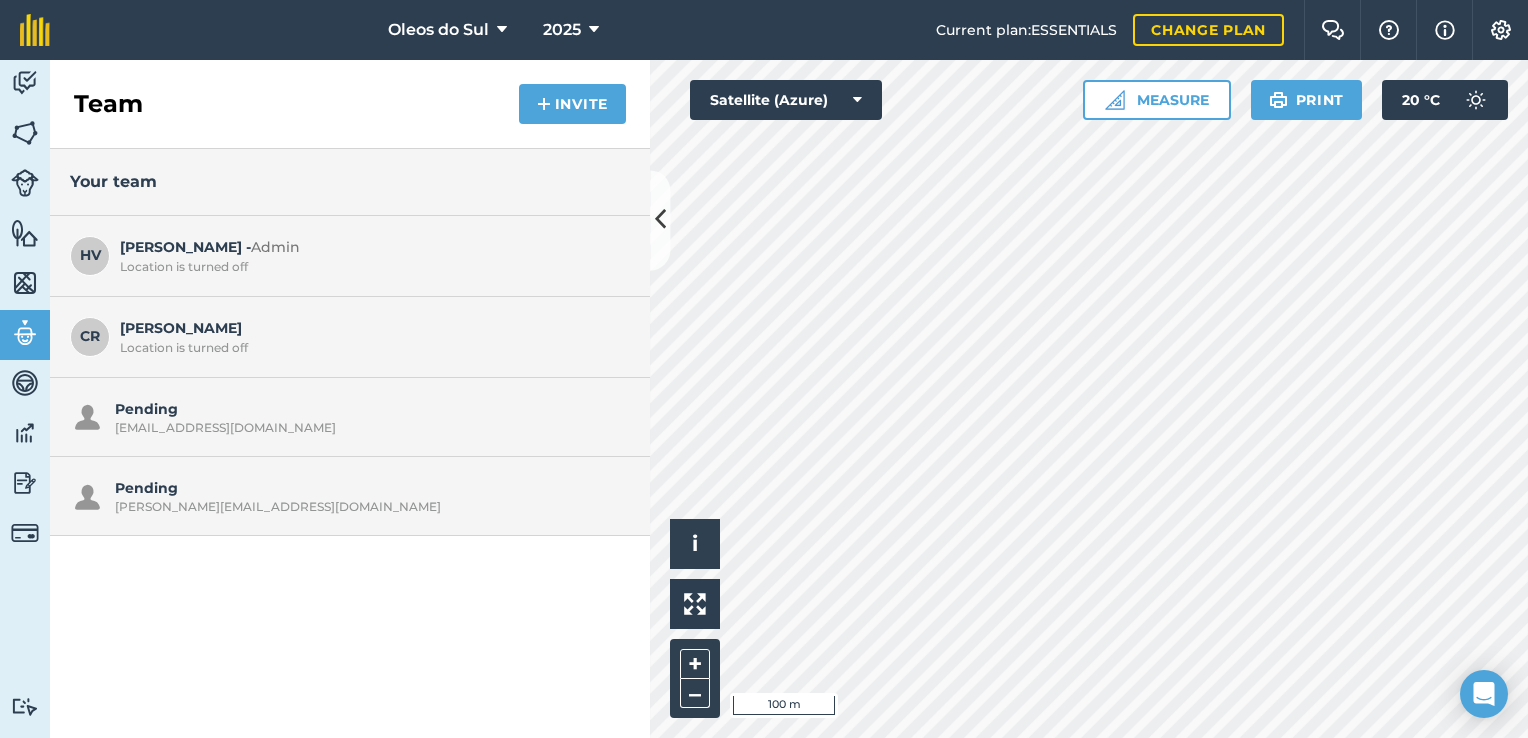 click on "Location is turned off" at bounding box center [370, 348] 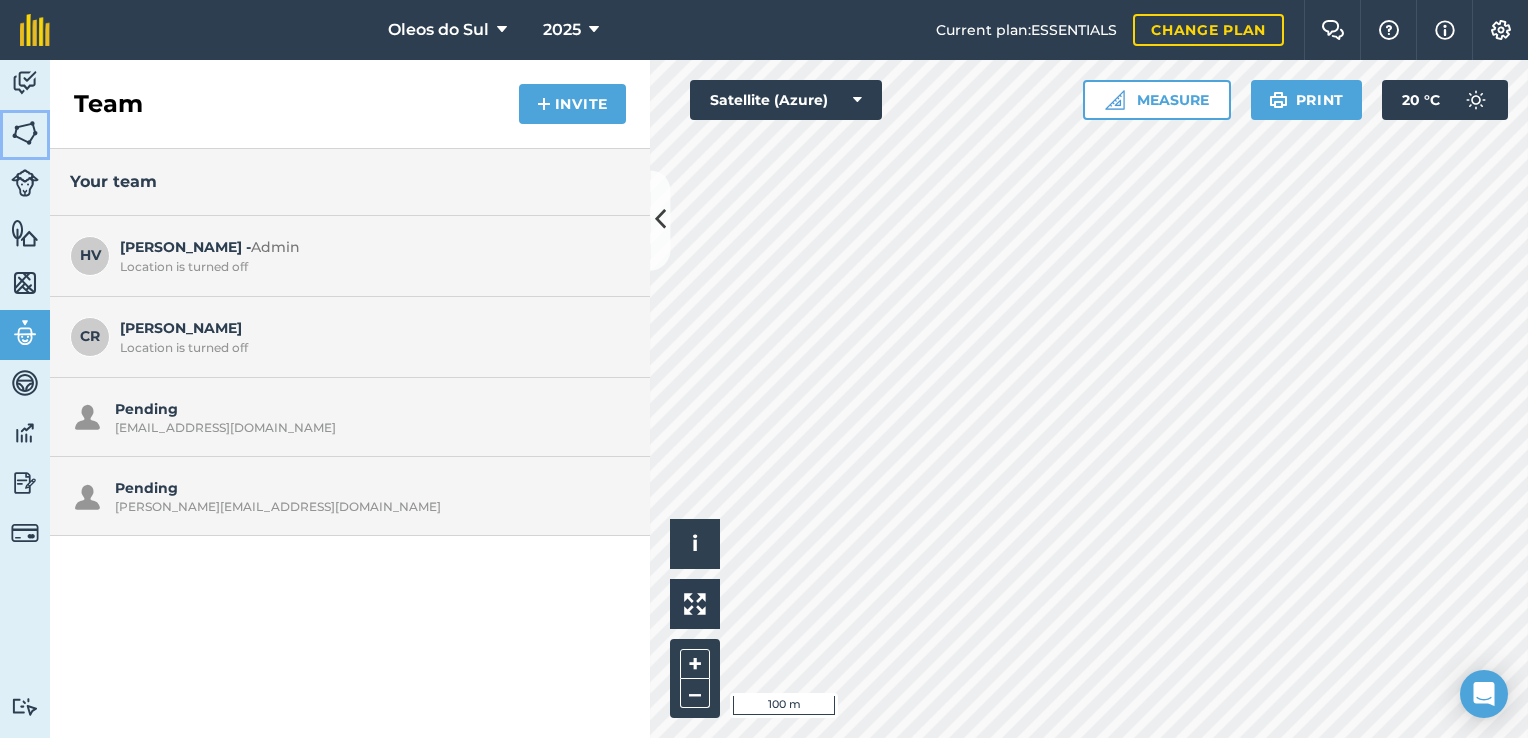 click at bounding box center (25, 133) 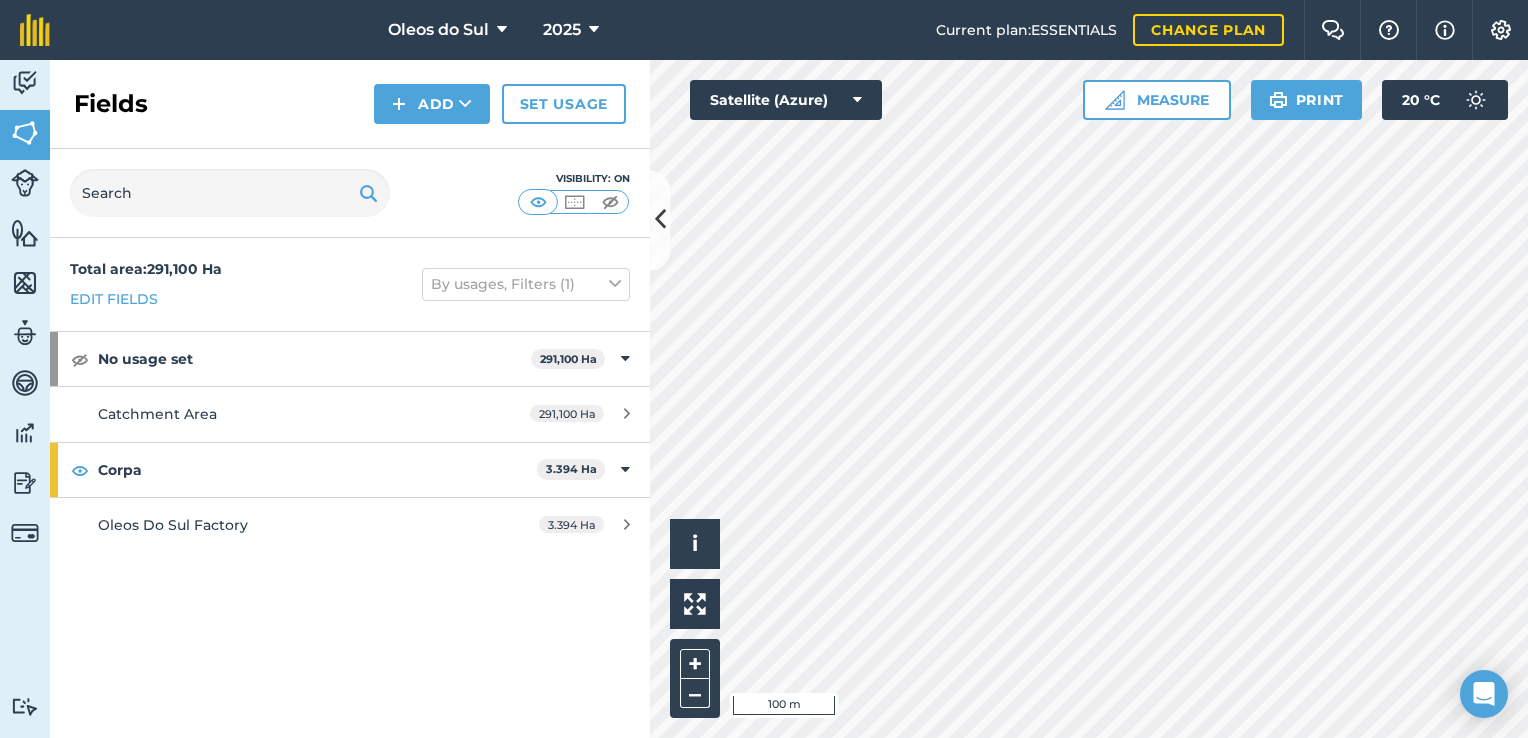 click at bounding box center (368, 193) 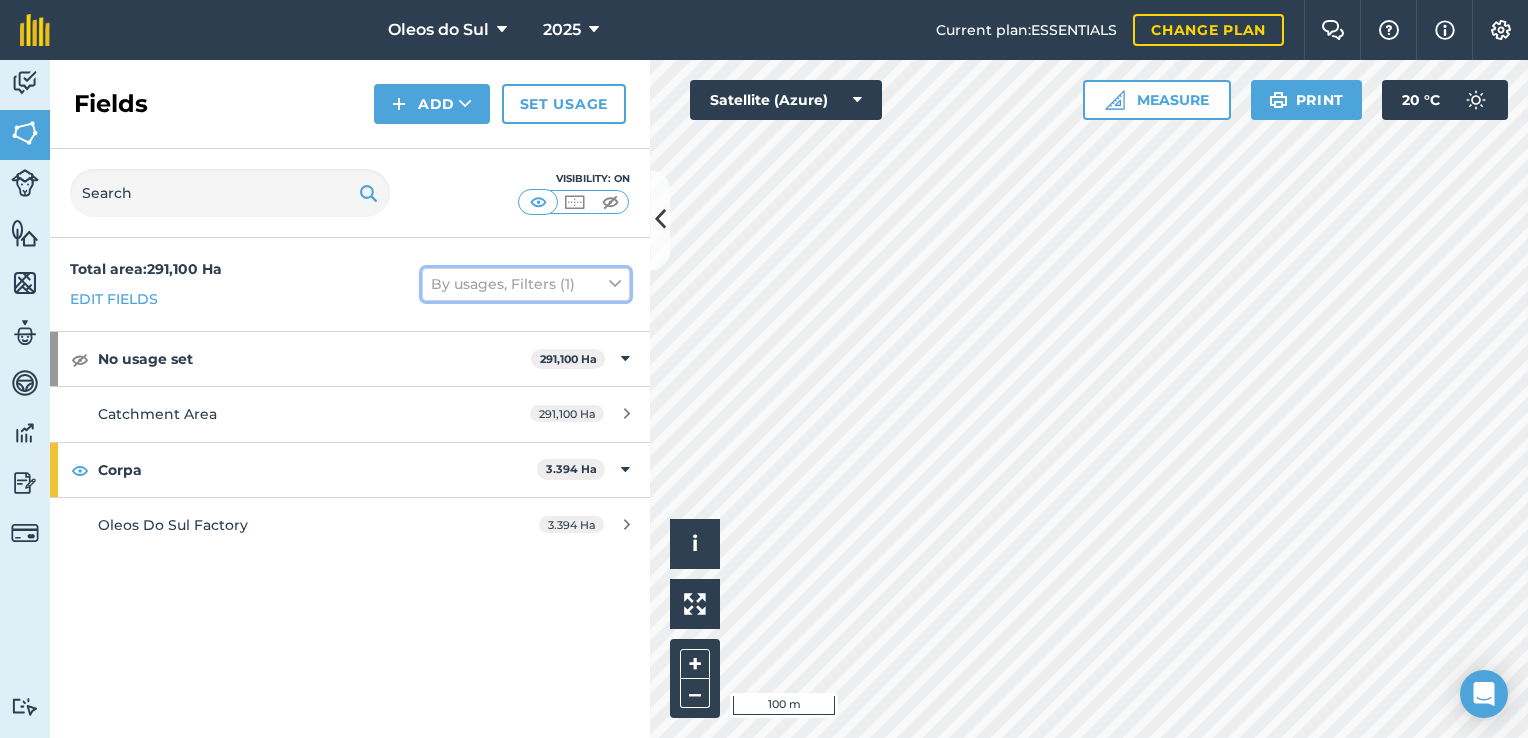 click at bounding box center (615, 284) 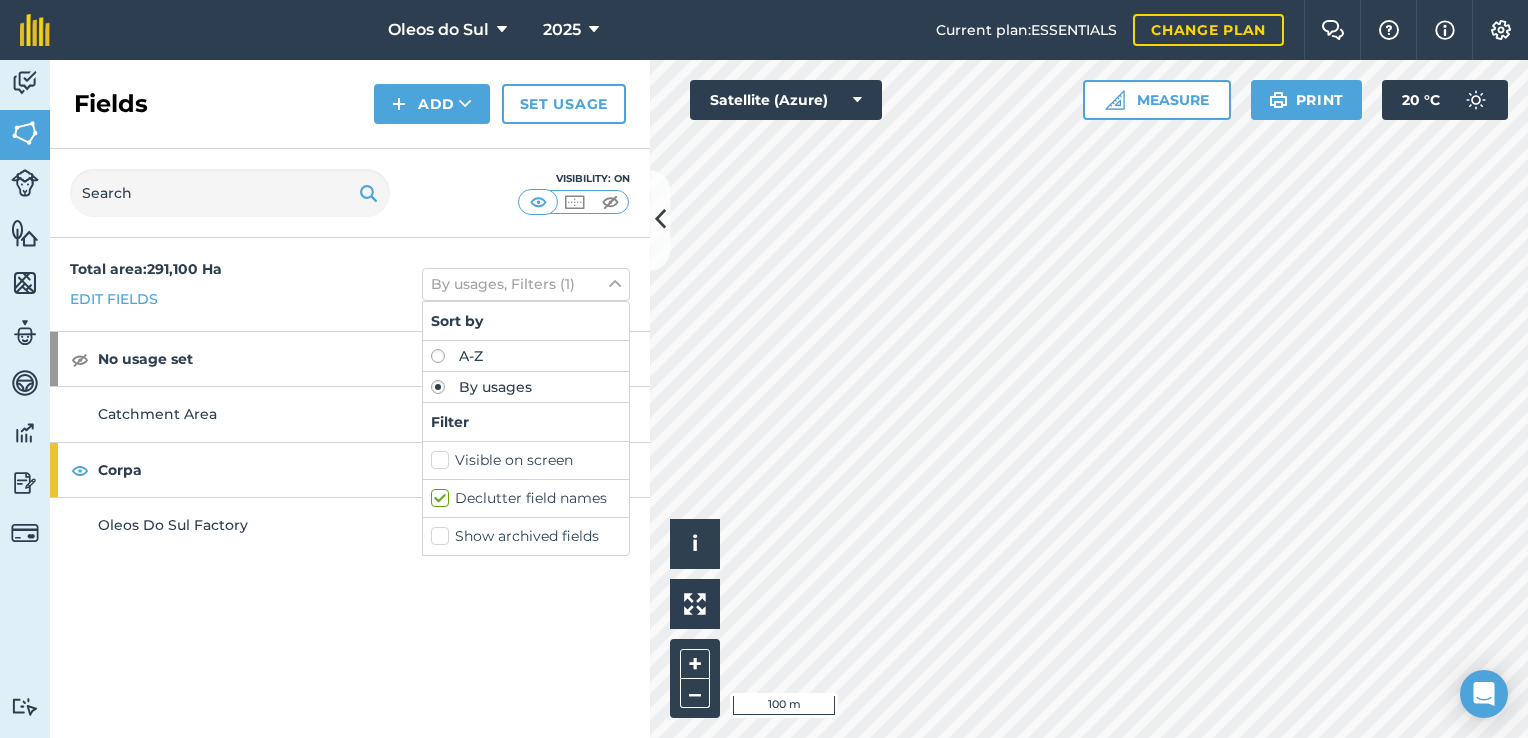 click on "Show archived fields" at bounding box center [526, 536] 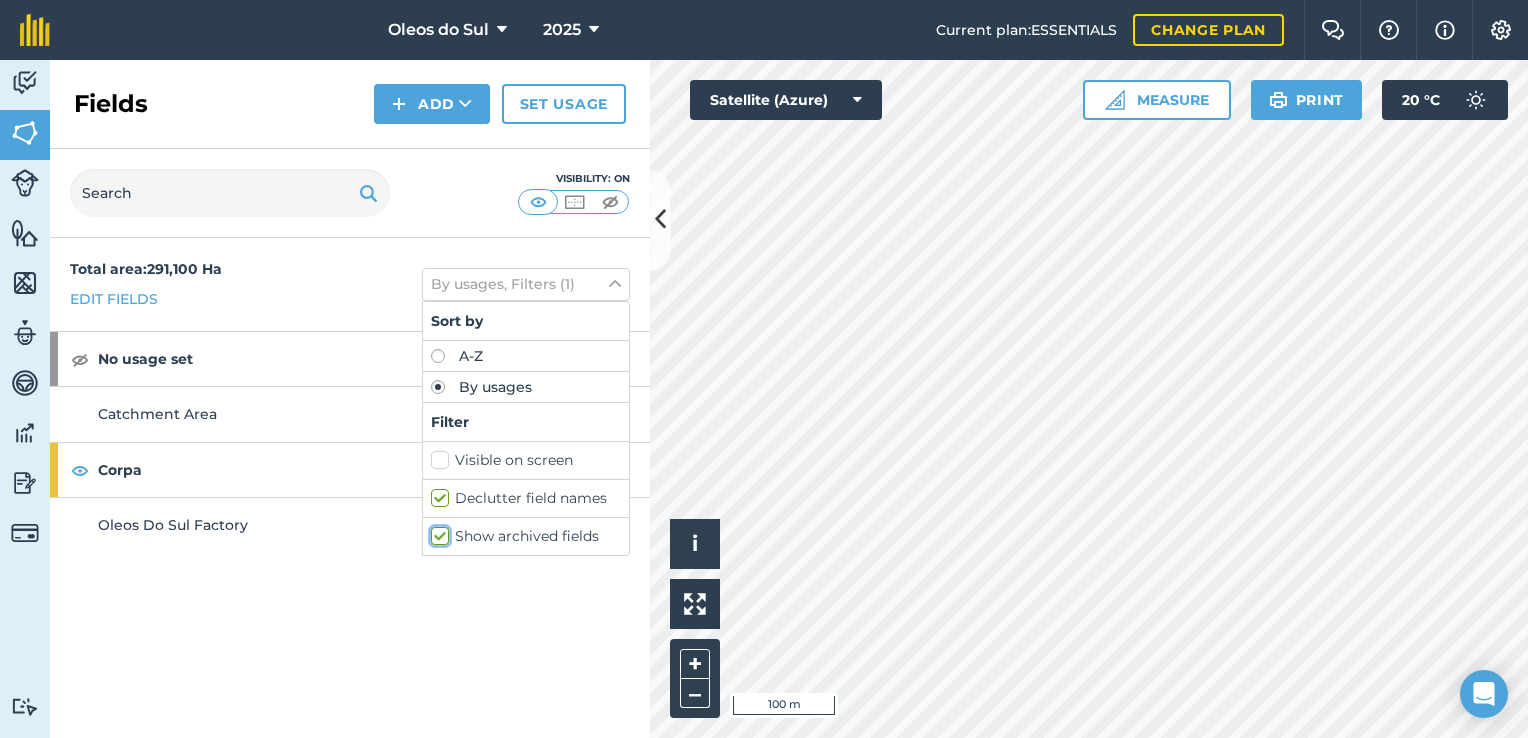 checkbox on "true" 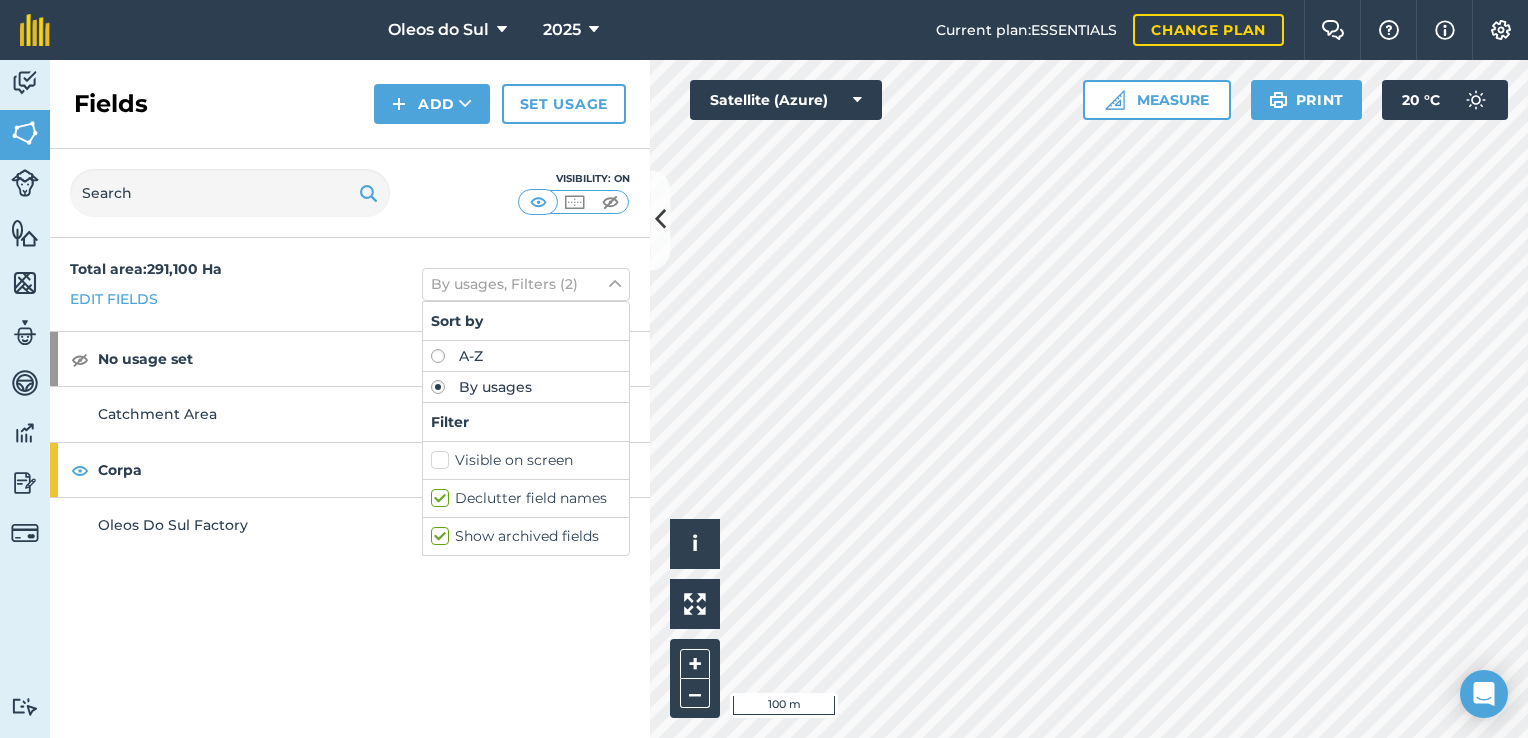 click on "Total area :  291,100   Ha Edit fields By usages, Filters (2) Sort by A-Z By usages Filter Visible on screen Declutter field names Show archived fields No usage set 291,100   Ha Catchment Area 291,100   Ha Corpa 3.394   Ha Oleos Do Sul Factory 3.394   Ha" at bounding box center (350, 488) 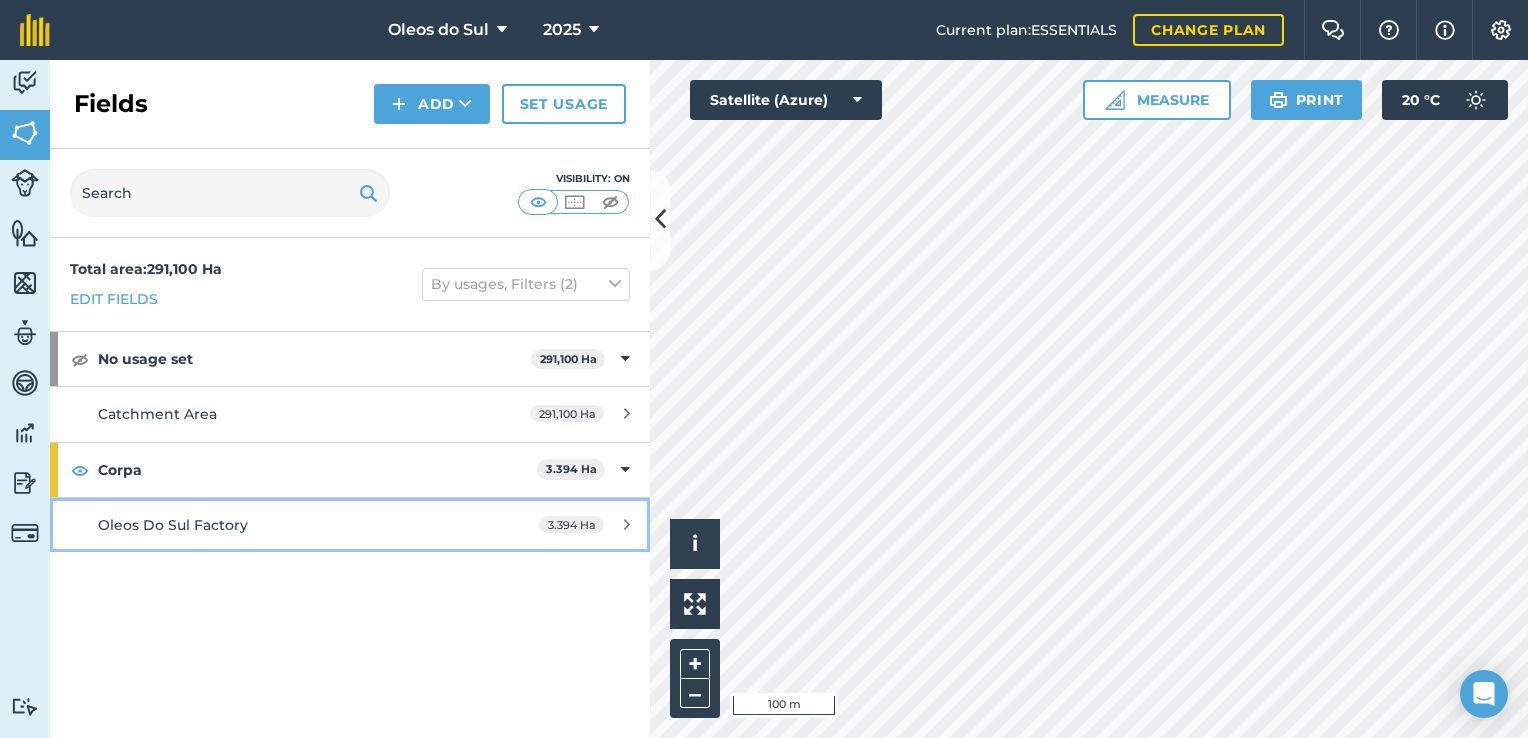 click on "Oleos Do Sul Factory" at bounding box center (173, 525) 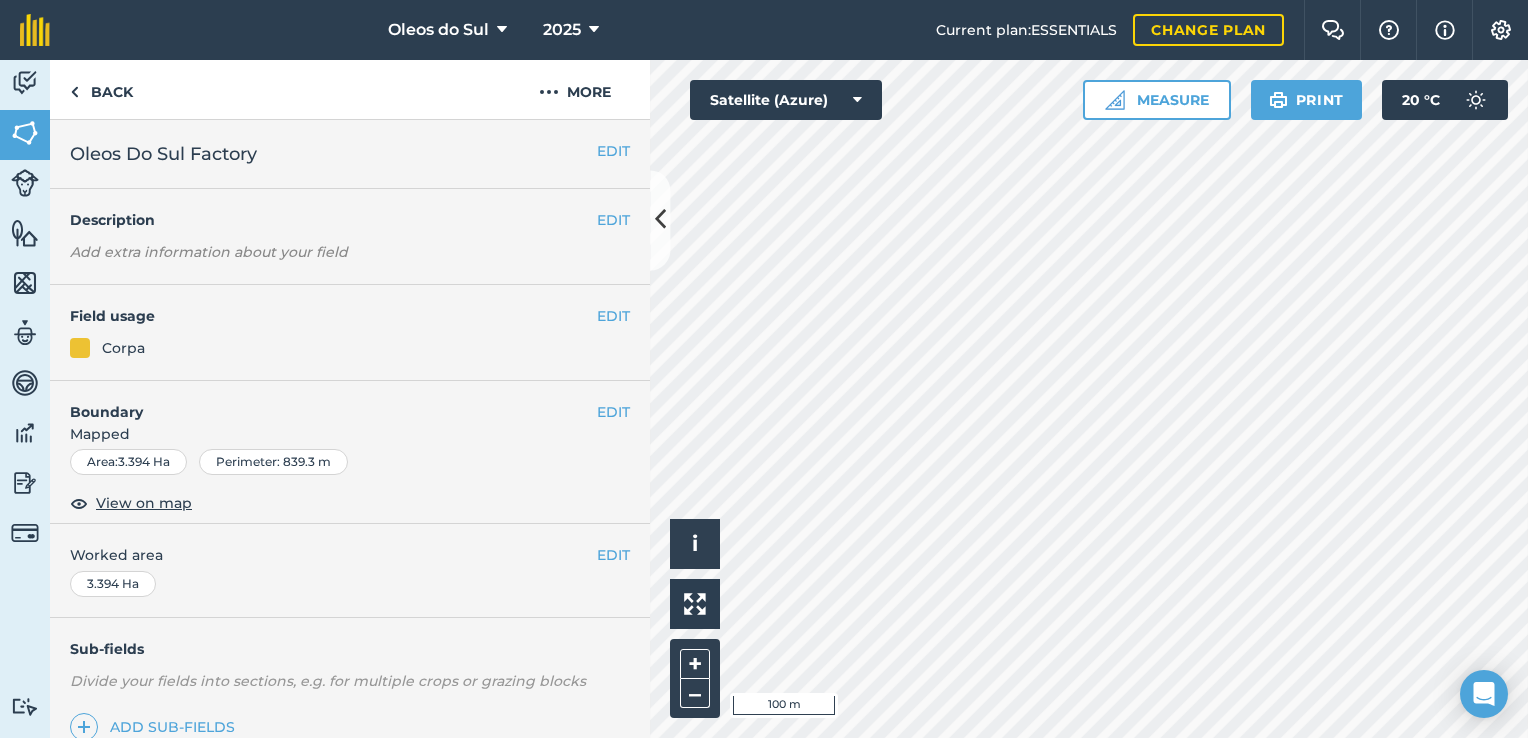click on "Corpa" at bounding box center [350, 348] 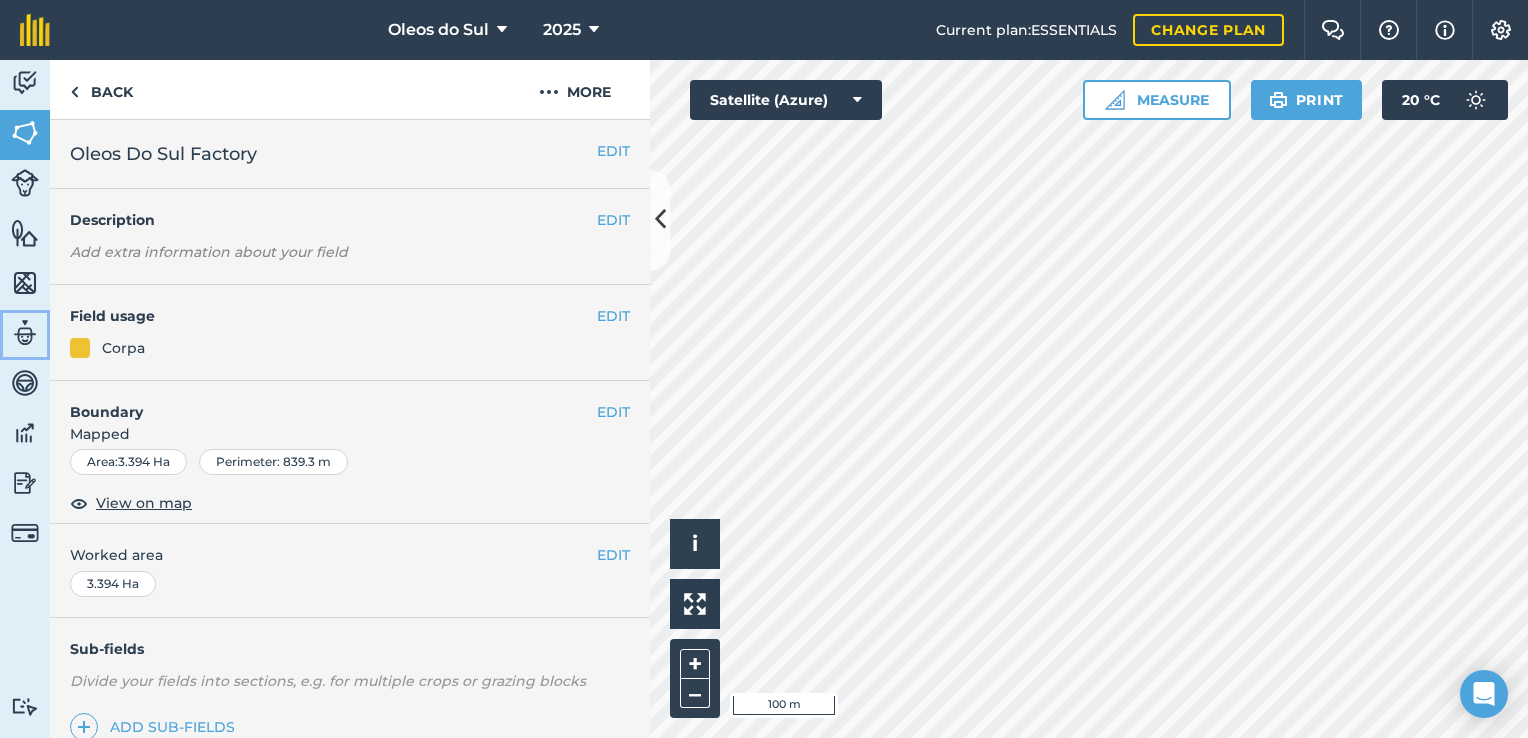 click at bounding box center (25, 333) 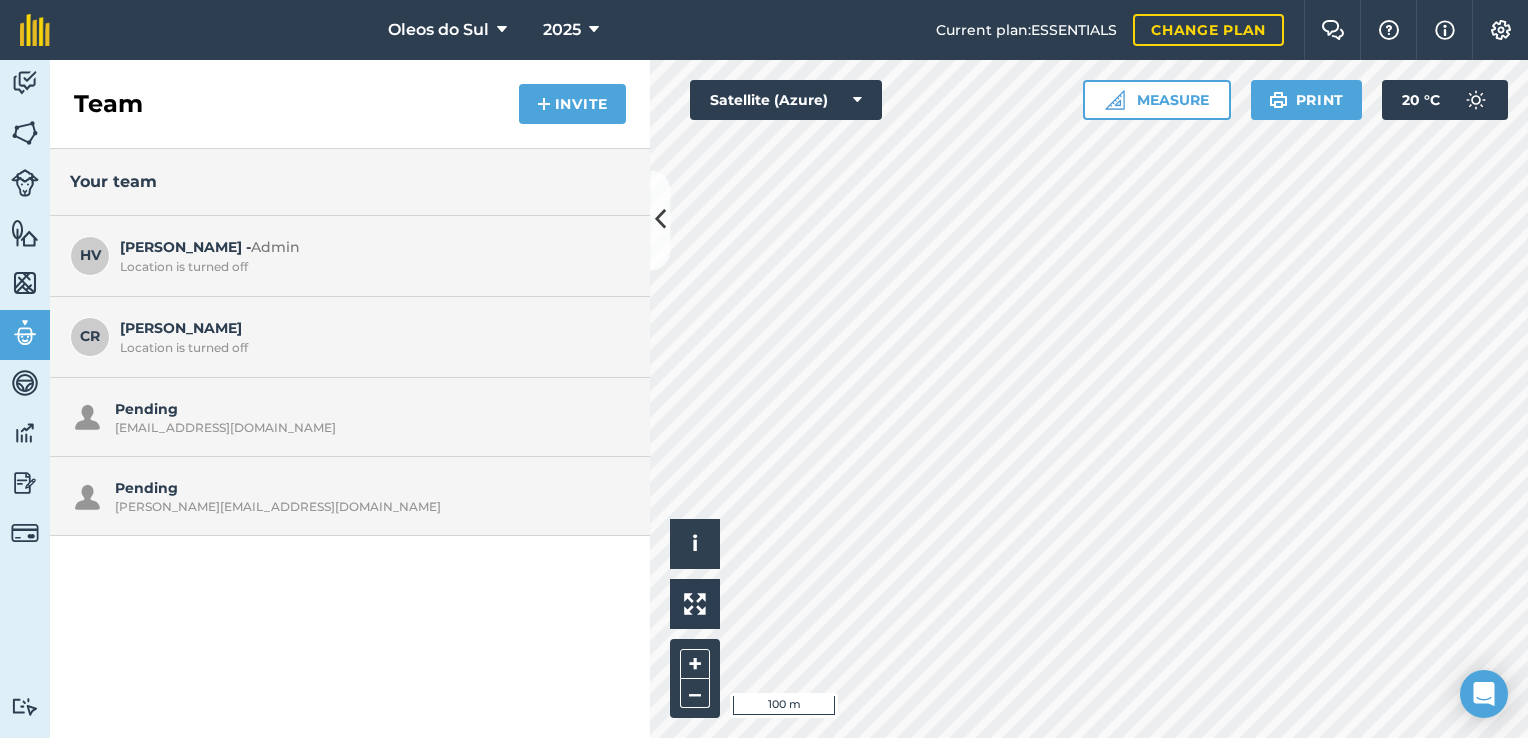 click on "[PERSON_NAME]   -  Admin Location is turned off" at bounding box center (370, 255) 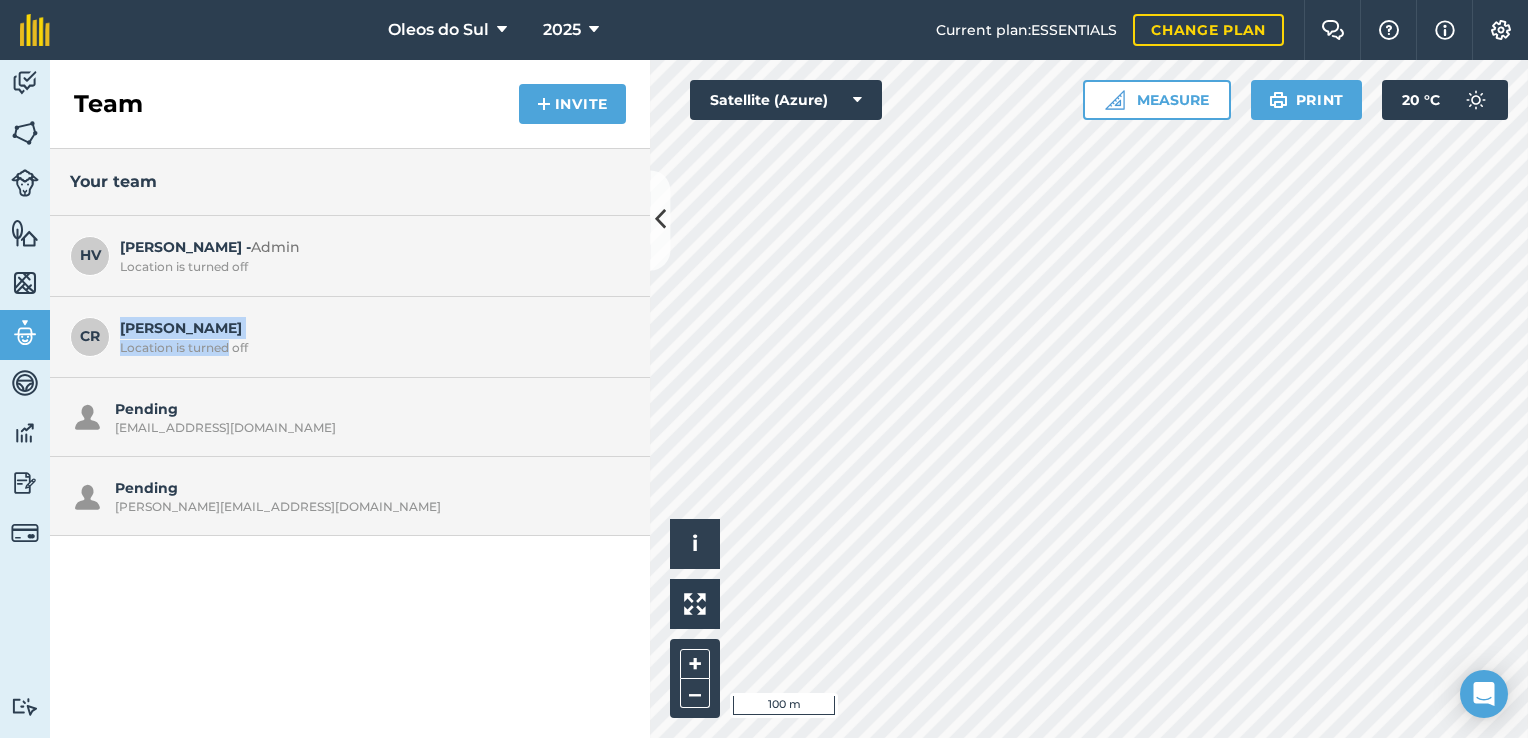 drag, startPoint x: 101, startPoint y: 338, endPoint x: 198, endPoint y: 353, distance: 98.15294 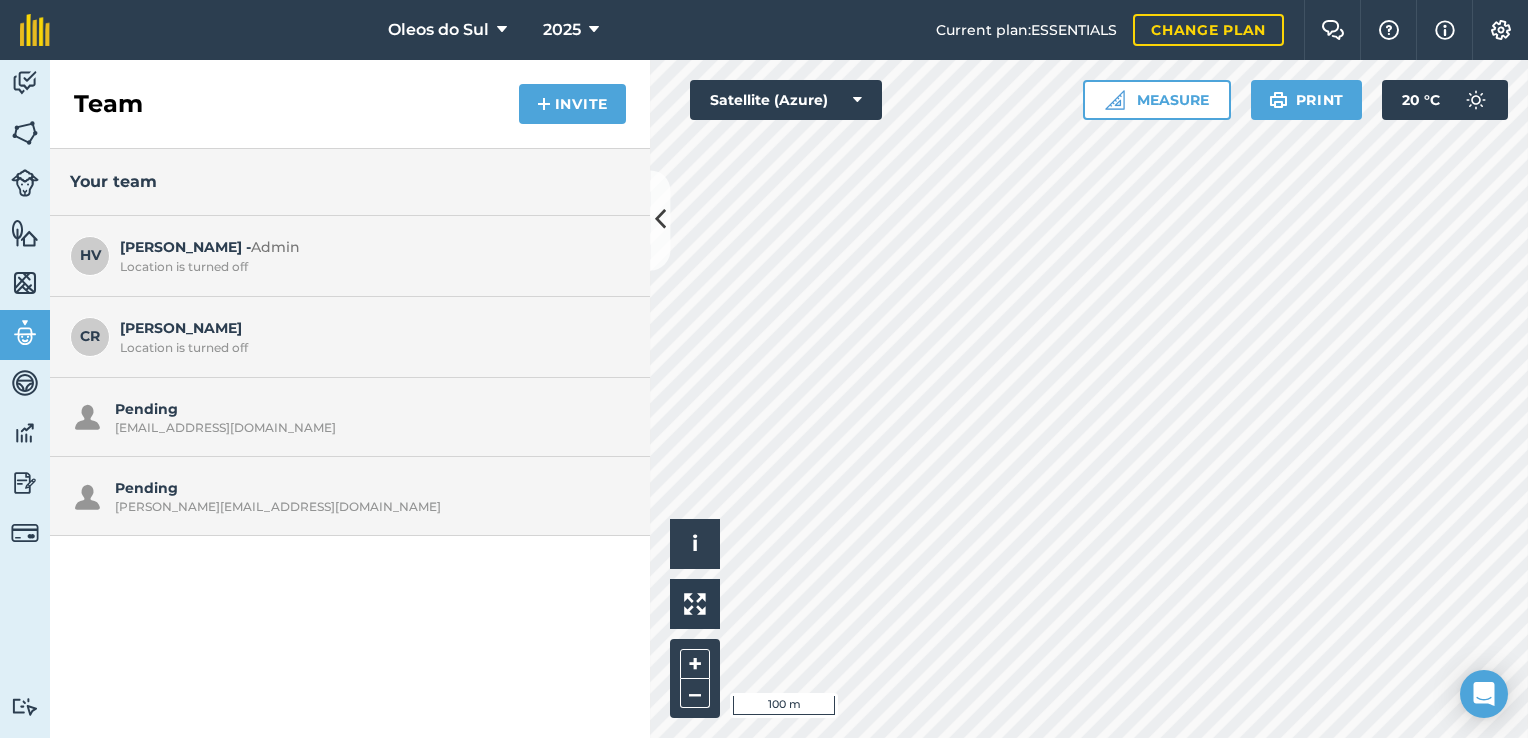 click on "[PERSON_NAME][EMAIL_ADDRESS][DOMAIN_NAME]" at bounding box center (367, 507) 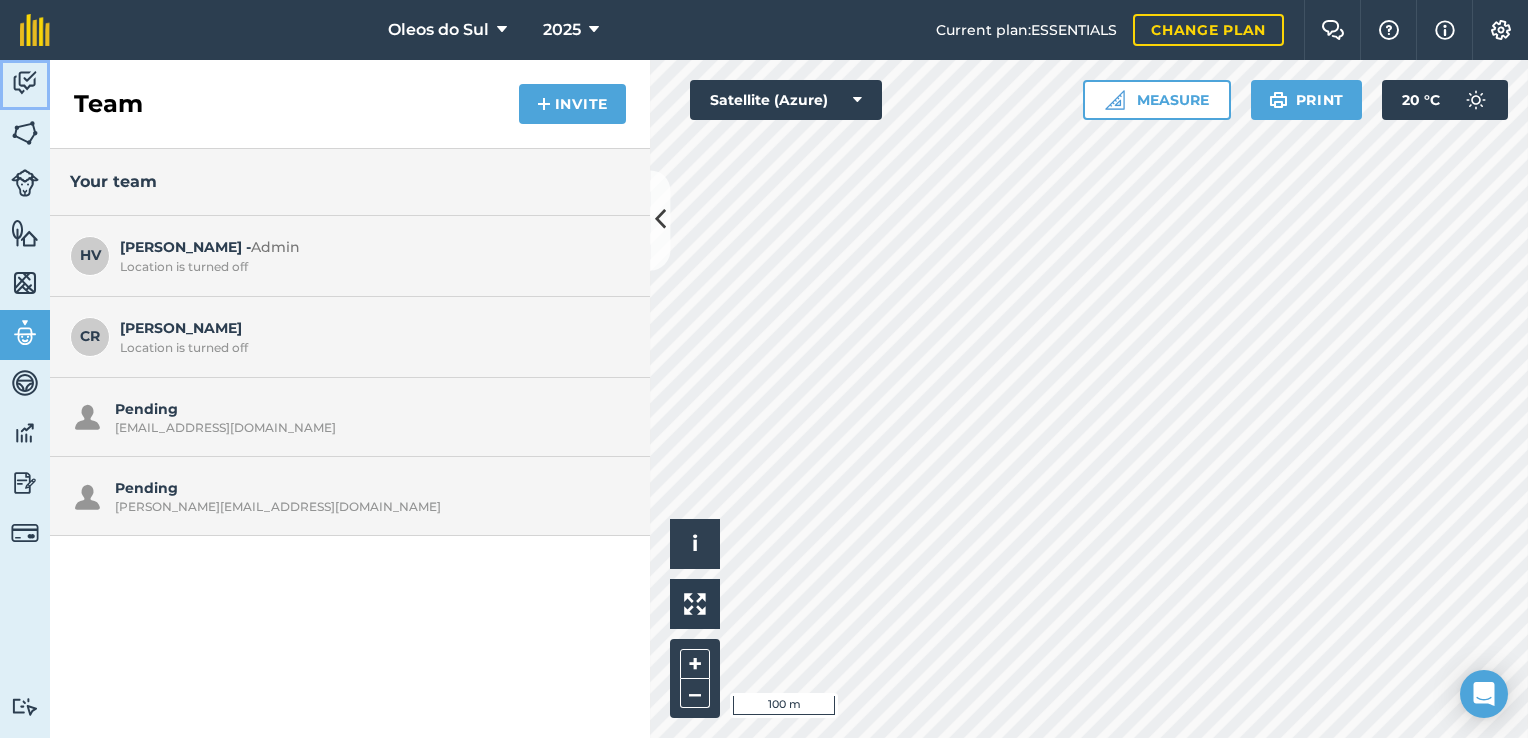 click at bounding box center (25, 83) 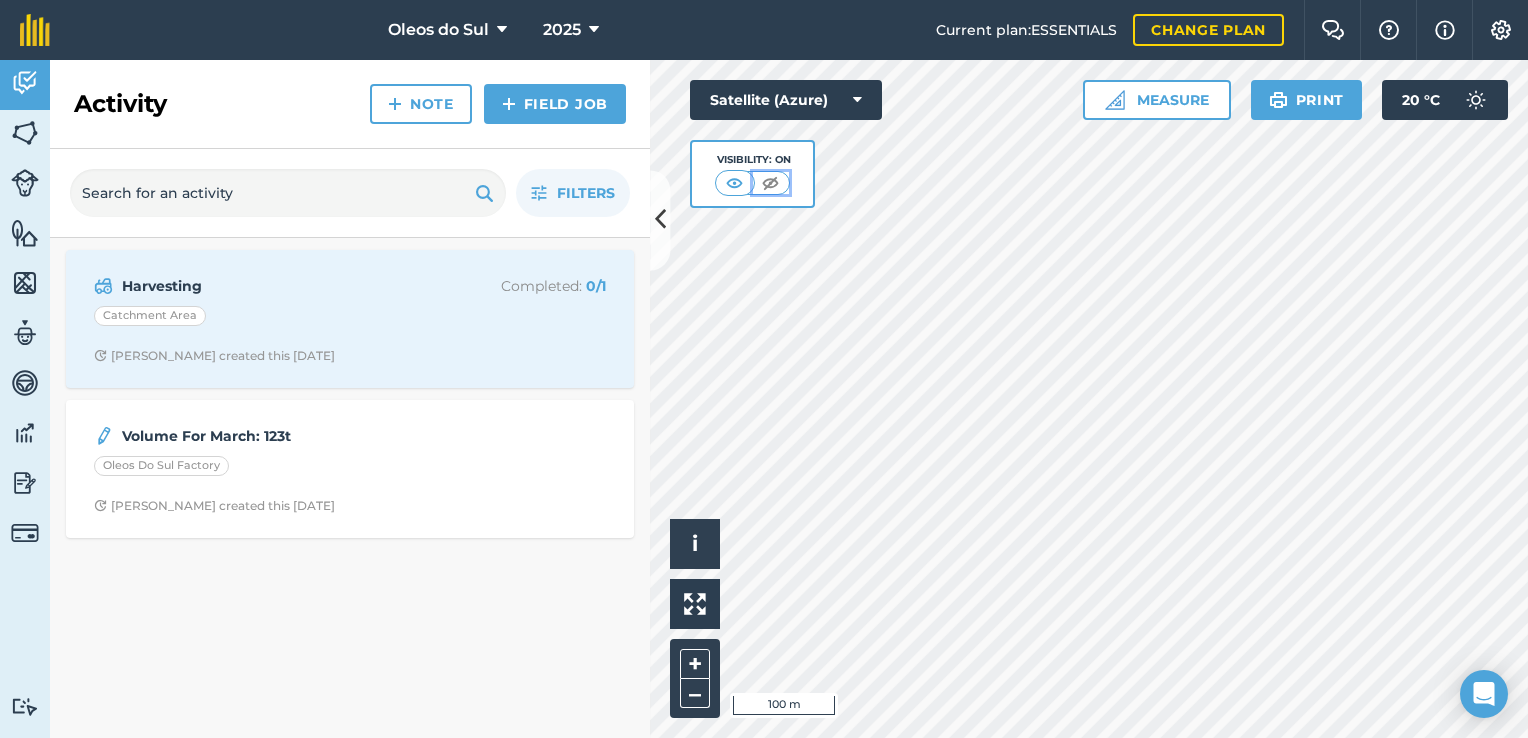 click at bounding box center (770, 183) 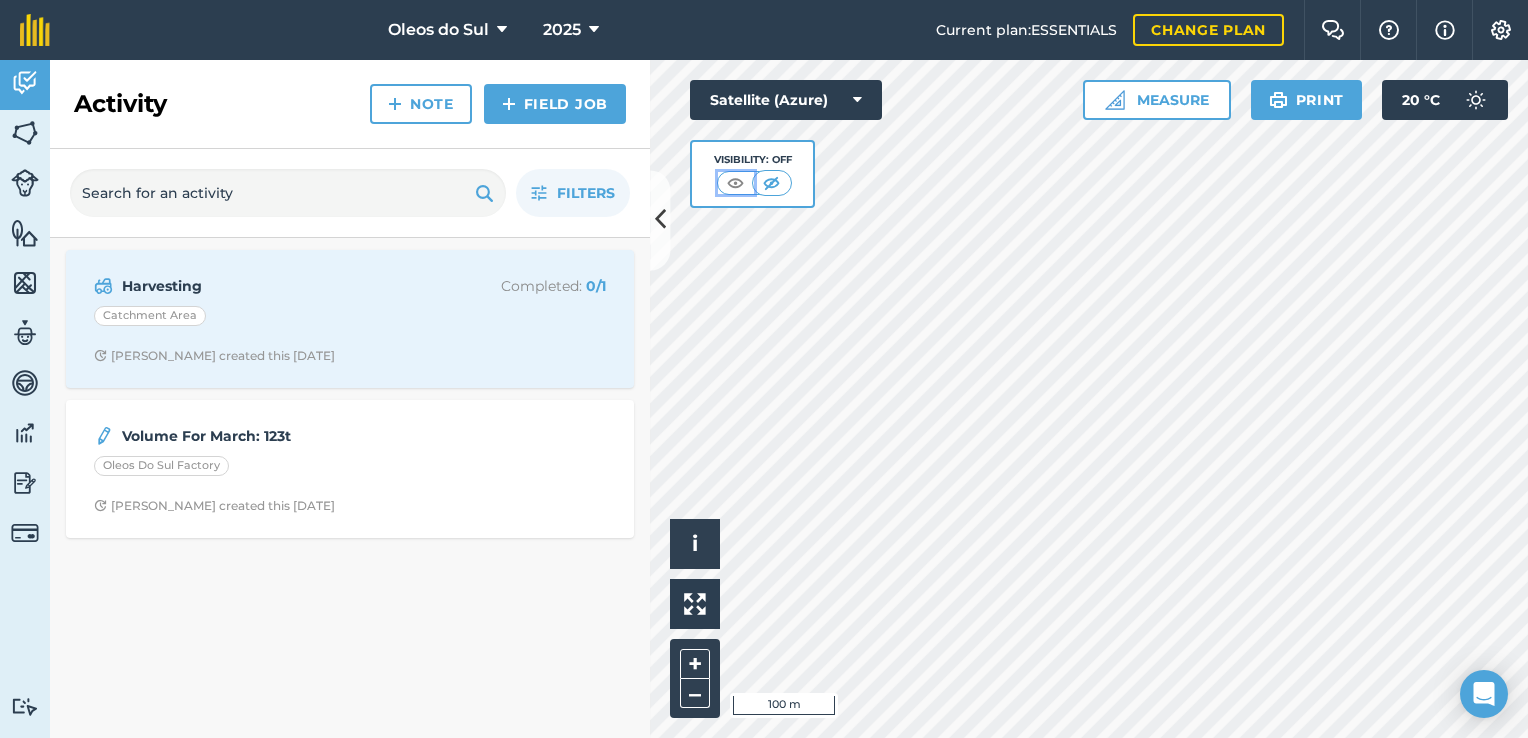 click at bounding box center (735, 183) 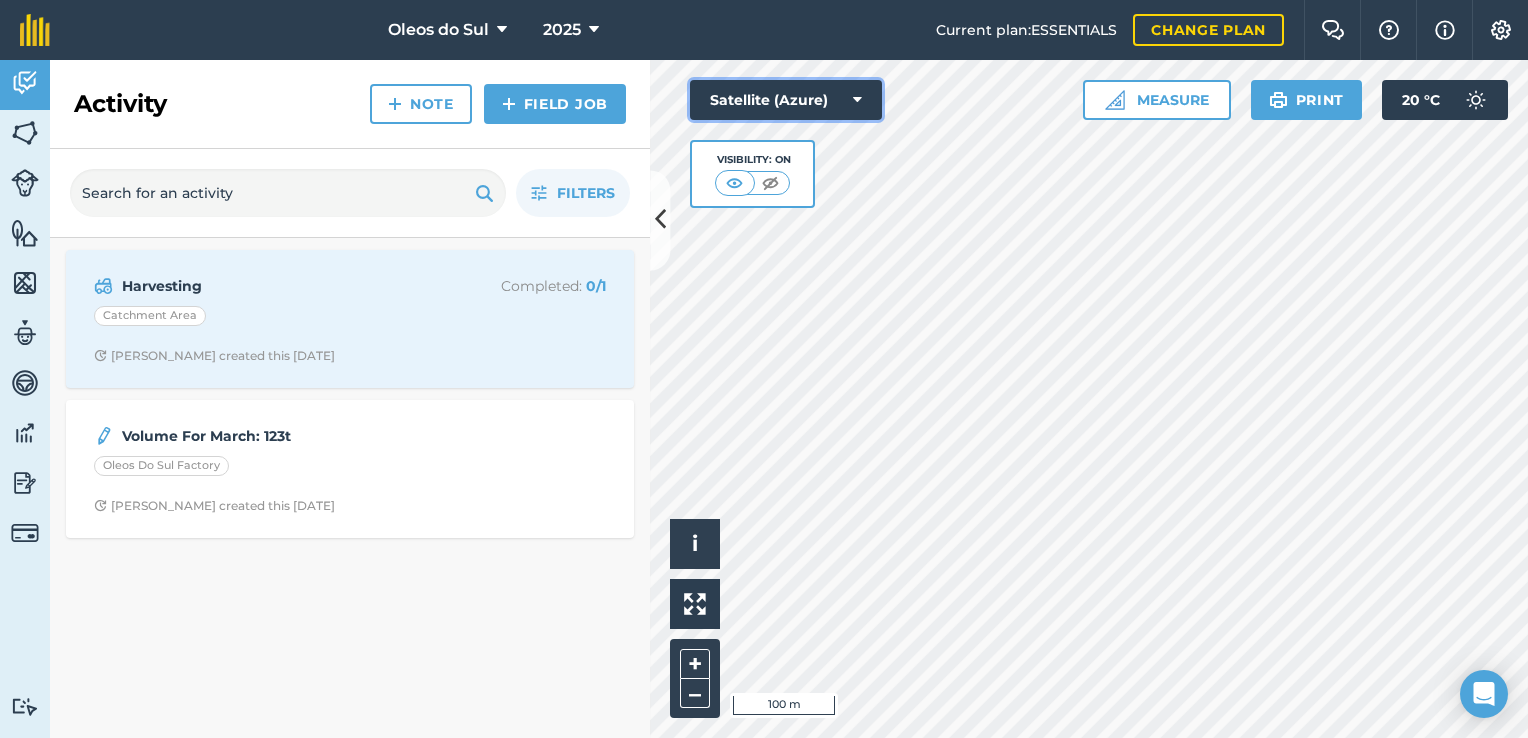click at bounding box center (857, 100) 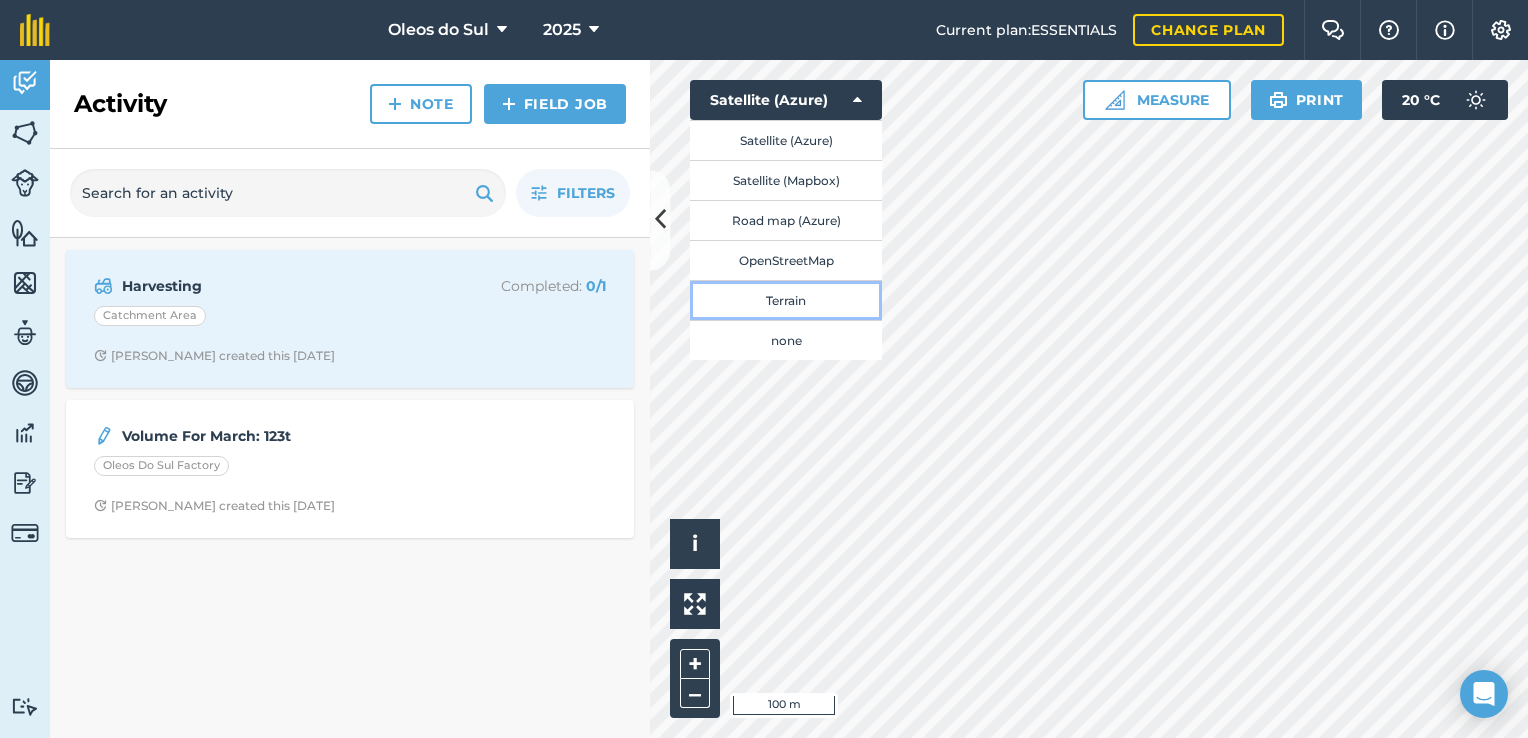 click on "Terrain" at bounding box center [786, 300] 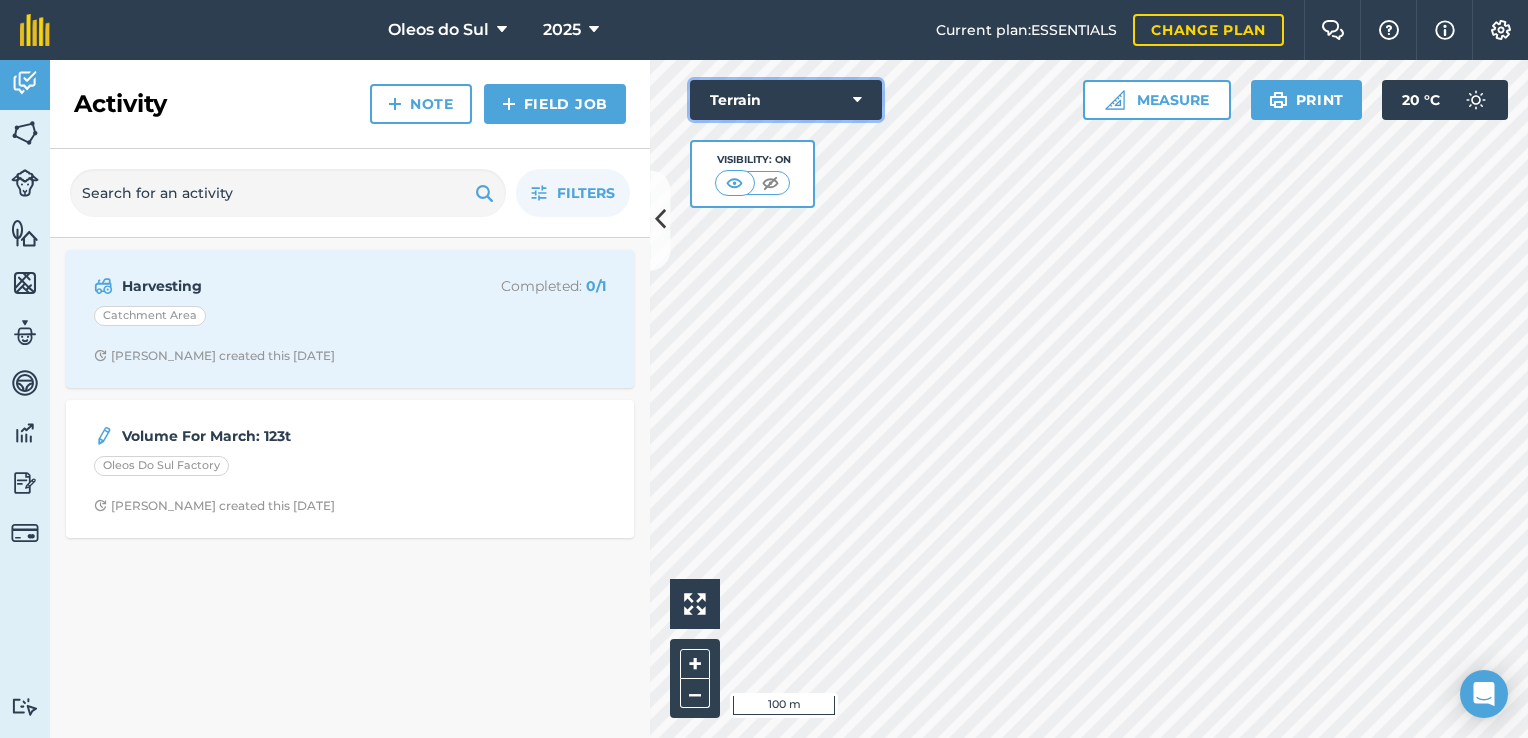 click on "Terrain" at bounding box center (786, 100) 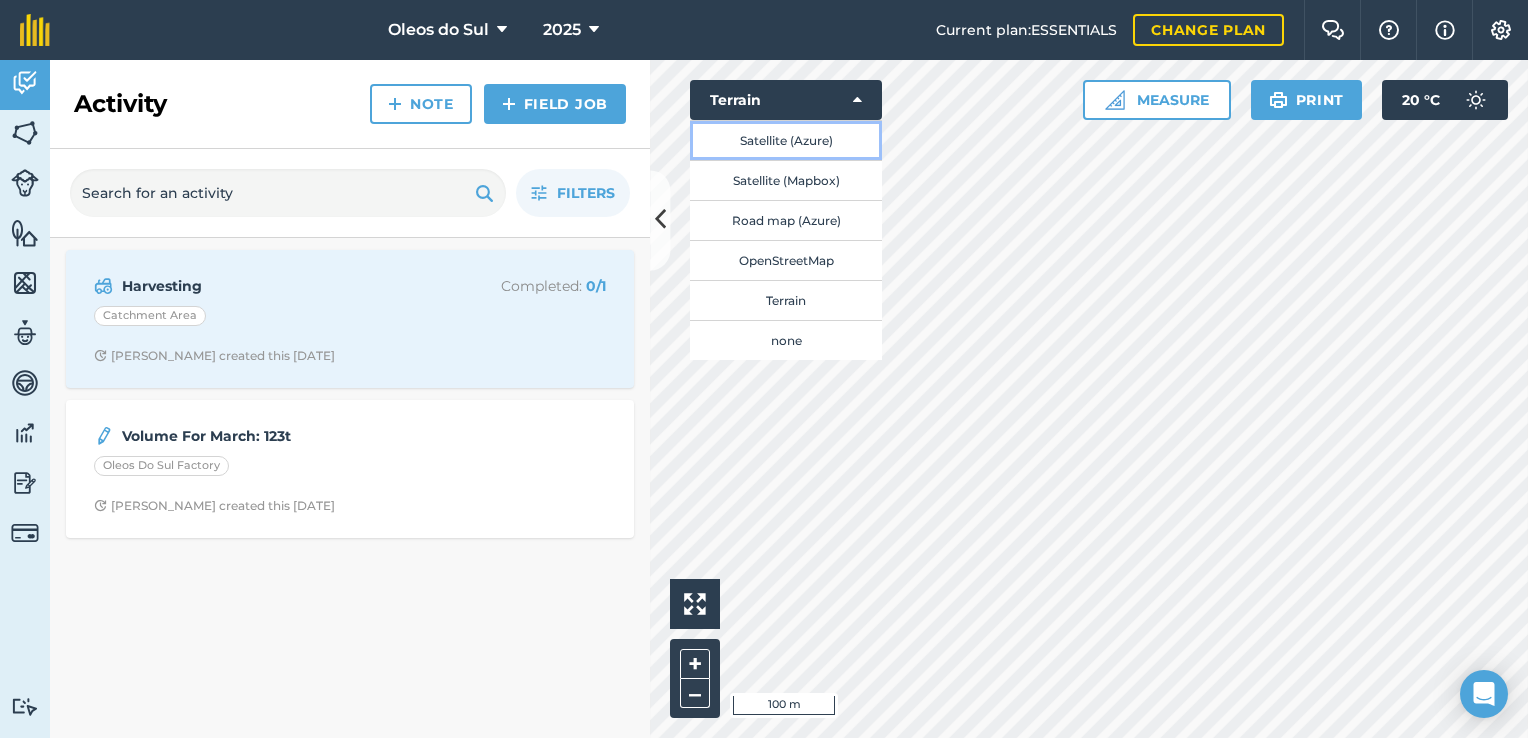 click on "Satellite (Azure)" at bounding box center (786, 140) 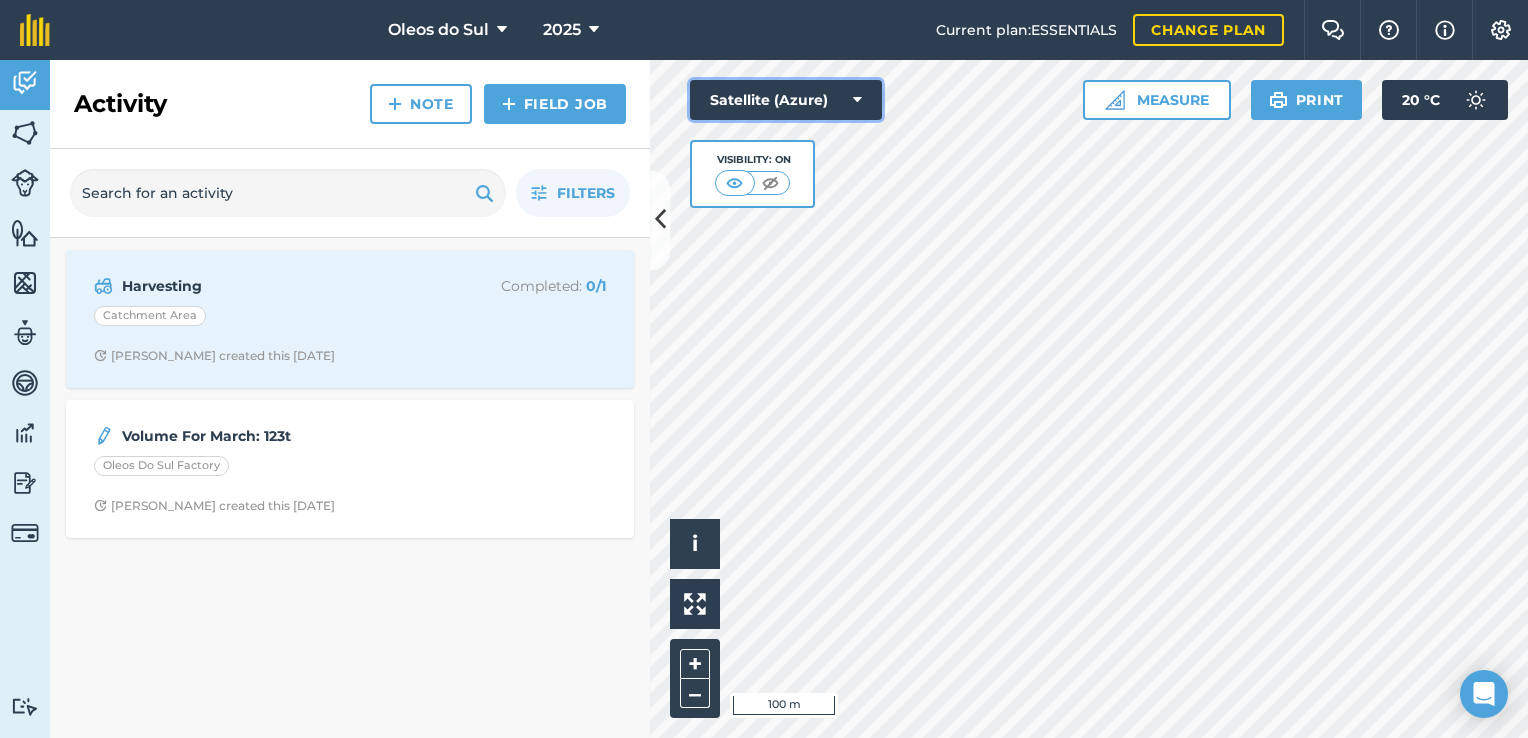 click at bounding box center [857, 100] 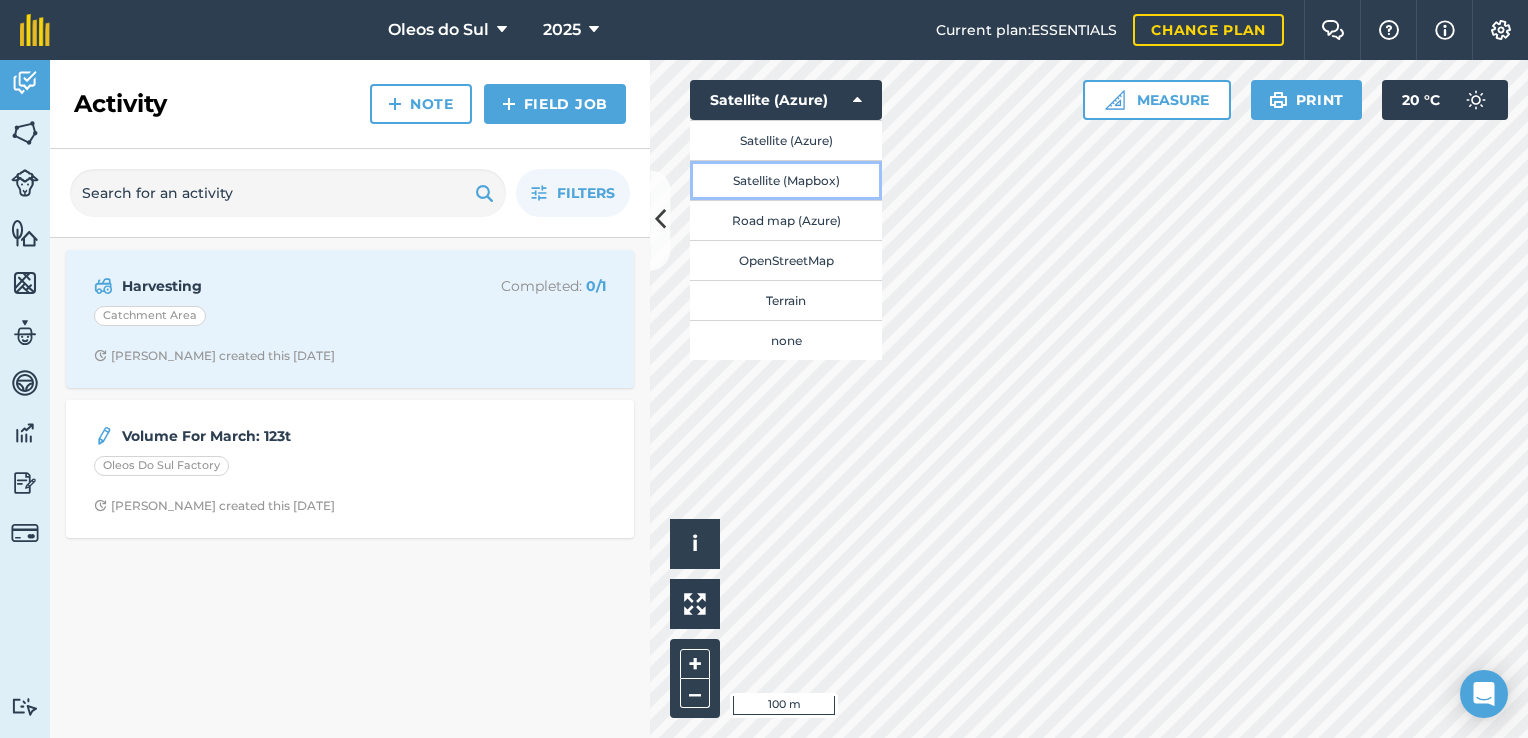 click on "Satellite (Mapbox)" at bounding box center [786, 180] 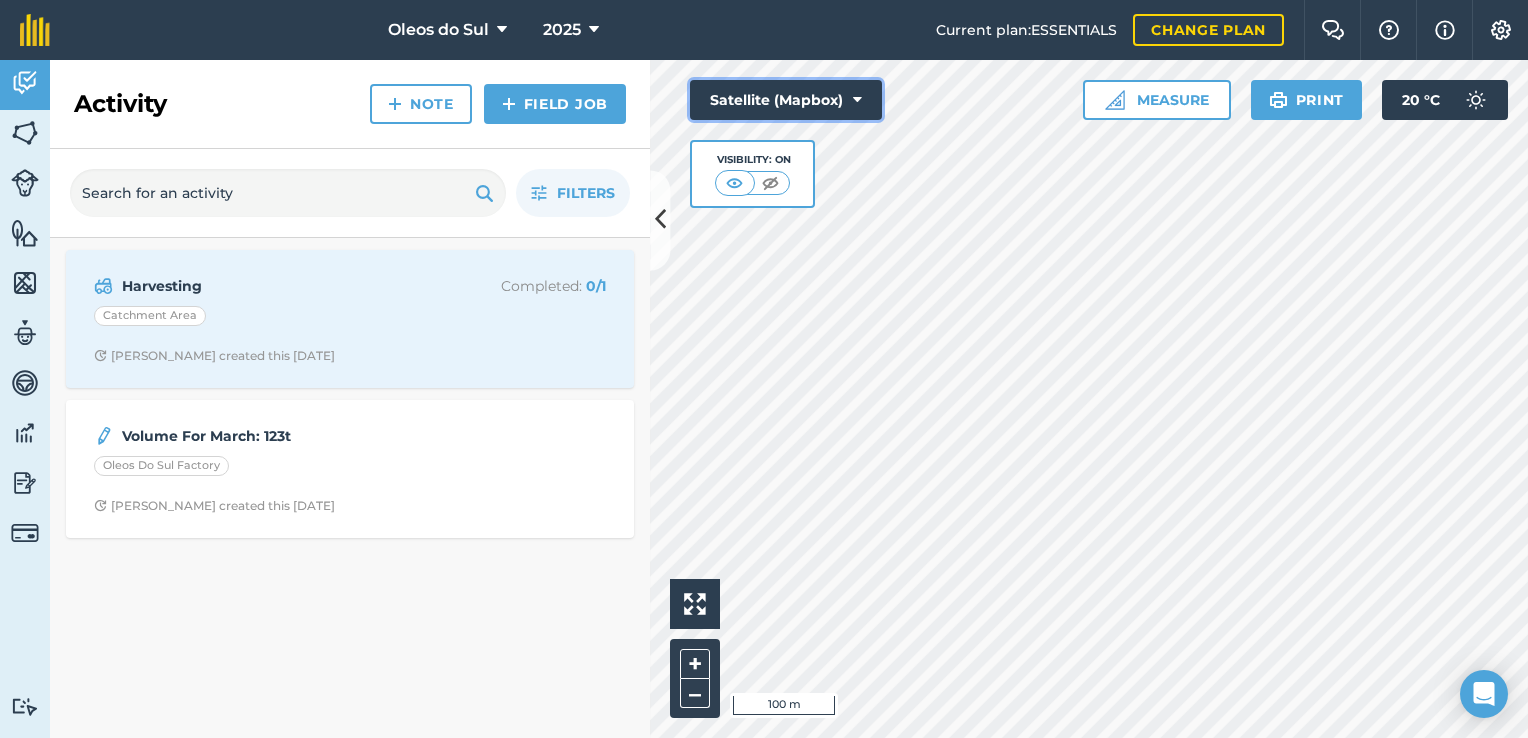 click at bounding box center [857, 100] 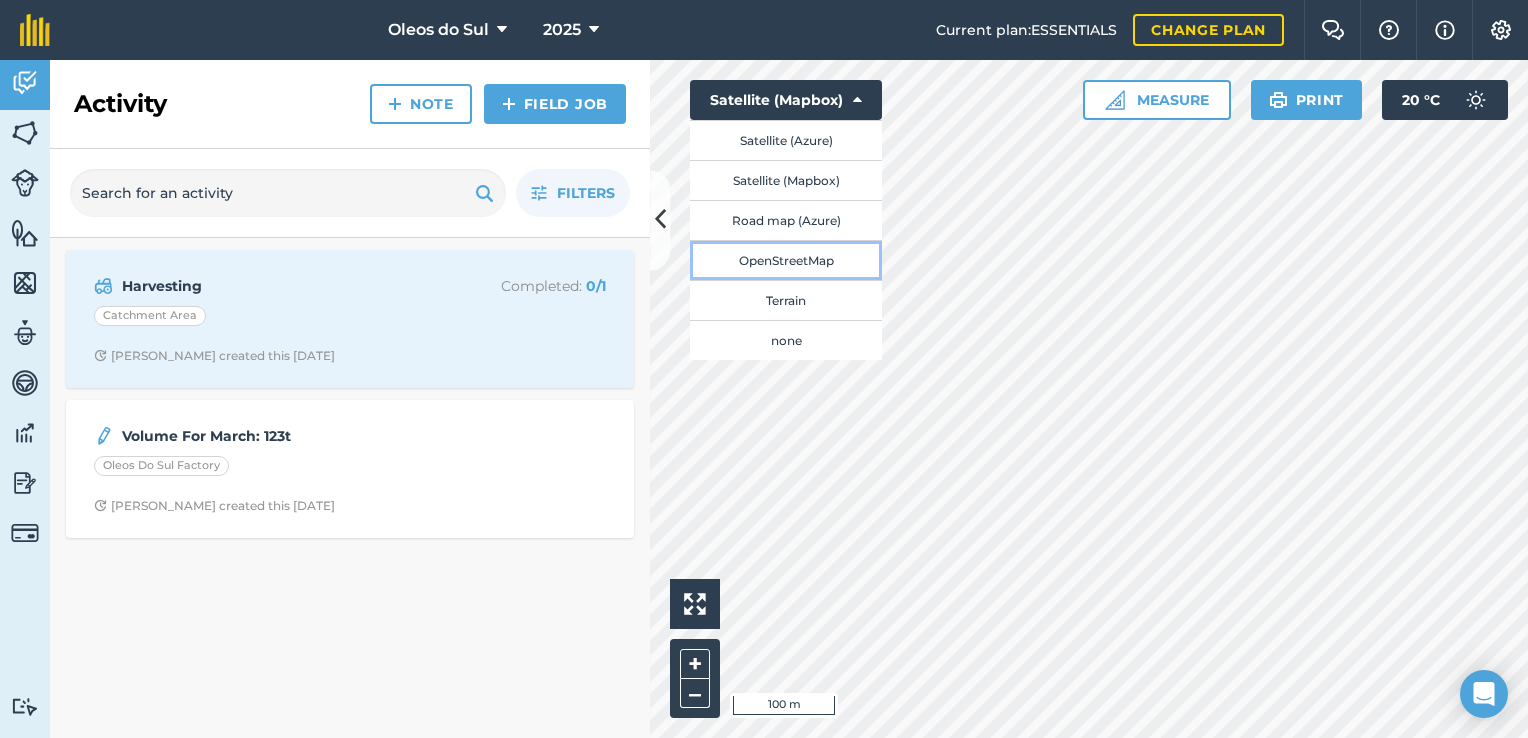 click on "OpenStreetMap" at bounding box center [786, 260] 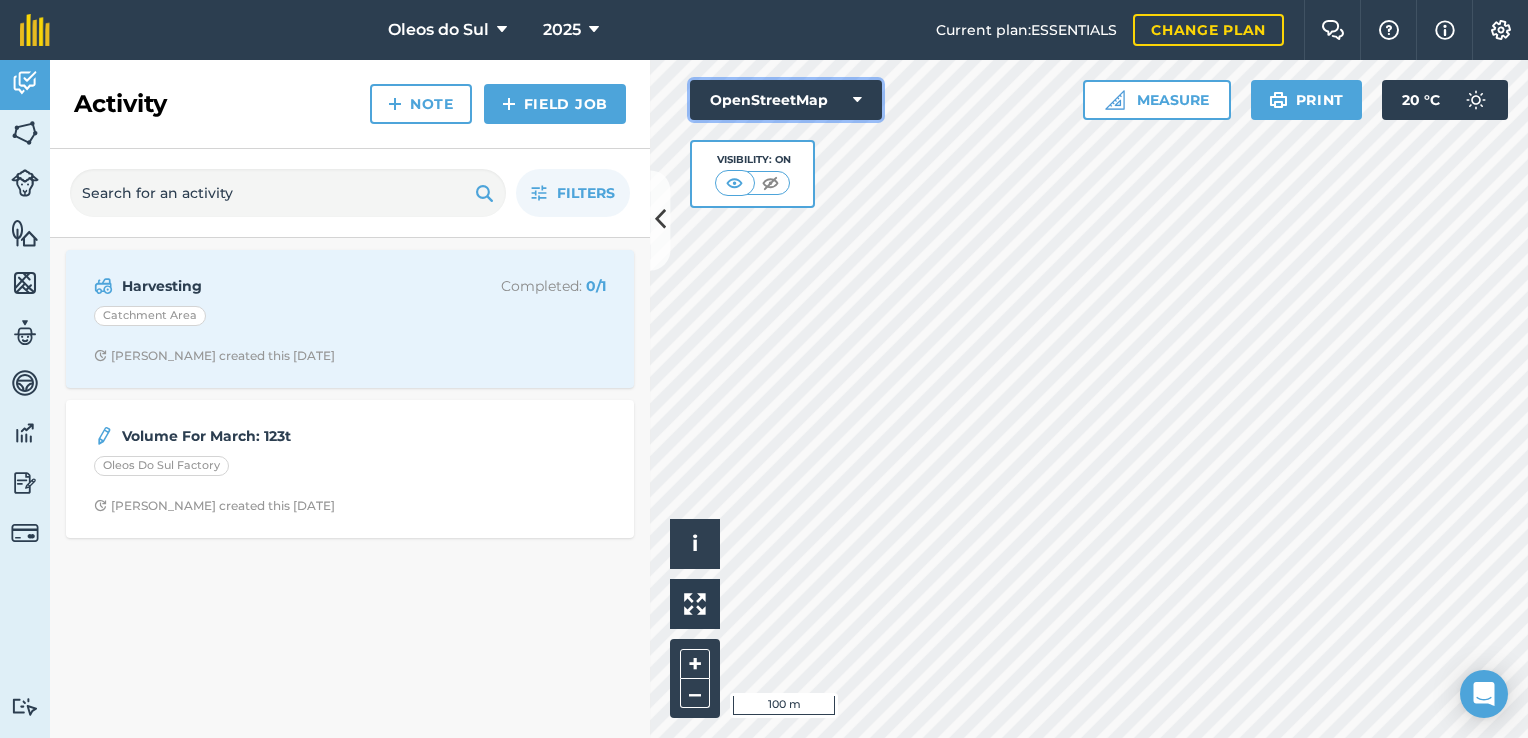 click on "OpenStreetMap" at bounding box center [786, 100] 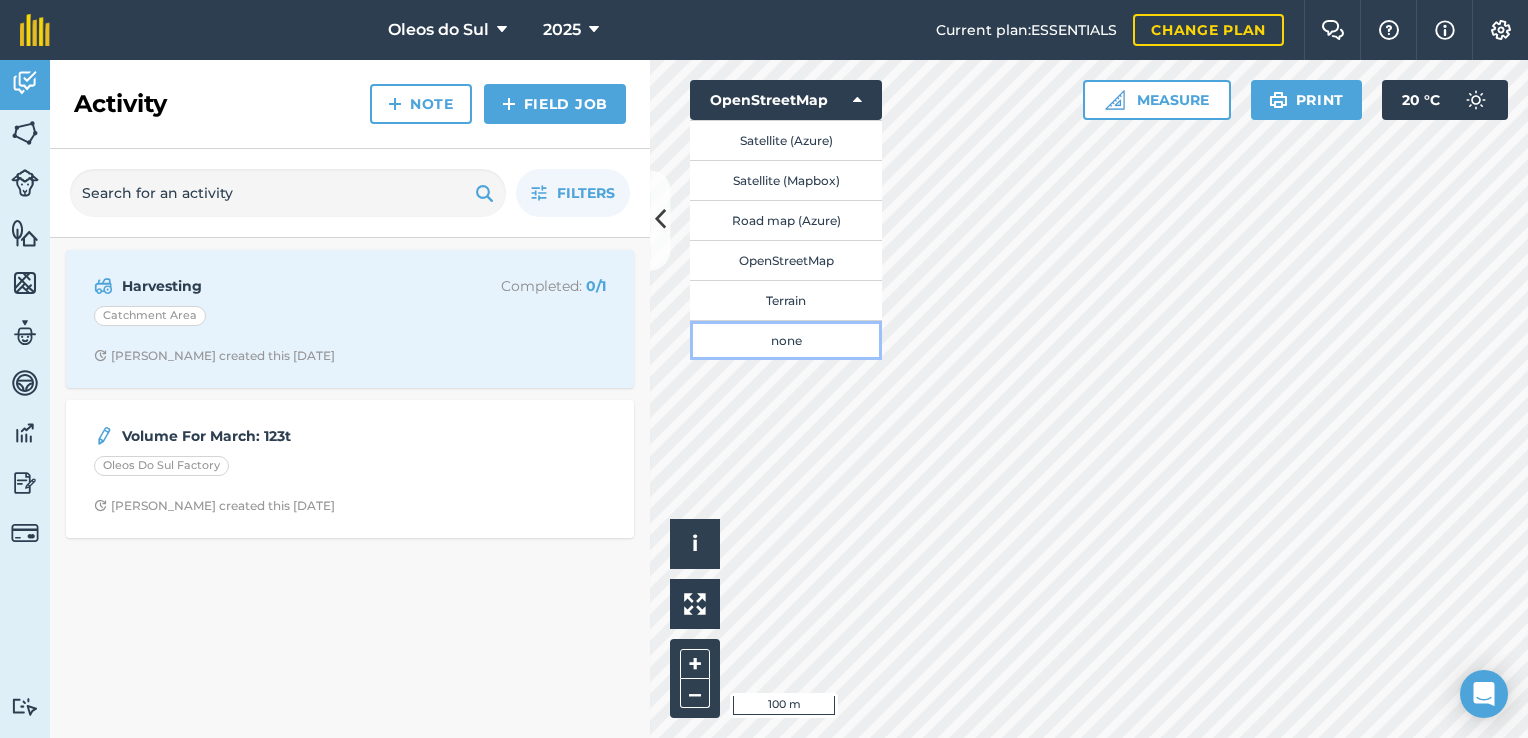 click on "none" at bounding box center [786, 340] 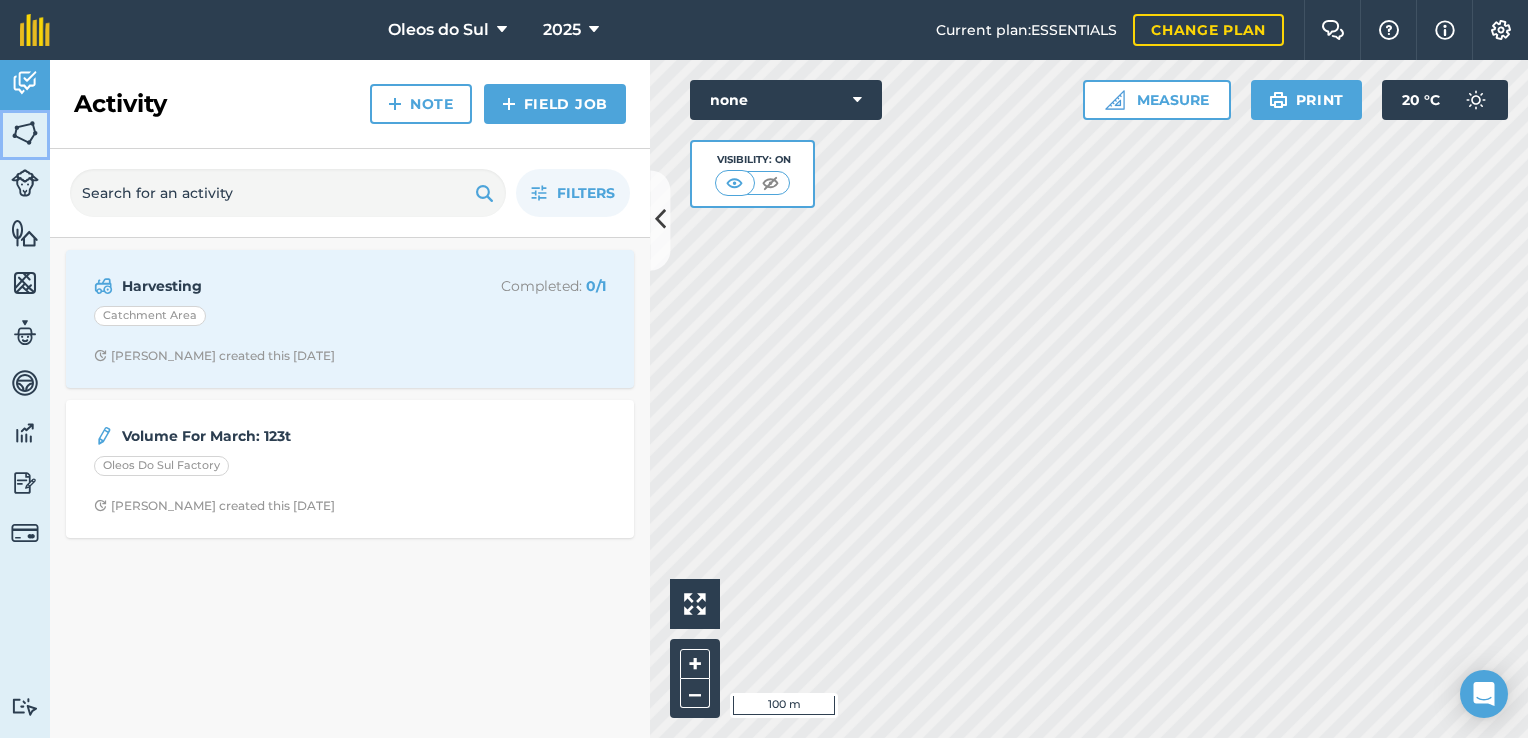 click at bounding box center [25, 133] 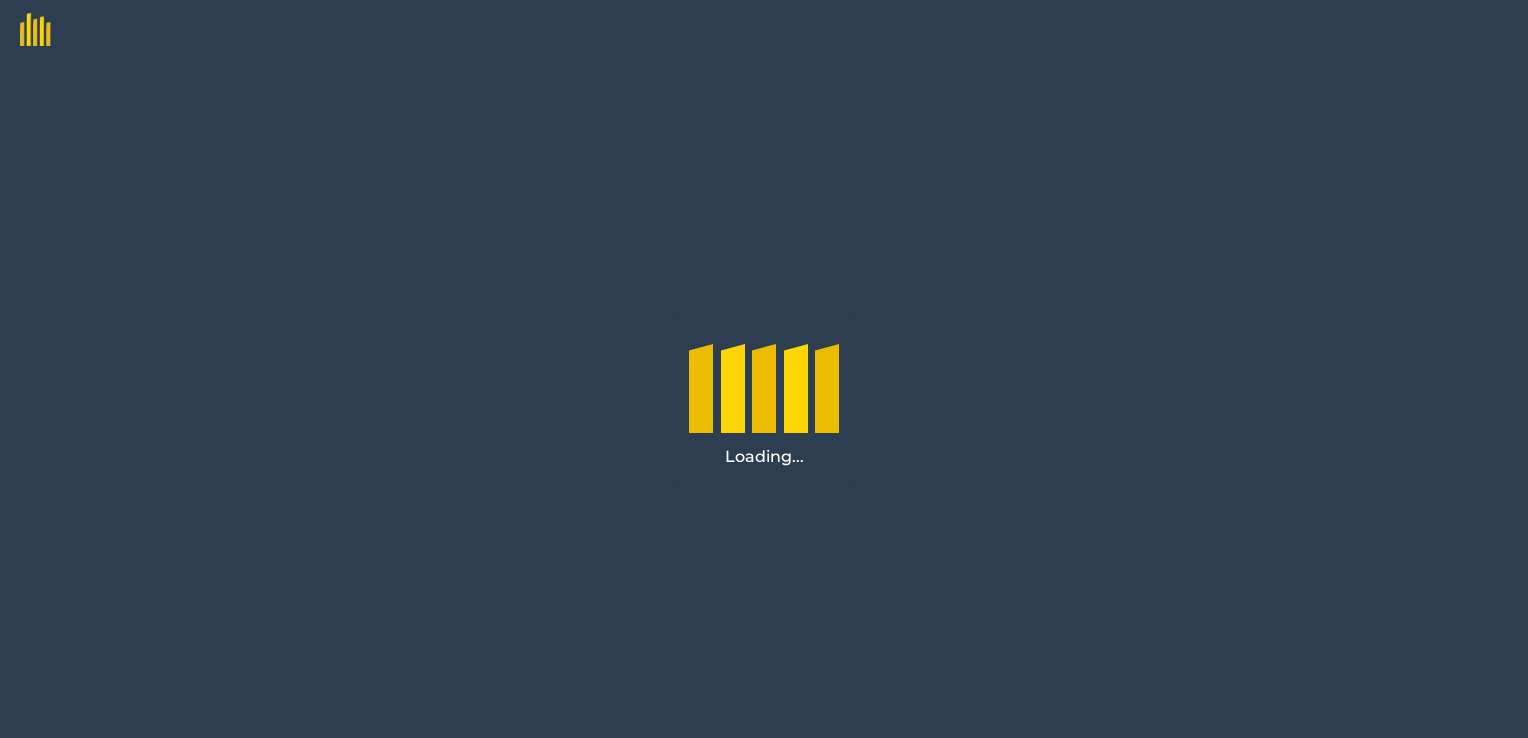 scroll, scrollTop: 0, scrollLeft: 0, axis: both 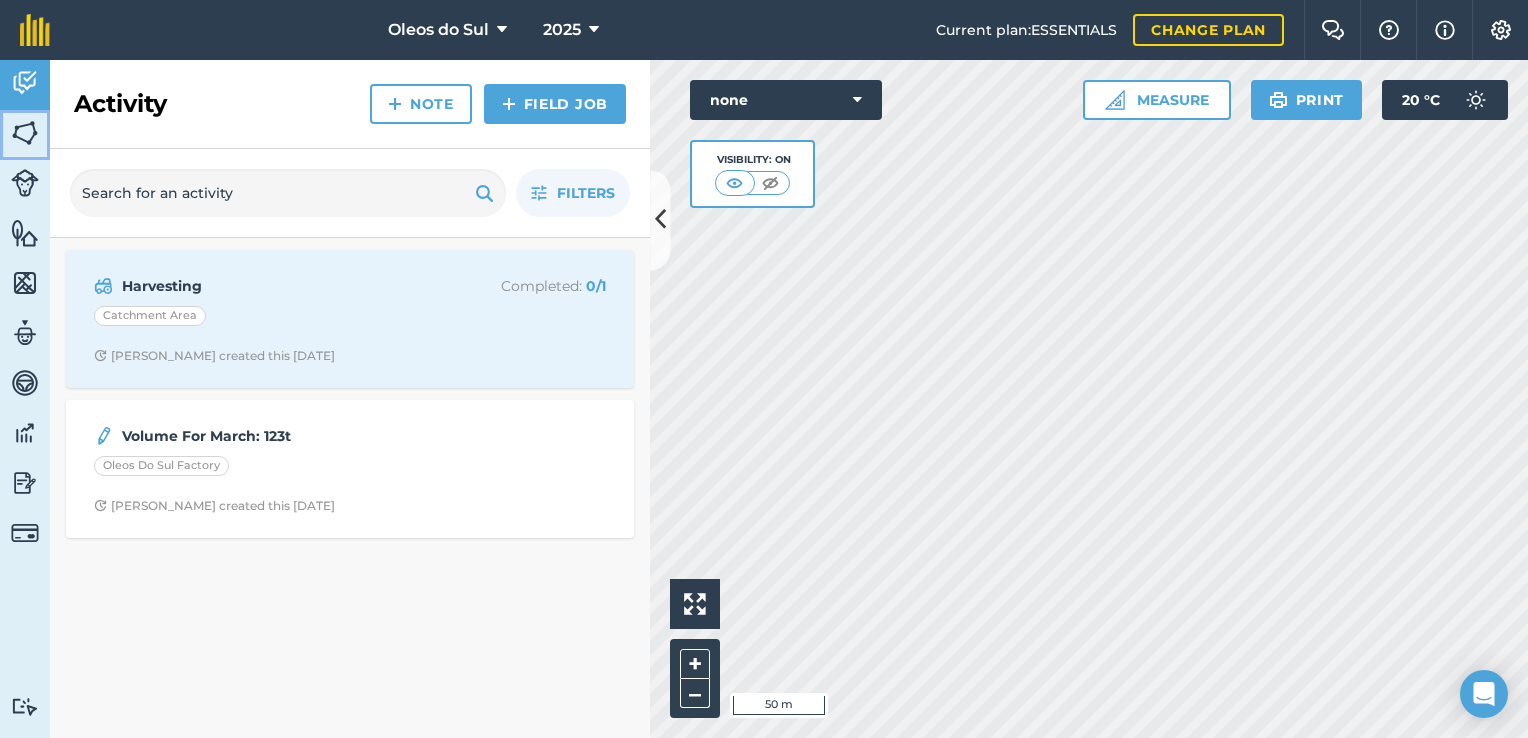 click at bounding box center [25, 133] 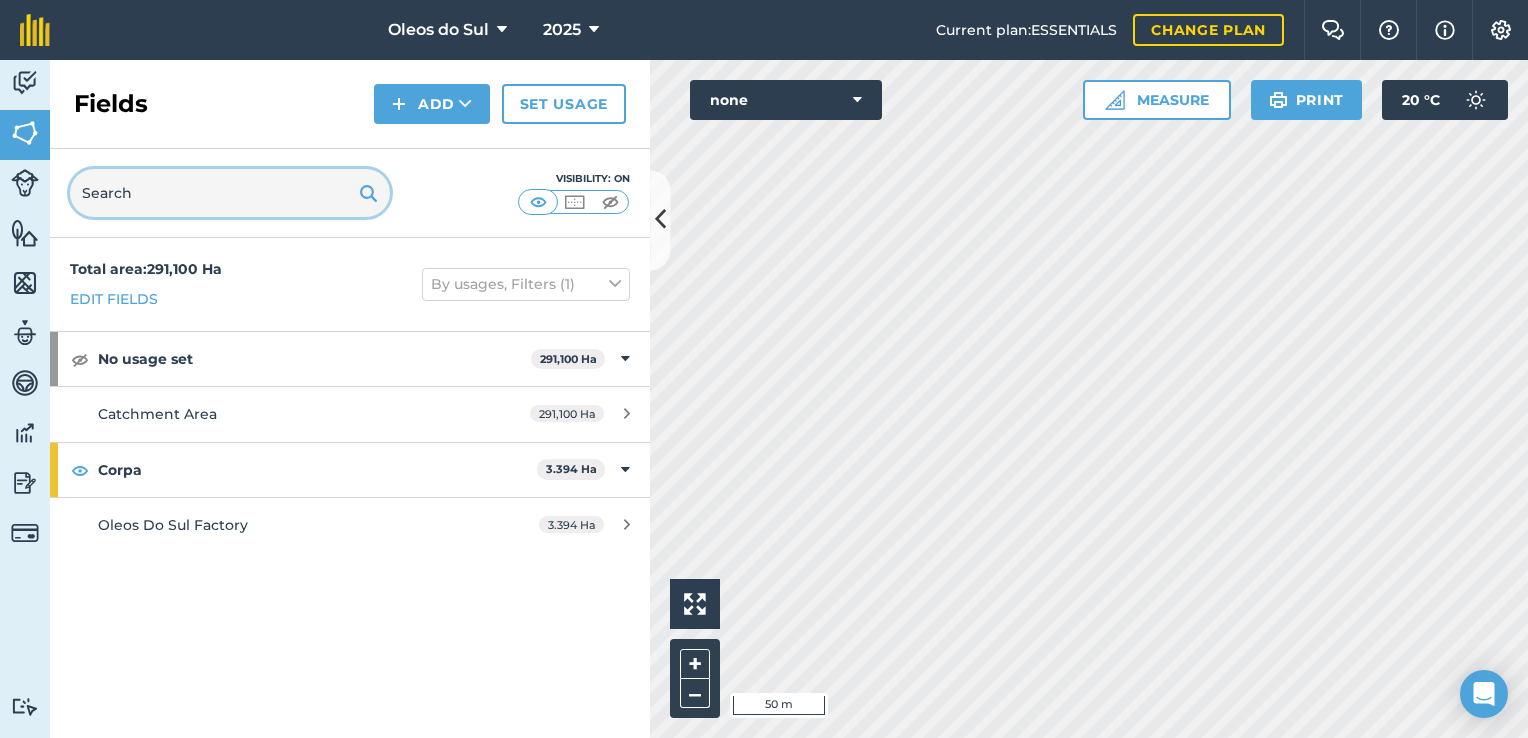click at bounding box center [230, 193] 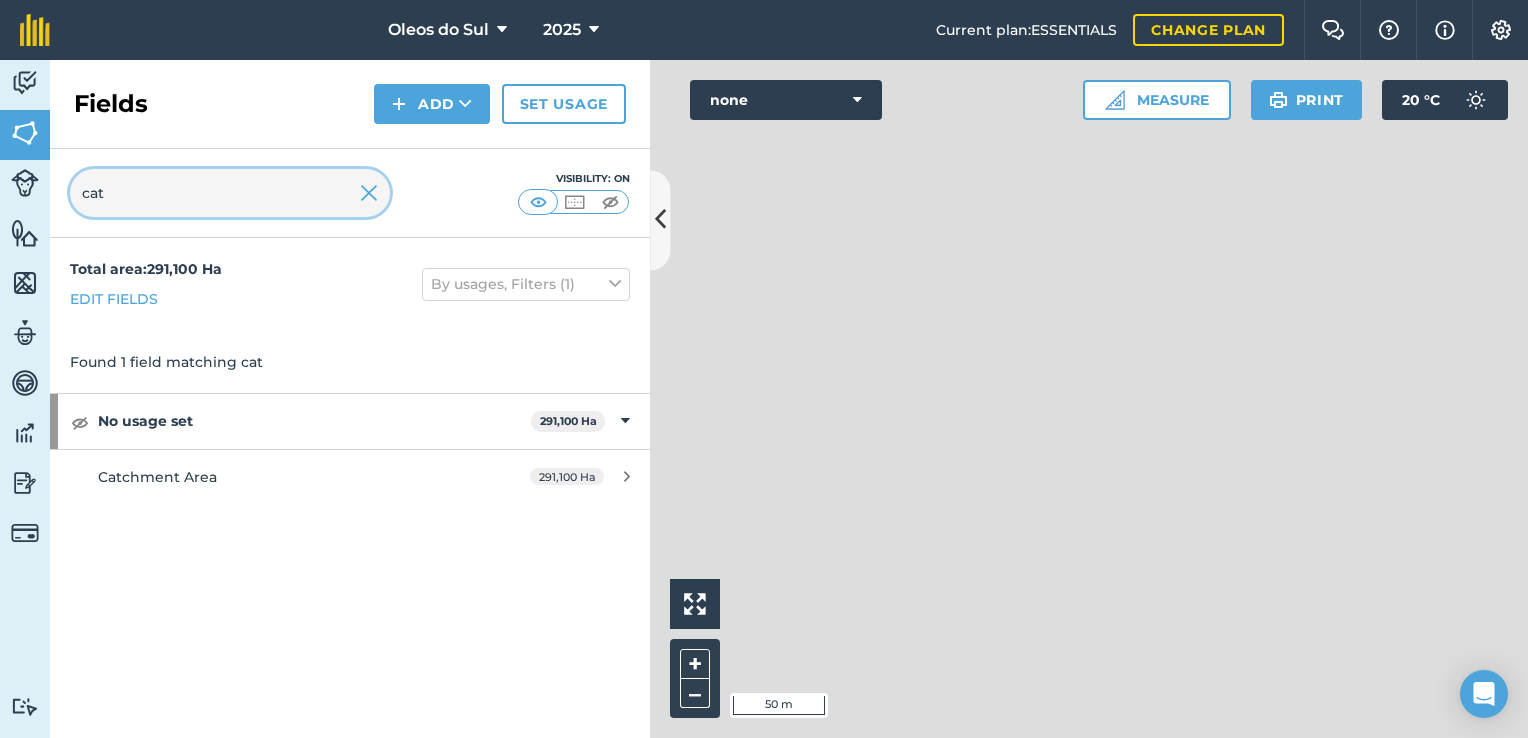type on "cat" 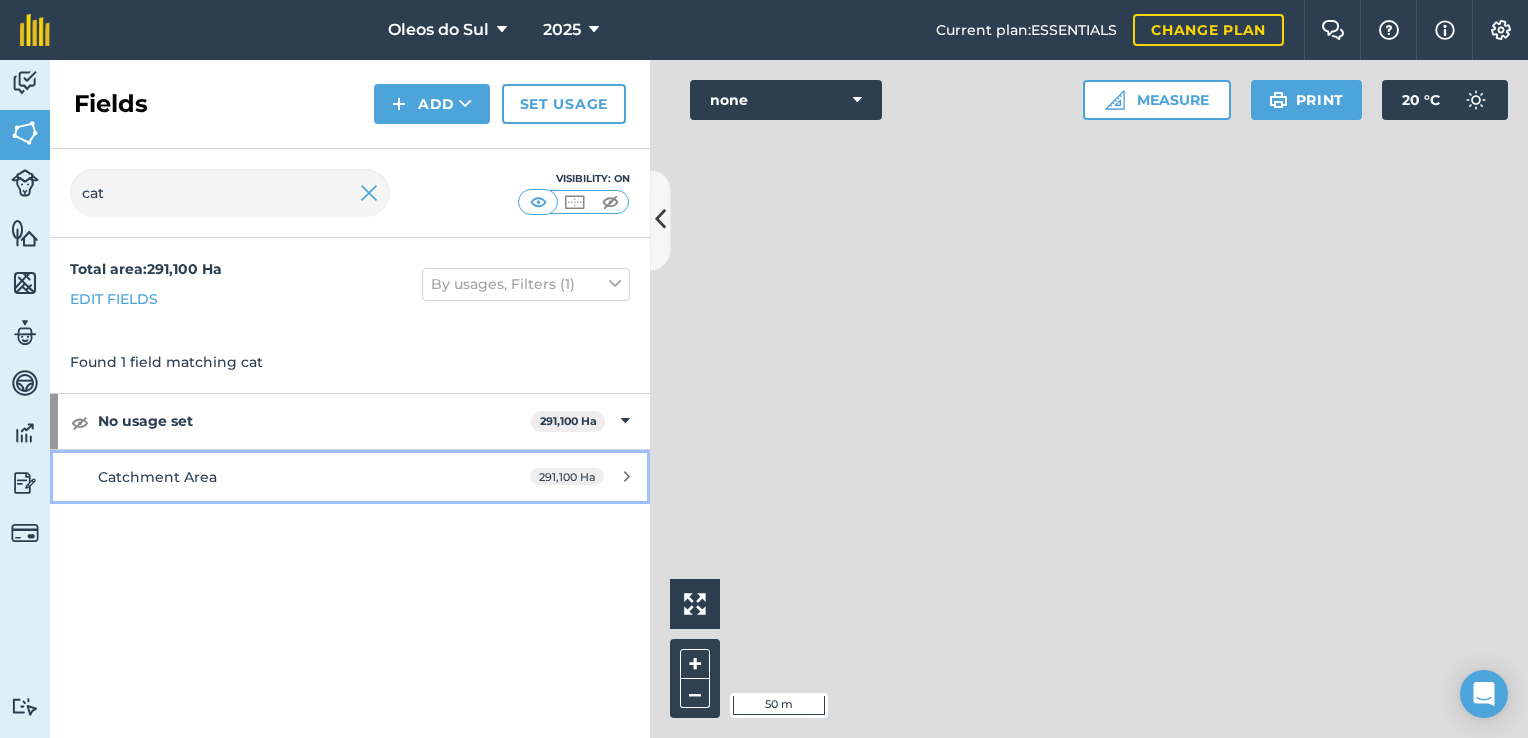click on "Catchment Area" at bounding box center (157, 477) 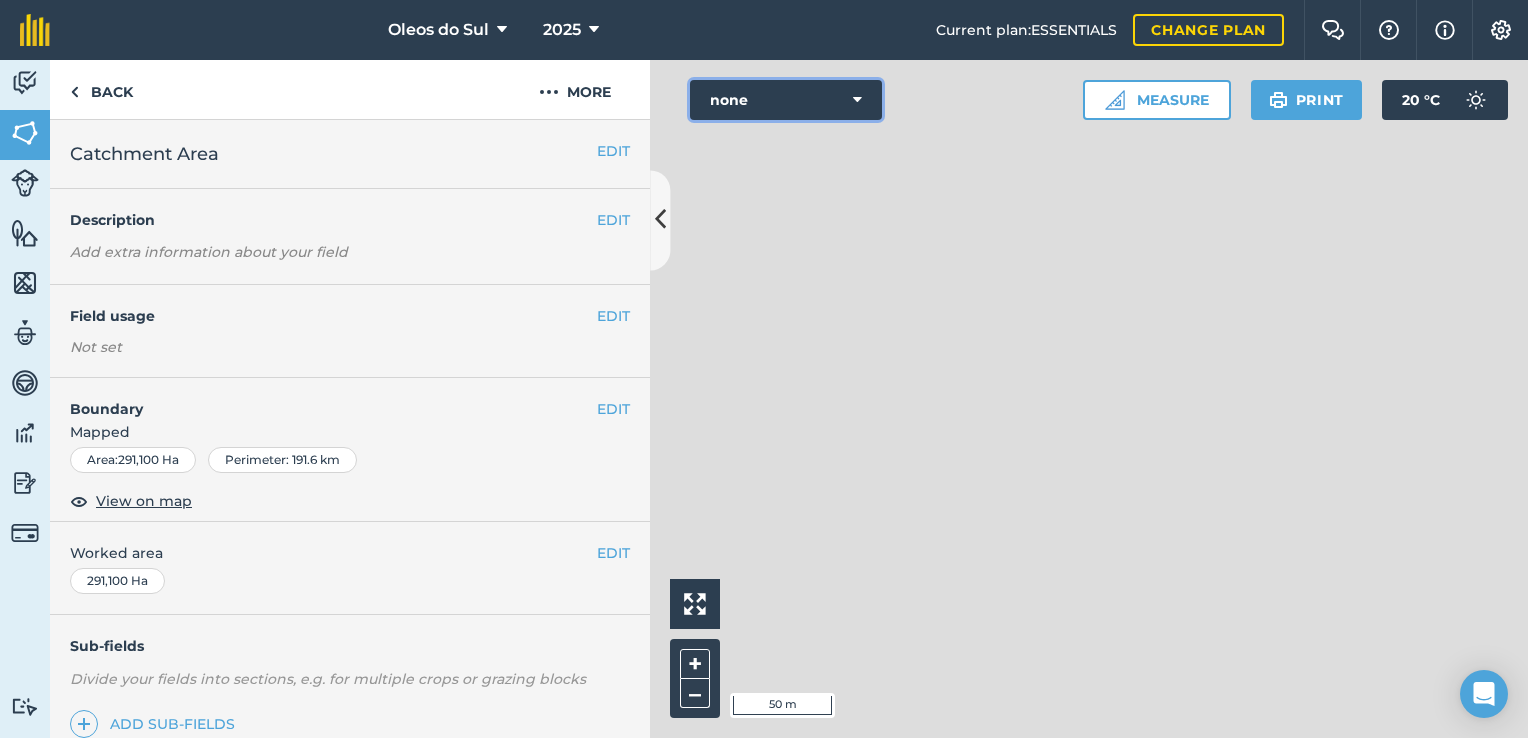 click on "none" at bounding box center [786, 100] 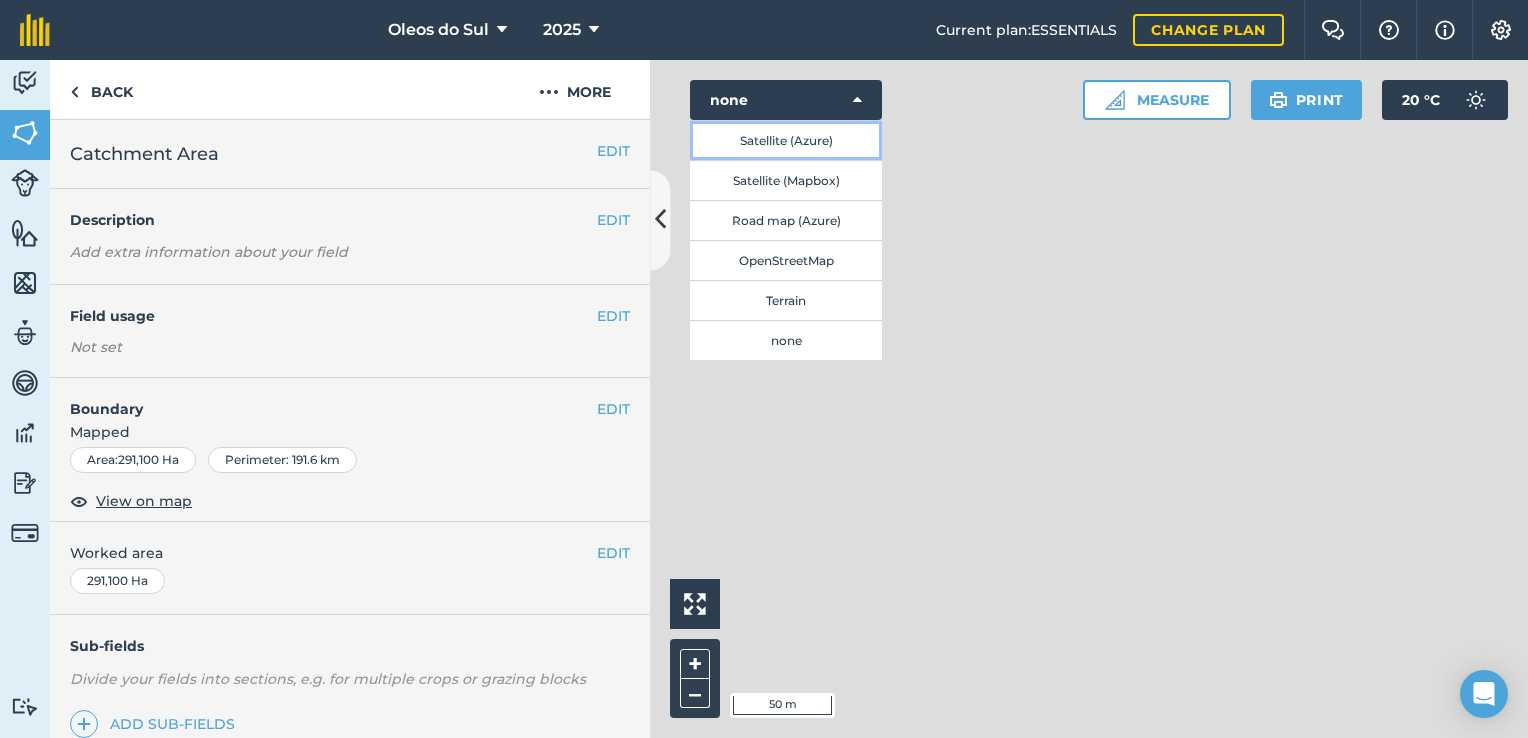 click on "Satellite (Azure)" at bounding box center (786, 140) 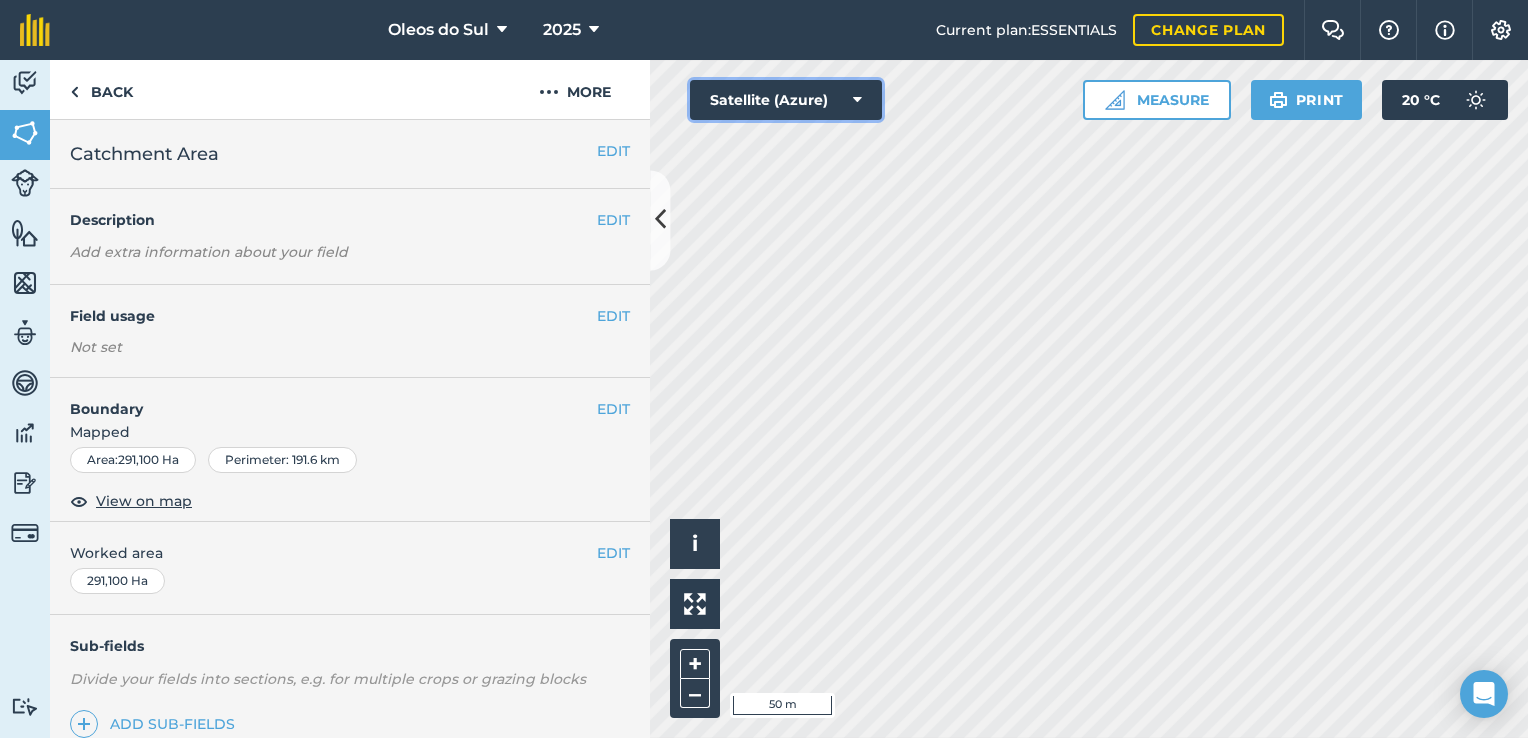 click at bounding box center [857, 100] 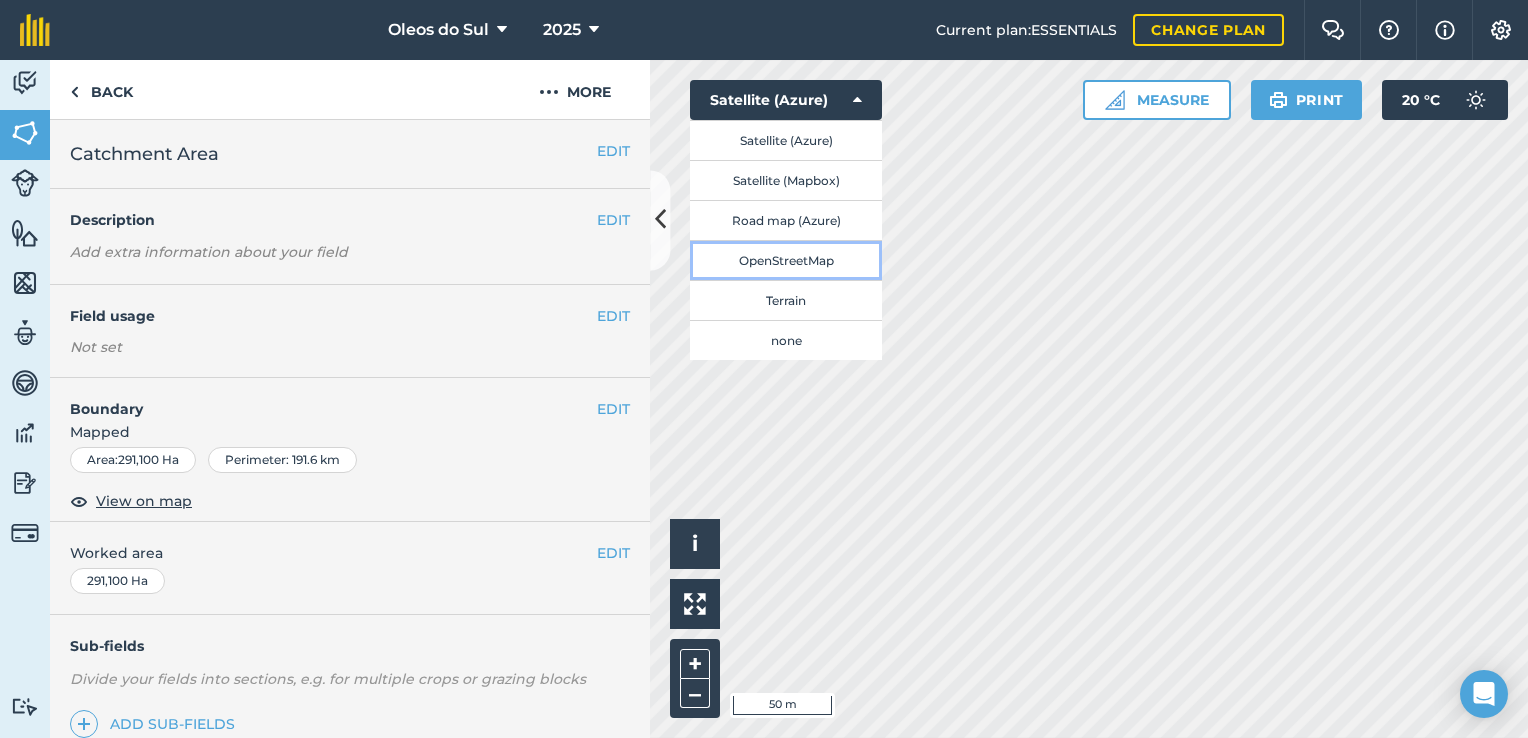 click on "OpenStreetMap" at bounding box center [786, 260] 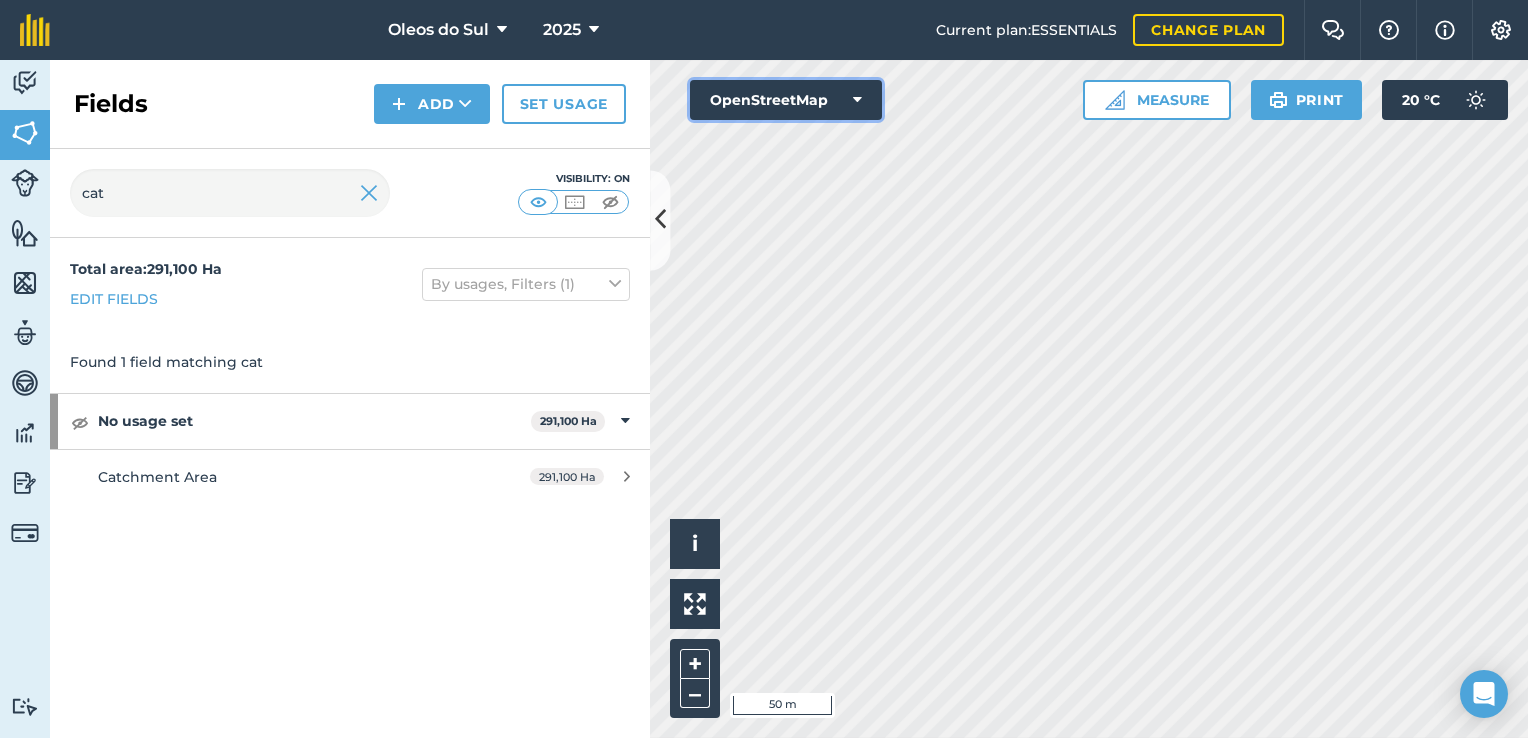 click on "OpenStreetMap" at bounding box center [786, 100] 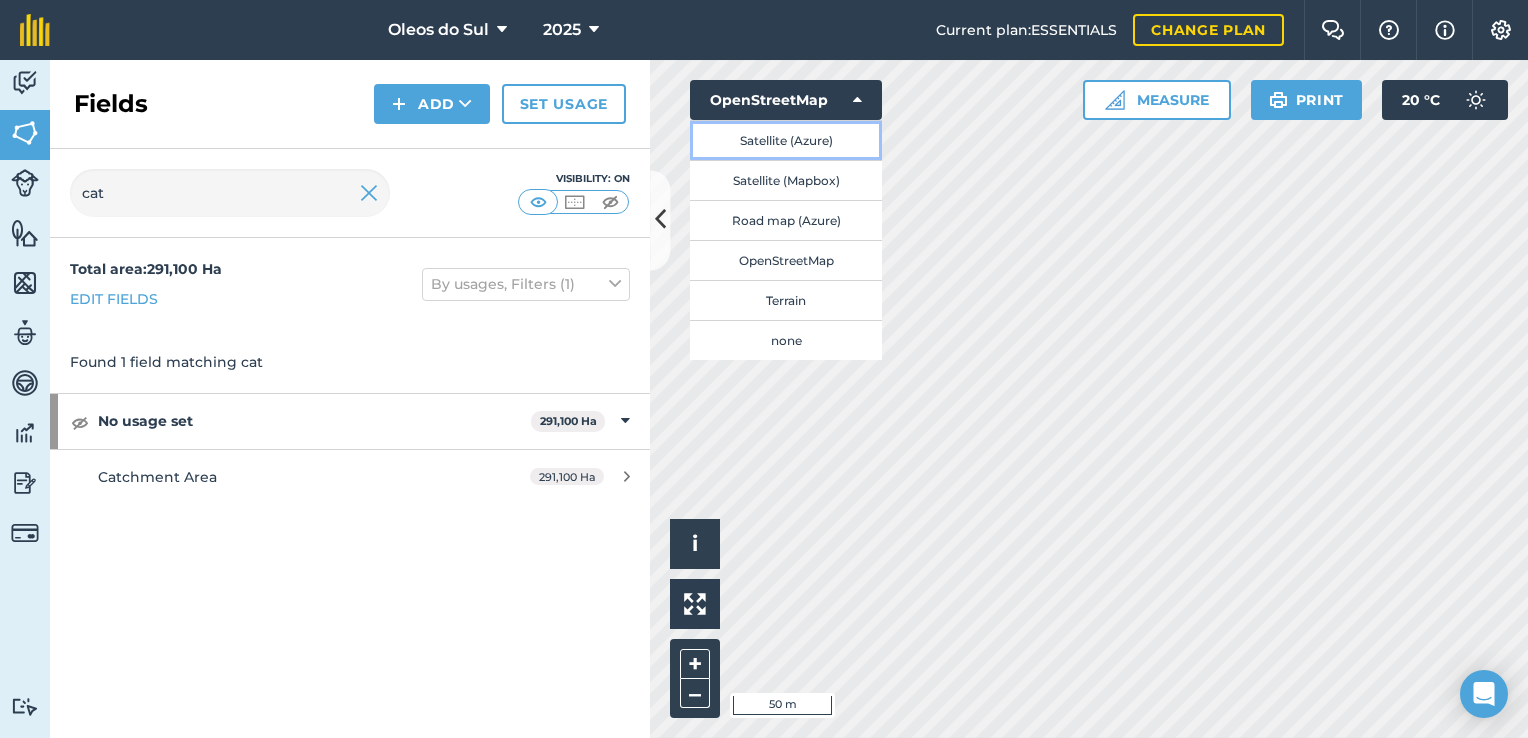 click on "Satellite (Azure)" at bounding box center [786, 140] 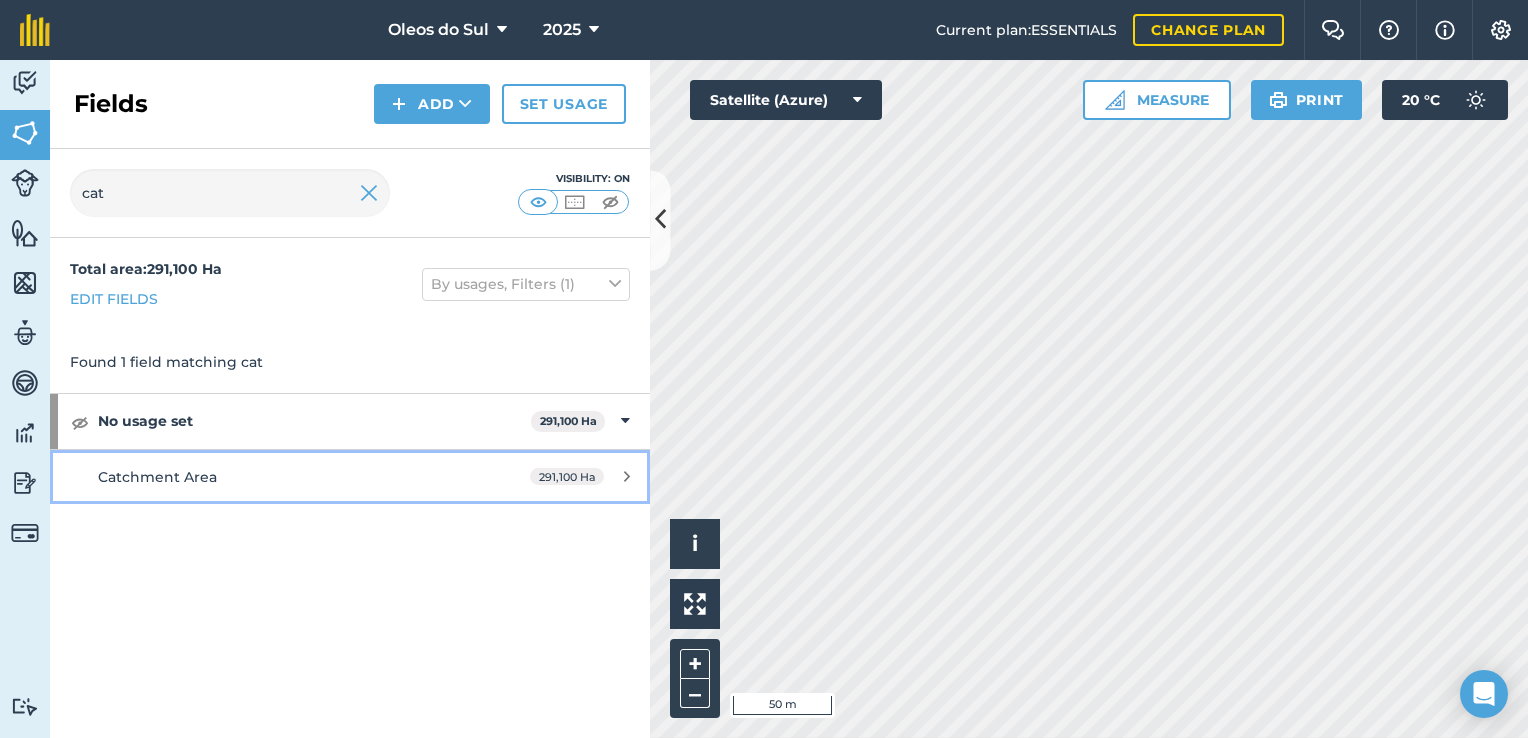click on "291,100   Ha" at bounding box center (580, 477) 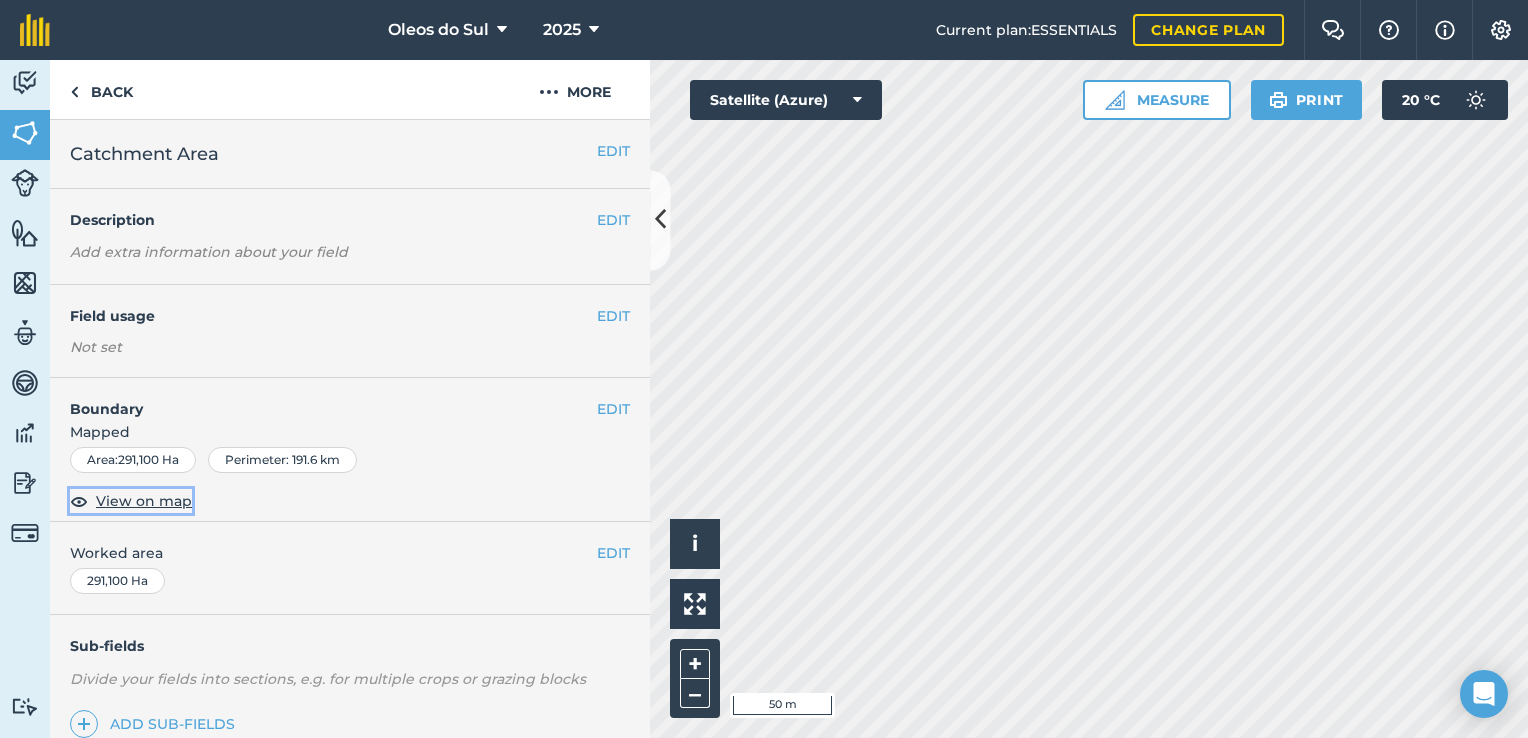 click on "View on map" at bounding box center [144, 501] 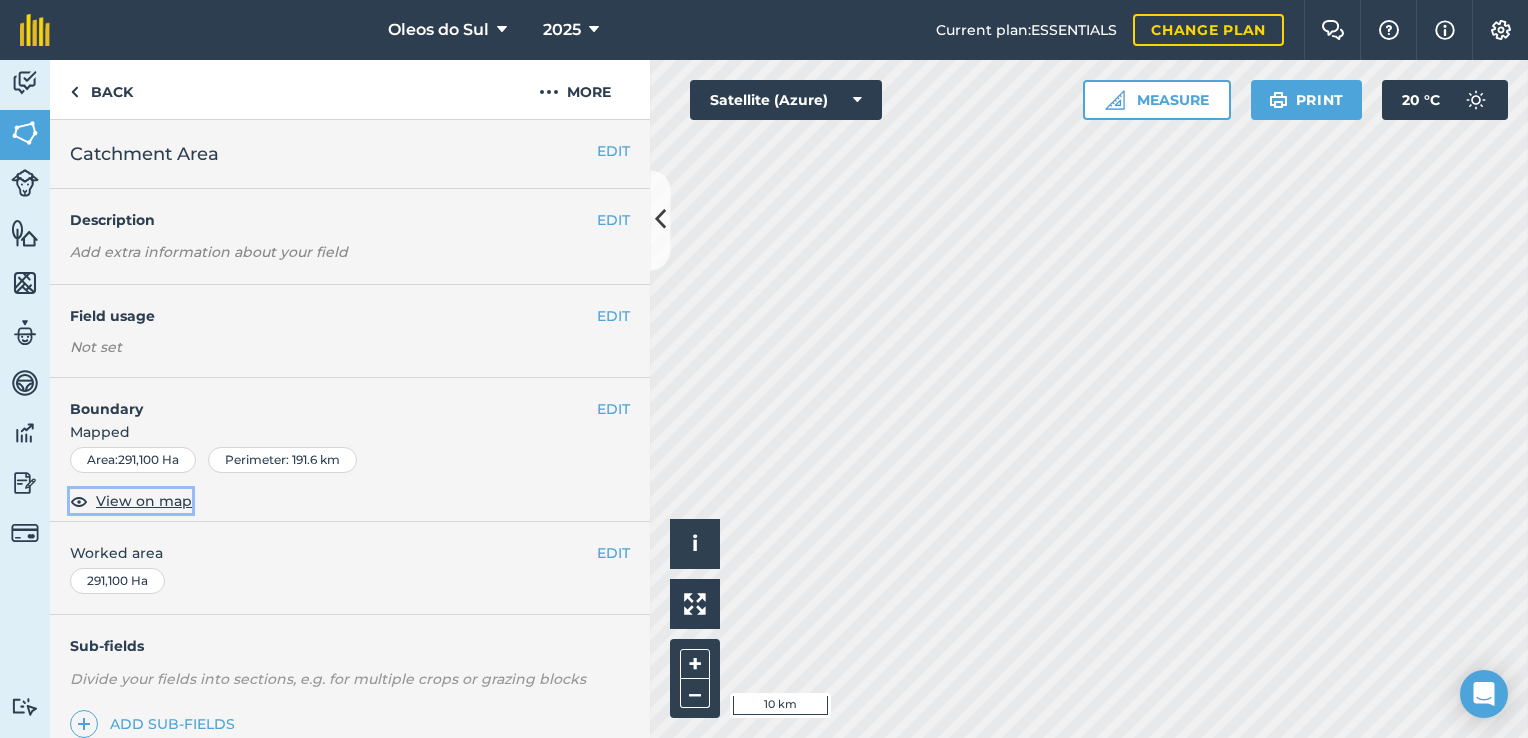 click at bounding box center [79, 501] 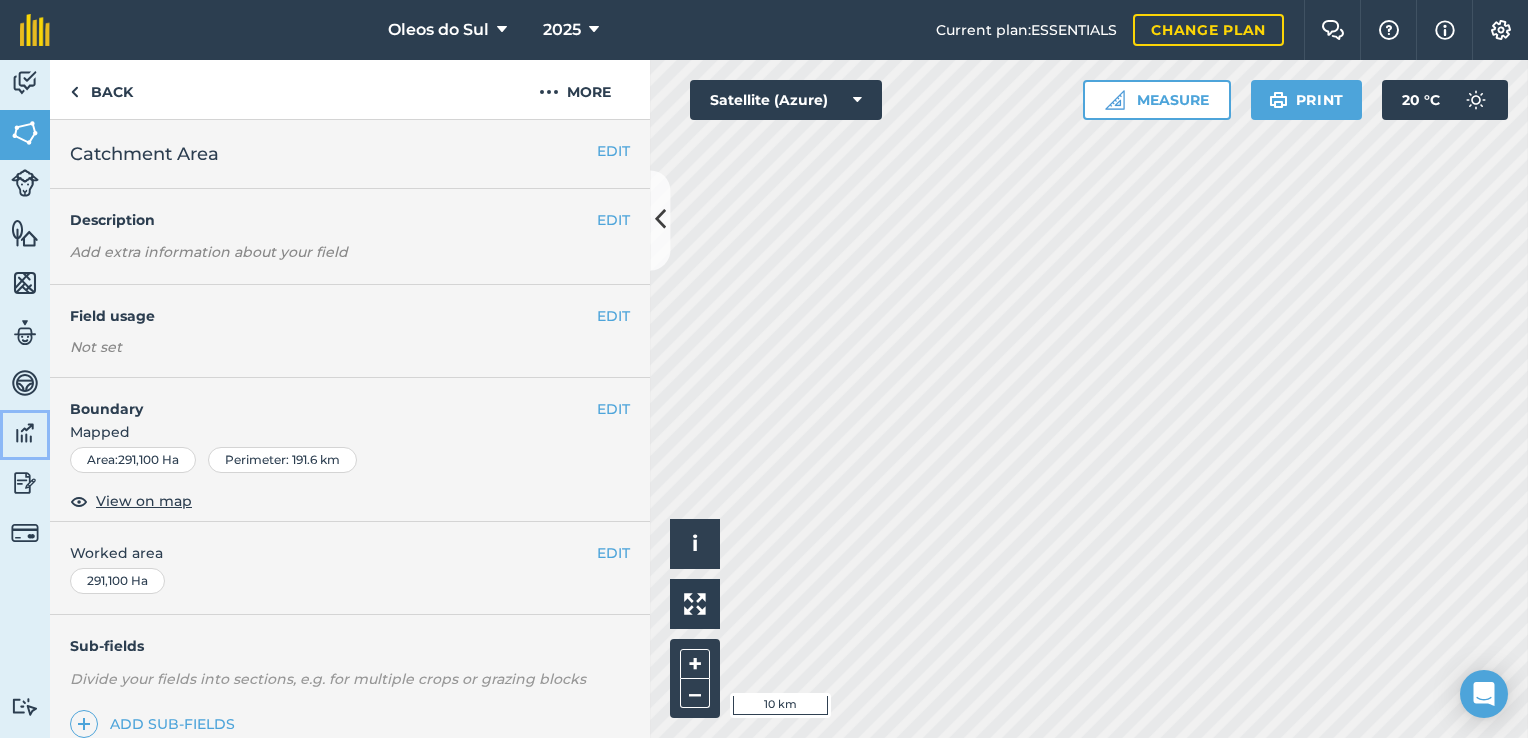 click at bounding box center (25, 433) 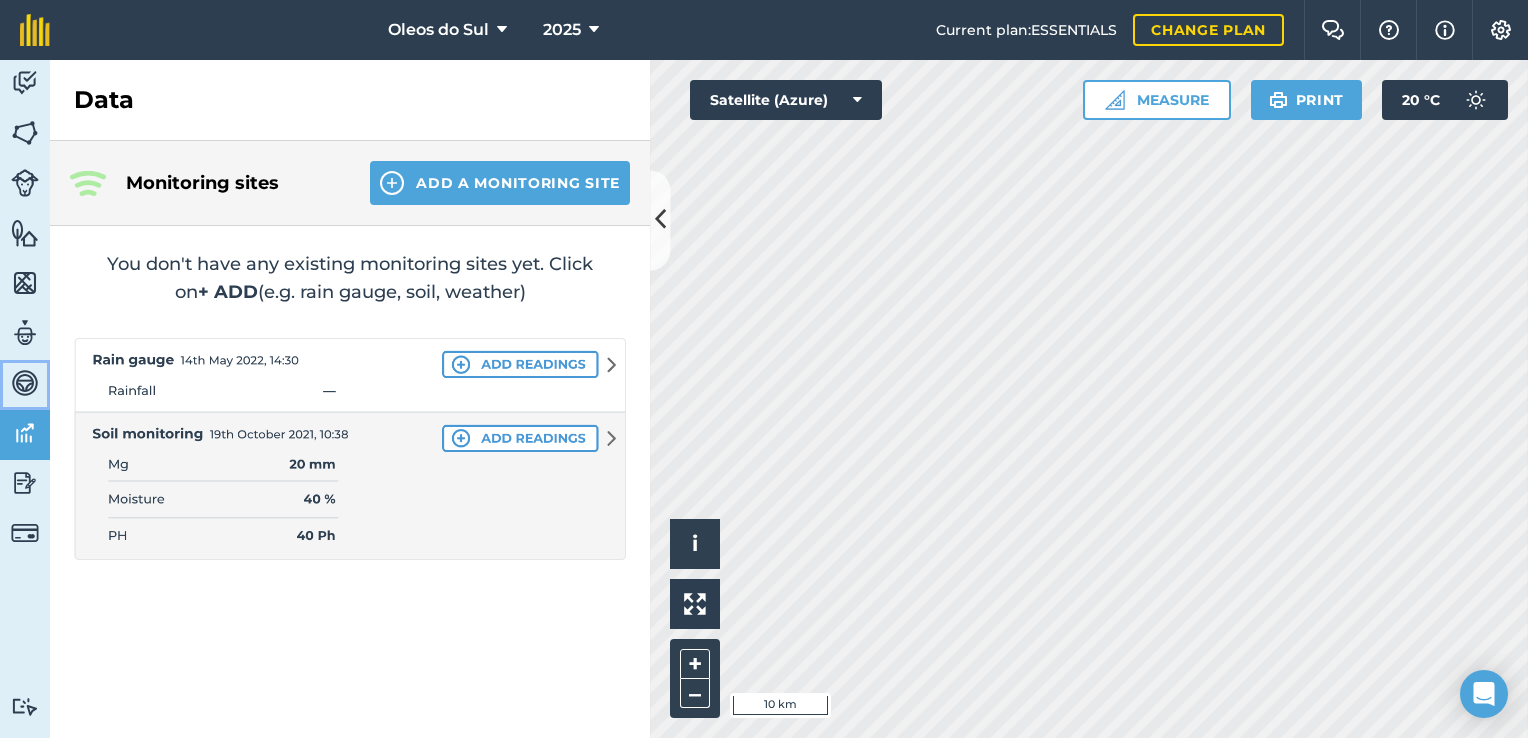click at bounding box center (25, 383) 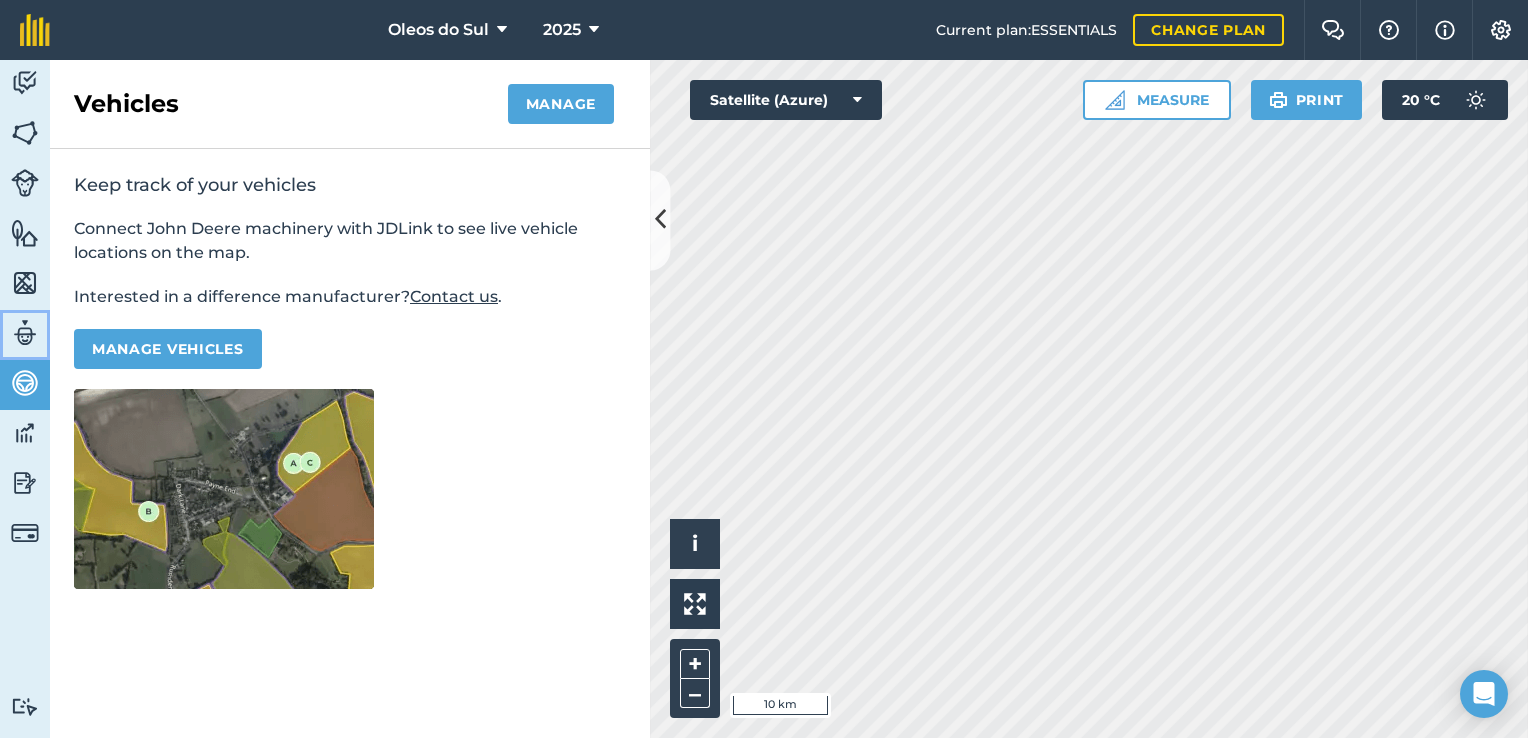 click at bounding box center (25, 333) 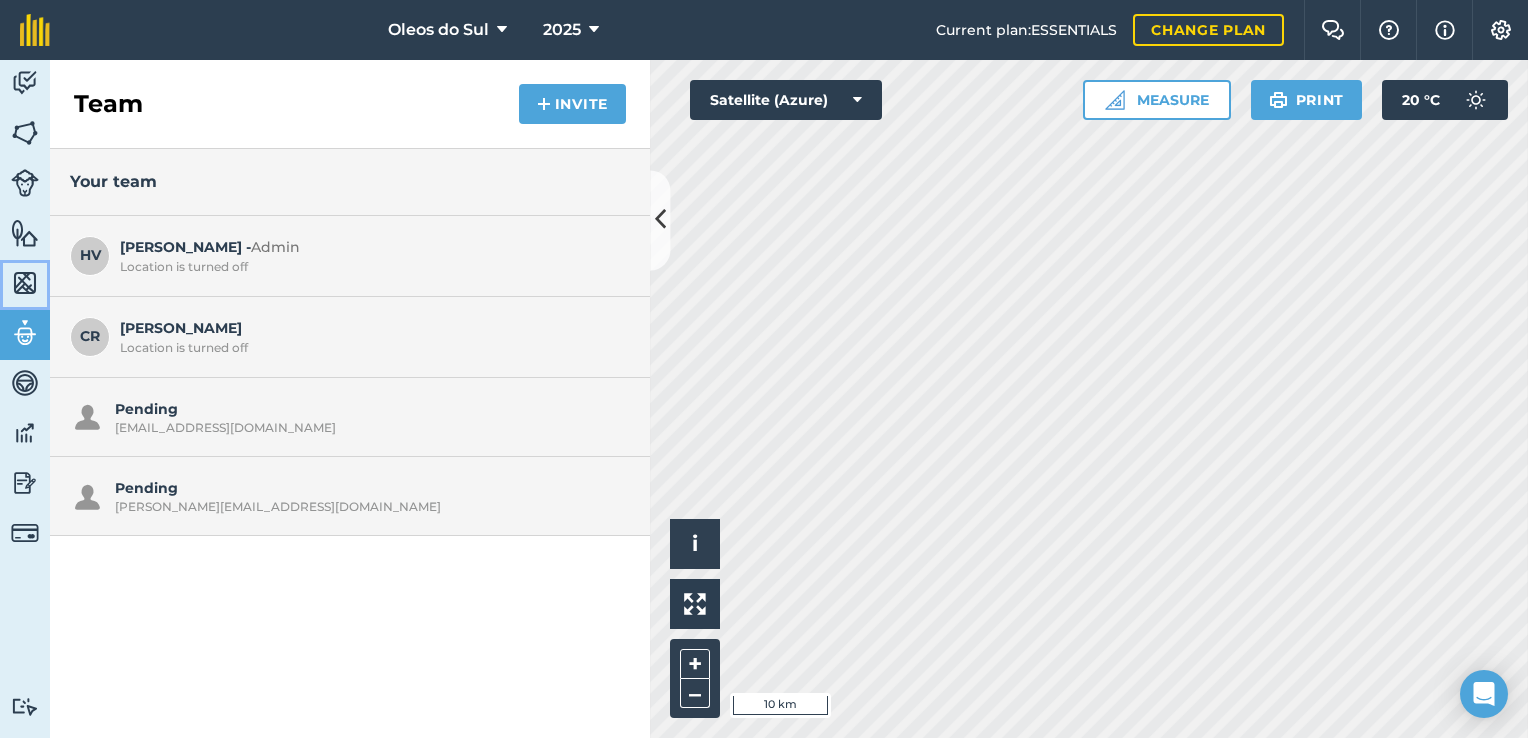 click at bounding box center [25, 283] 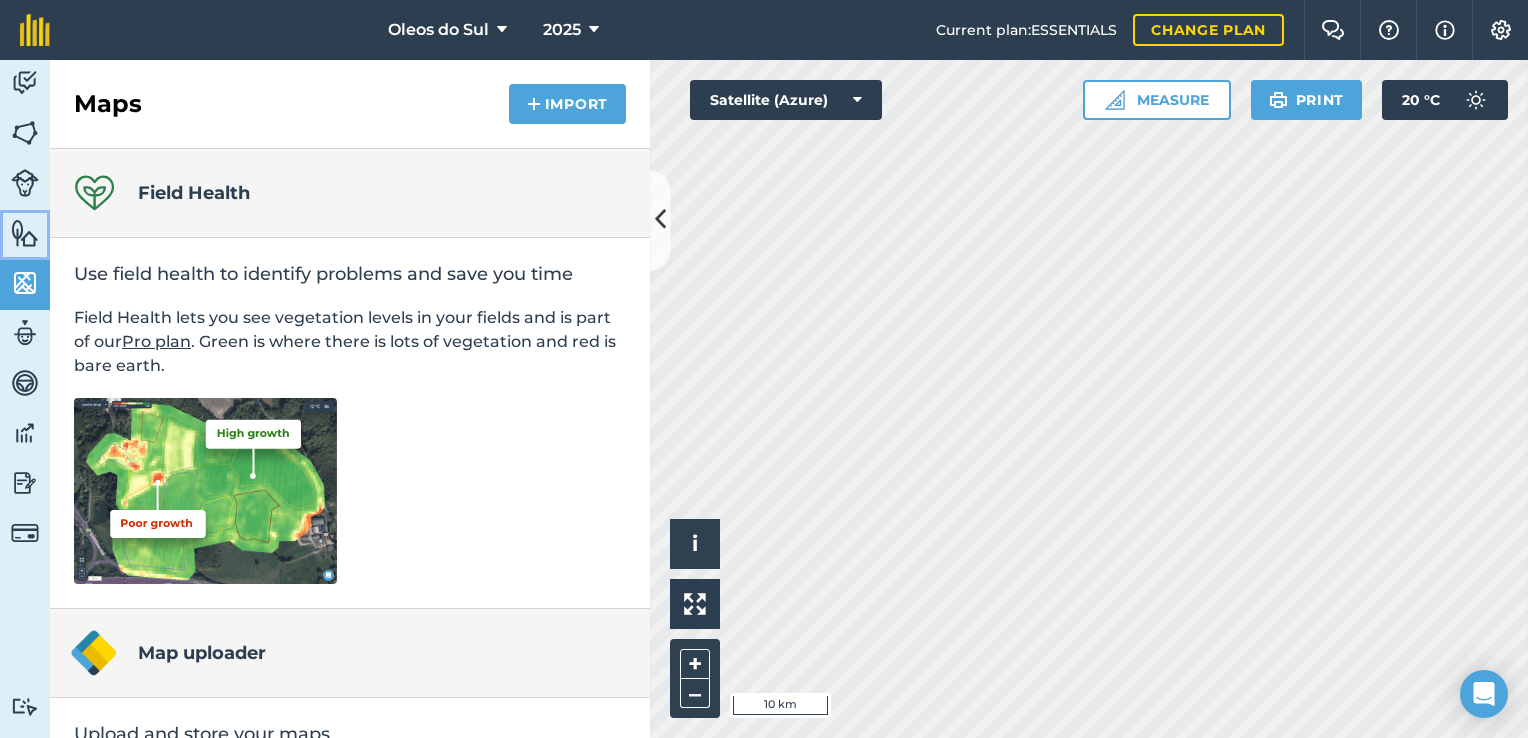 click at bounding box center (25, 233) 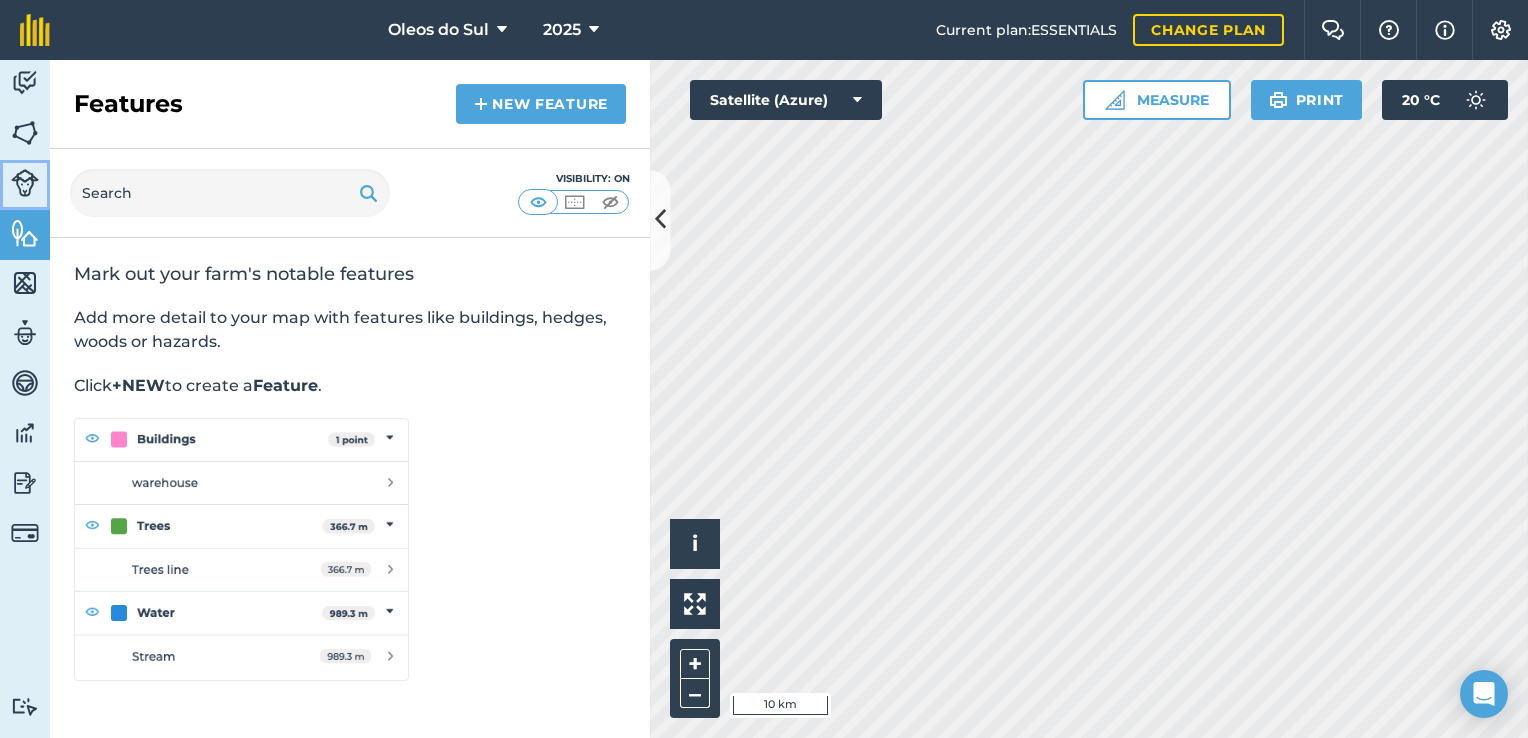 click at bounding box center (25, 183) 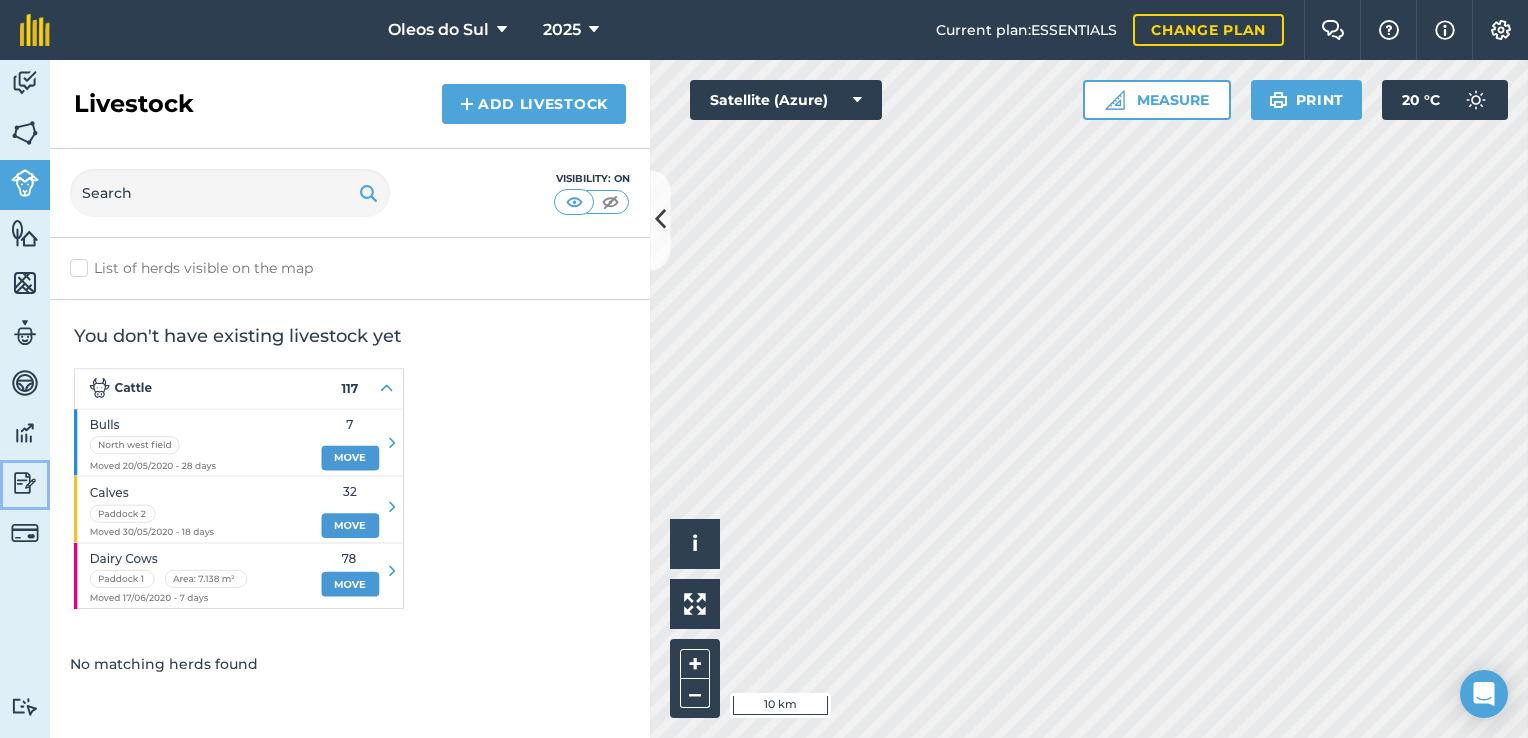 click at bounding box center [25, 483] 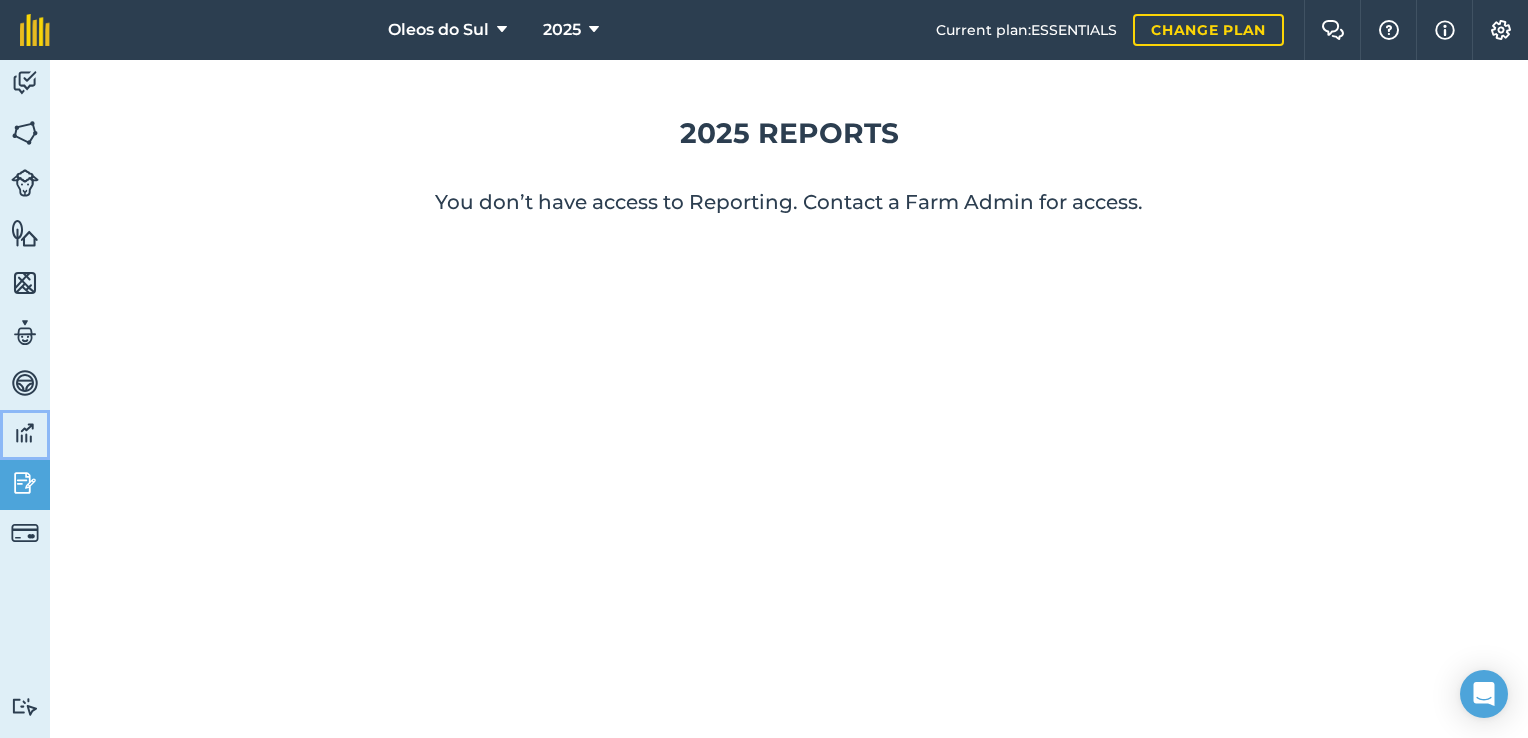 click on "Data" at bounding box center [25, 435] 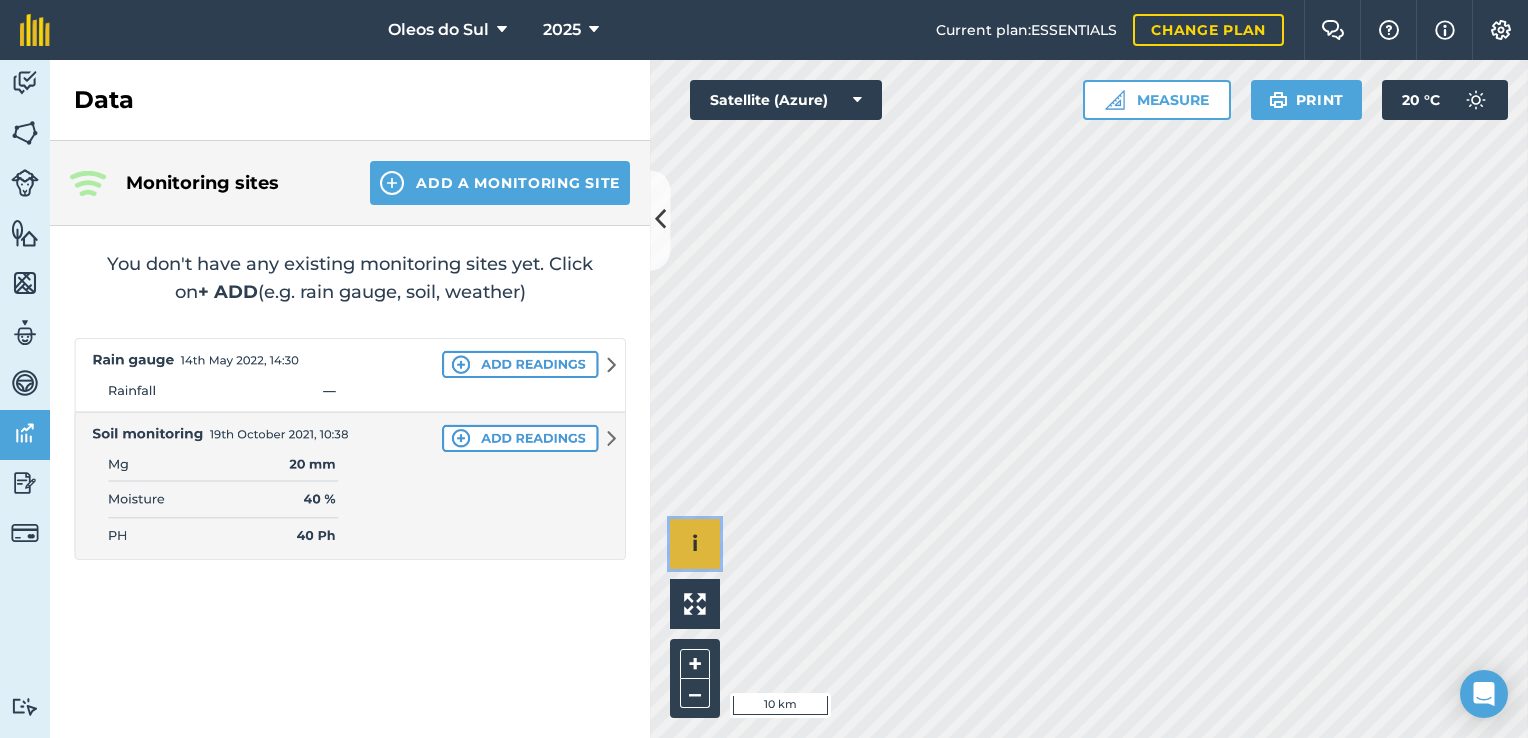 click on "i" at bounding box center [695, 544] 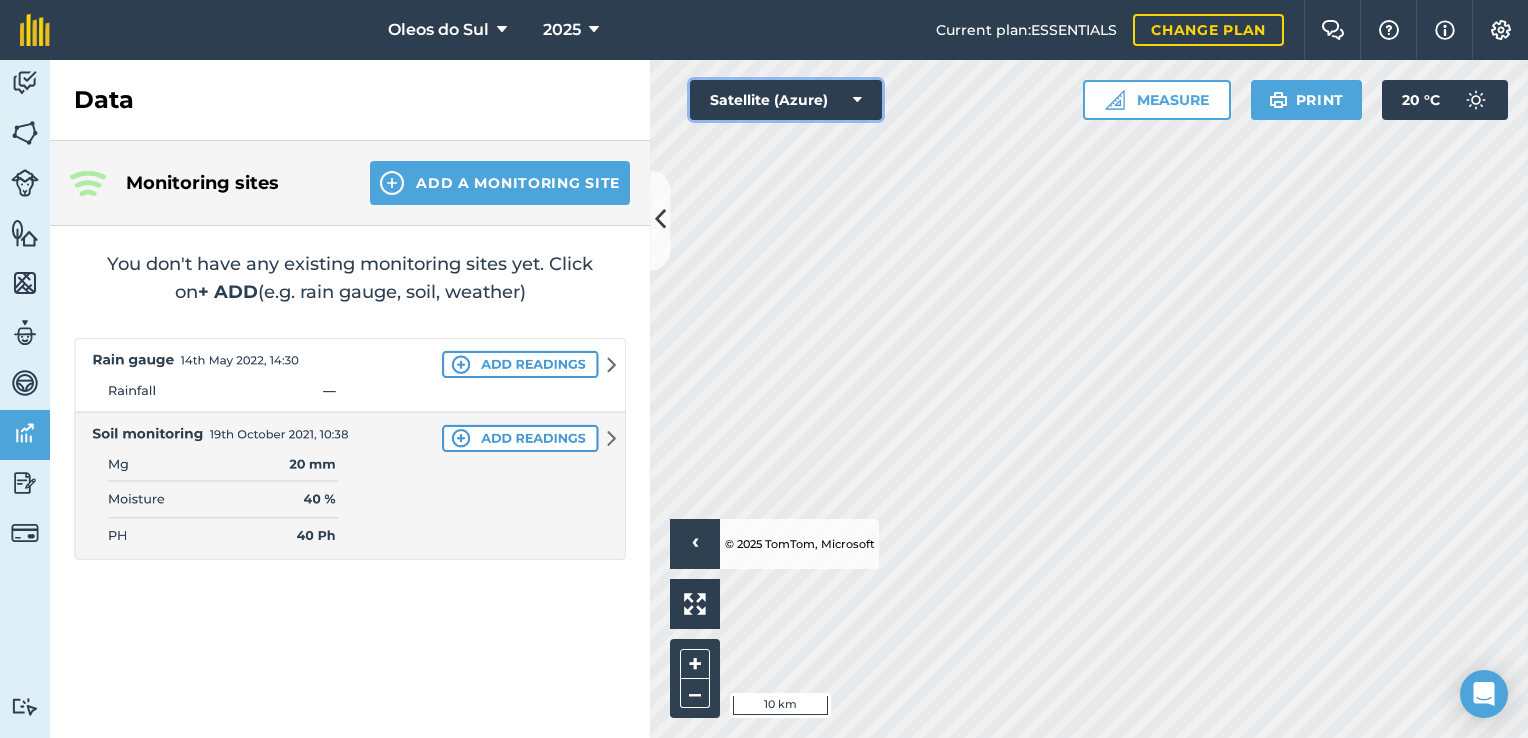 click on "Satellite (Azure)" at bounding box center (786, 100) 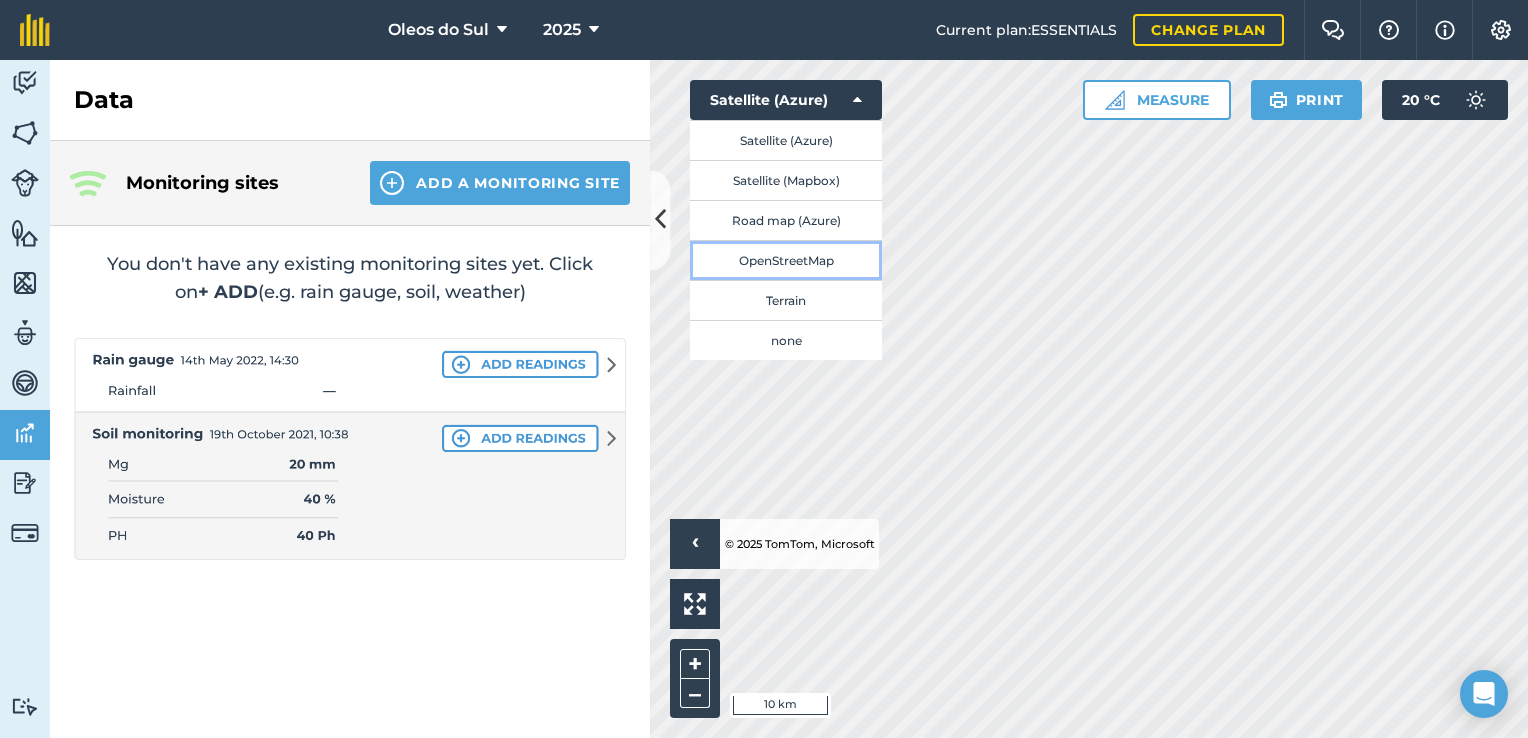 click on "OpenStreetMap" at bounding box center [786, 260] 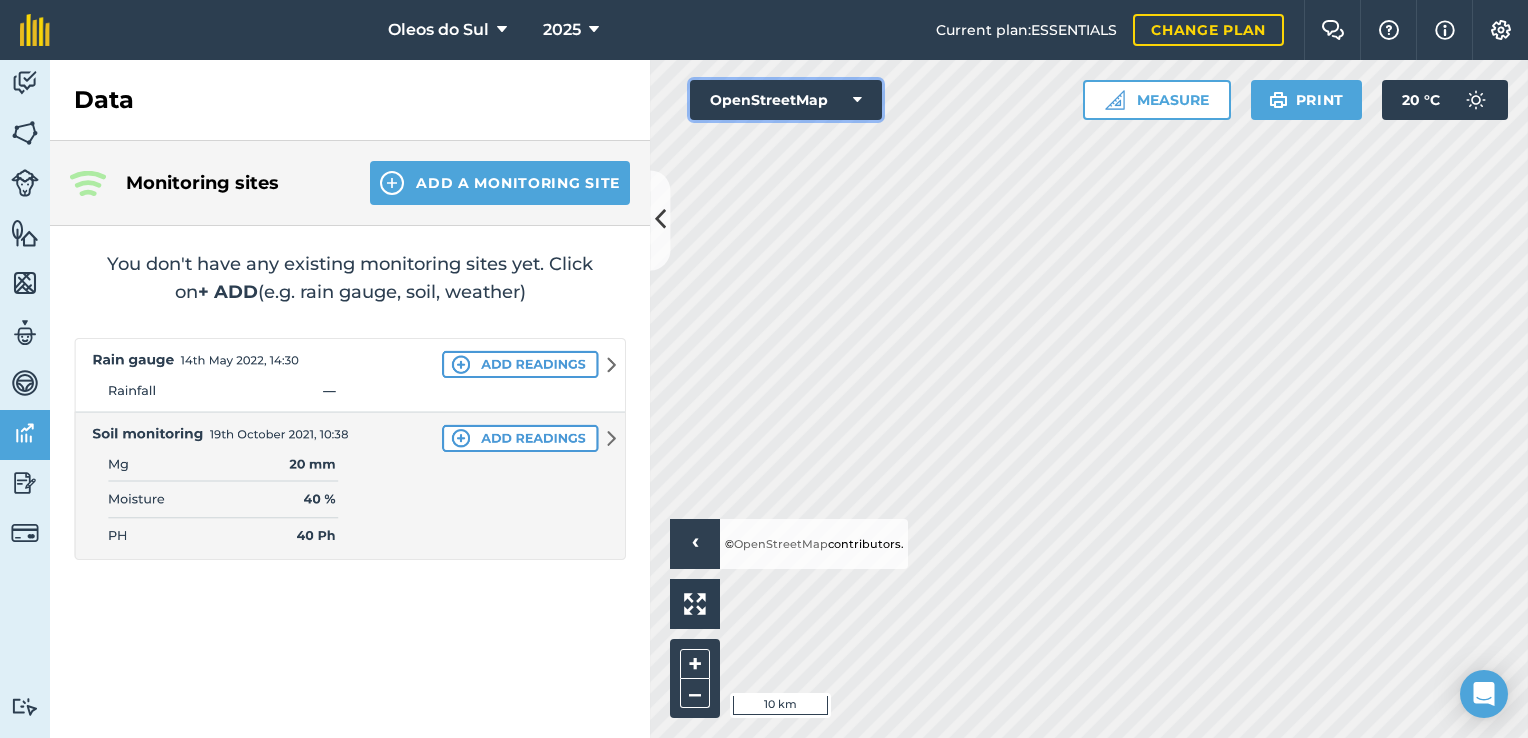 click on "OpenStreetMap" at bounding box center [786, 100] 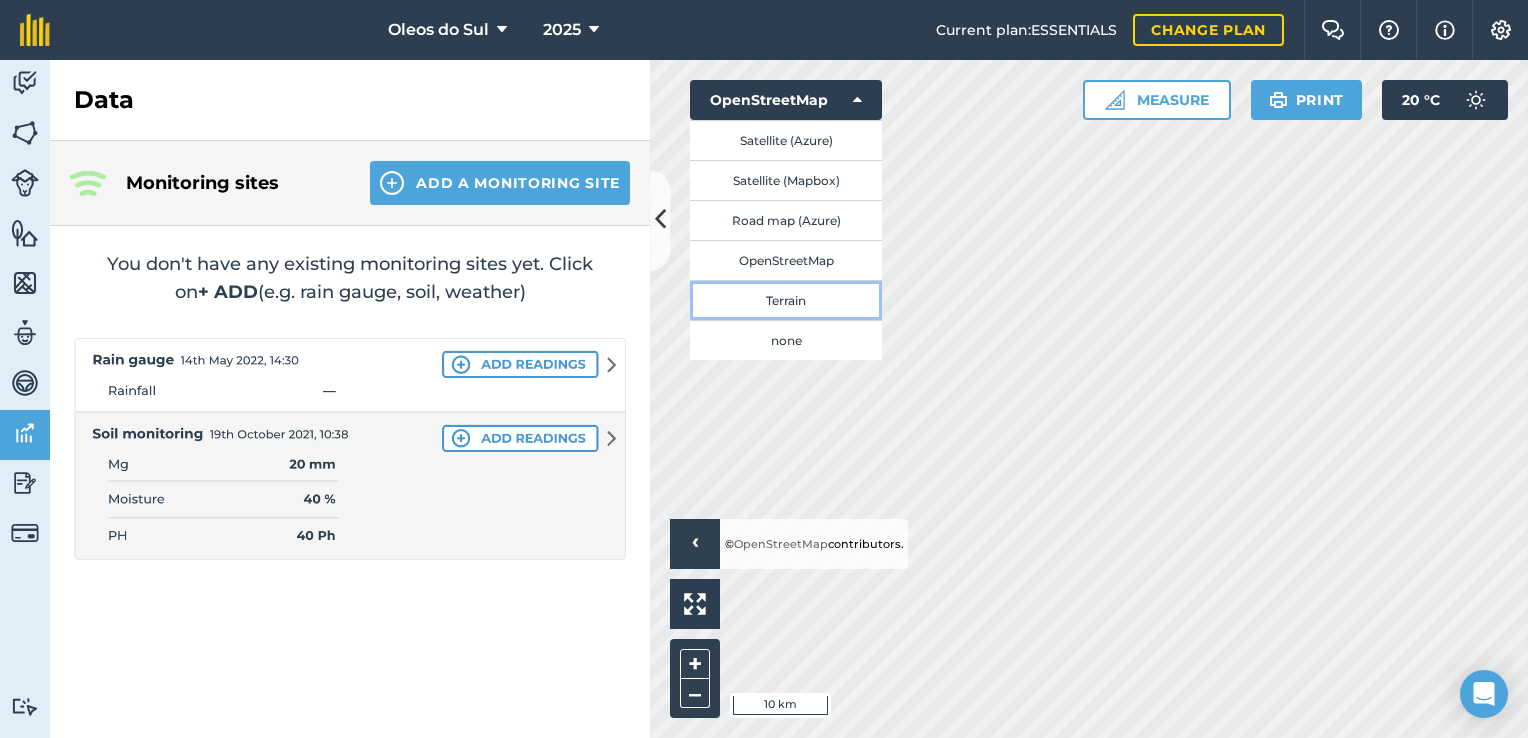 click on "Terrain" at bounding box center [786, 300] 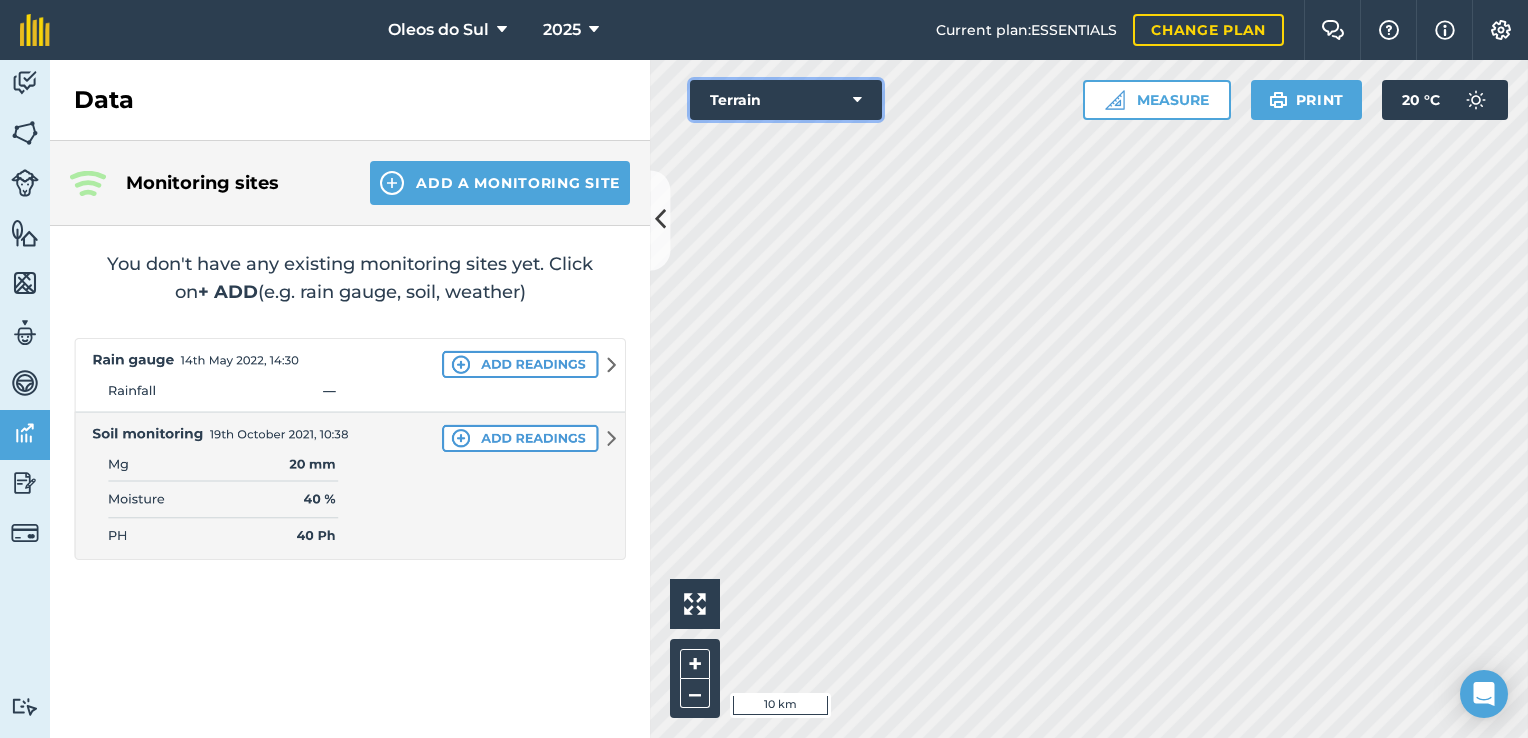 click on "Terrain" at bounding box center (786, 100) 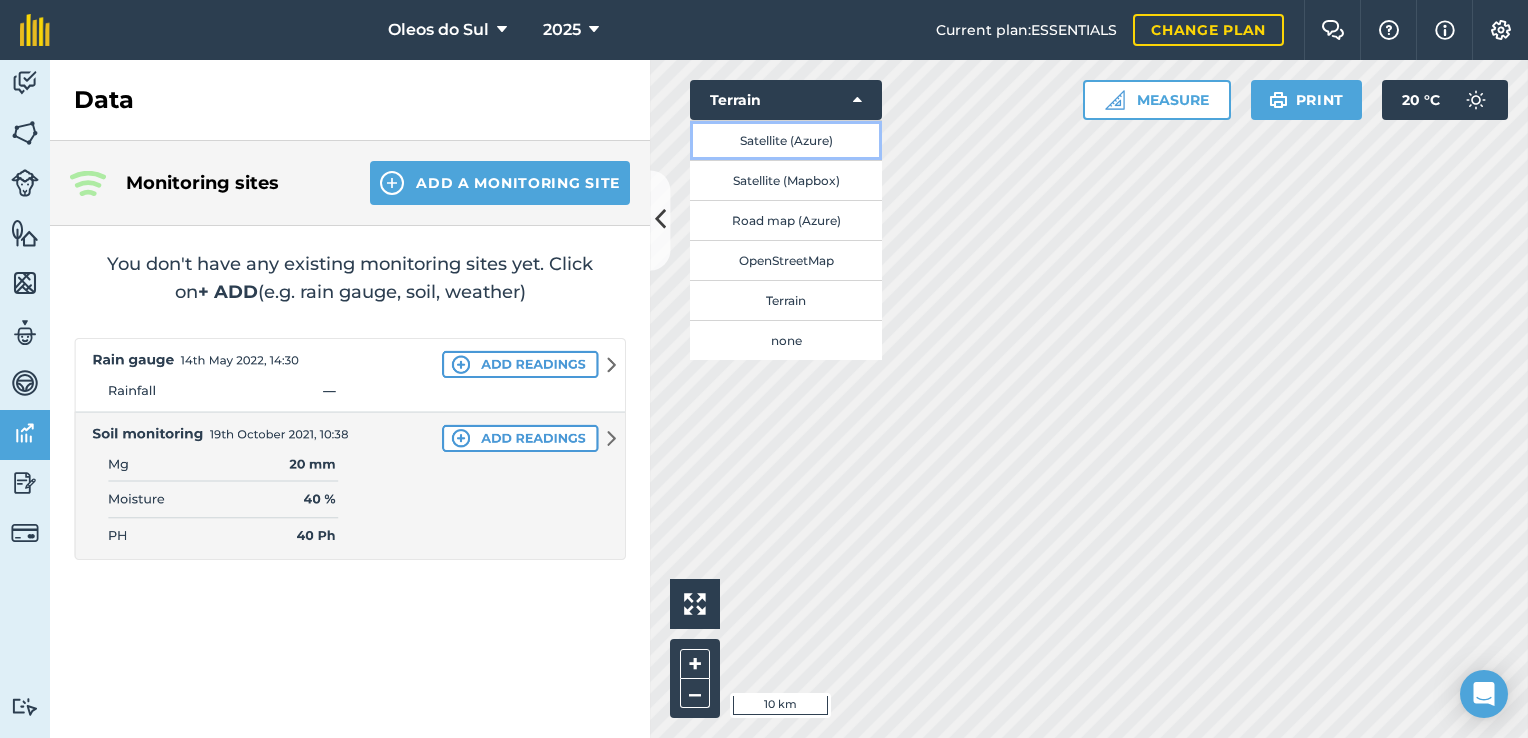 click on "Satellite (Azure)" at bounding box center (786, 140) 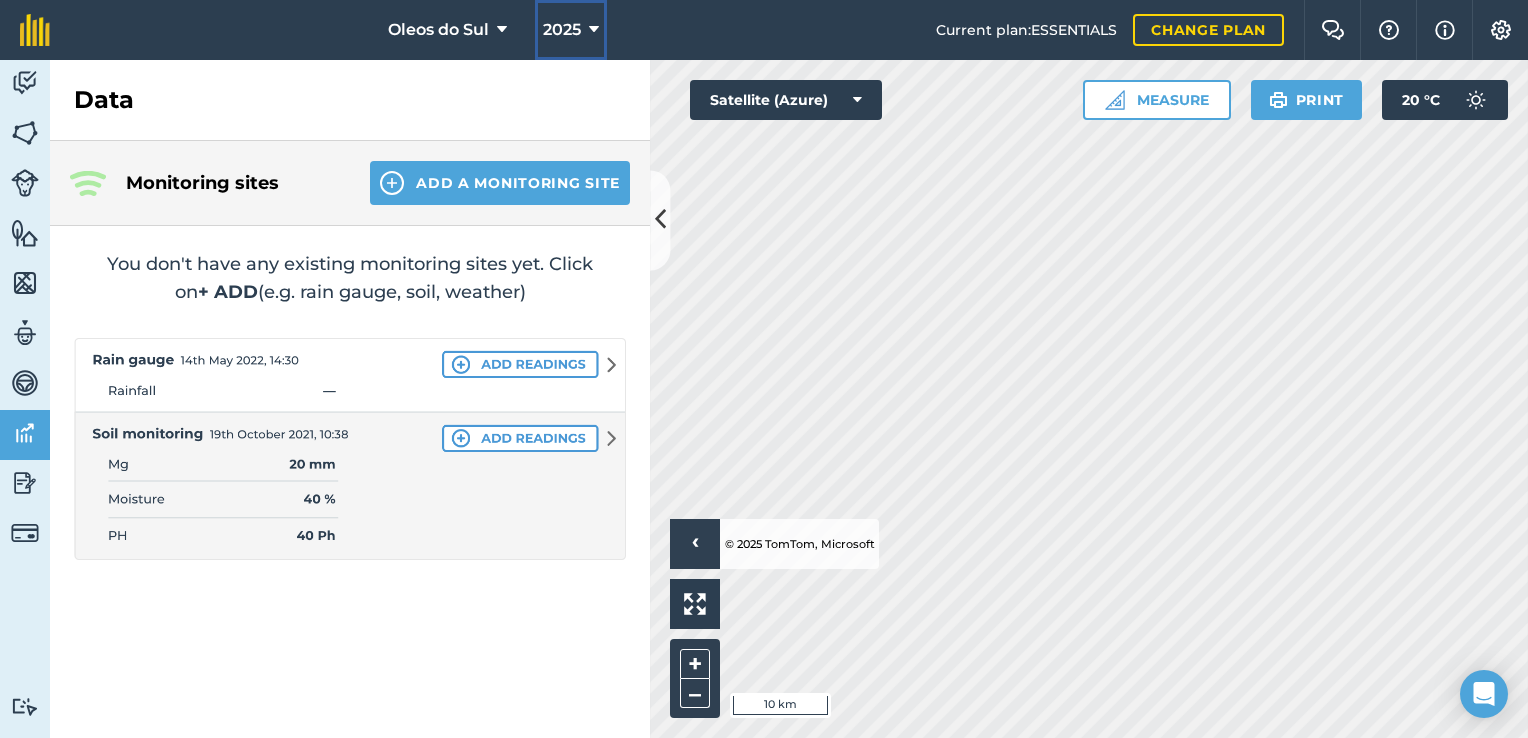 click at bounding box center [594, 30] 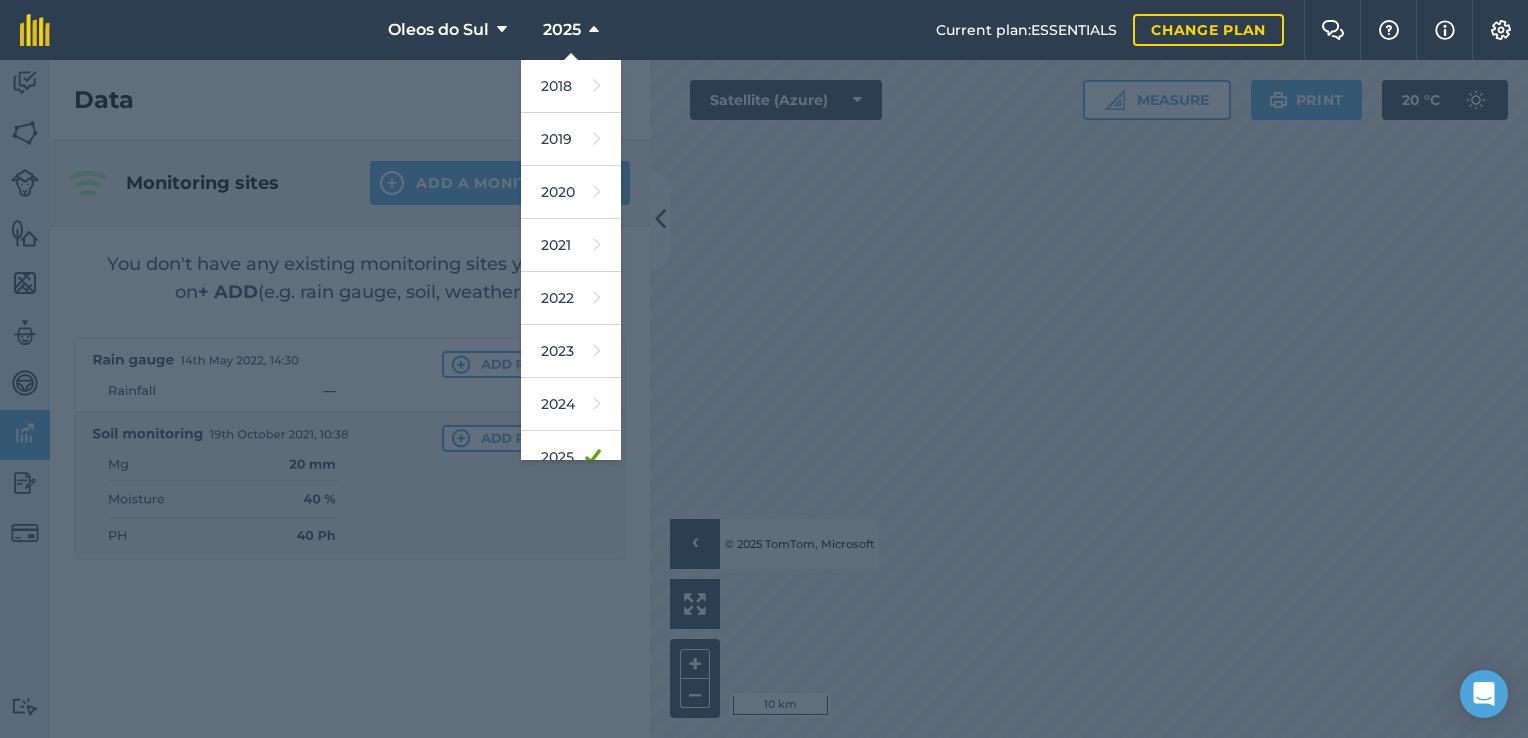click at bounding box center (764, 399) 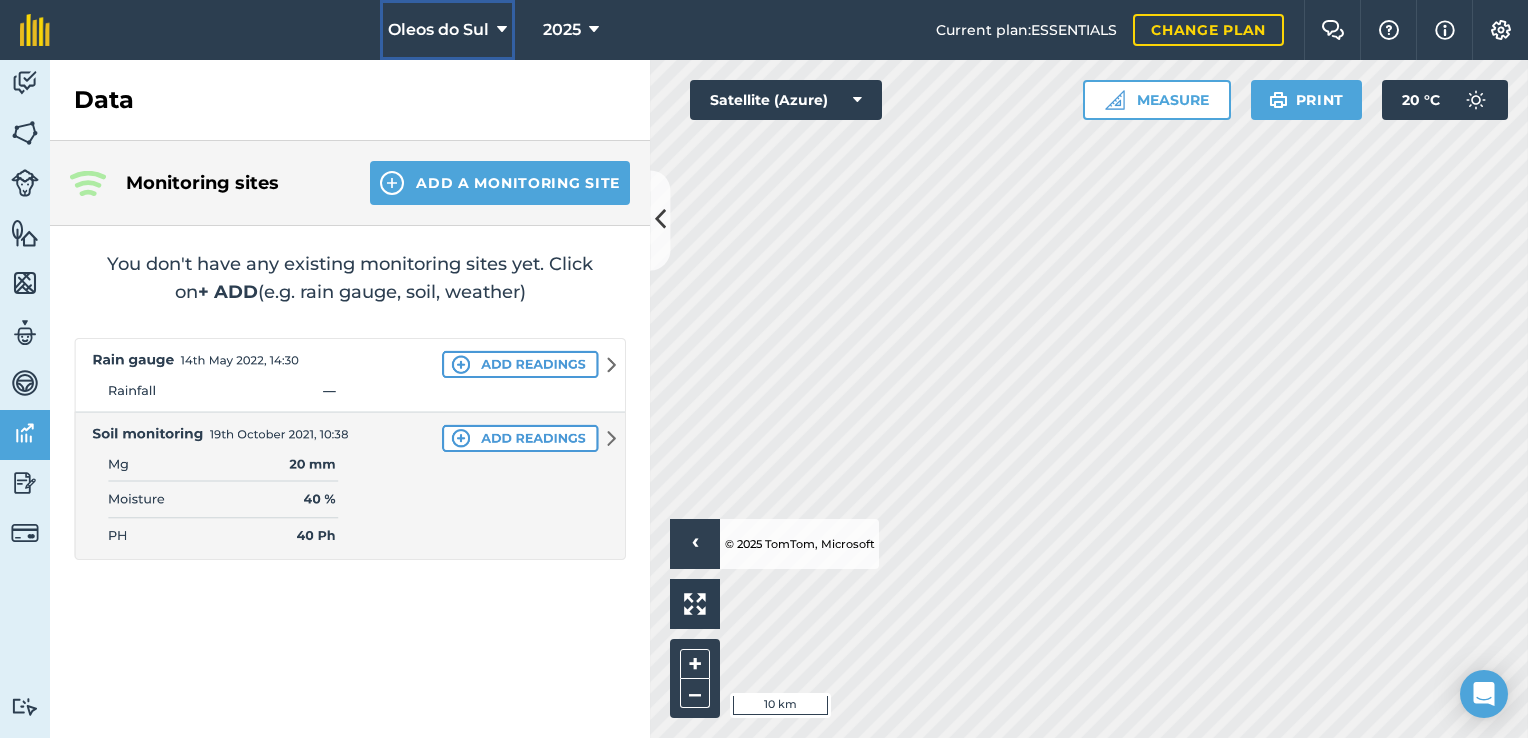 click at bounding box center [502, 30] 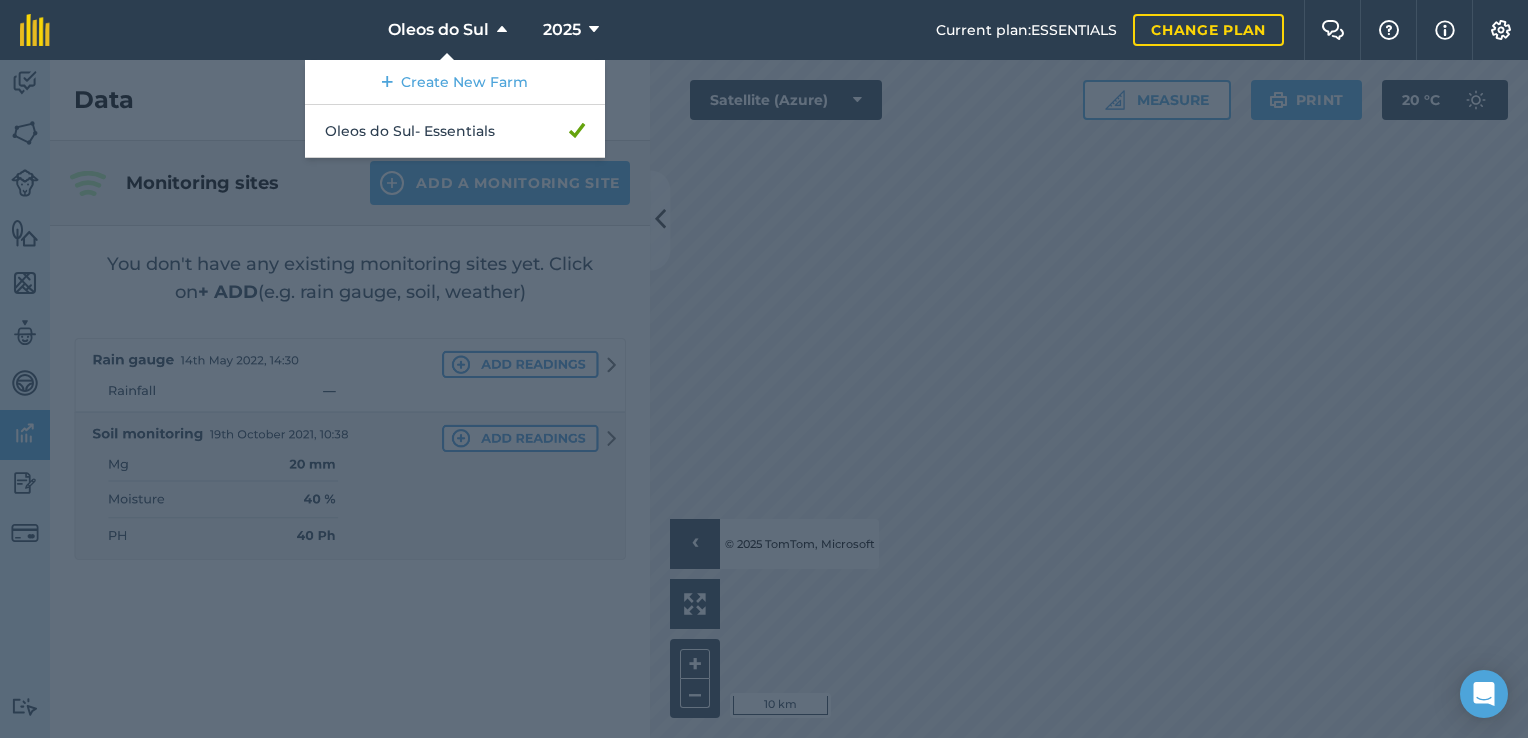 click at bounding box center (764, 399) 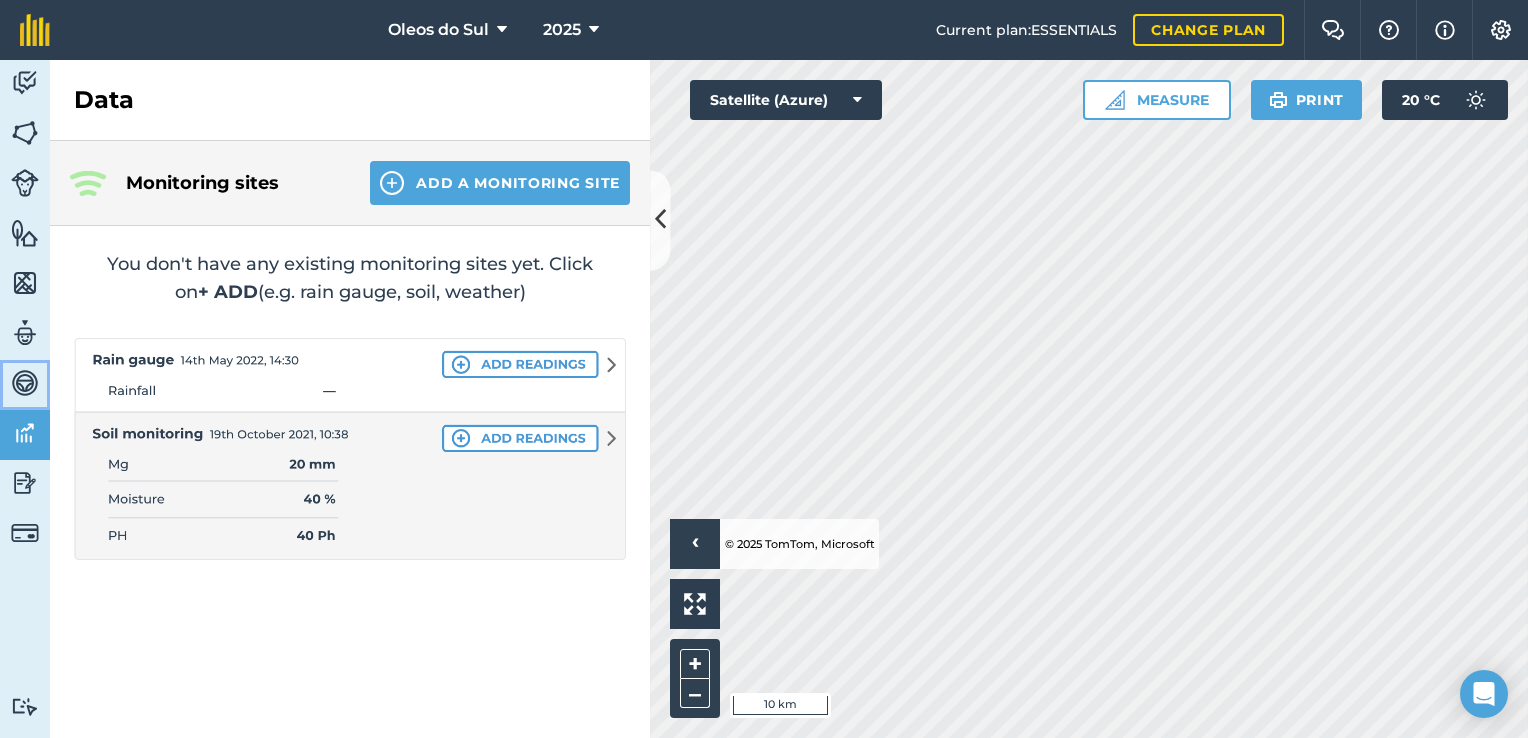 click at bounding box center [25, 383] 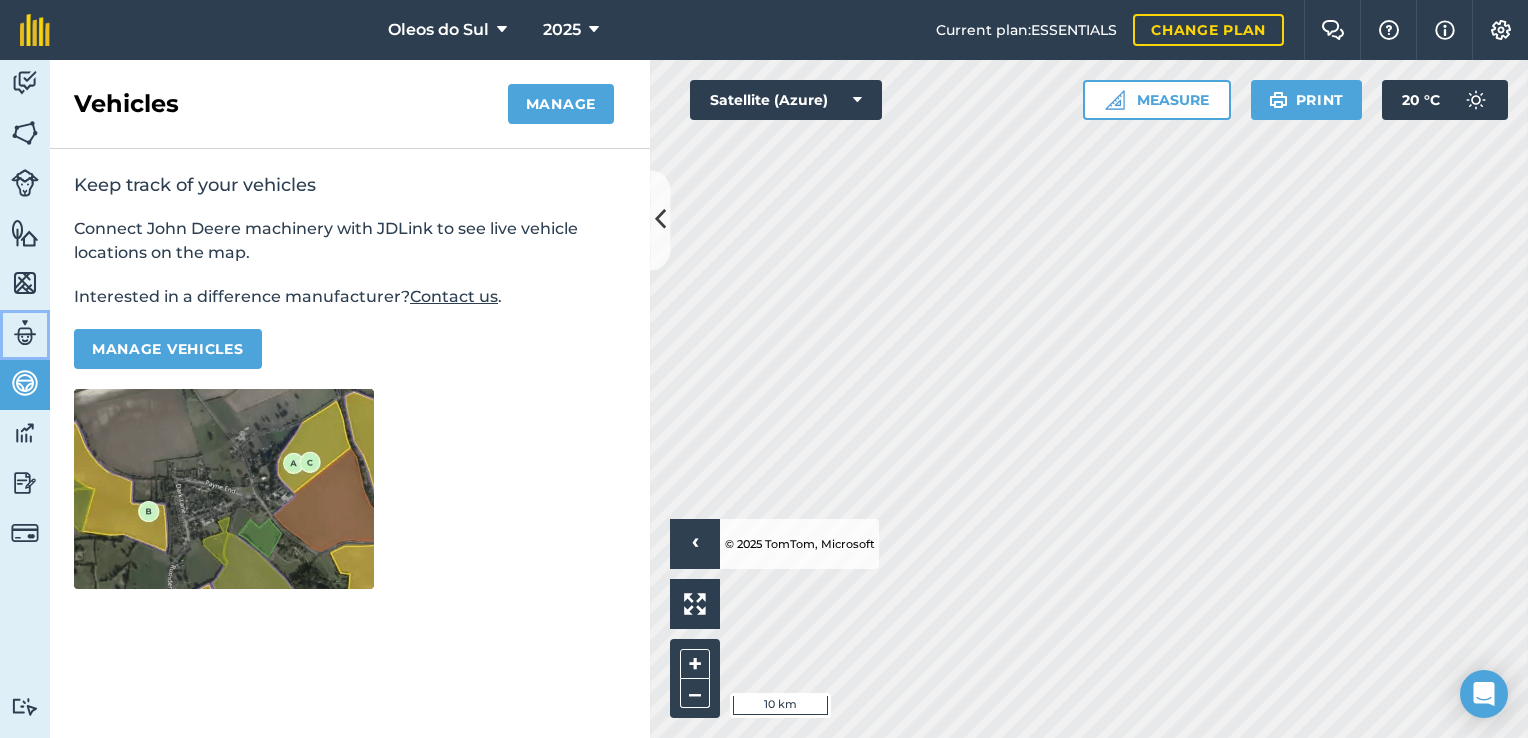 click at bounding box center (25, 333) 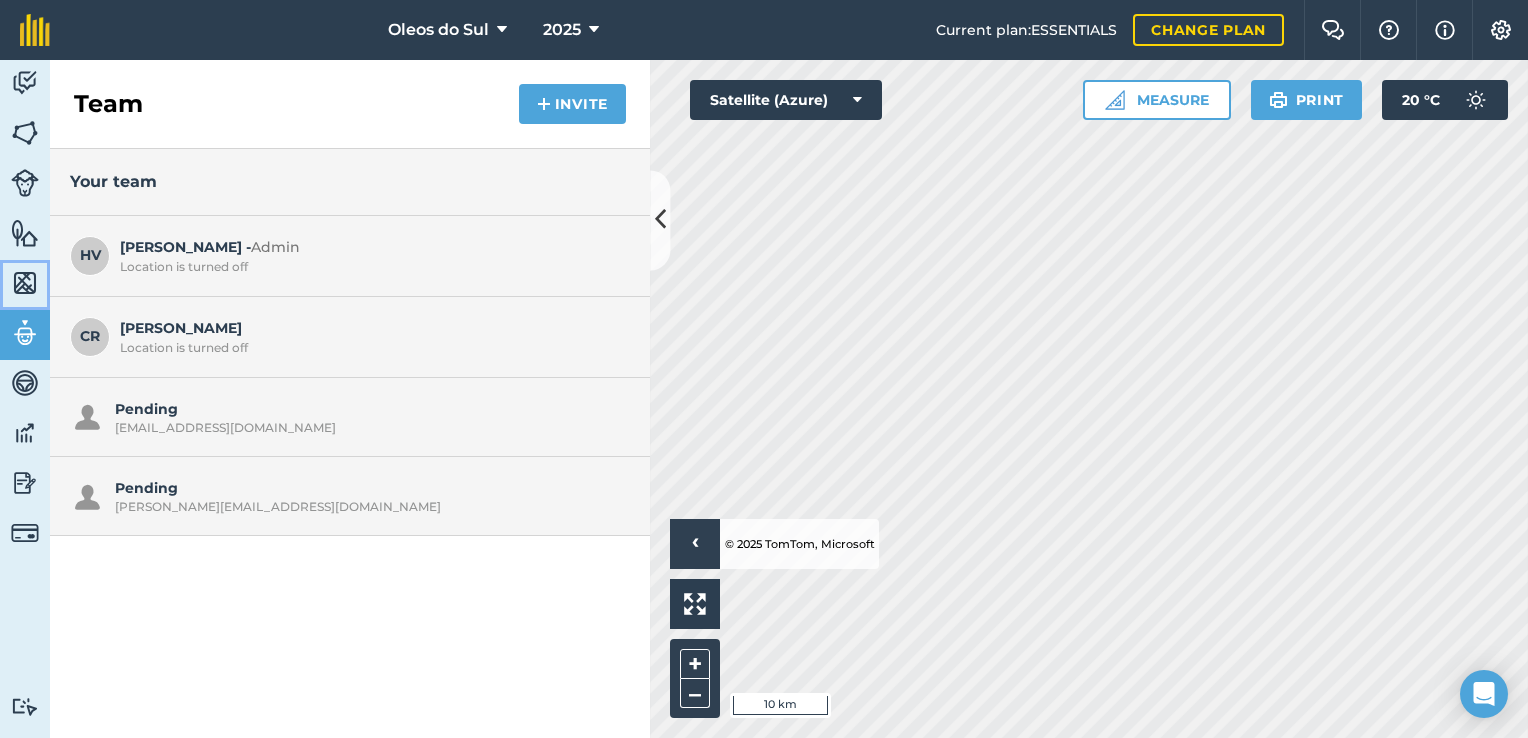 click at bounding box center [25, 283] 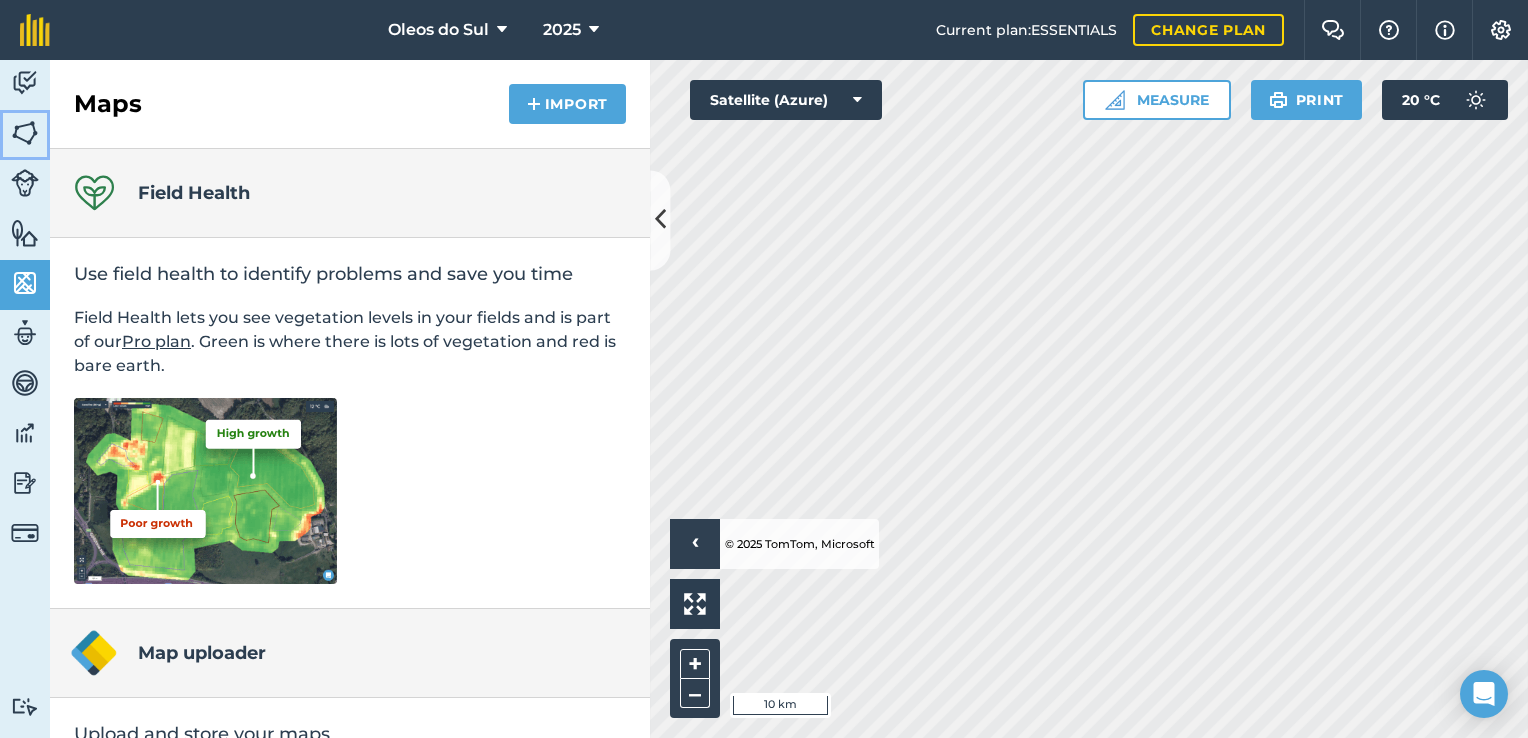 click at bounding box center (25, 133) 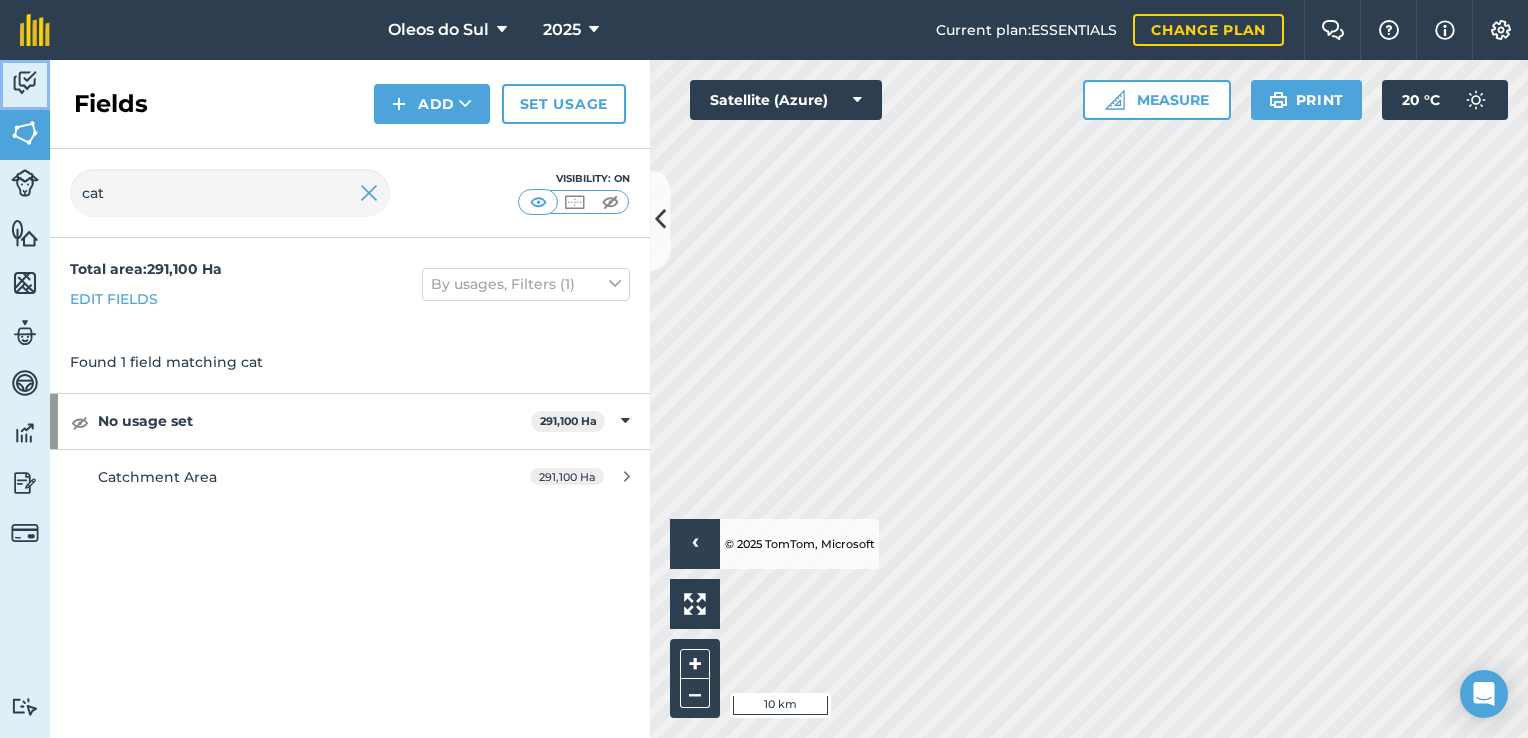 click at bounding box center (25, 83) 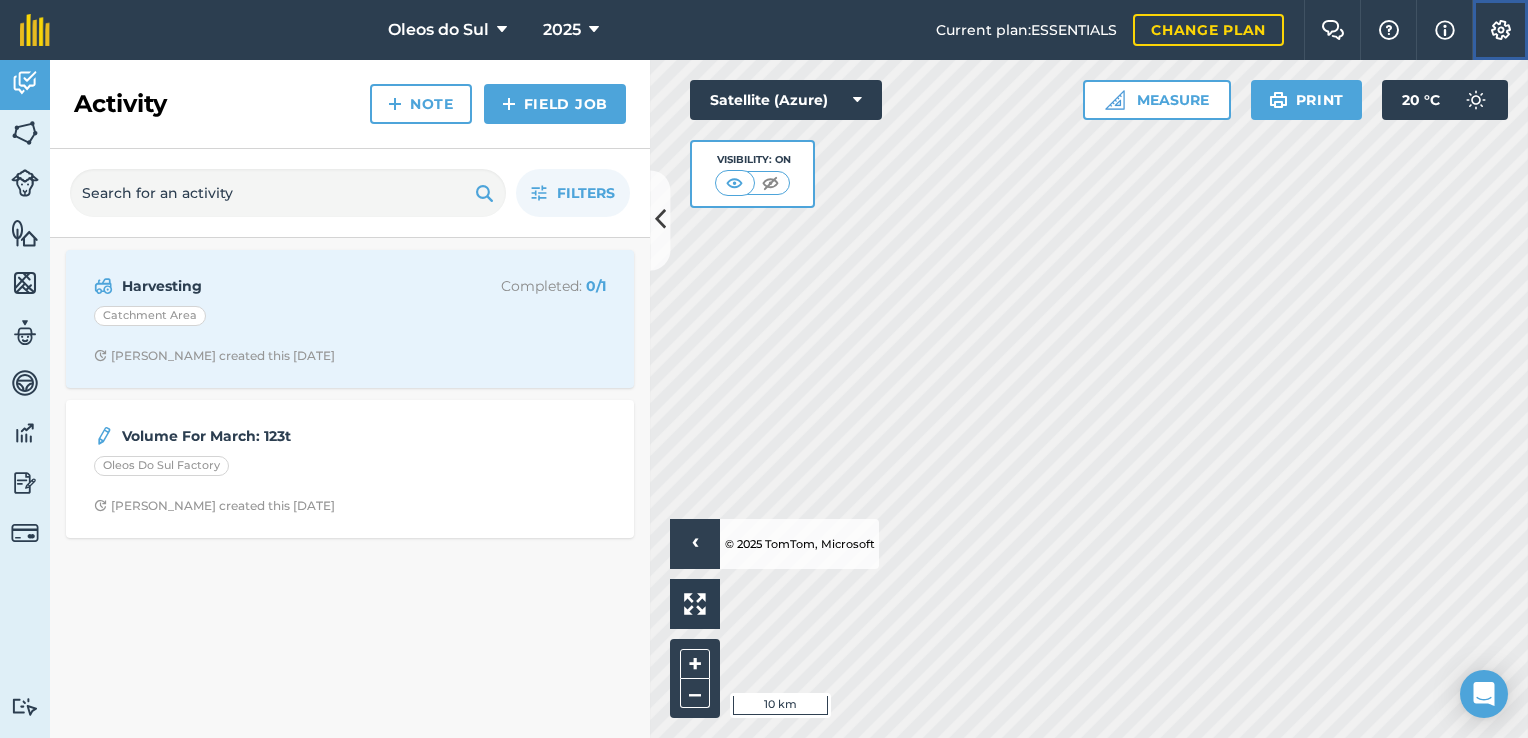 click at bounding box center [1501, 30] 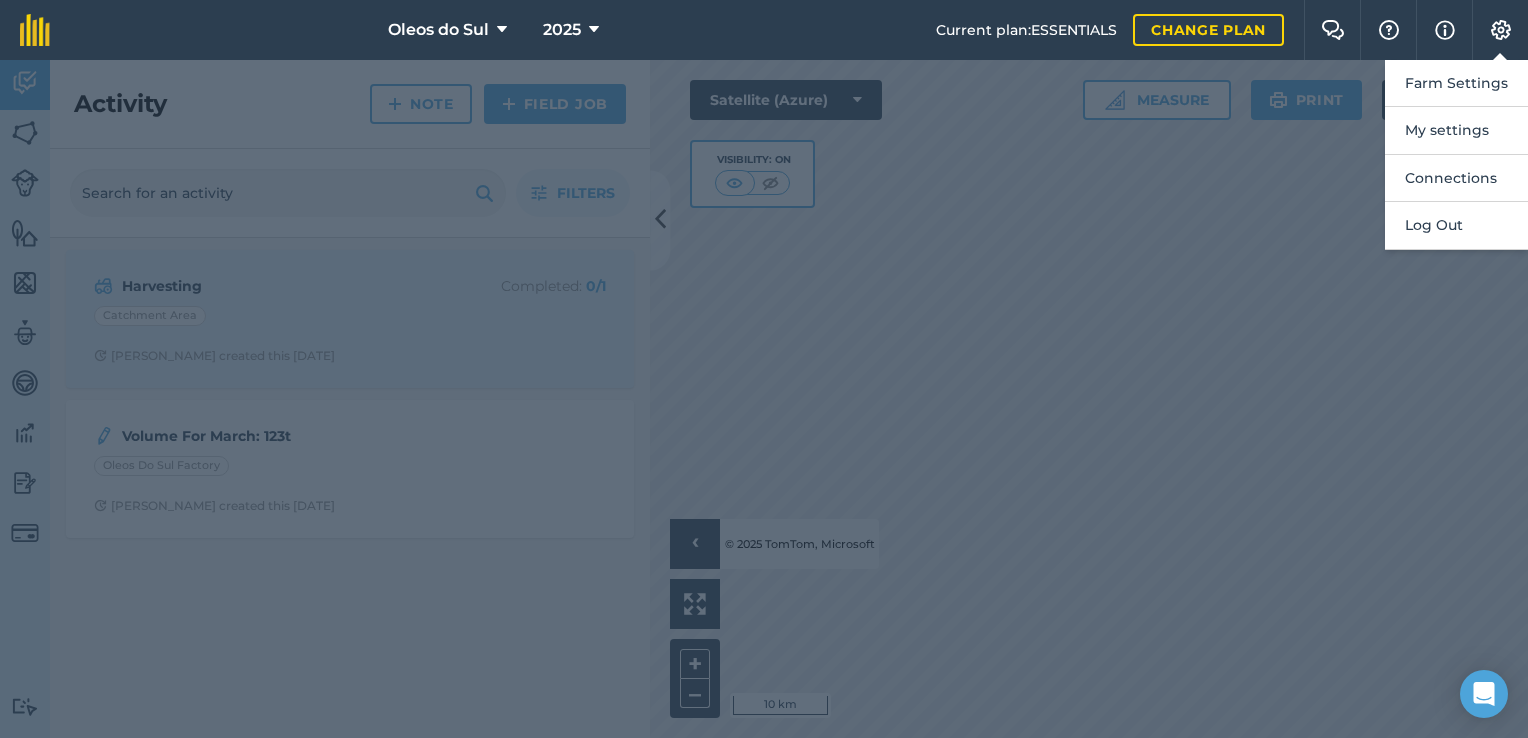 click at bounding box center [764, 399] 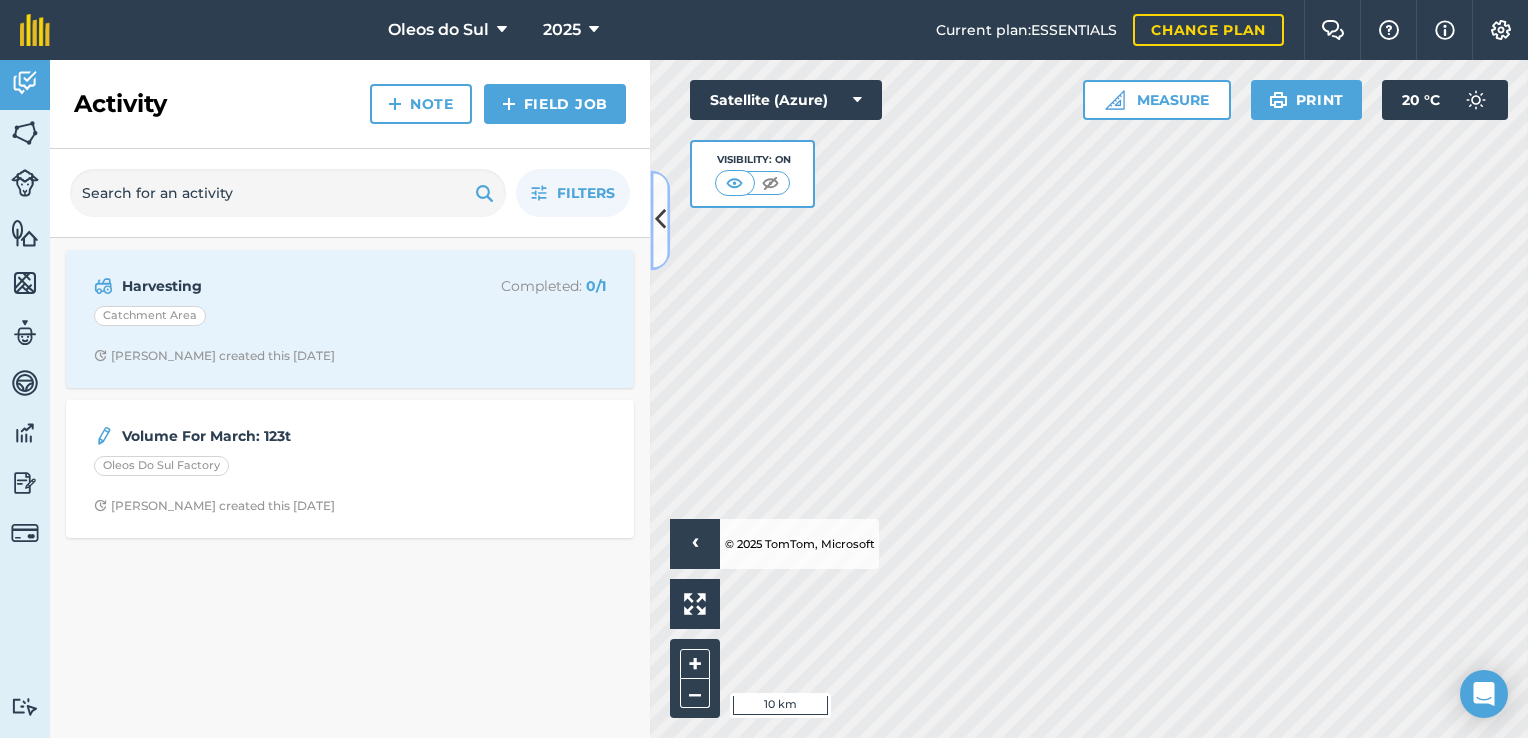 click at bounding box center [660, 220] 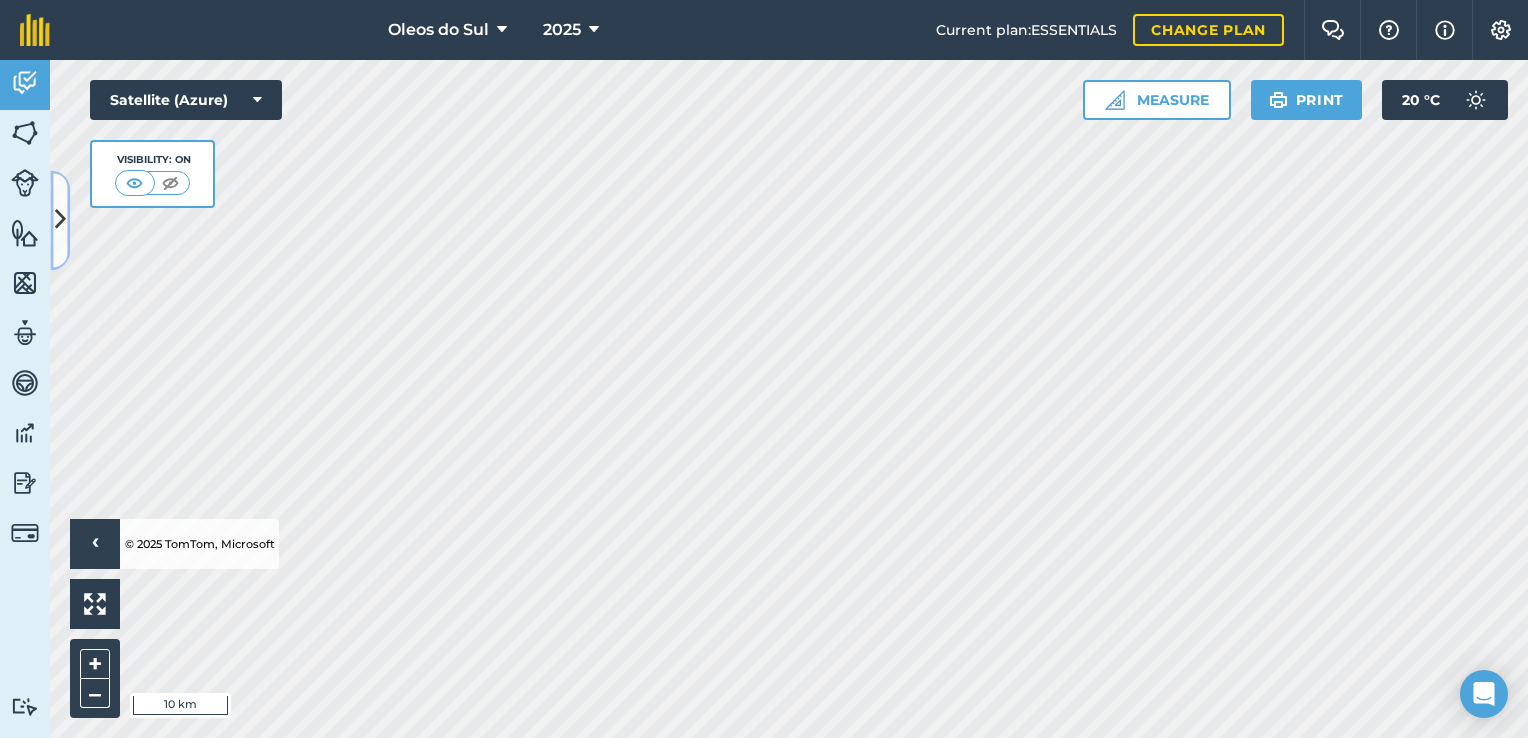 click at bounding box center (60, 220) 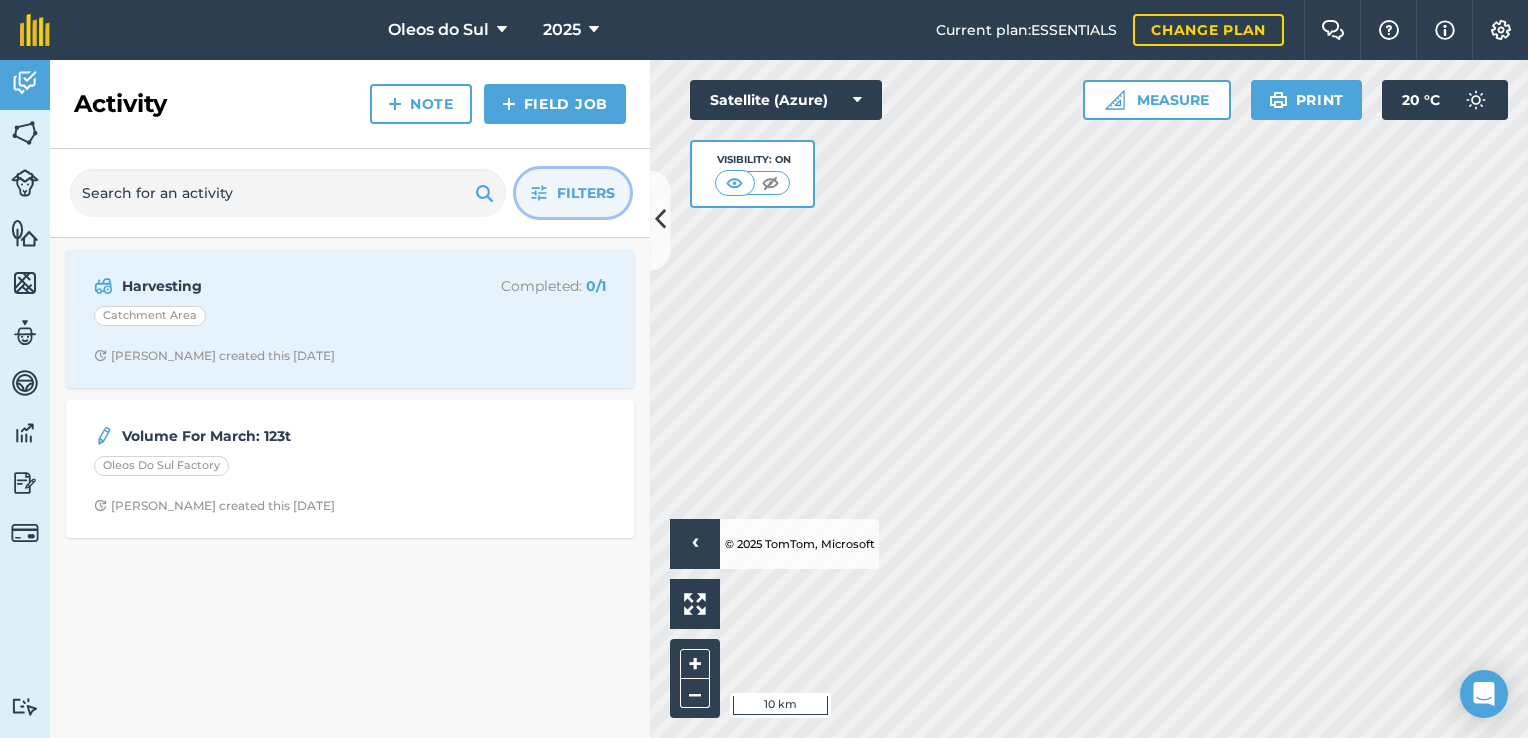 click on "Filters" at bounding box center [573, 193] 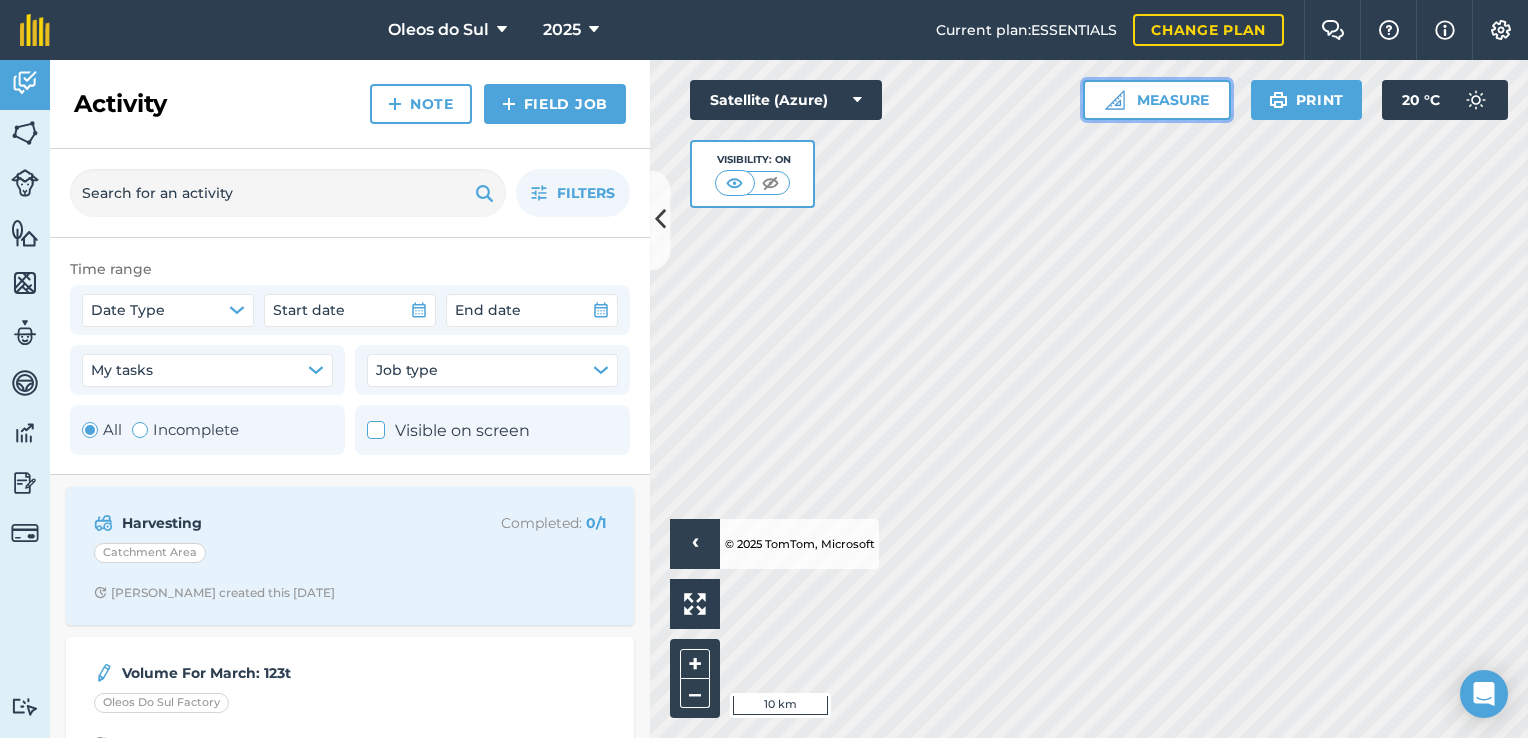 click on "Measure" at bounding box center [1157, 100] 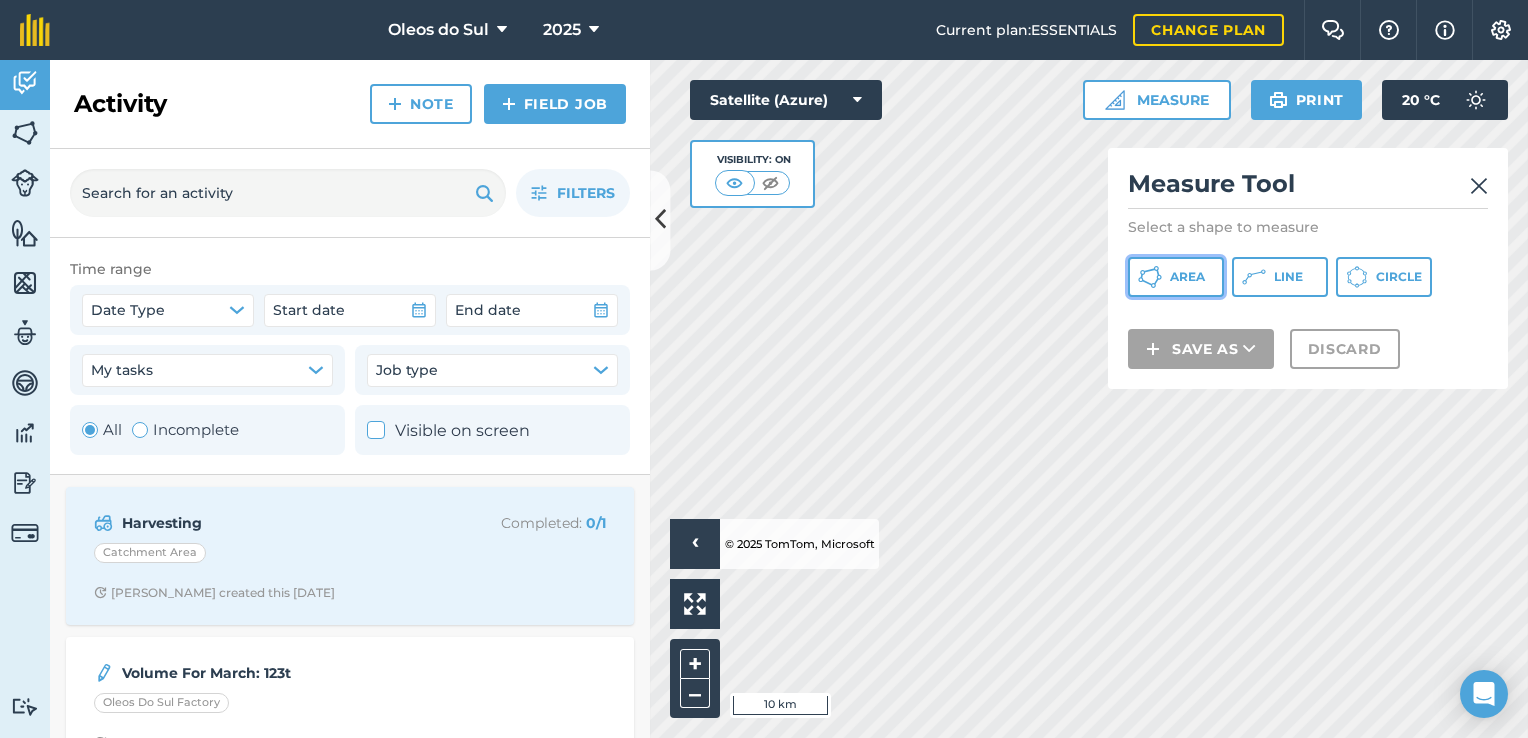 click on "Area" at bounding box center [1176, 277] 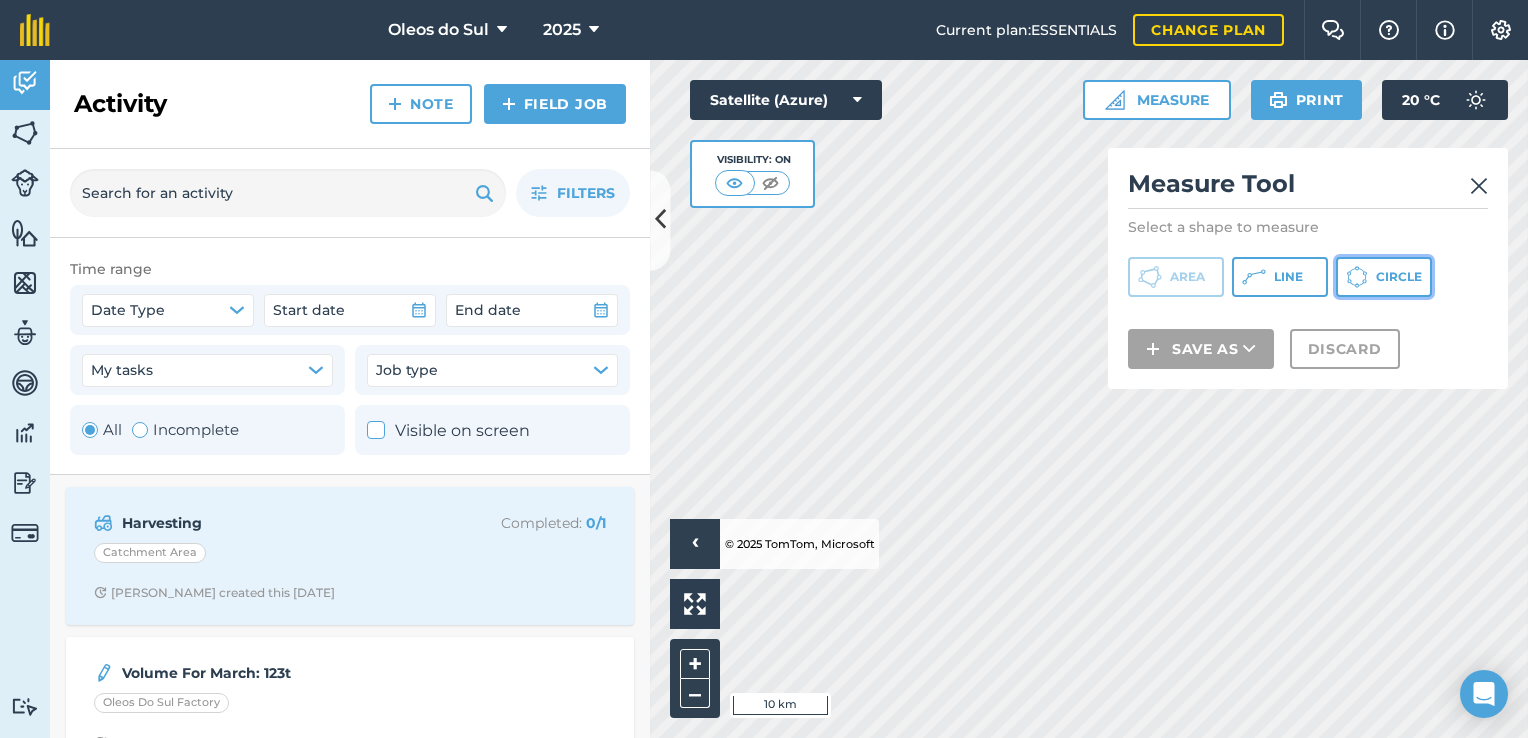 click 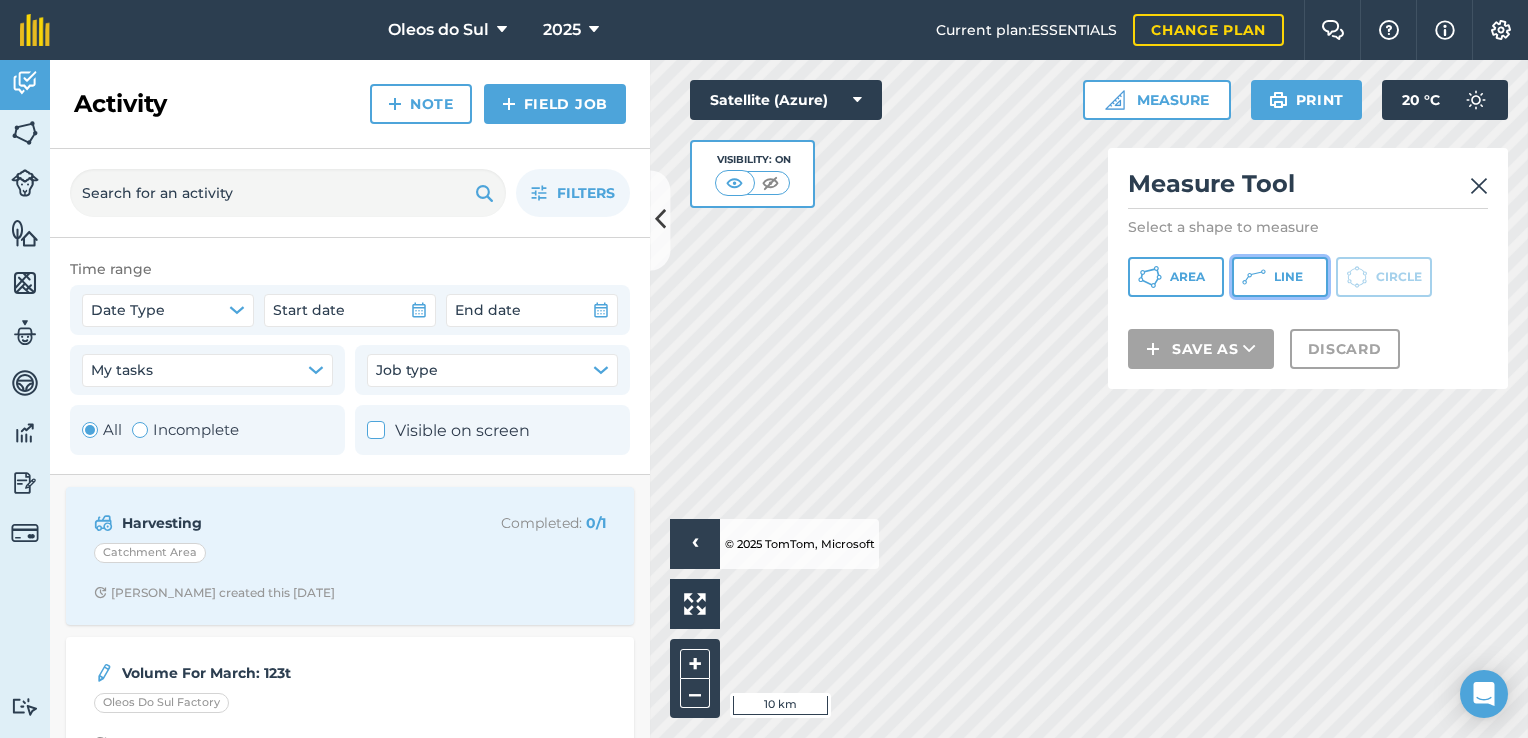 click on "Line" at bounding box center (1288, 277) 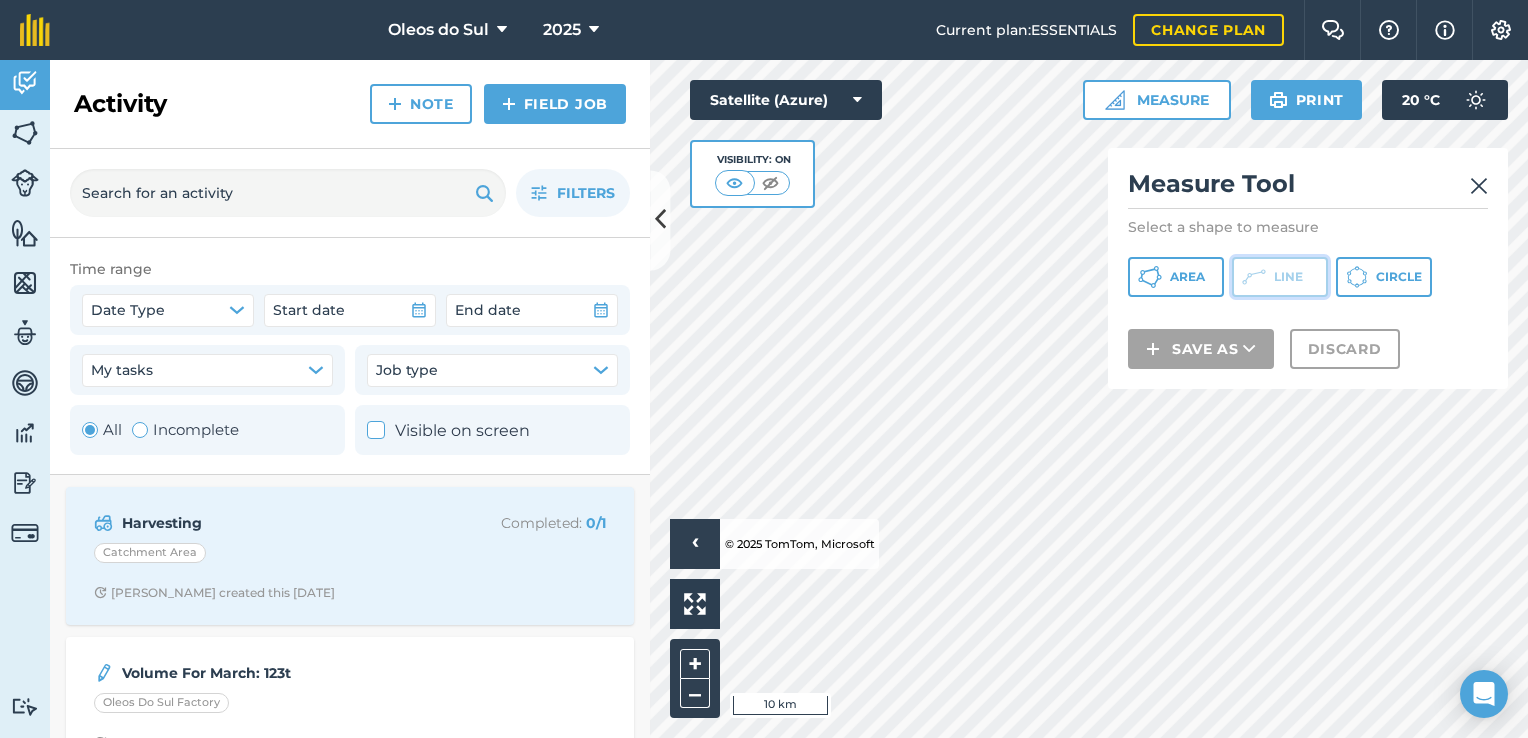click on "Line" at bounding box center (1280, 277) 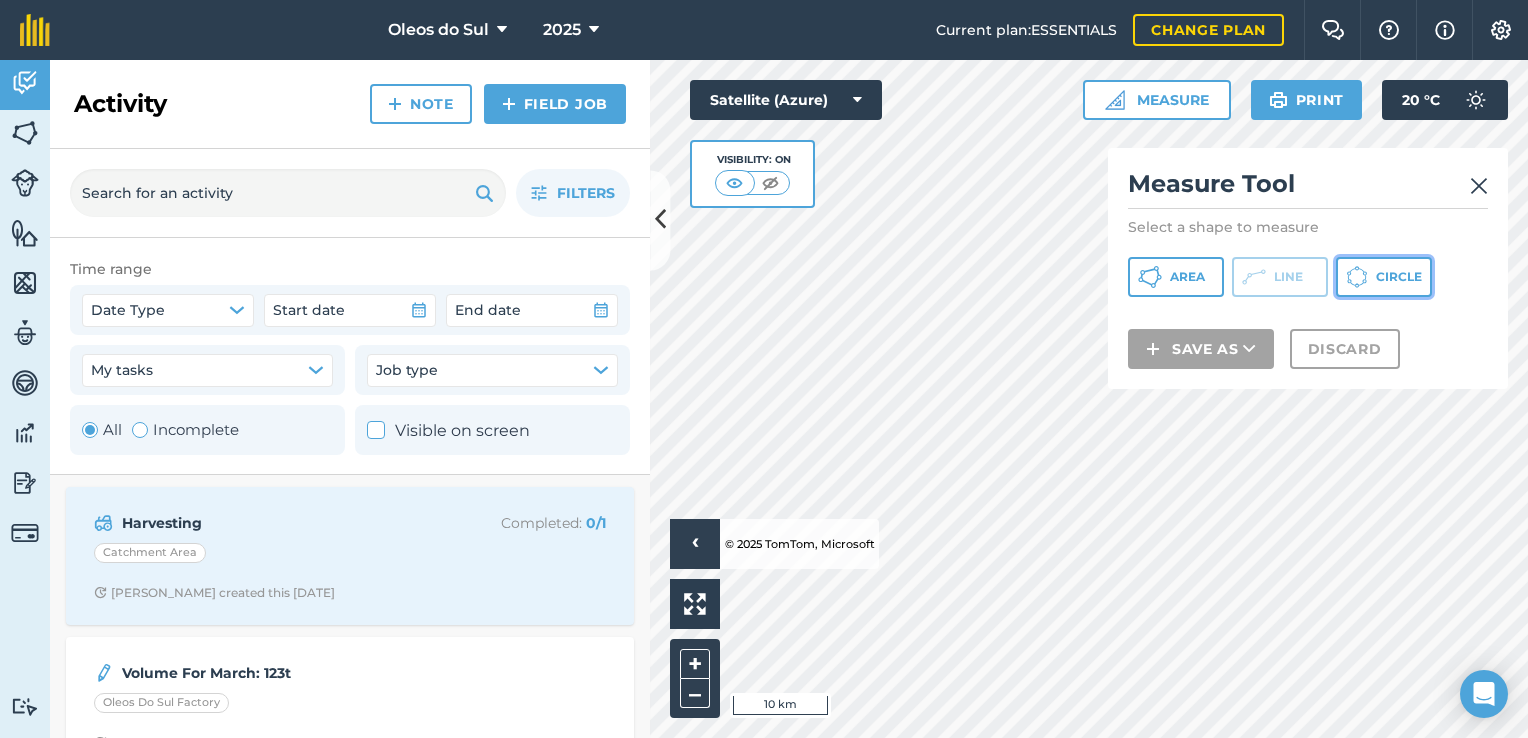 click on "Circle" at bounding box center (1384, 277) 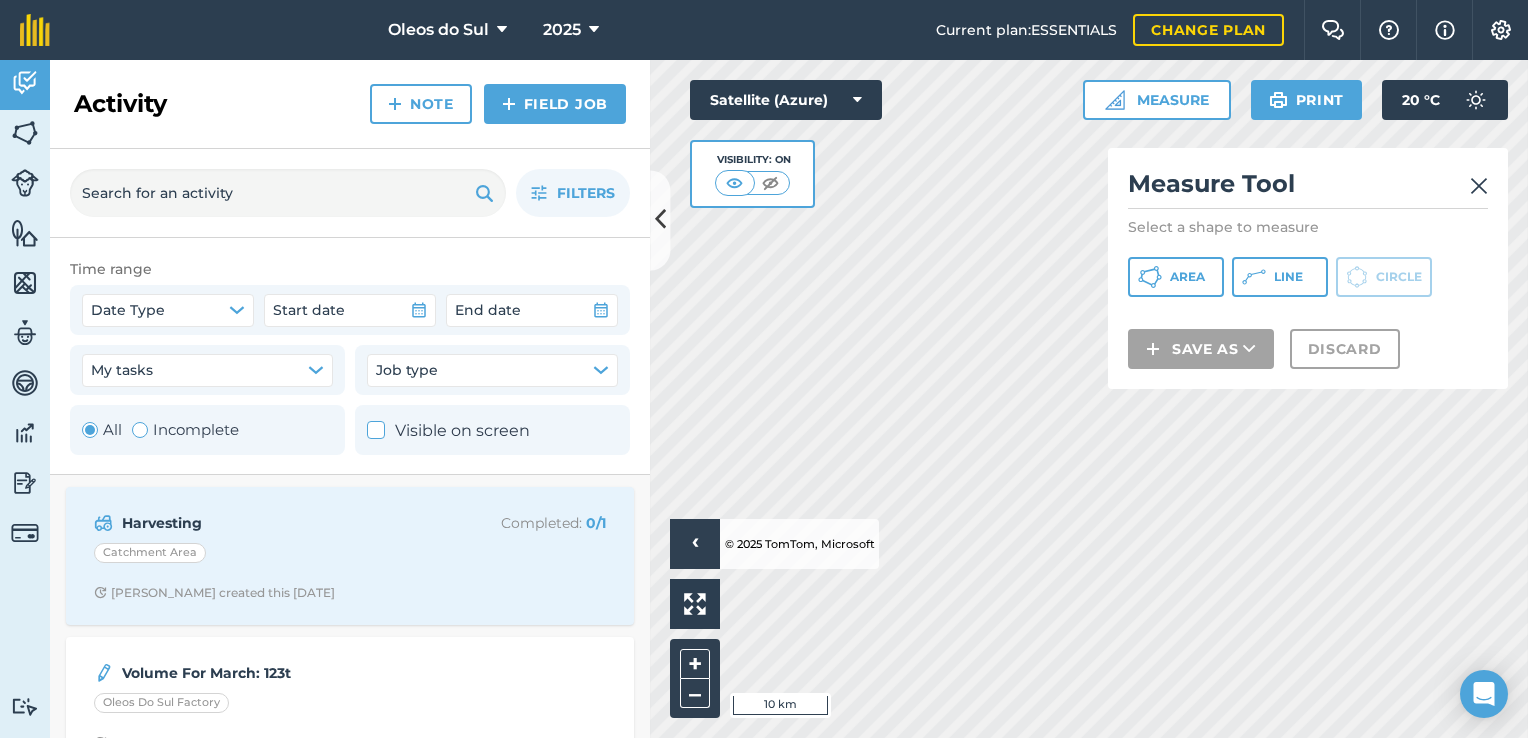 click at bounding box center (1479, 186) 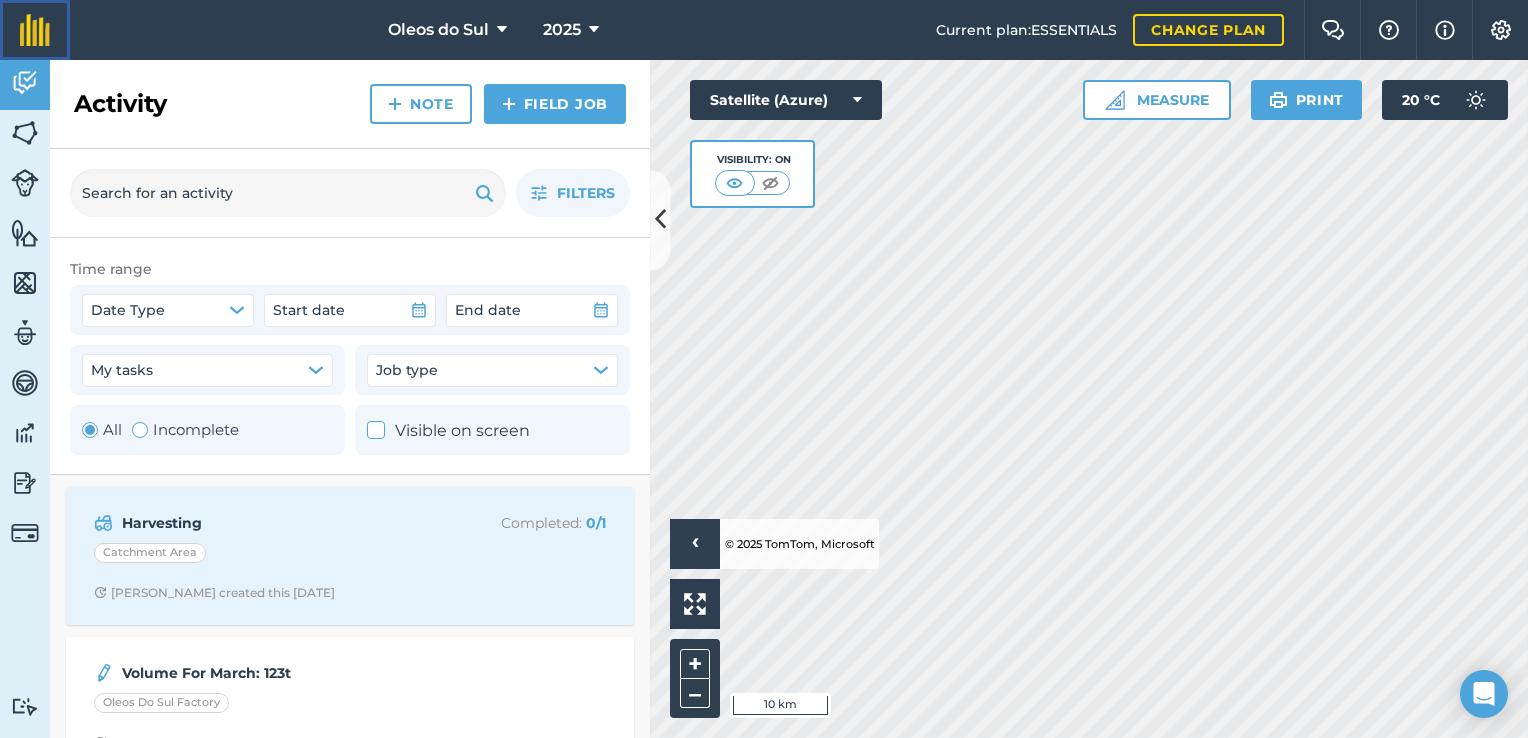 click at bounding box center (35, 30) 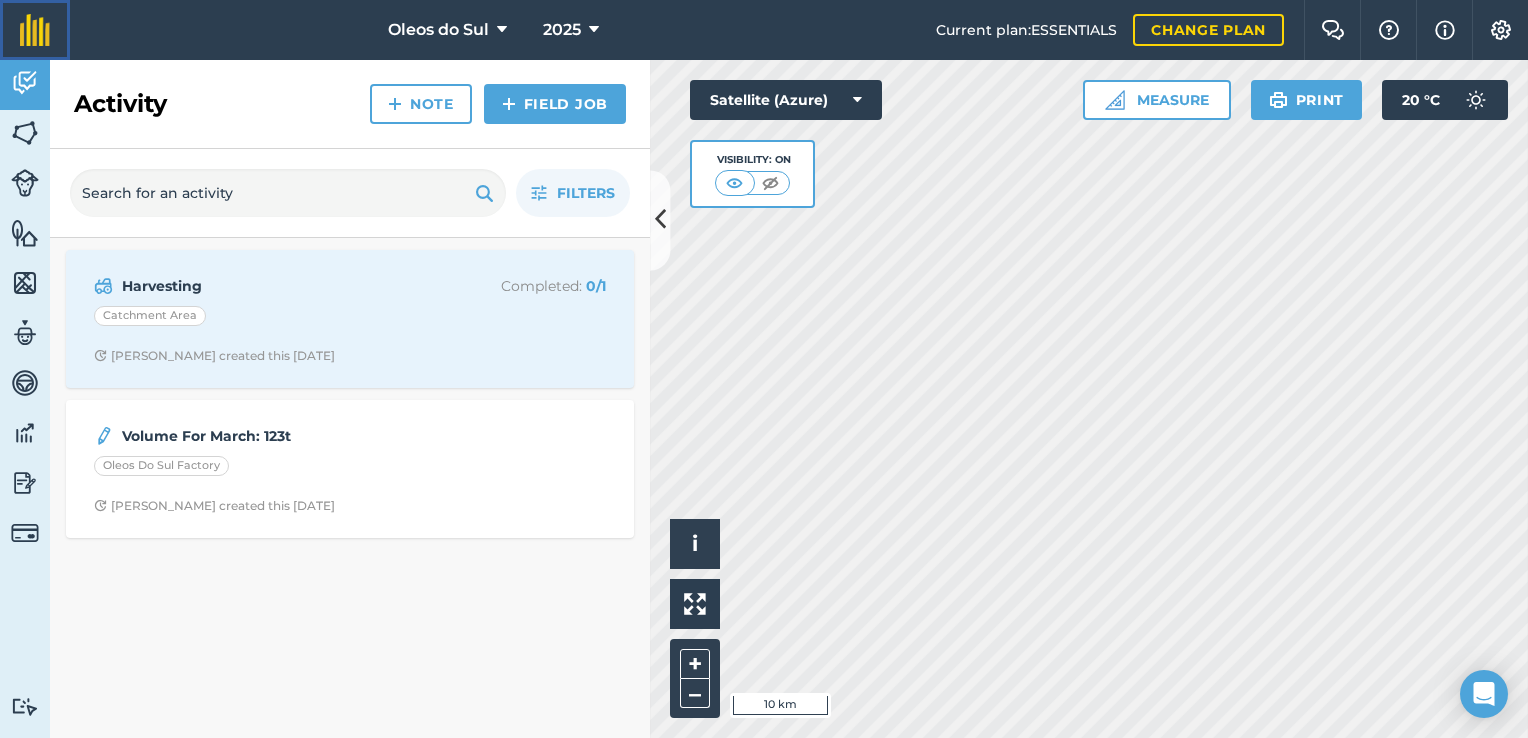 click at bounding box center (35, 30) 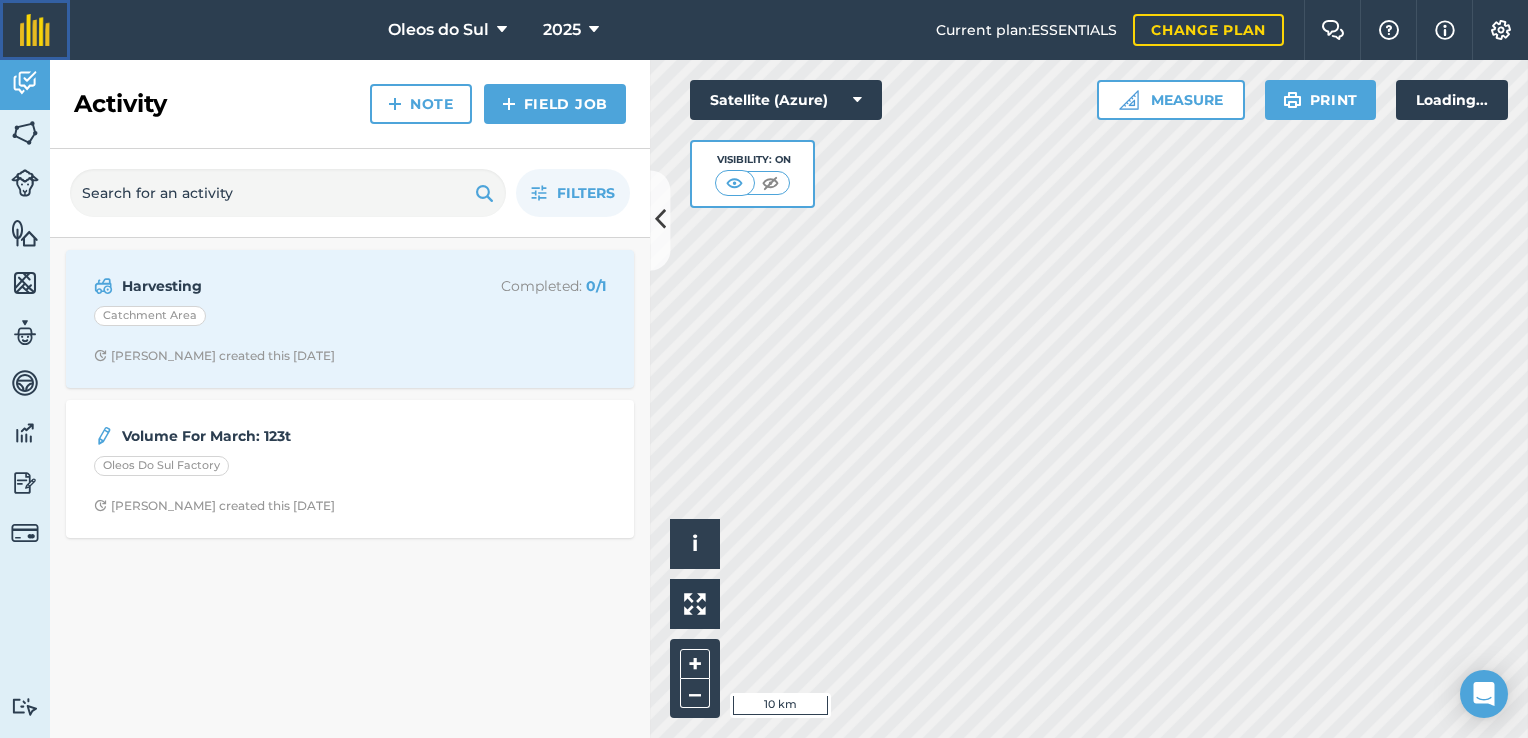 click at bounding box center [35, 30] 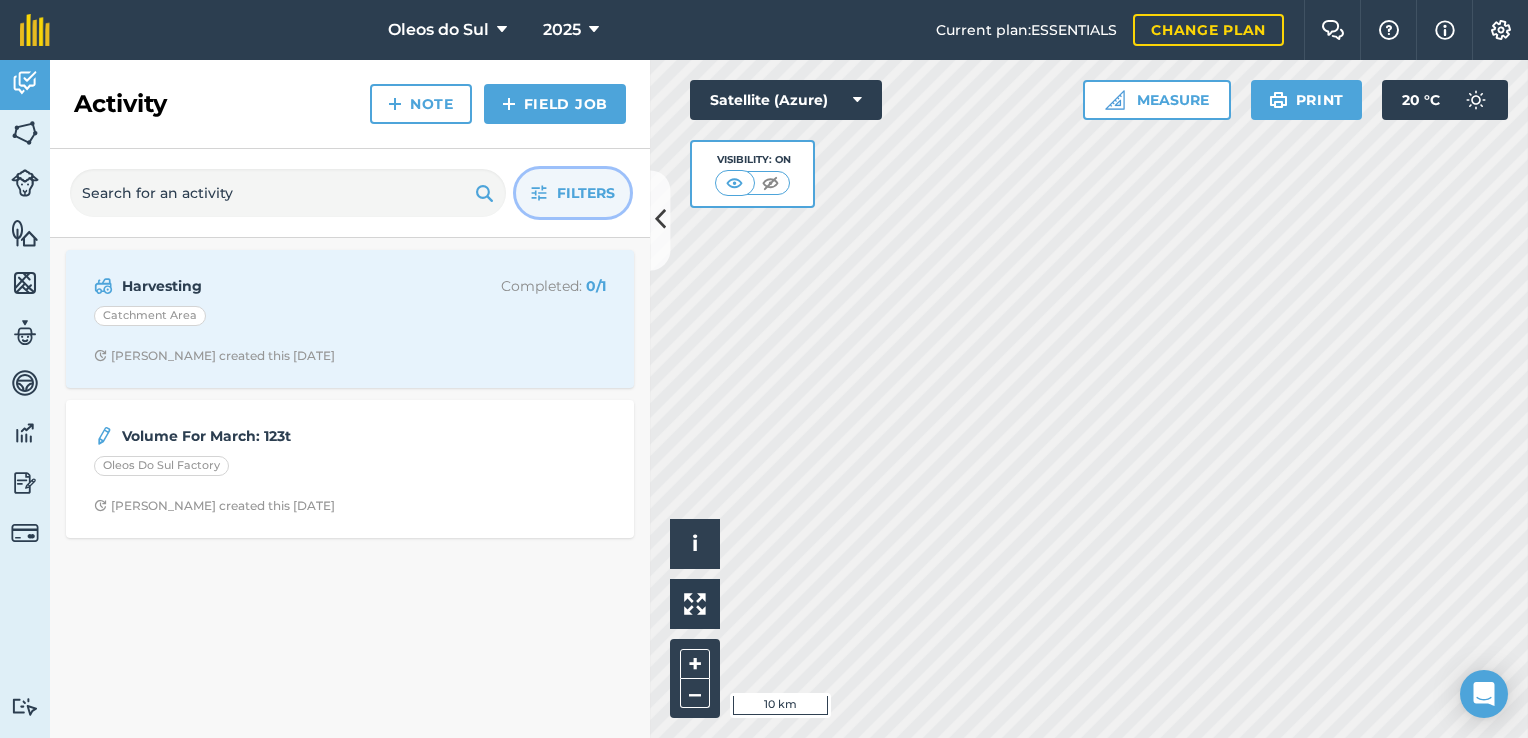 click on "Filters" at bounding box center (573, 193) 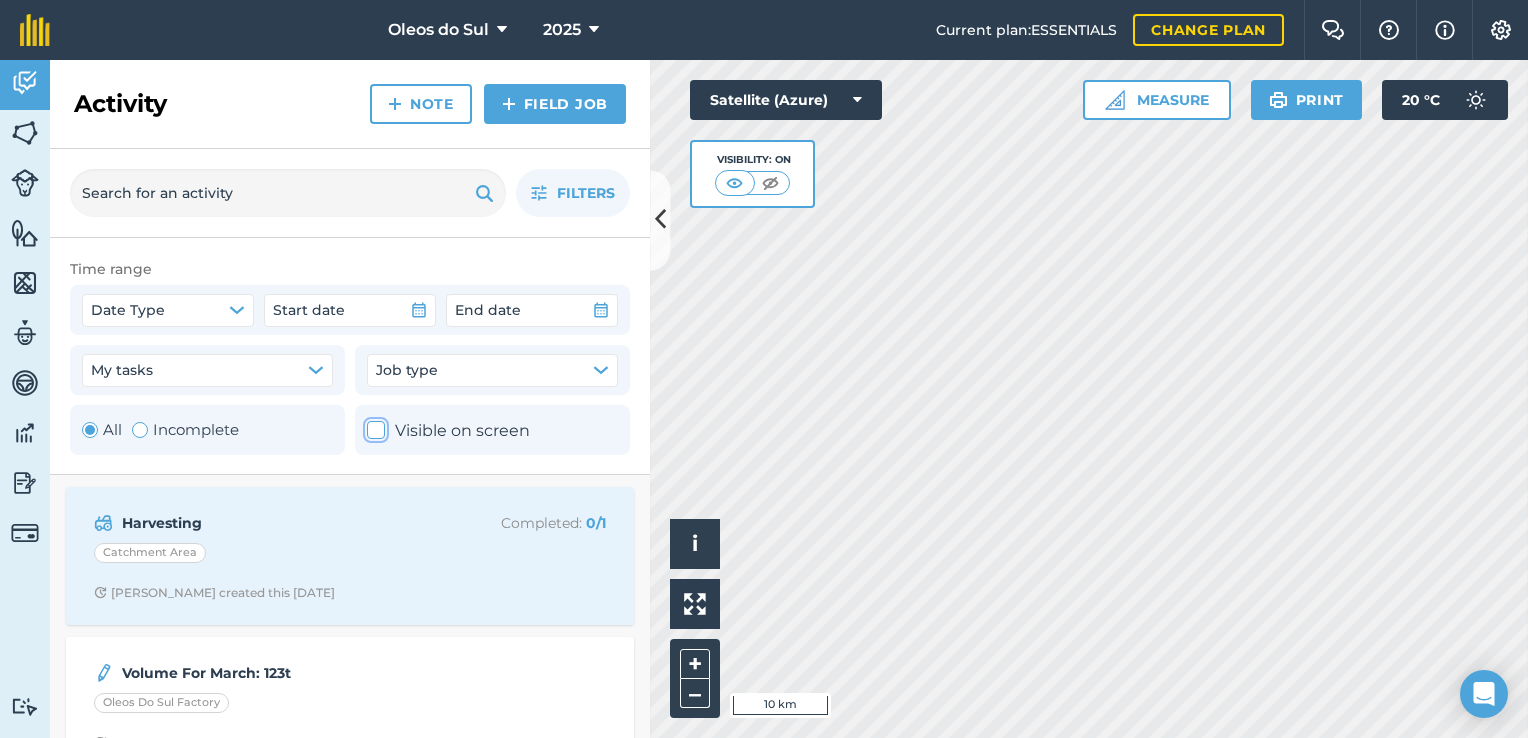 click on "Visible on screen" at bounding box center [448, 431] 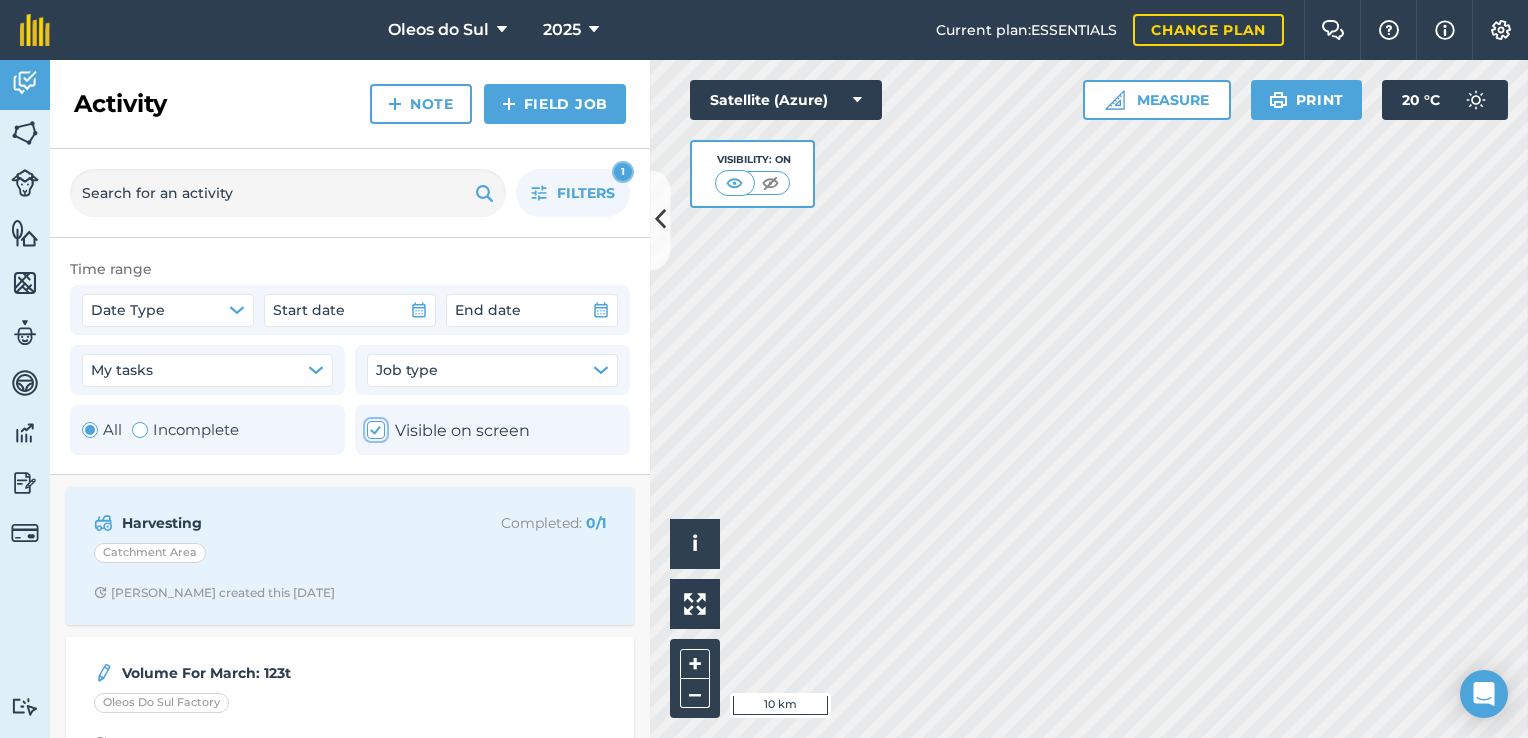 click at bounding box center (376, 430) 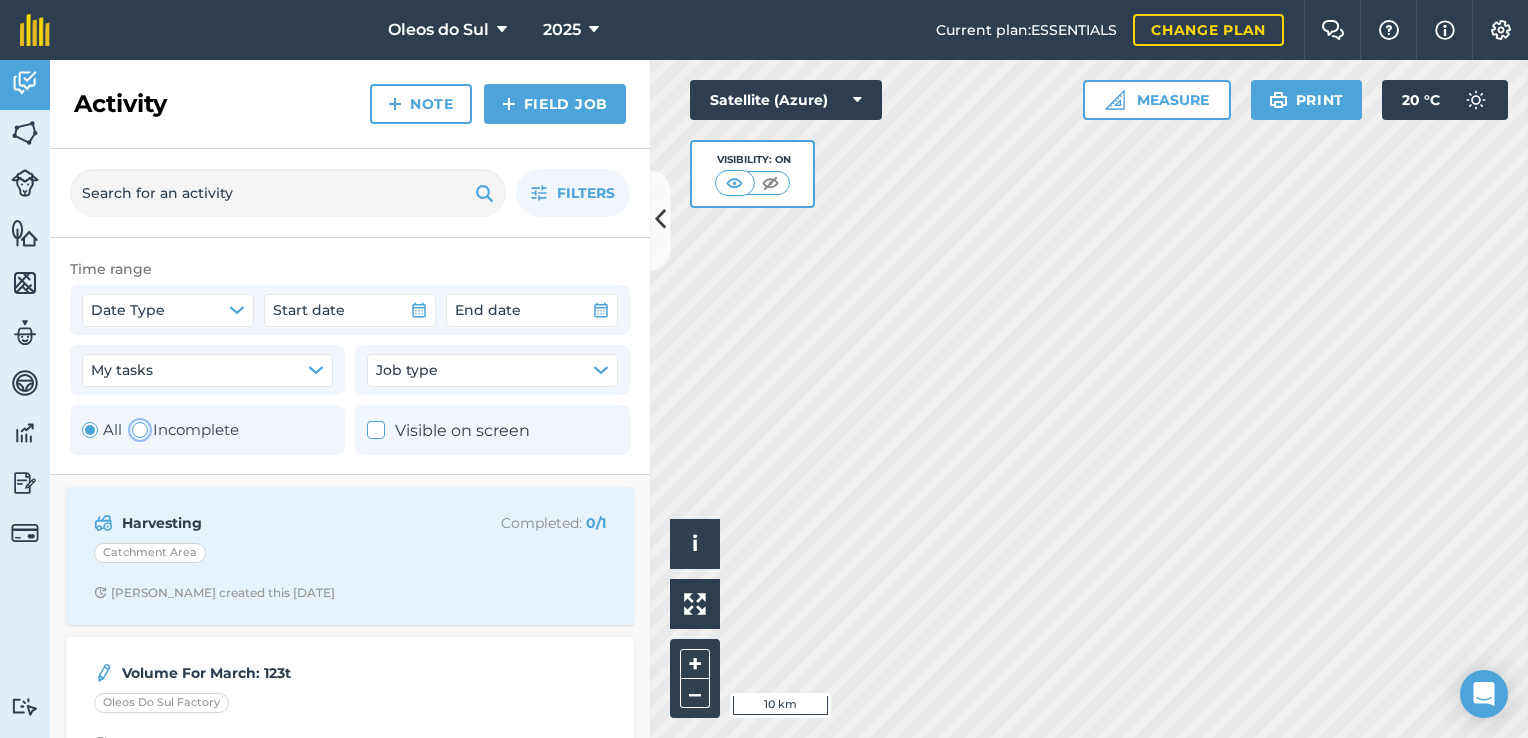 click at bounding box center [140, 430] 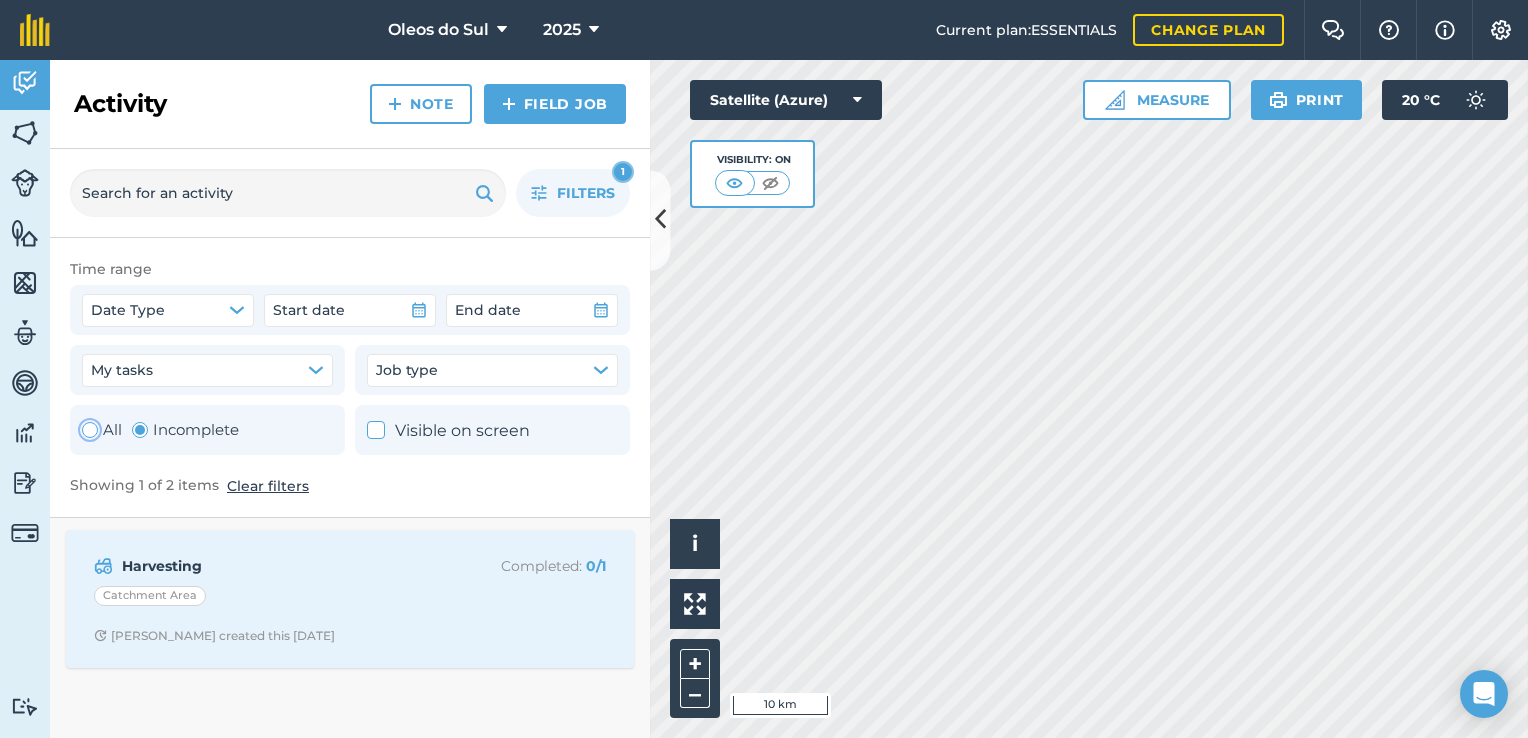 click at bounding box center [90, 430] 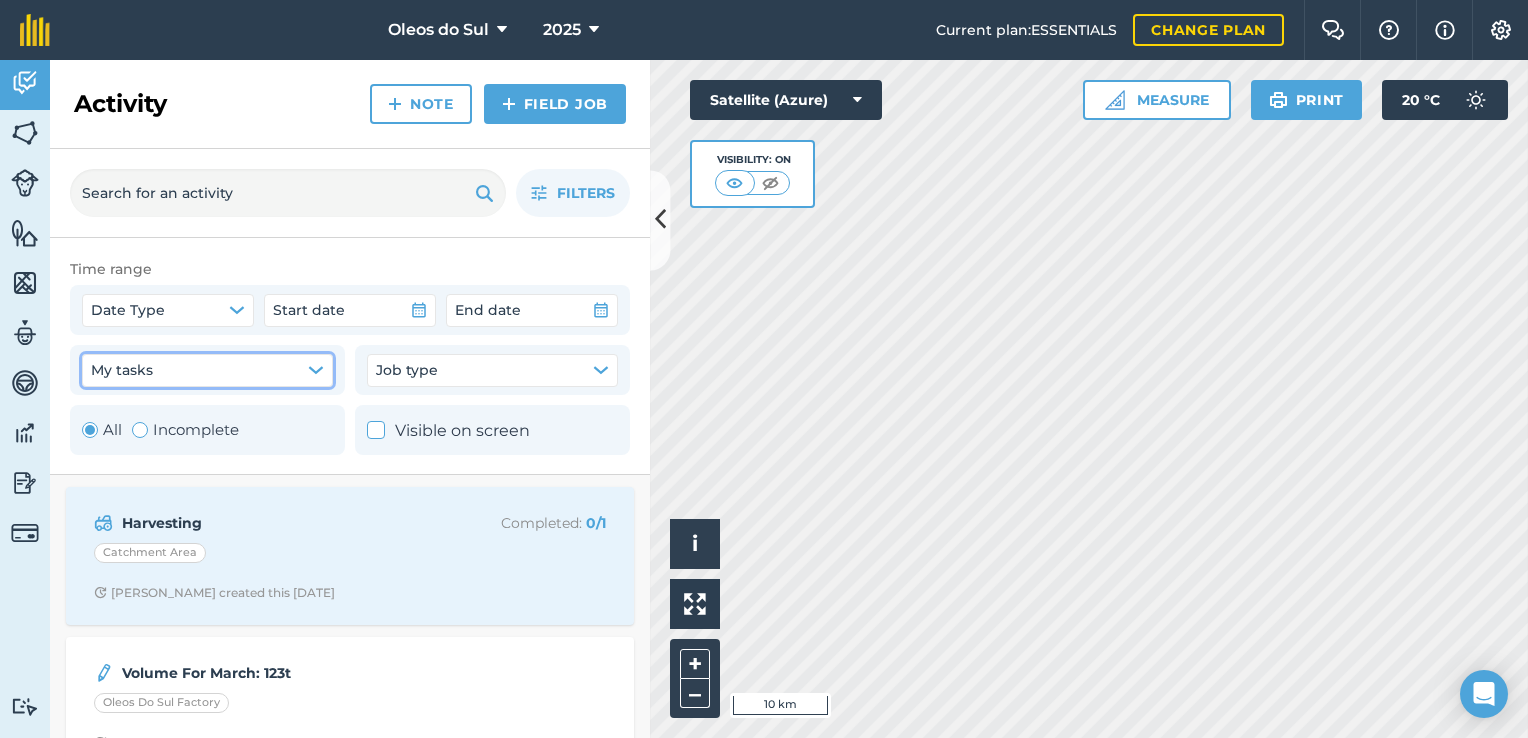 click on "My tasks" at bounding box center (207, 370) 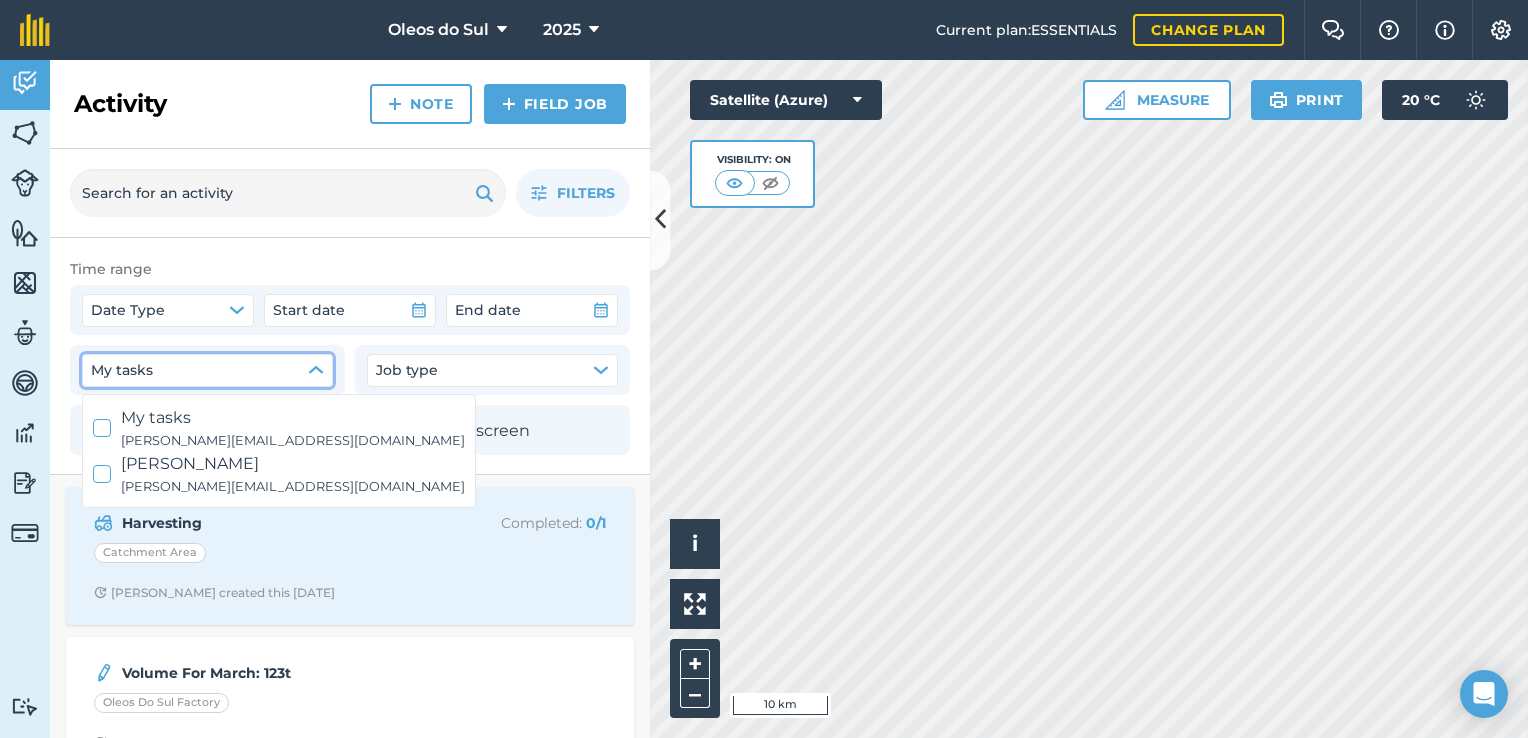 click at bounding box center (102, 428) 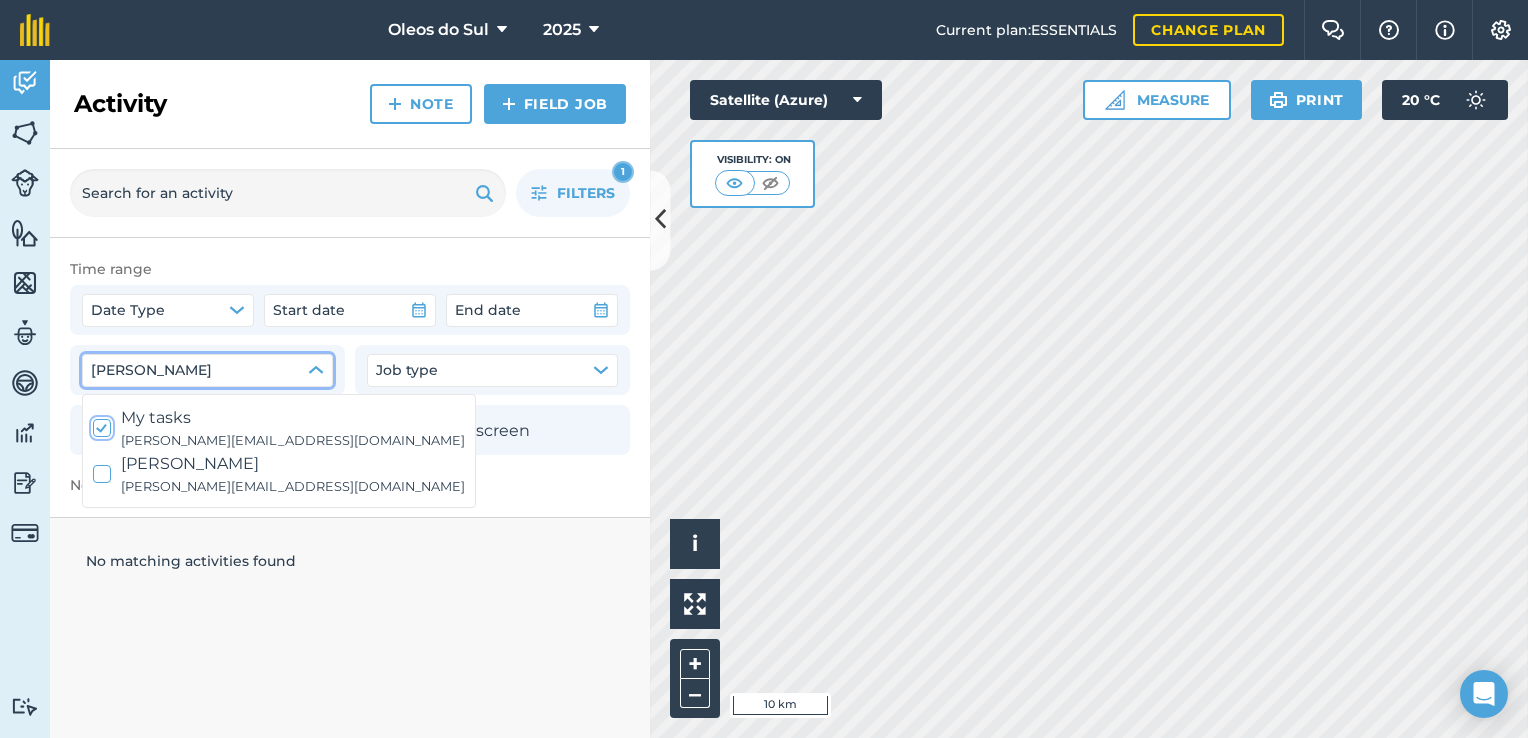 click at bounding box center [102, 428] 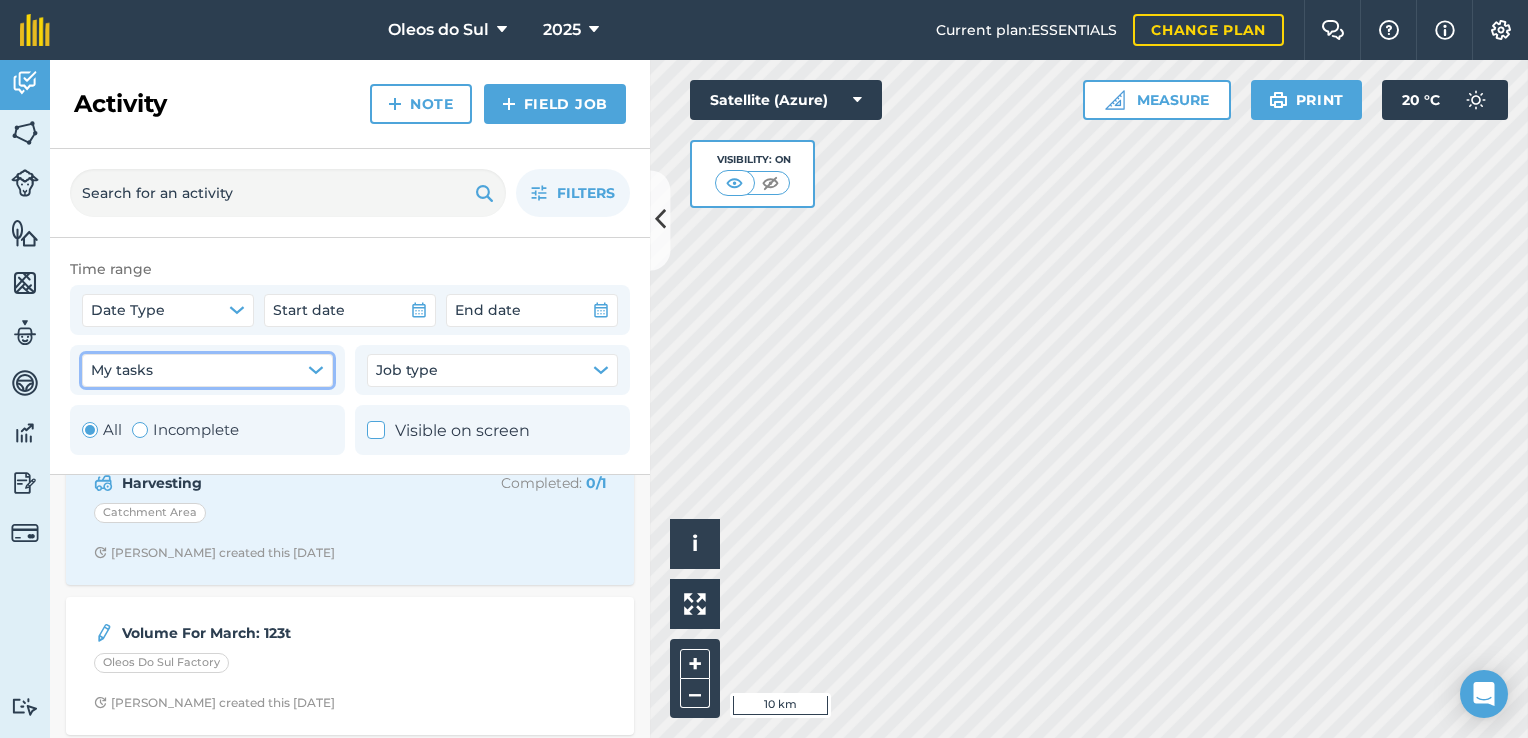 scroll, scrollTop: 47, scrollLeft: 0, axis: vertical 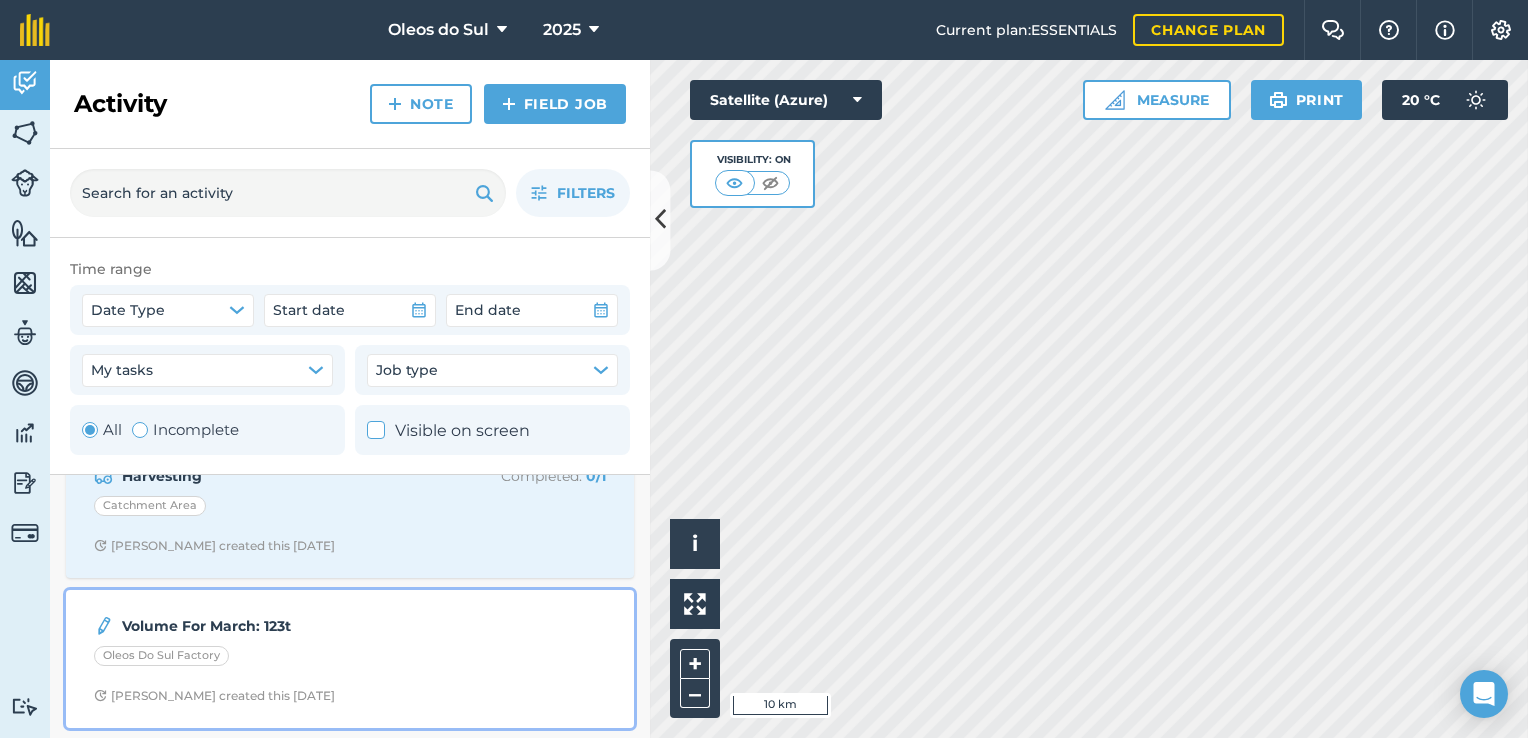 click on "Oleos Do Sul Factory" at bounding box center [161, 656] 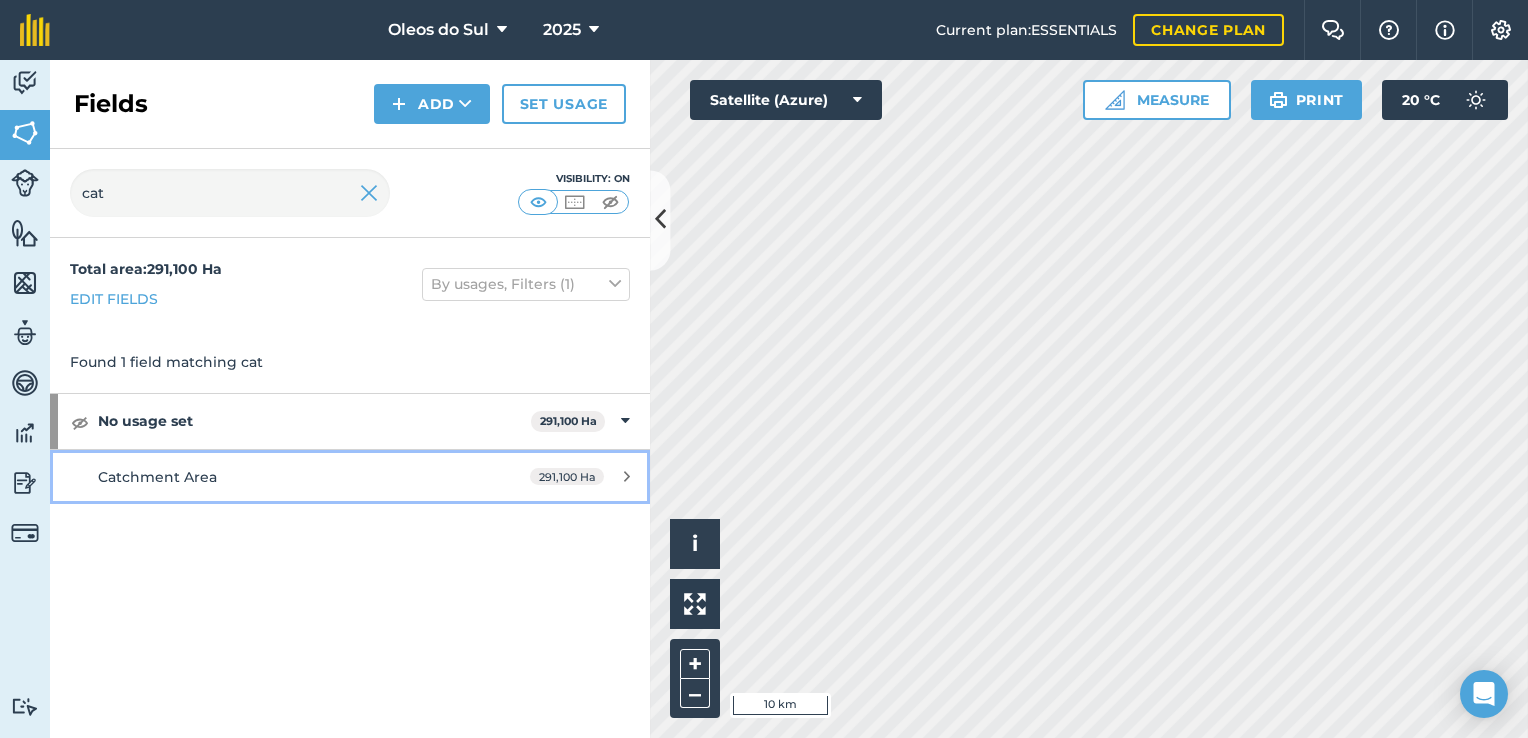 click on "Catchment Area" at bounding box center (157, 477) 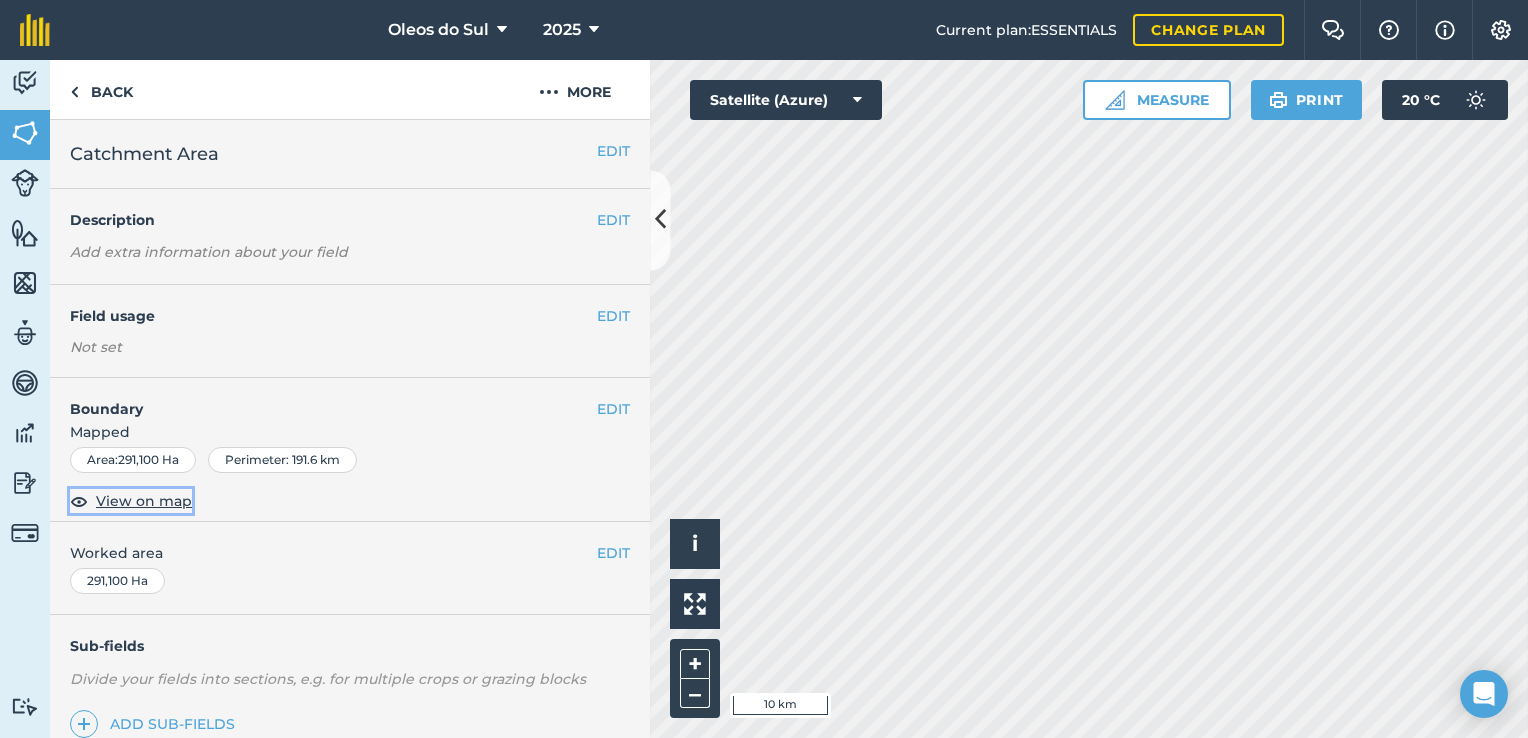 click on "View on map" at bounding box center [144, 501] 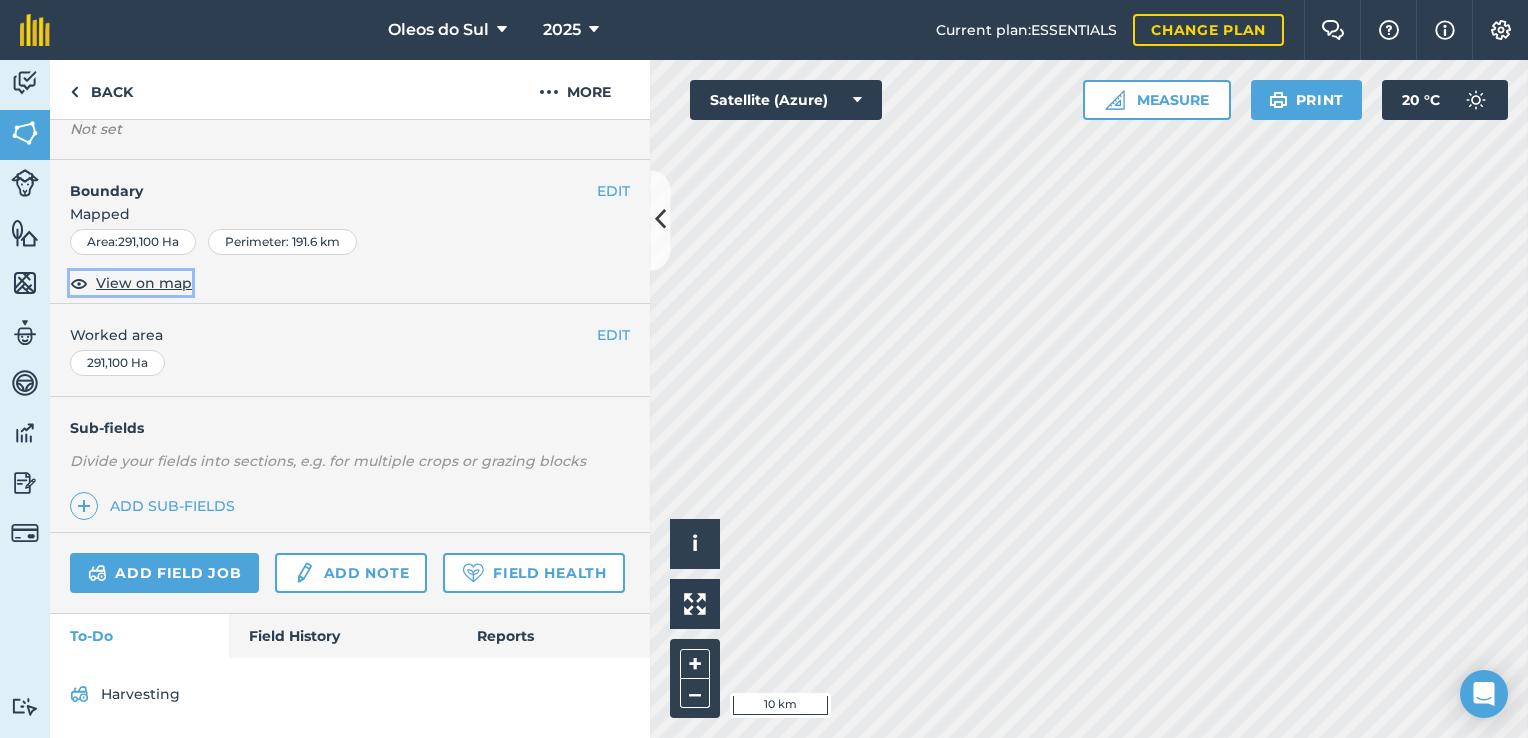 scroll, scrollTop: 271, scrollLeft: 0, axis: vertical 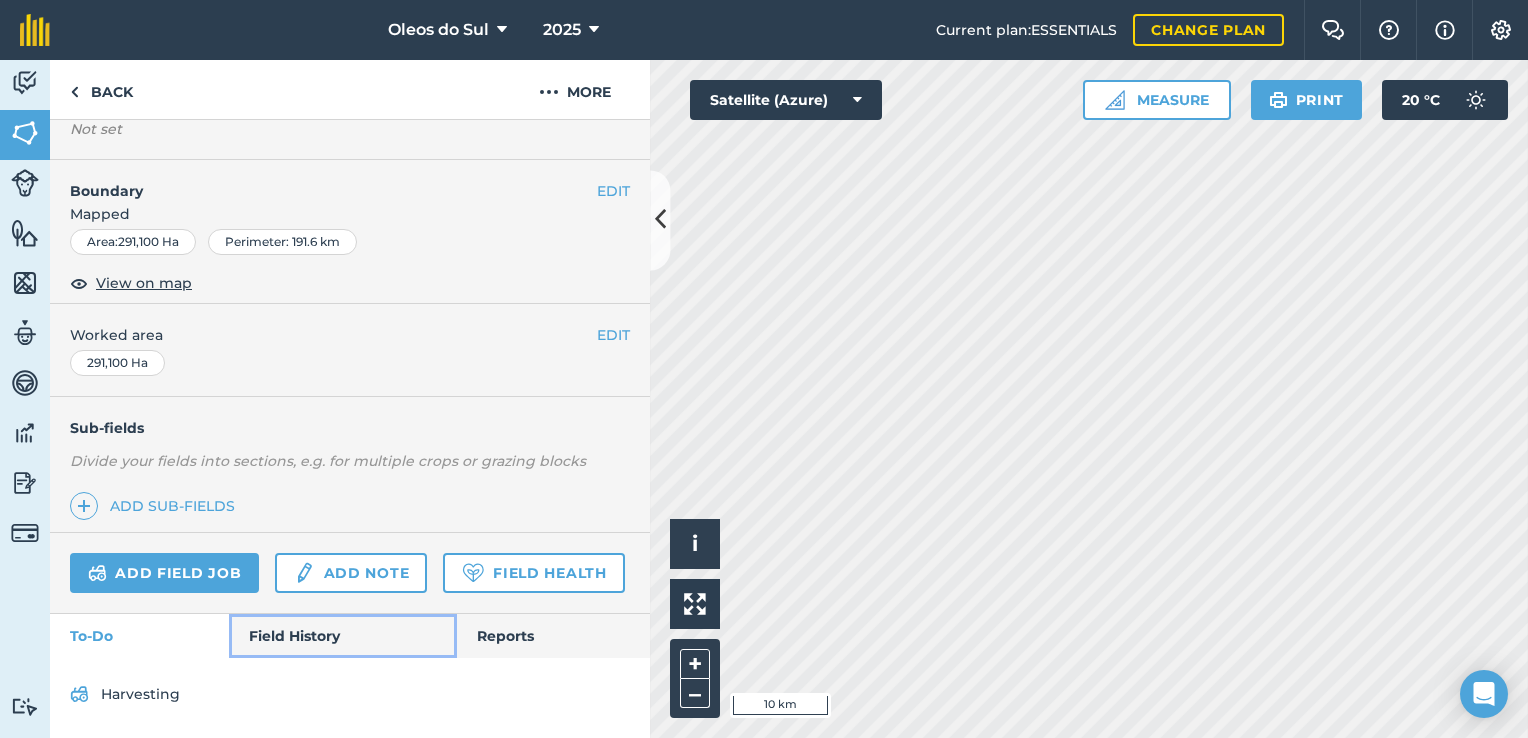 click on "Field History" at bounding box center [342, 636] 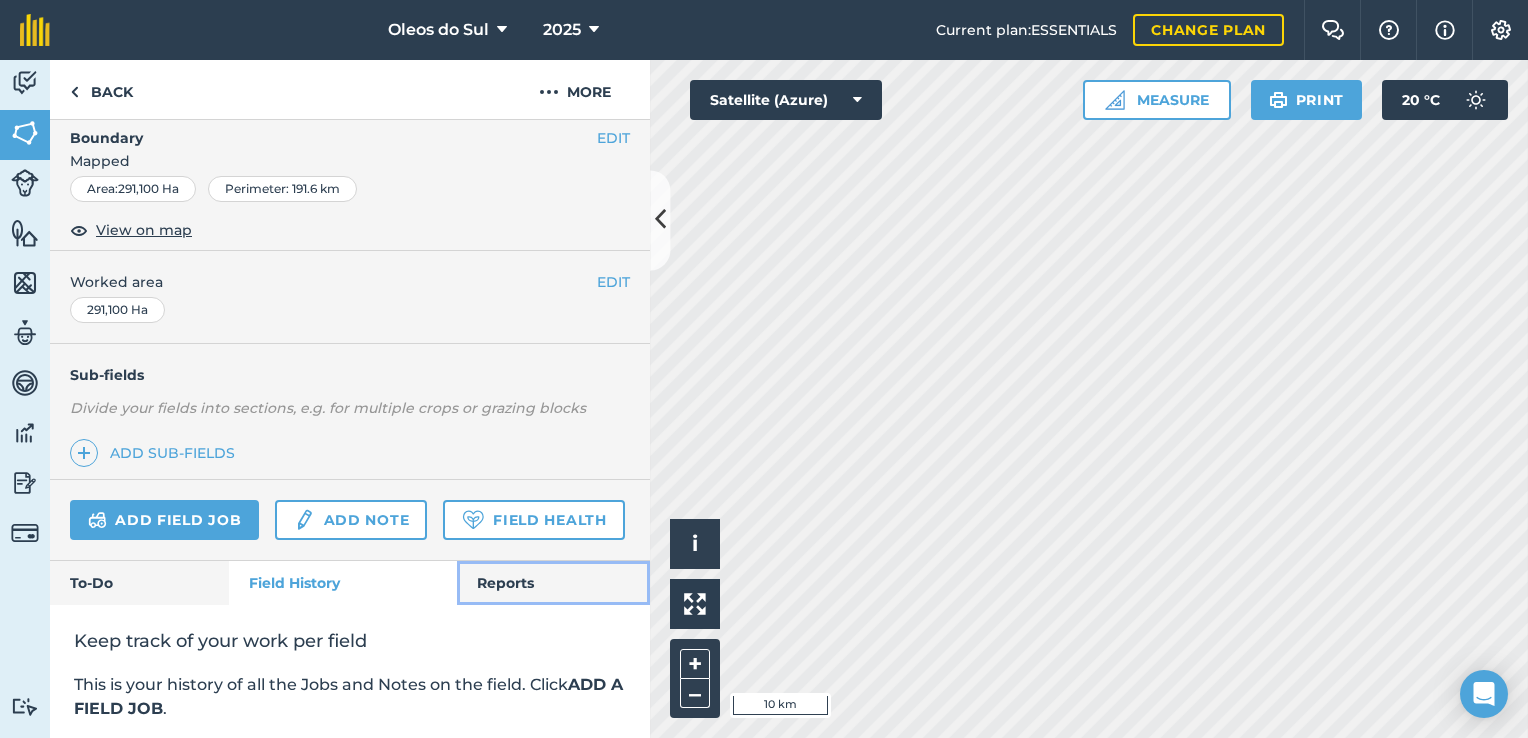 click on "Reports" at bounding box center [553, 583] 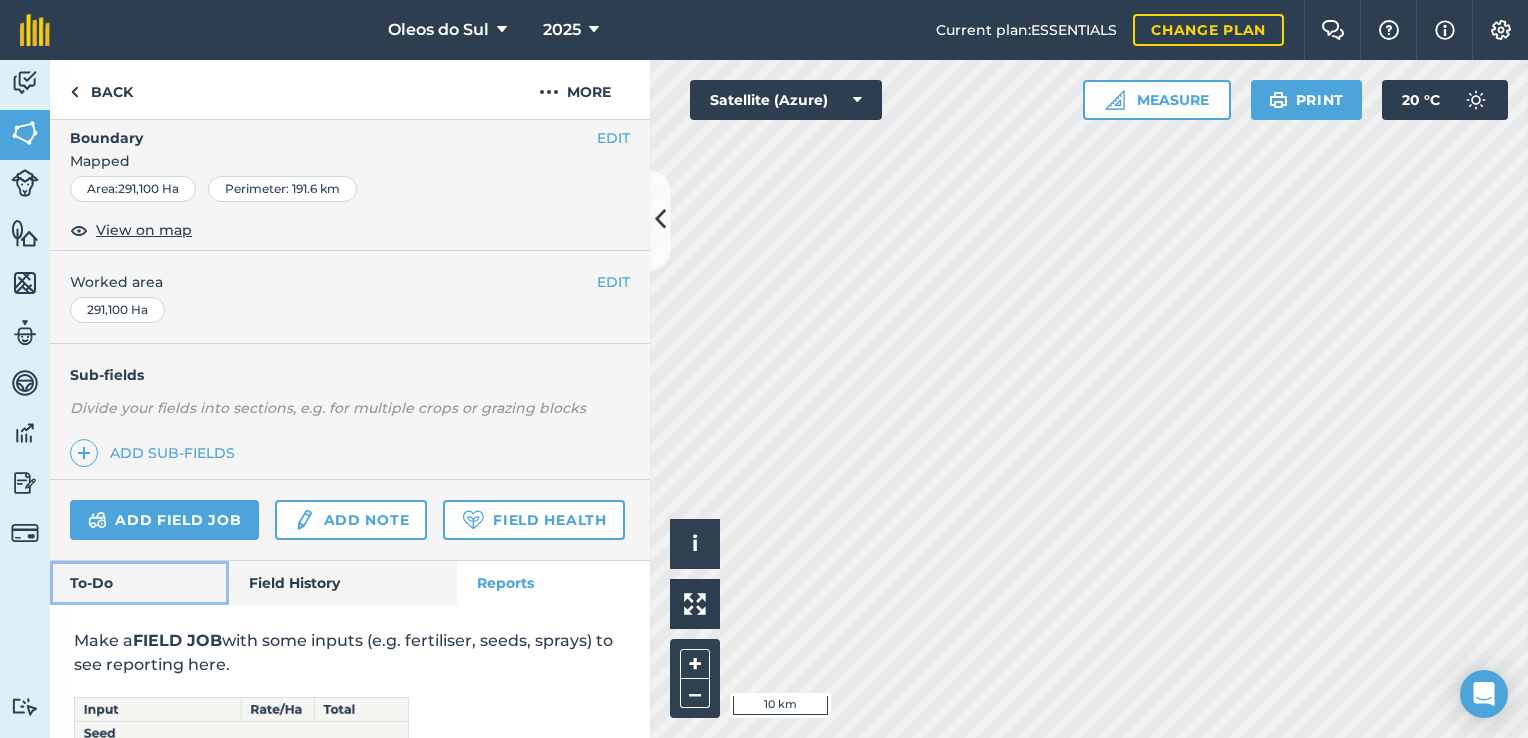 click on "To-Do" at bounding box center [139, 583] 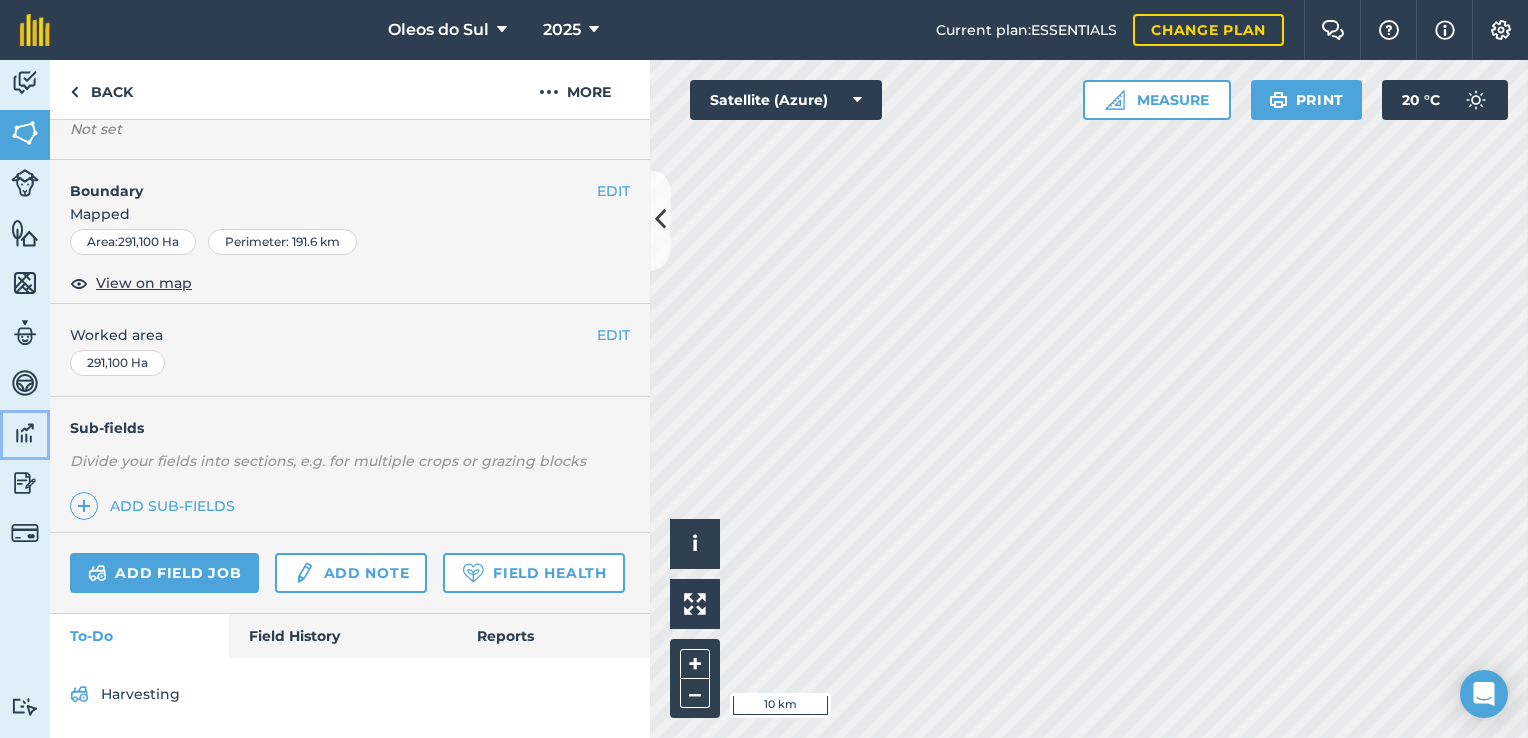 click at bounding box center [25, 433] 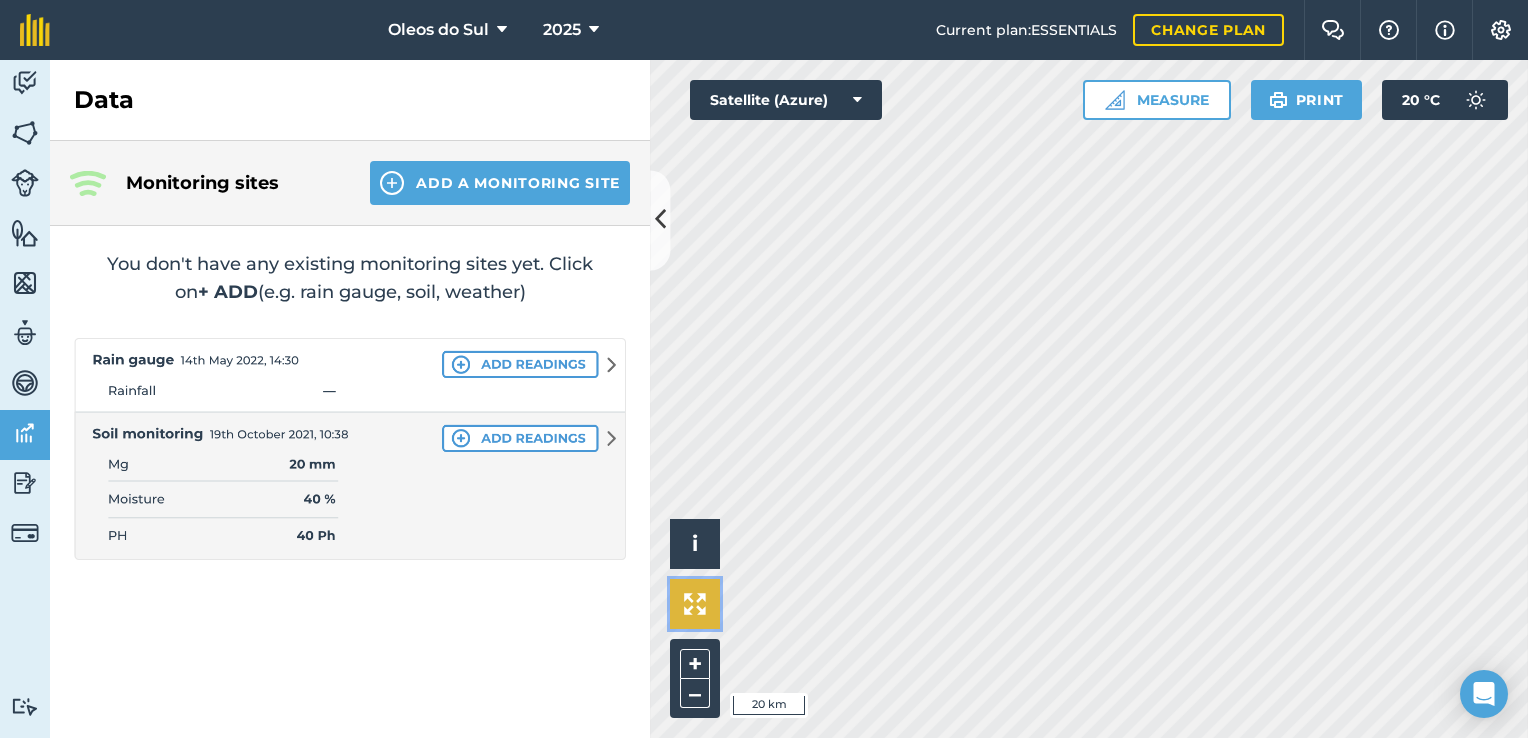 click at bounding box center [695, 604] 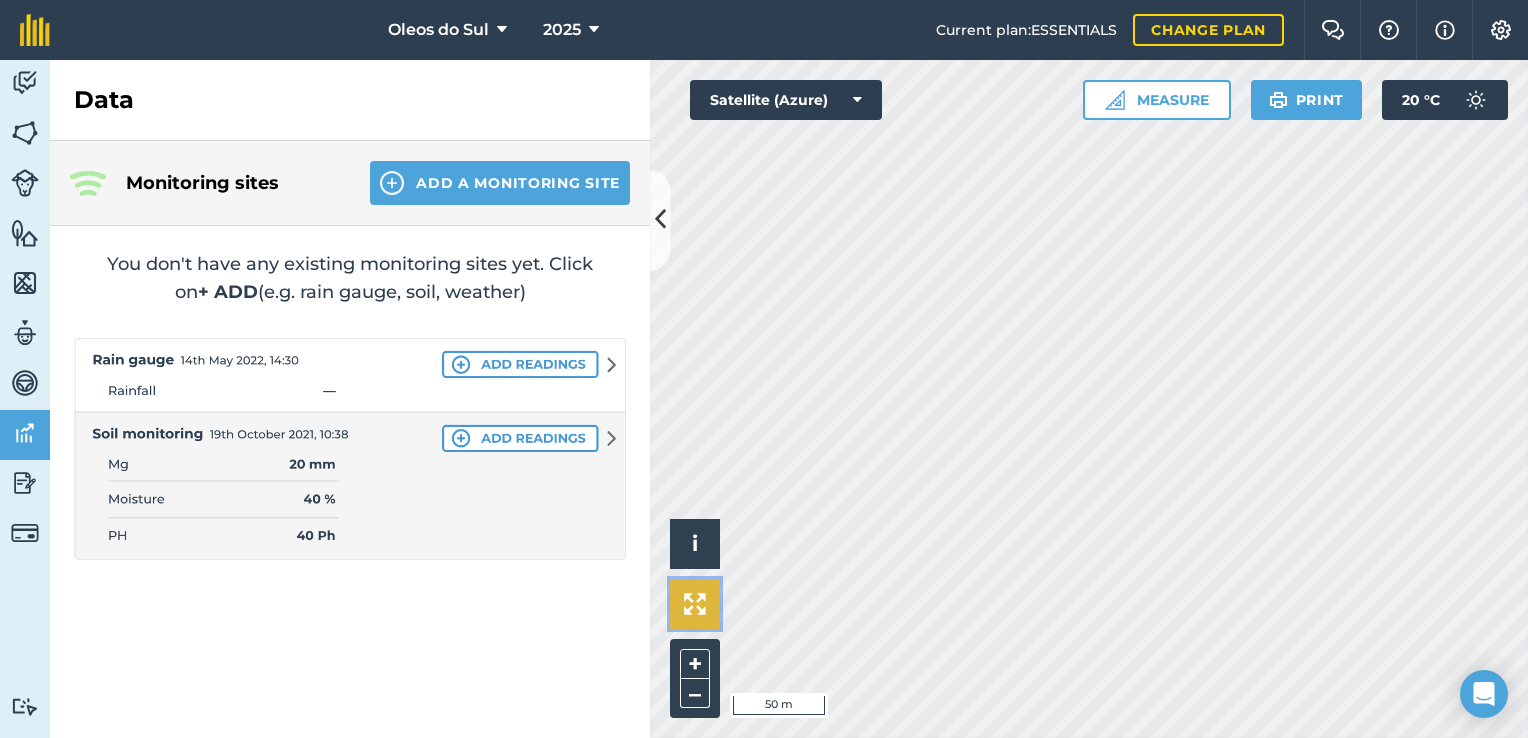 click at bounding box center (695, 604) 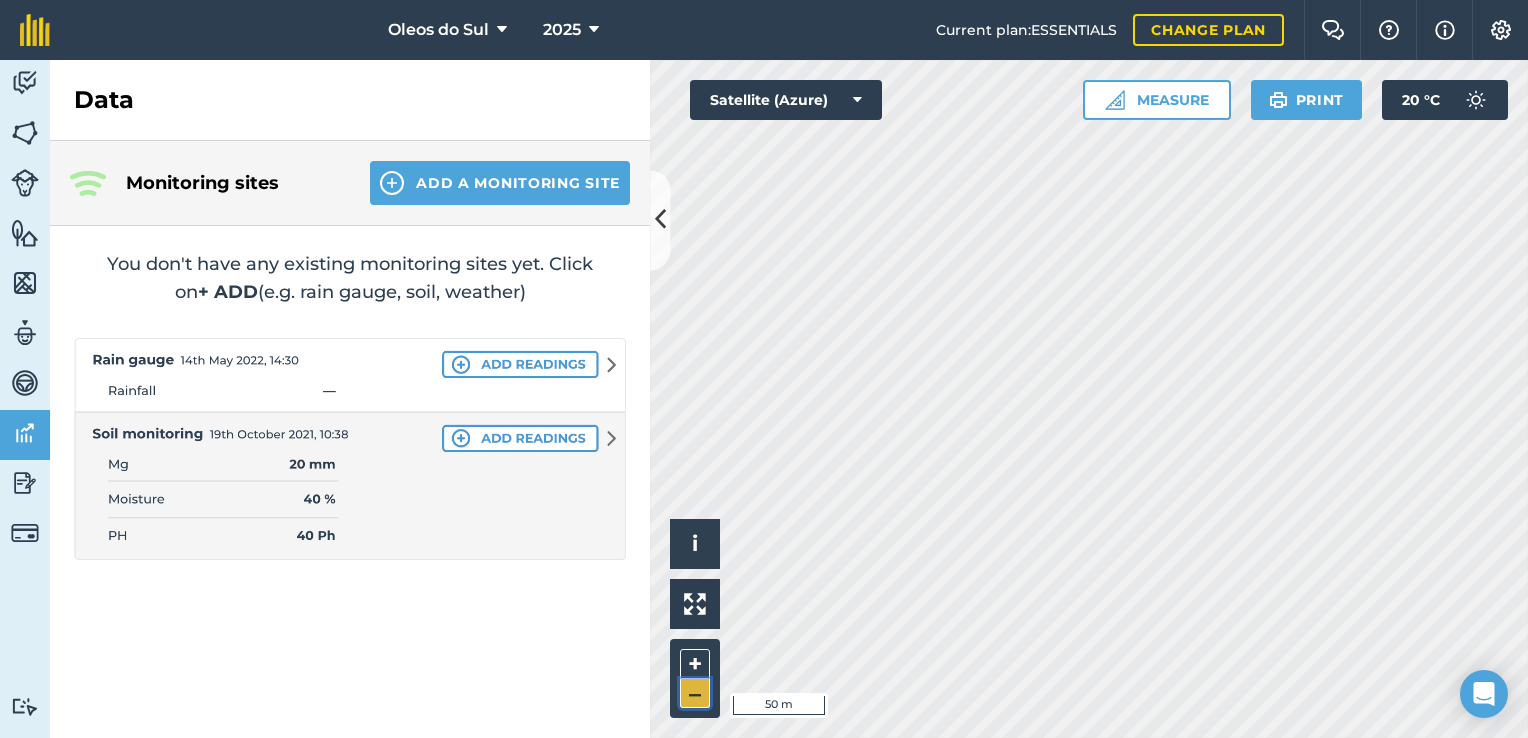 click on "–" at bounding box center [695, 693] 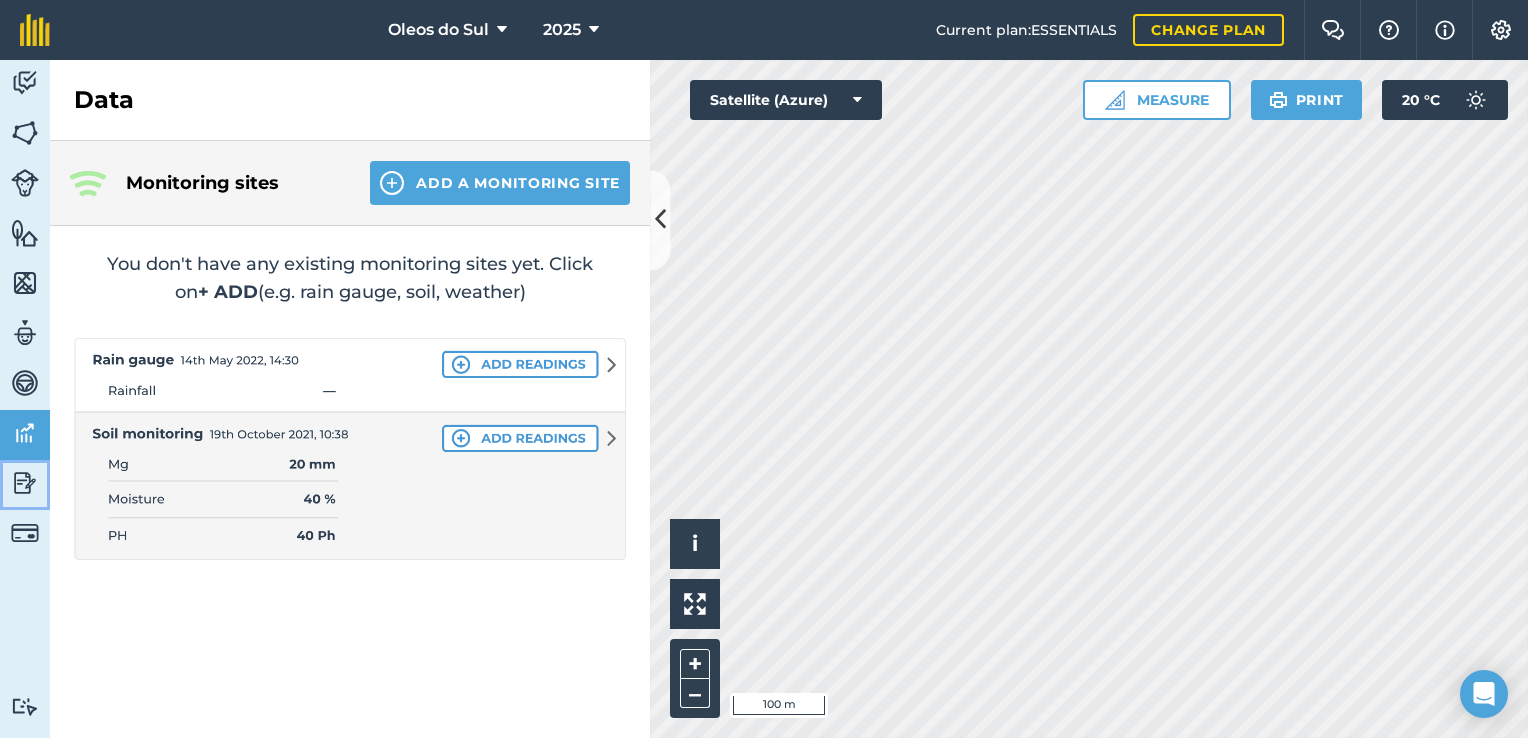 click at bounding box center [25, 483] 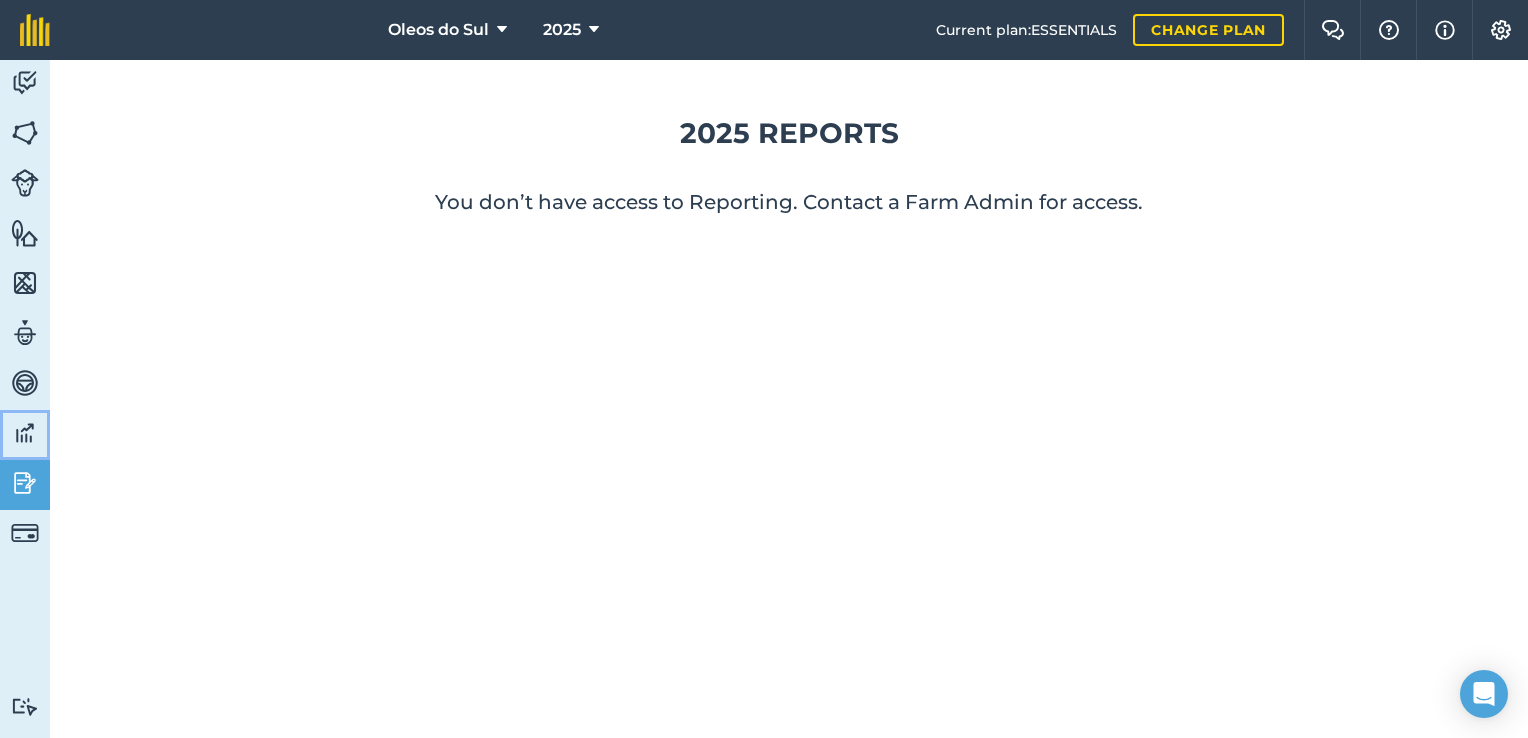 click at bounding box center (25, 433) 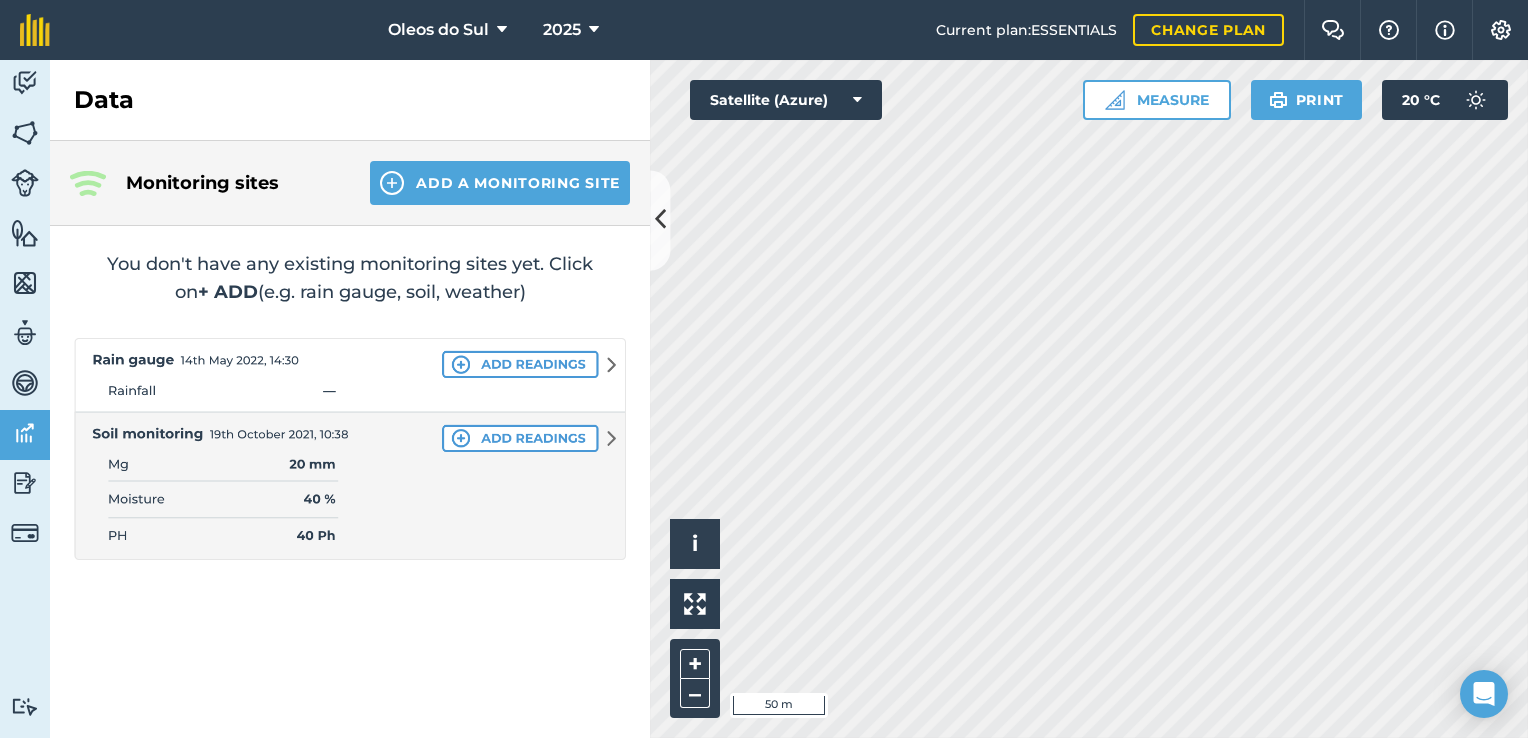 click on "Monitoring sites   Add a Monitoring Site" at bounding box center [350, 183] 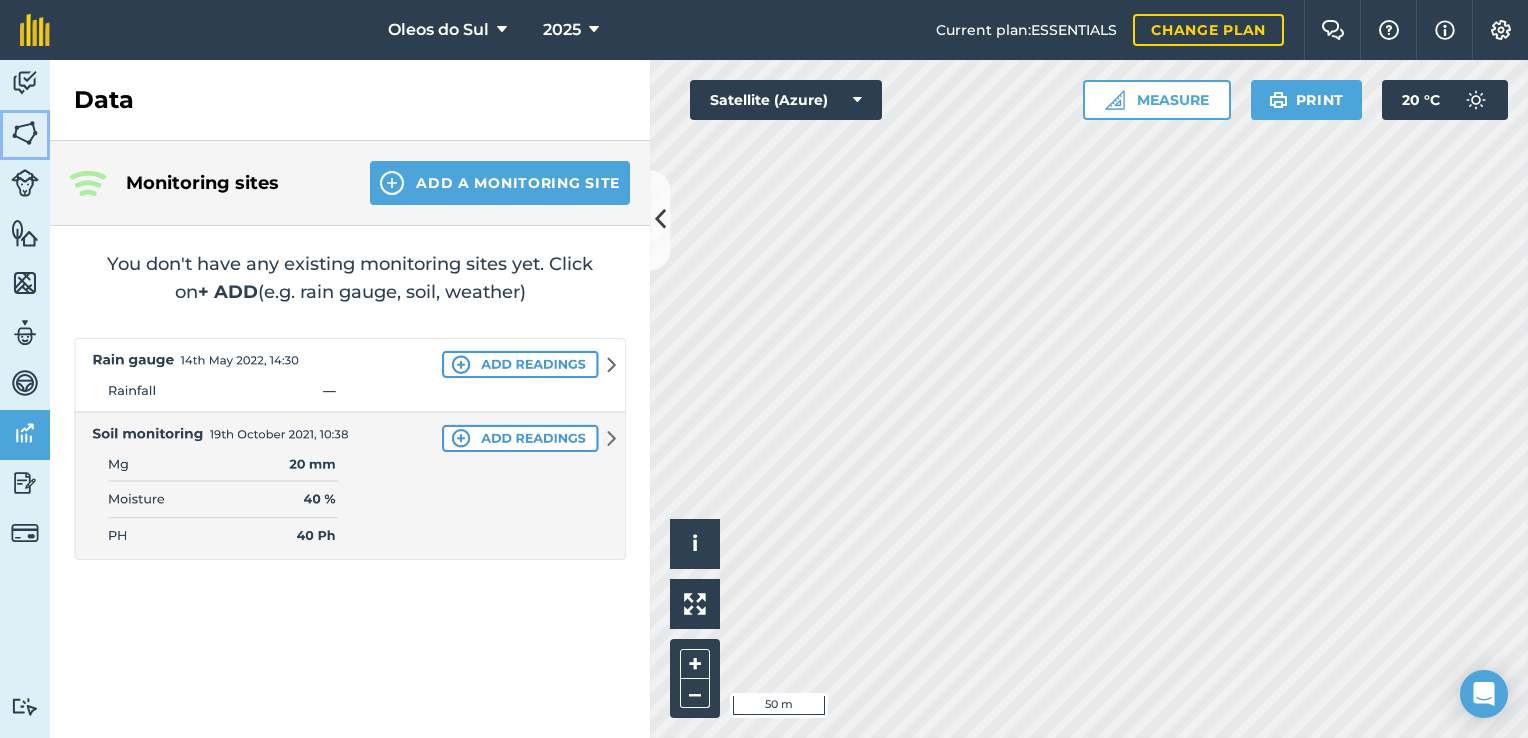 click on "Fields" at bounding box center [25, 135] 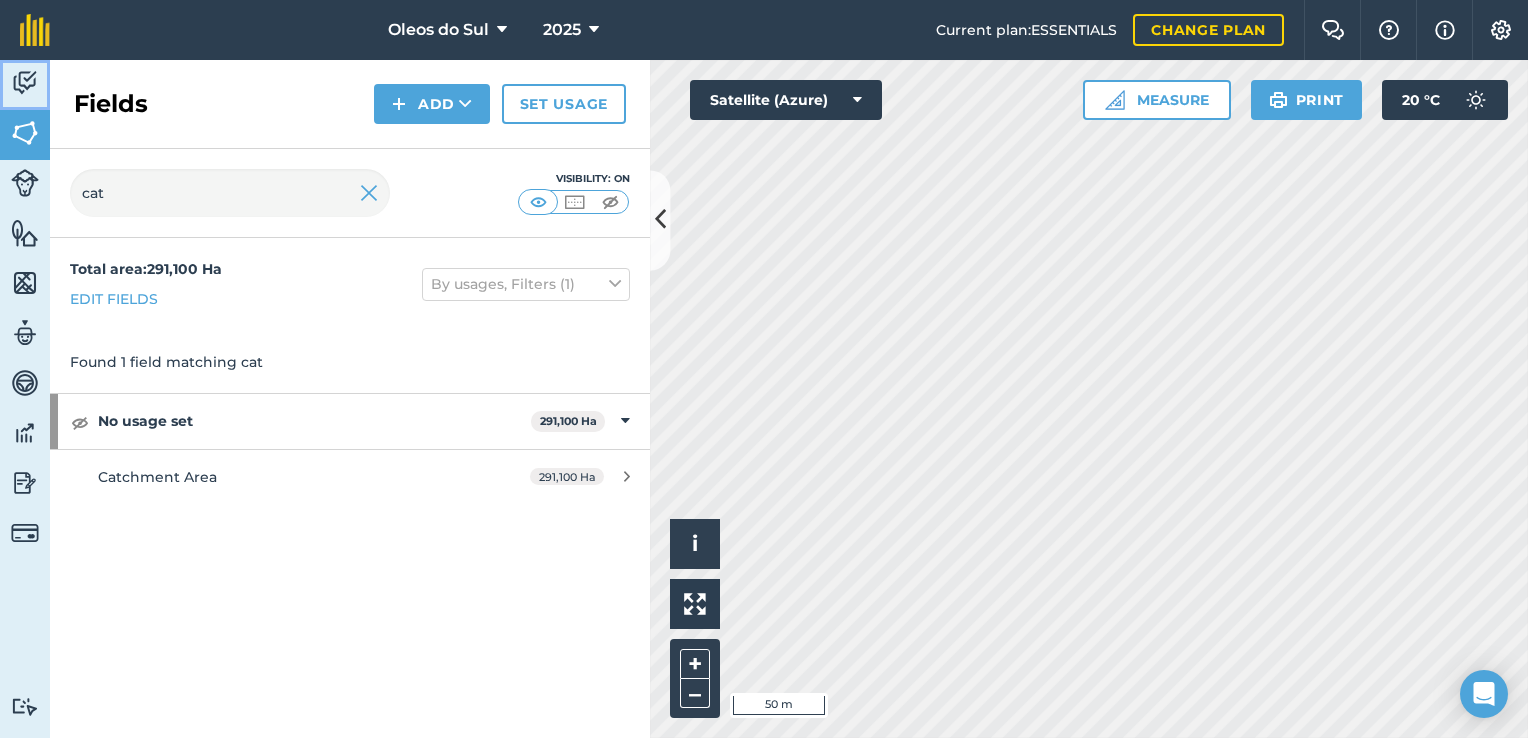click at bounding box center (25, 83) 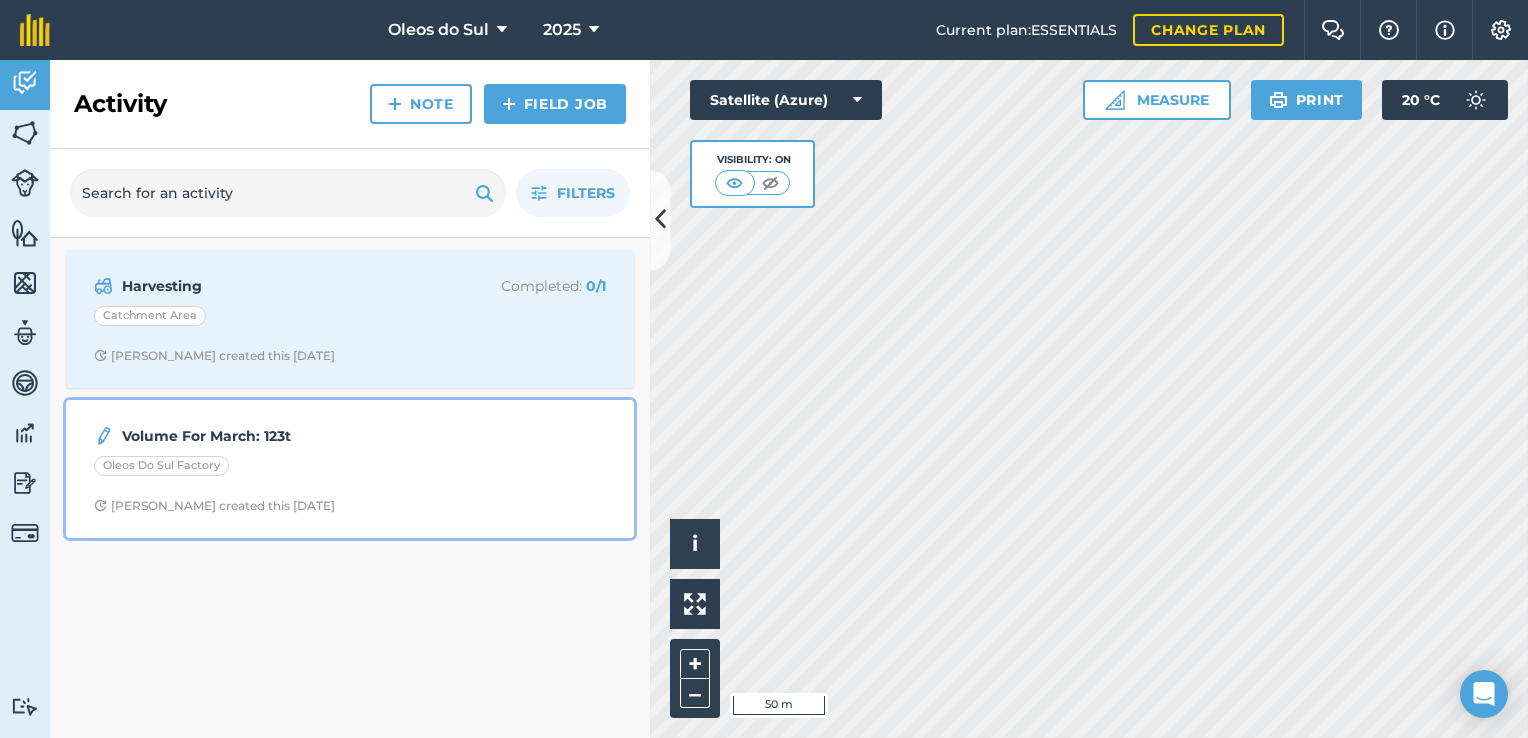 click on "Oleos Do Sul Factory" at bounding box center (161, 466) 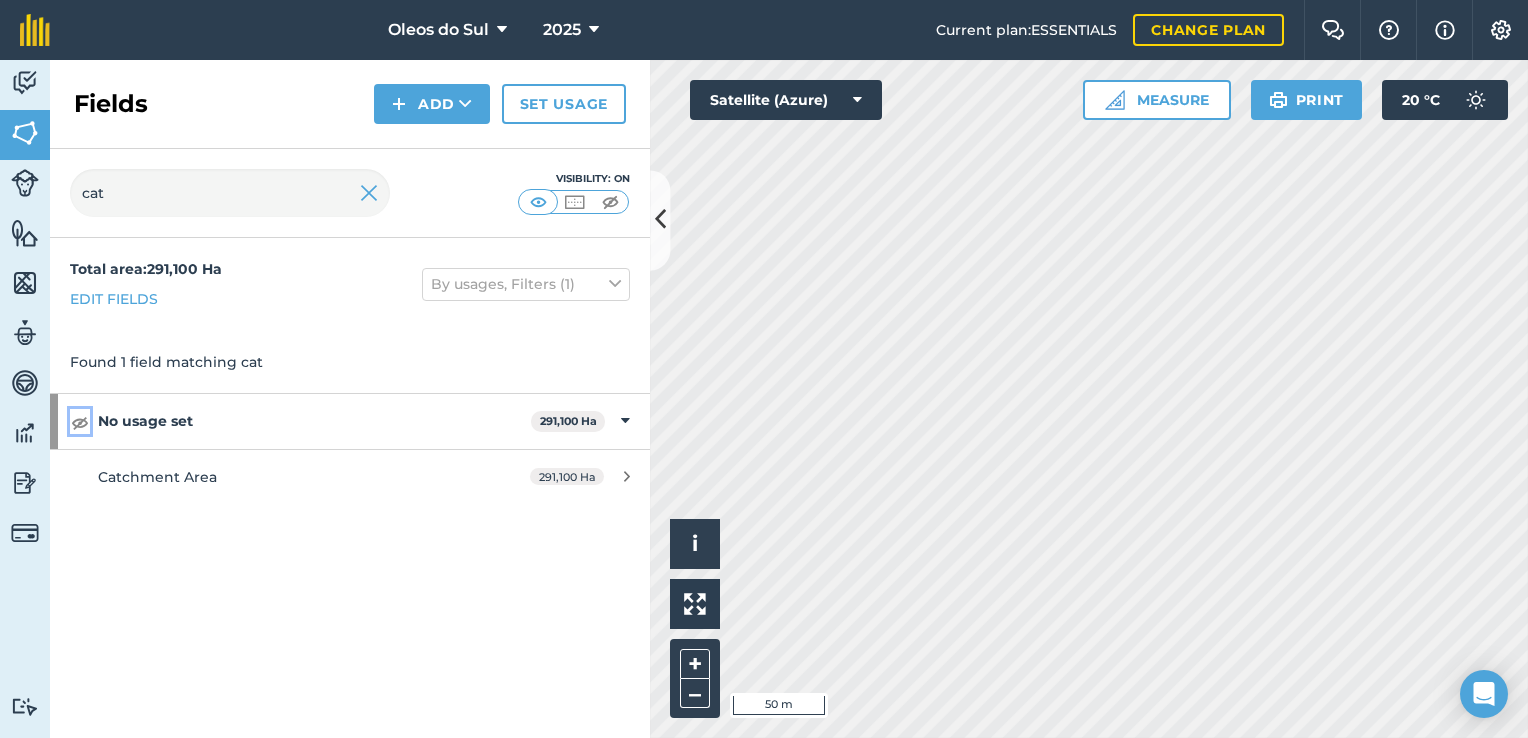 click at bounding box center [80, 422] 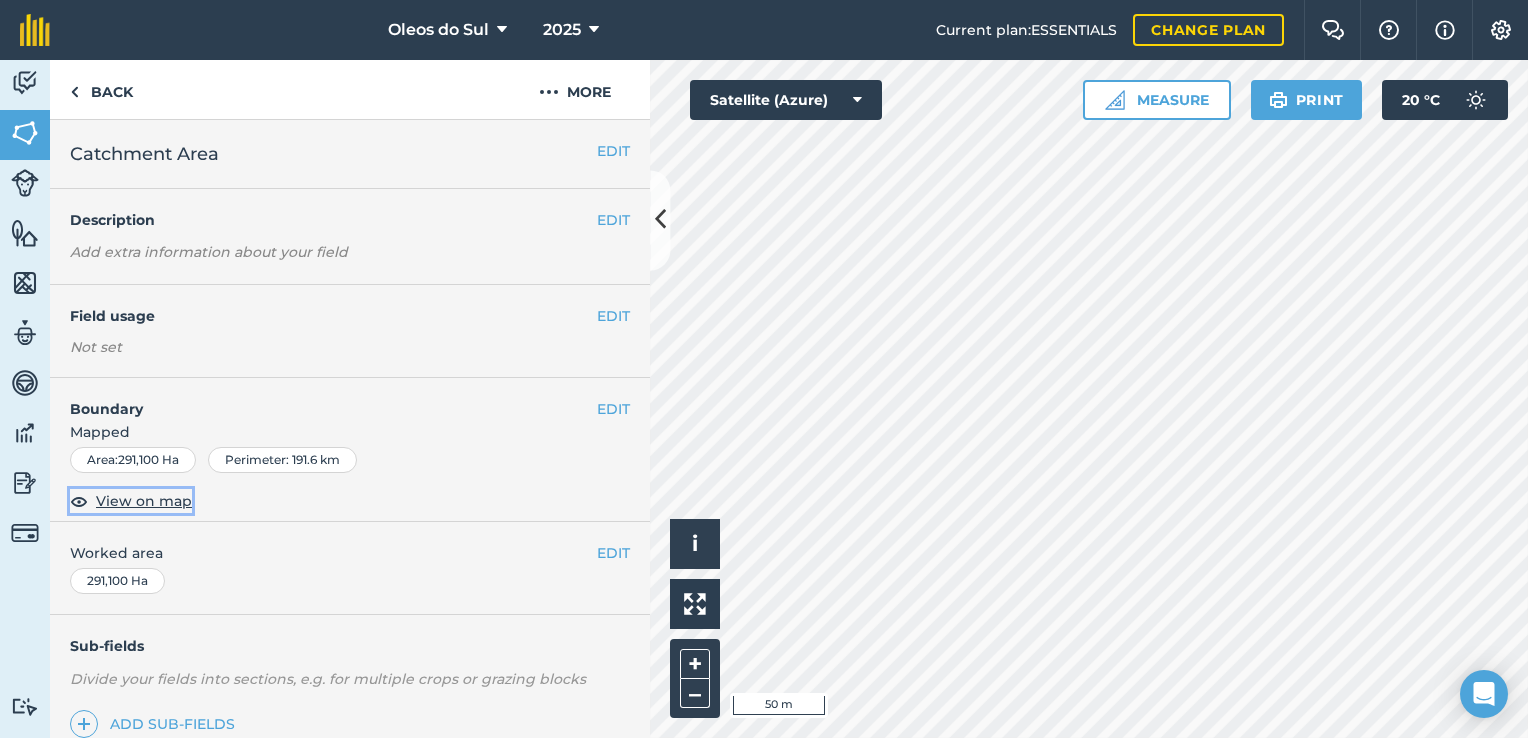 click on "View on map" at bounding box center (144, 501) 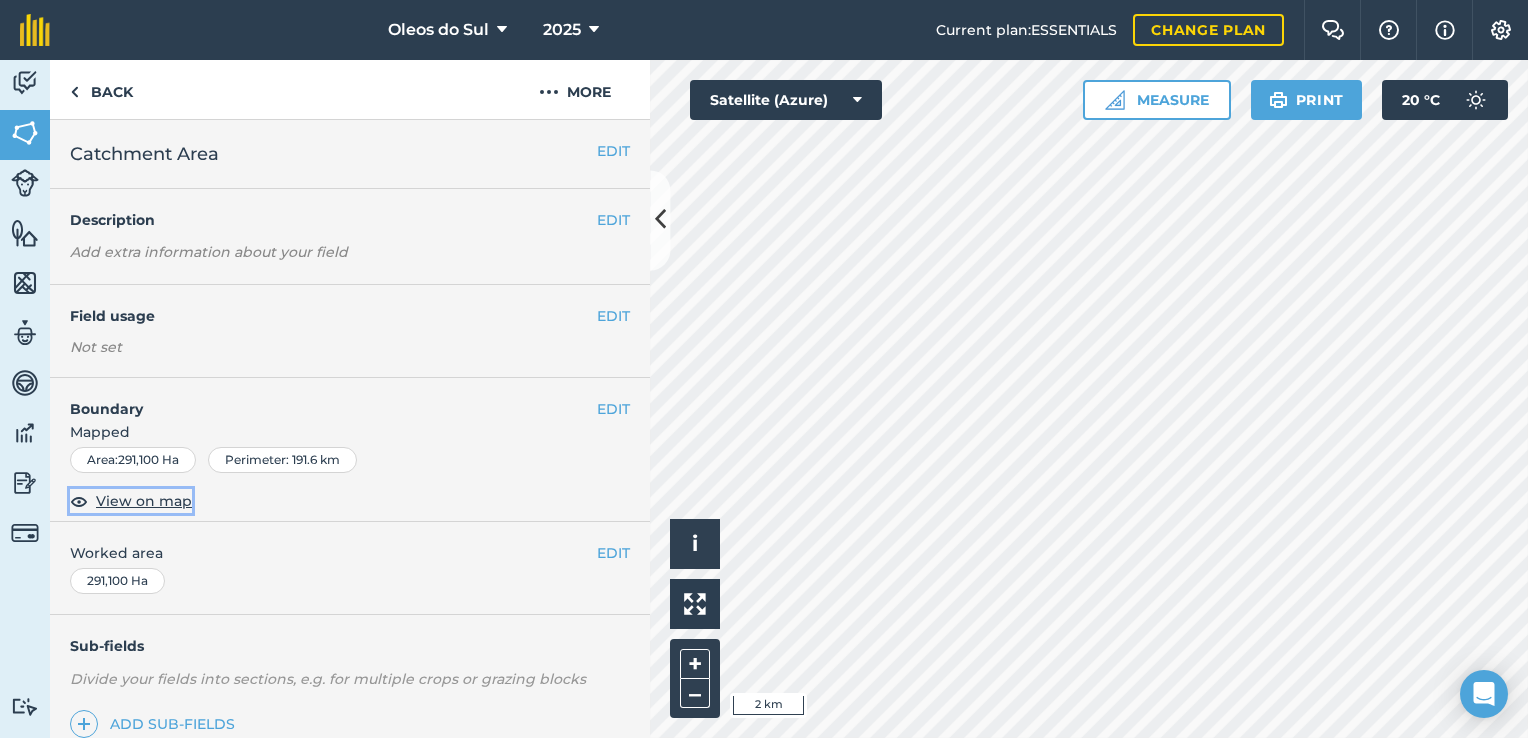 click at bounding box center [79, 501] 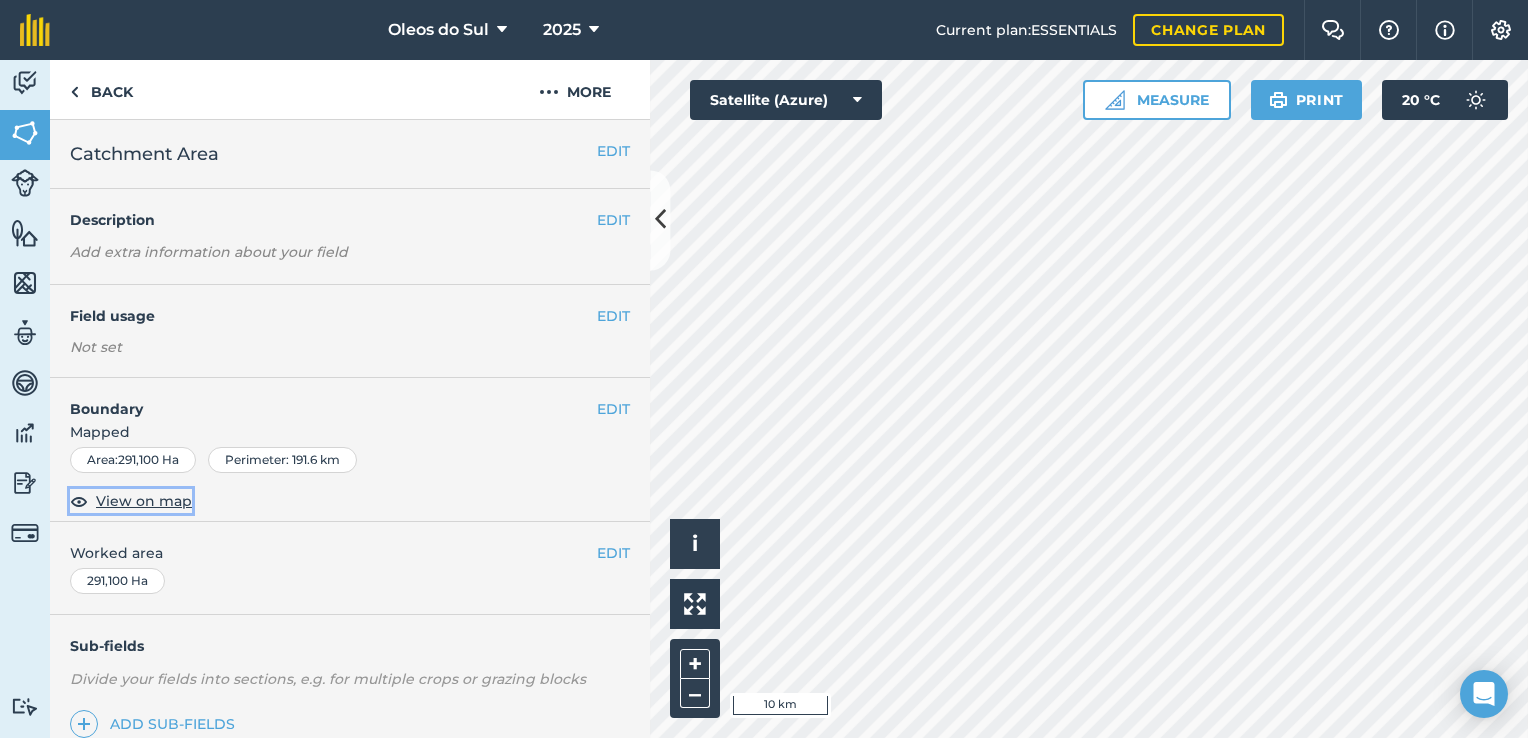 click at bounding box center (79, 501) 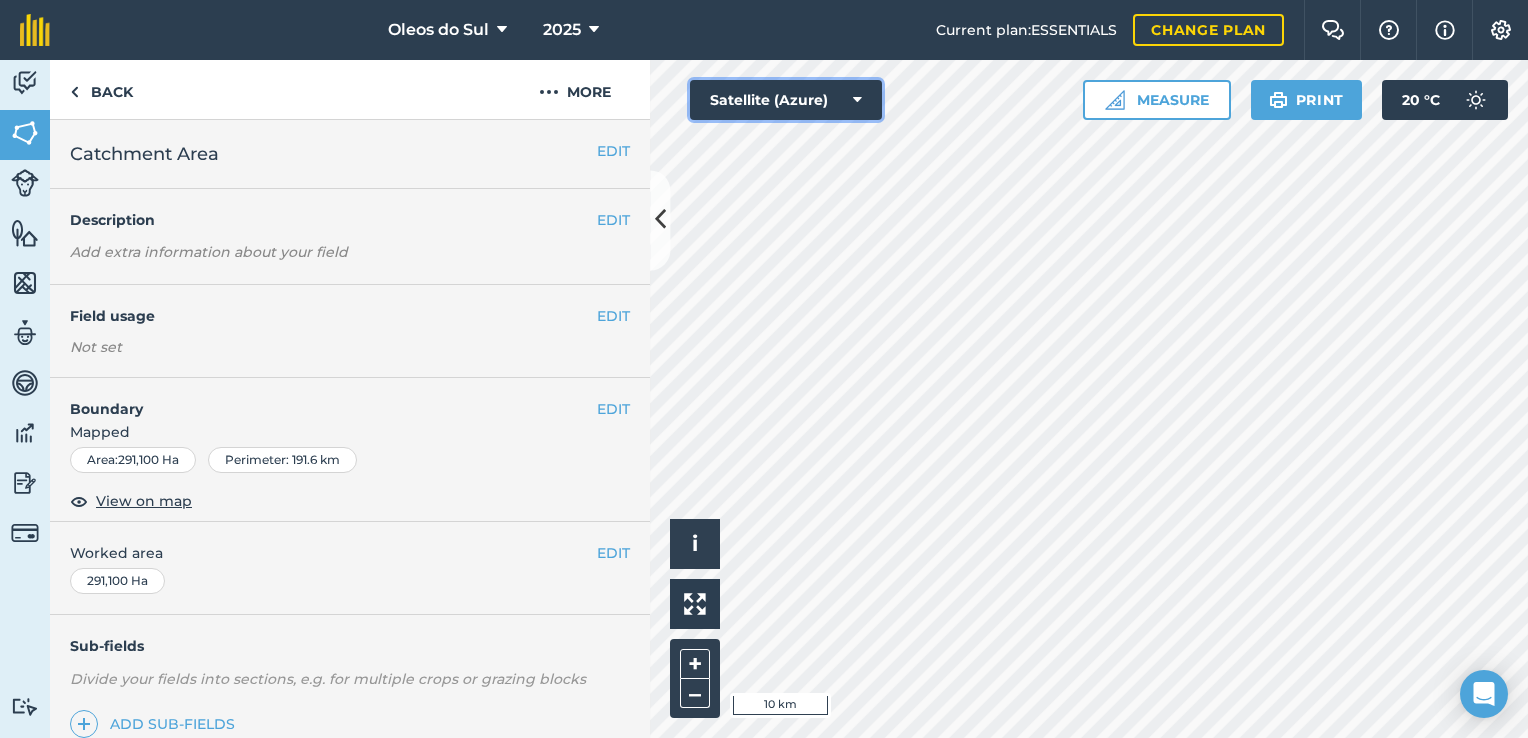 click at bounding box center [857, 100] 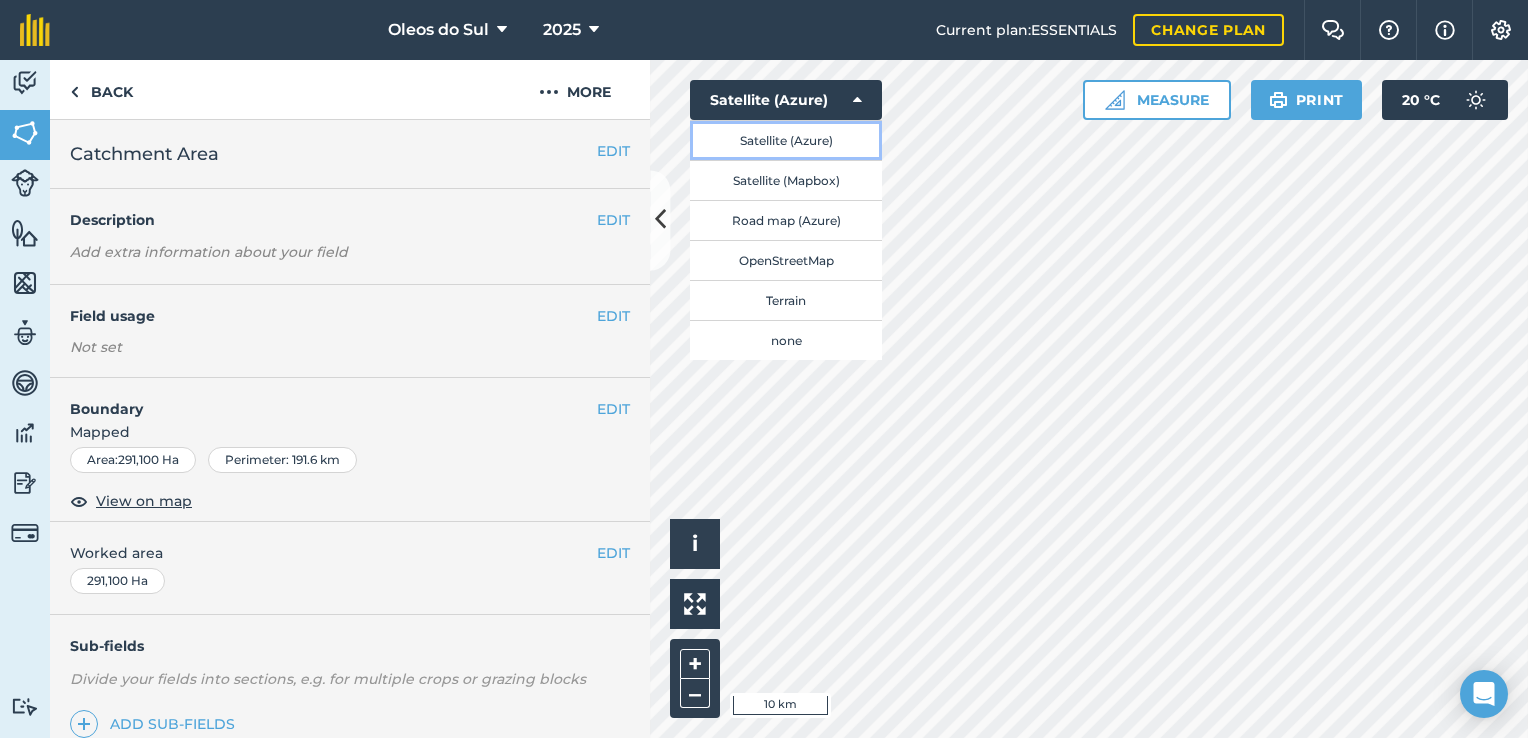click on "Satellite (Azure)" at bounding box center (786, 140) 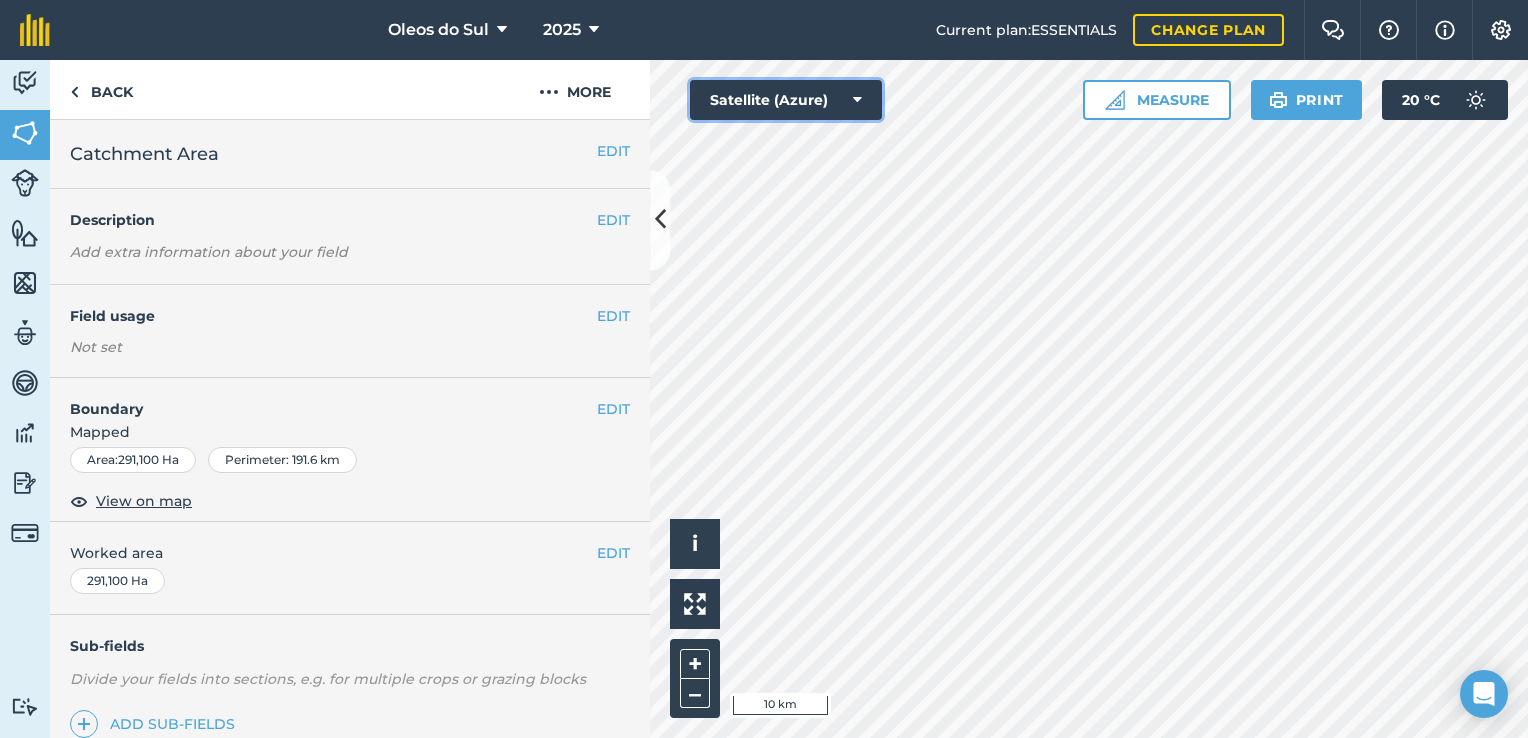 click on "Satellite (Azure)" at bounding box center (786, 100) 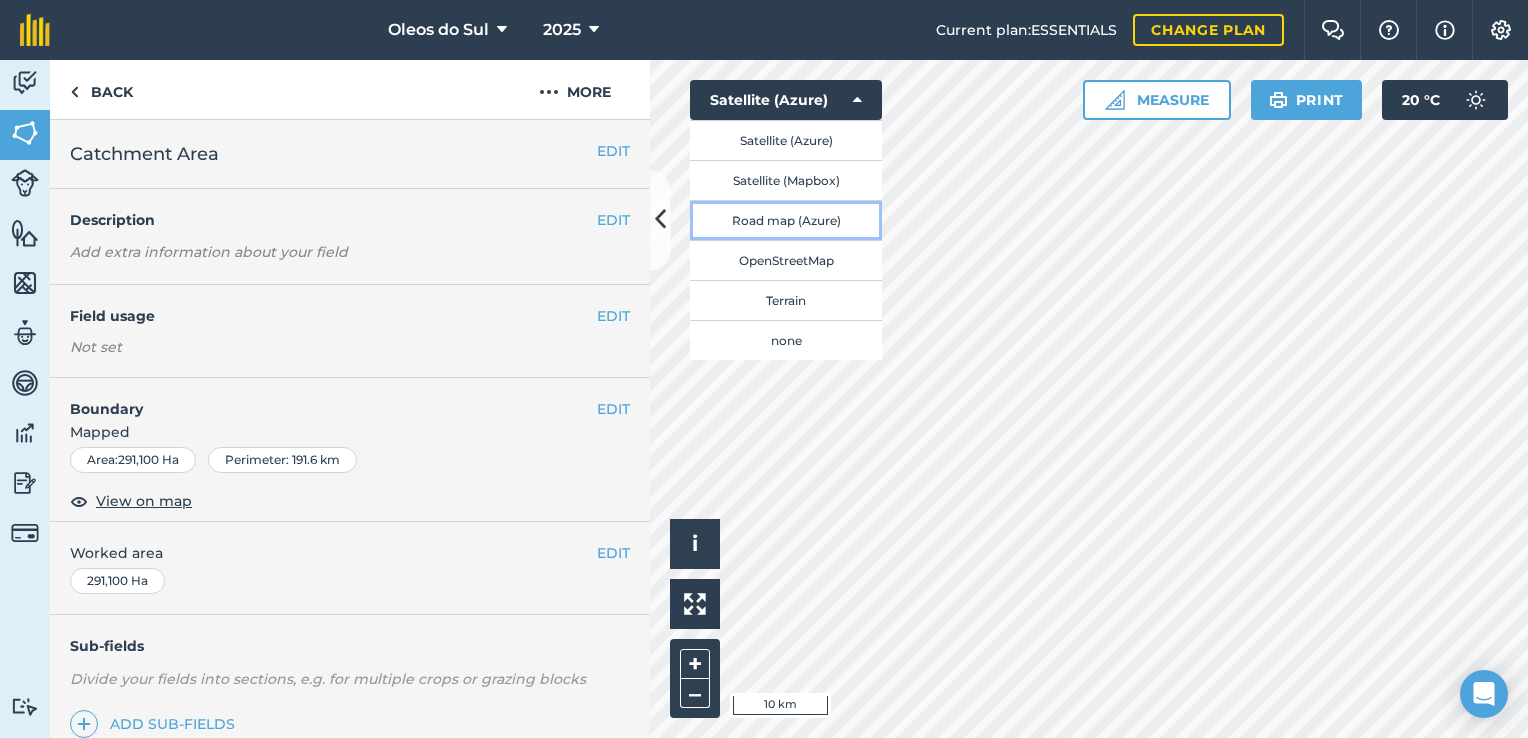 click on "Road map (Azure)" at bounding box center [786, 220] 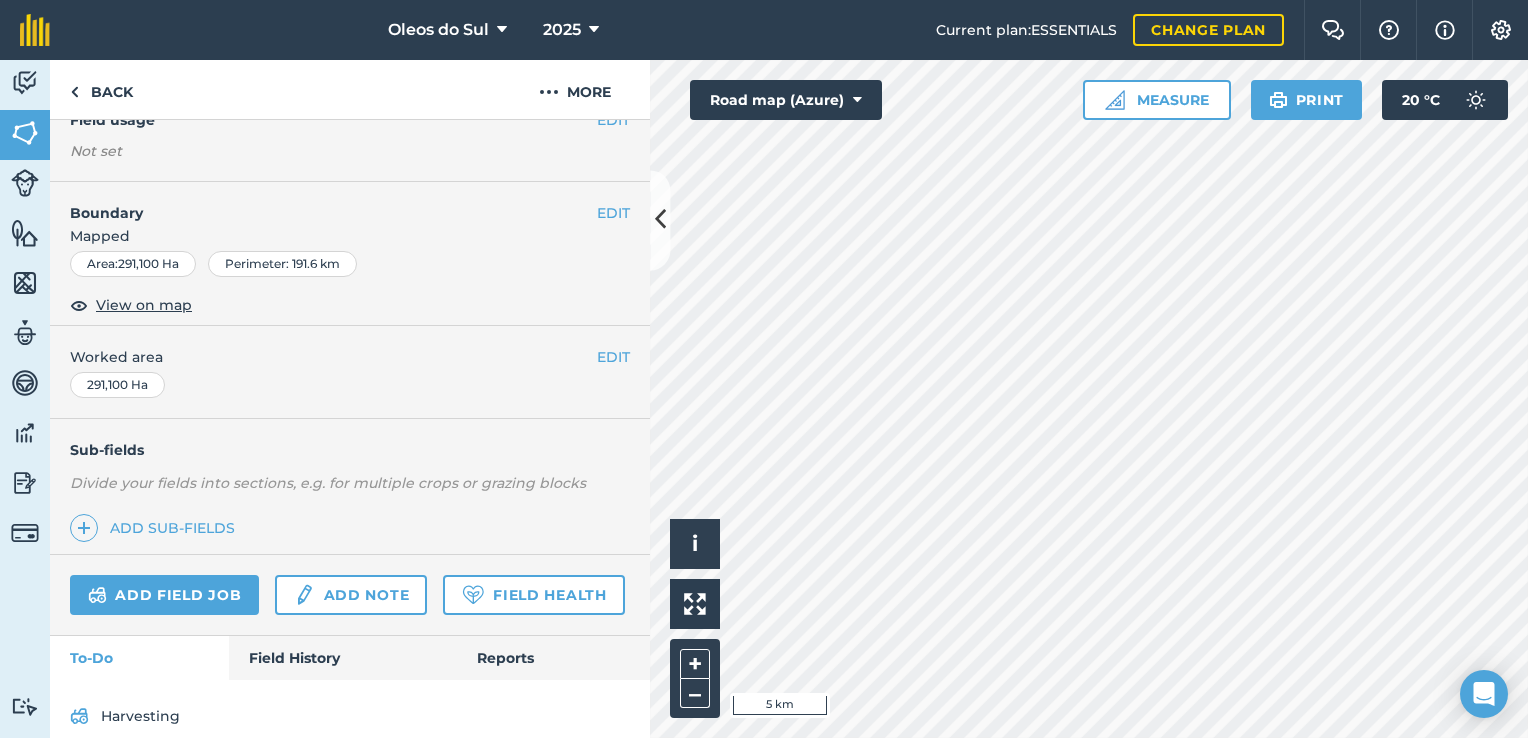 scroll, scrollTop: 271, scrollLeft: 0, axis: vertical 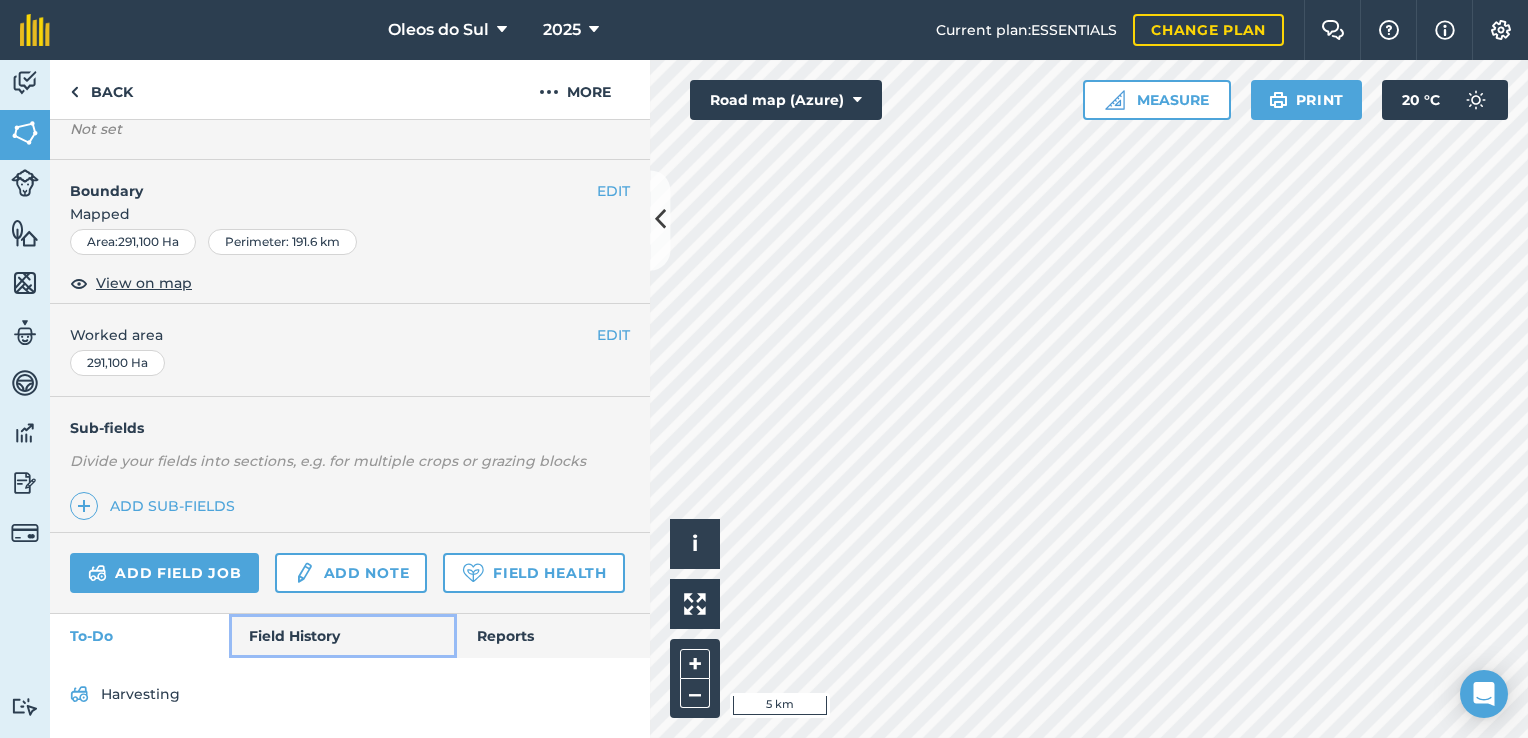 click on "Field History" at bounding box center [342, 636] 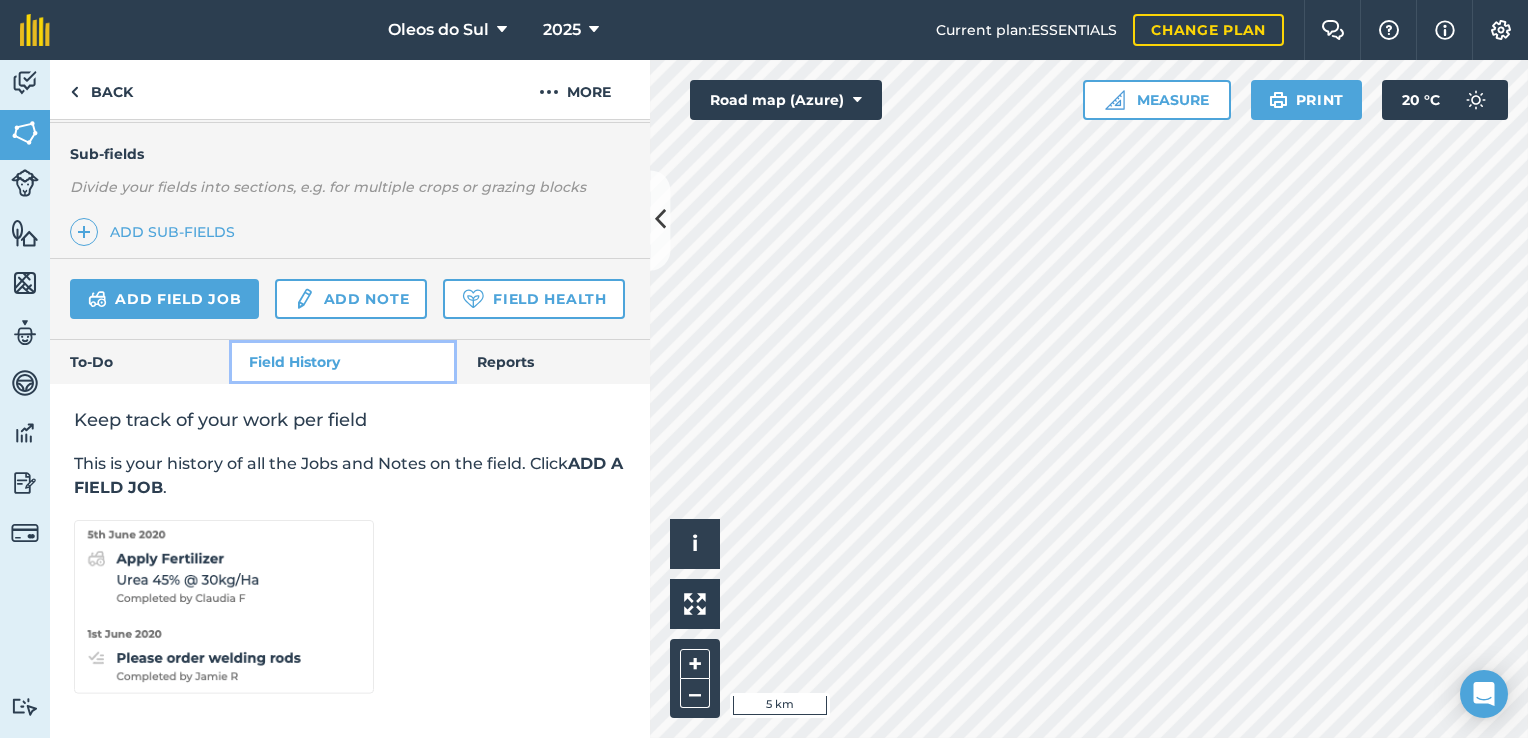 scroll, scrollTop: 524, scrollLeft: 0, axis: vertical 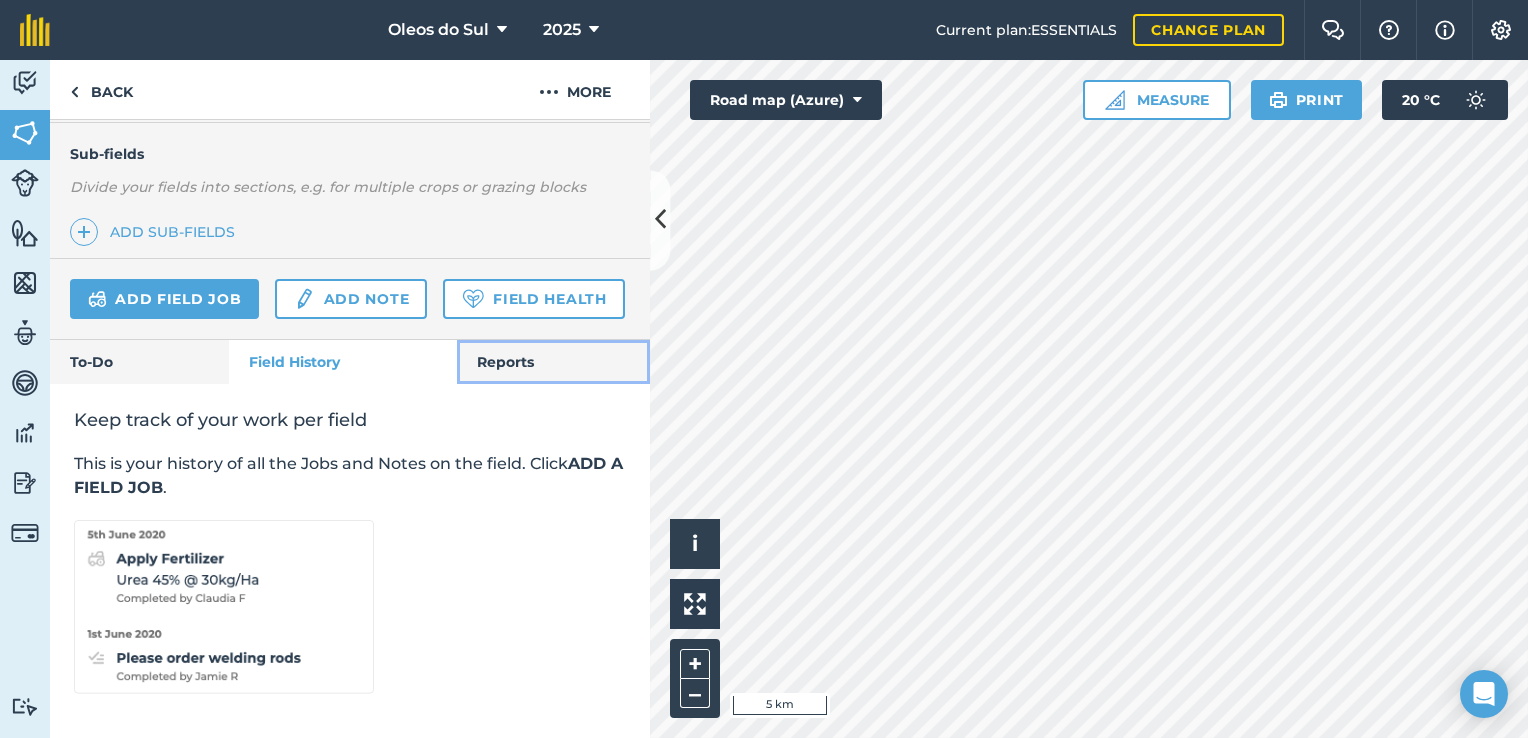 click on "Reports" at bounding box center (553, 362) 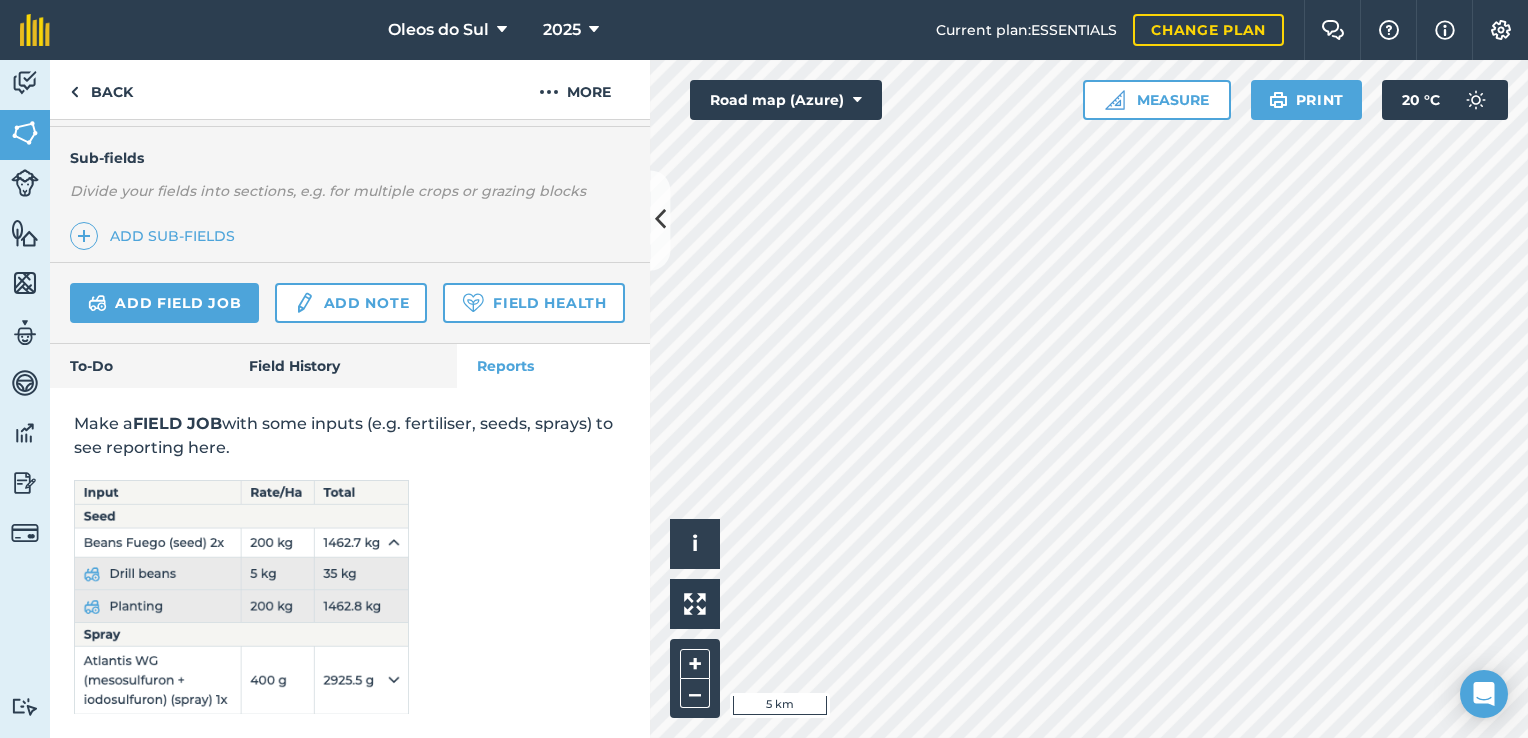 click at bounding box center [241, 597] 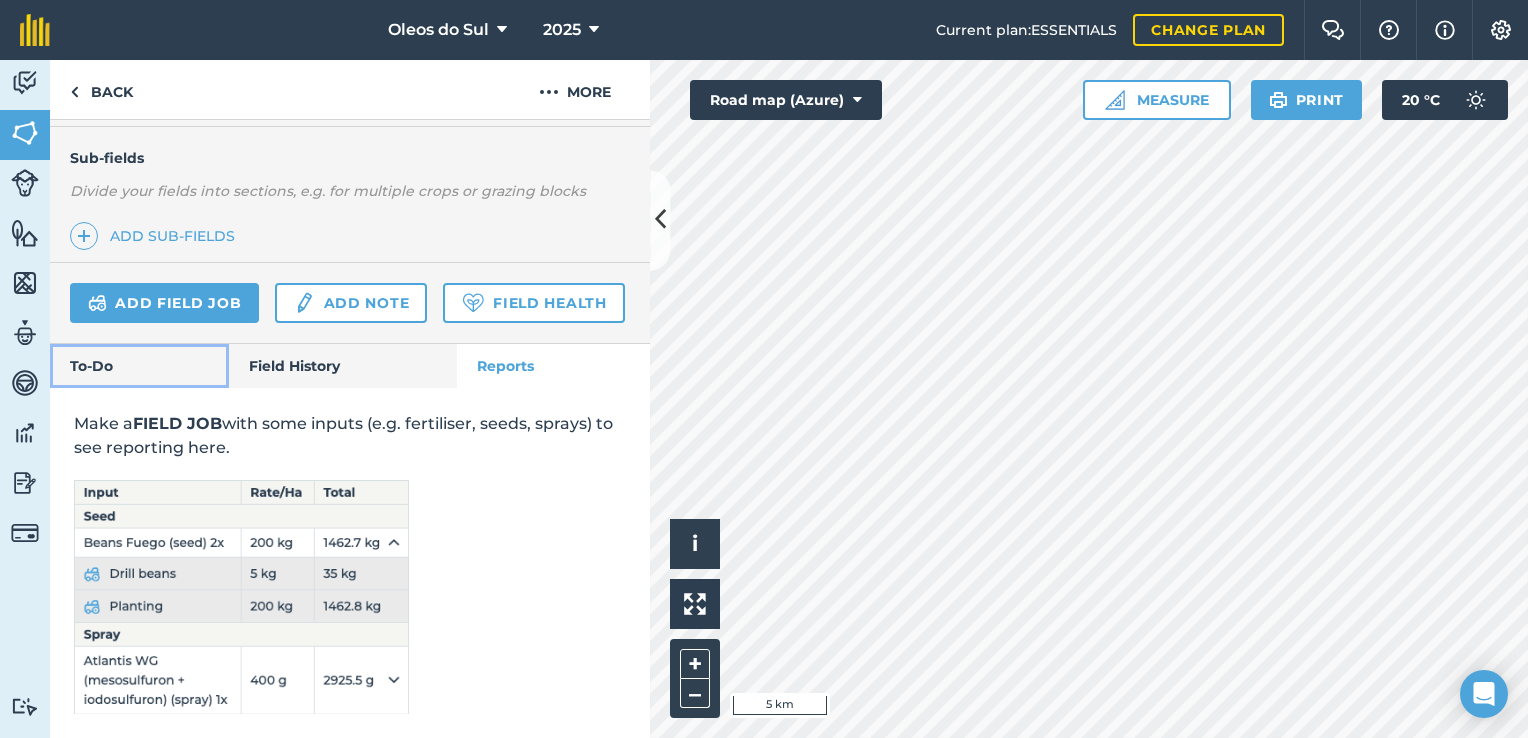 click on "To-Do" at bounding box center [139, 366] 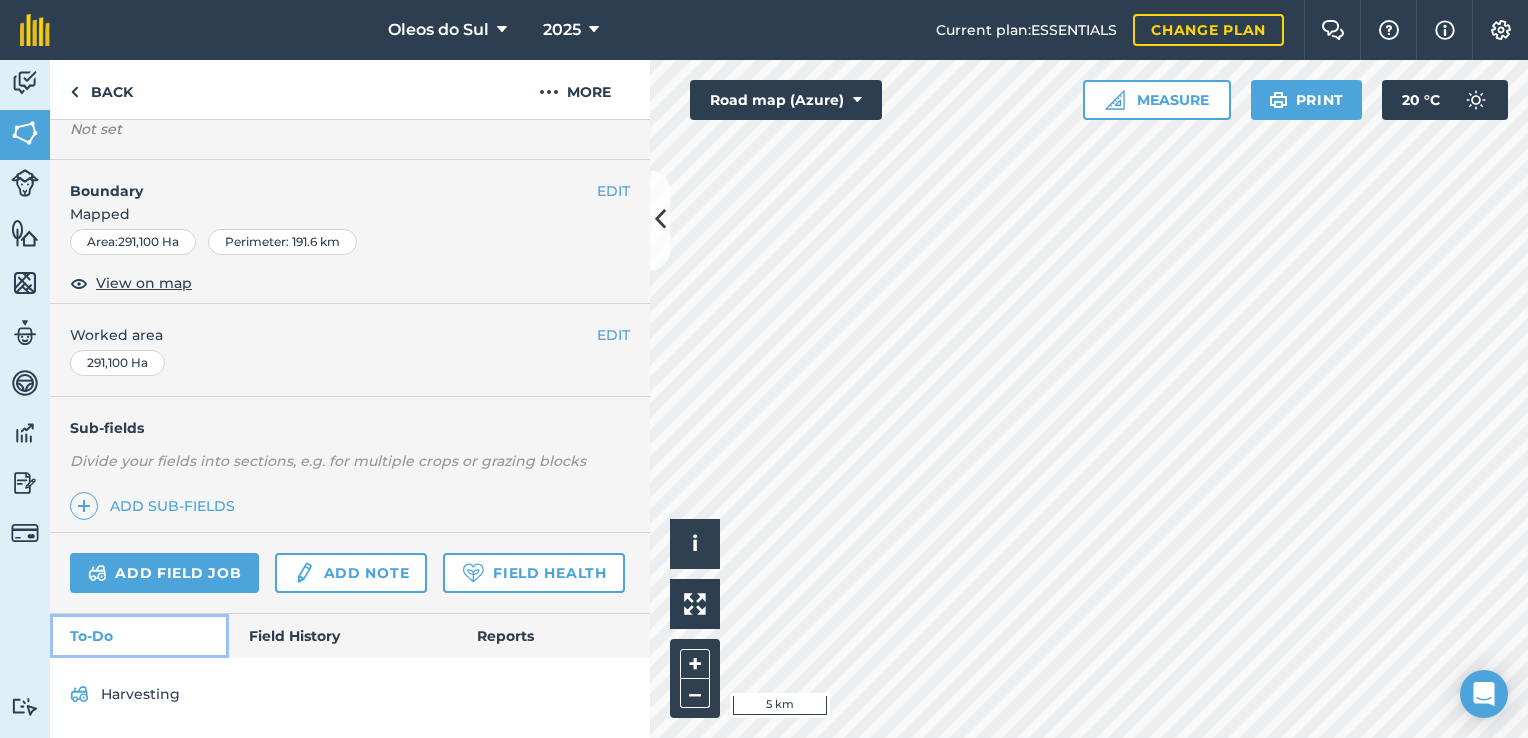 scroll, scrollTop: 271, scrollLeft: 0, axis: vertical 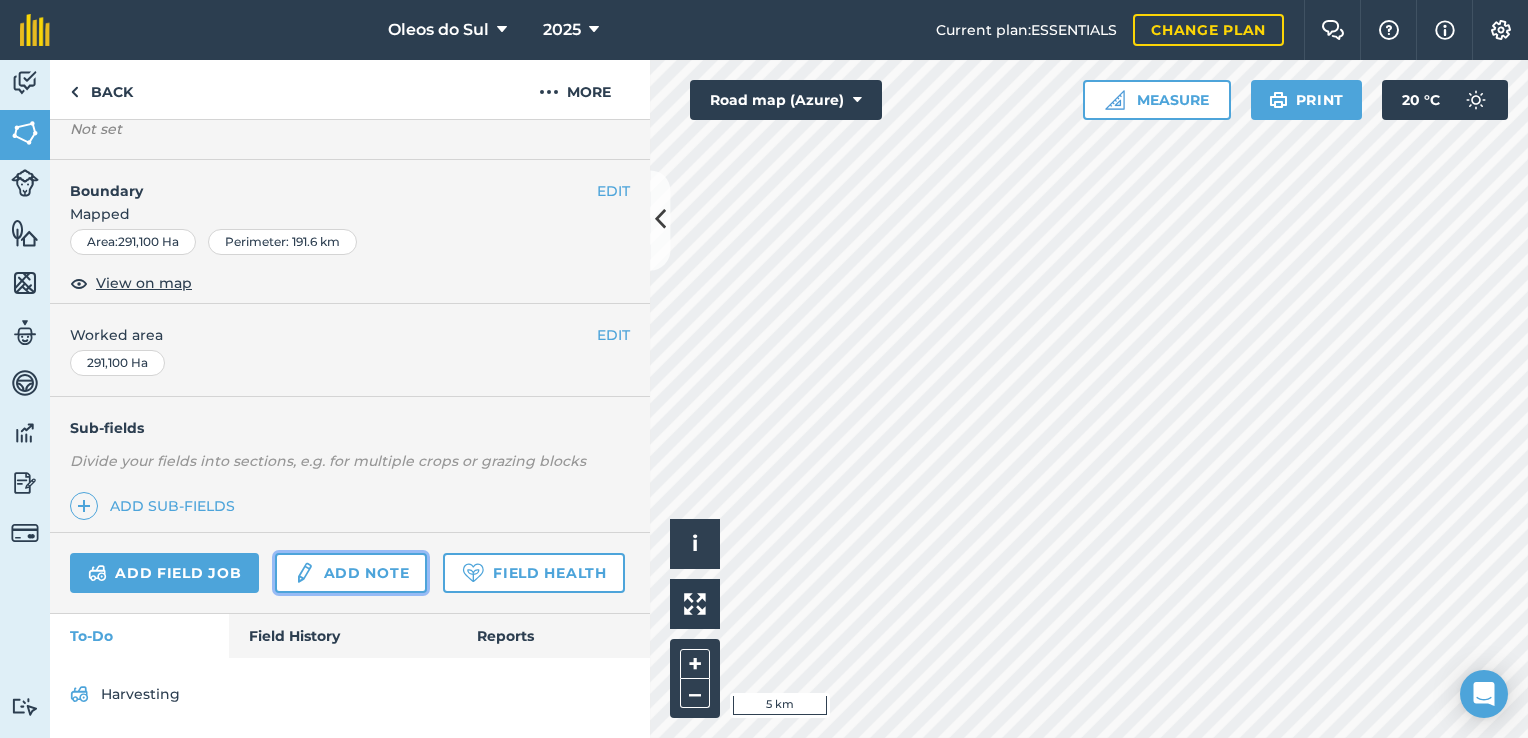 click on "Add note" at bounding box center [351, 573] 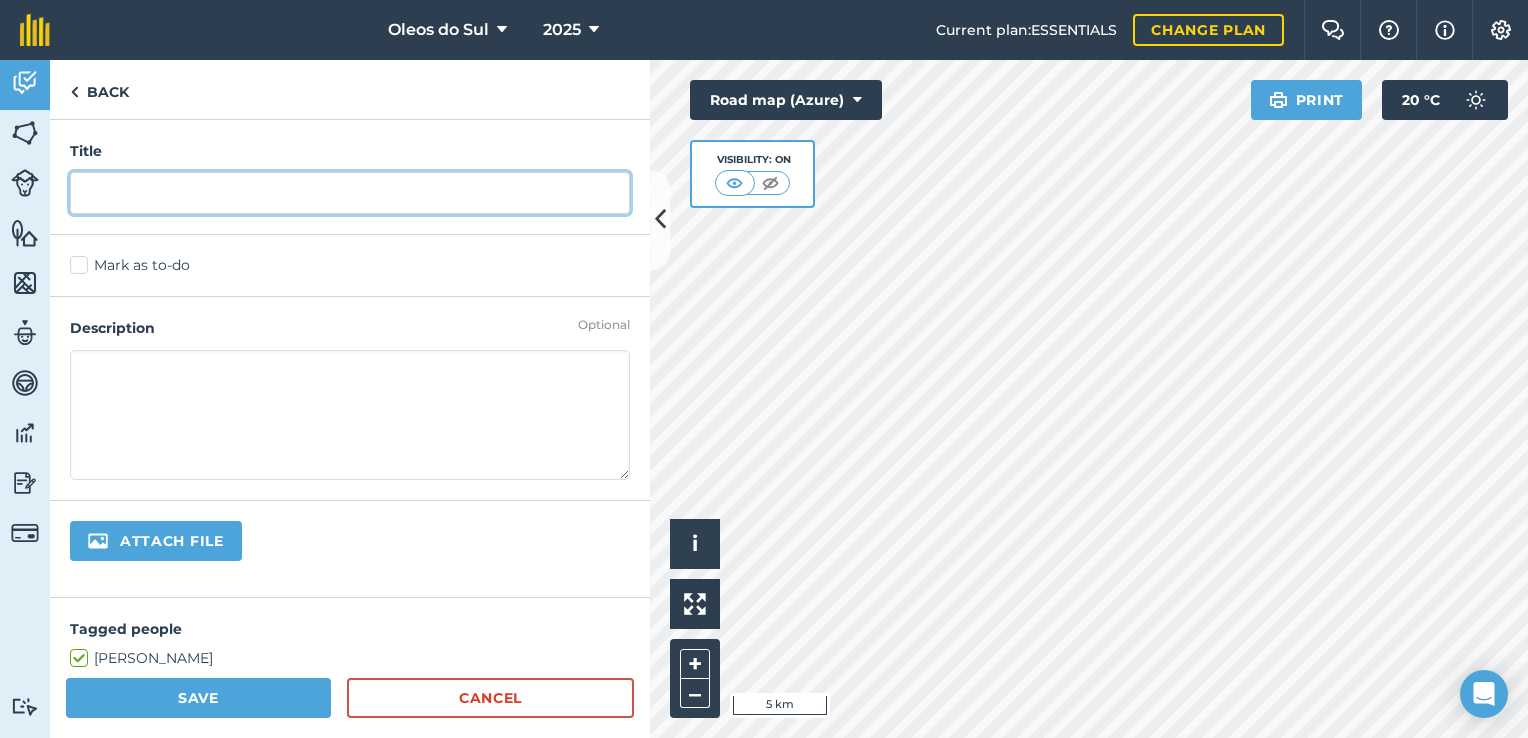 click at bounding box center [350, 193] 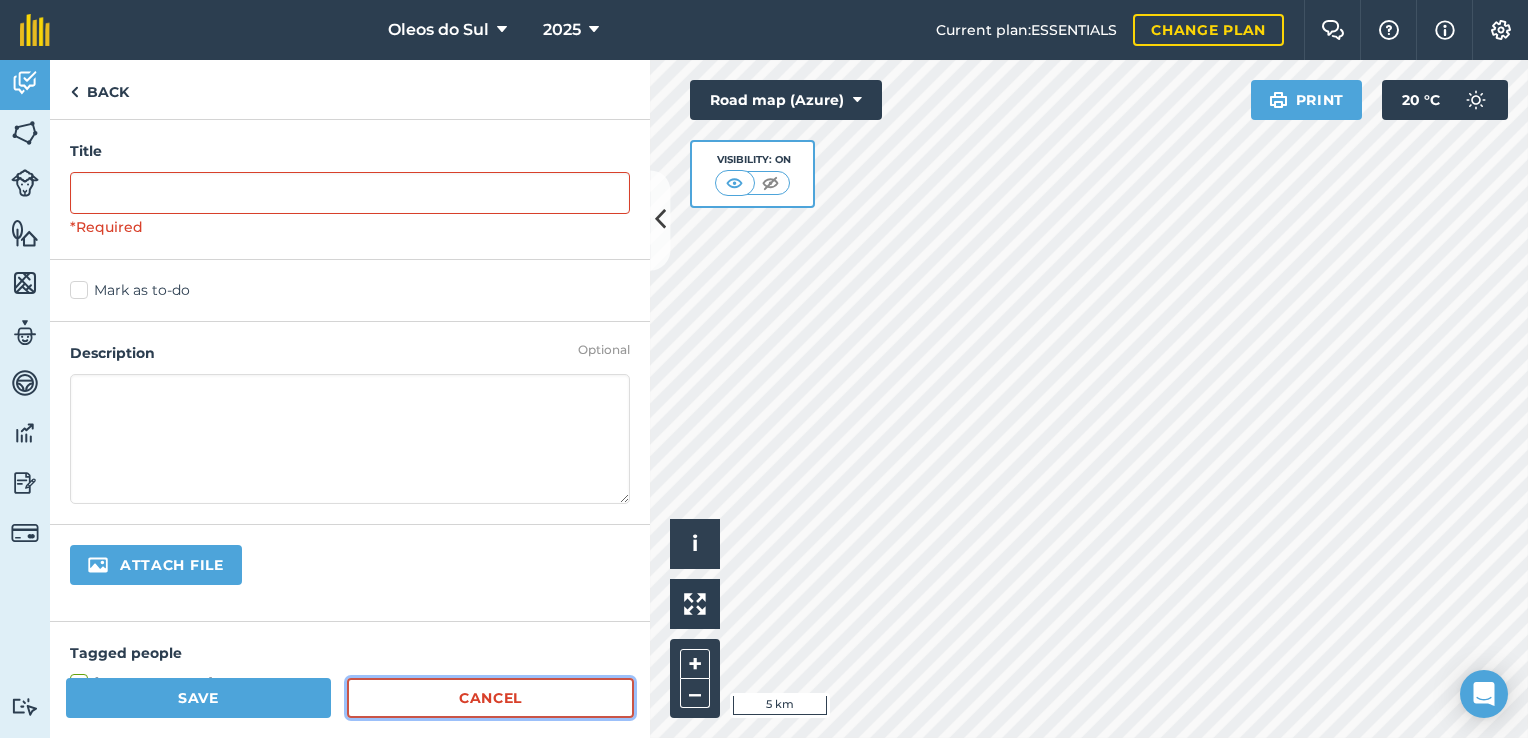 click on "Cancel" at bounding box center [490, 698] 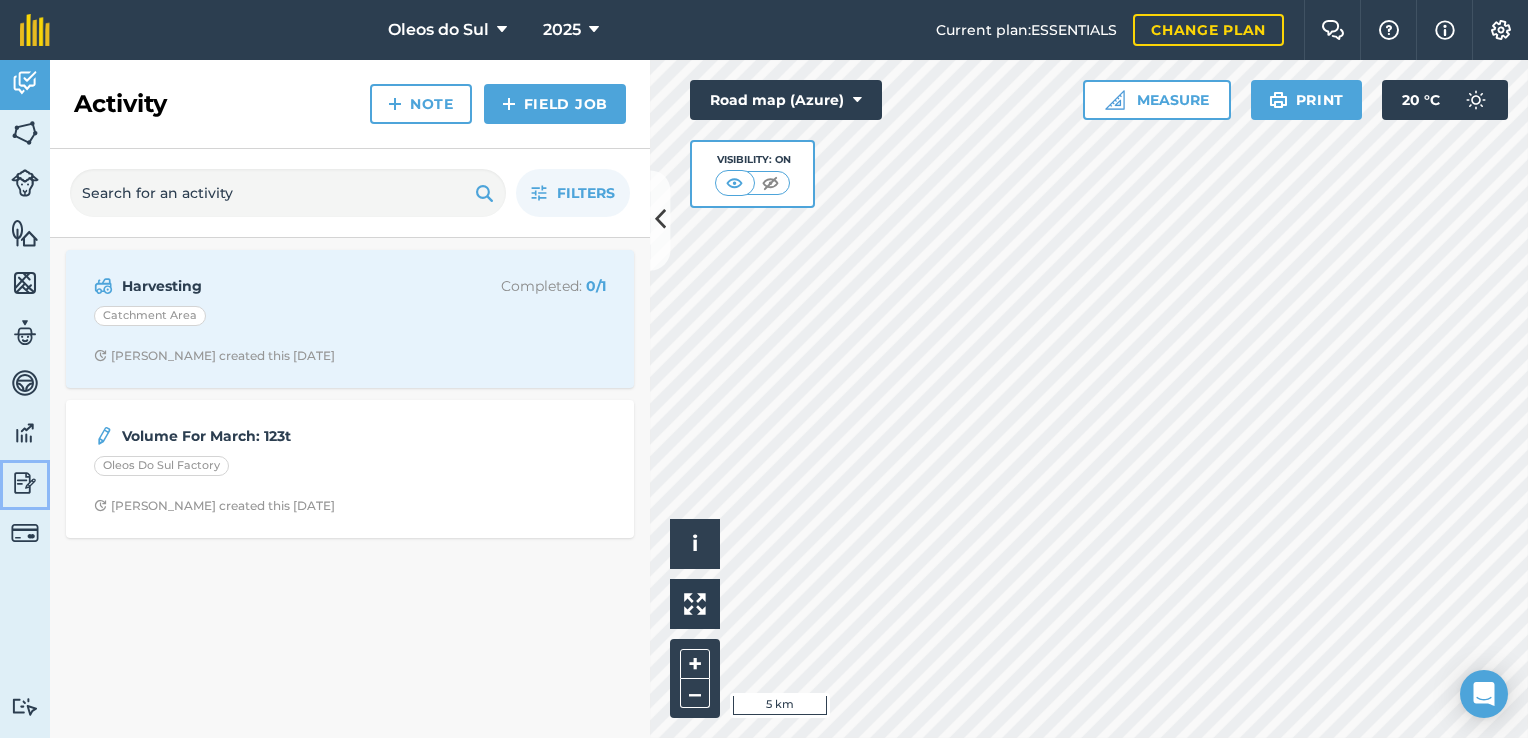 click at bounding box center [25, 483] 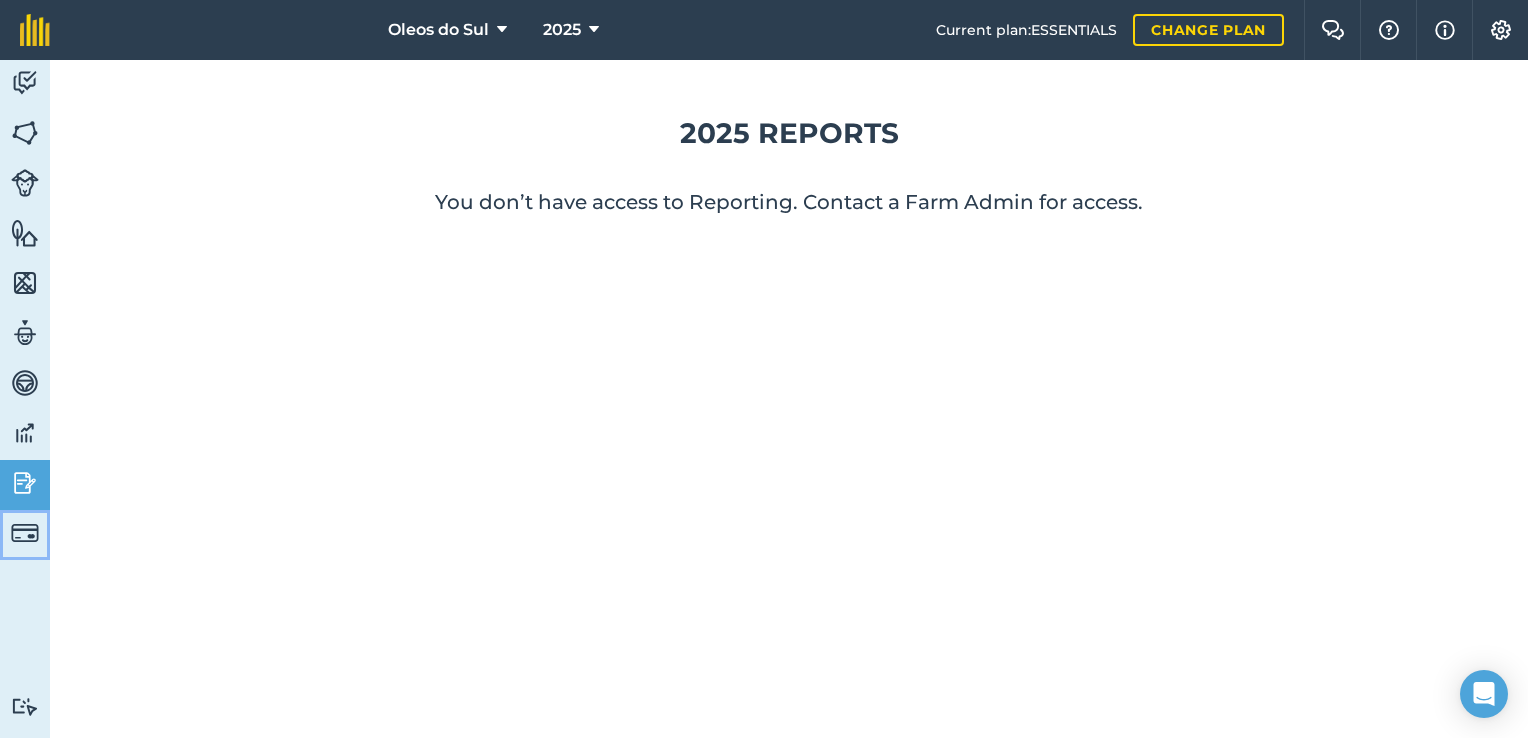 click on "Billing" at bounding box center (25, 535) 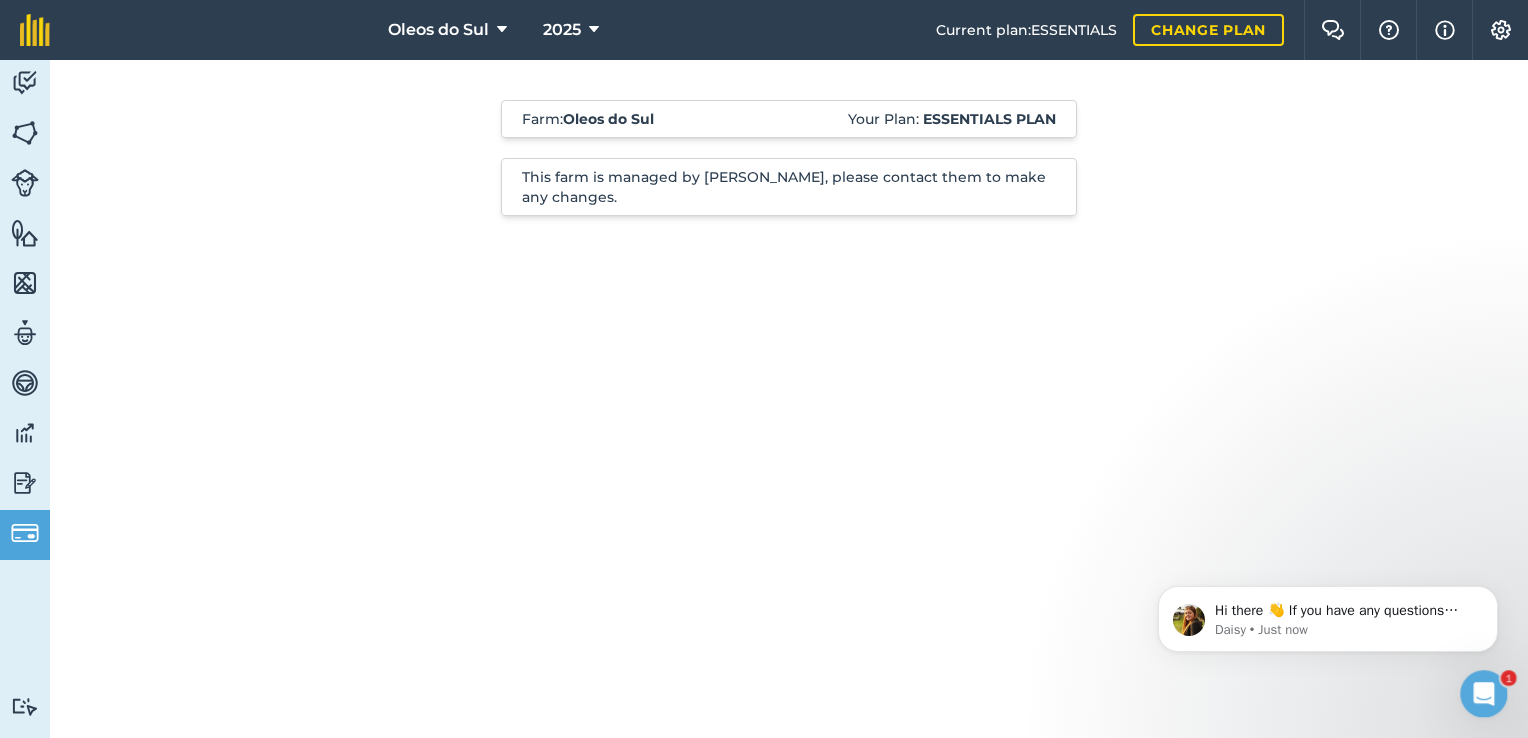 scroll, scrollTop: 0, scrollLeft: 0, axis: both 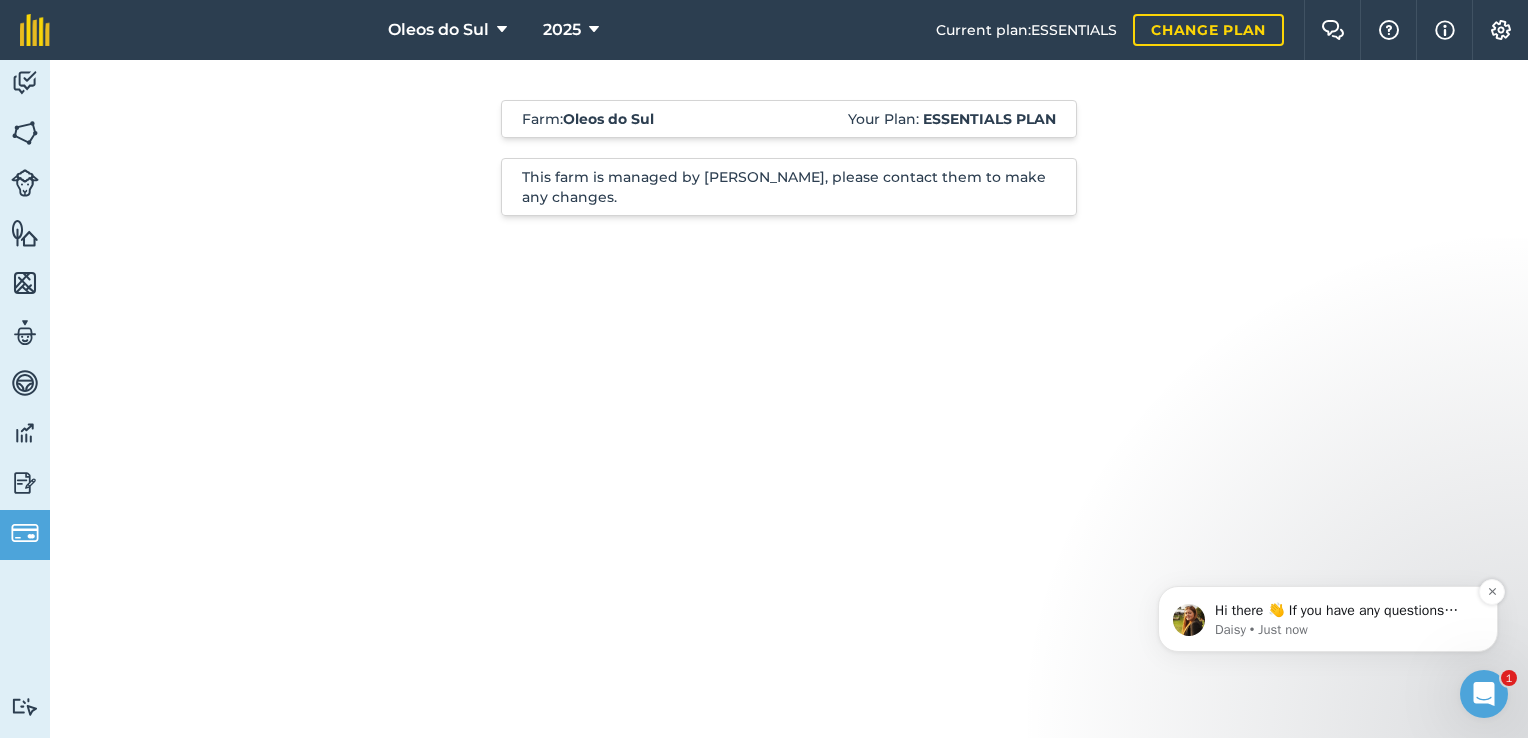 click on "Daisy • Just now" at bounding box center [1344, 630] 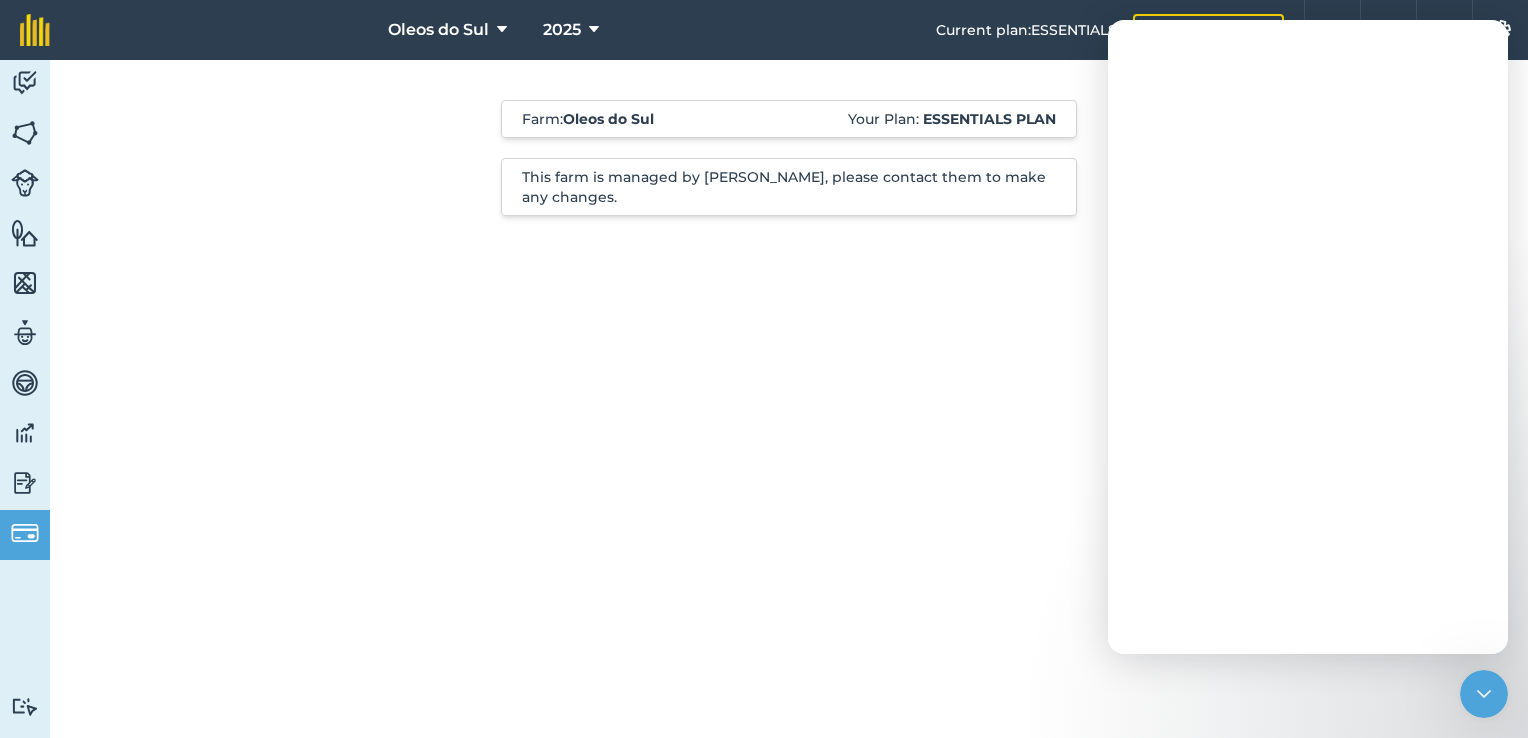 scroll, scrollTop: 0, scrollLeft: 0, axis: both 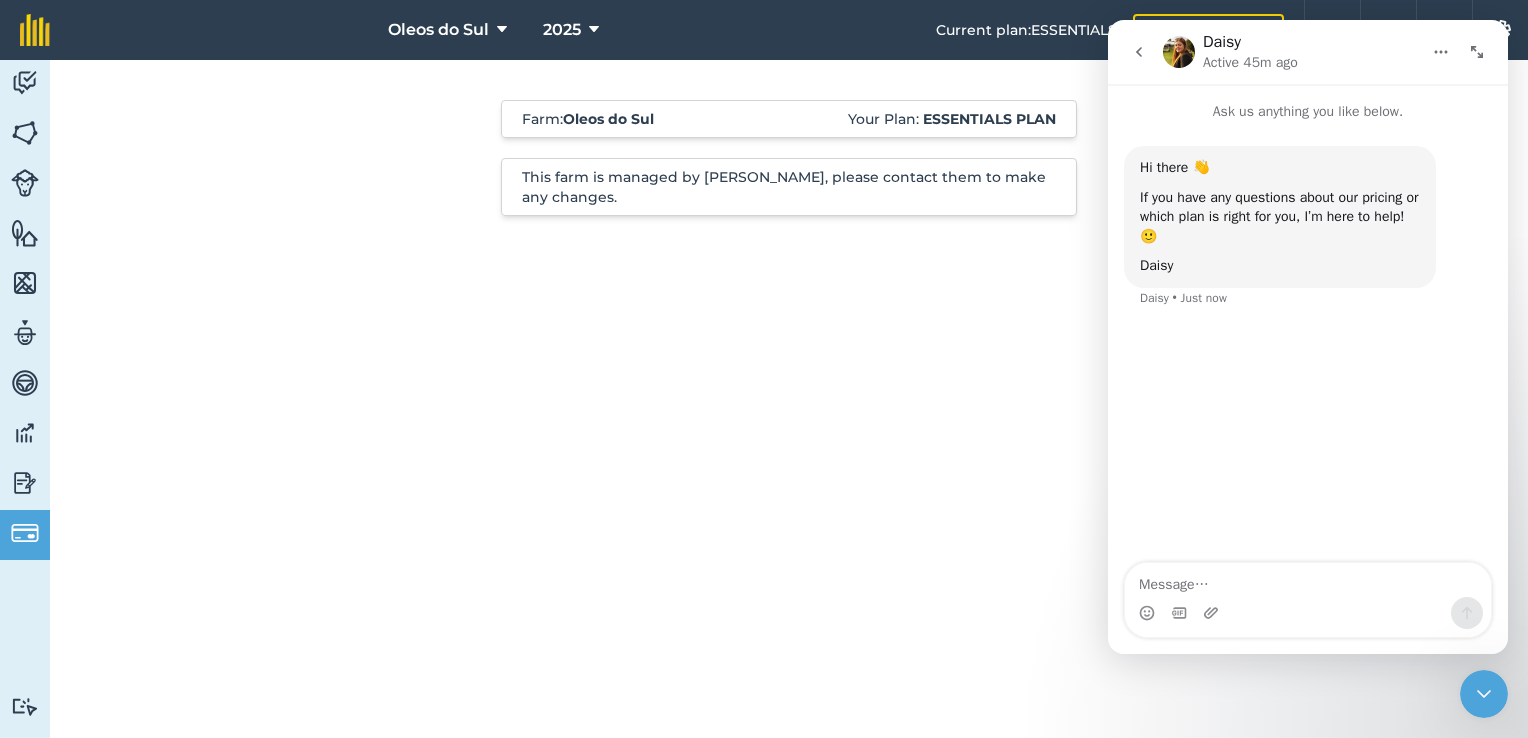 click at bounding box center (1308, 600) 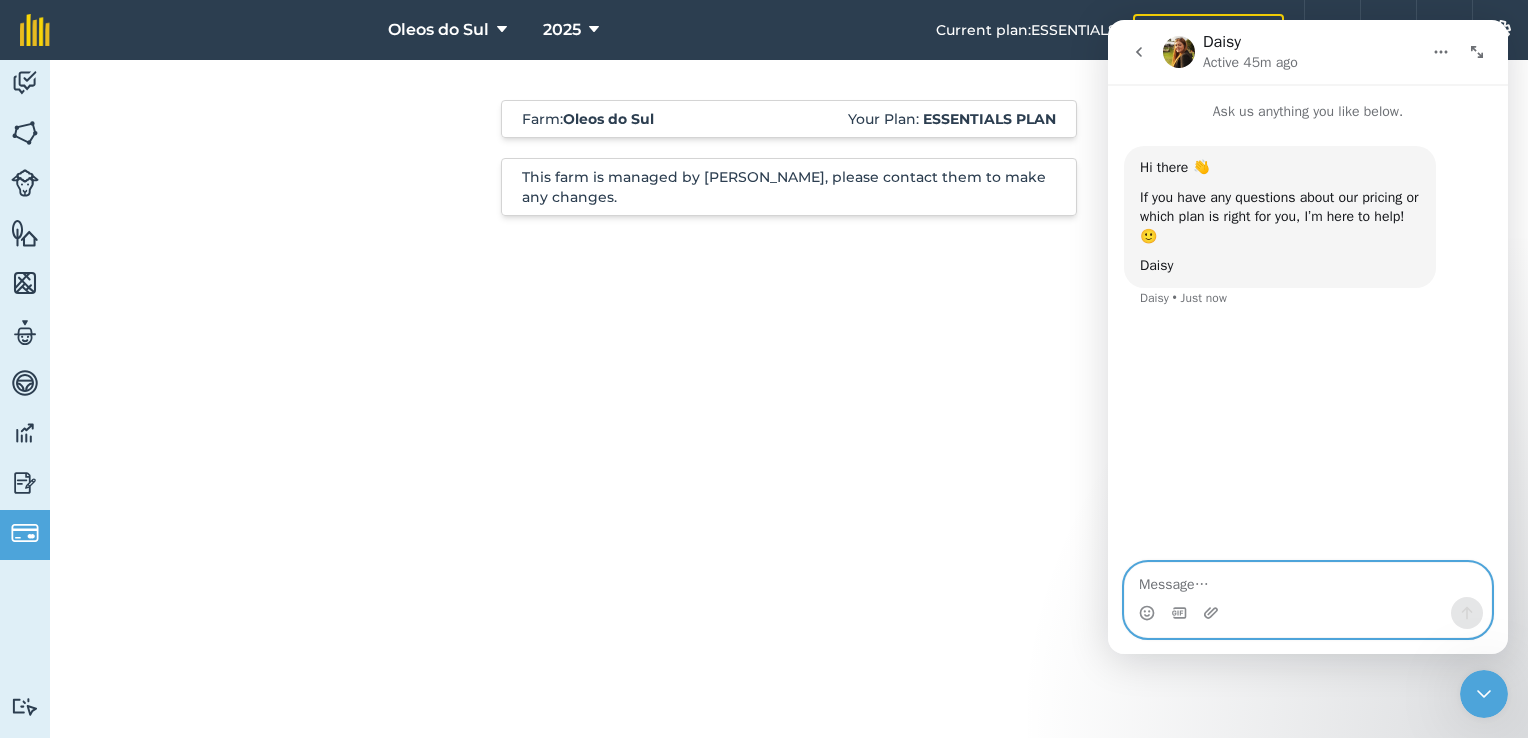 click at bounding box center (1308, 580) 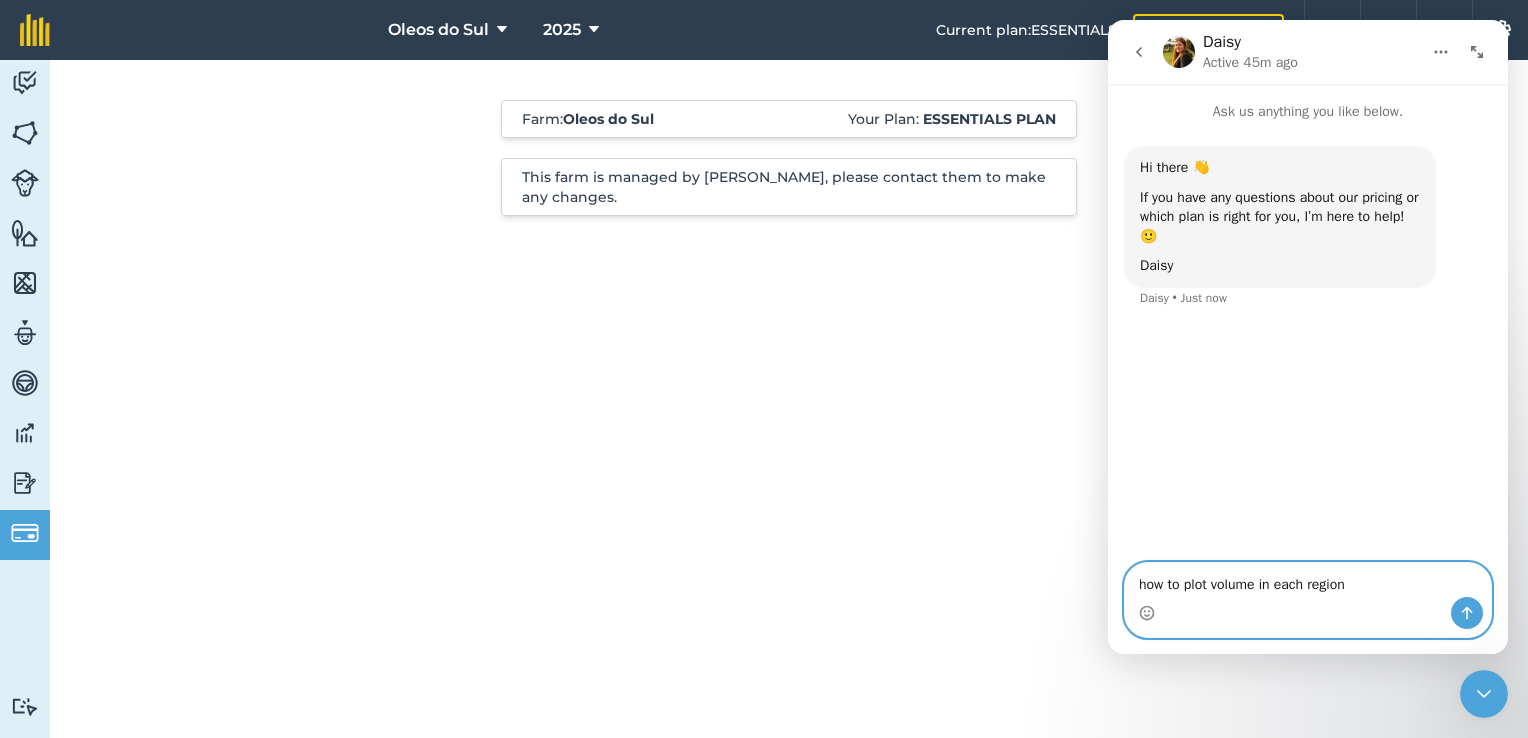 type on "how to plot volume in each region" 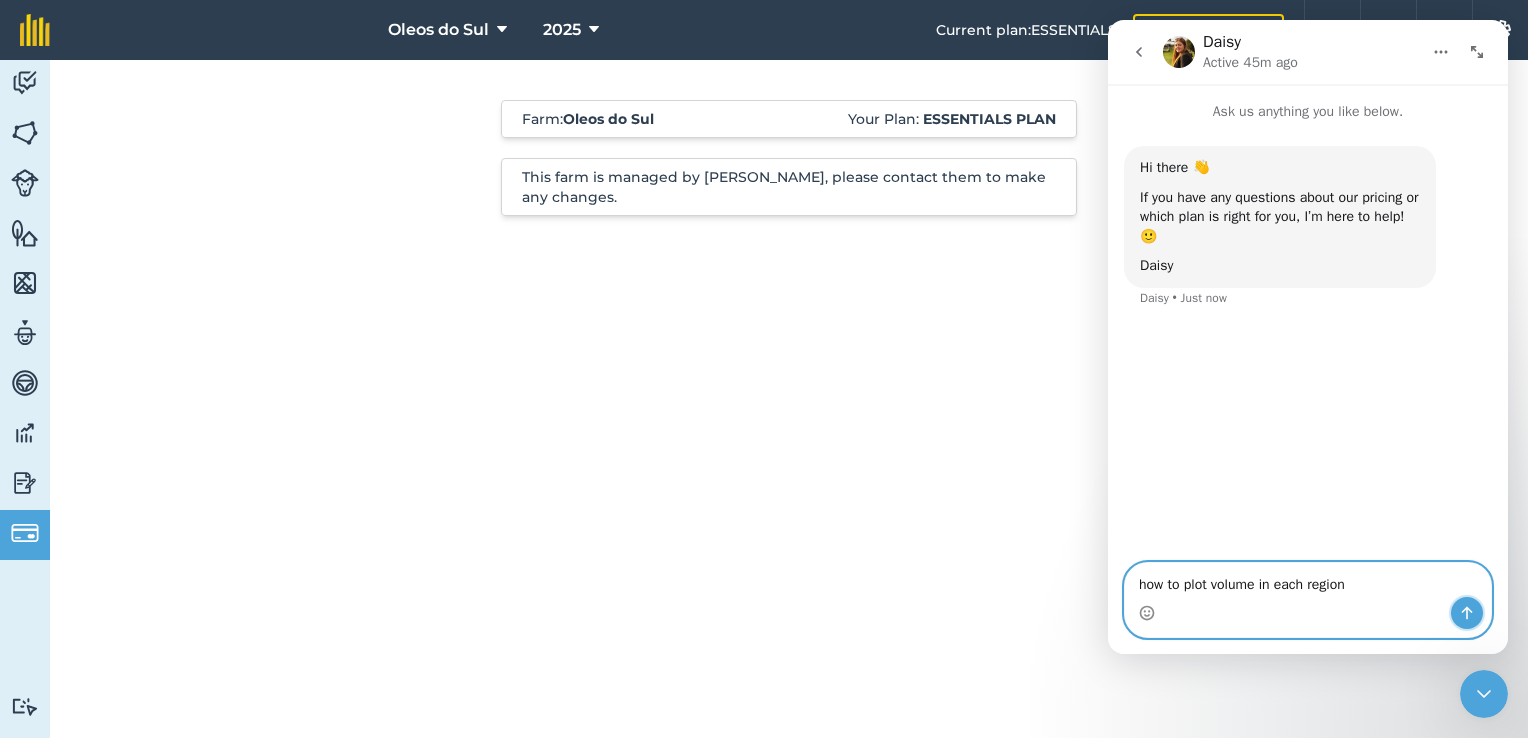 click at bounding box center (1467, 613) 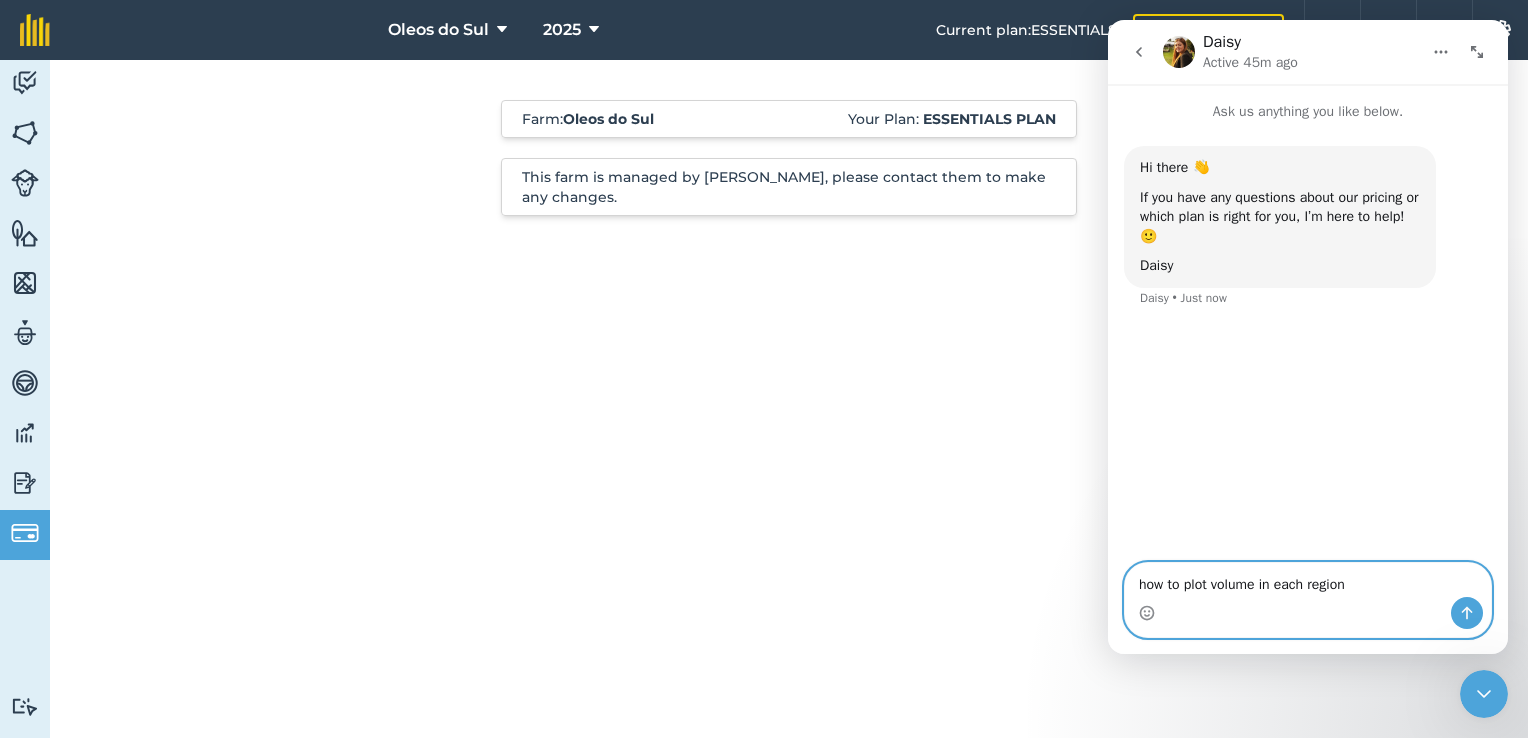 type 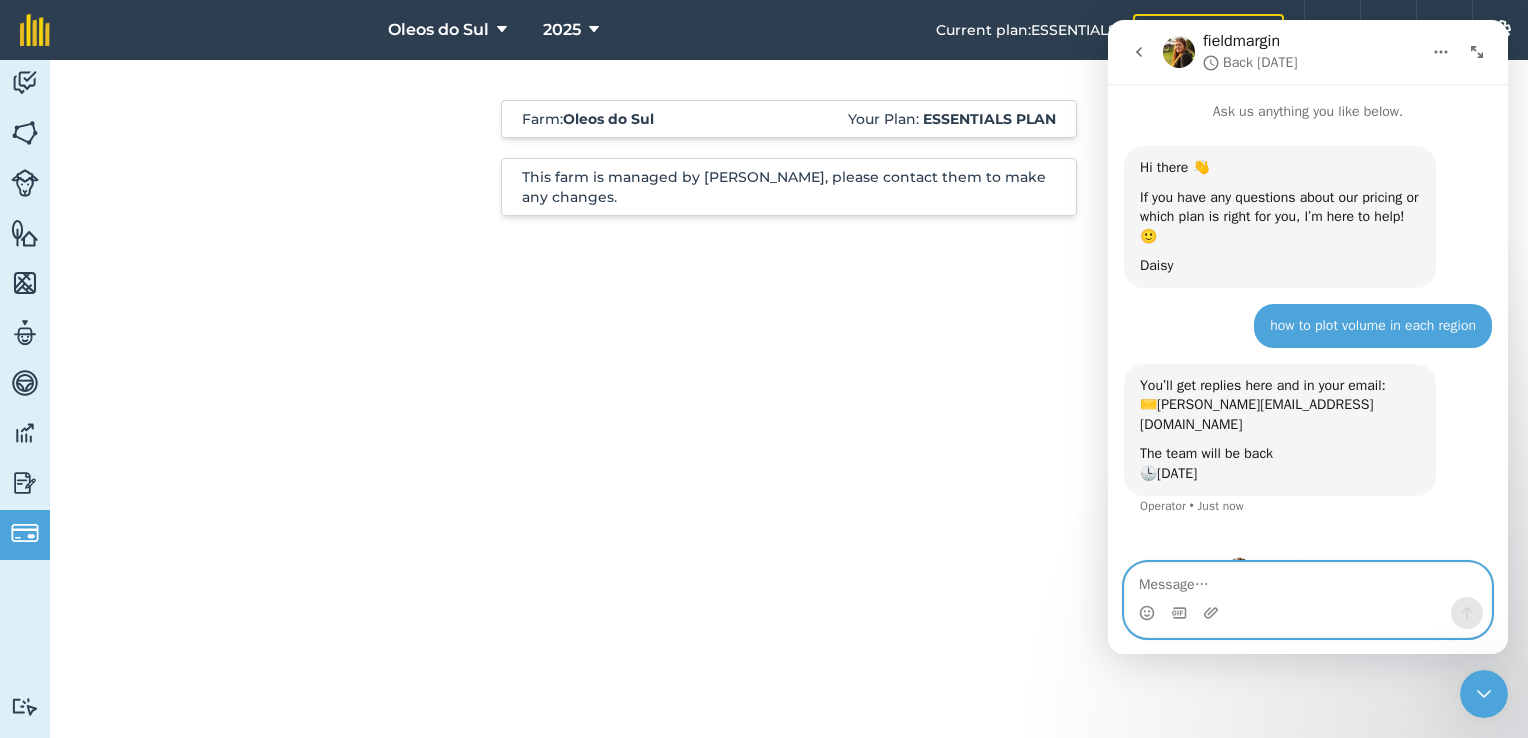 scroll, scrollTop: 9, scrollLeft: 0, axis: vertical 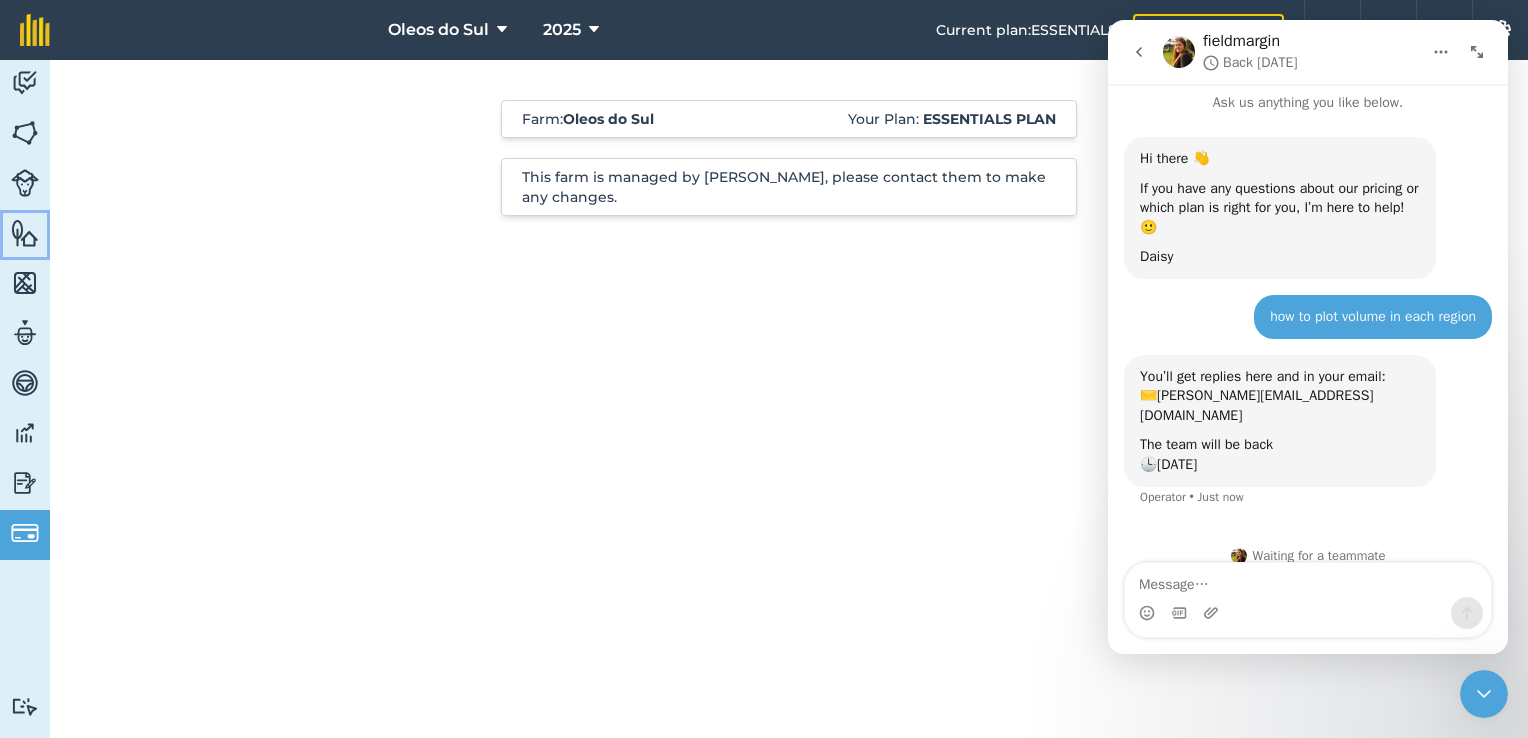 click at bounding box center [25, 233] 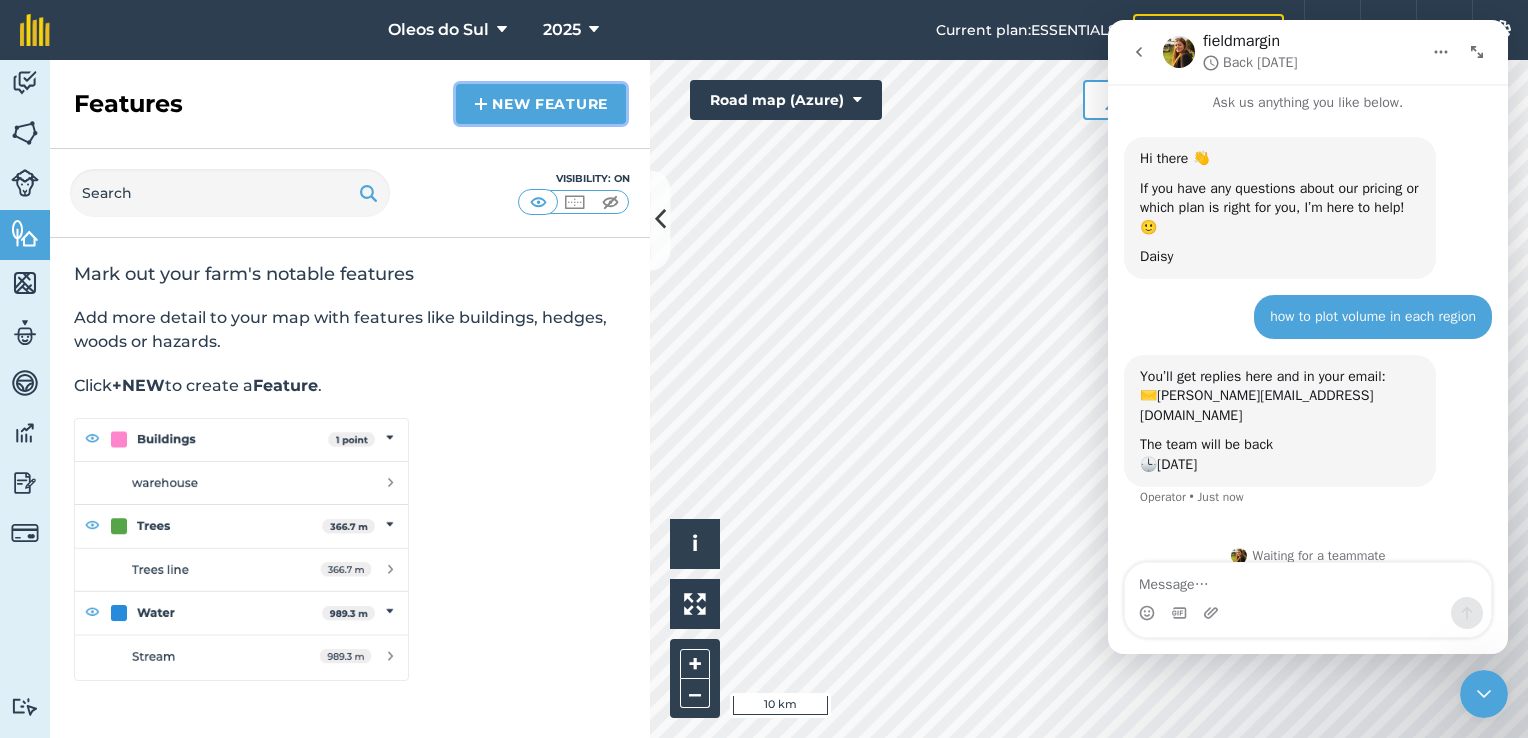 click on "New feature" at bounding box center (541, 104) 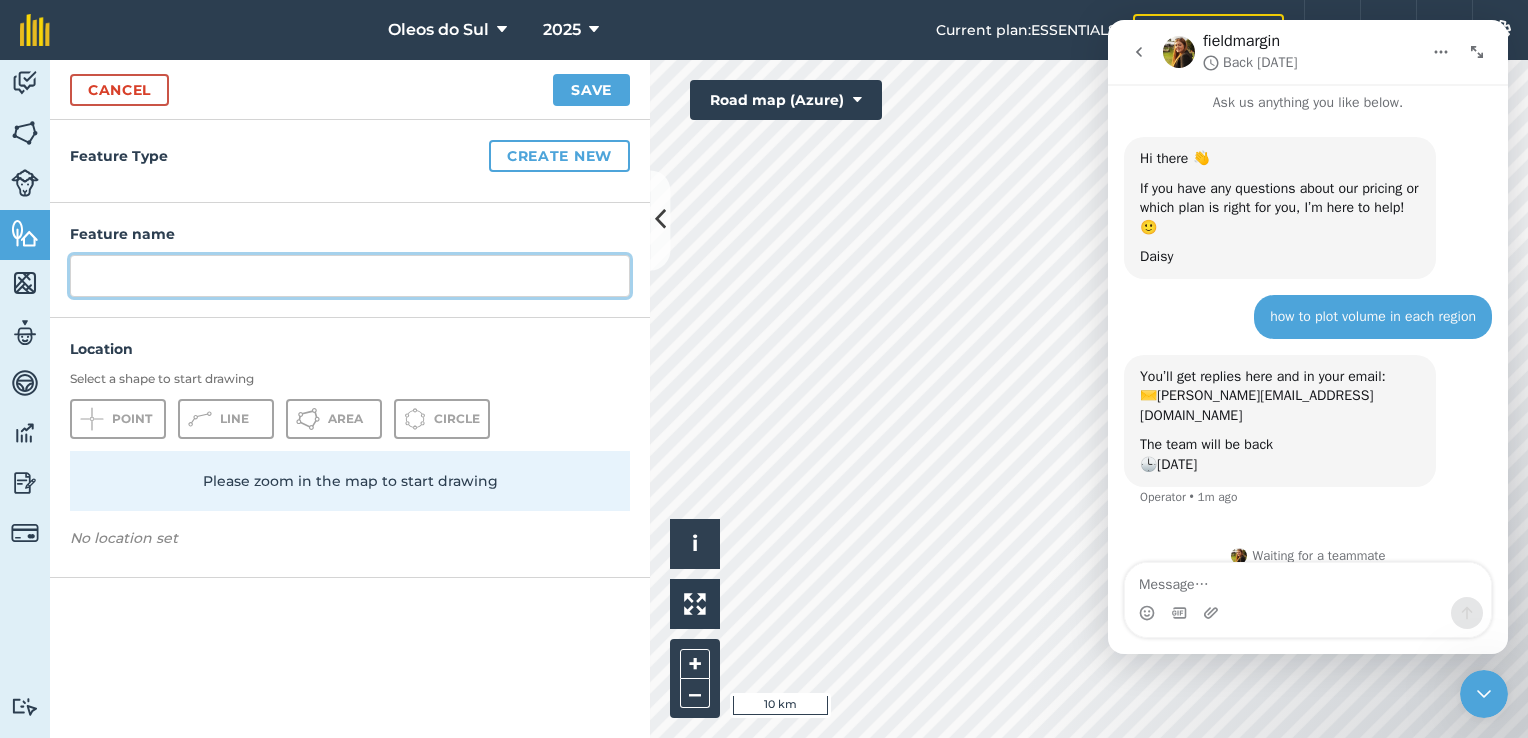 click at bounding box center [350, 276] 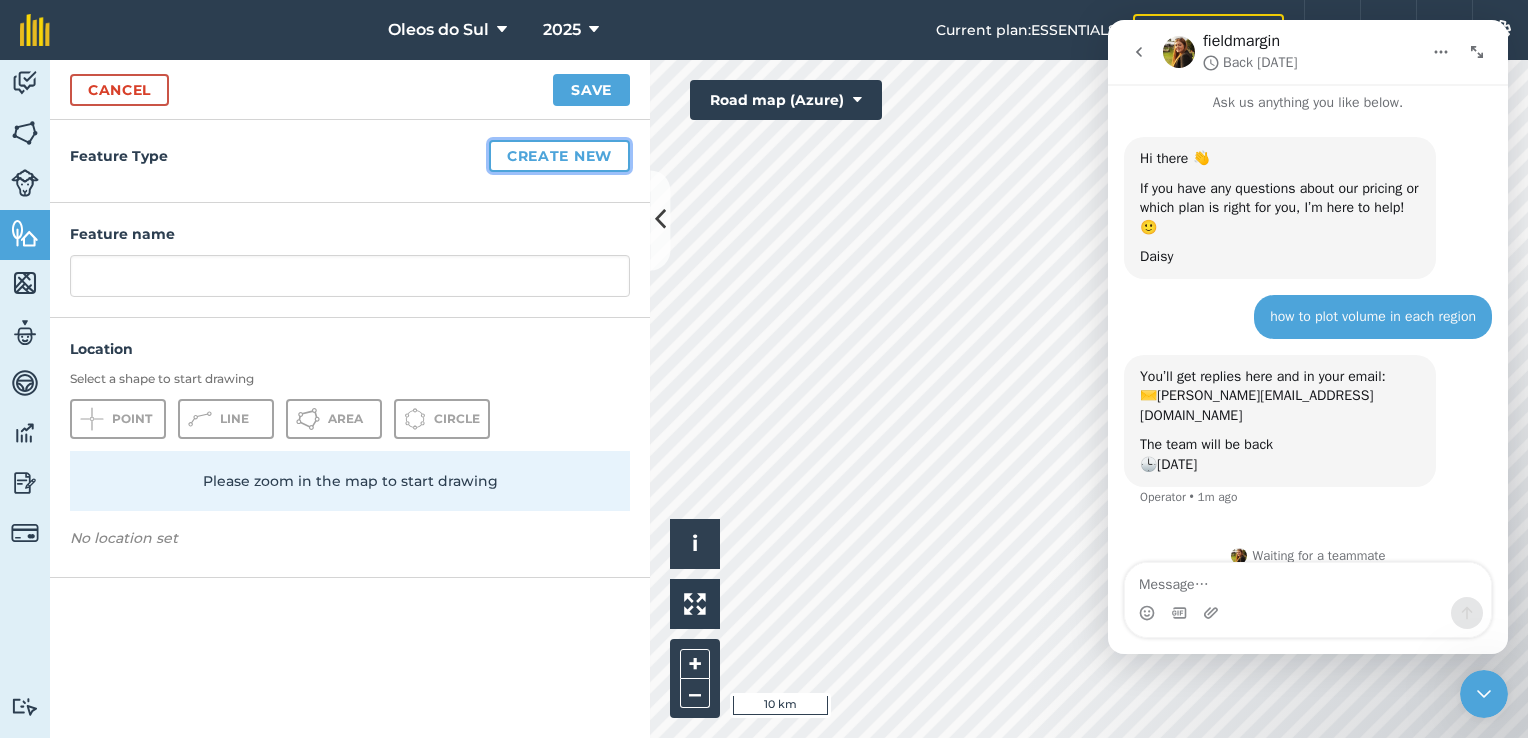 click on "Create new" at bounding box center (559, 156) 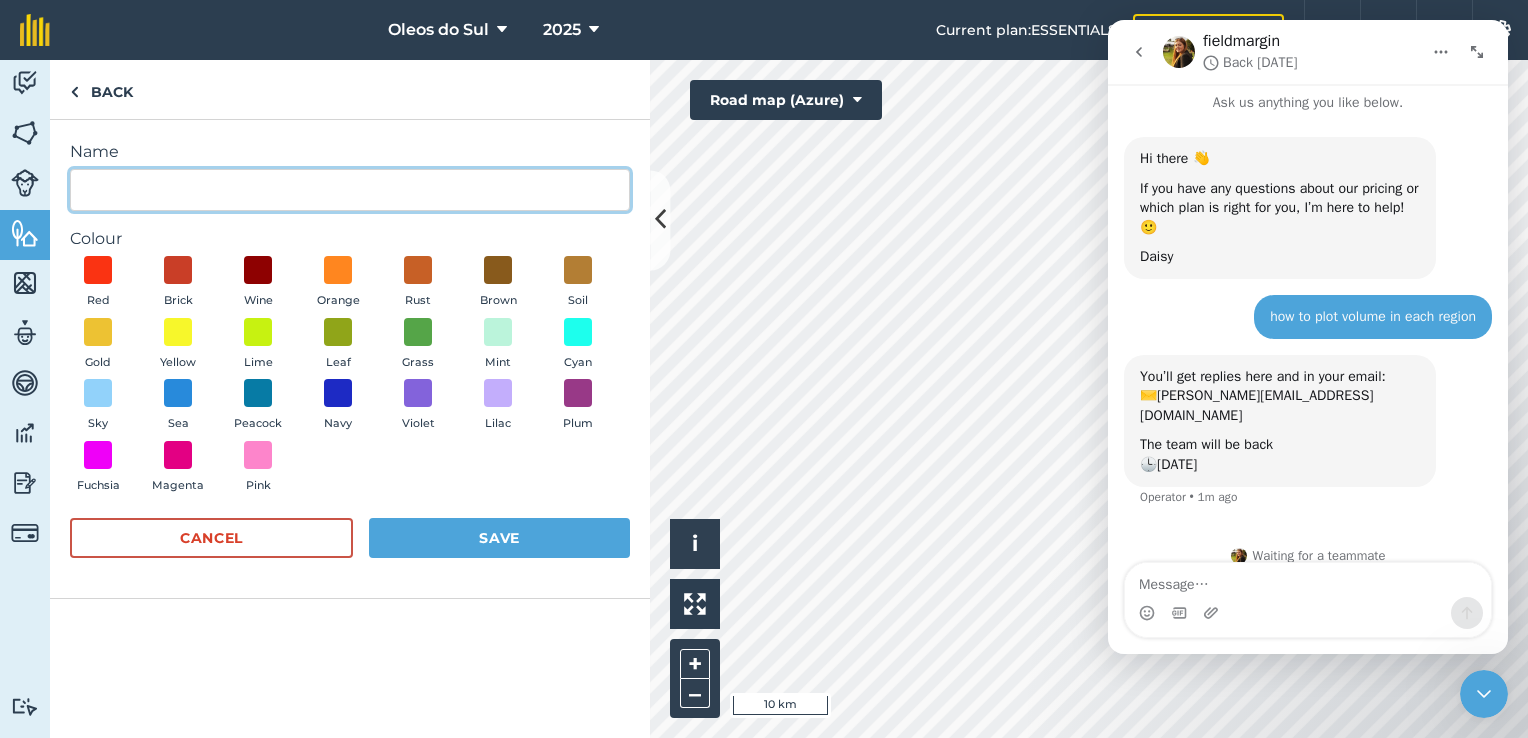 click on "Name" at bounding box center [350, 190] 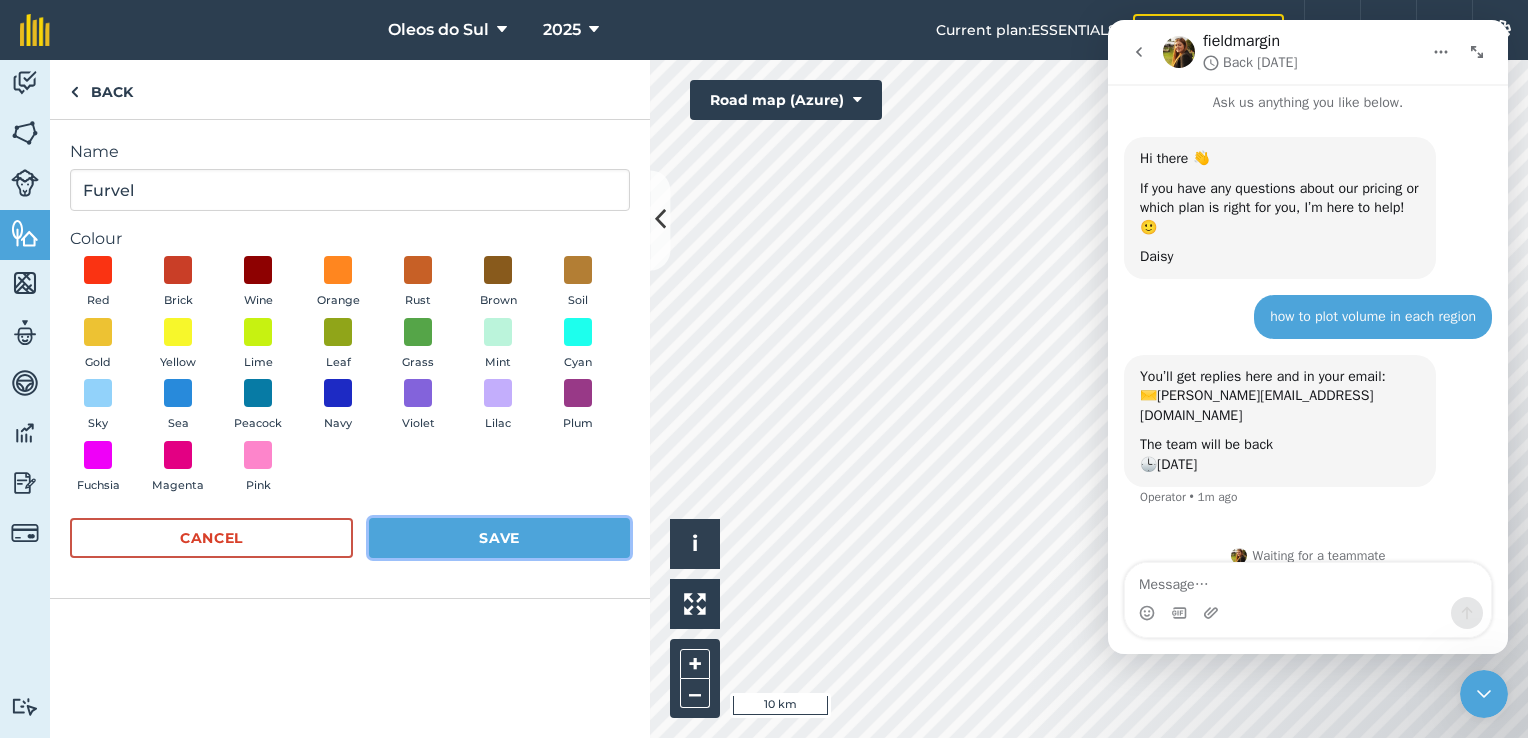 click on "Save" at bounding box center [499, 538] 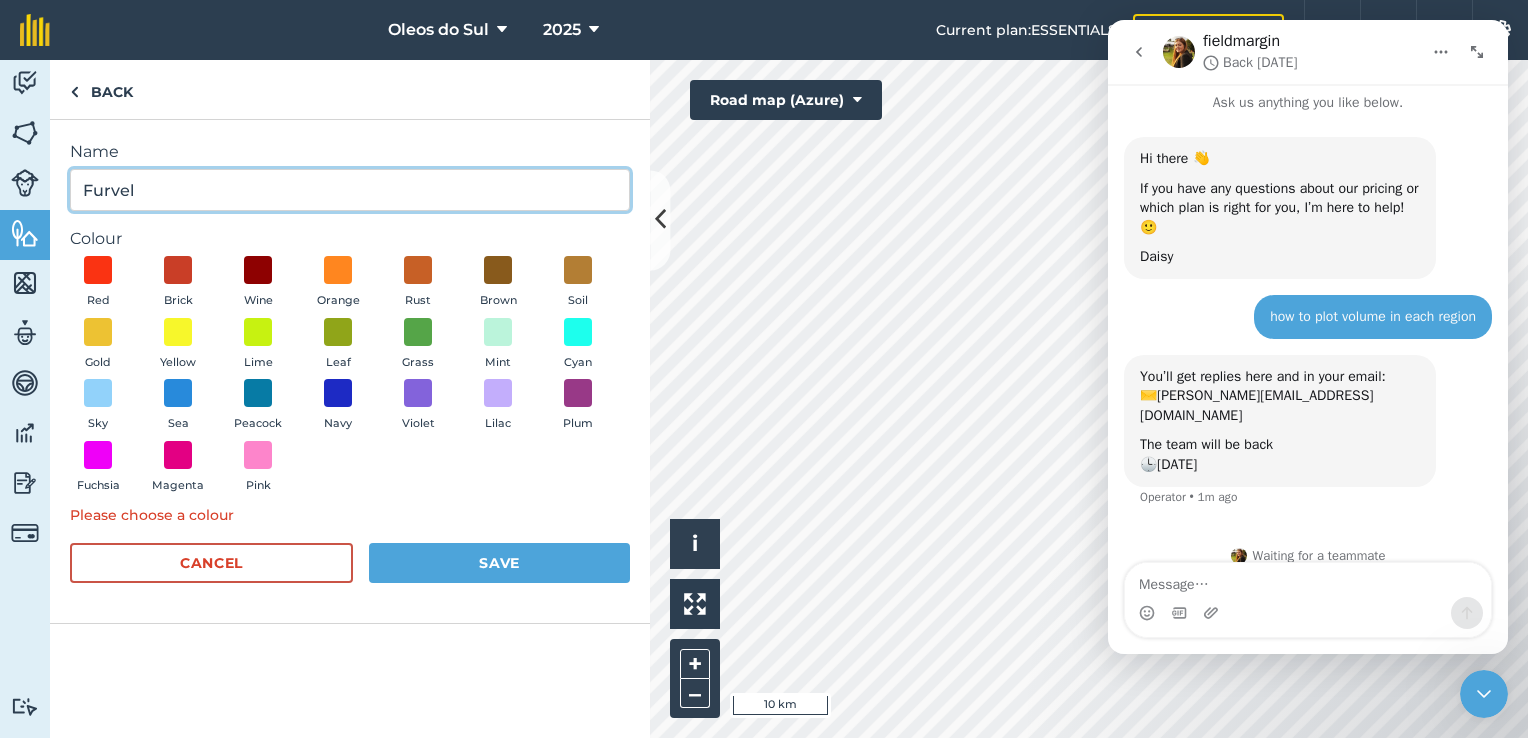 click on "Furvel" at bounding box center [350, 190] 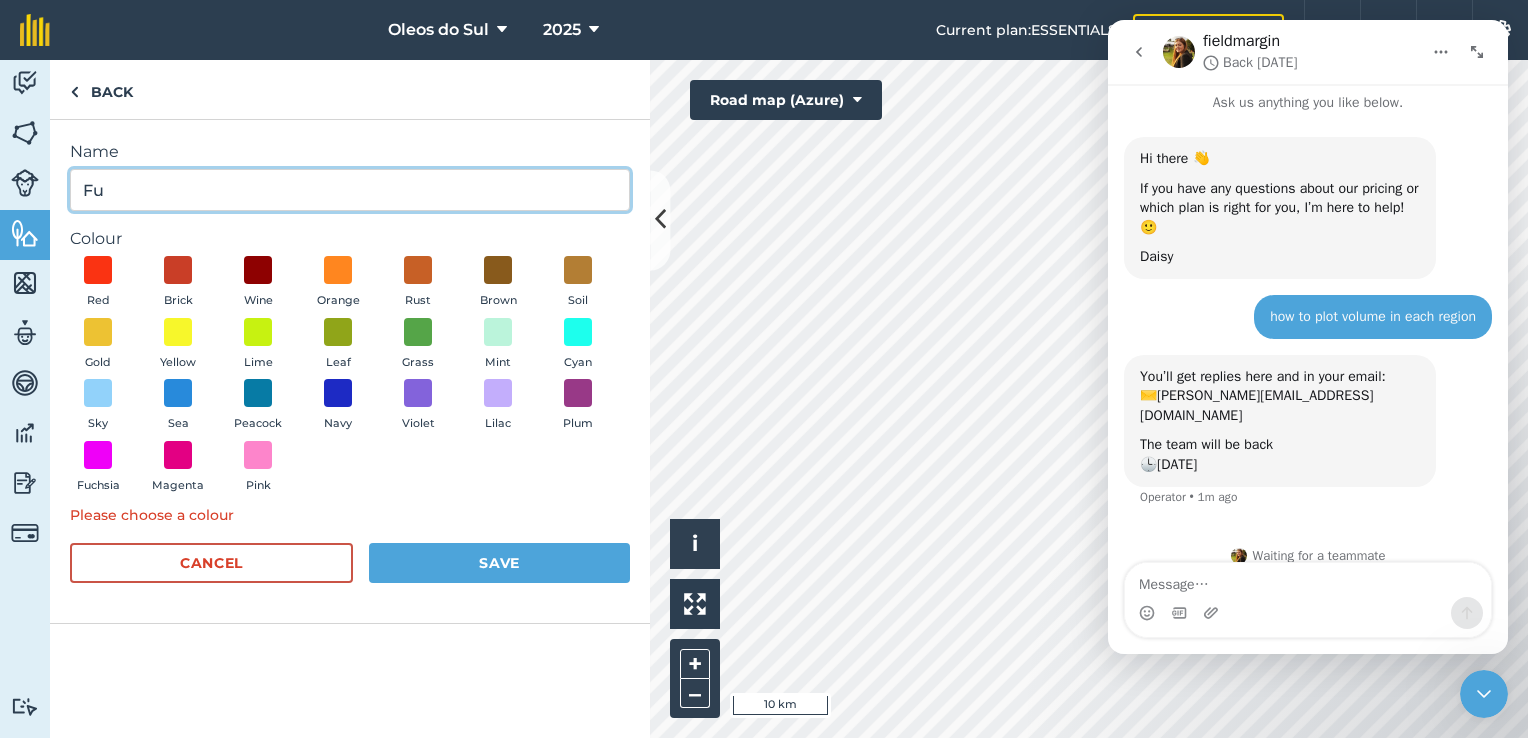type on "F" 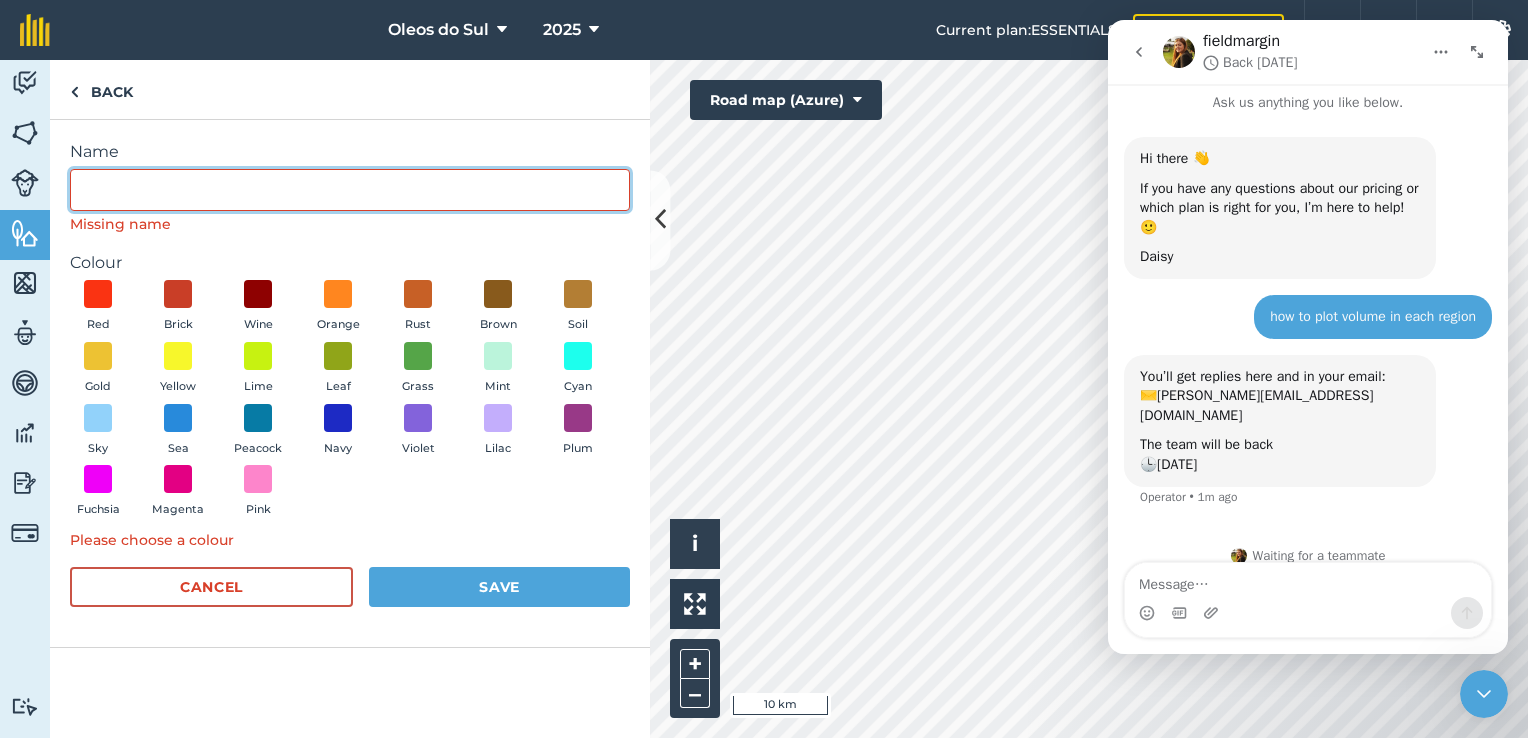 type 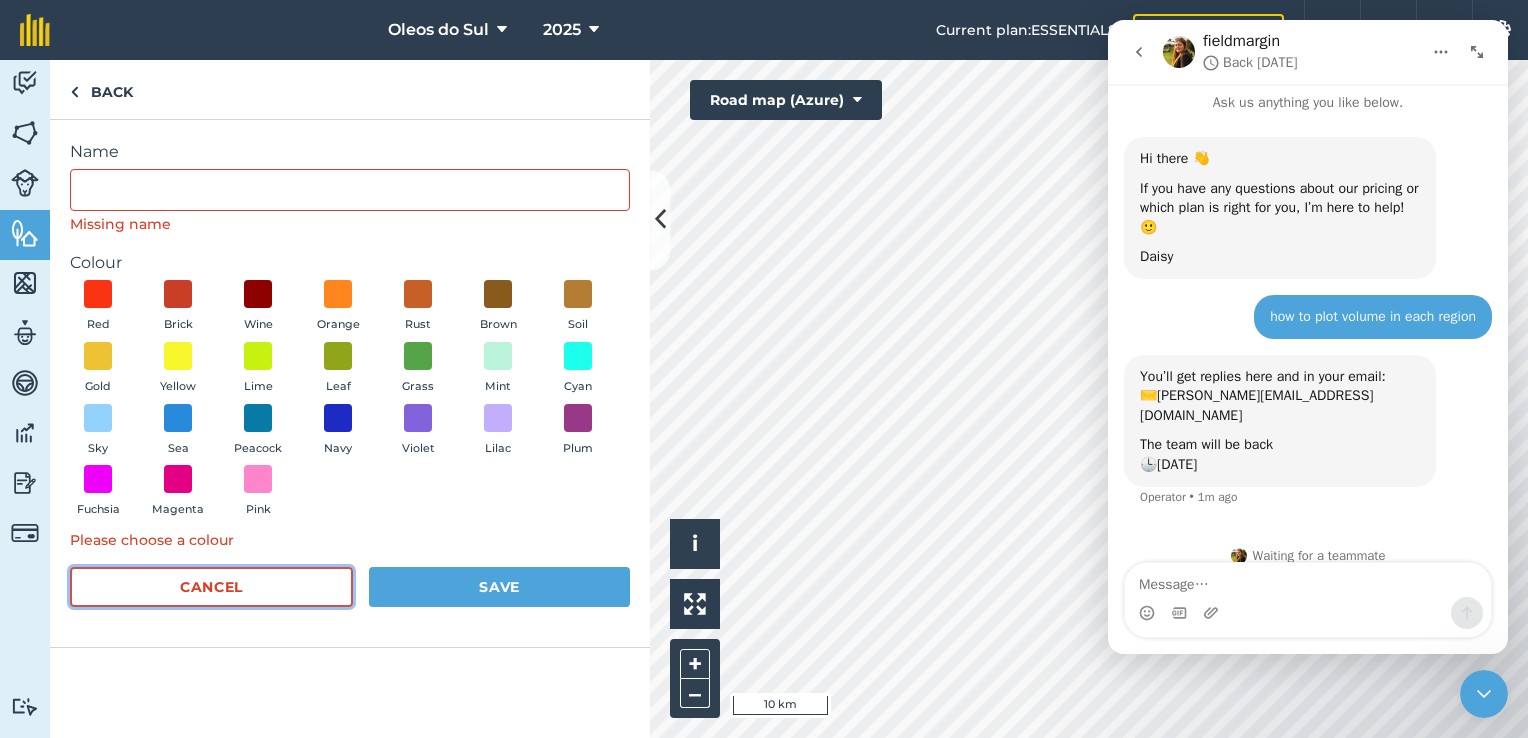 click on "Cancel" at bounding box center [211, 587] 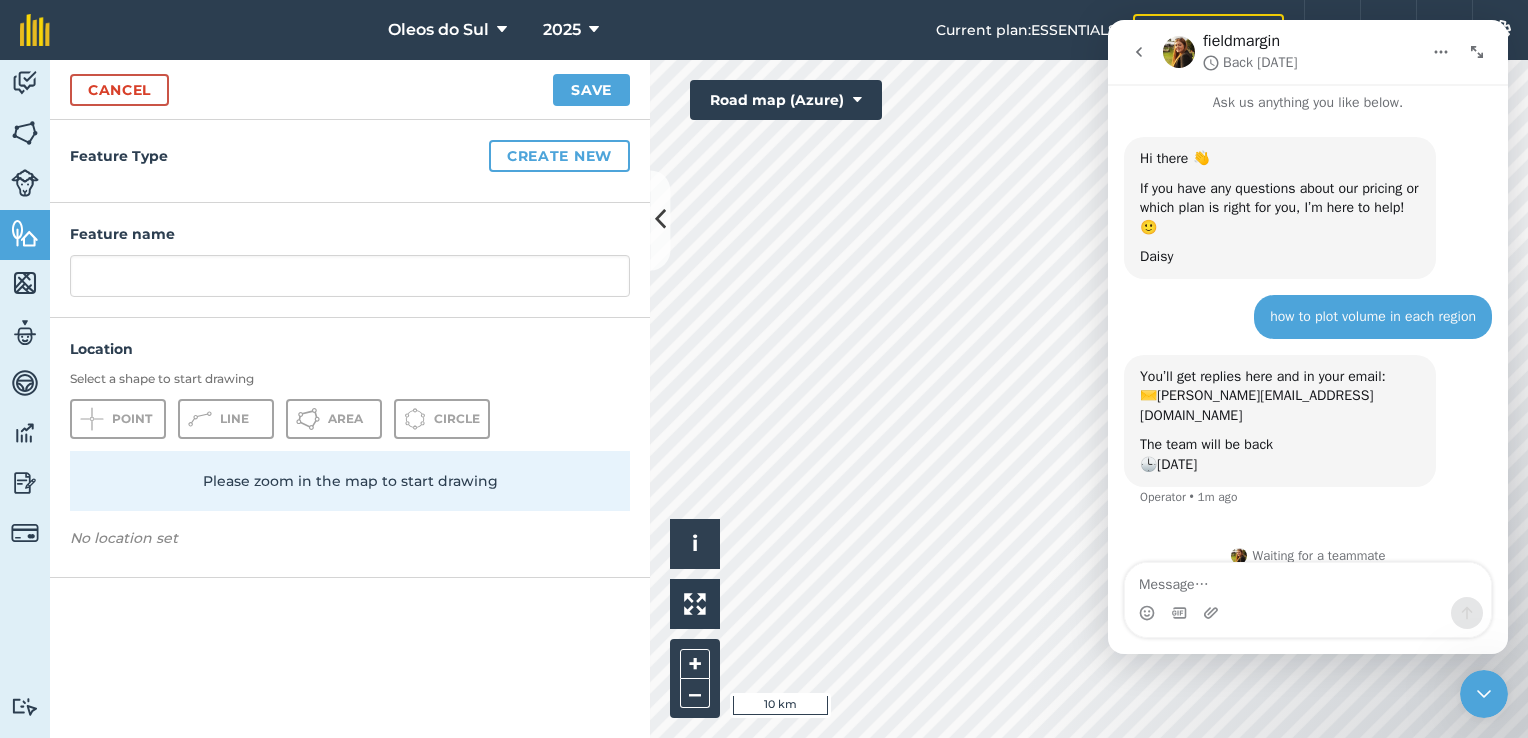 click on "Cancel Save" at bounding box center (350, 90) 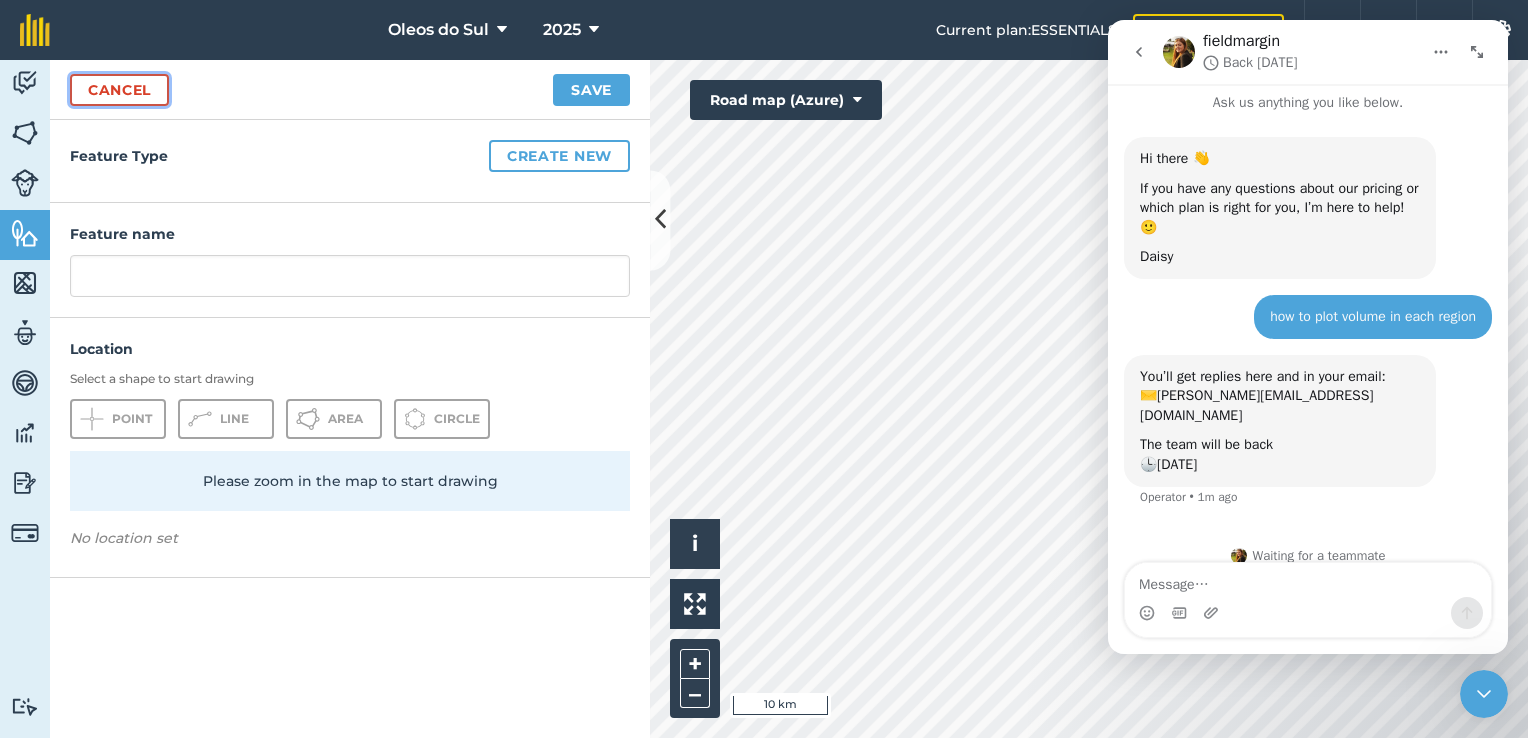 click on "Cancel" at bounding box center (119, 90) 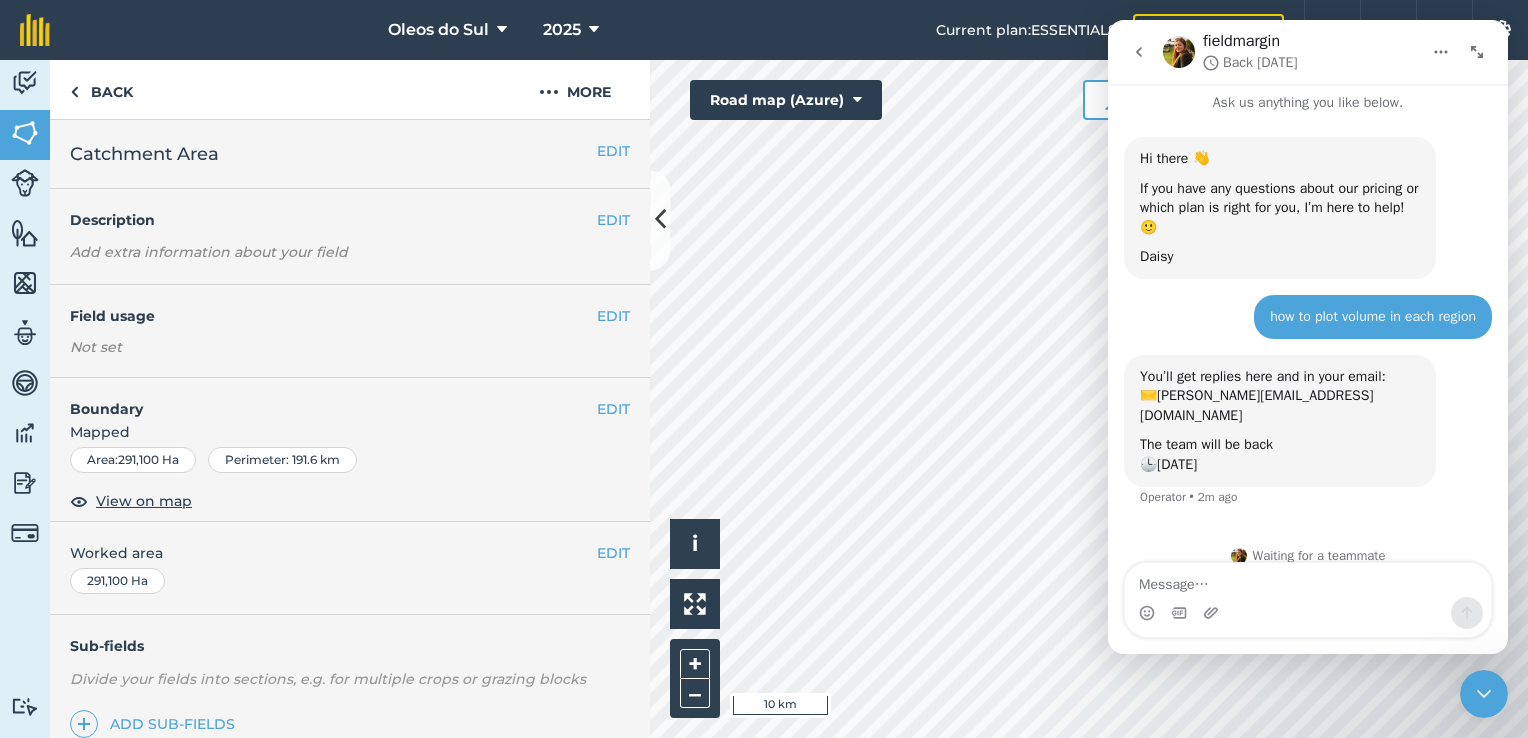 click 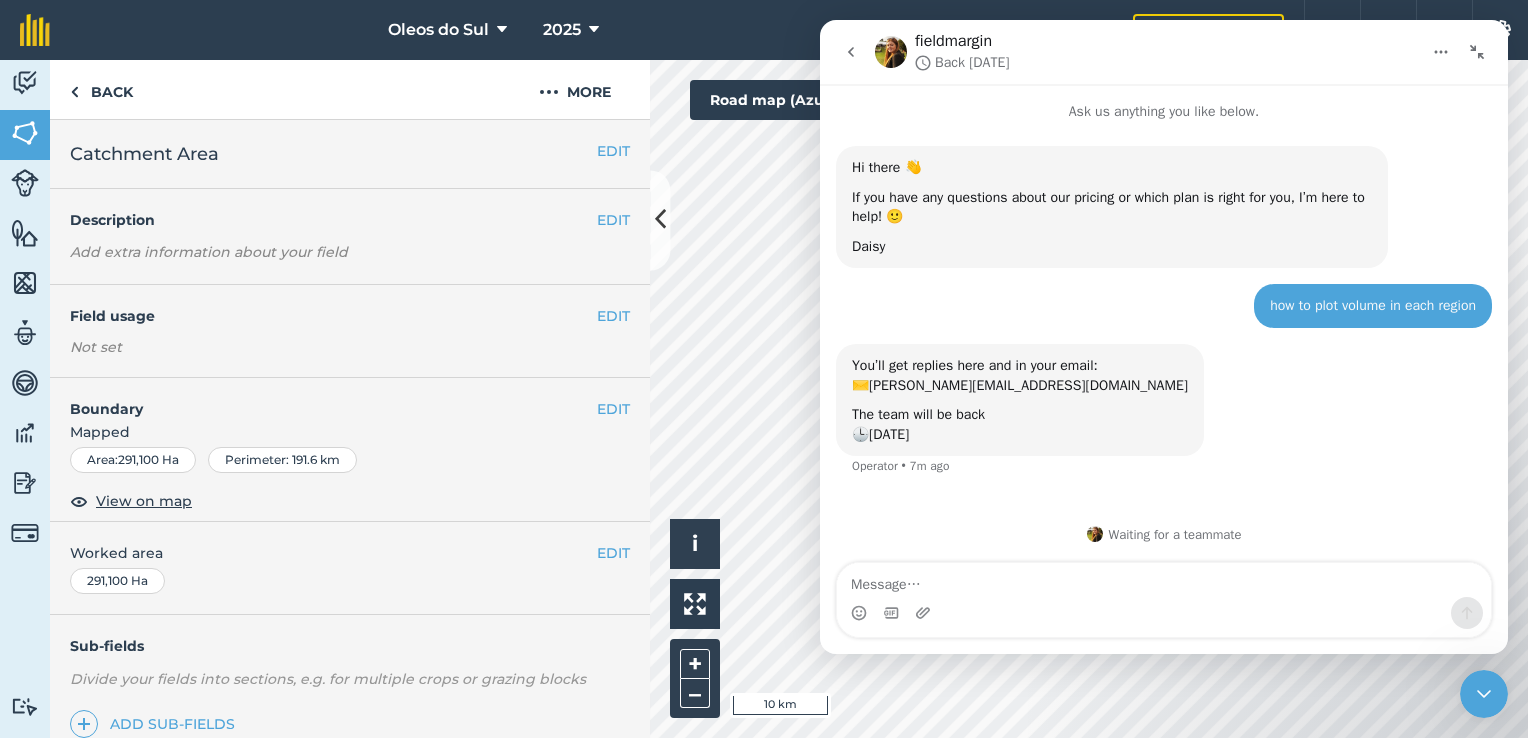 click 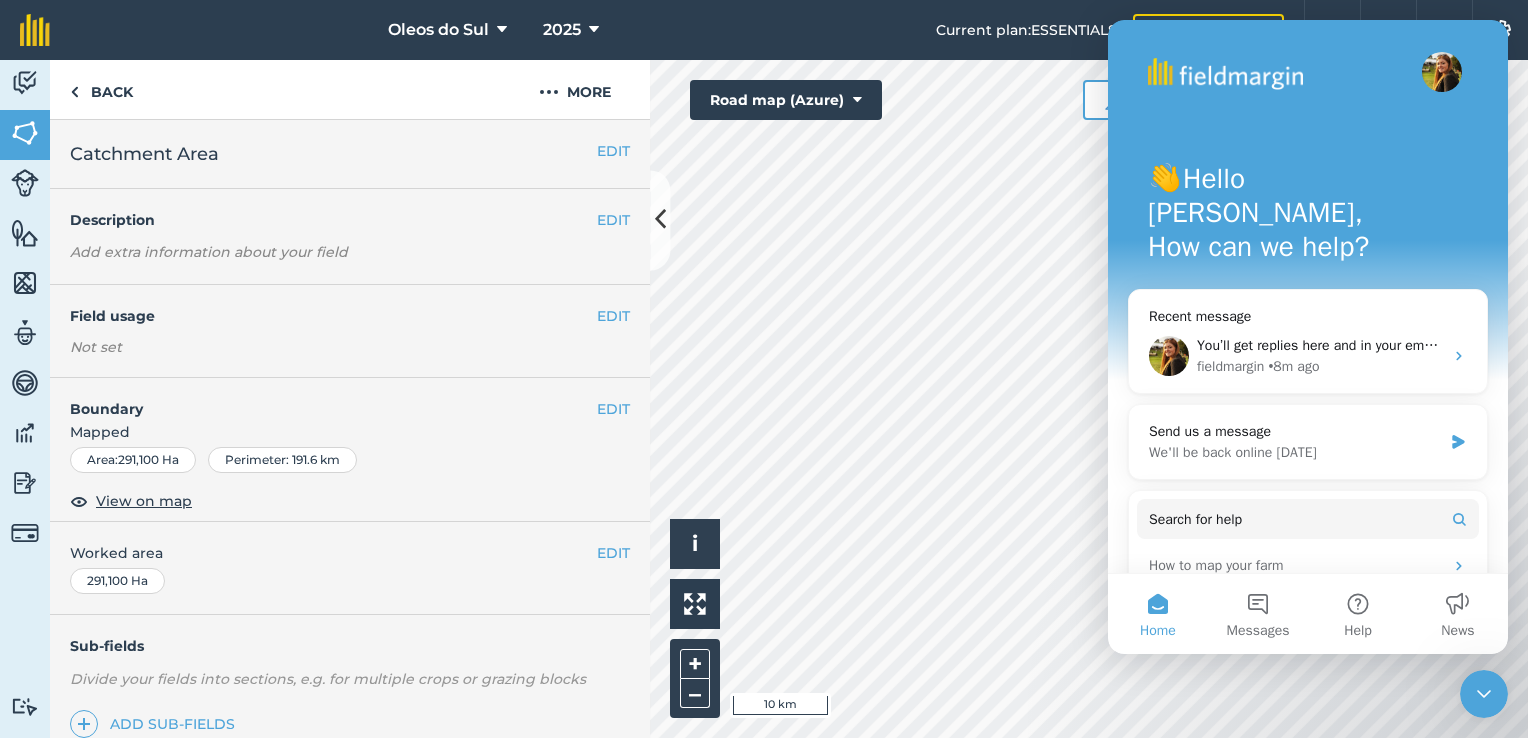 click at bounding box center [1225, 74] 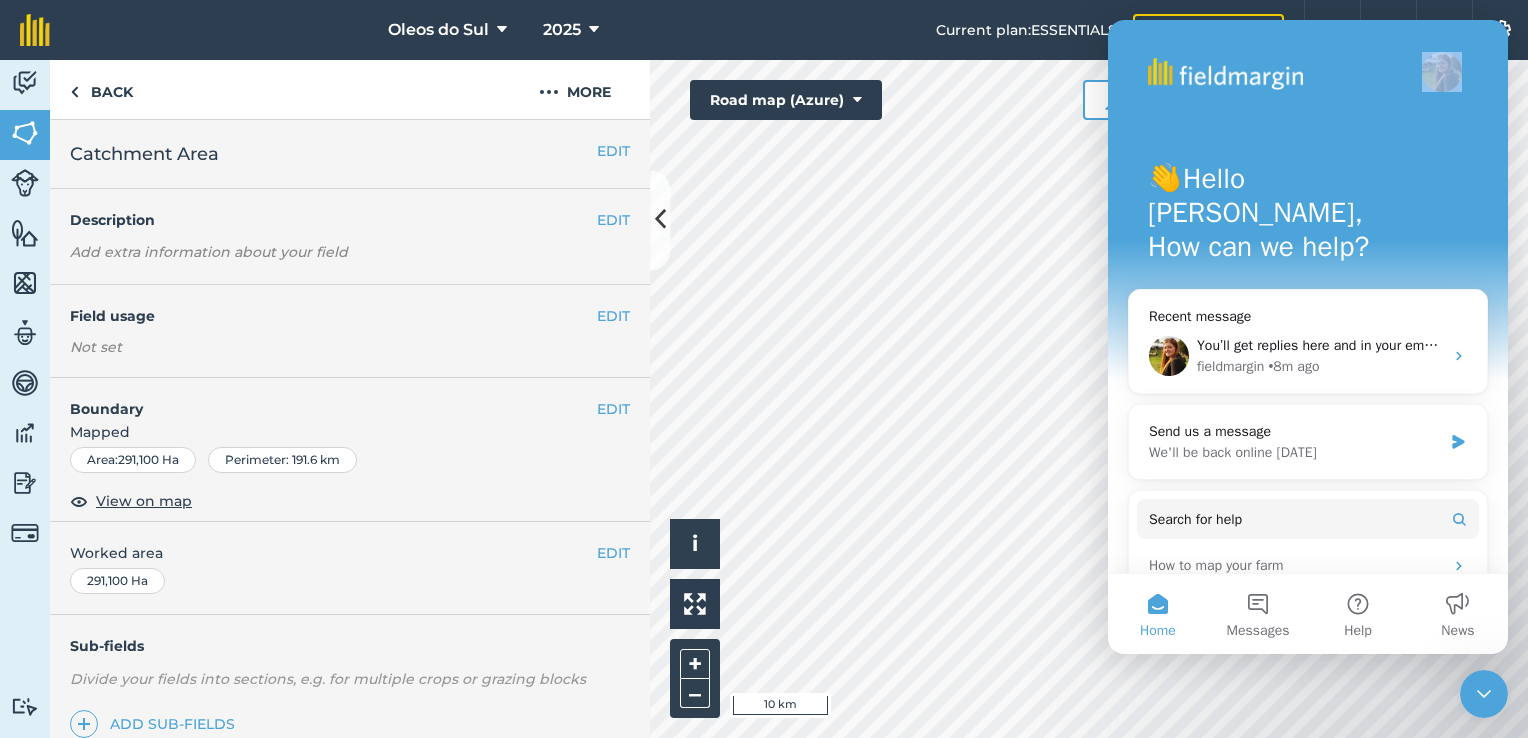click on "👋Hello Carlos, How can we help? Recent message You’ll get replies here and in your email: ✉️ carlos@soill.co.za The team will be back 🕒 Tomorrow fieldmargin •  8m ago Send us a message We'll be back online tomorrow Search for help How to map your farm Printing your farm map How to set up your sub-fields Nutrient Management New feature New Introducing Pesticide Check Hey there," at bounding box center (1308, 499) 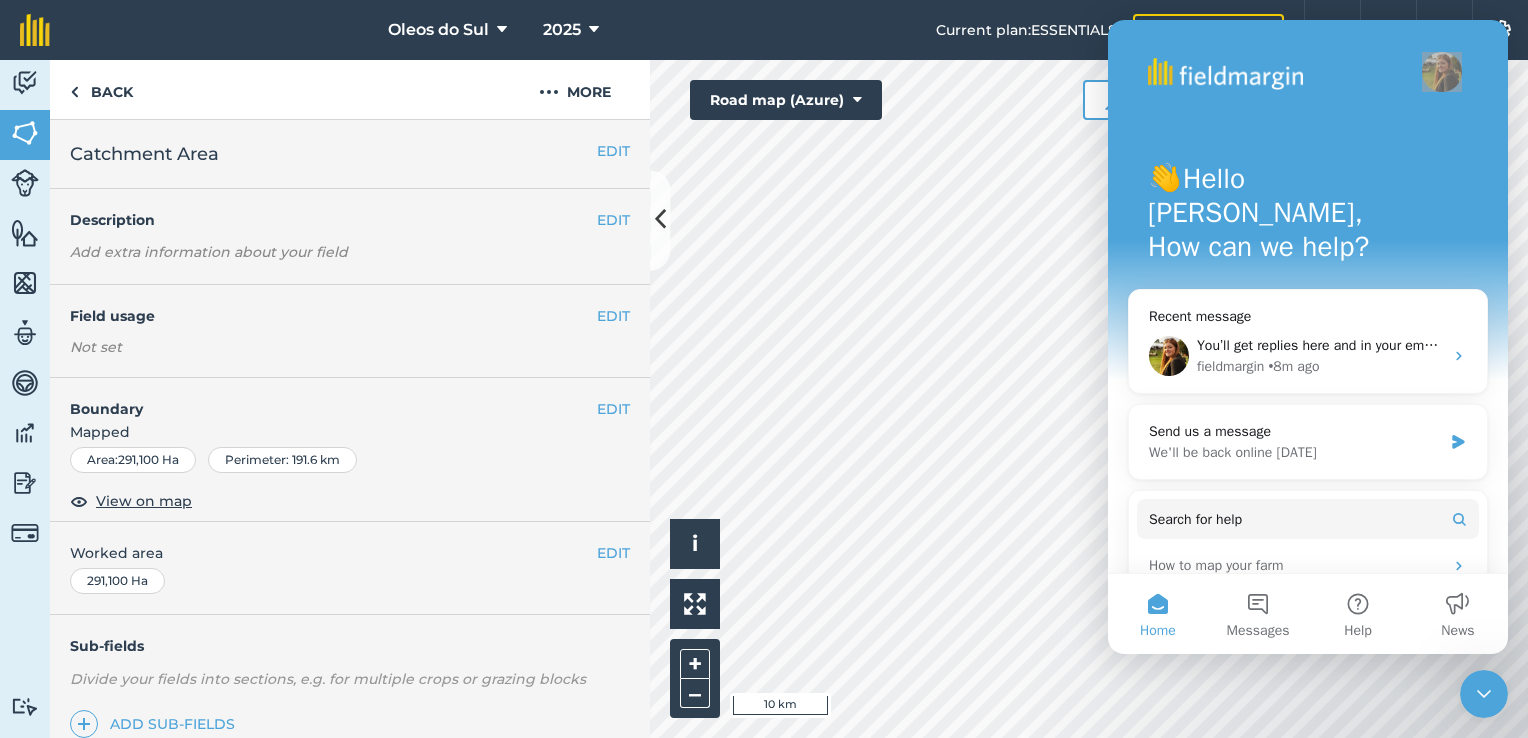 click on "Oleos do Sul 2025 Current plan :  ESSENTIALS   Change plan Farm Chat Help Info Settings Oleos do Sul  -  2025 Reproduced with the permission of  Microsoft Printed on  14/07/2025 Field usages No usage set Corpa Maximum collecting area Activity Fields Livestock Features Maps Team Vehicles Data Reporting Billing Tutorials Tutorials   Back   More EDIT Catchment Area EDIT Description Add extra information about your field EDIT Field usage Not set EDIT Boundary   Mapped Area :  291,100   Ha Perimeter :   191.6   km   View on map EDIT Worked area 291,100   Ha Sub-fields   Divide your fields into sections, e.g. for multiple crops or grazing blocks   Add sub-fields Add field job Add note   Field Health To-Do Field History Reports Harvesting Hello i © 2025 TomTom, Microsoft 10 km + – Road map (Azure) Measure Print 20   ° C" at bounding box center (764, 369) 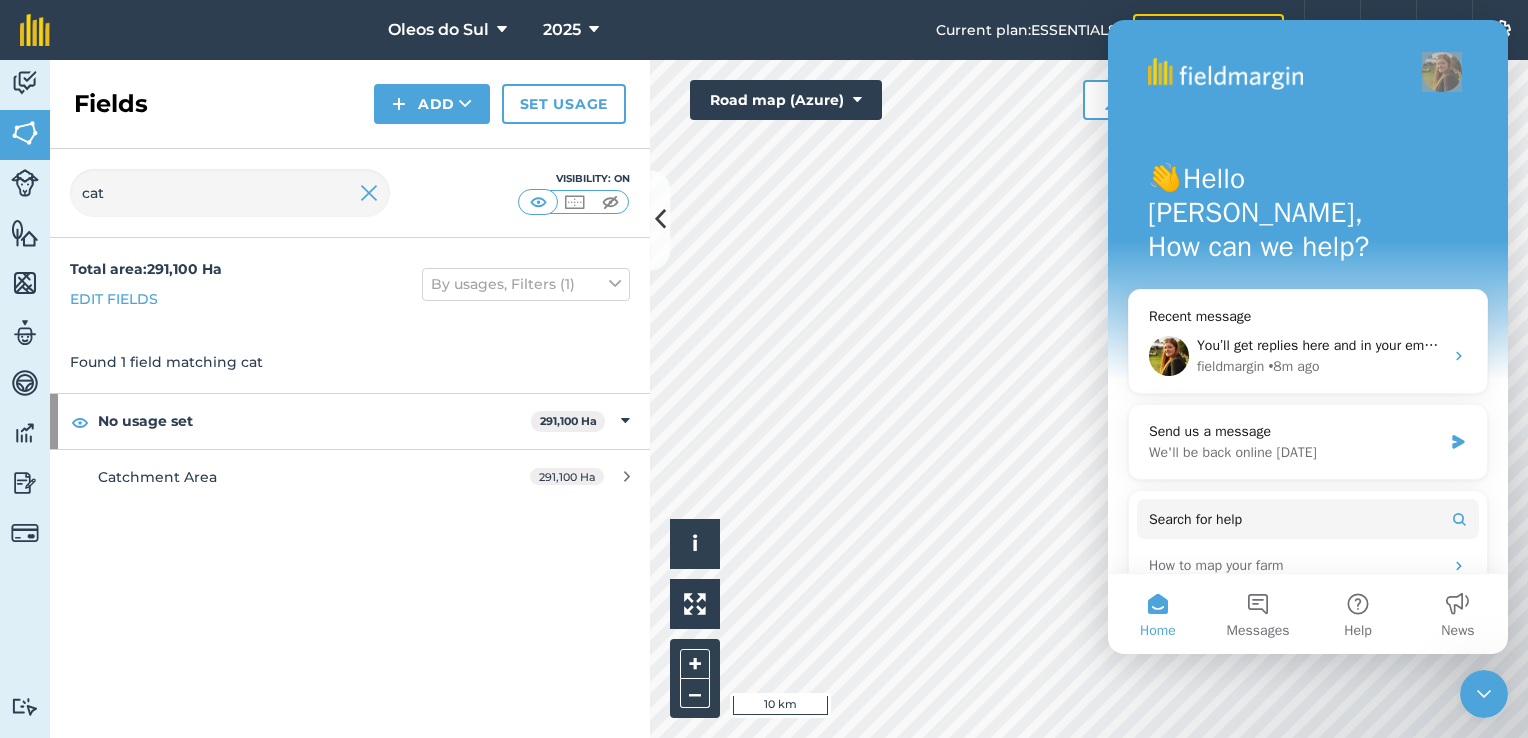 click 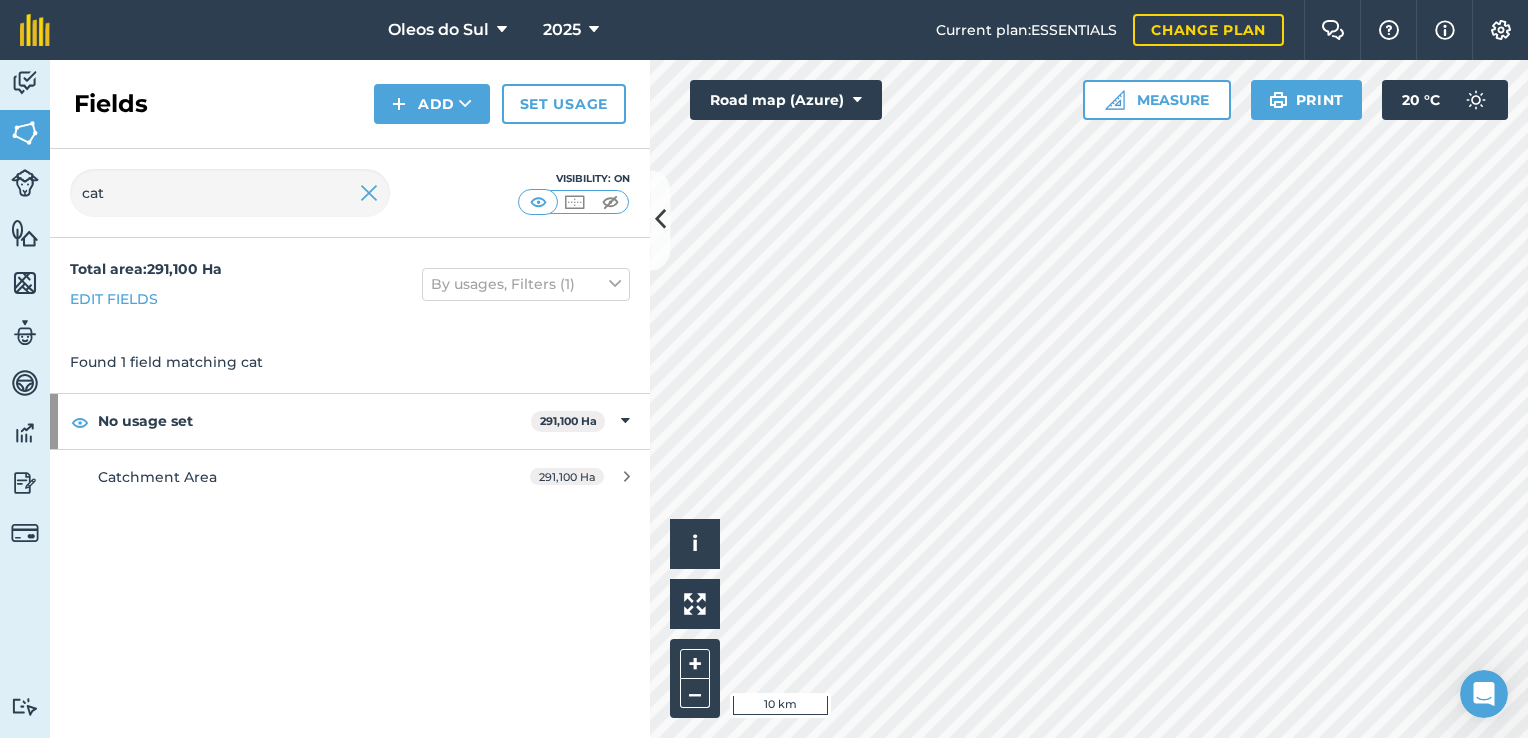 scroll, scrollTop: 0, scrollLeft: 0, axis: both 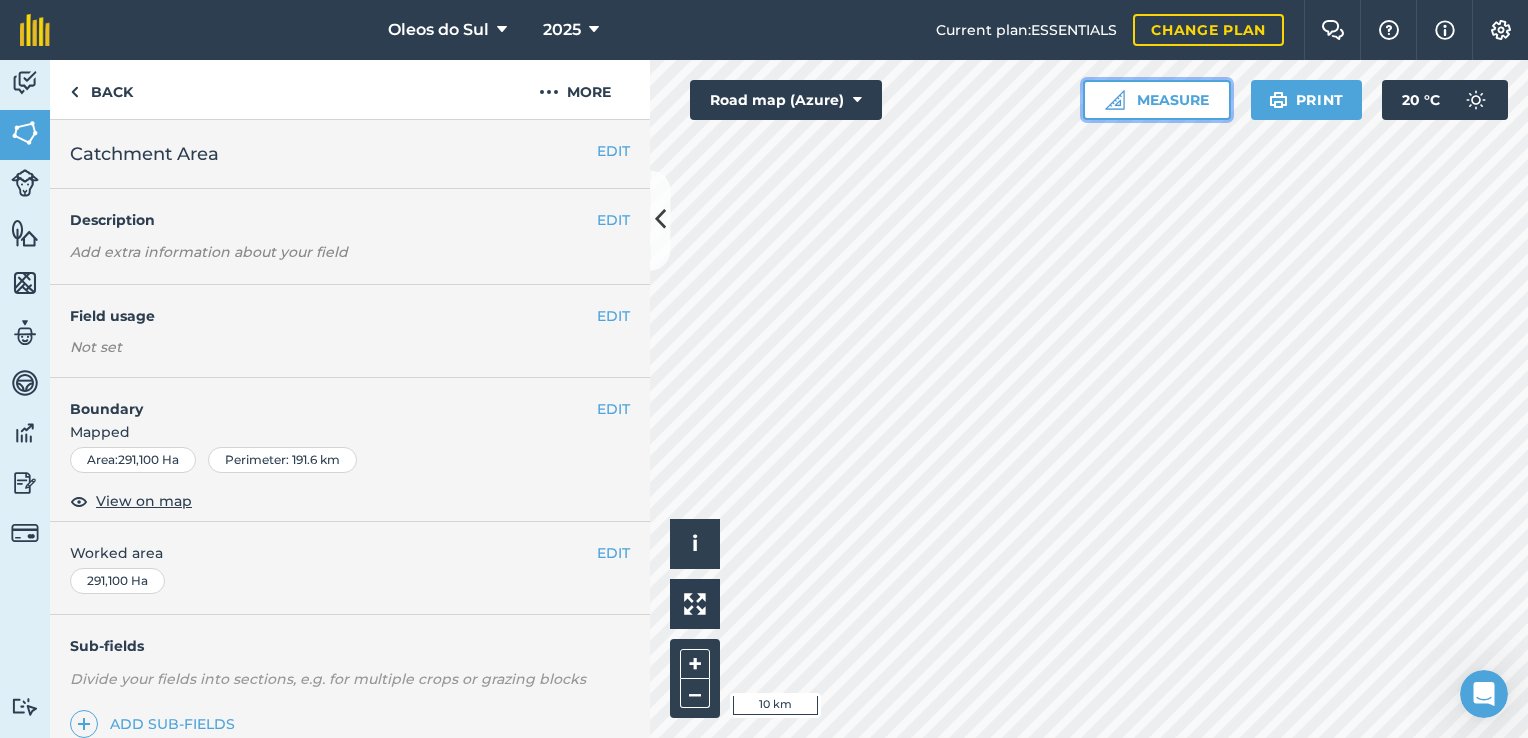 click on "Measure" at bounding box center (1157, 100) 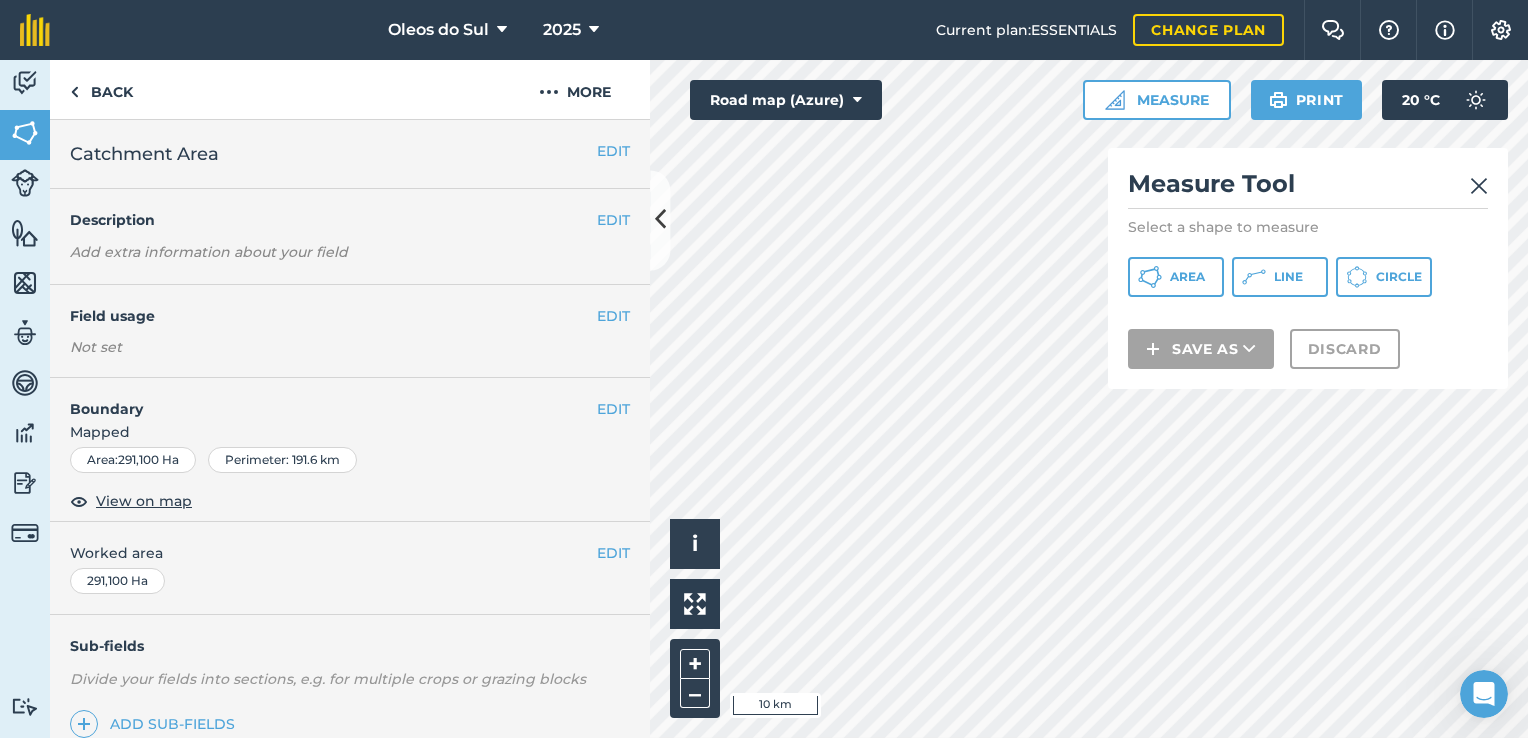 click at bounding box center [1479, 186] 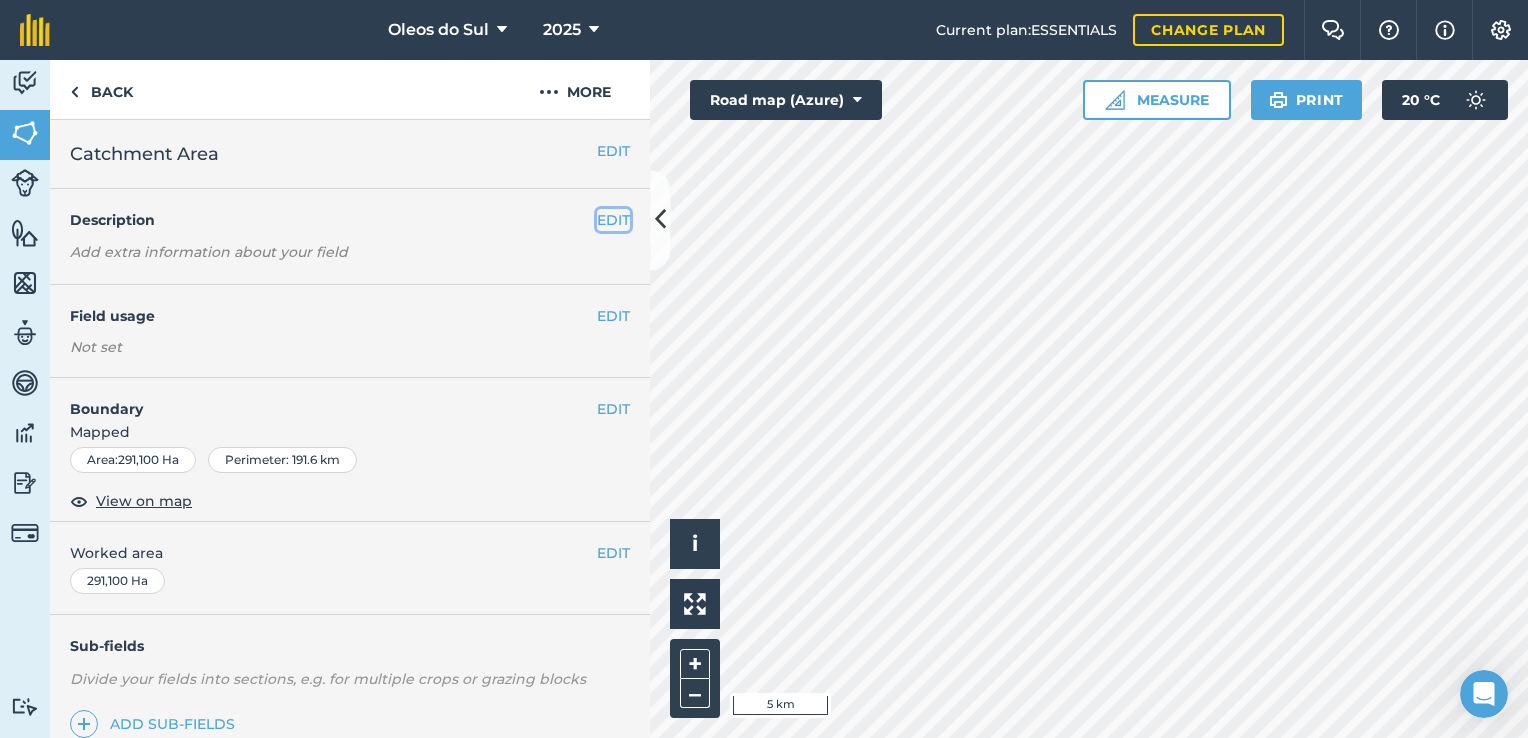 click on "EDIT" at bounding box center (613, 220) 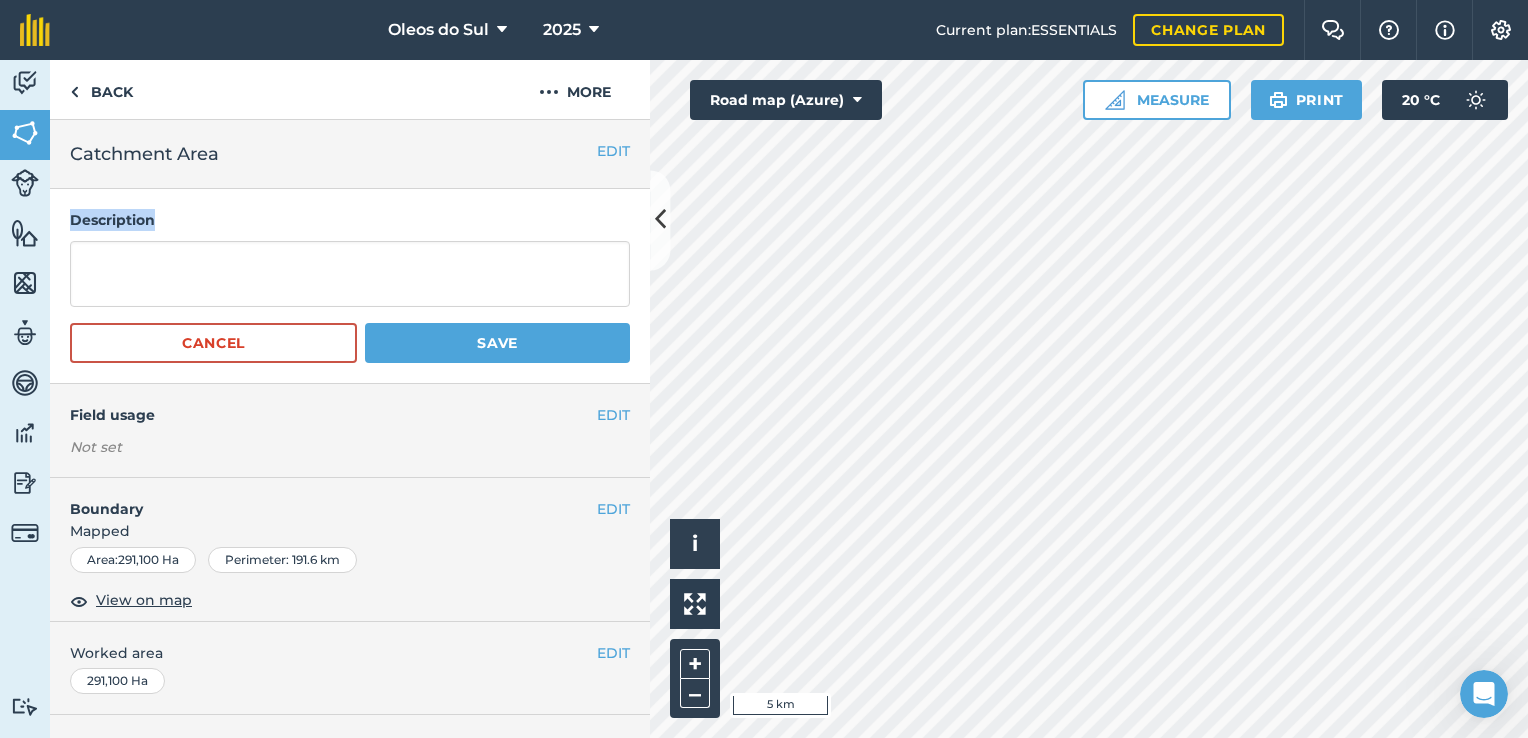 click on "Description" at bounding box center [350, 220] 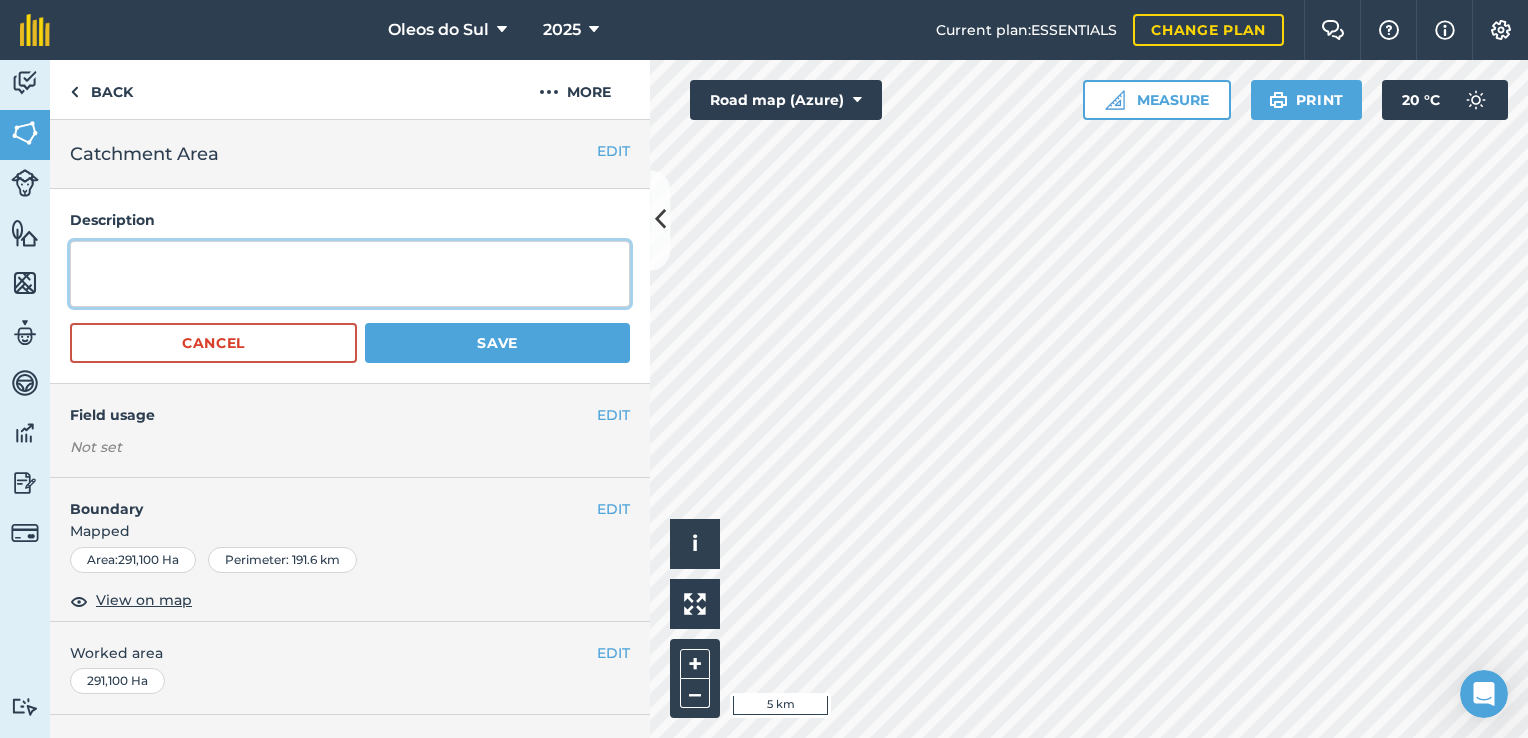 click at bounding box center [350, 274] 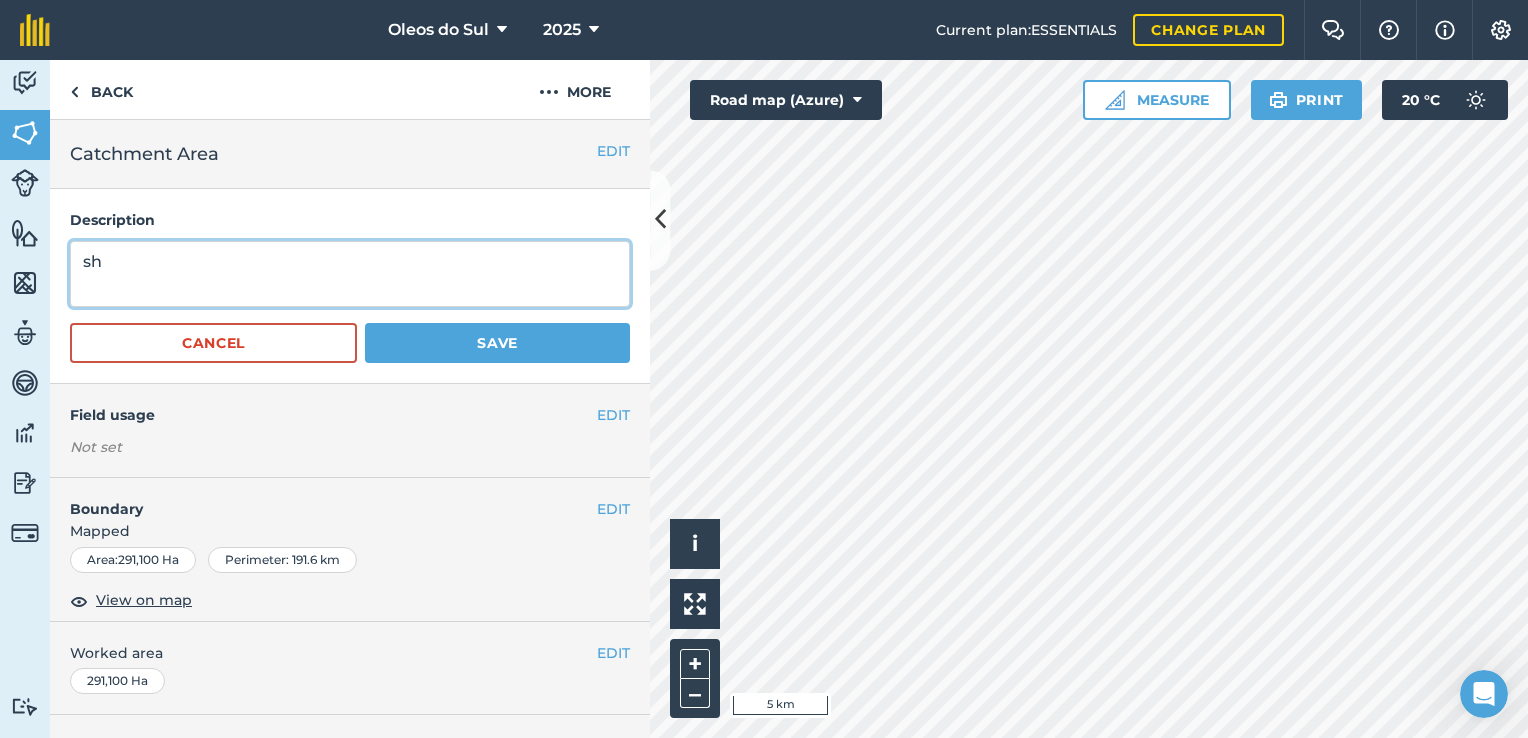 type on "s" 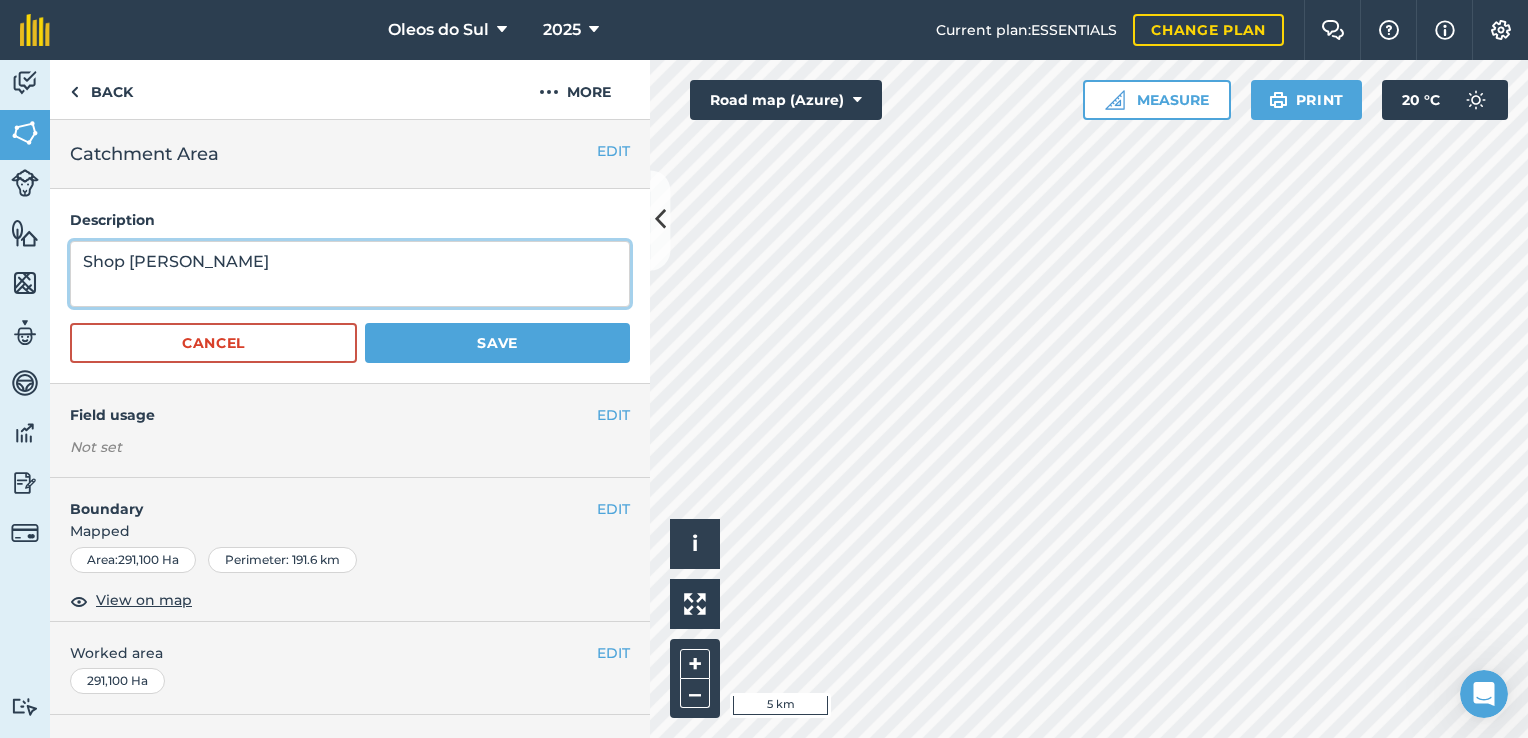 type on "Shop domingos" 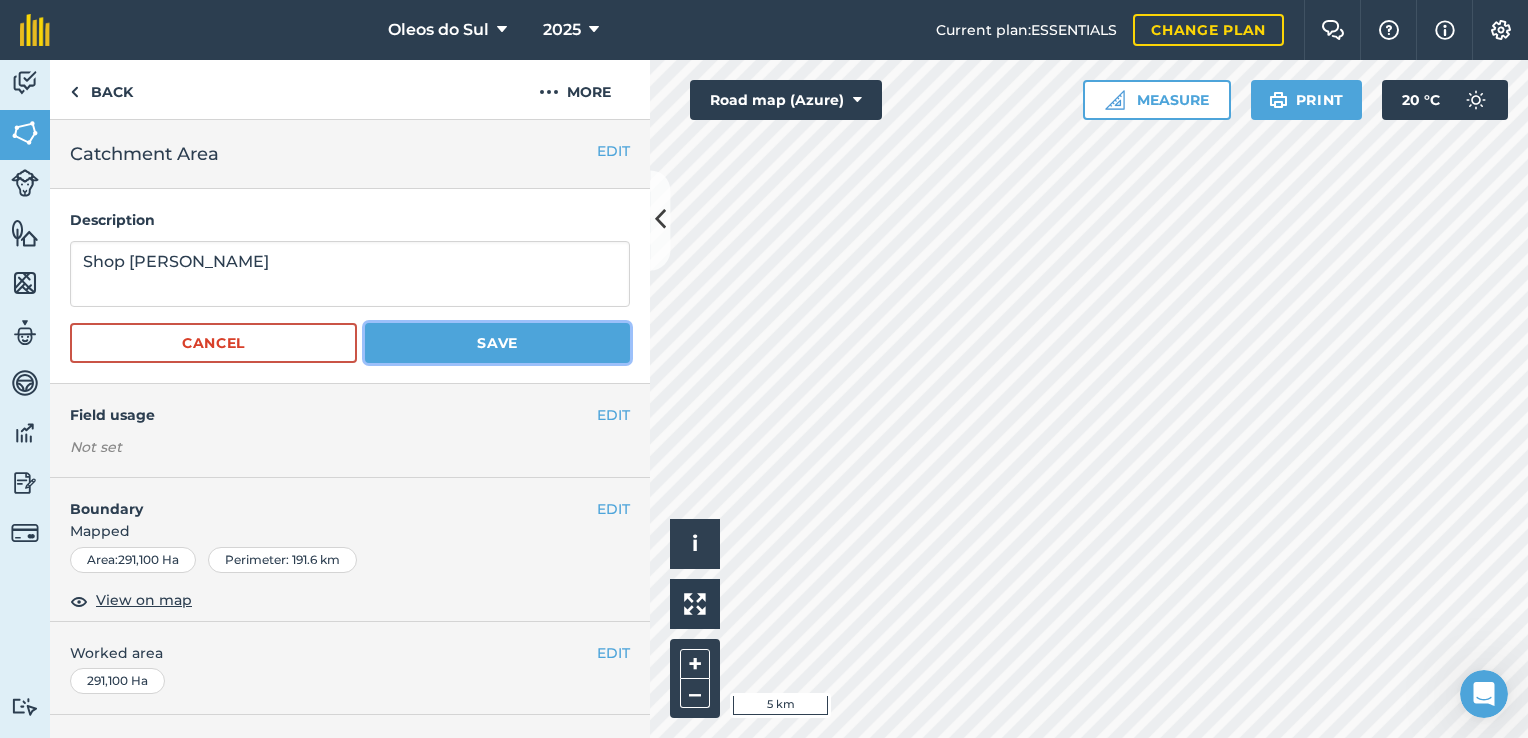 click on "Save" at bounding box center [497, 343] 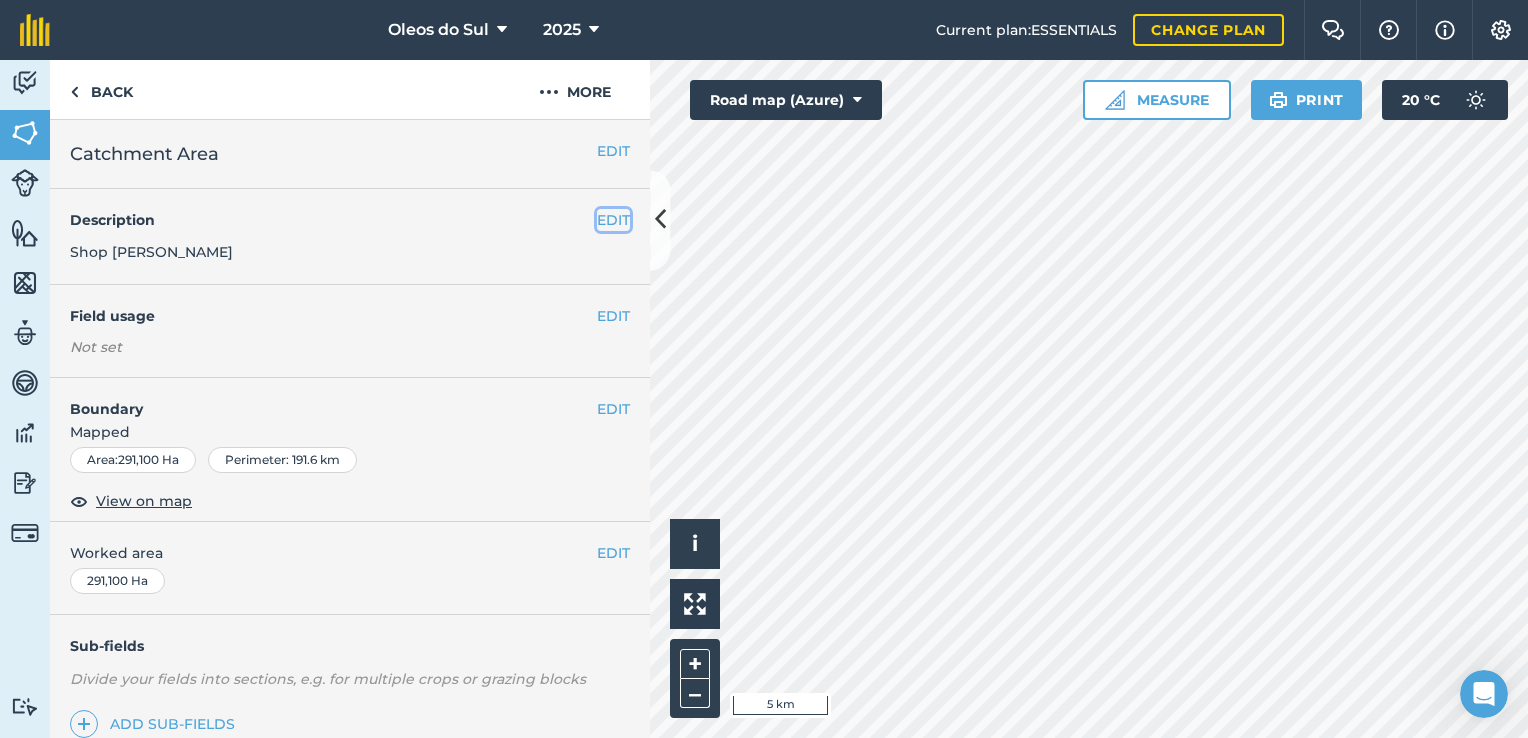 click on "EDIT" at bounding box center (613, 220) 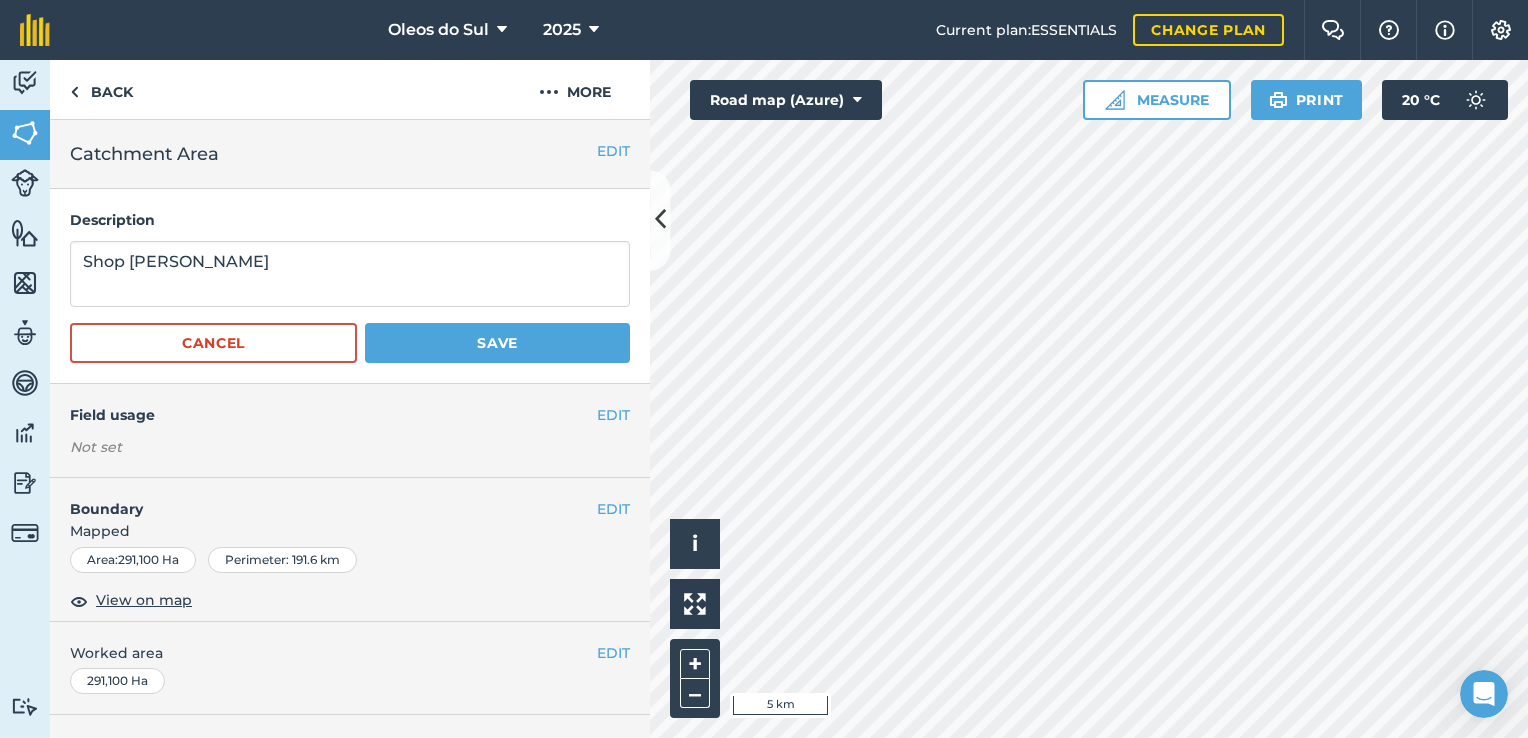 click on "Description" at bounding box center (350, 220) 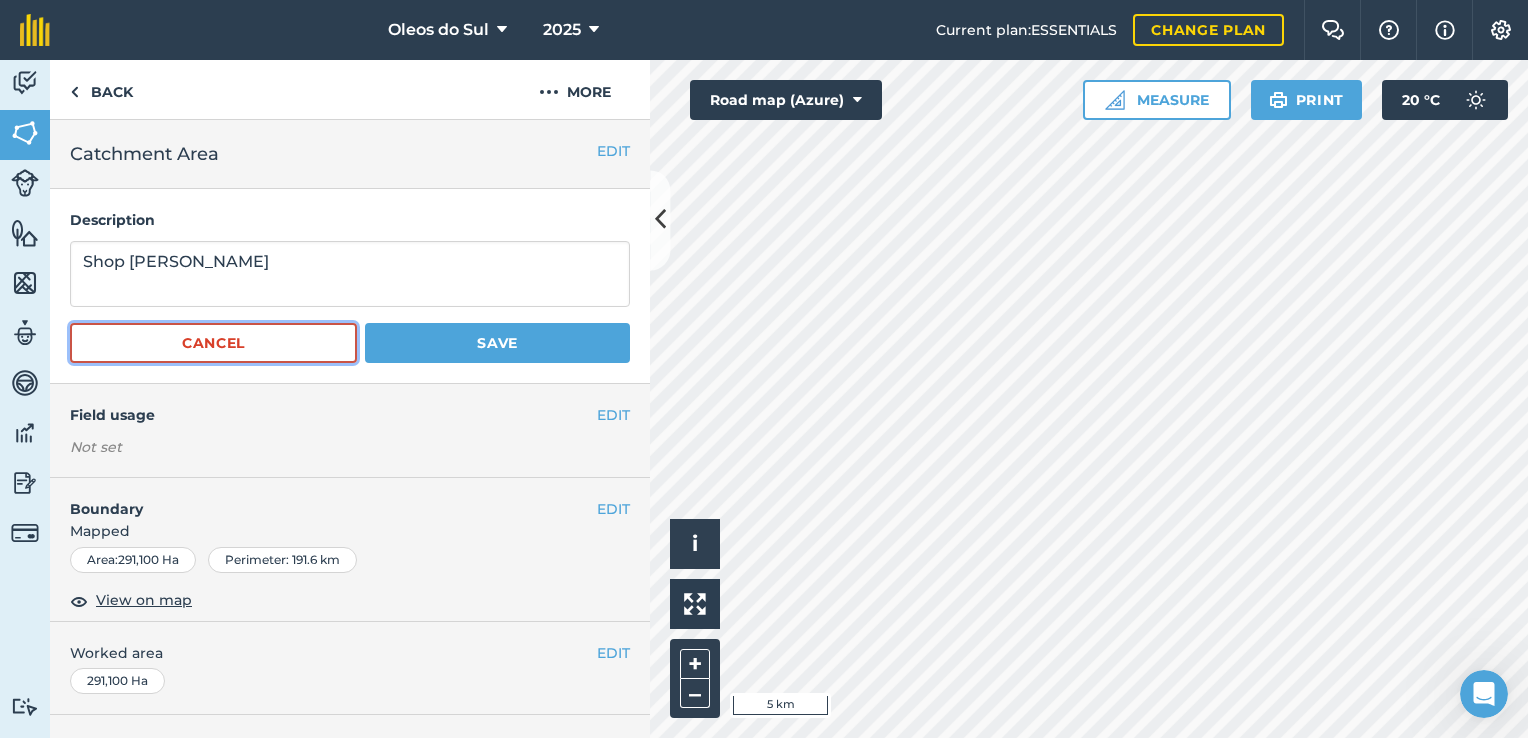 click on "Cancel" at bounding box center (213, 343) 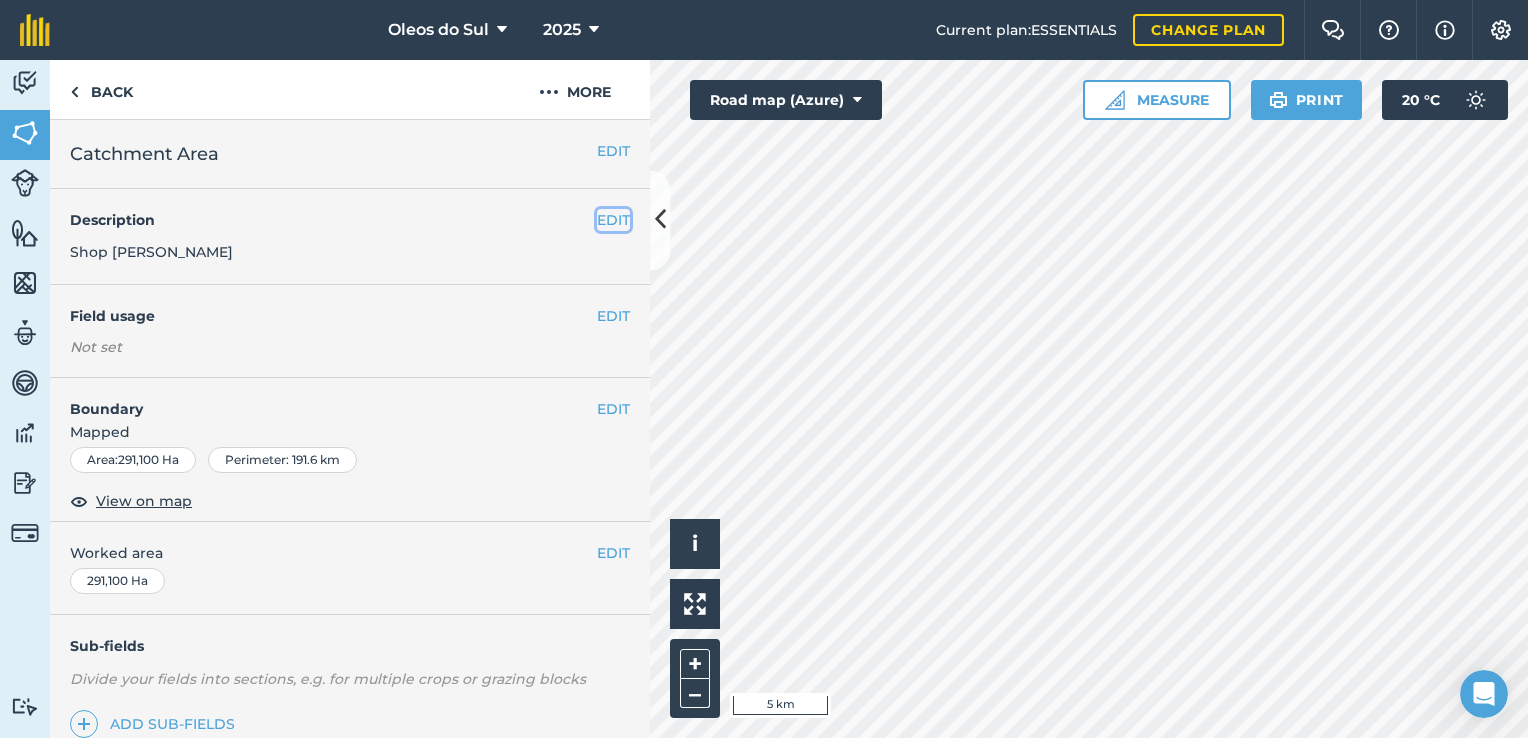 click on "EDIT" at bounding box center (613, 220) 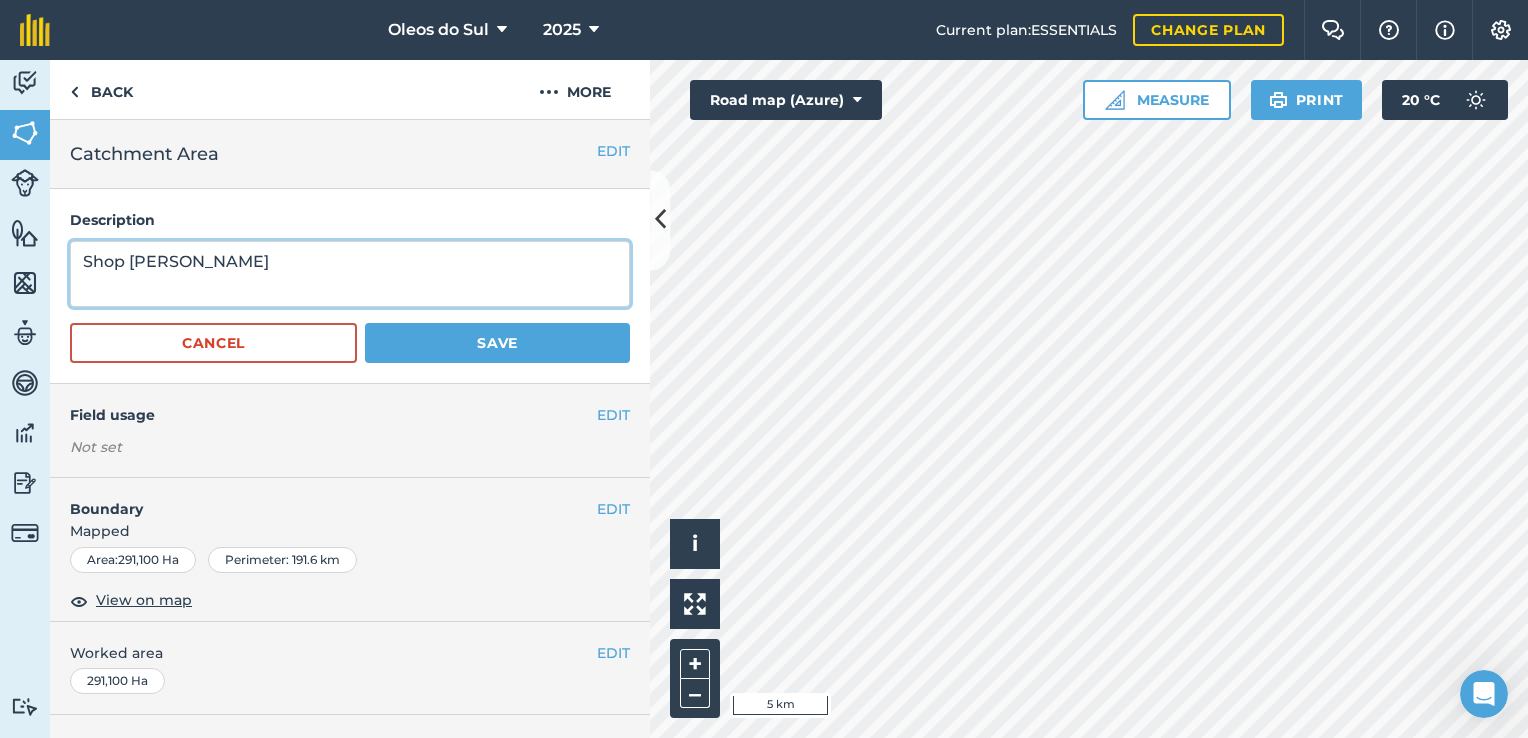 click on "Shop domingo" at bounding box center [350, 274] 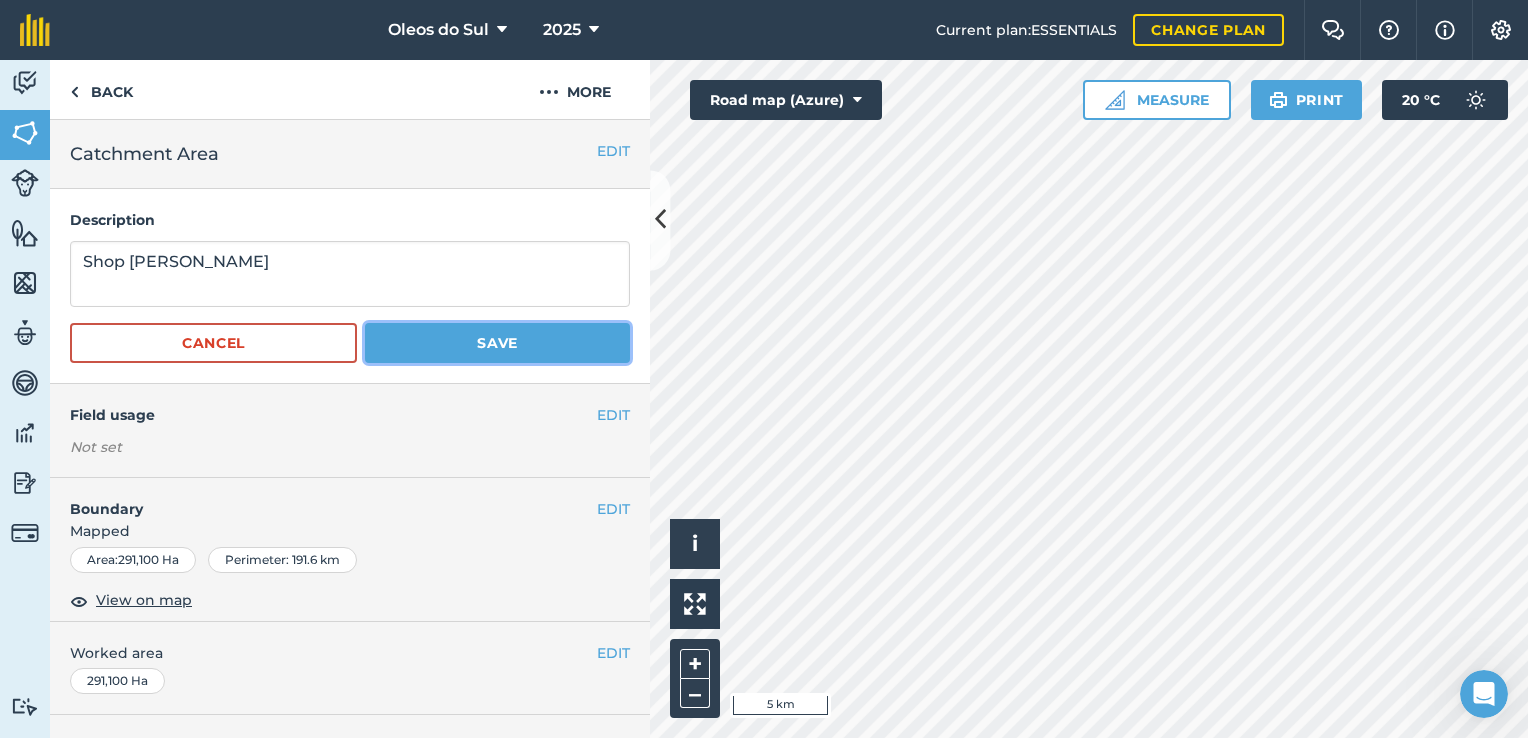 click on "Save" at bounding box center (497, 343) 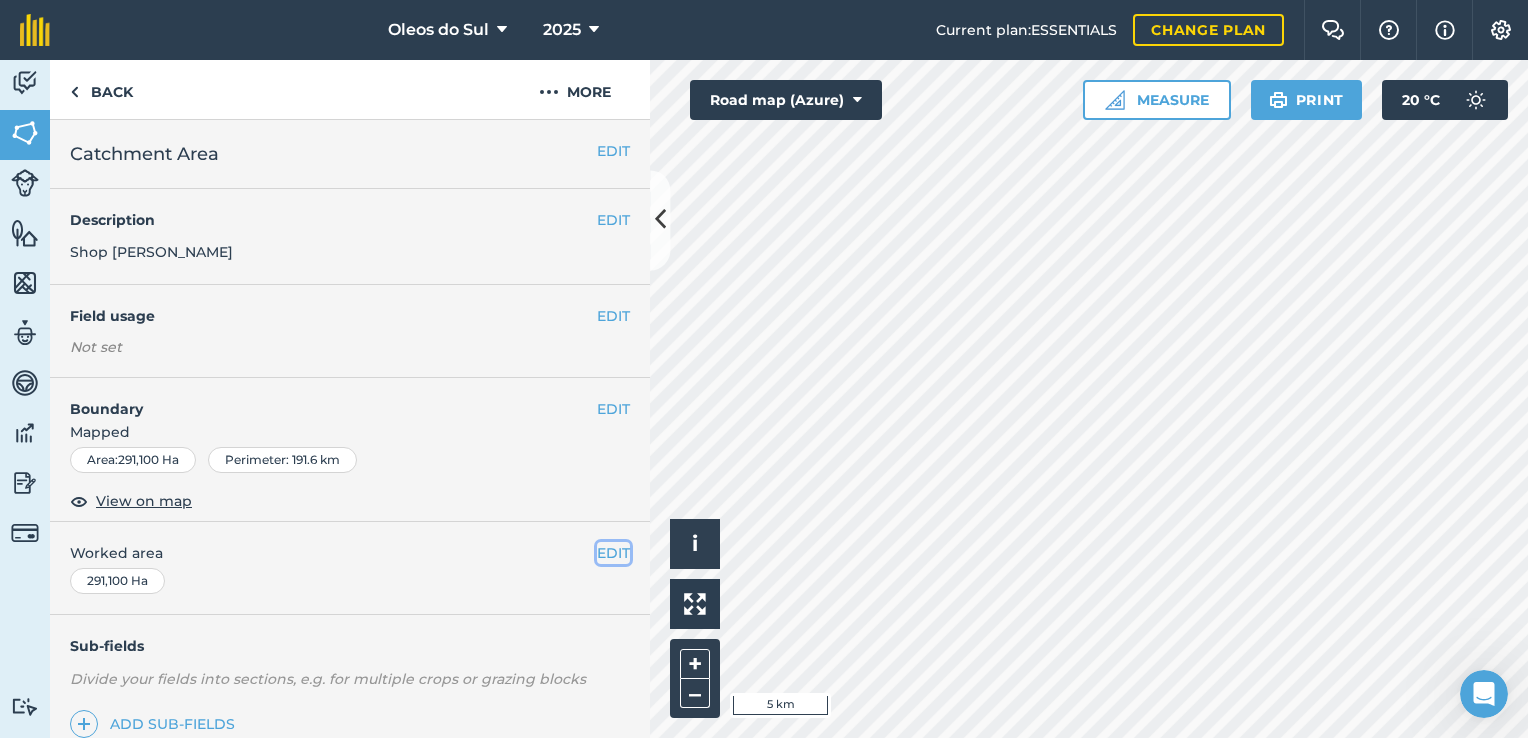 click on "EDIT" at bounding box center (613, 553) 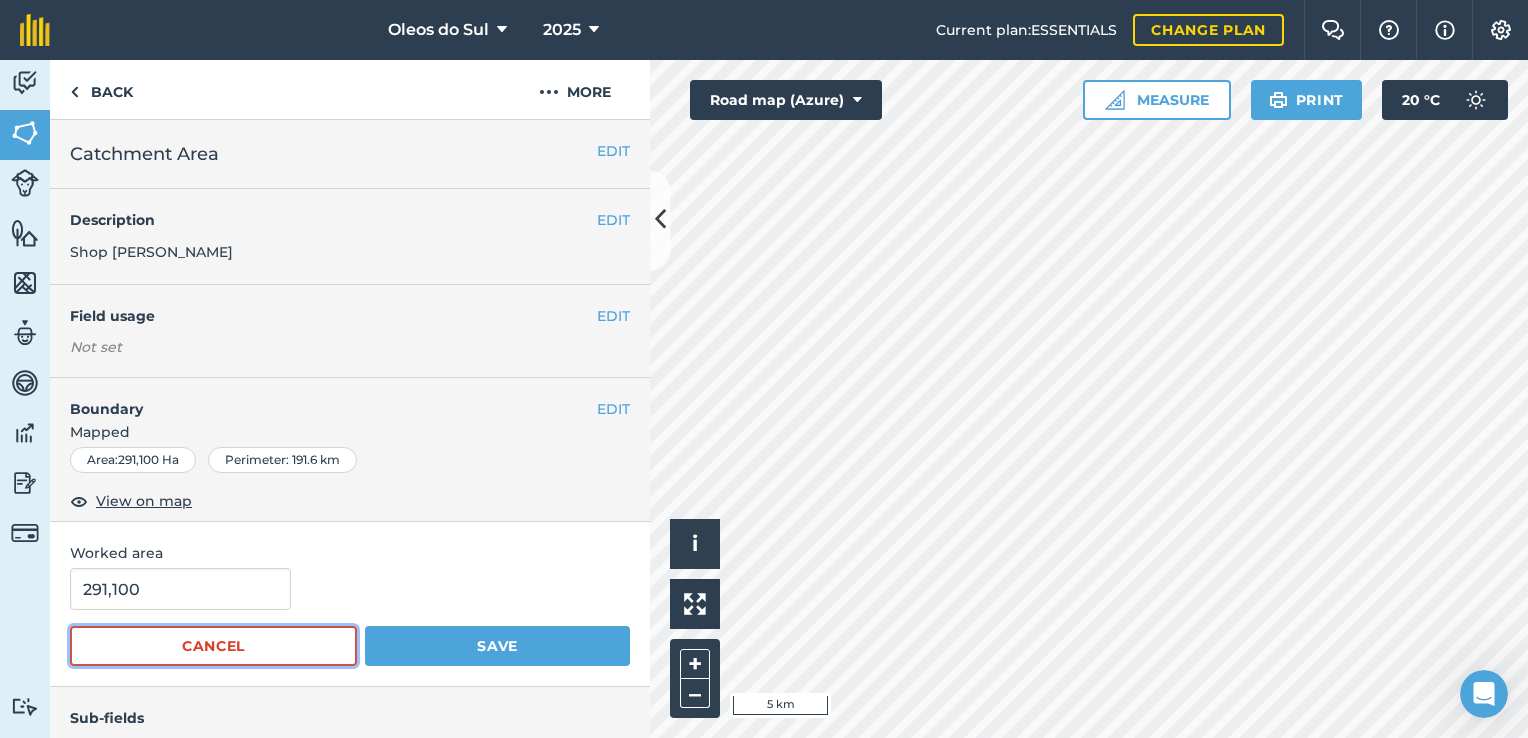 click on "Cancel" at bounding box center (213, 646) 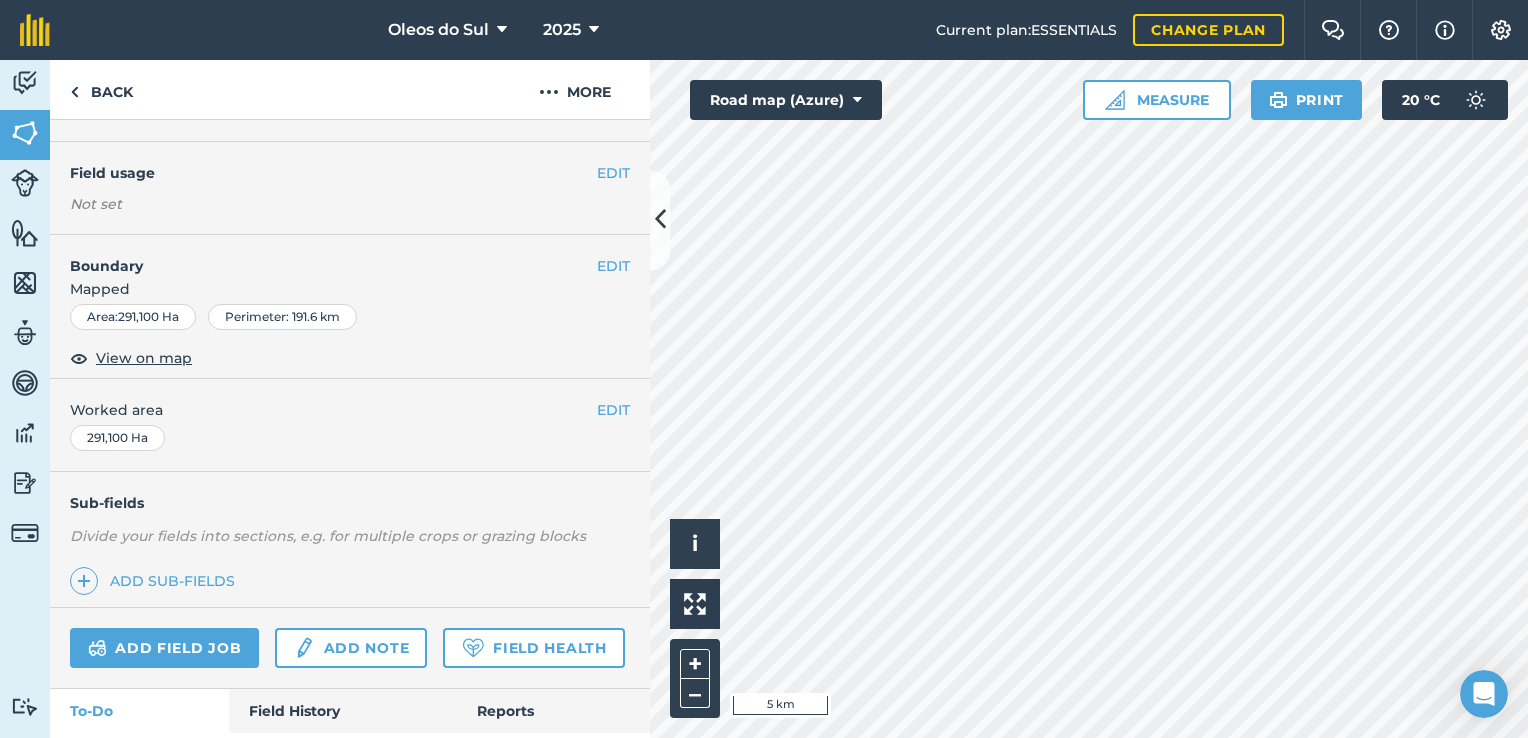 scroll, scrollTop: 144, scrollLeft: 0, axis: vertical 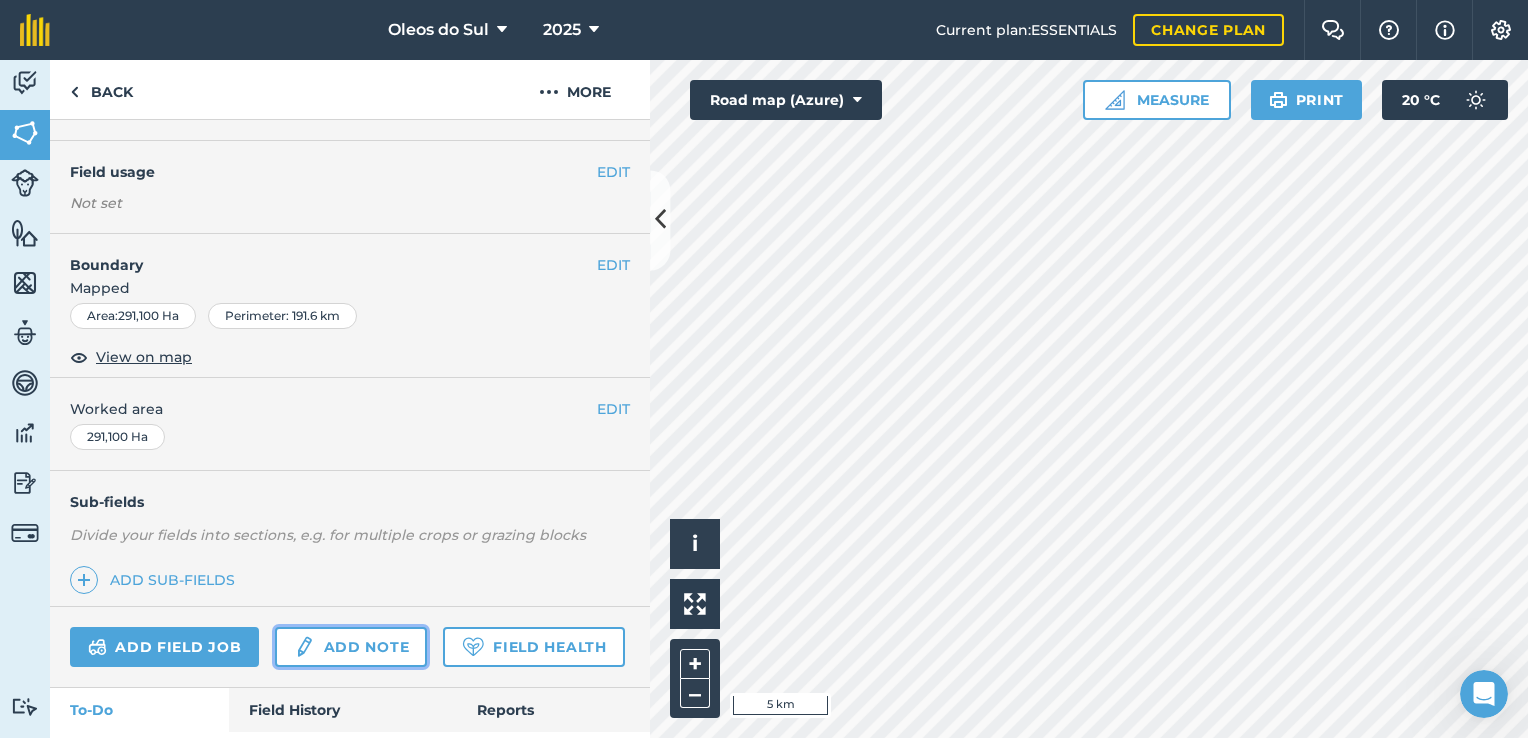 click on "Add note" at bounding box center [351, 647] 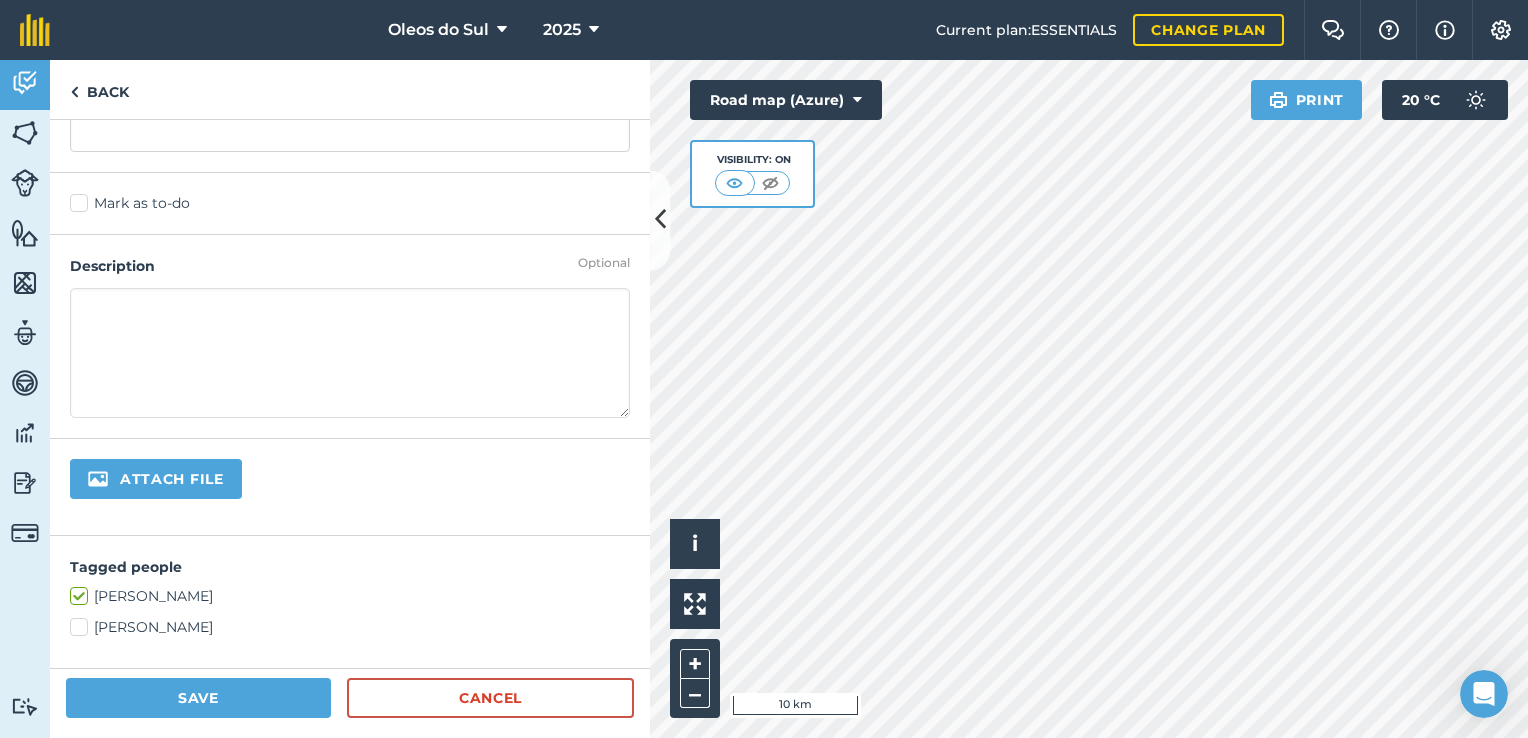 scroll, scrollTop: 68, scrollLeft: 0, axis: vertical 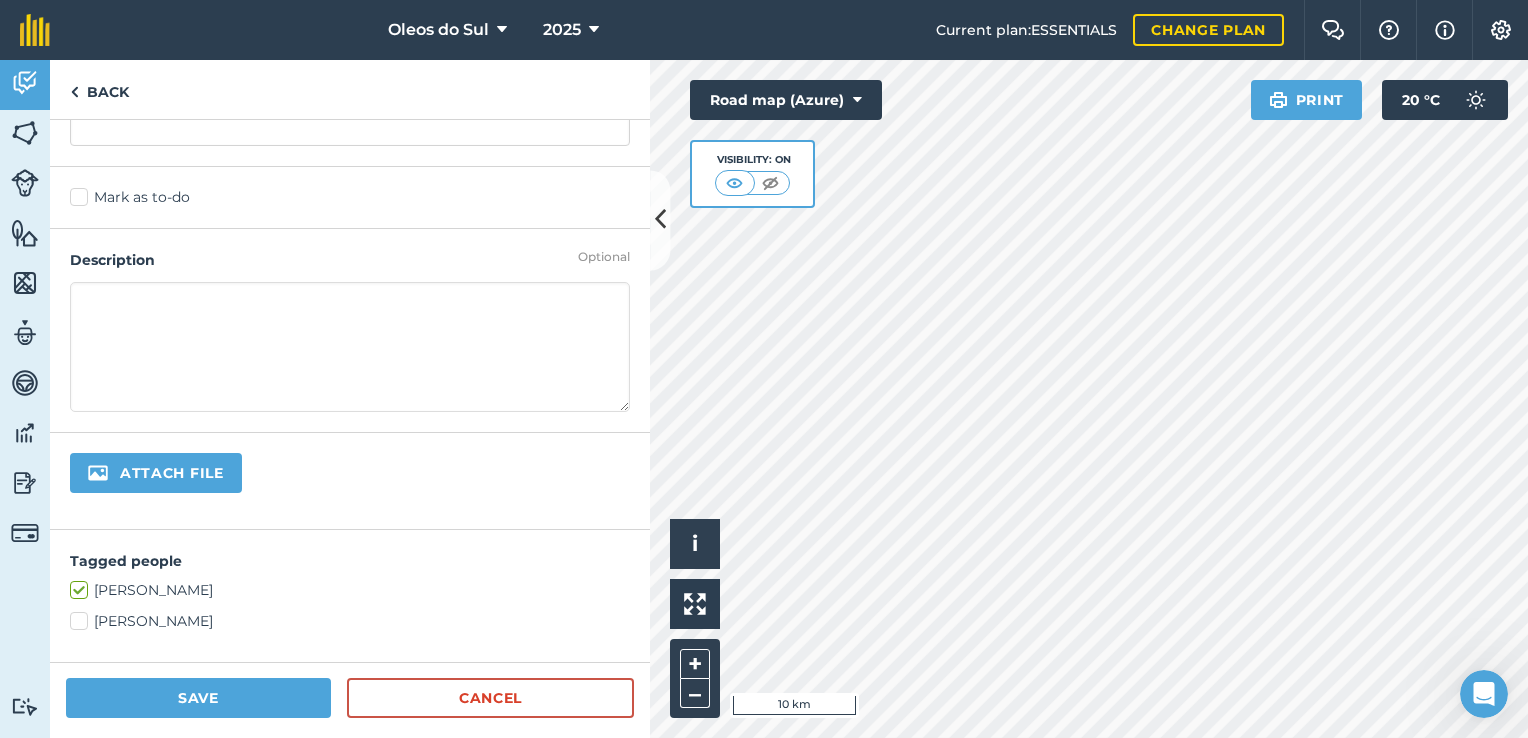 click on "Tagged people Carlos Rangel Hannes Viljoen" at bounding box center (350, 596) 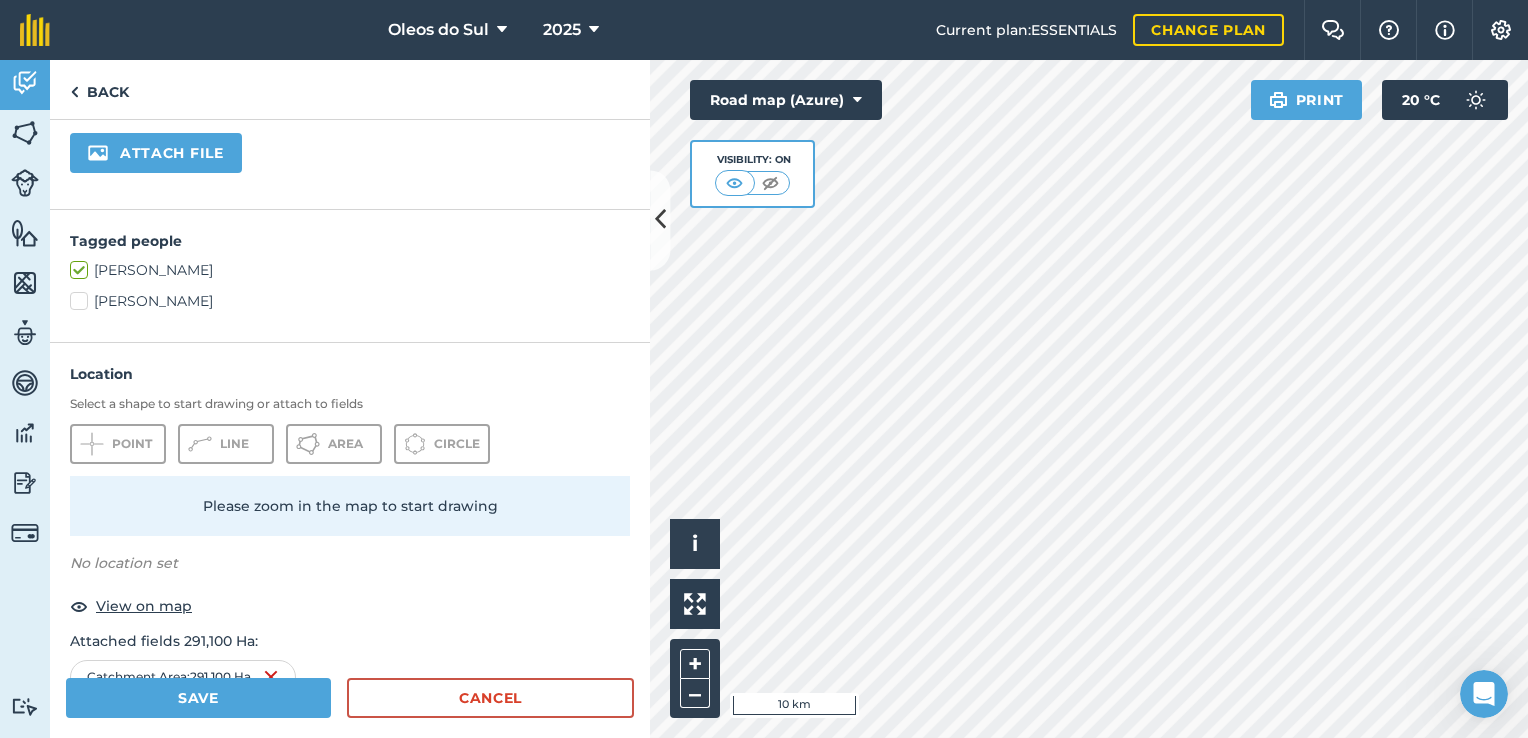 scroll, scrollTop: 428, scrollLeft: 0, axis: vertical 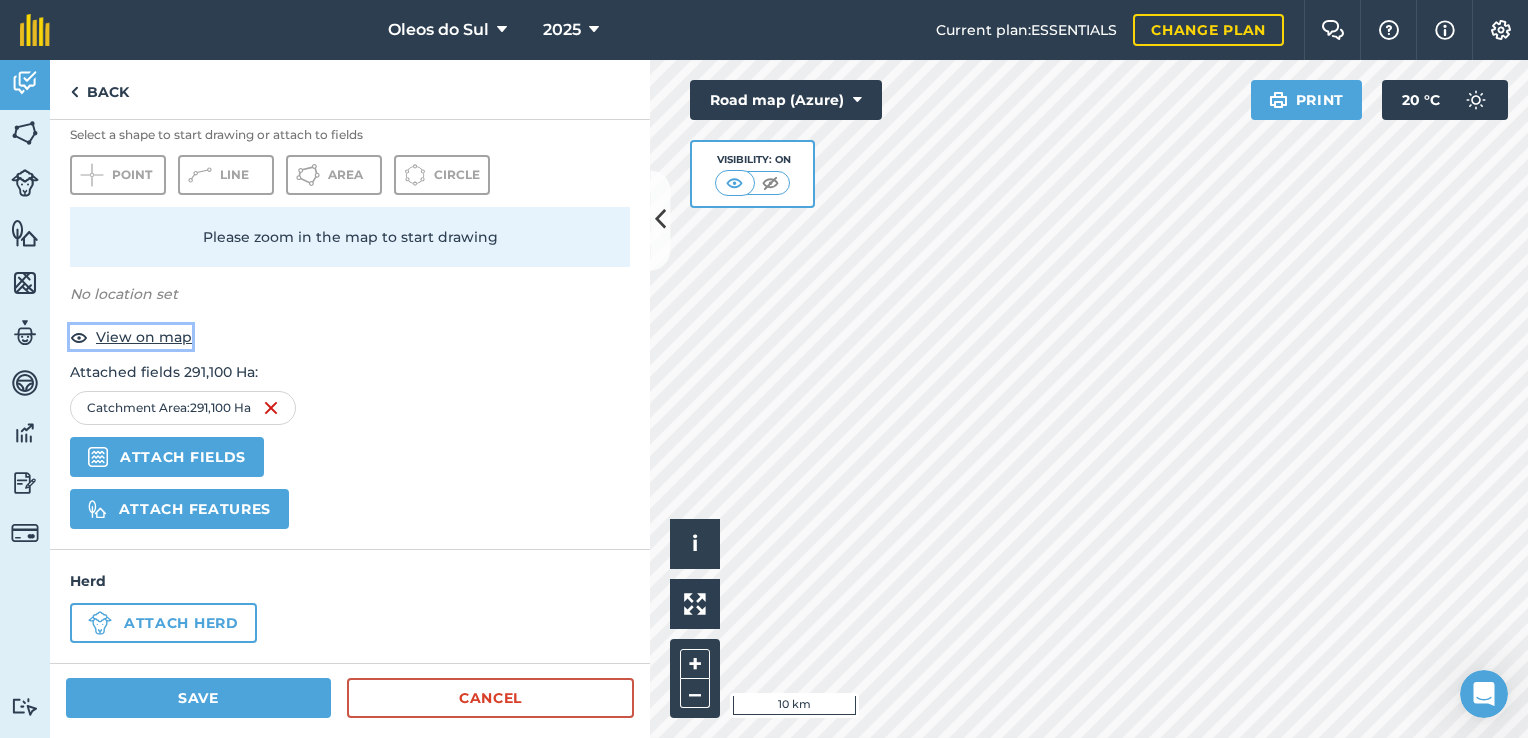 click at bounding box center [79, 337] 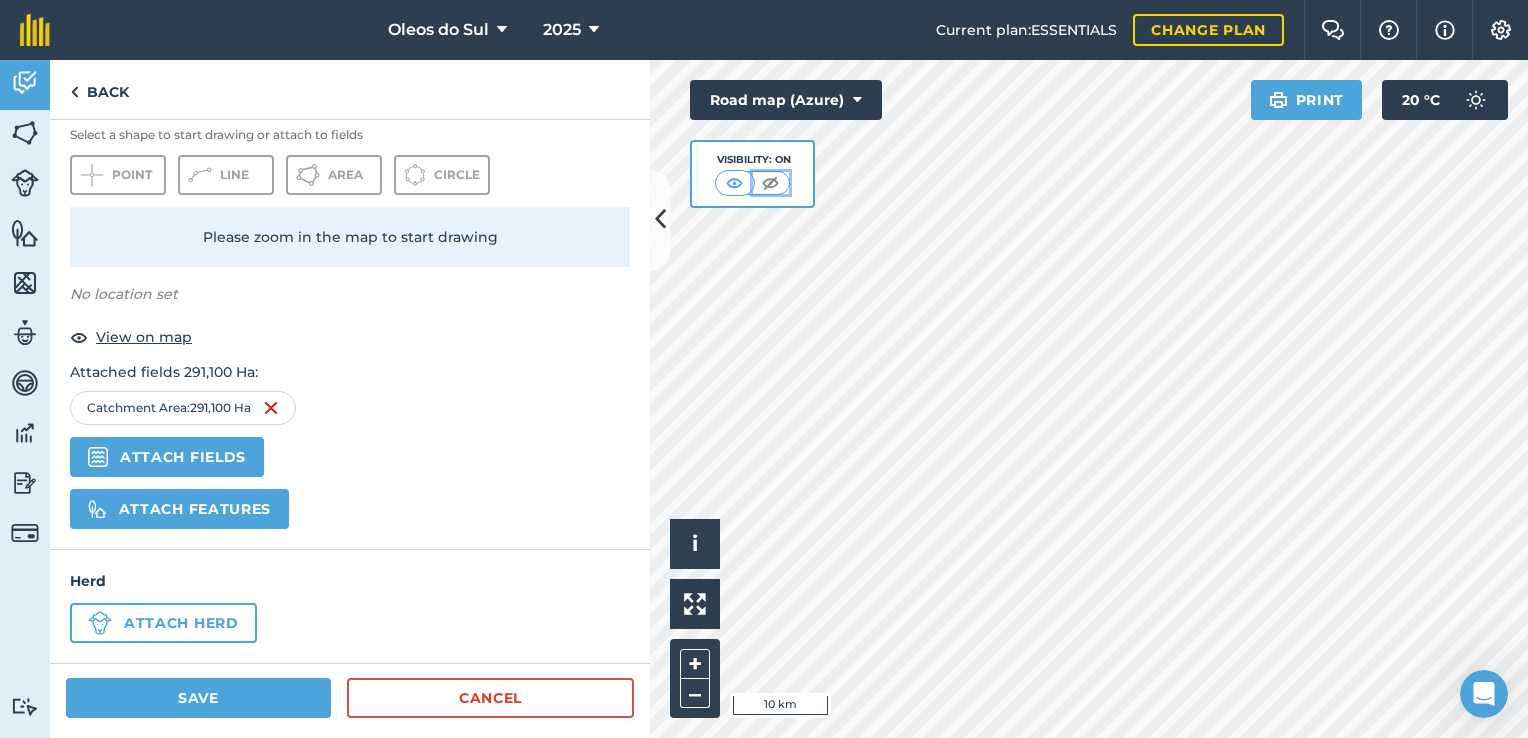 click at bounding box center (770, 183) 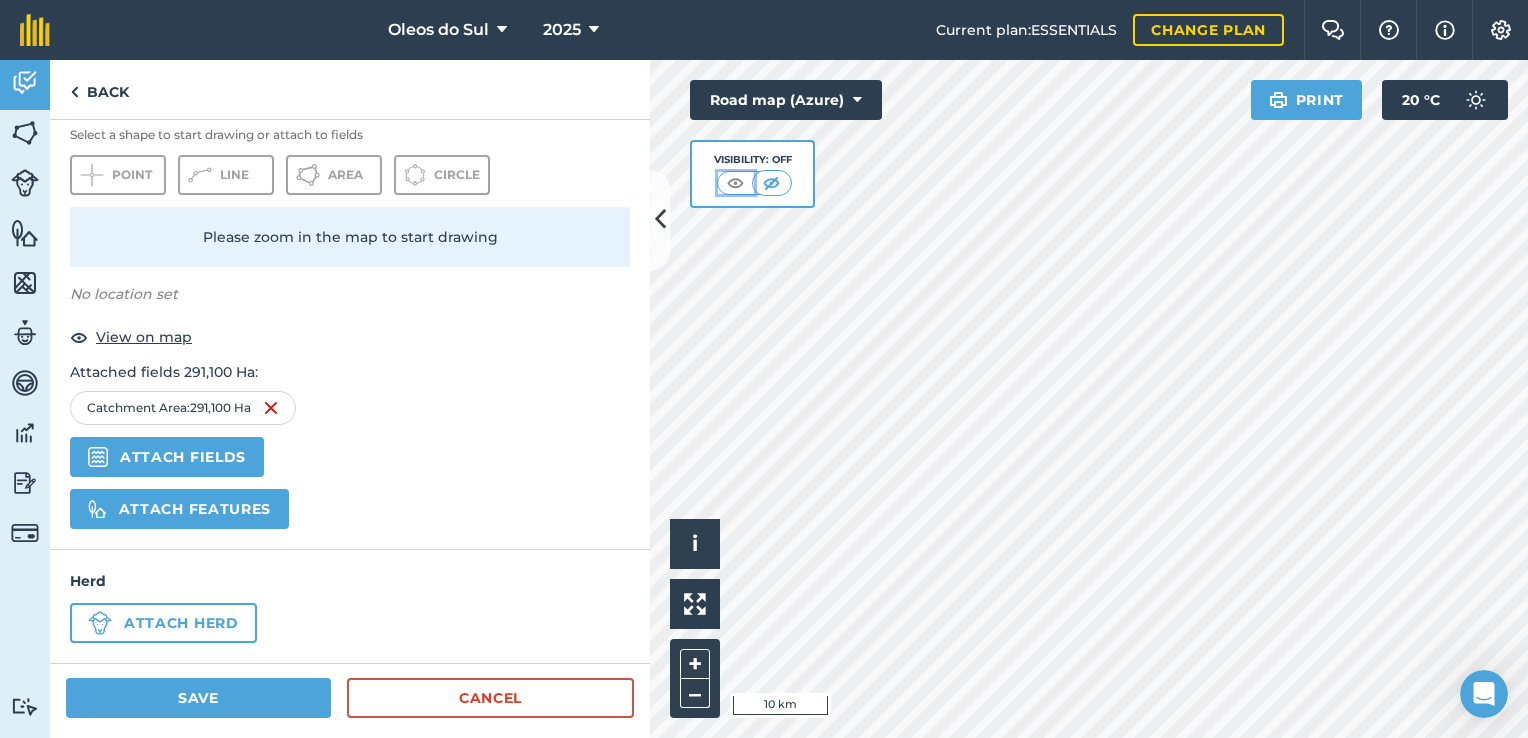 click at bounding box center [735, 183] 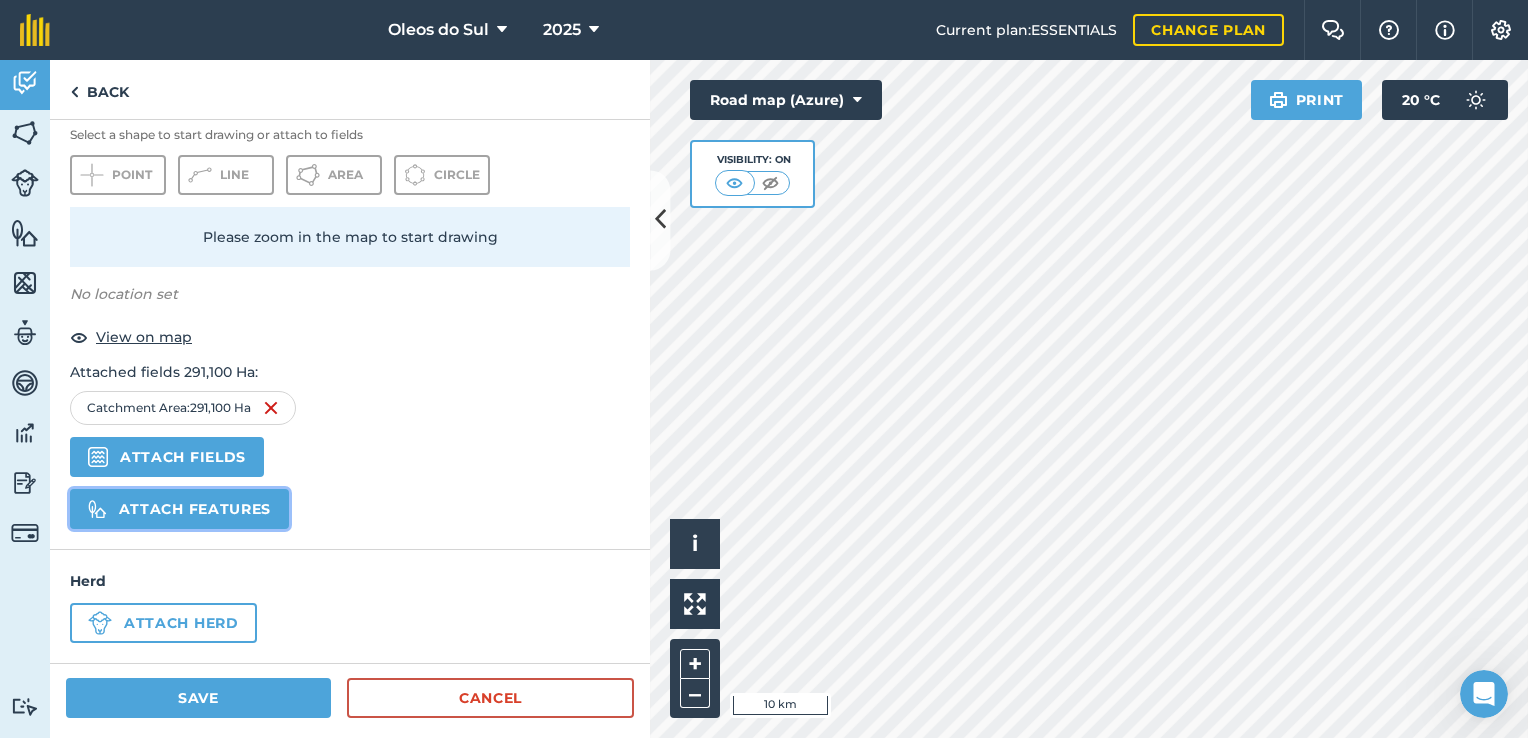 click on "Attach features" at bounding box center [179, 509] 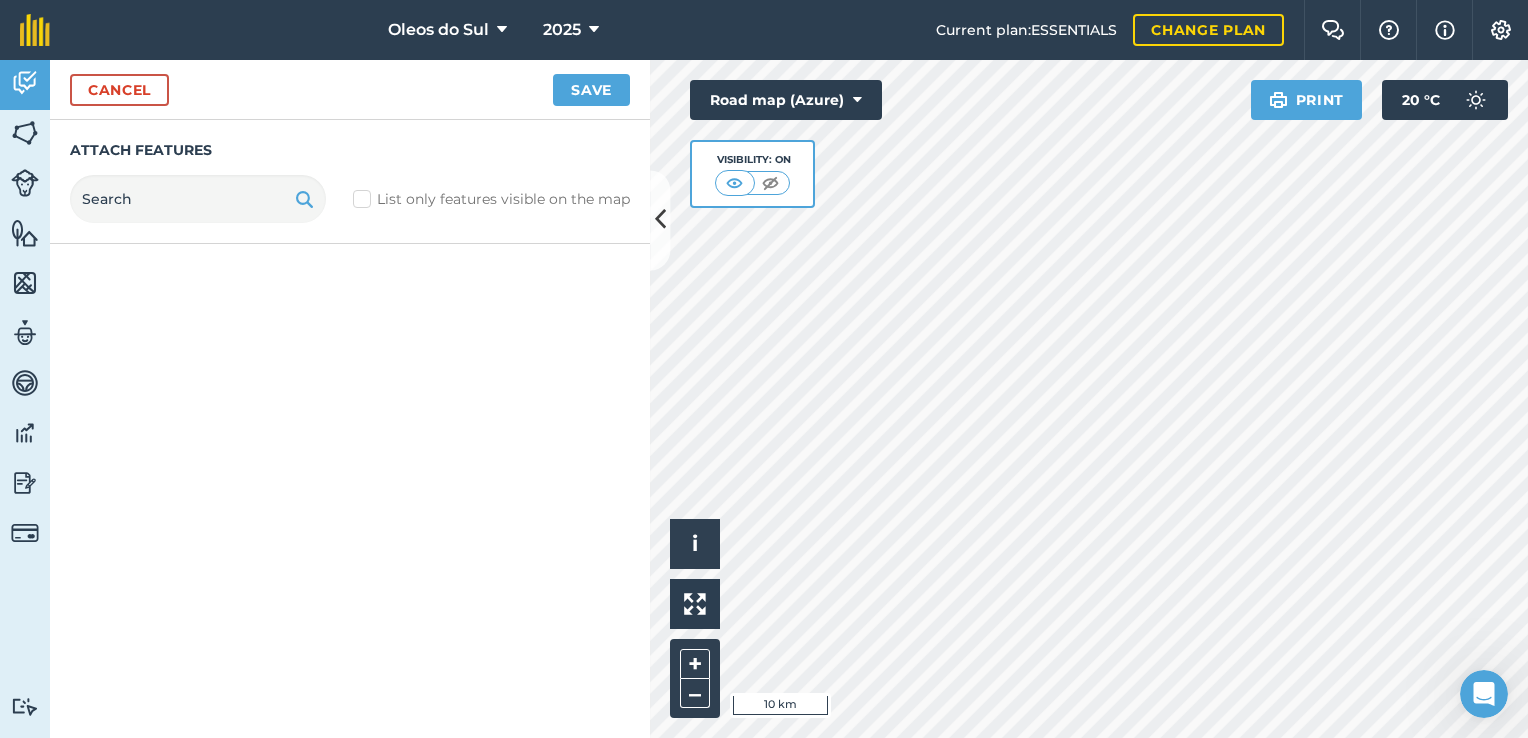 click on "List only features visible on the map" at bounding box center (491, 199) 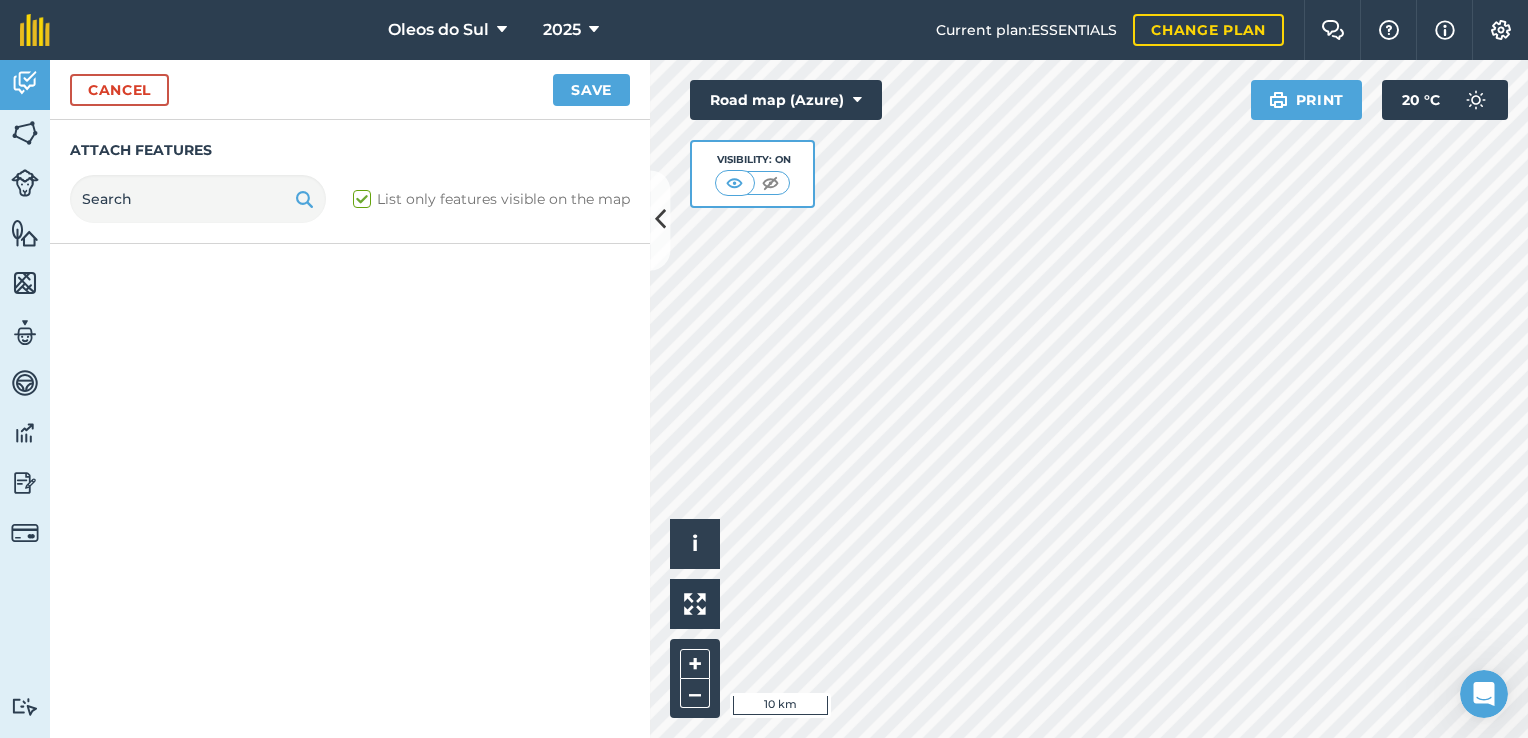 click on "List only features visible on the map" at bounding box center (491, 199) 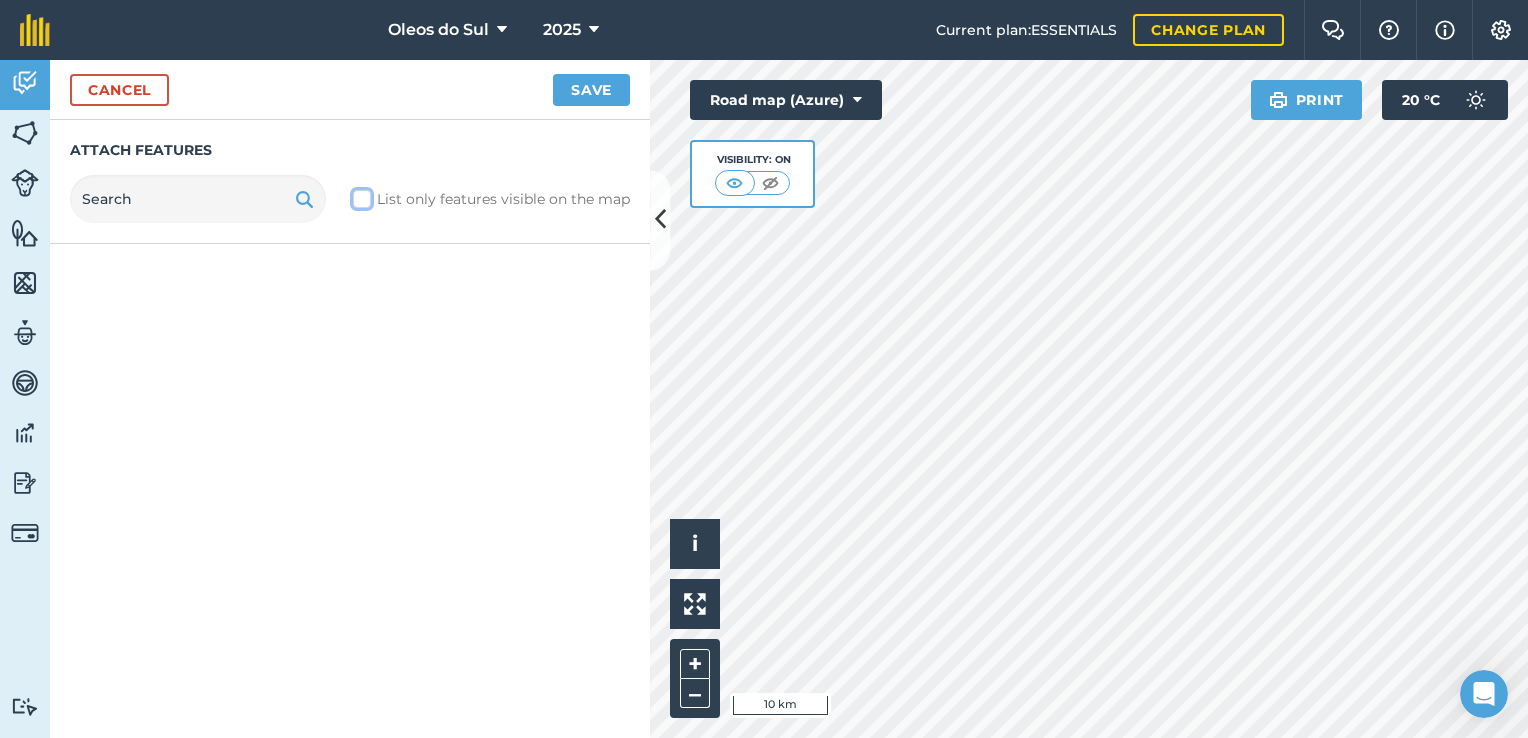 checkbox on "false" 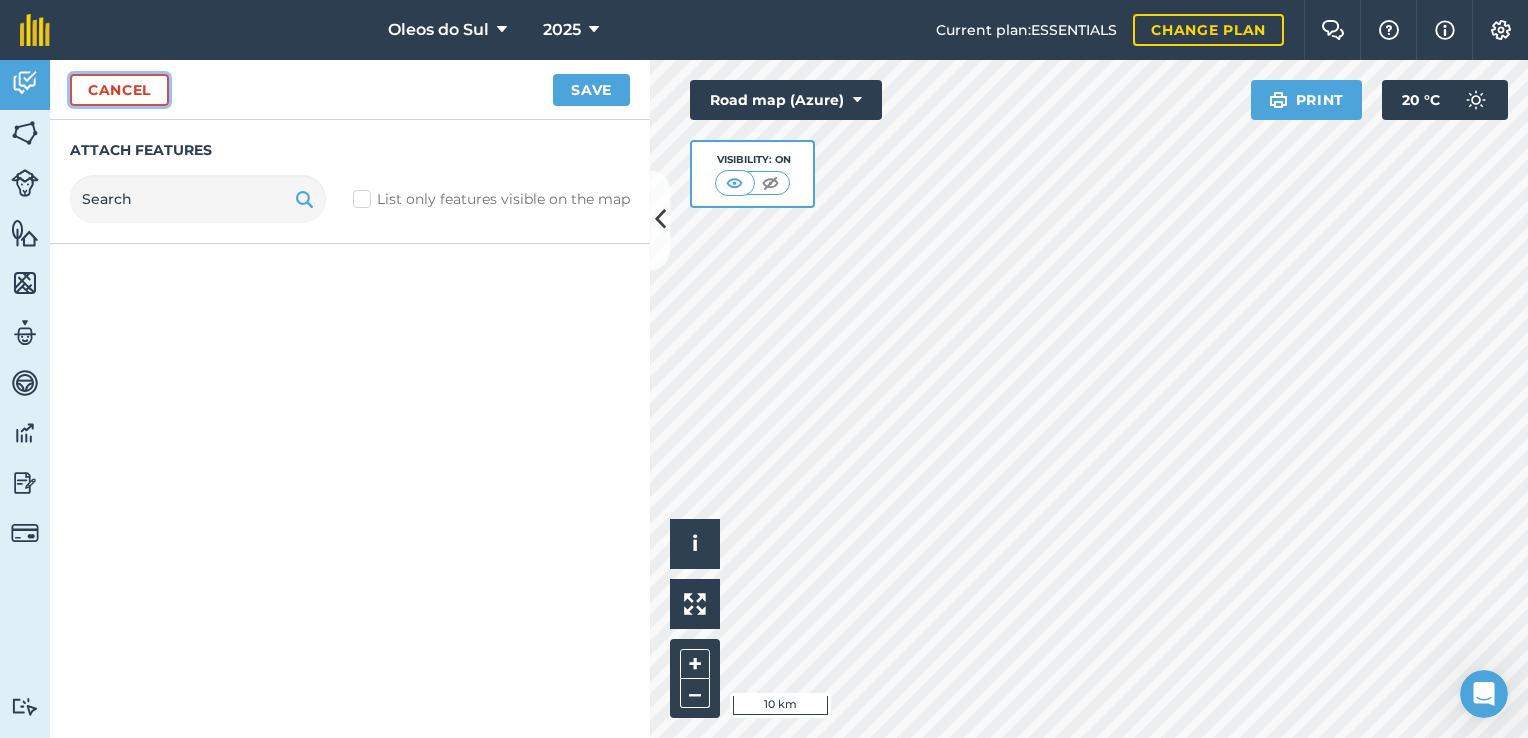 click on "Cancel" at bounding box center [119, 90] 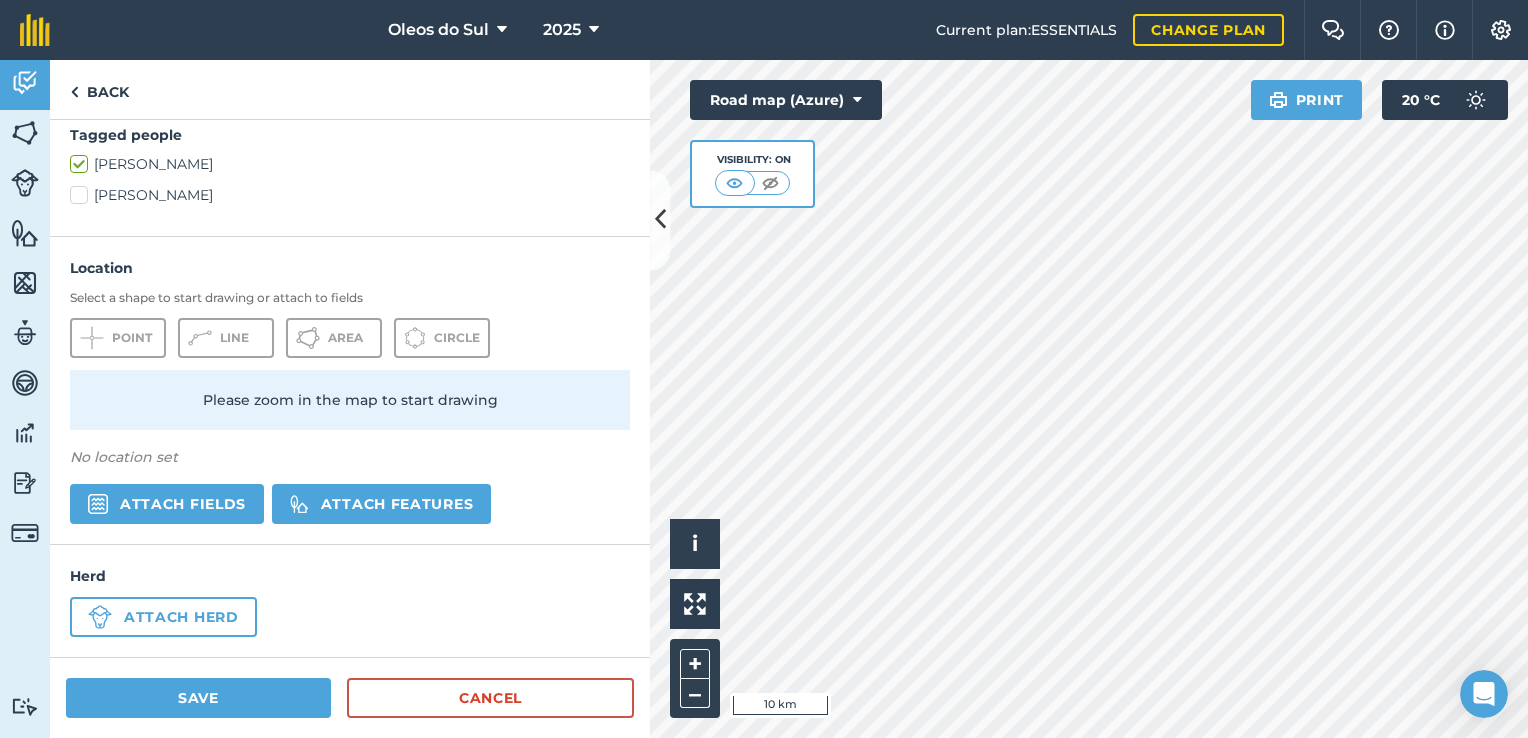 scroll, scrollTop: 490, scrollLeft: 0, axis: vertical 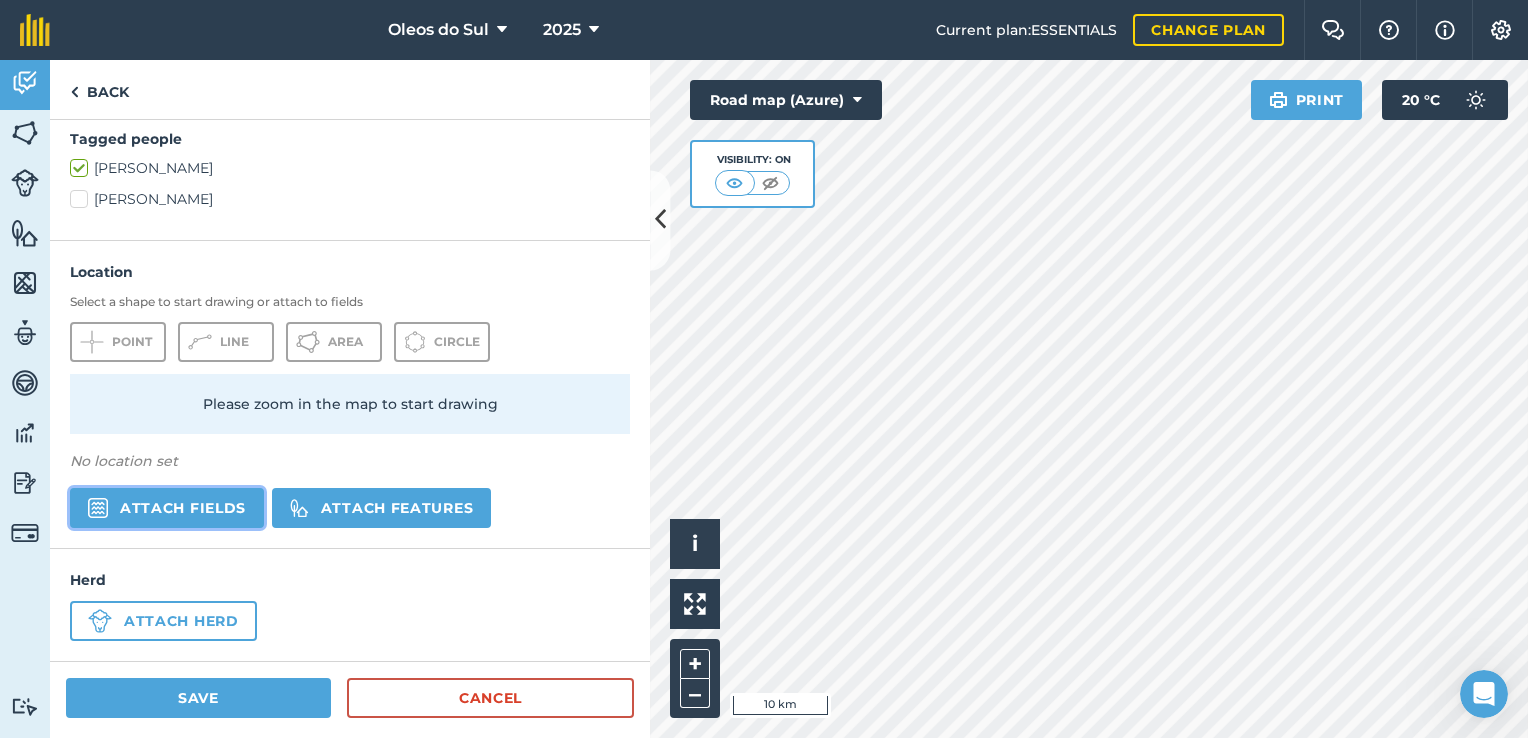 click on "Attach fields" at bounding box center [167, 508] 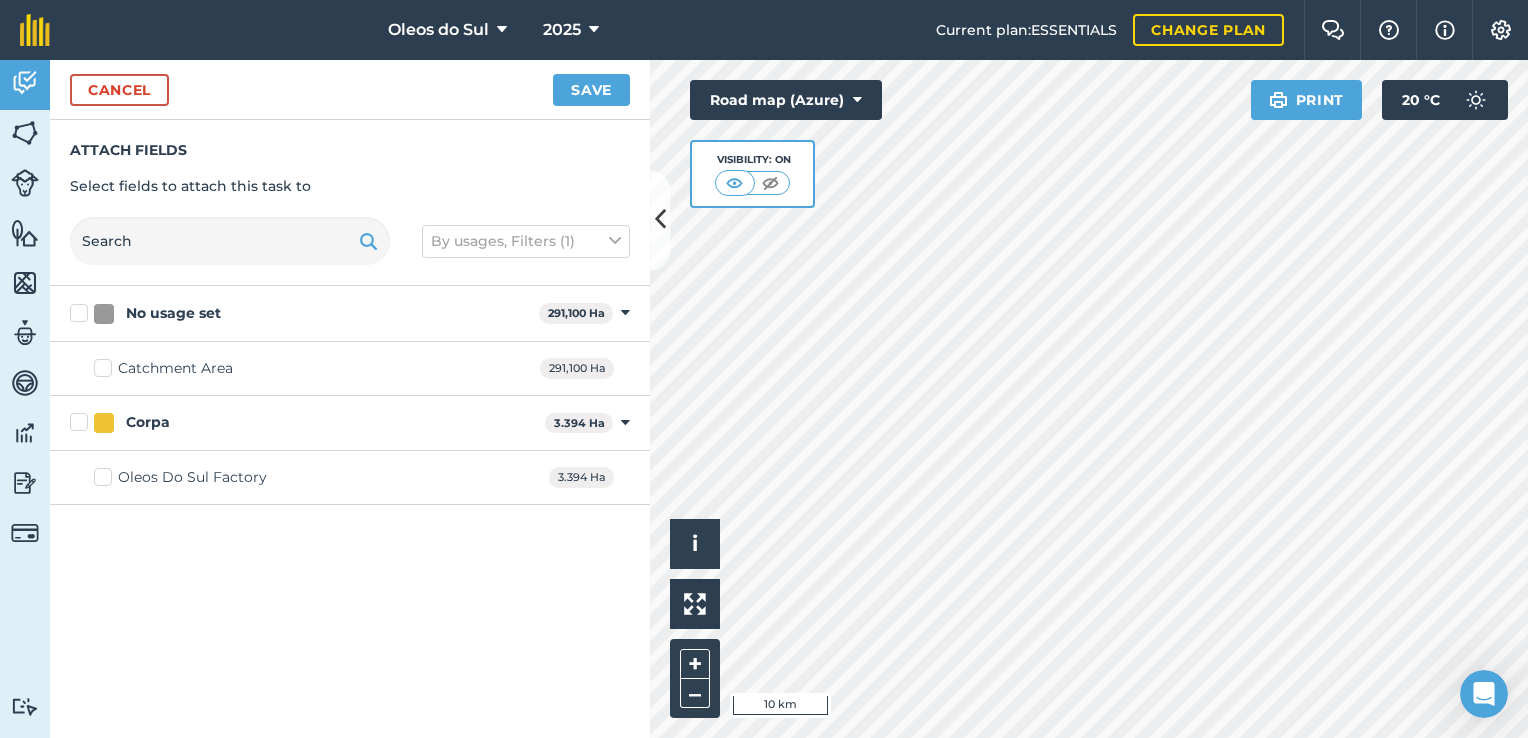 click on "Catchment Area" at bounding box center (163, 368) 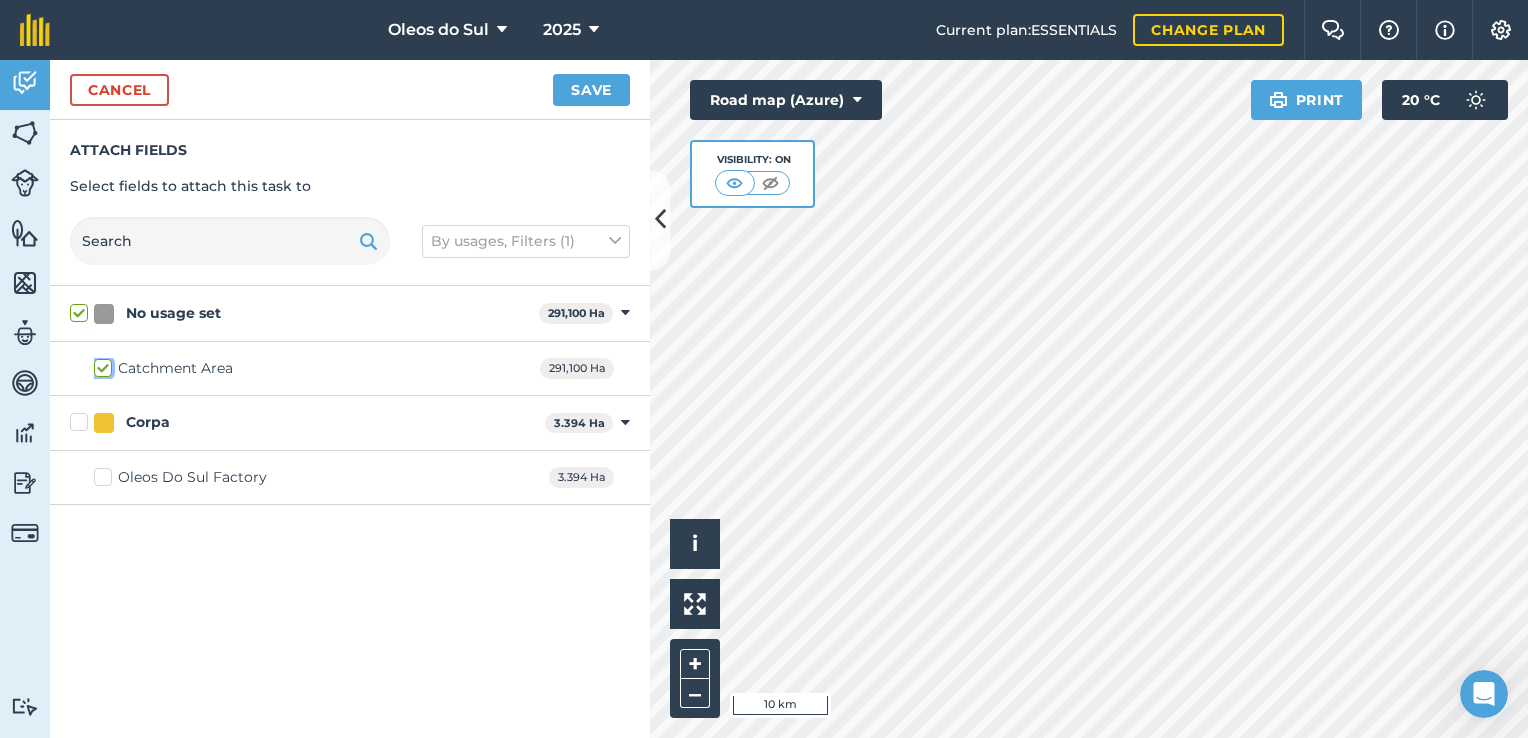 checkbox on "true" 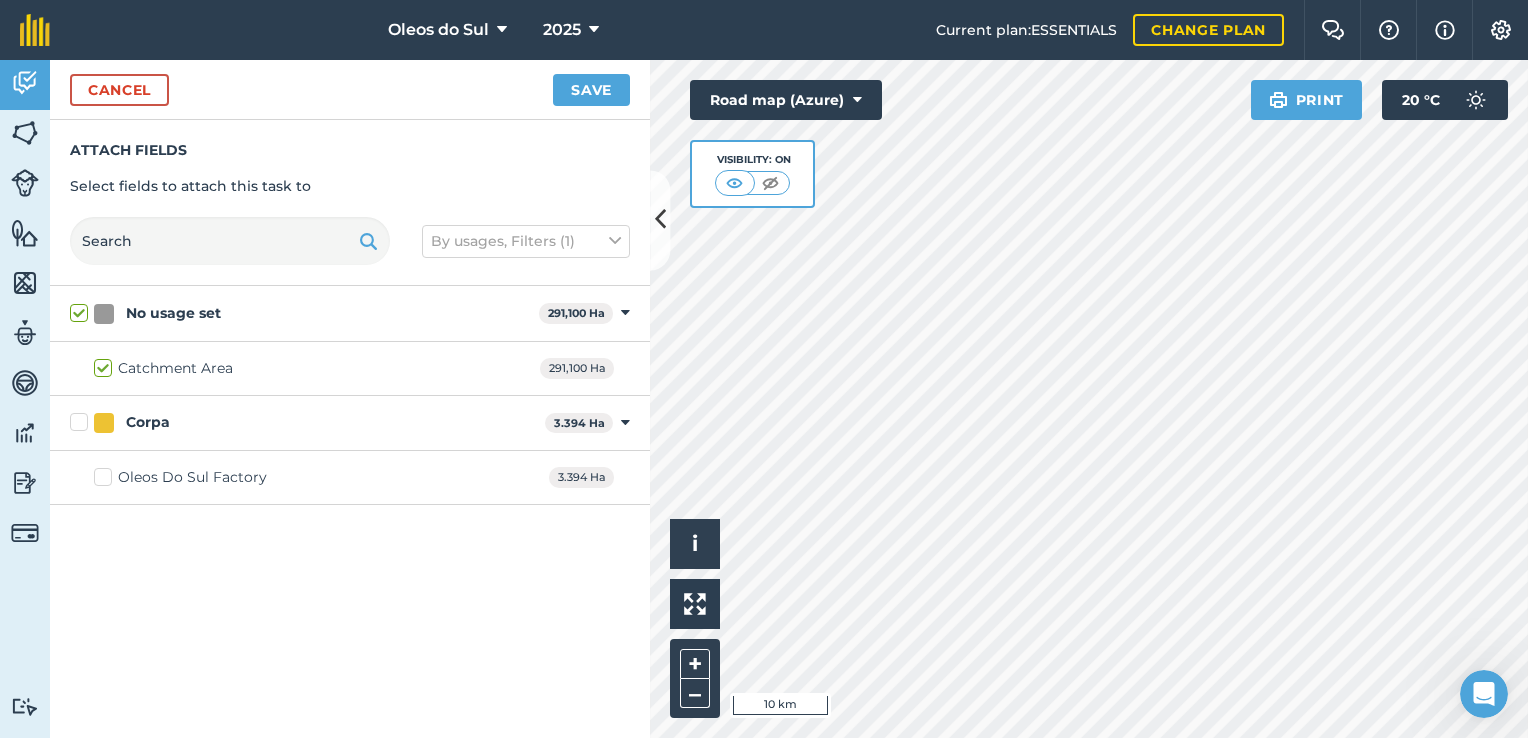 click on "Catchment Area" at bounding box center (163, 368) 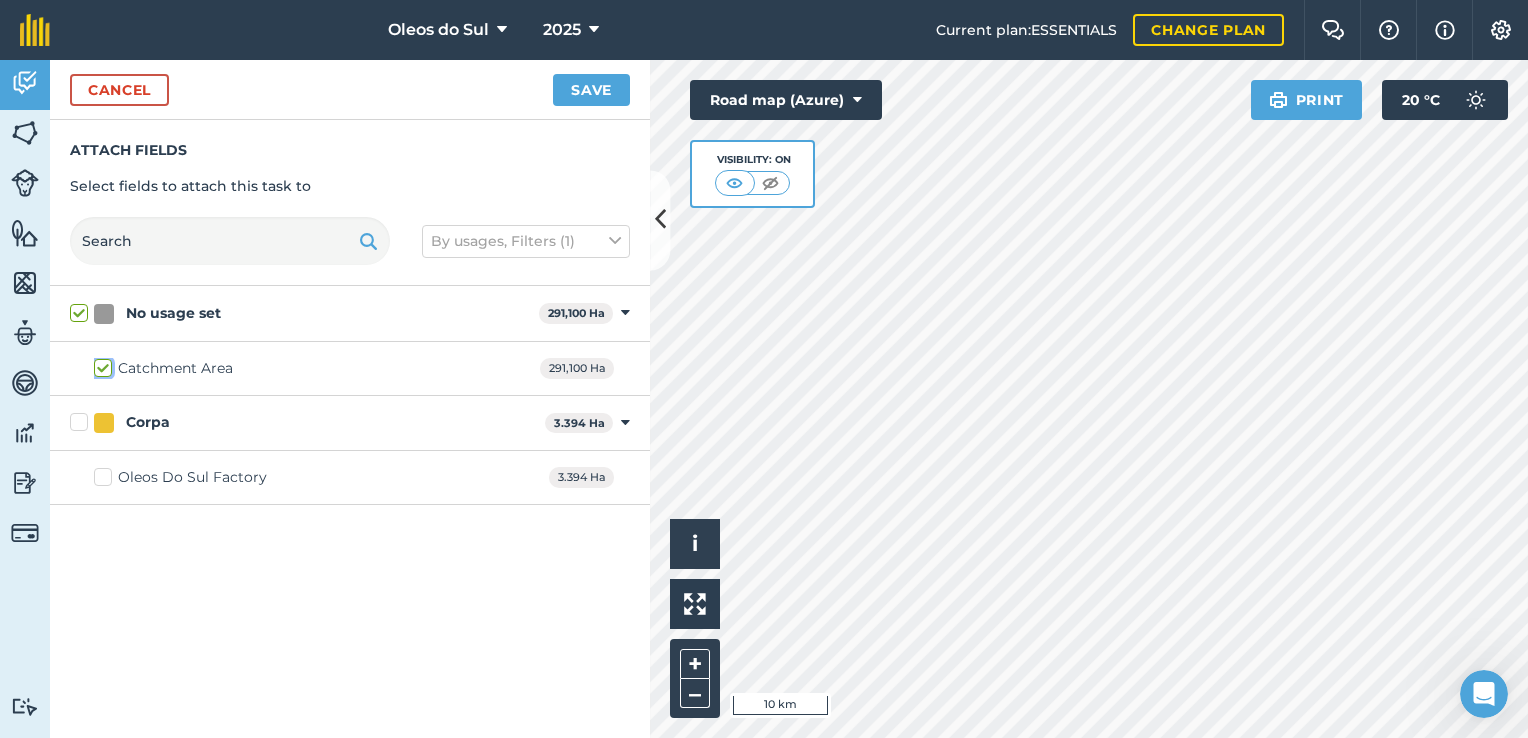 click on "Catchment Area" at bounding box center (100, 364) 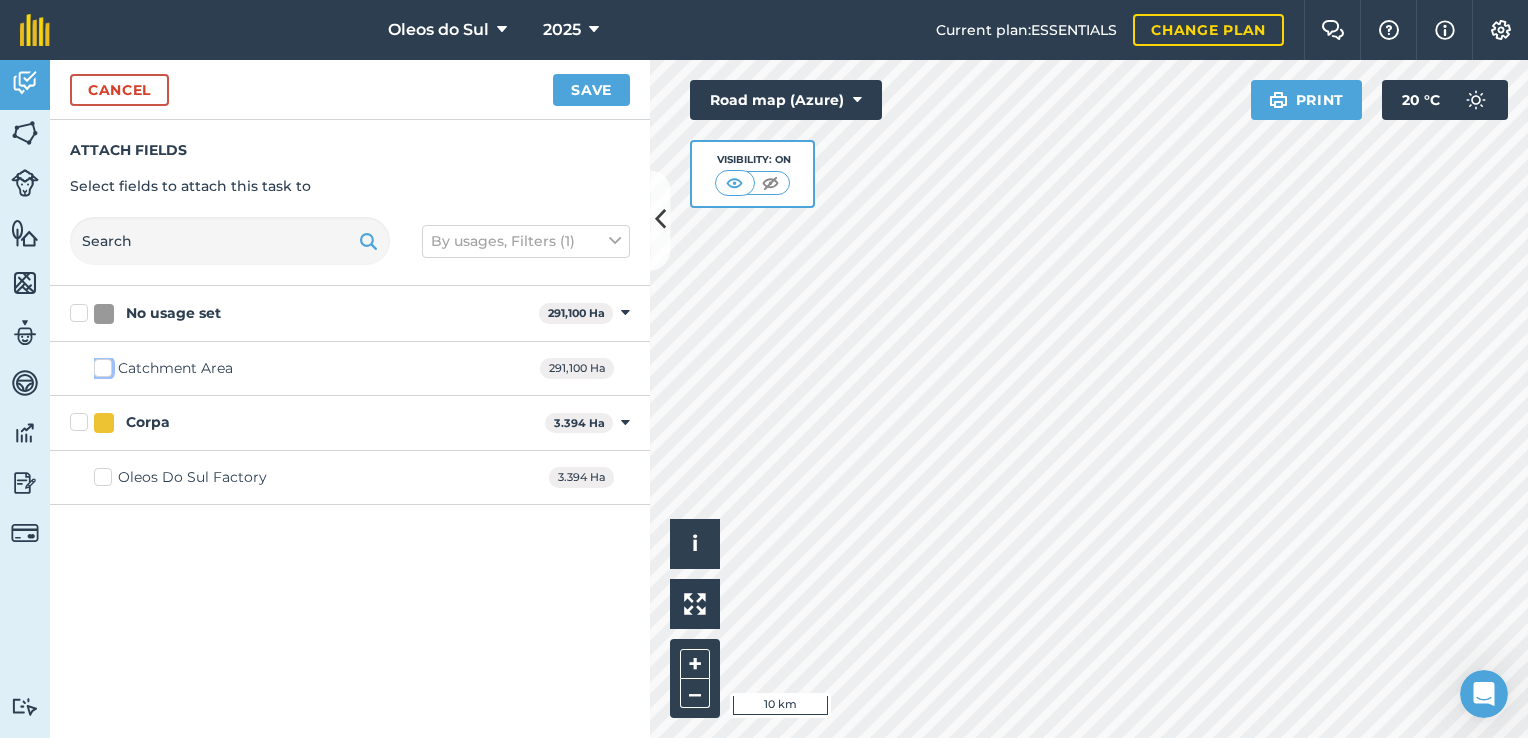 checkbox on "false" 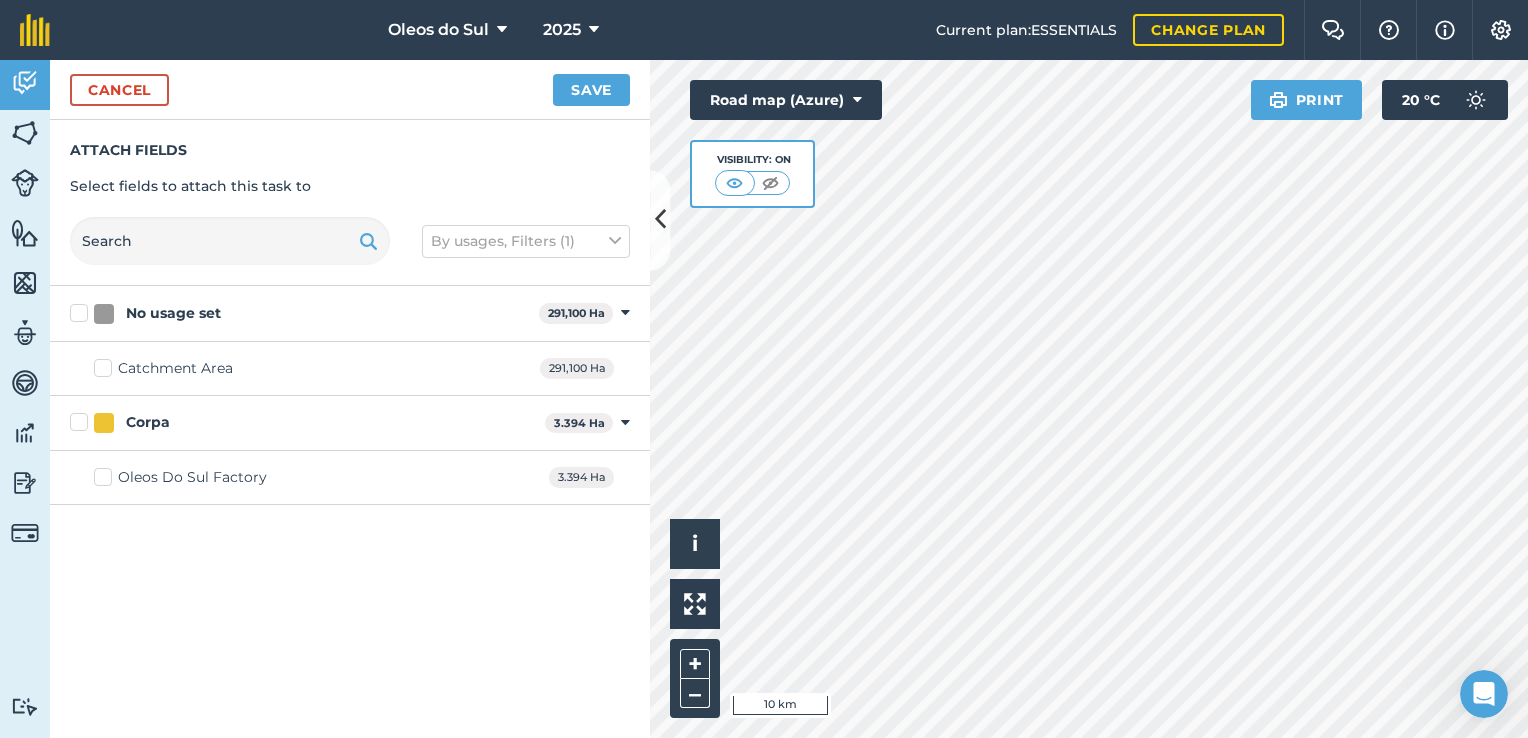click on "Catchment Area" at bounding box center (163, 368) 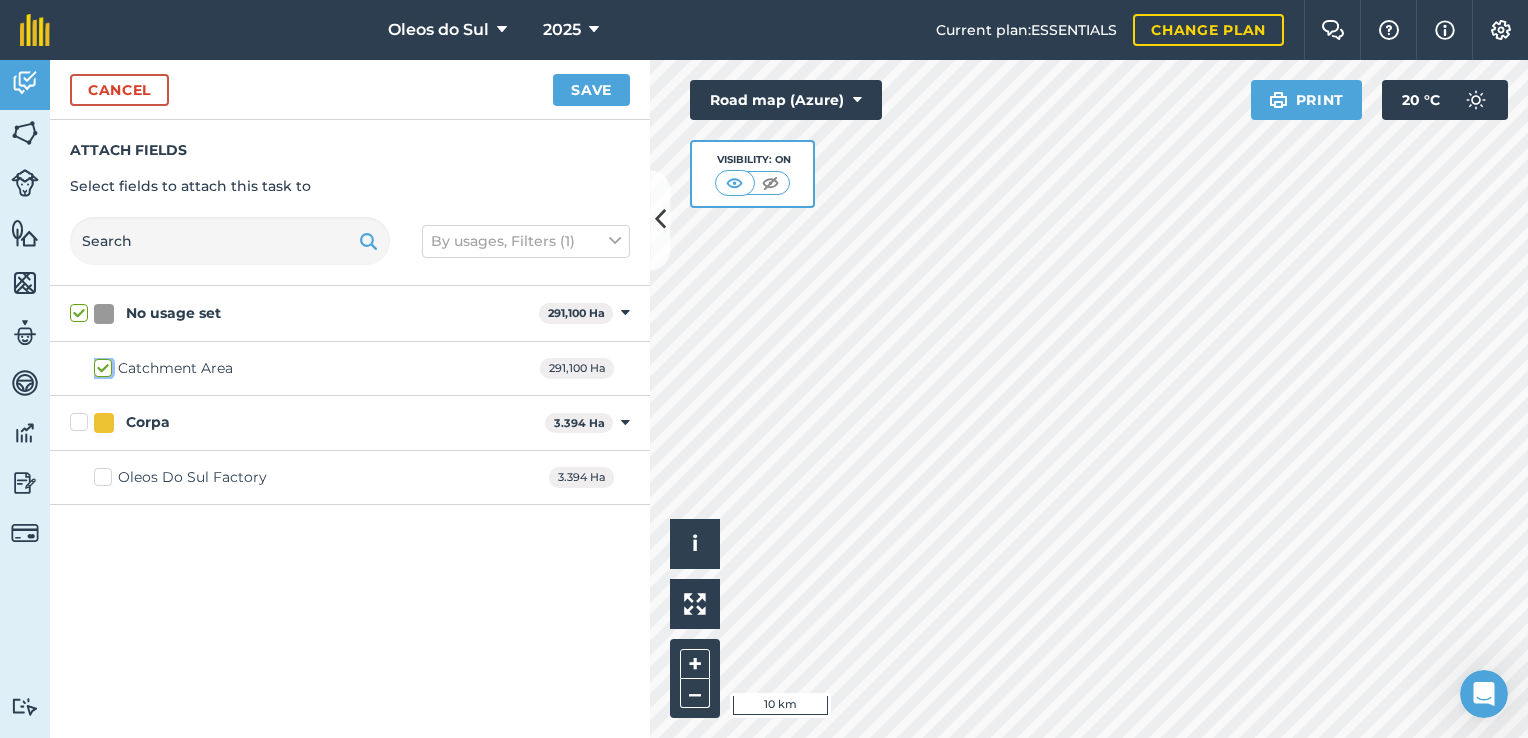 checkbox on "true" 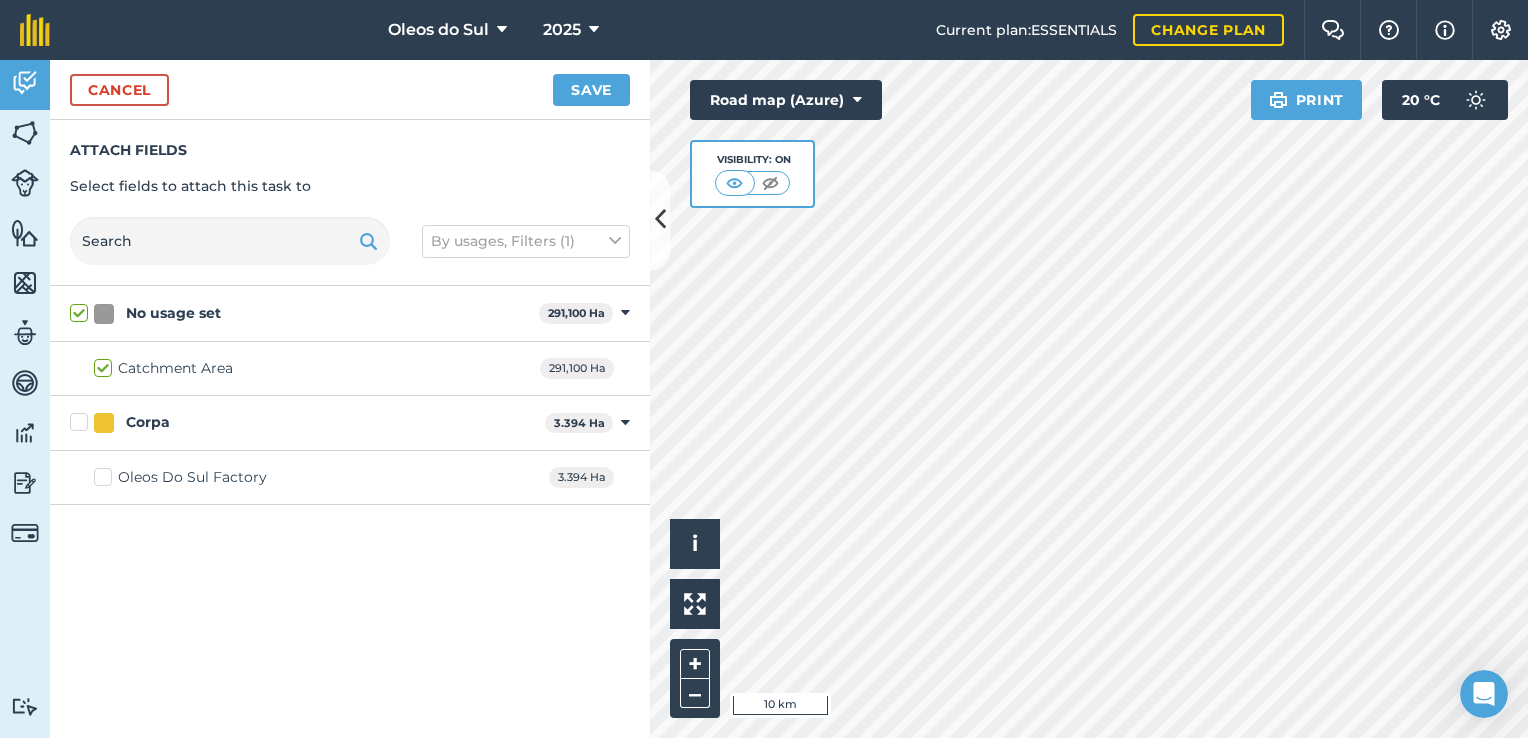 click on "Corpa" at bounding box center (303, 422) 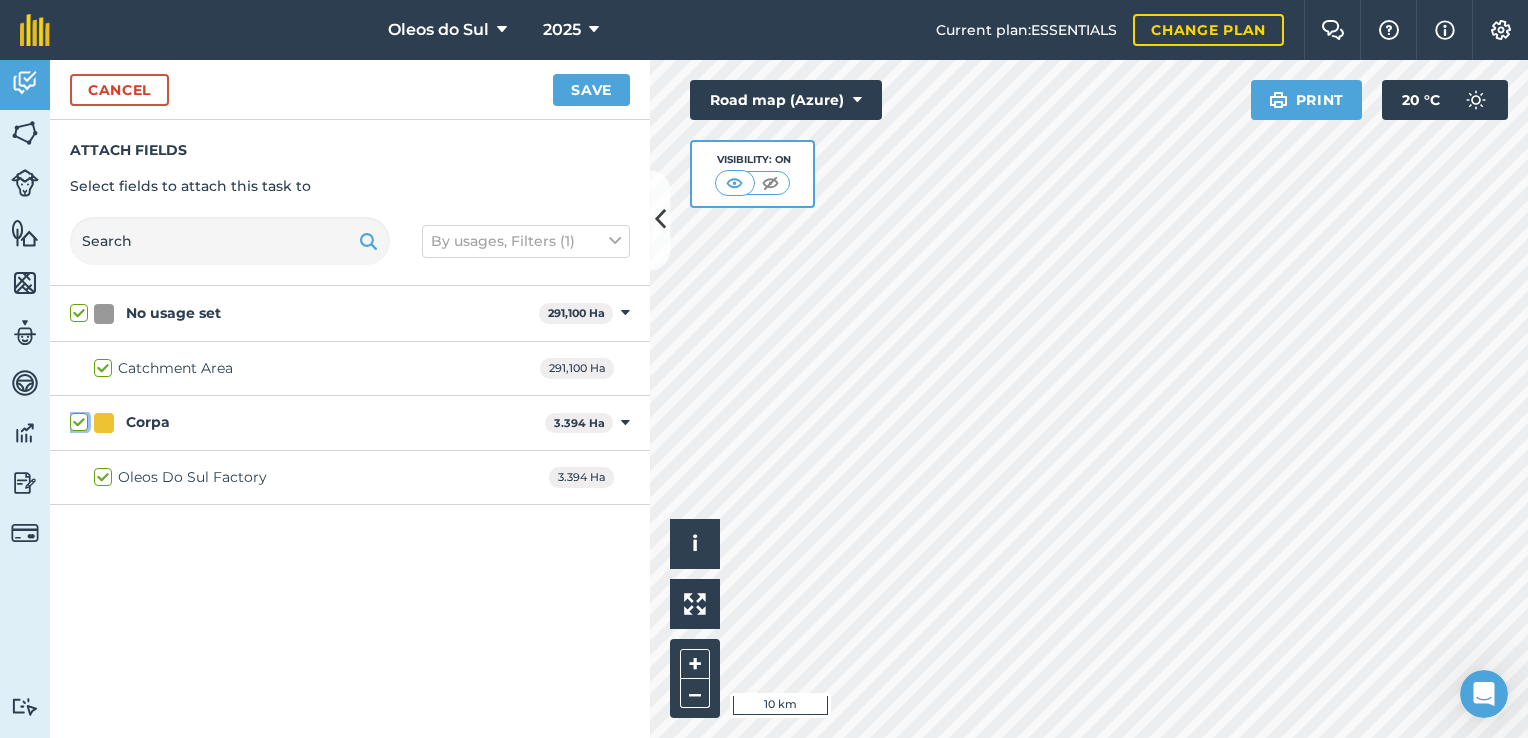 checkbox on "true" 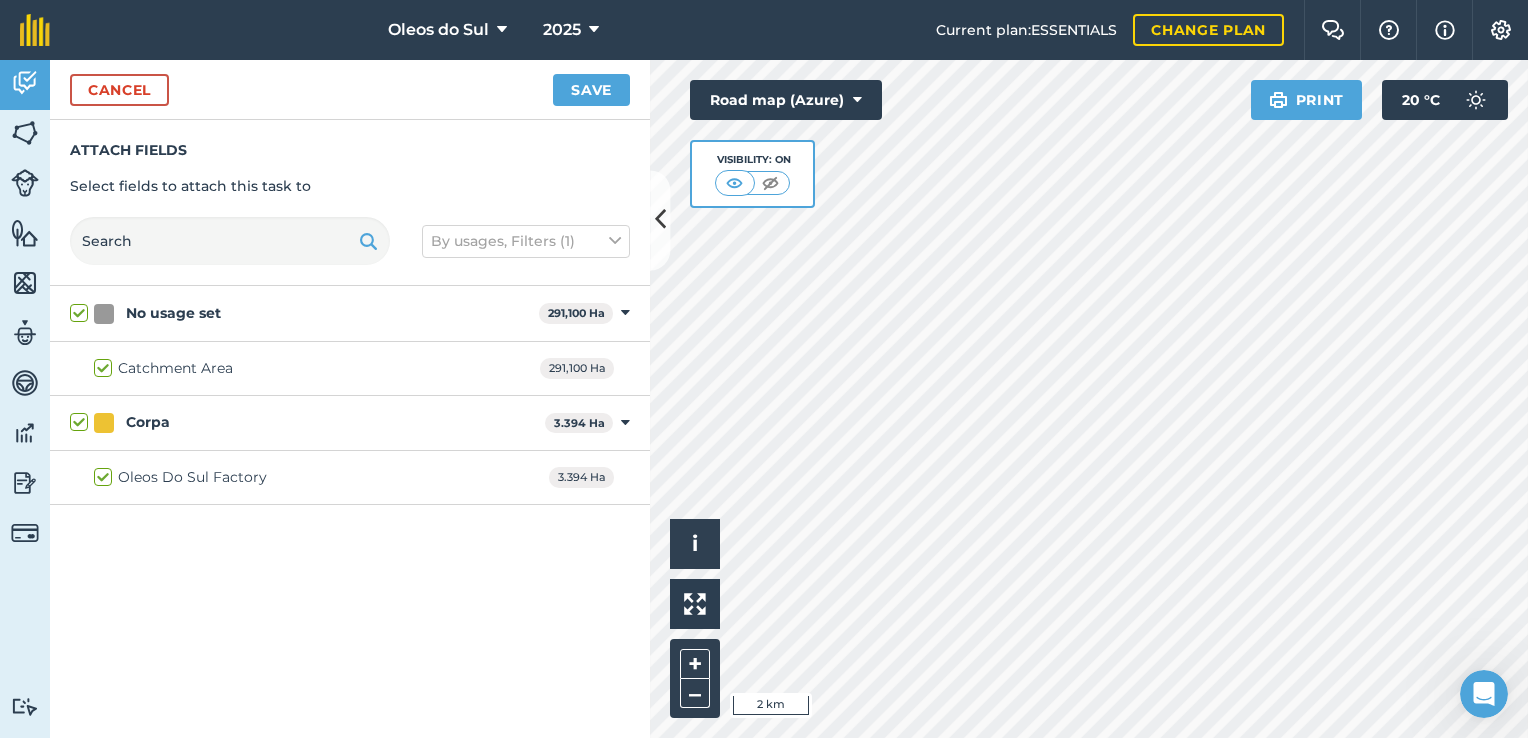 click on "Corpa" at bounding box center (303, 422) 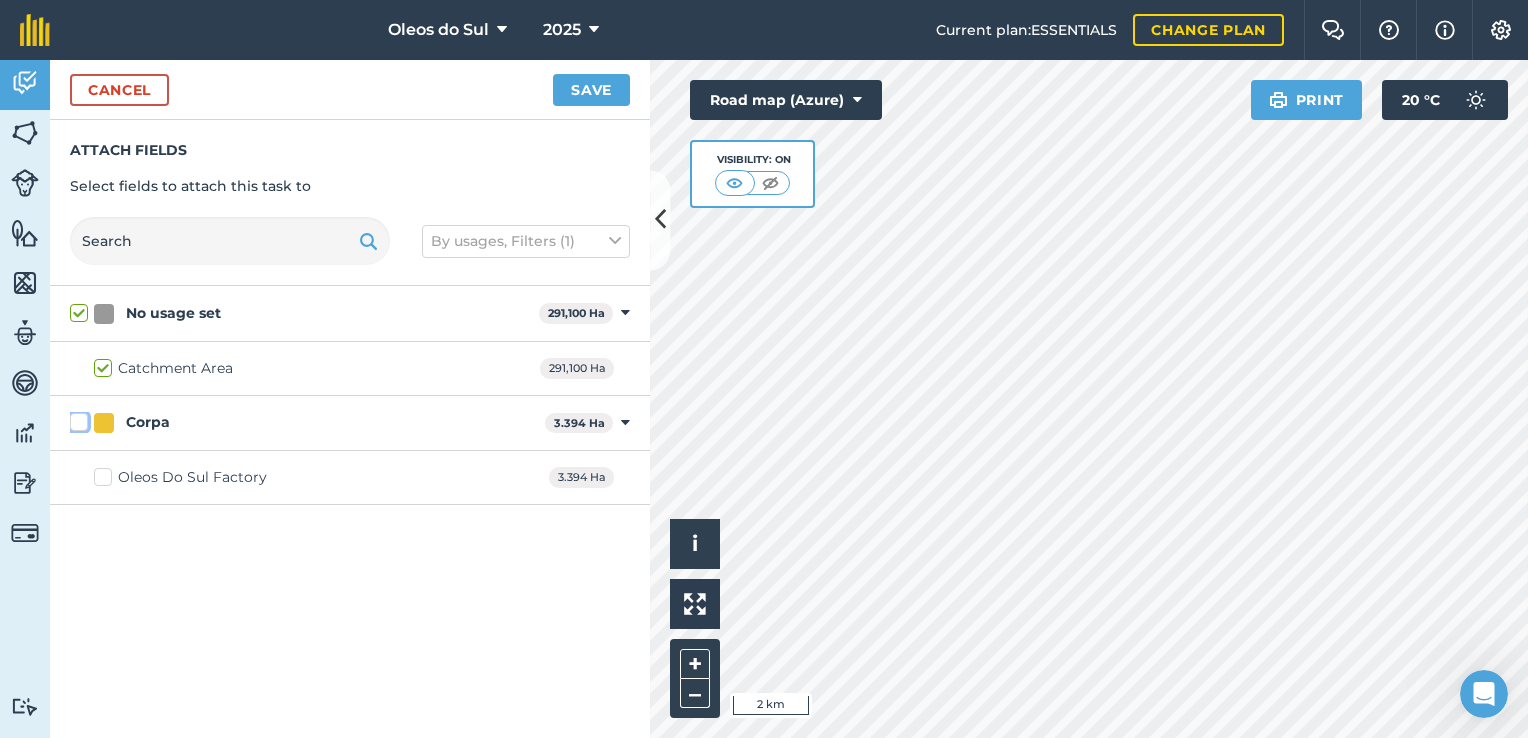 checkbox on "false" 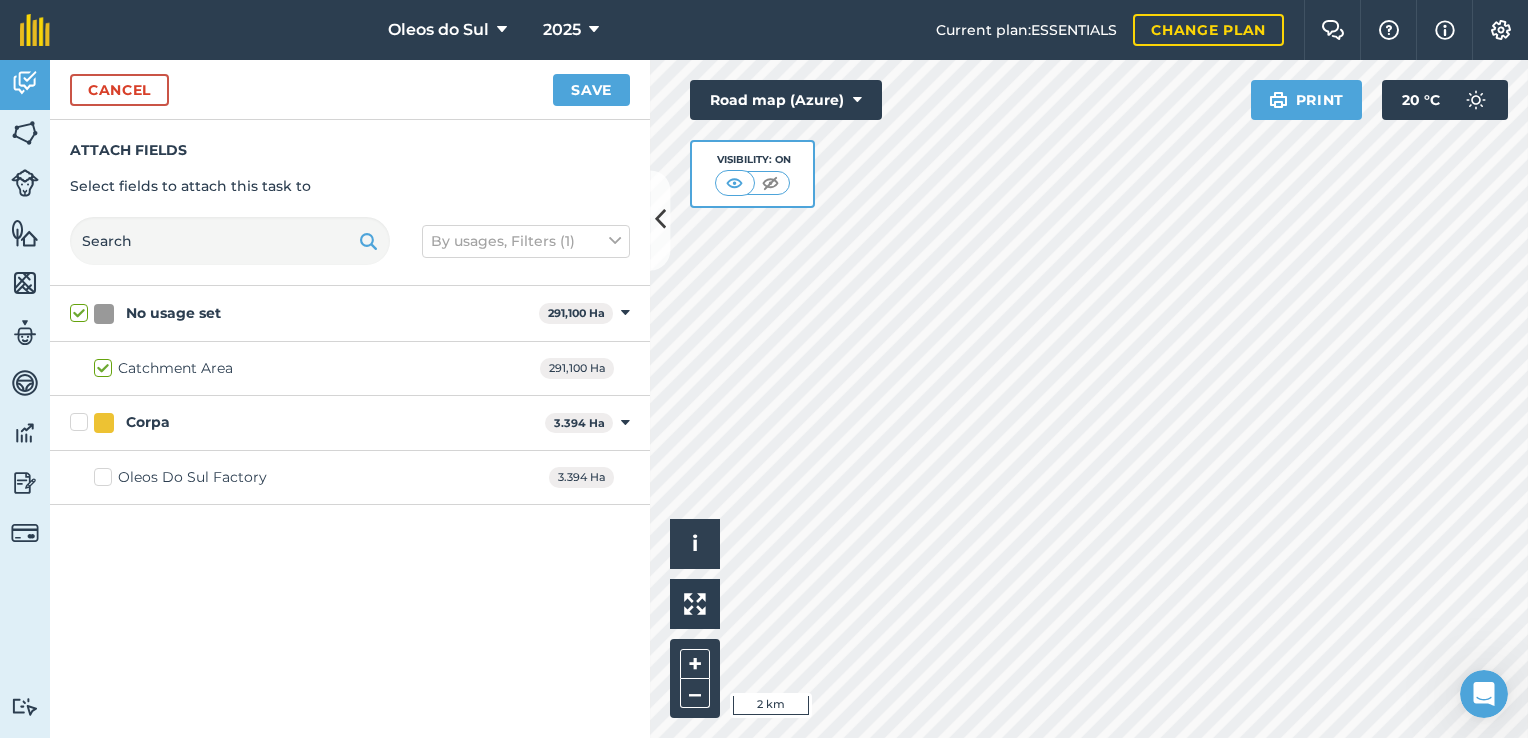 click on "Corpa" at bounding box center (303, 422) 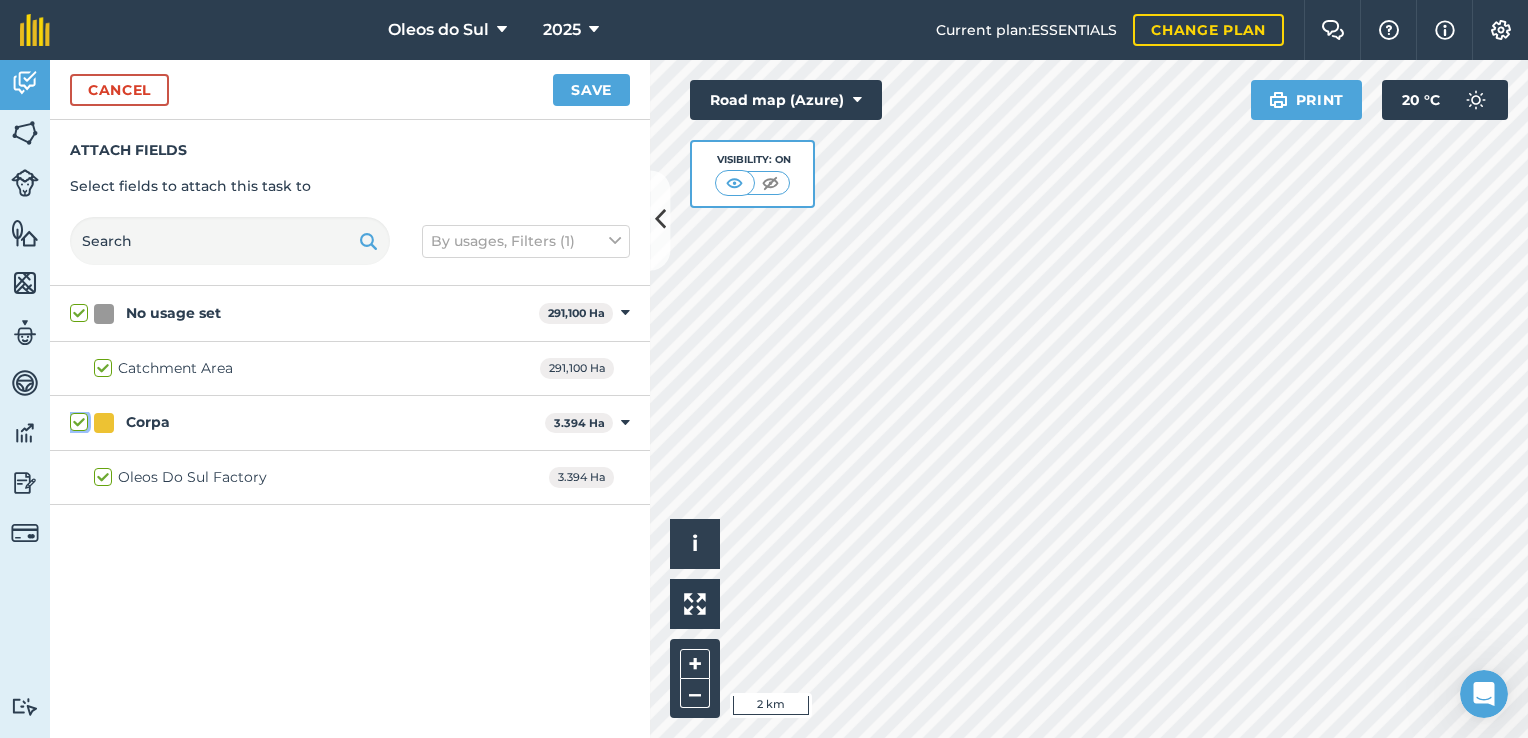 checkbox on "true" 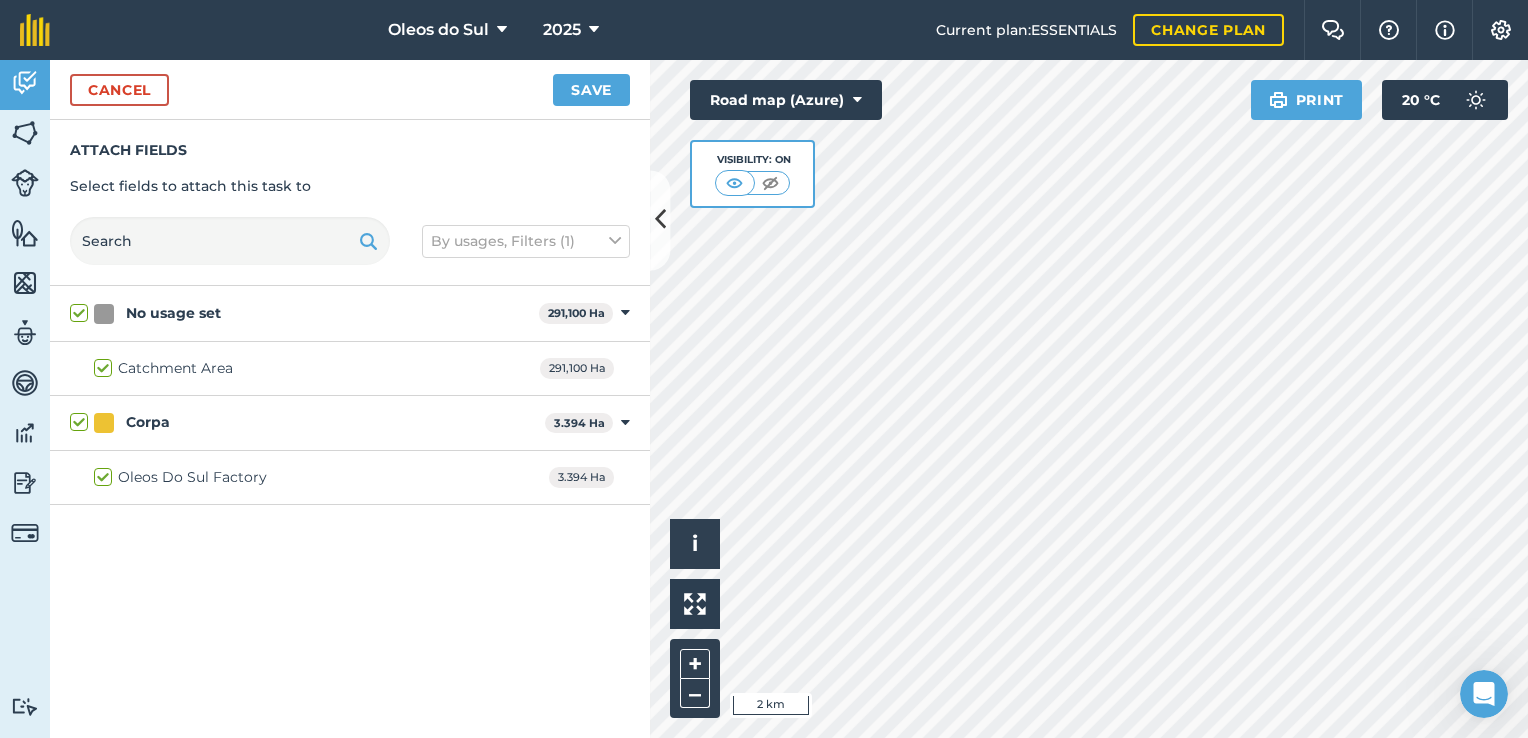 click on "Corpa" at bounding box center [303, 422] 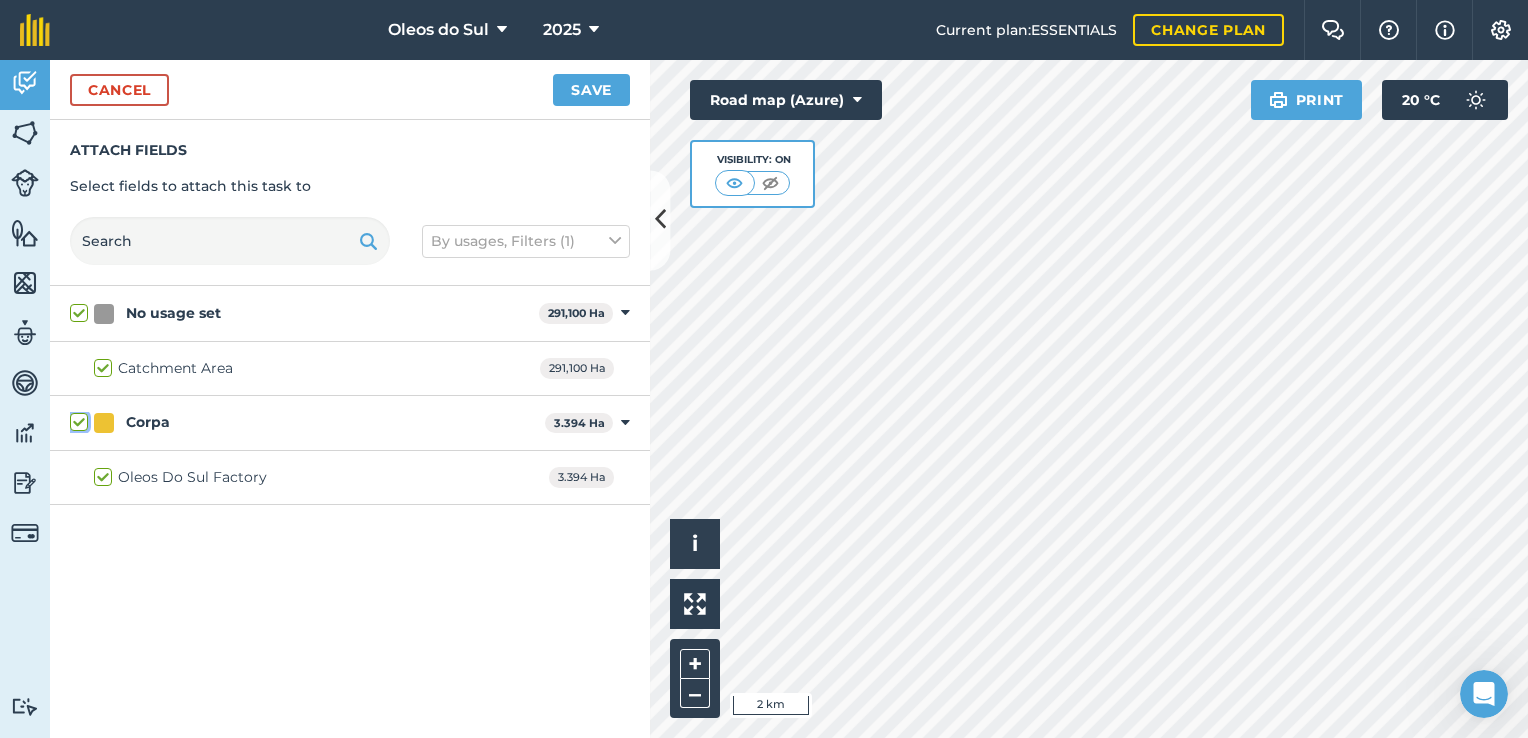click on "Corpa" at bounding box center (76, 418) 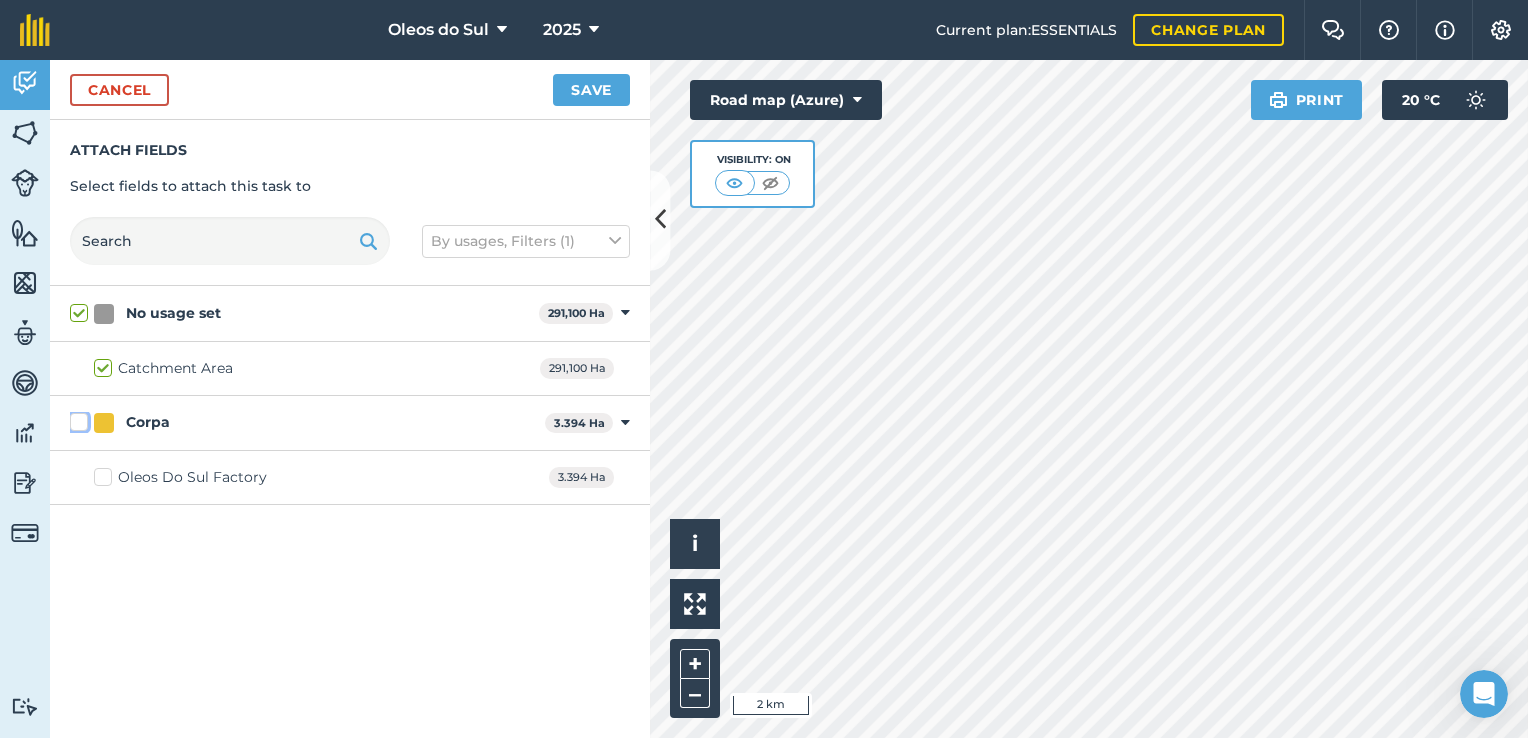 checkbox on "false" 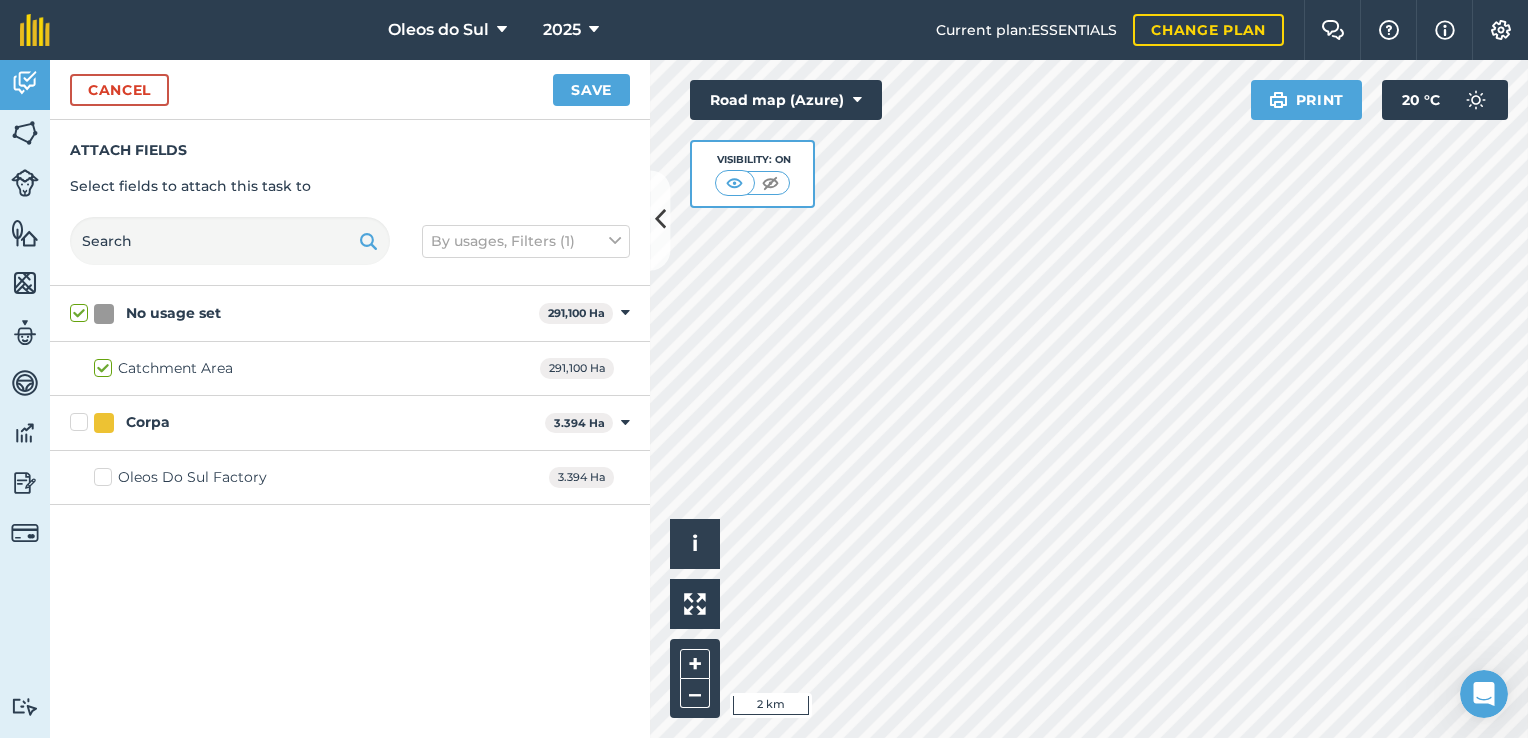click on "No usage set" at bounding box center [300, 313] 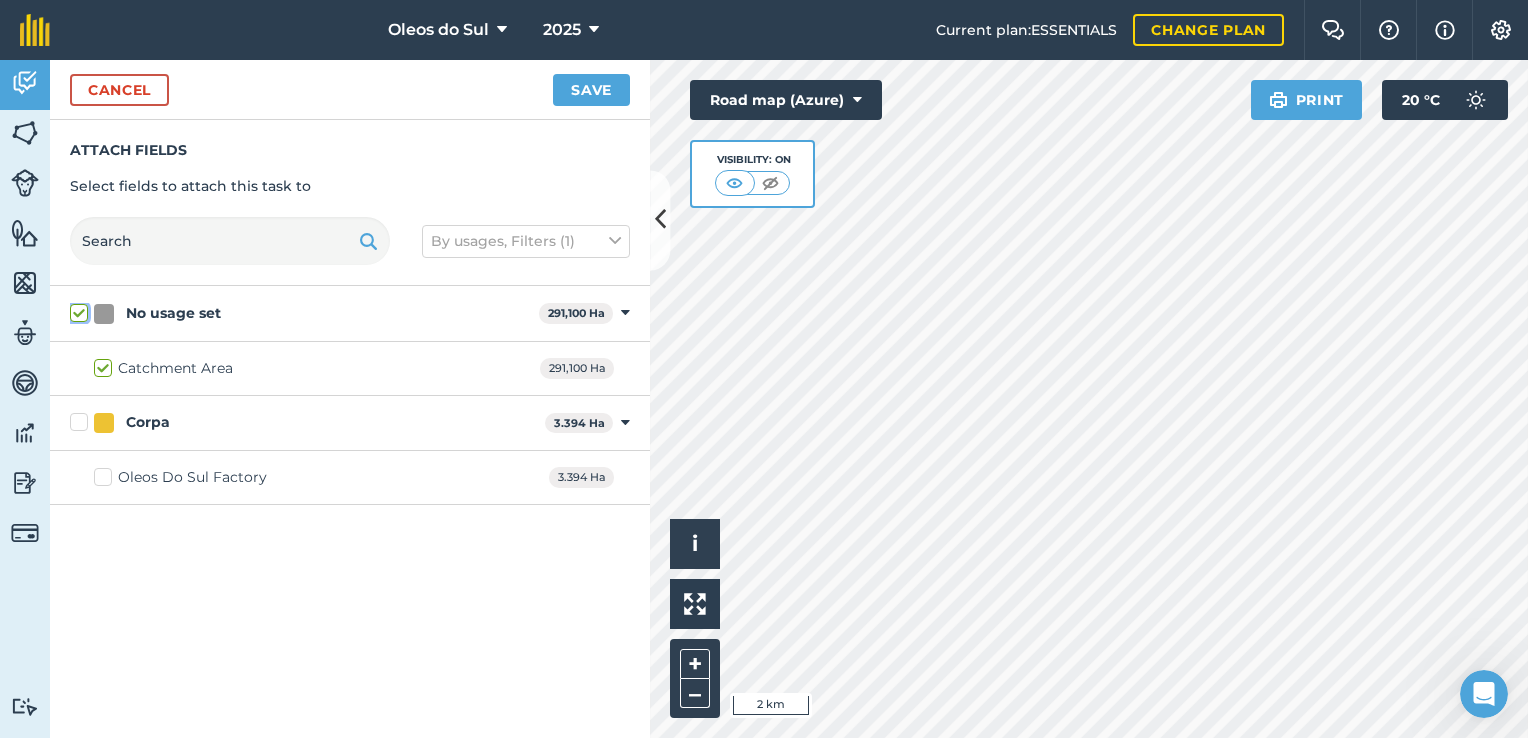 click on "No usage set" at bounding box center [76, 309] 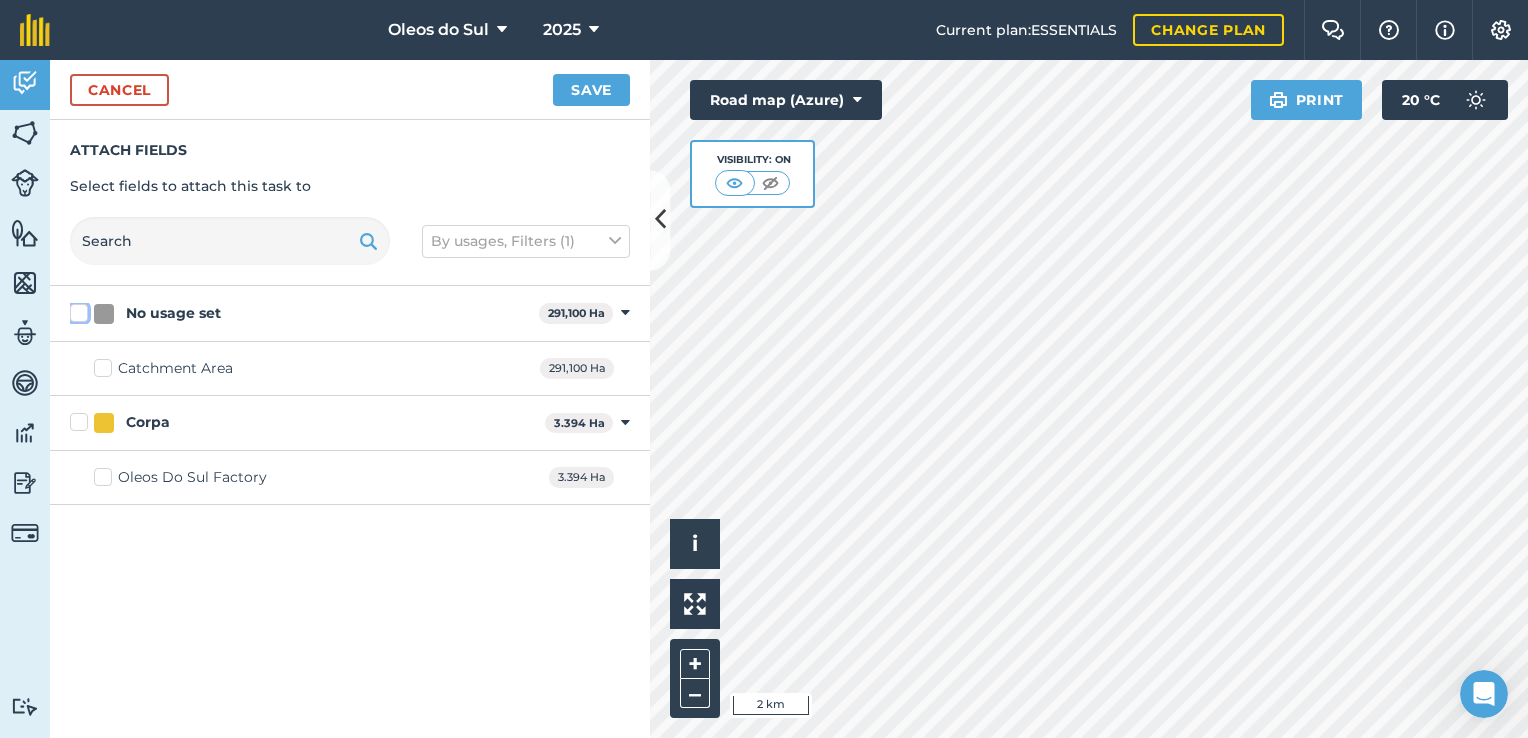 checkbox on "false" 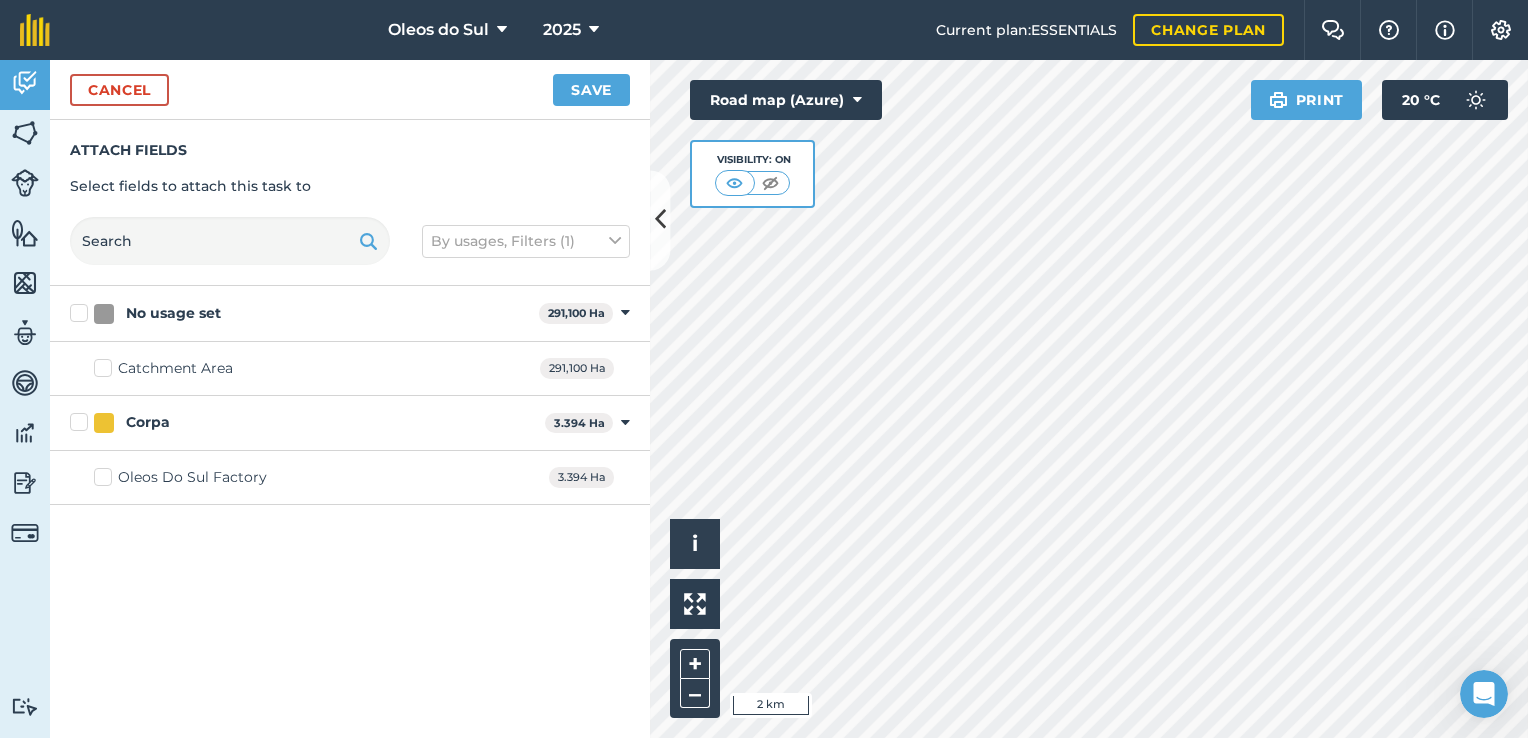 click on "Oleos Do Sul Factory" at bounding box center [180, 477] 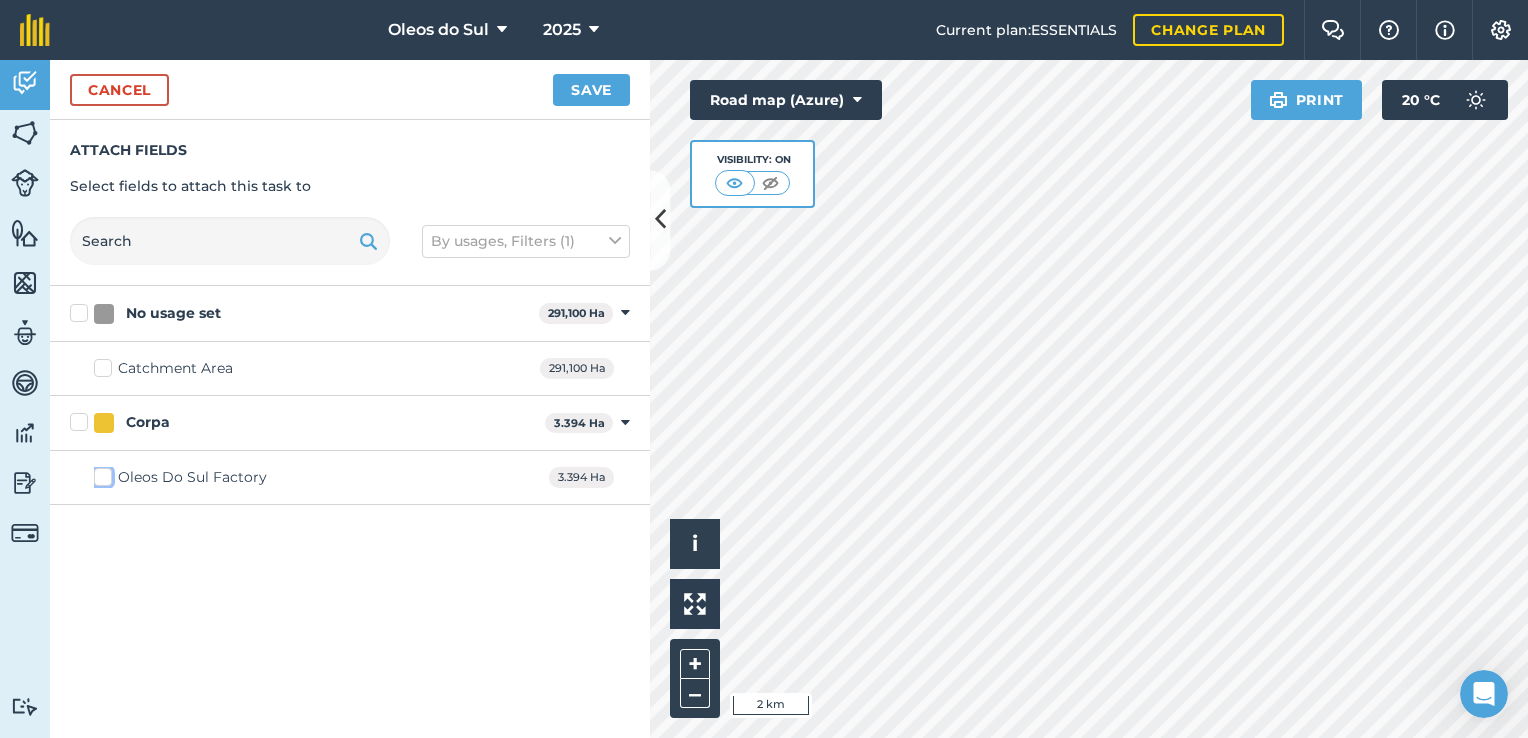 click on "Oleos Do Sul Factory" at bounding box center [100, 473] 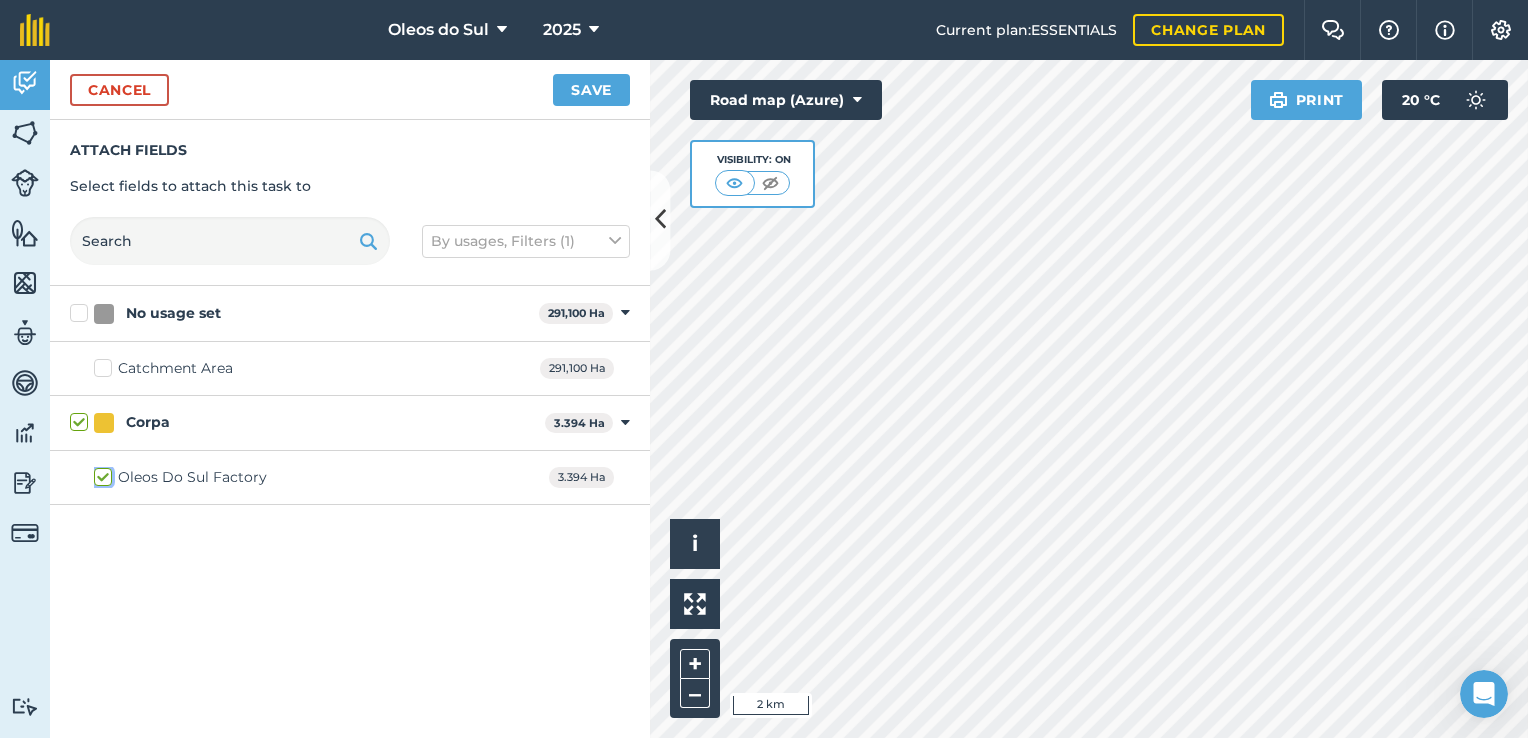 checkbox on "true" 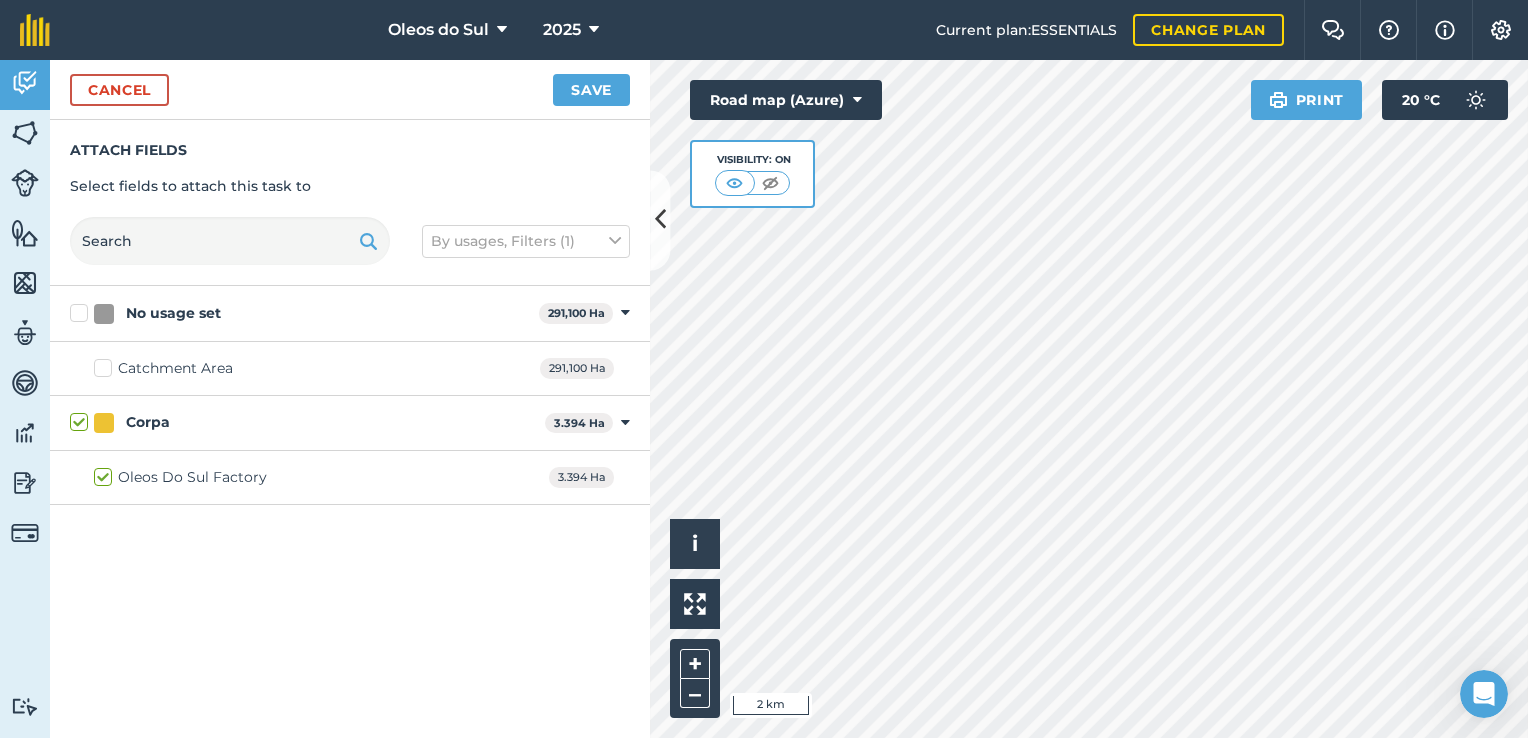 click on "Oleos Do Sul Factory" at bounding box center [180, 477] 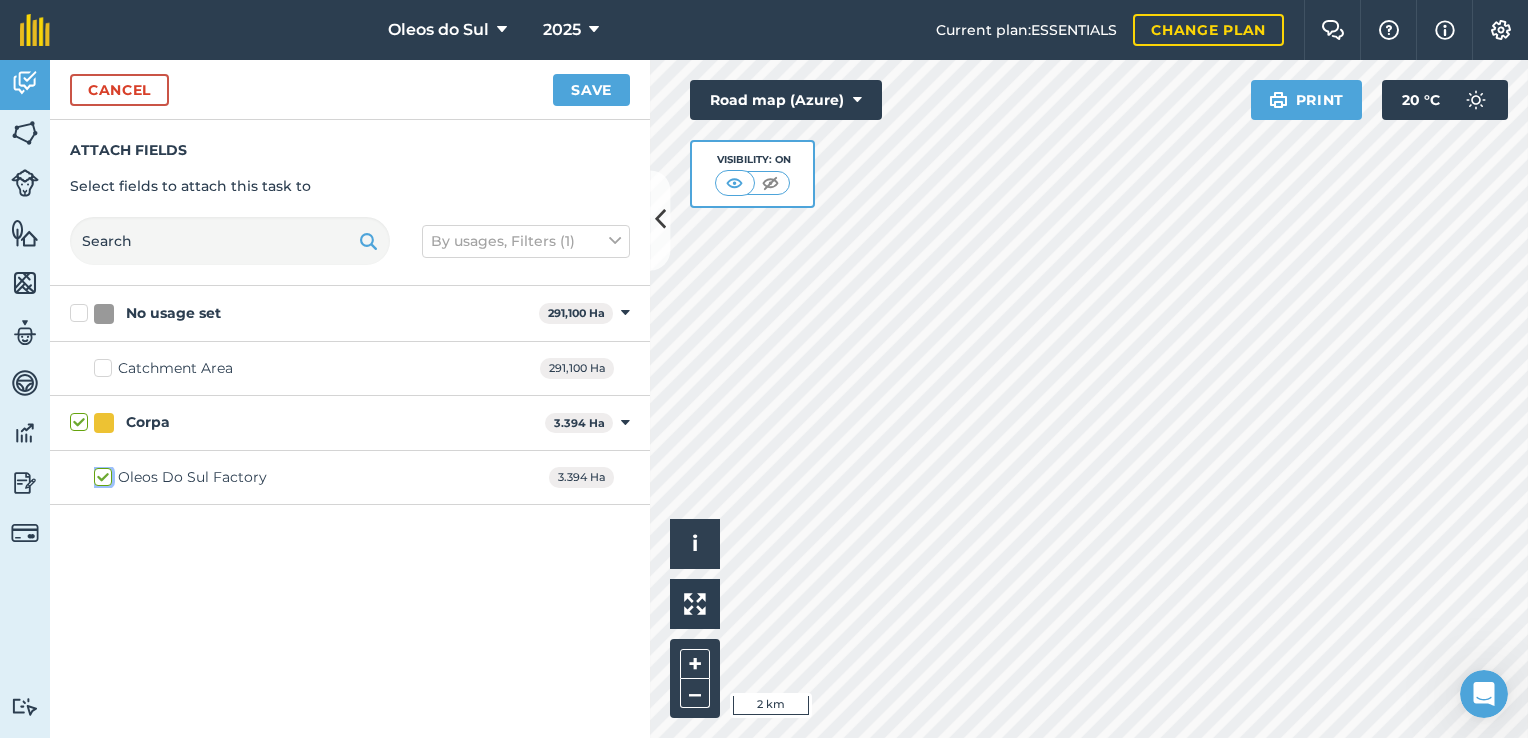 click on "Oleos Do Sul Factory" at bounding box center (100, 473) 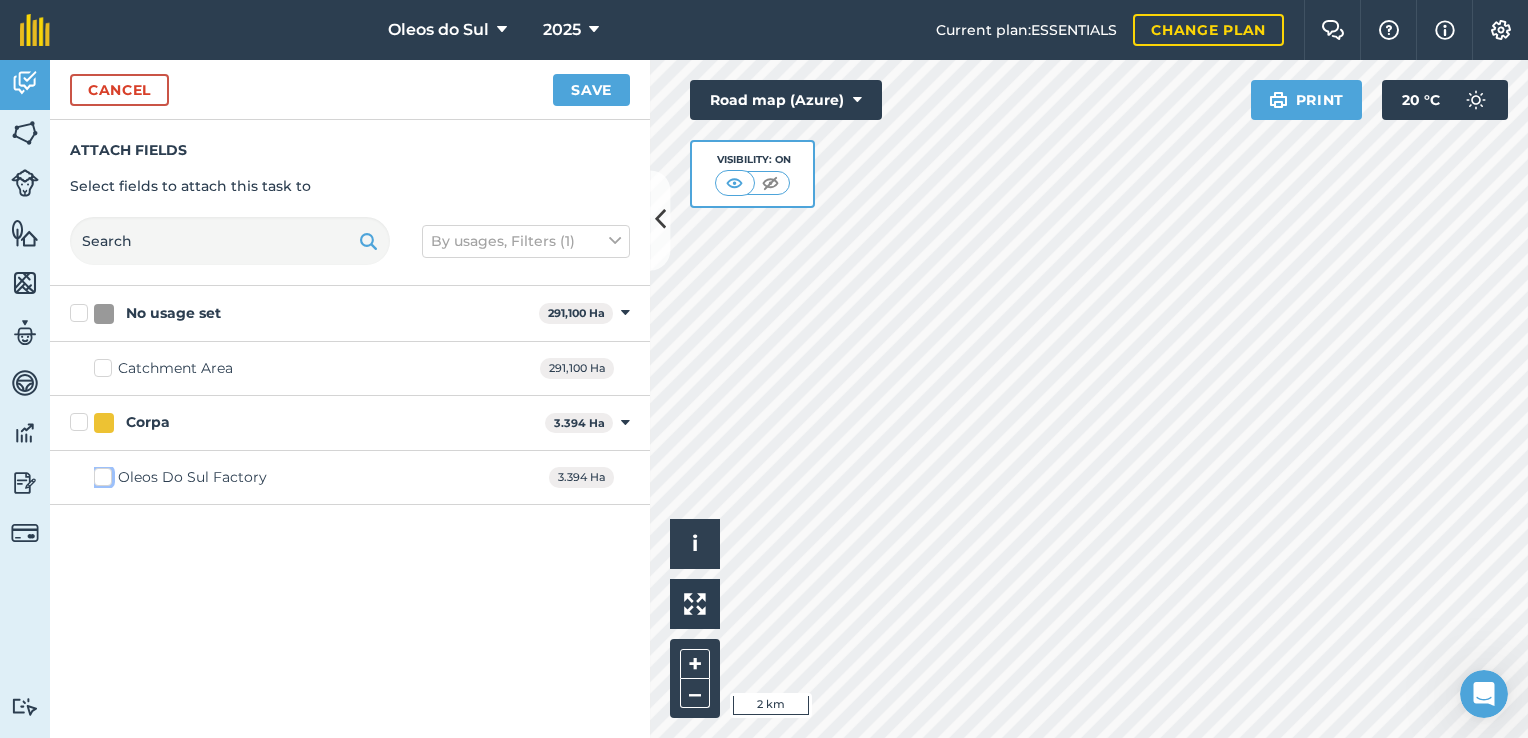checkbox on "false" 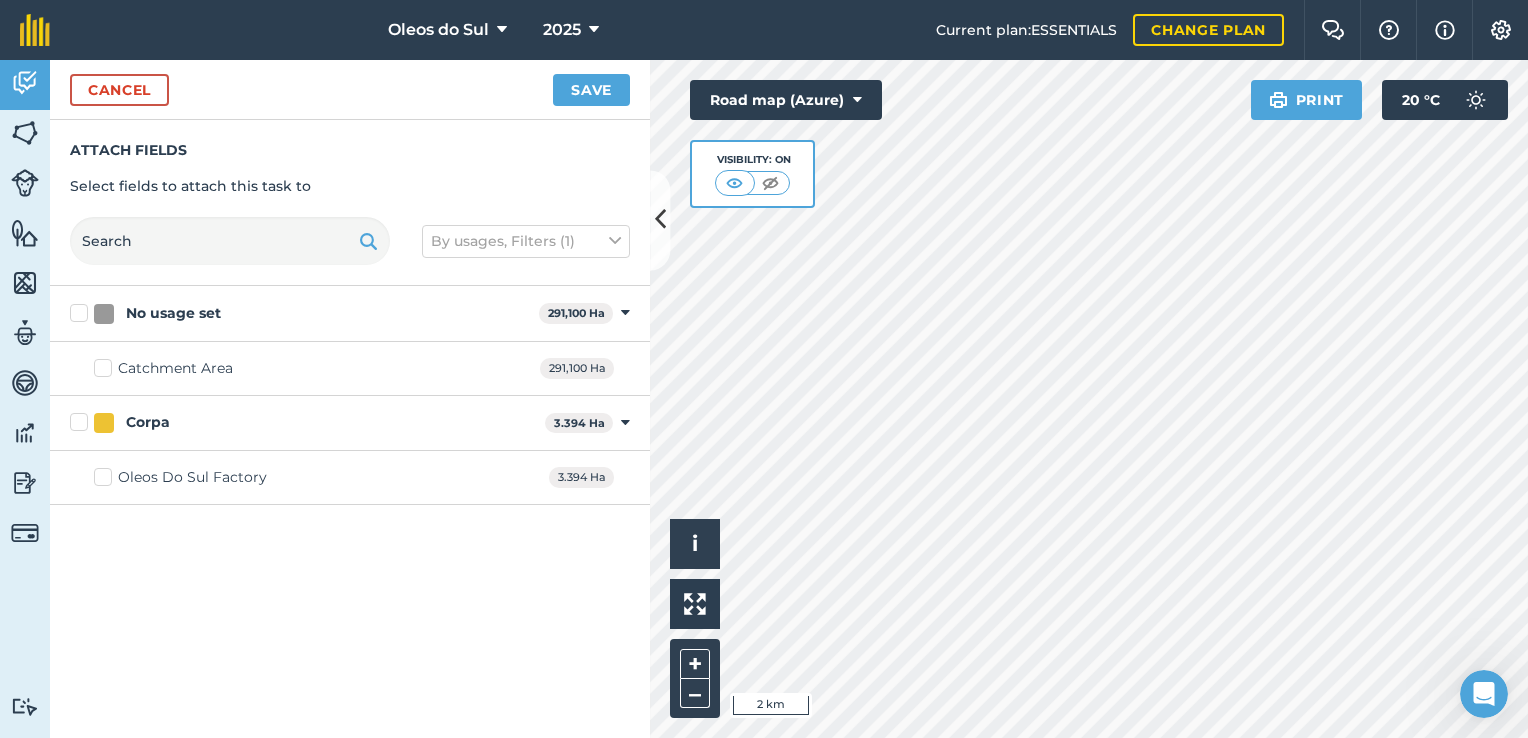 click on "Oleos Do Sul Factory" at bounding box center [180, 477] 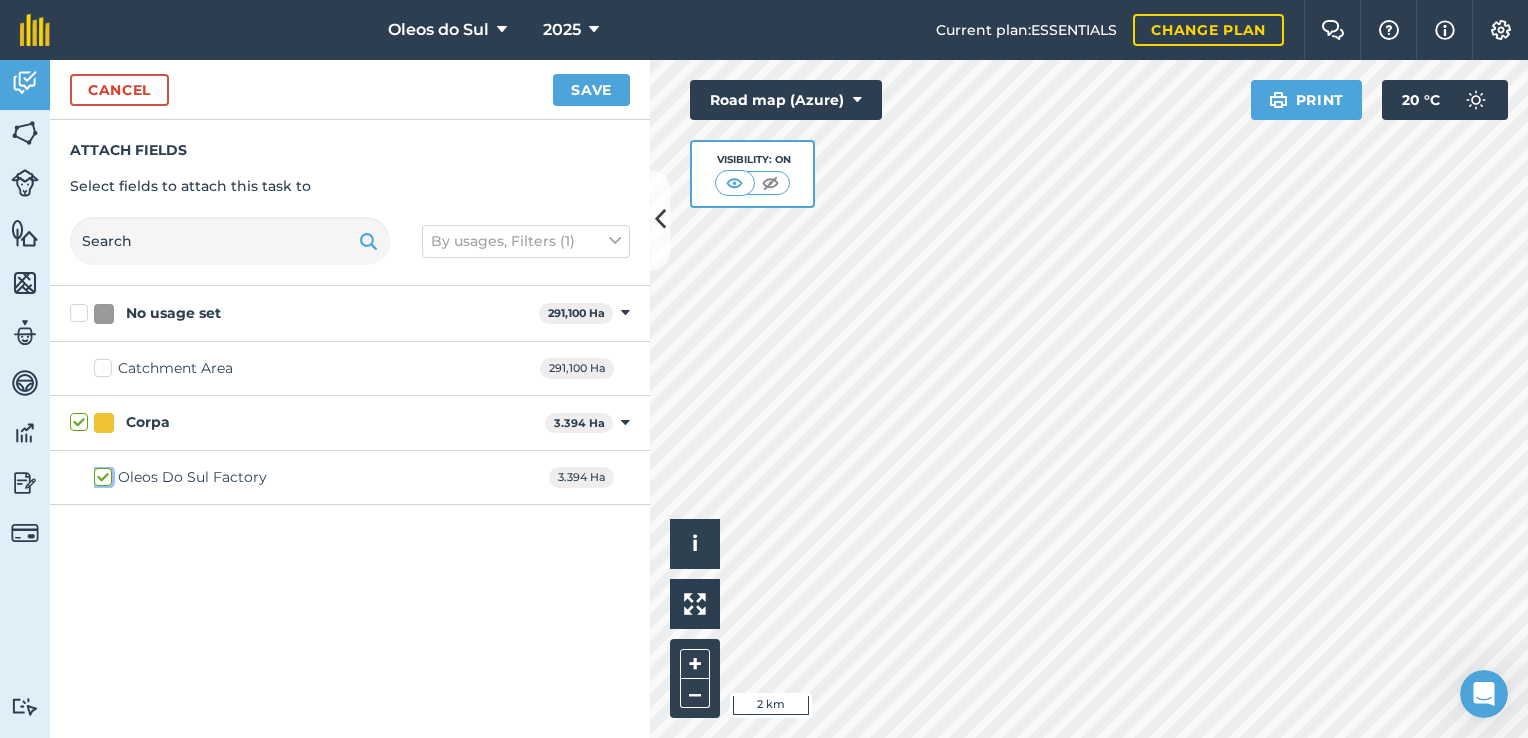 checkbox on "true" 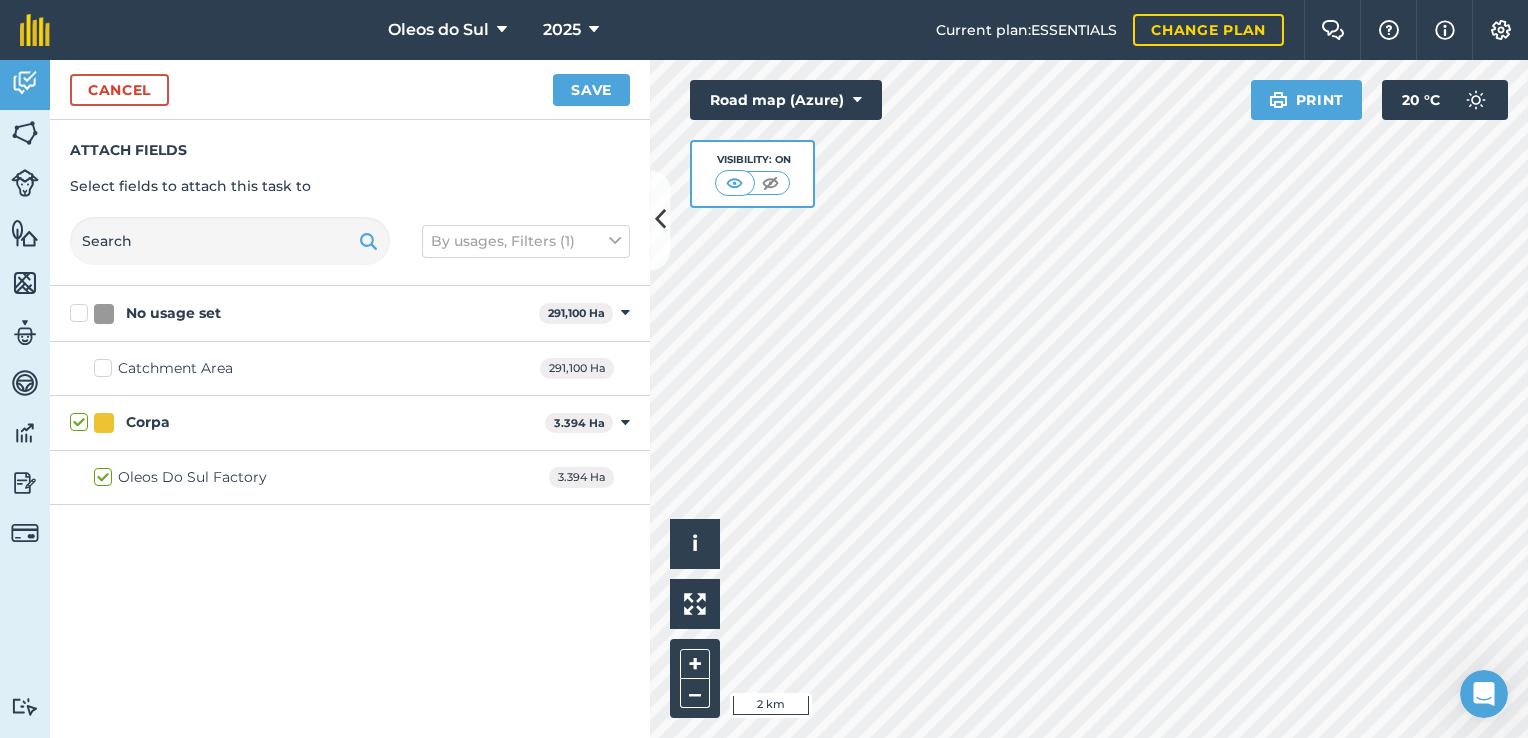 click on "Corpa" at bounding box center [303, 422] 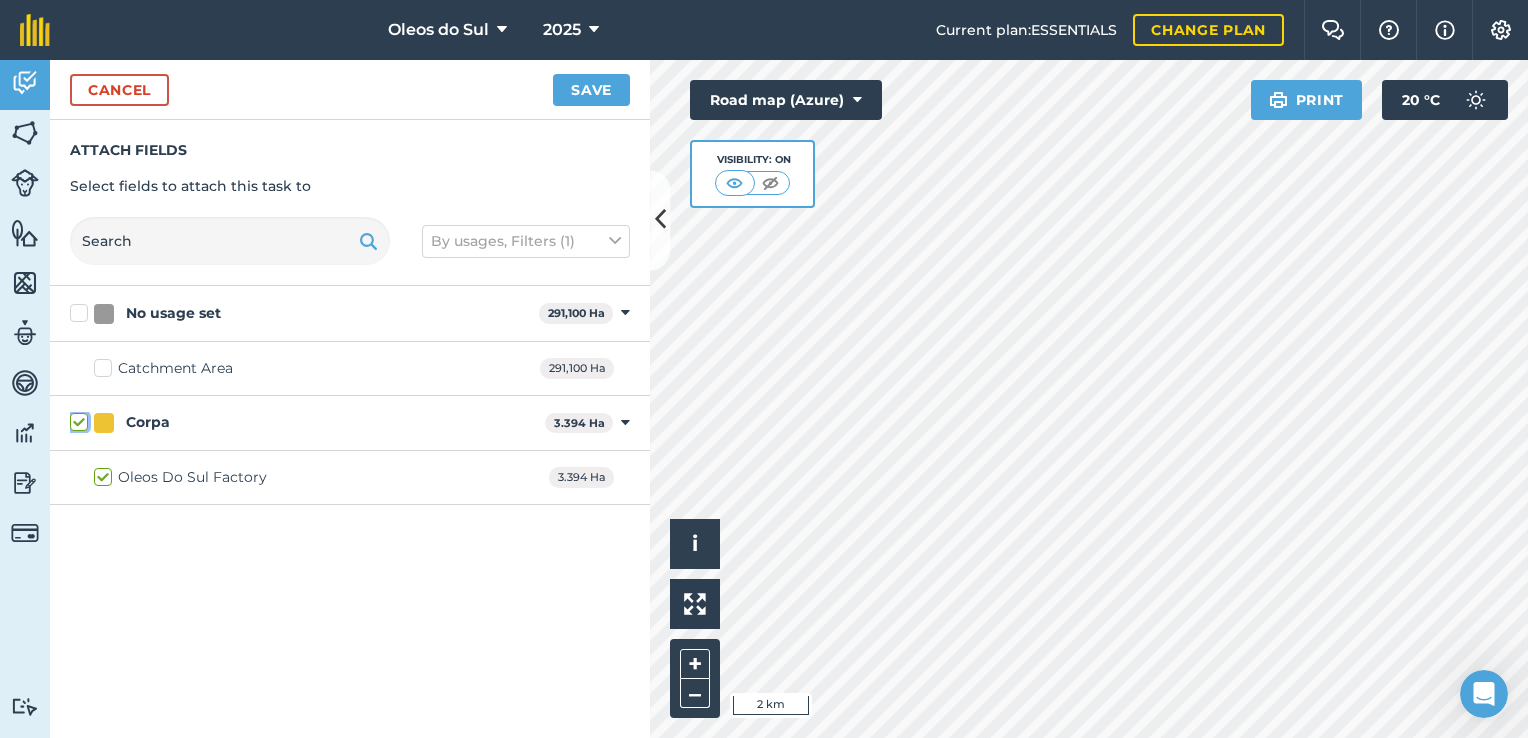 click on "Corpa" at bounding box center [76, 418] 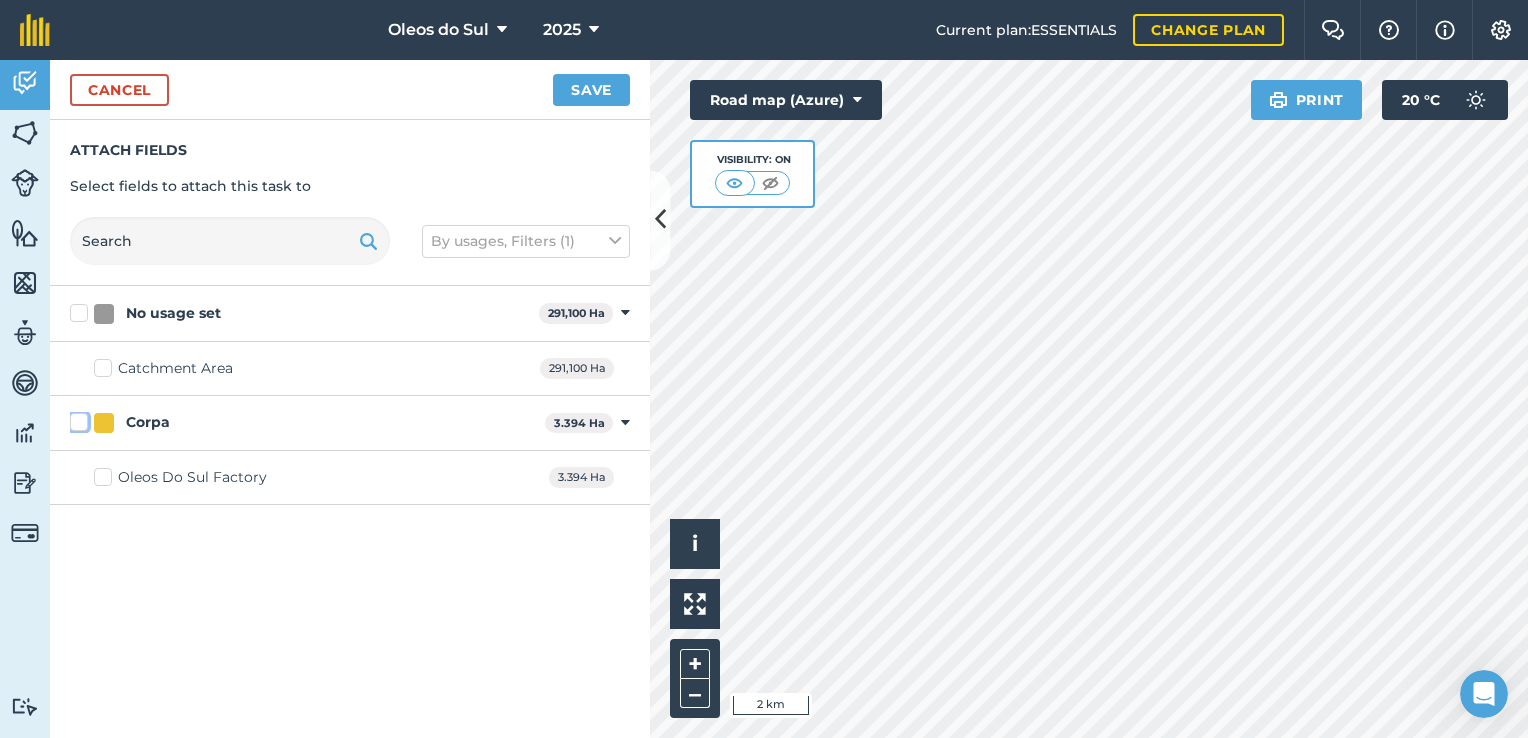 checkbox on "false" 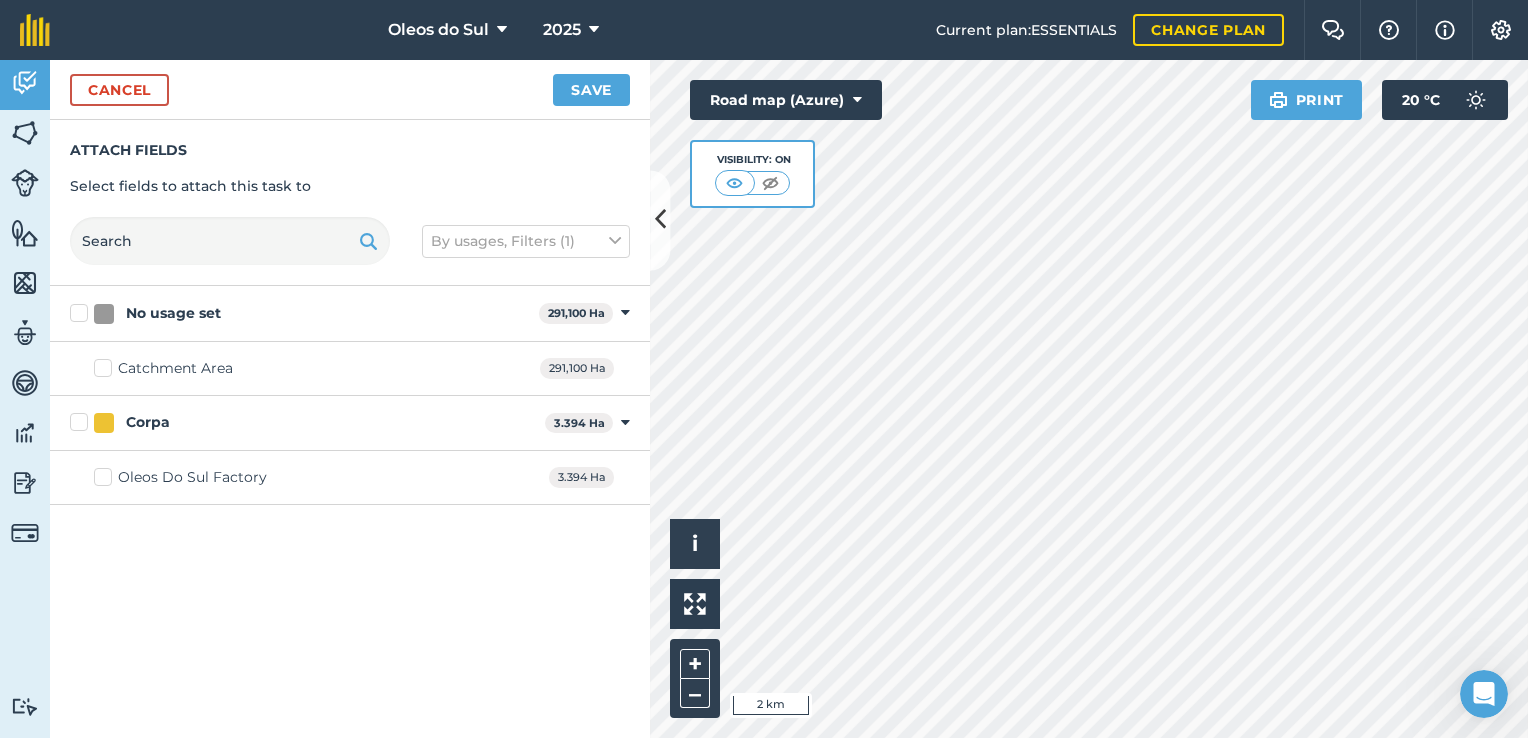 click on "Corpa" at bounding box center [303, 422] 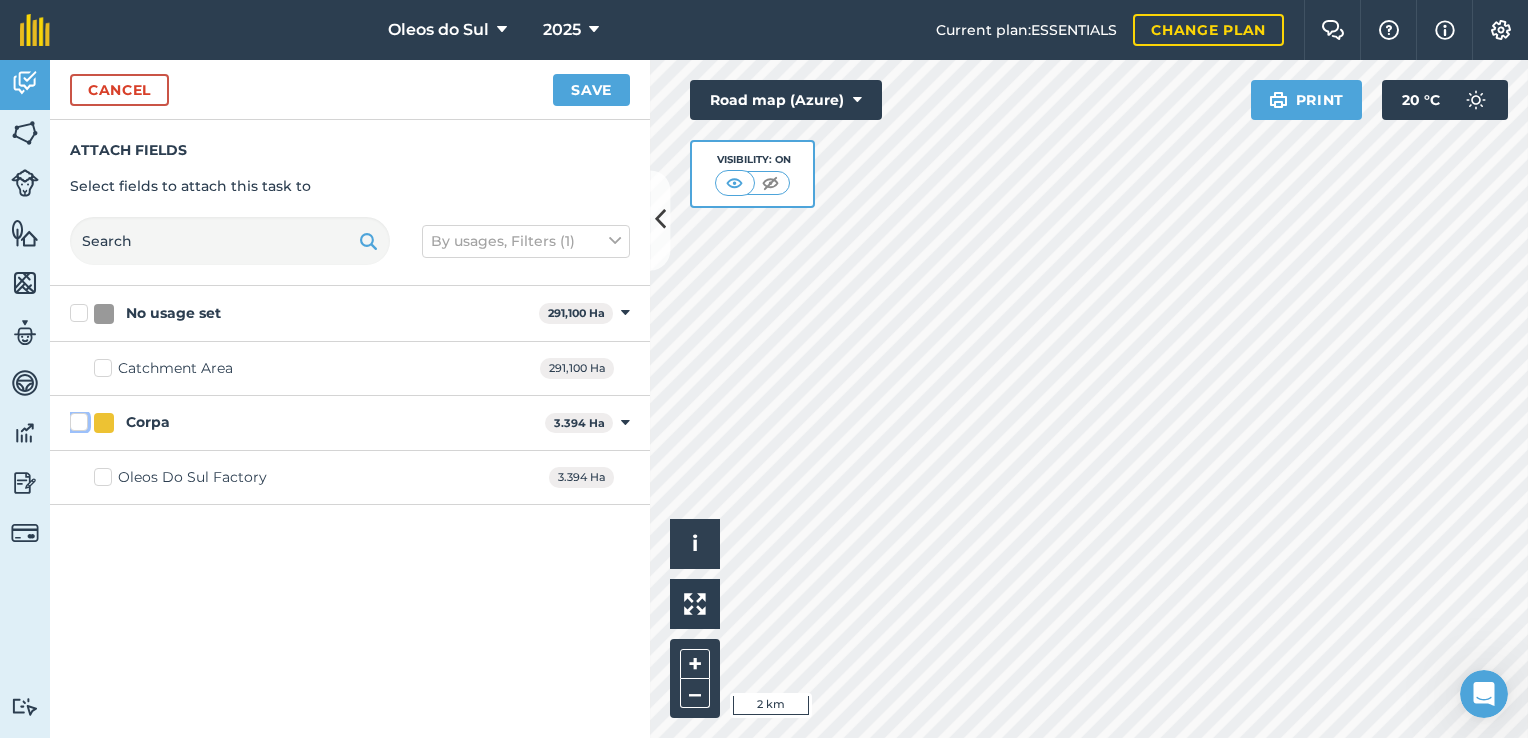 click on "Corpa" at bounding box center [76, 418] 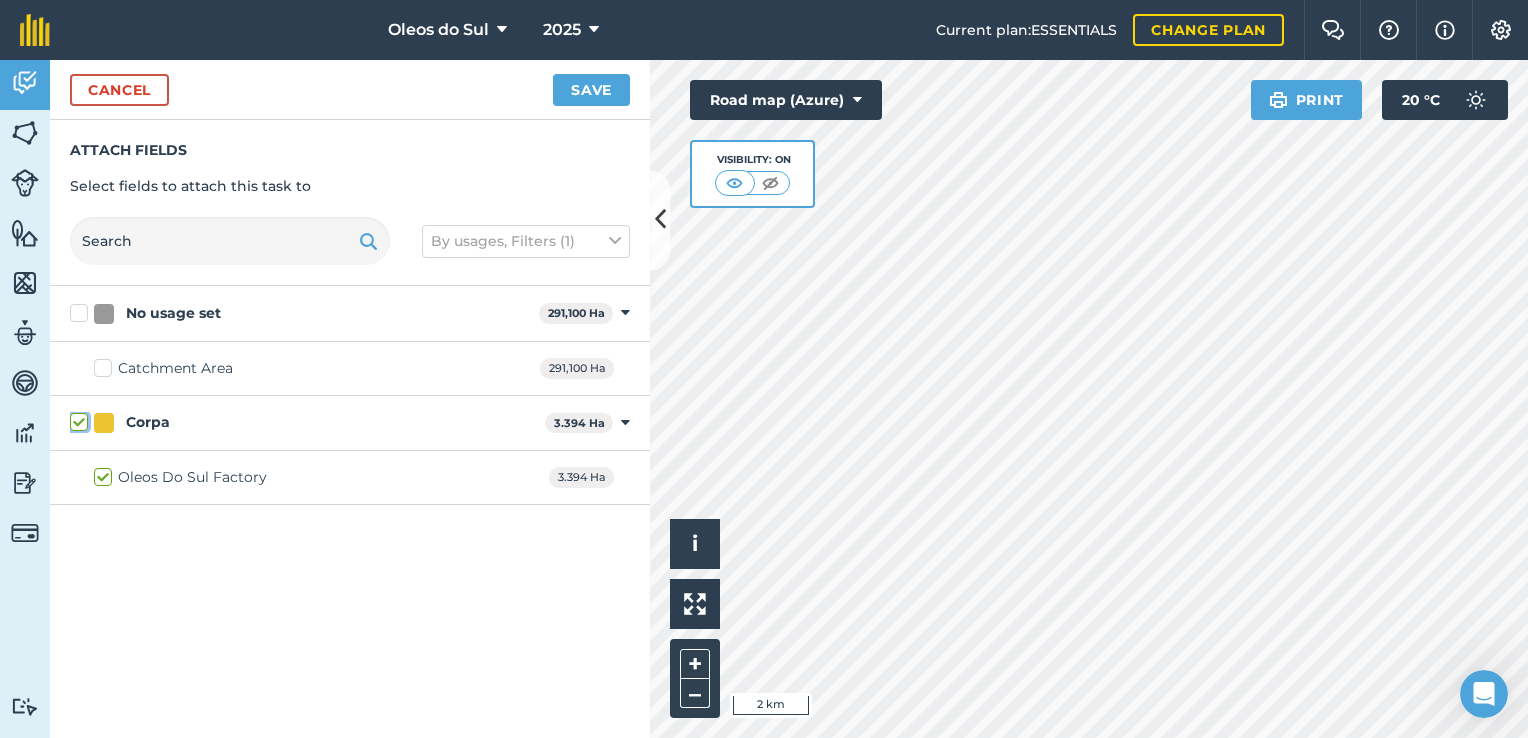 checkbox on "true" 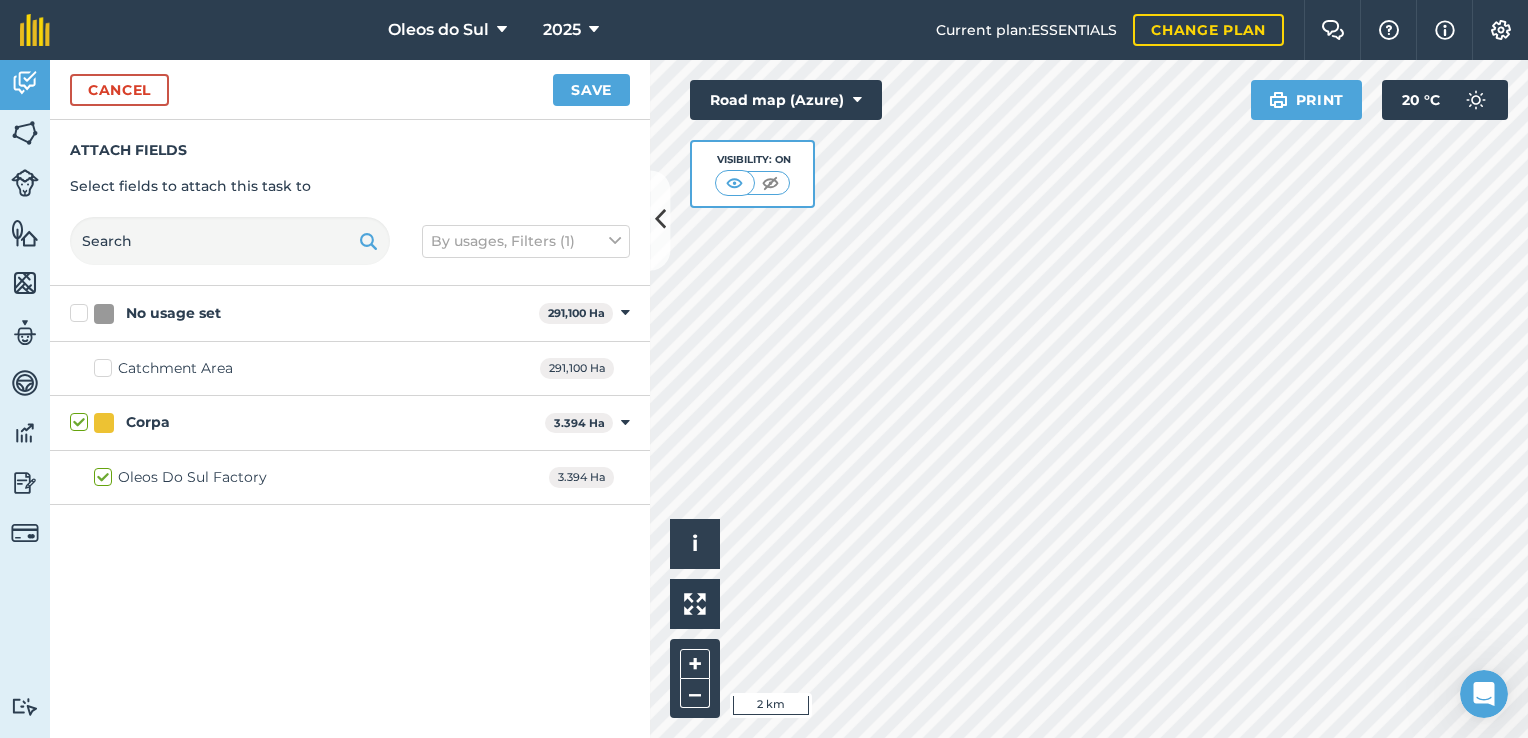 click on "Catchment Area" at bounding box center [163, 368] 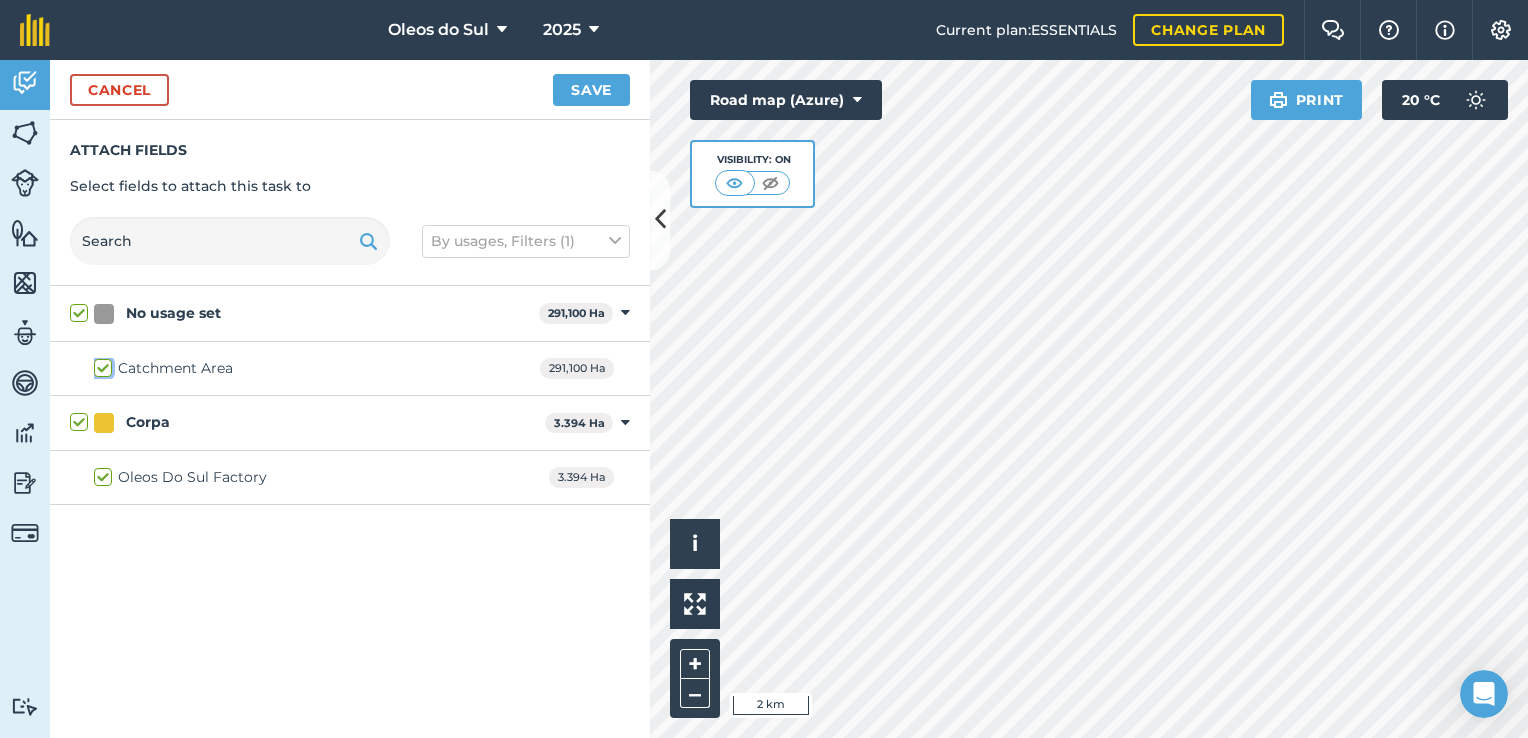 checkbox on "true" 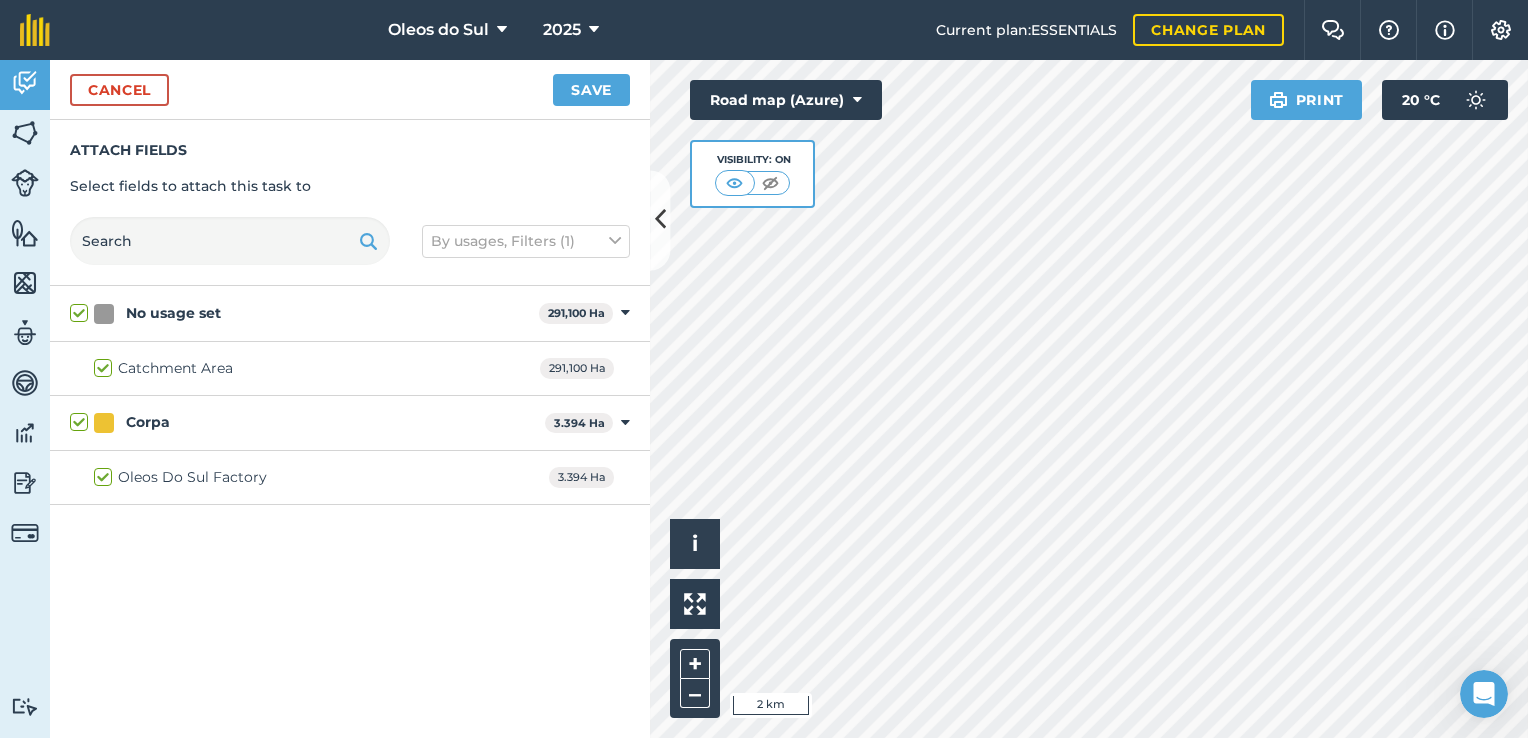 click on "No usage set" at bounding box center [300, 313] 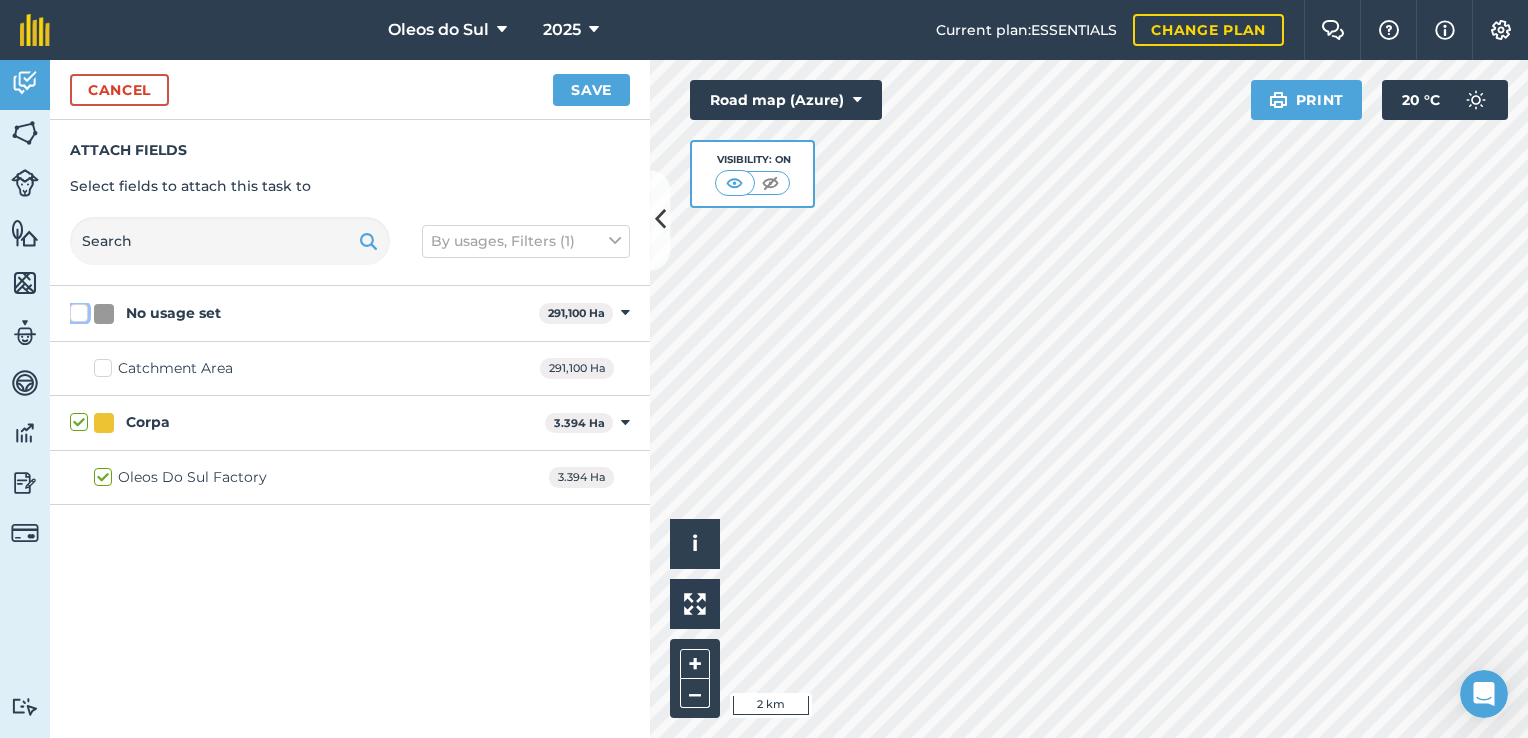 checkbox on "false" 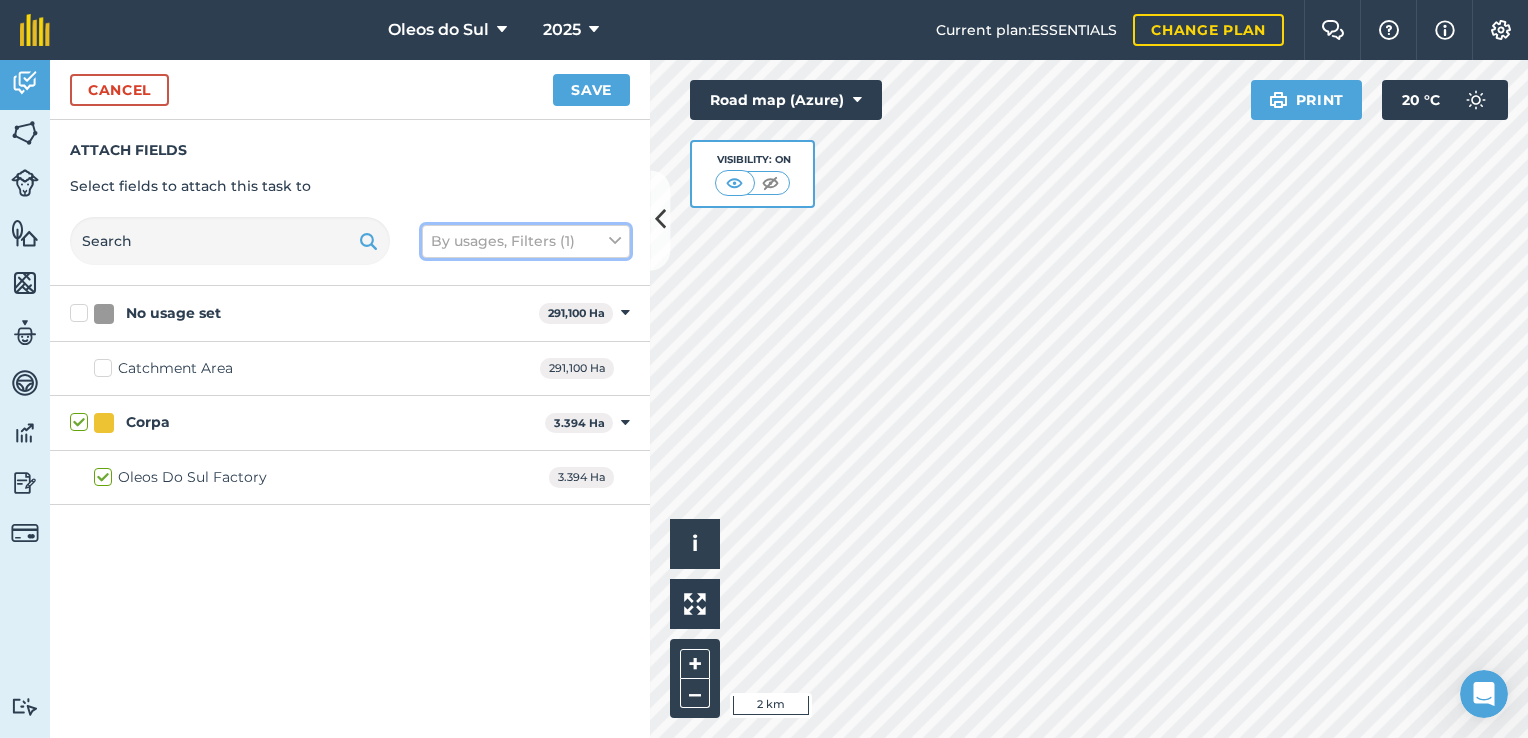 click on "By usages, Filters (1)" at bounding box center (526, 241) 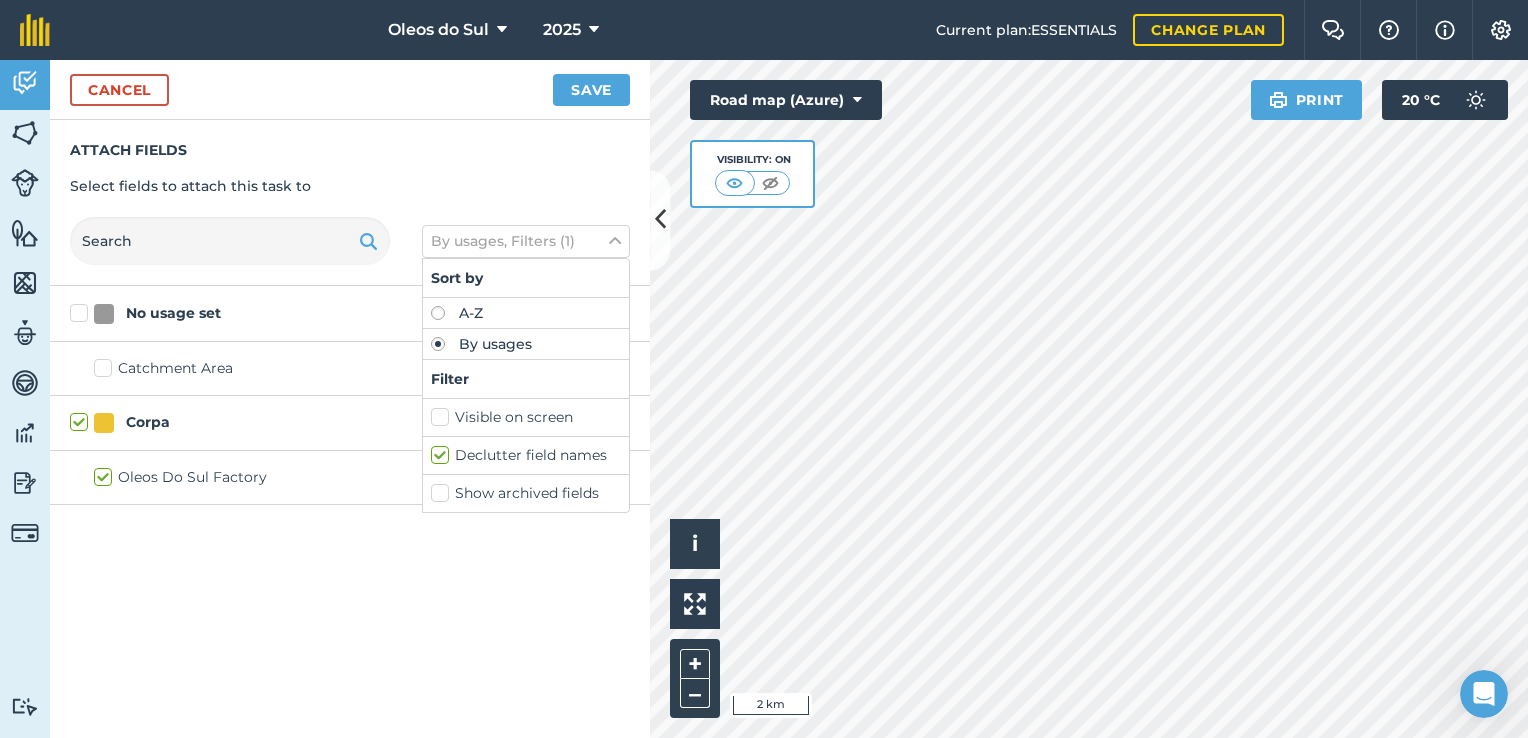 click on "A-Z" at bounding box center [526, 313] 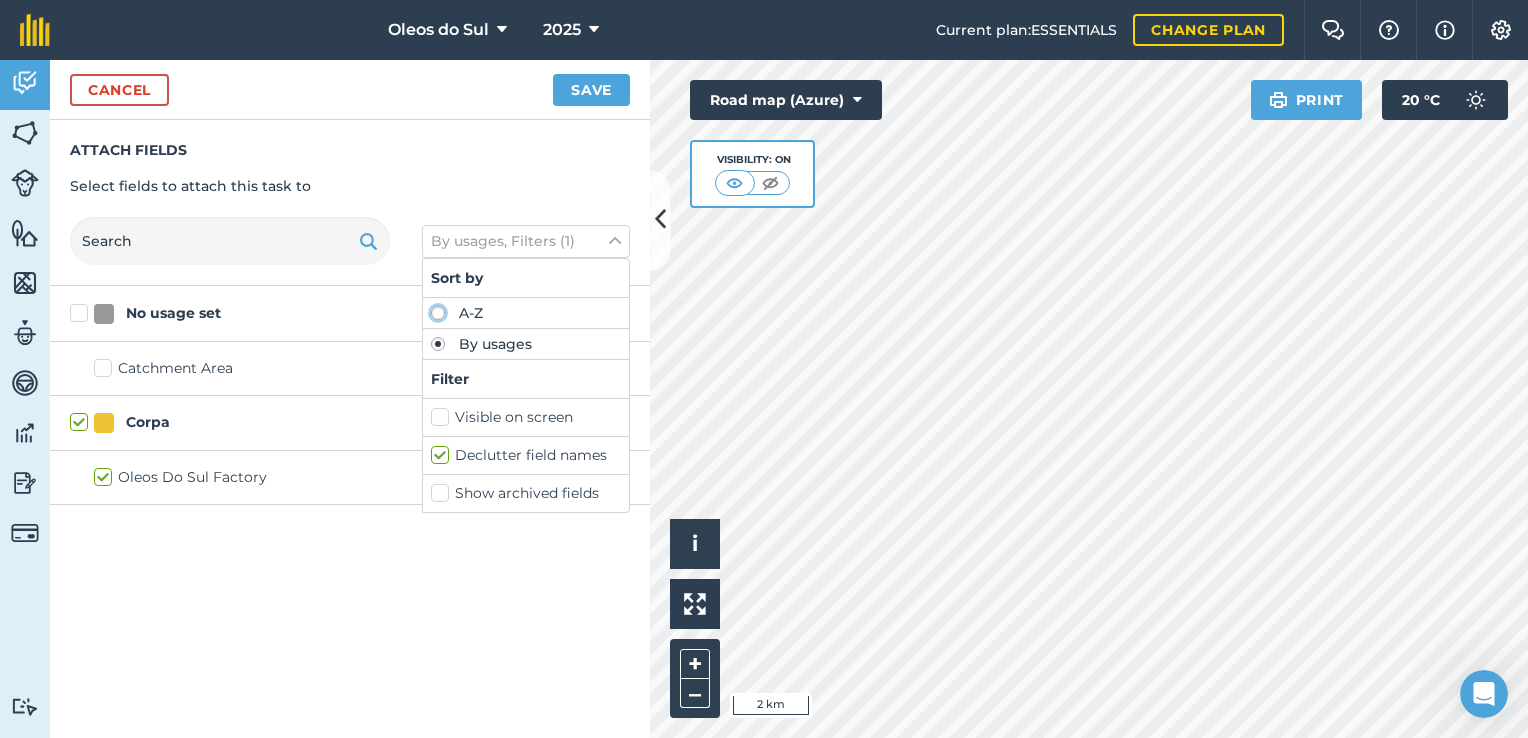 radio on "true" 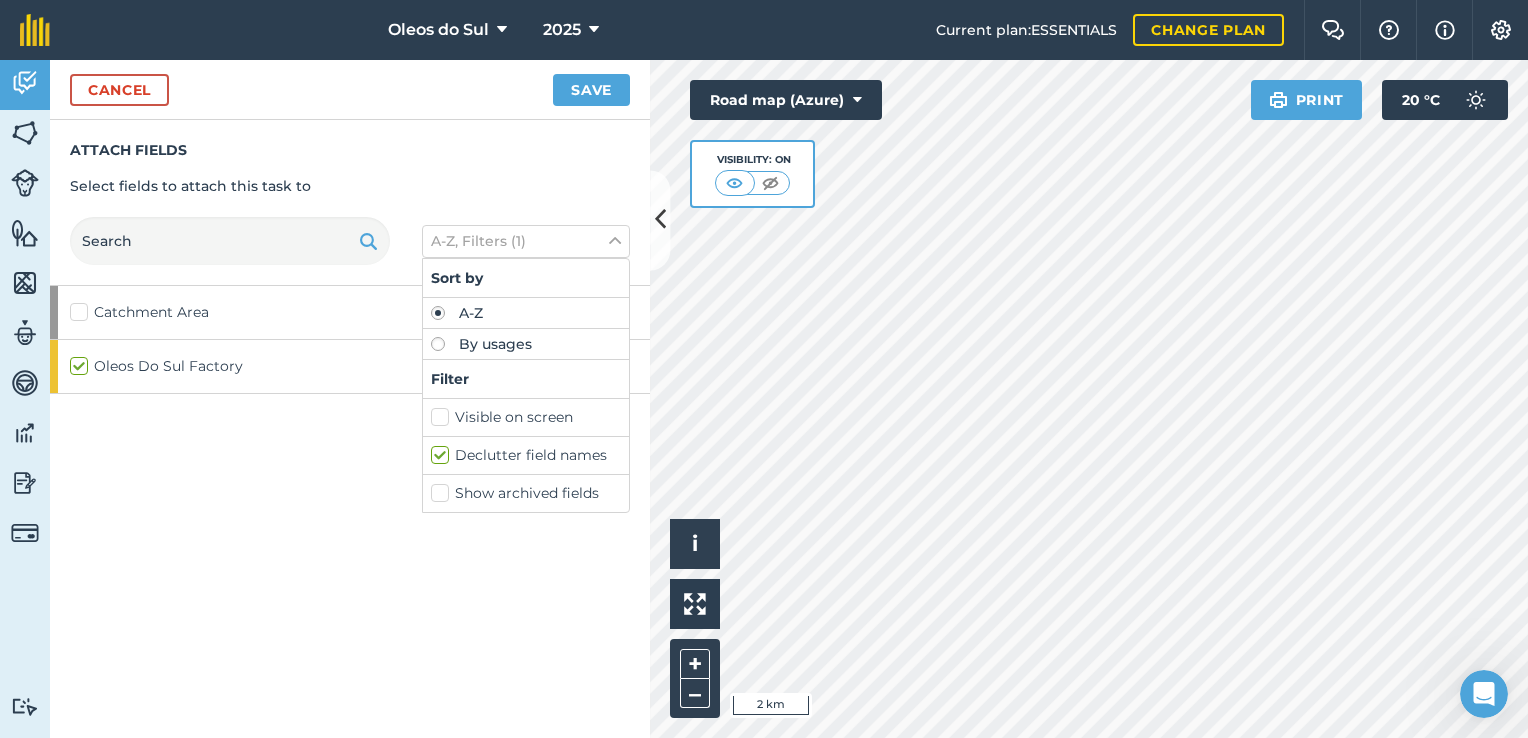 click on "A-Z" at bounding box center (526, 313) 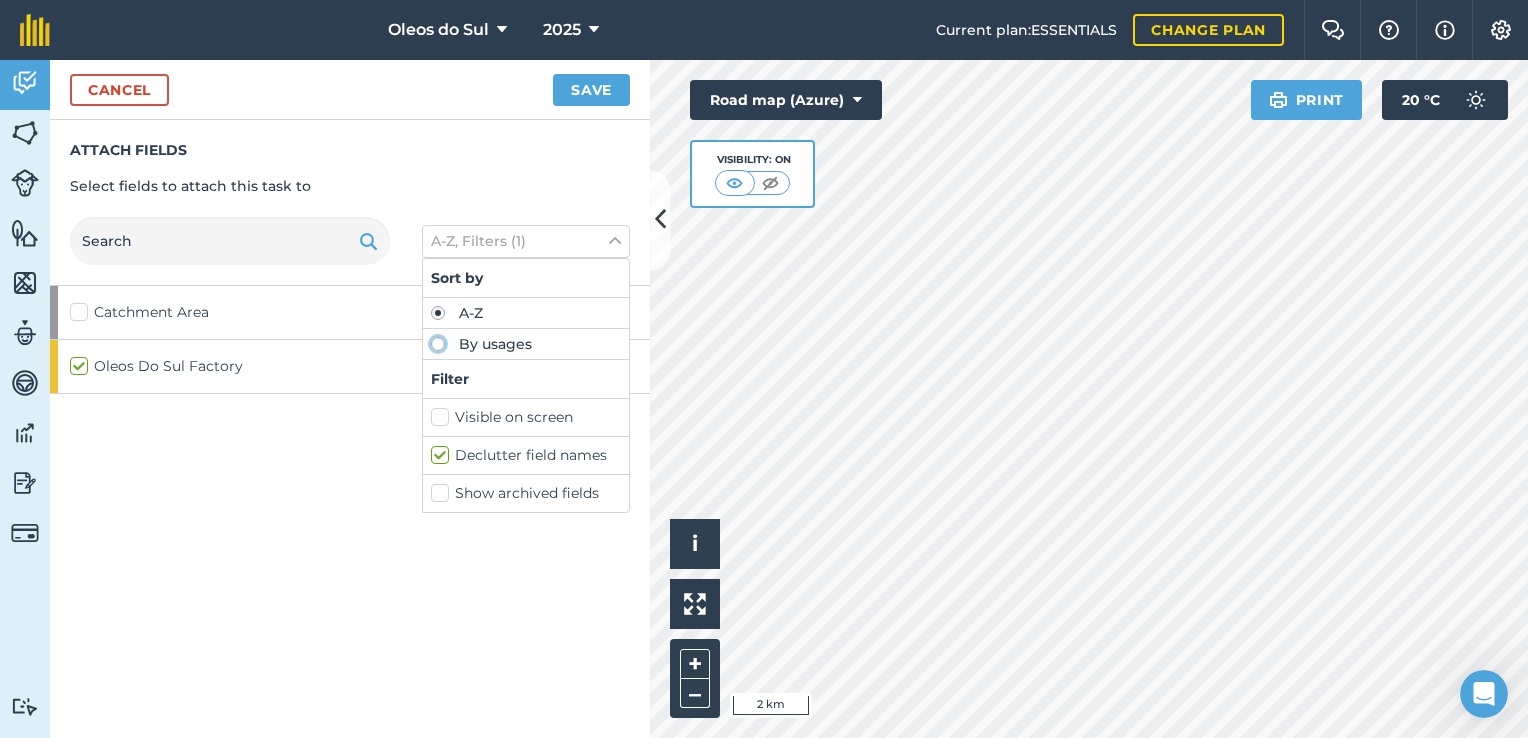 click on "By usages" at bounding box center (-9570, 343) 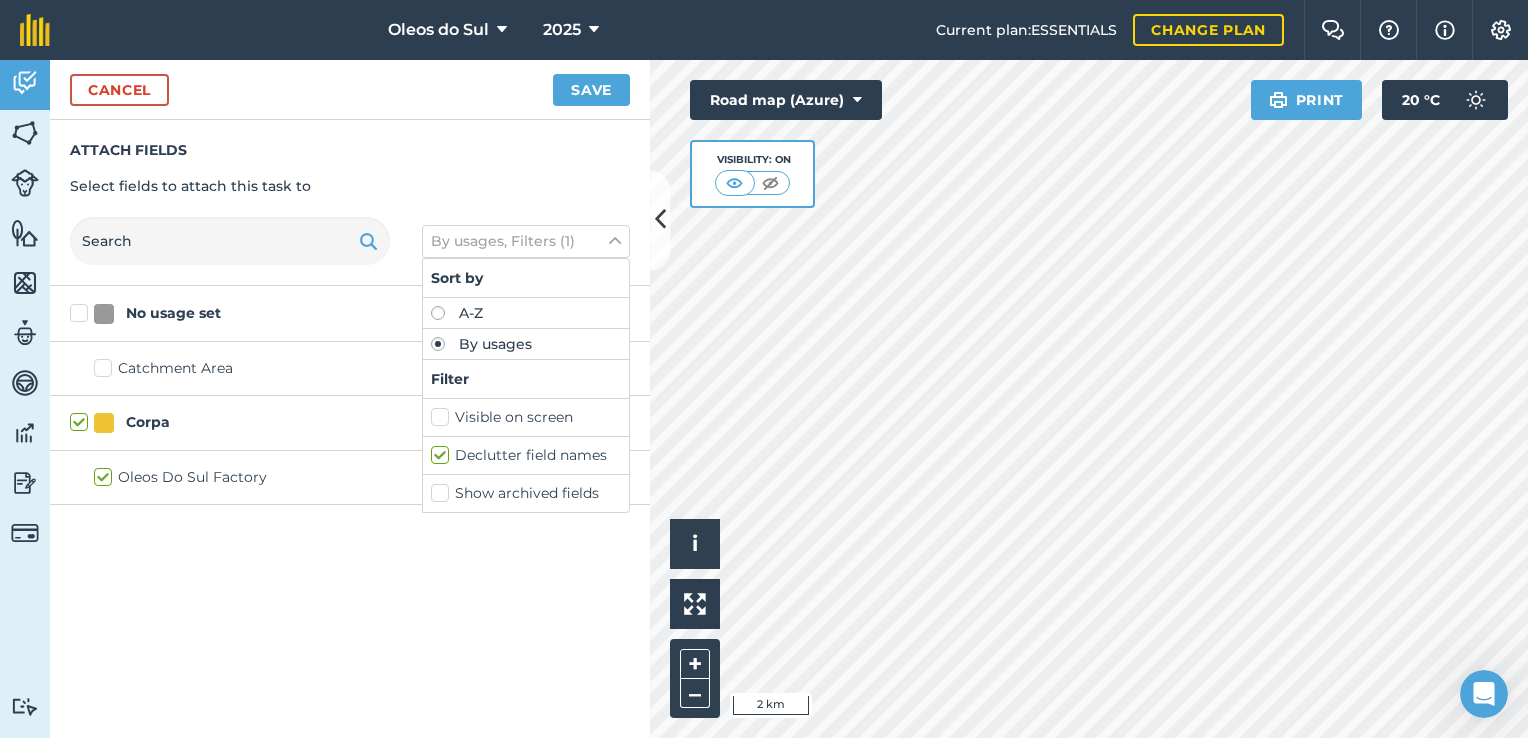 click on "Visible on screen" at bounding box center (526, 417) 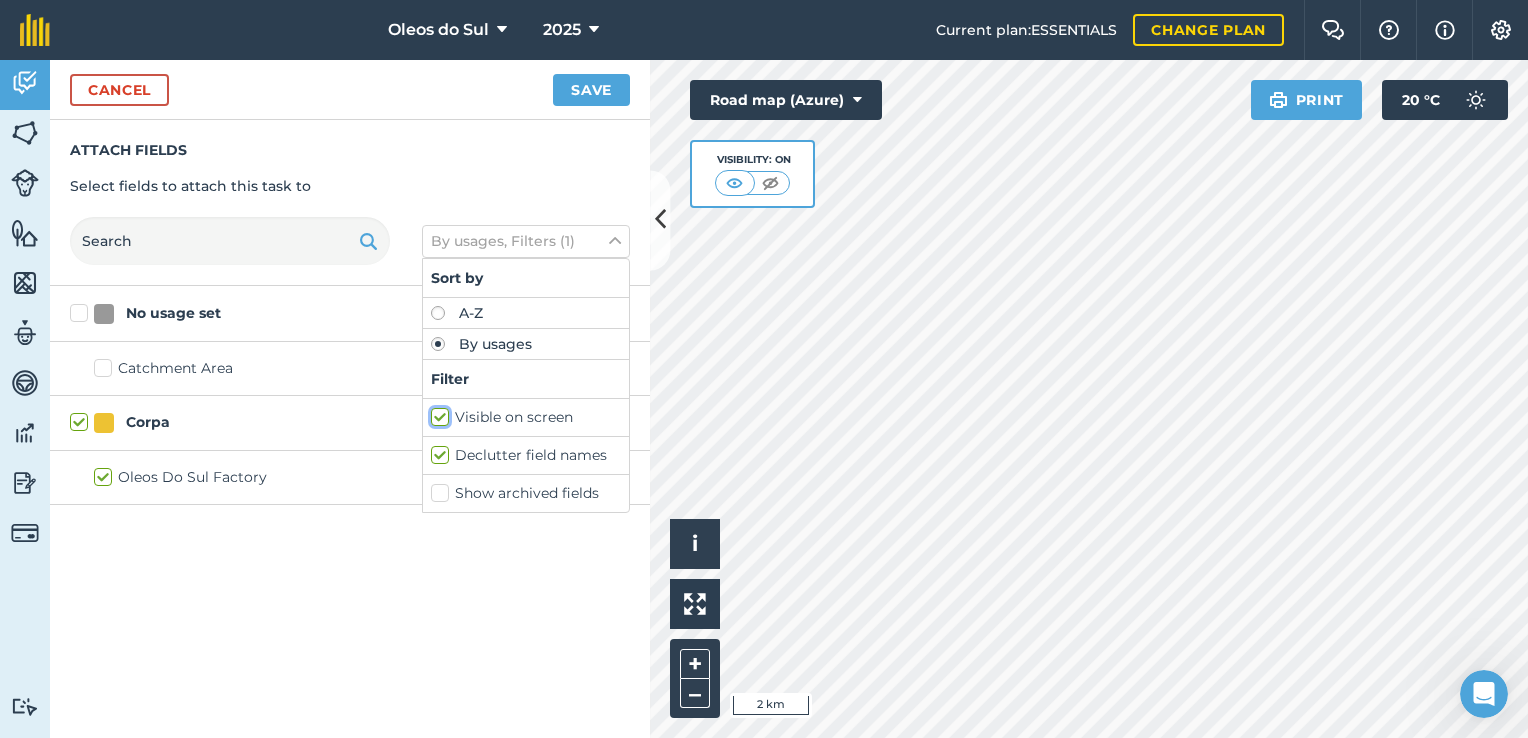 checkbox on "true" 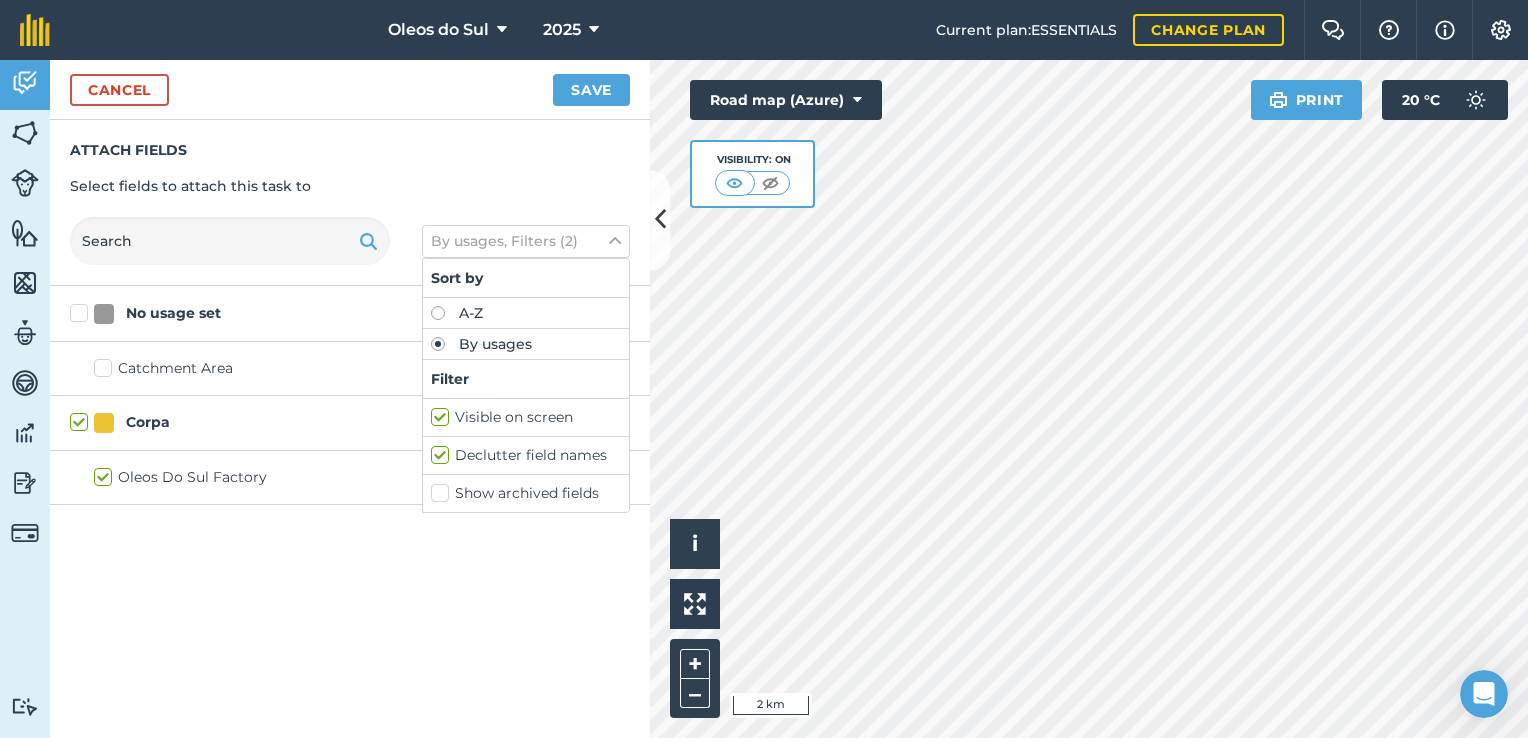 click on "Show archived fields" at bounding box center (526, 493) 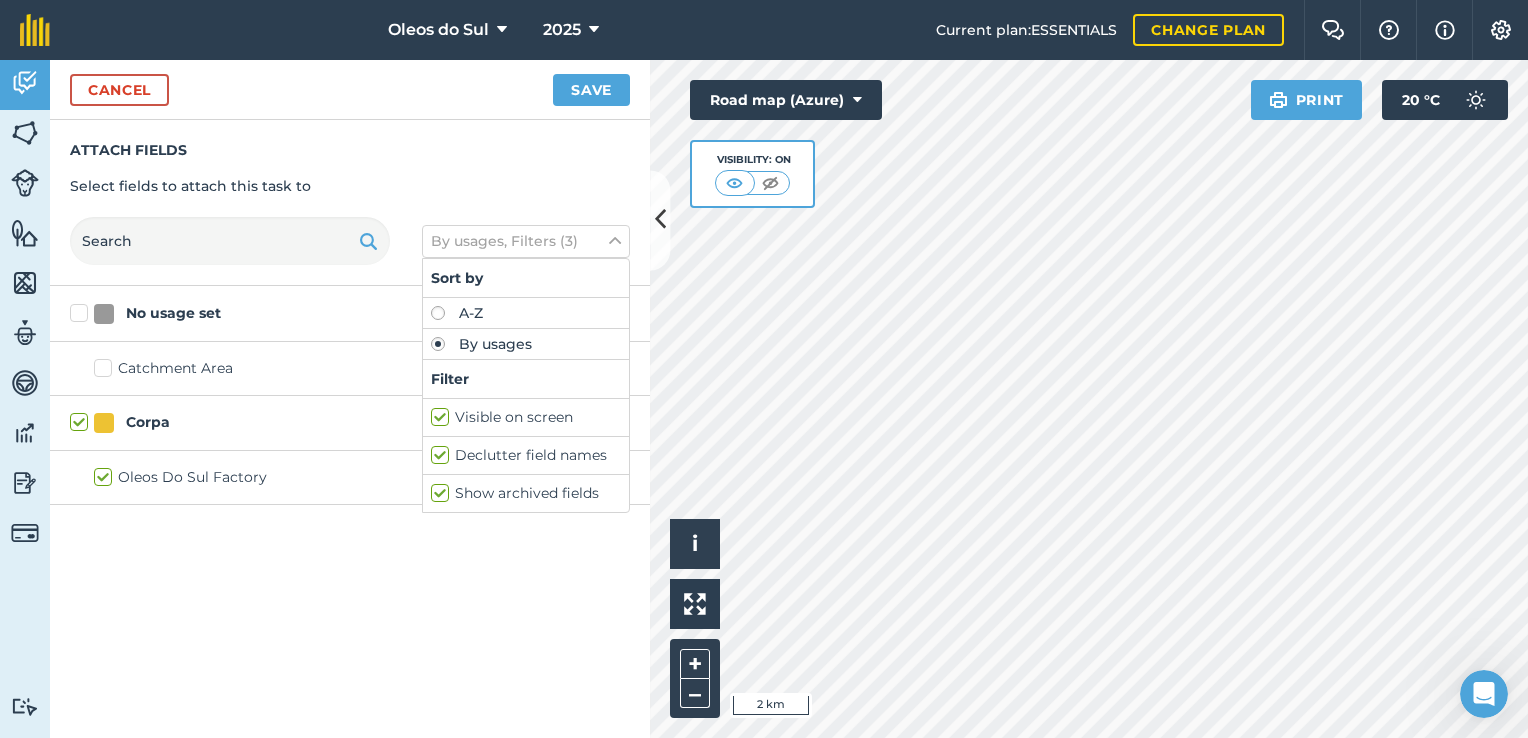 click on "Show archived fields" at bounding box center (526, 493) 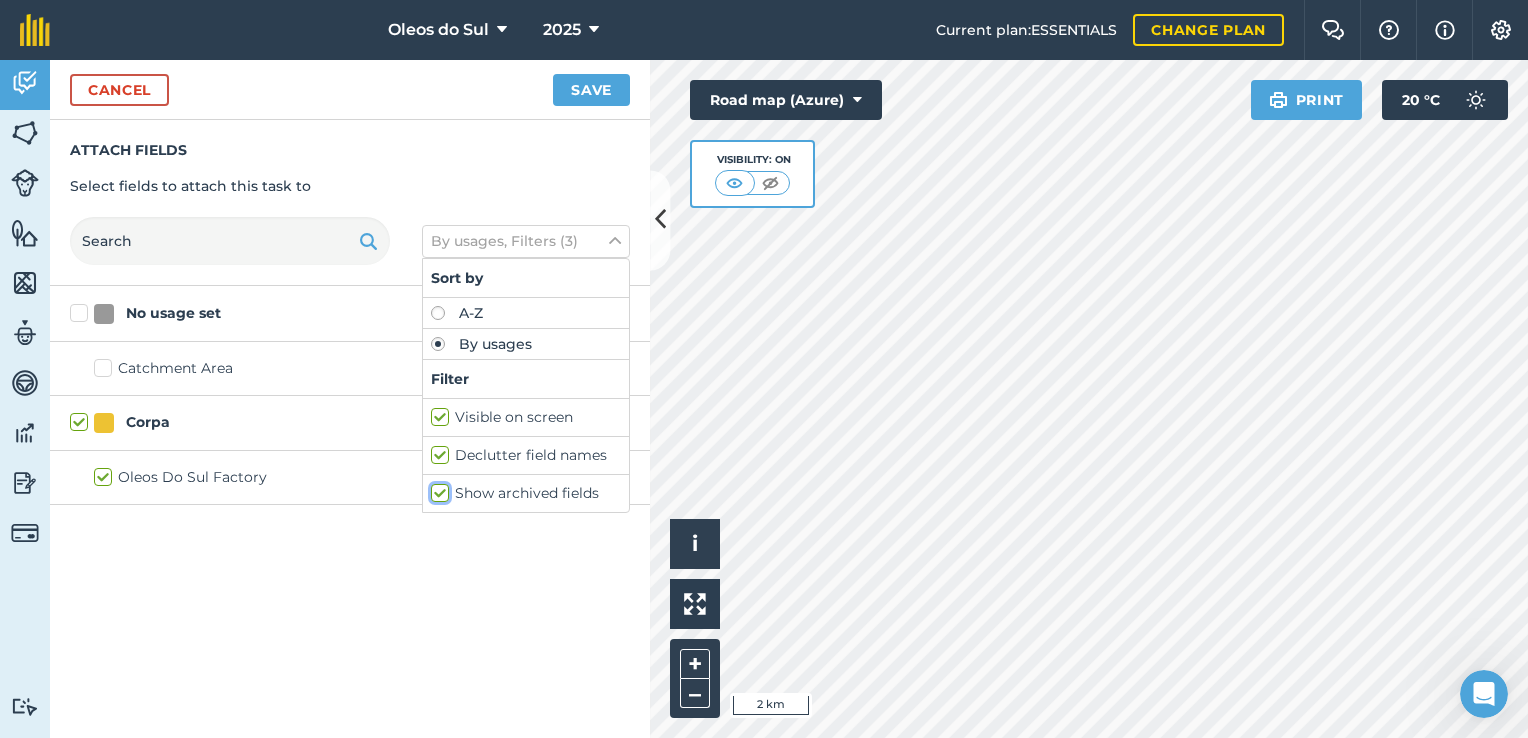 click on "Show archived fields" at bounding box center [437, 489] 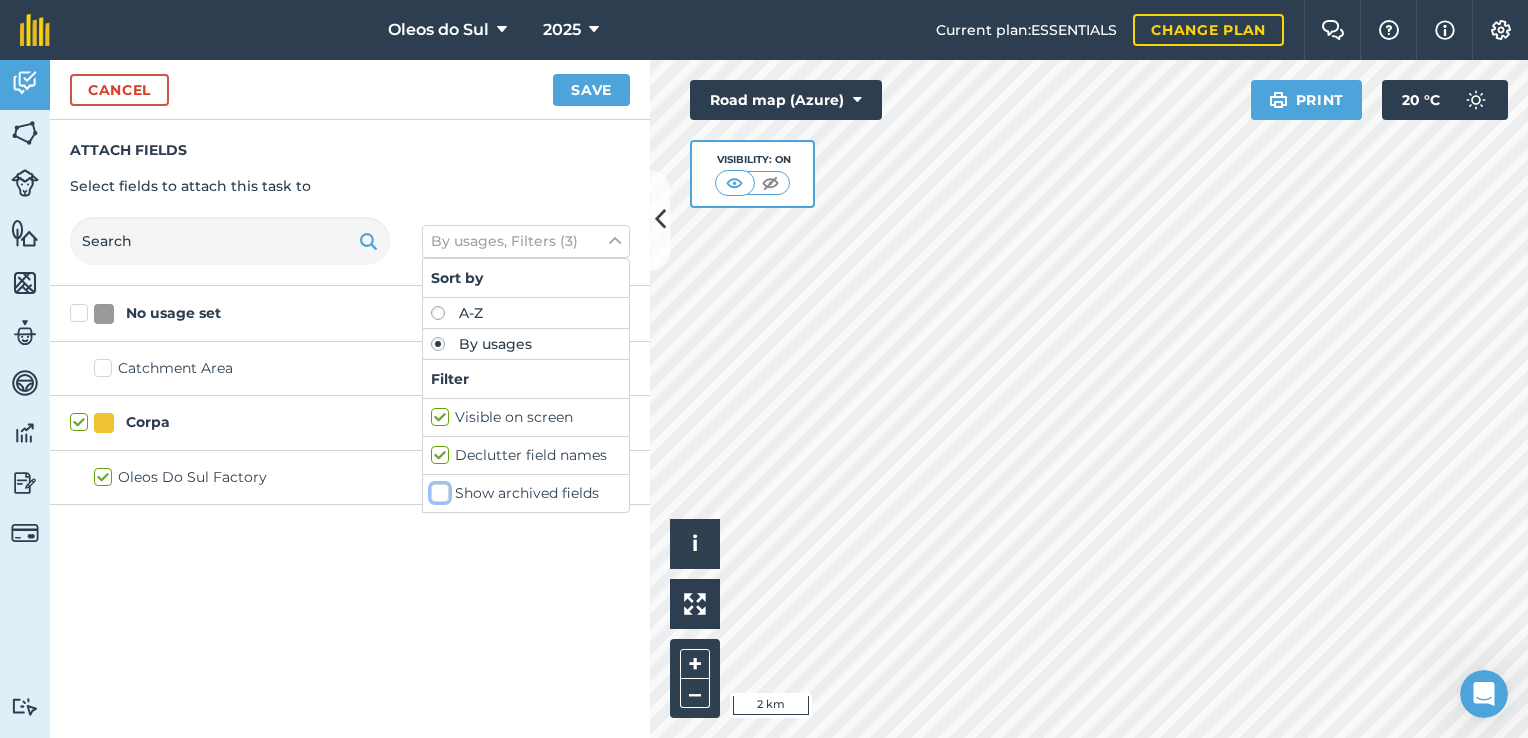 checkbox on "false" 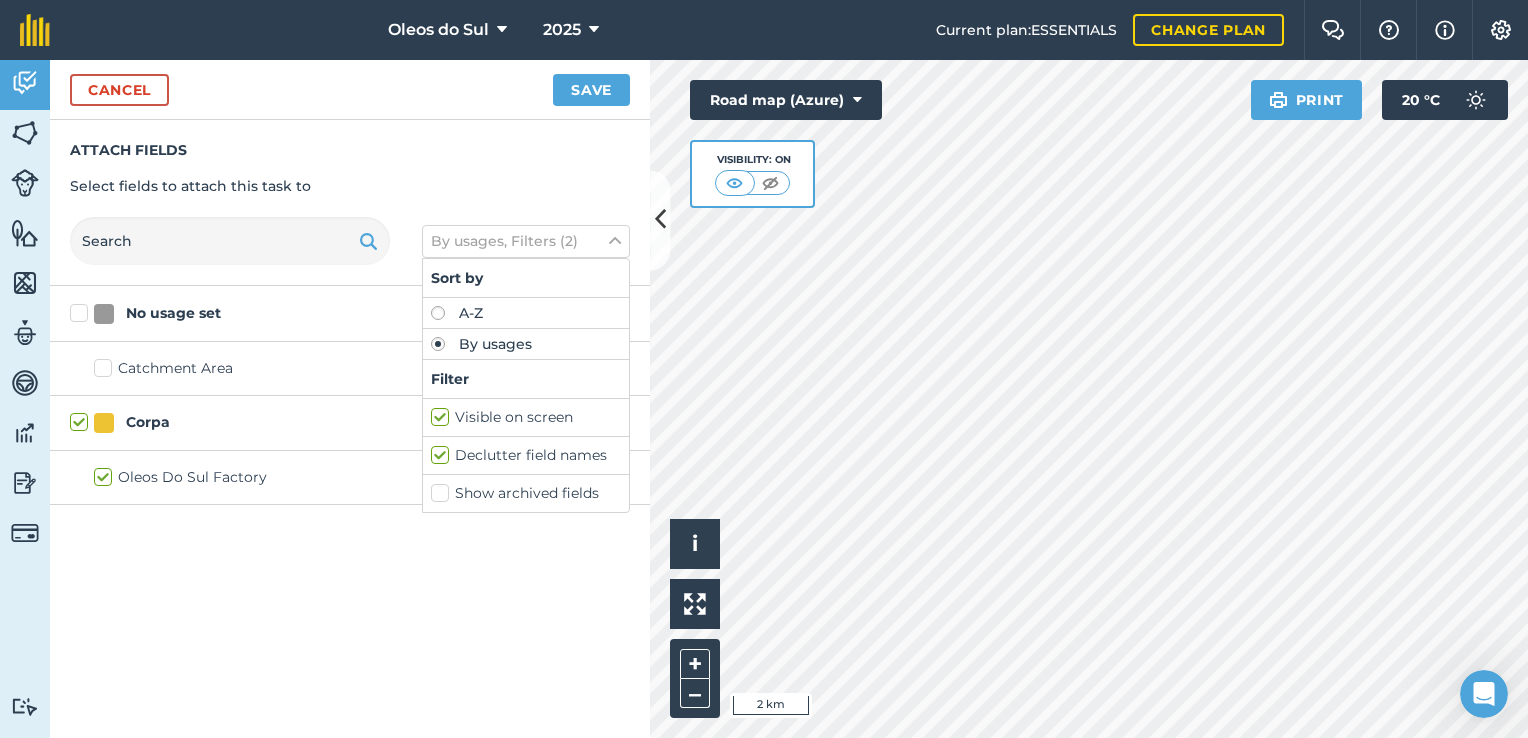 click on "Corpa" at bounding box center (303, 422) 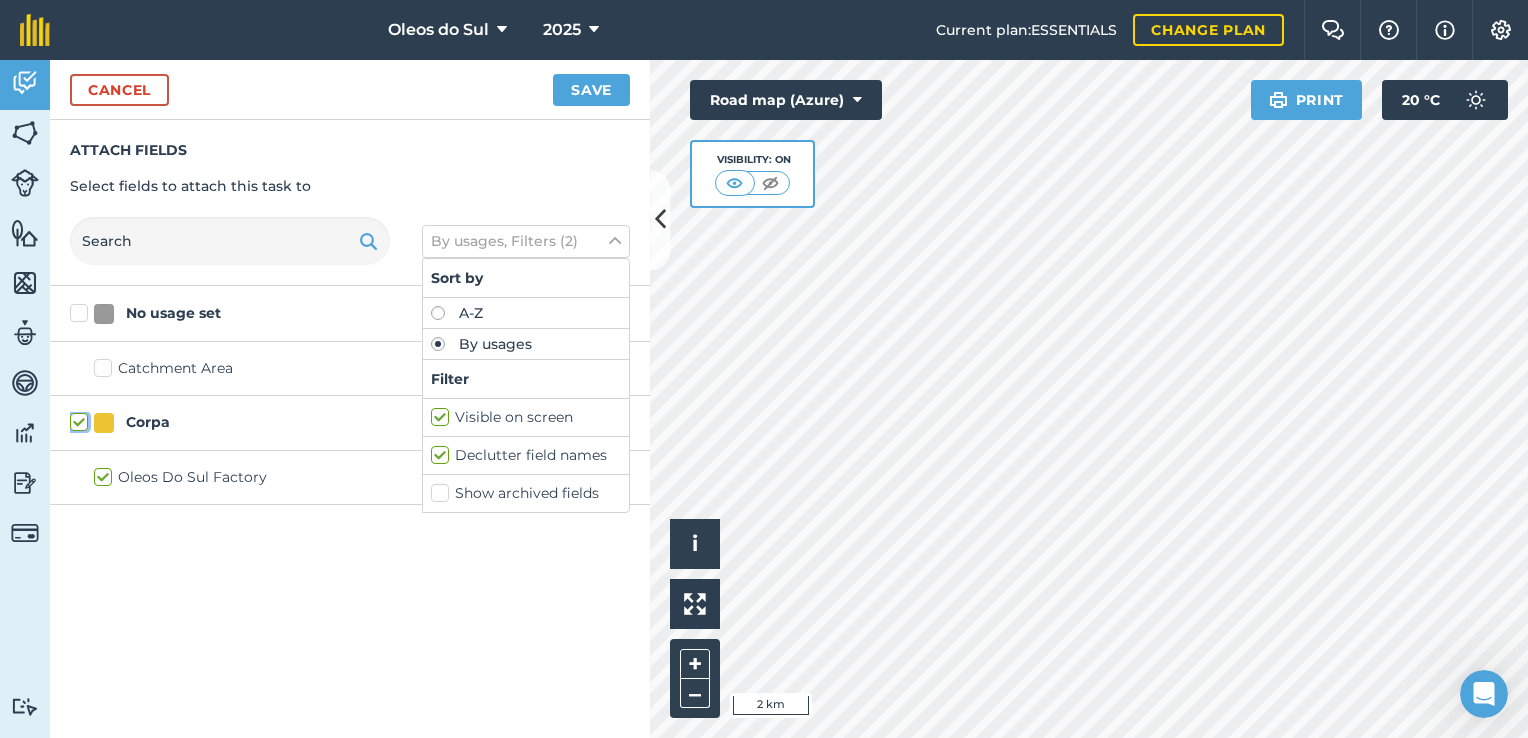 checkbox on "false" 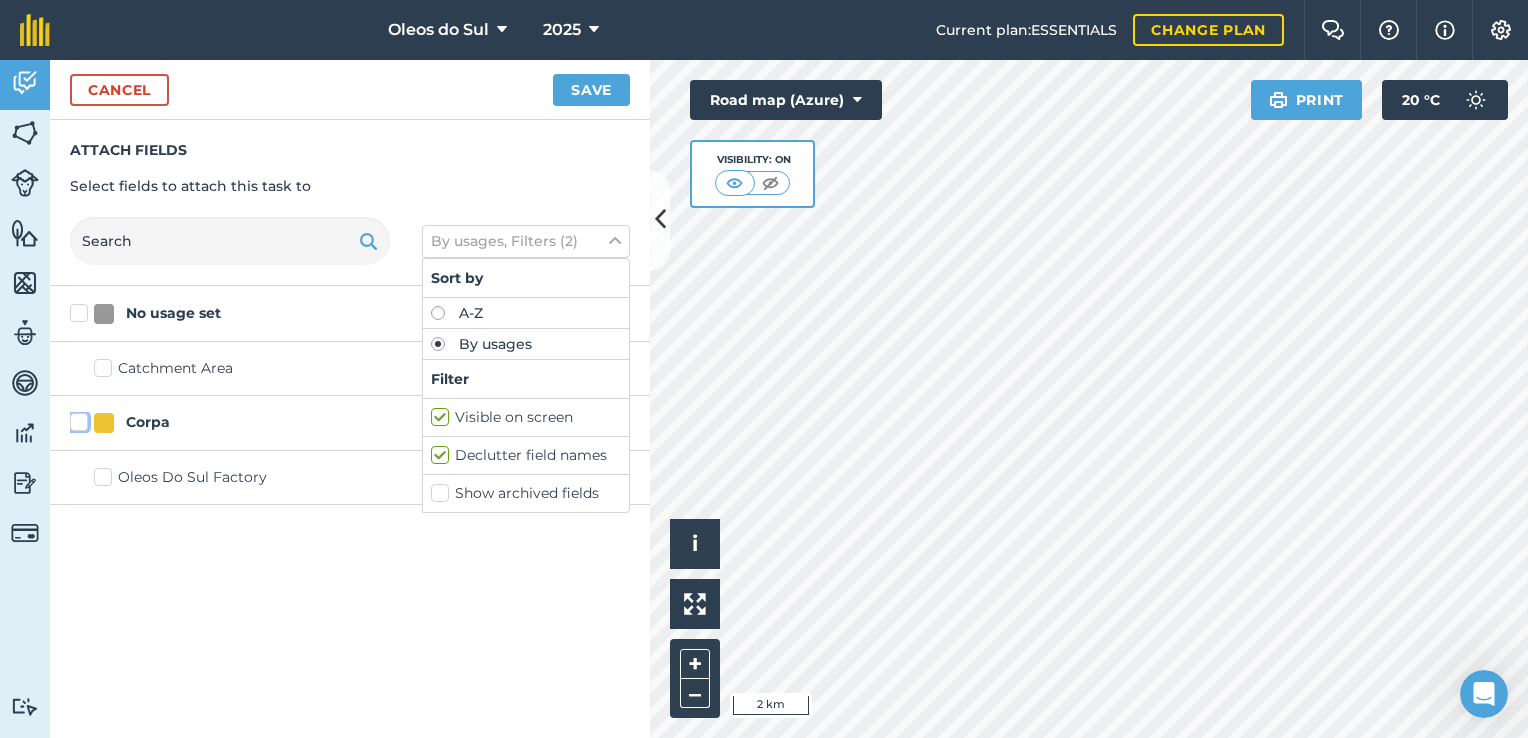 checkbox on "false" 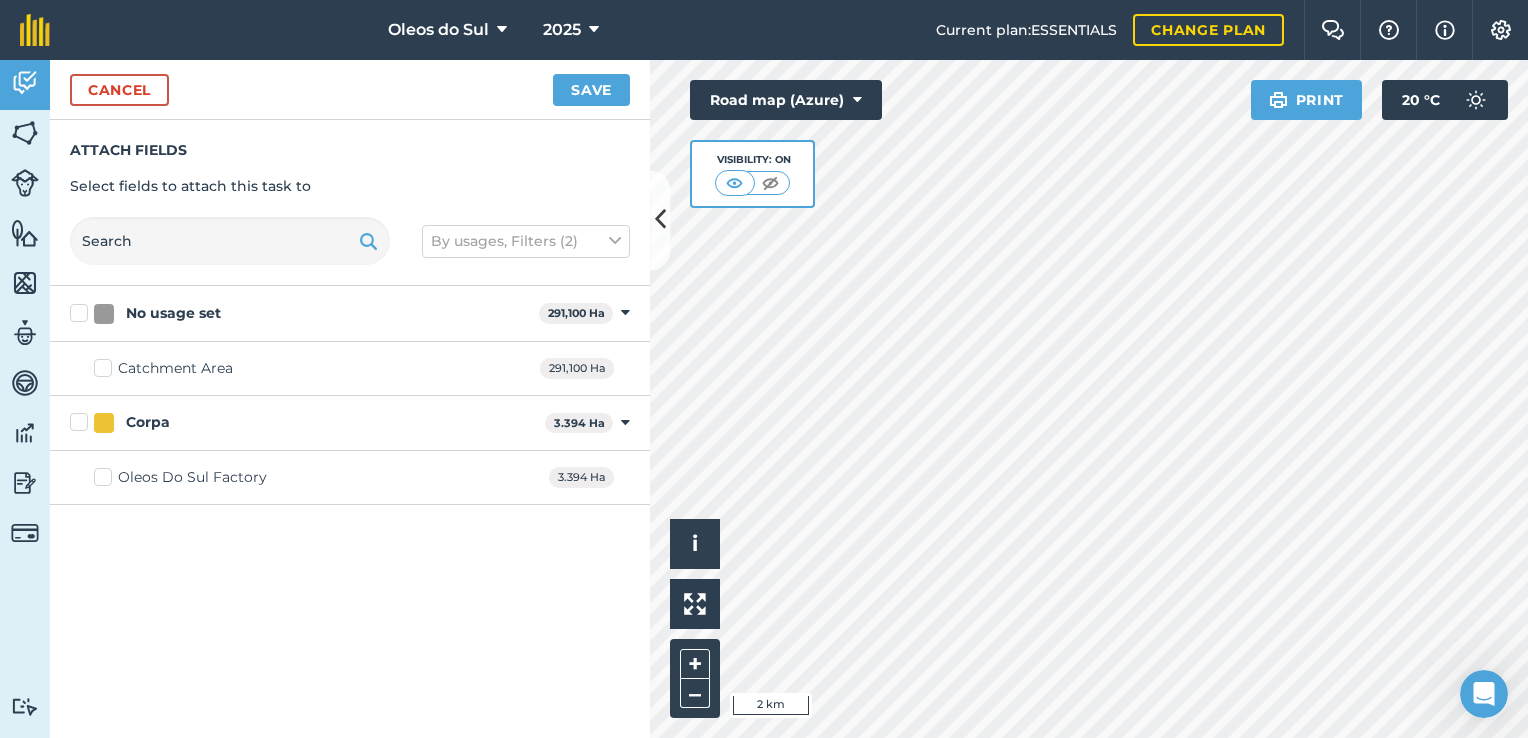 click on "Corpa" at bounding box center [303, 422] 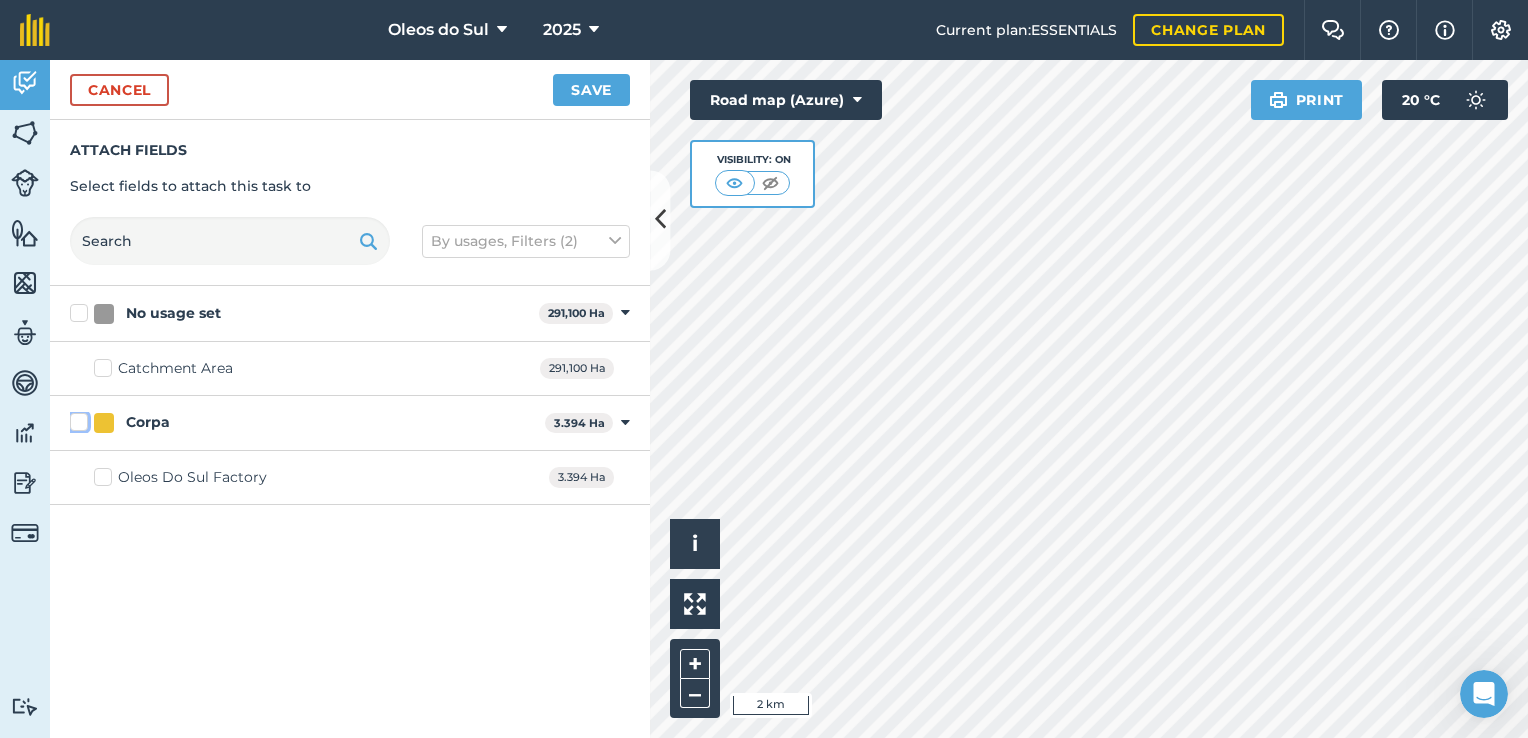checkbox on "true" 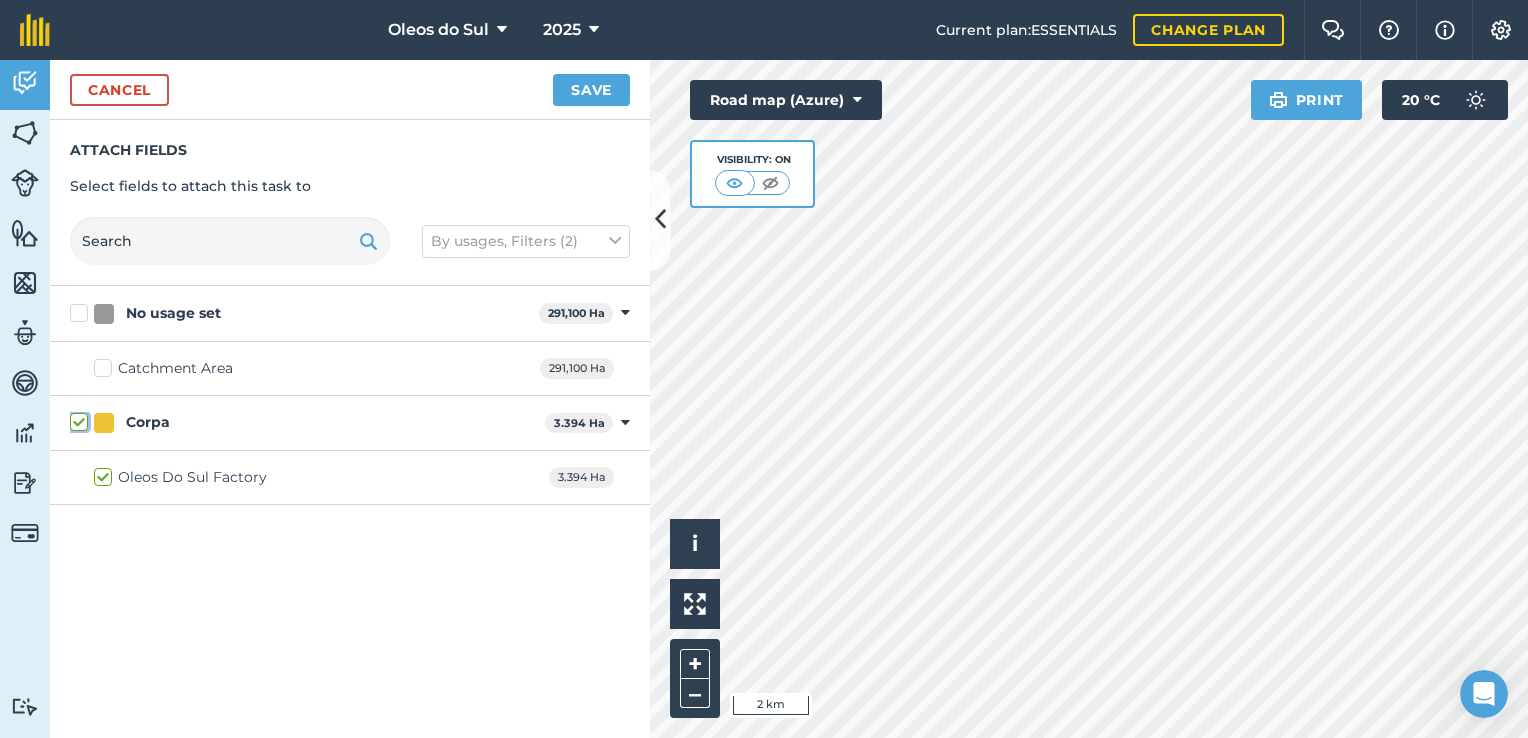 checkbox on "true" 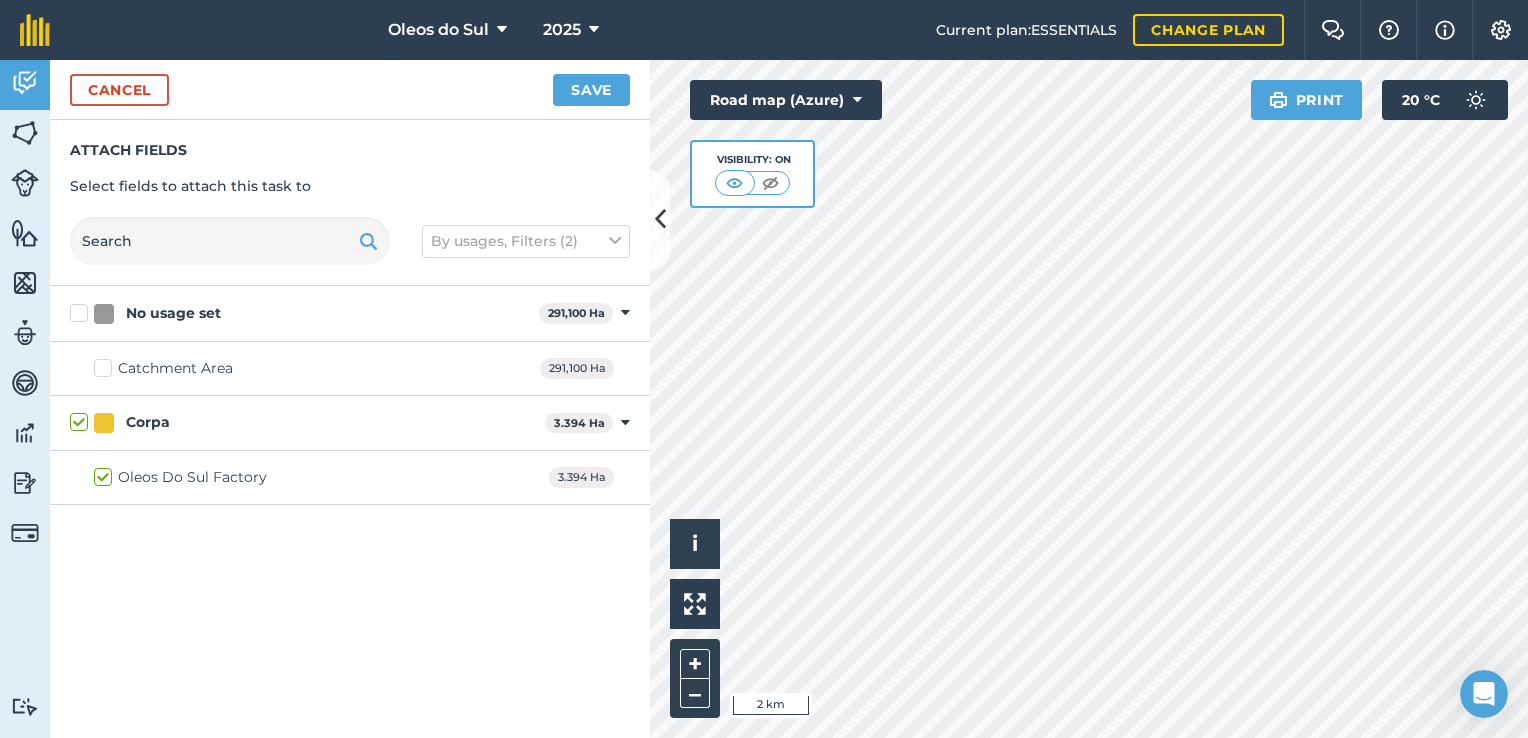 click on "Corpa" at bounding box center (303, 422) 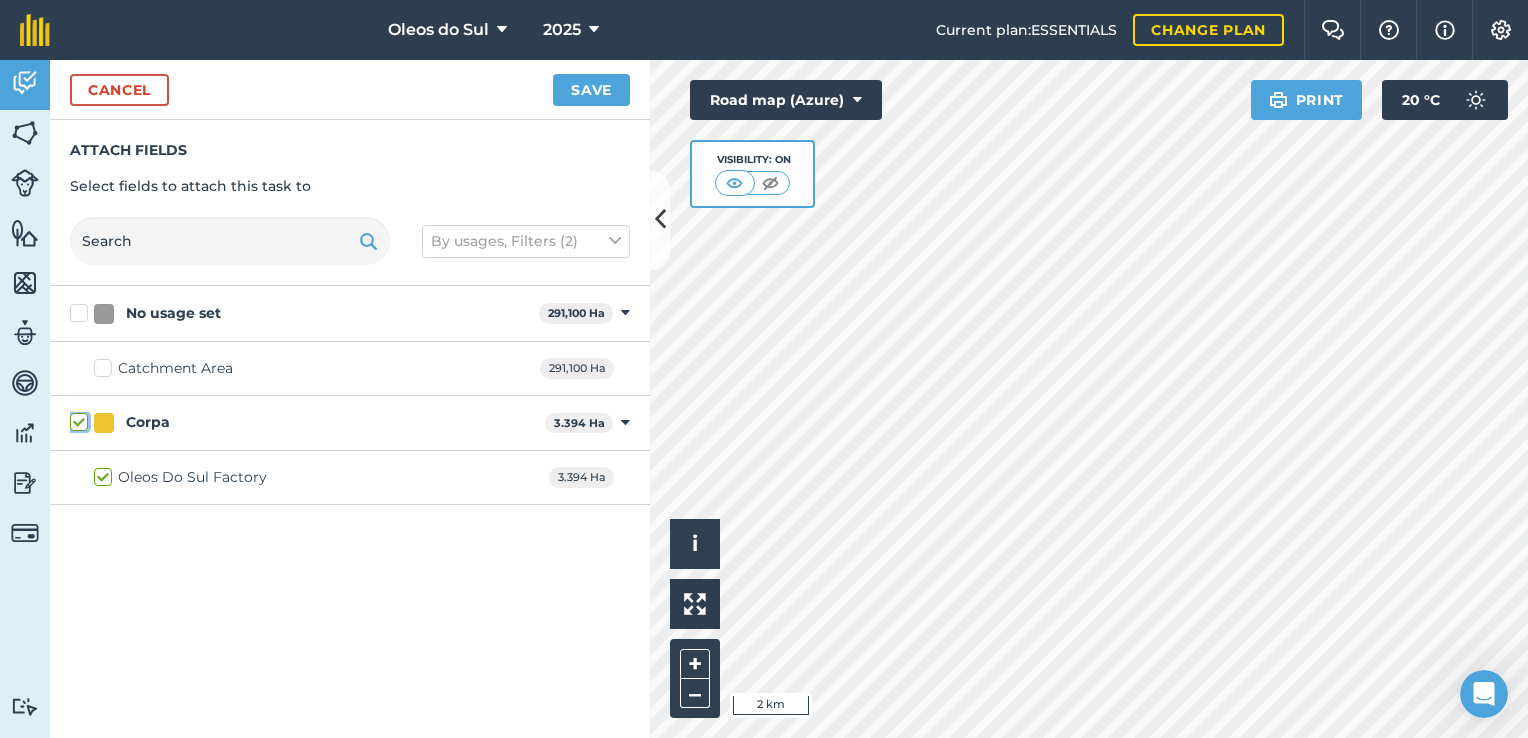checkbox on "false" 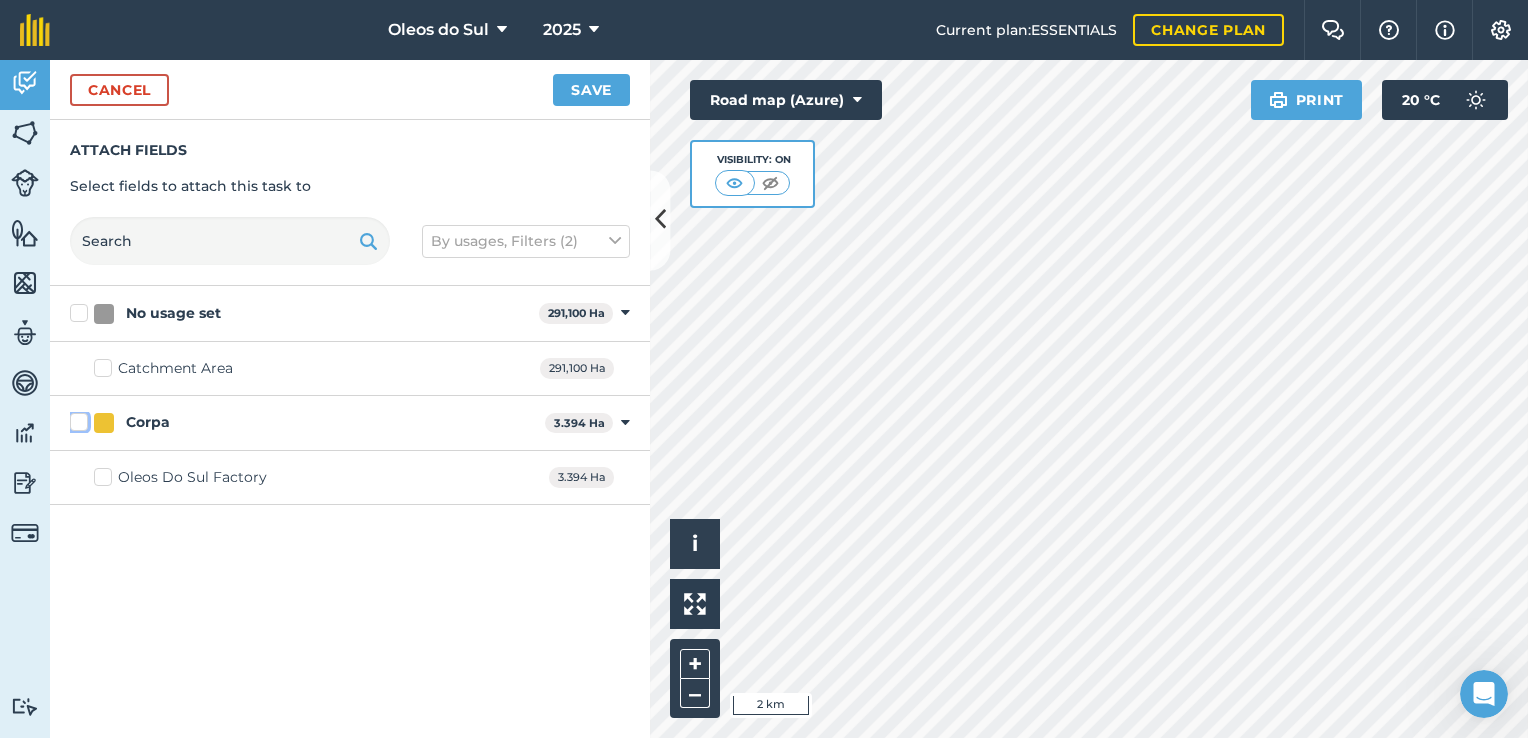 checkbox on "false" 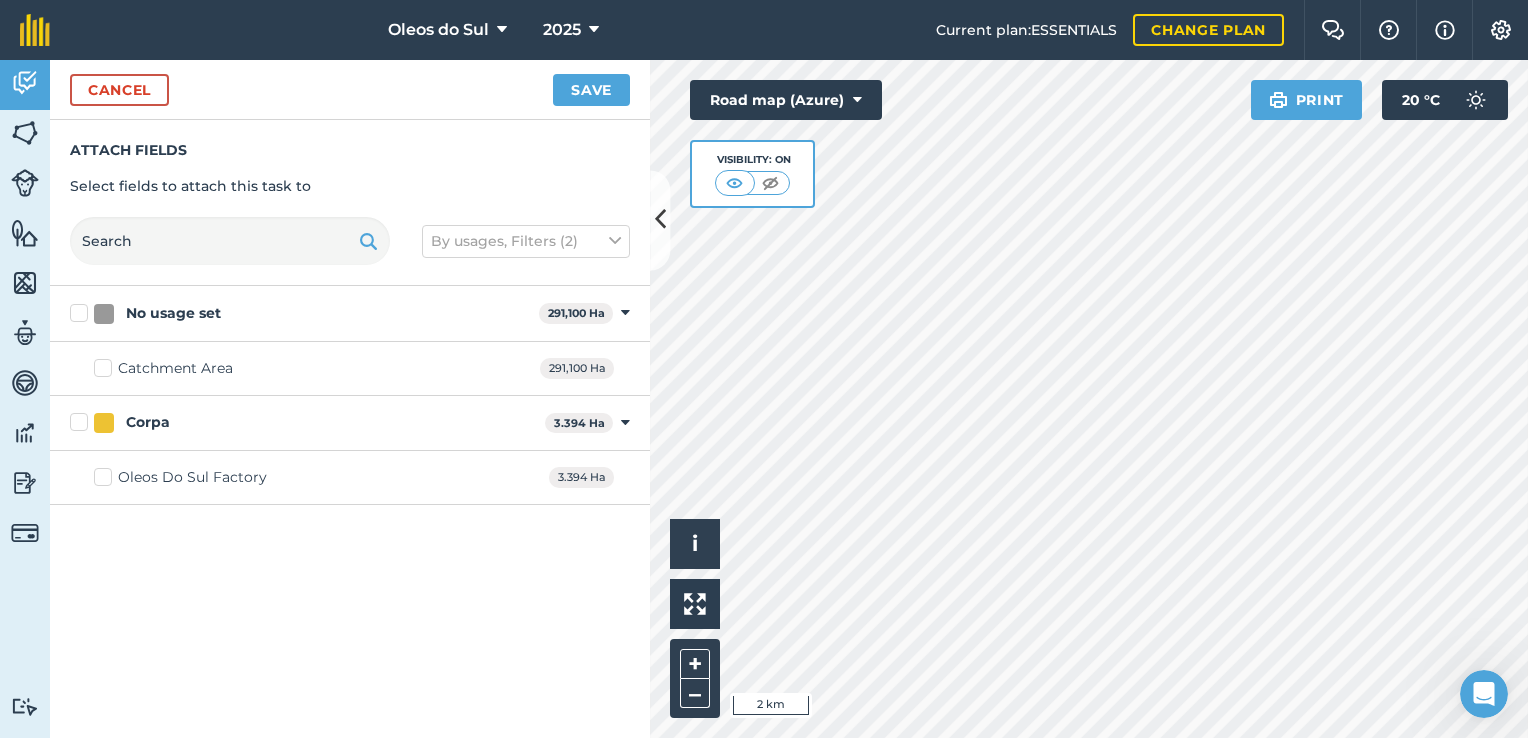 click on "Corpa" at bounding box center (303, 422) 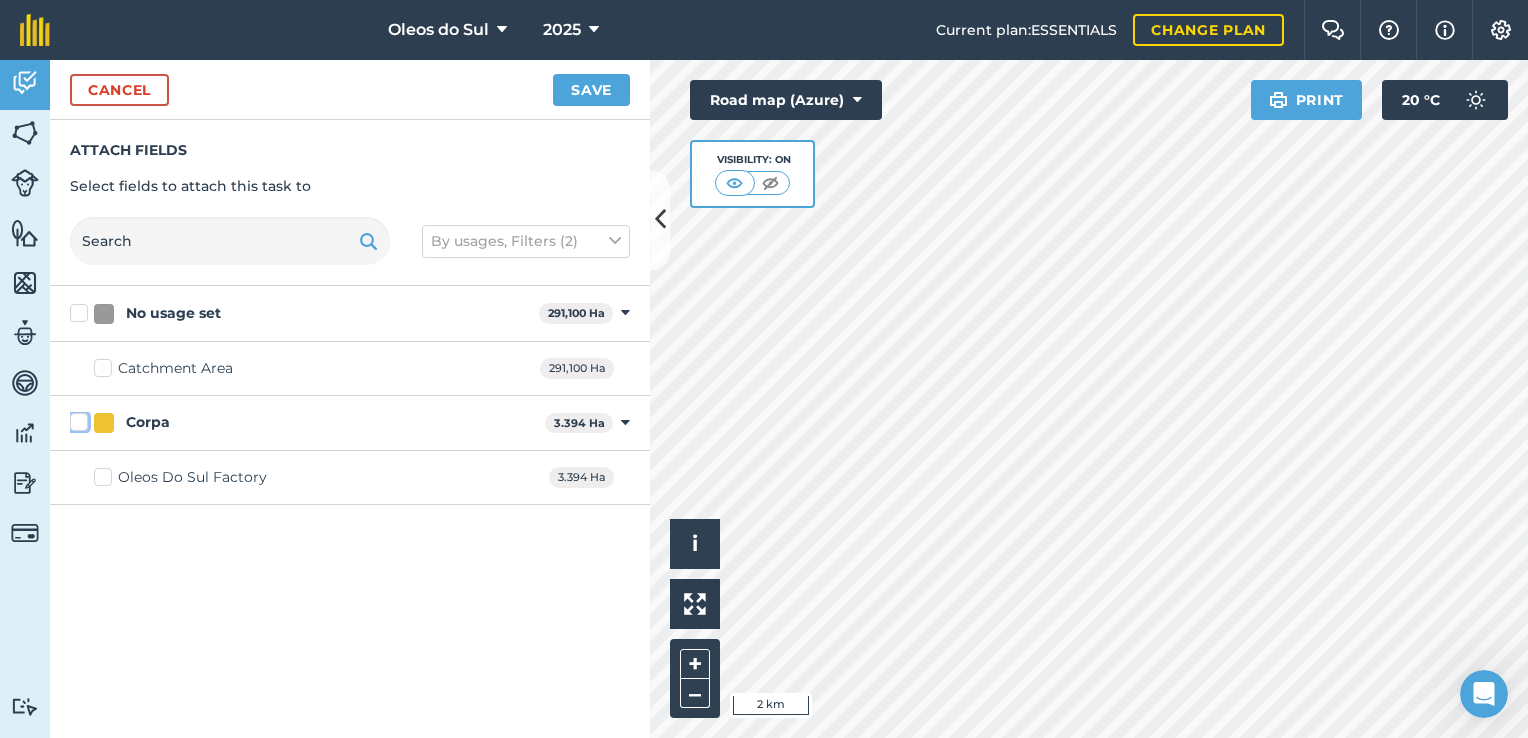 click on "Corpa" at bounding box center [76, 418] 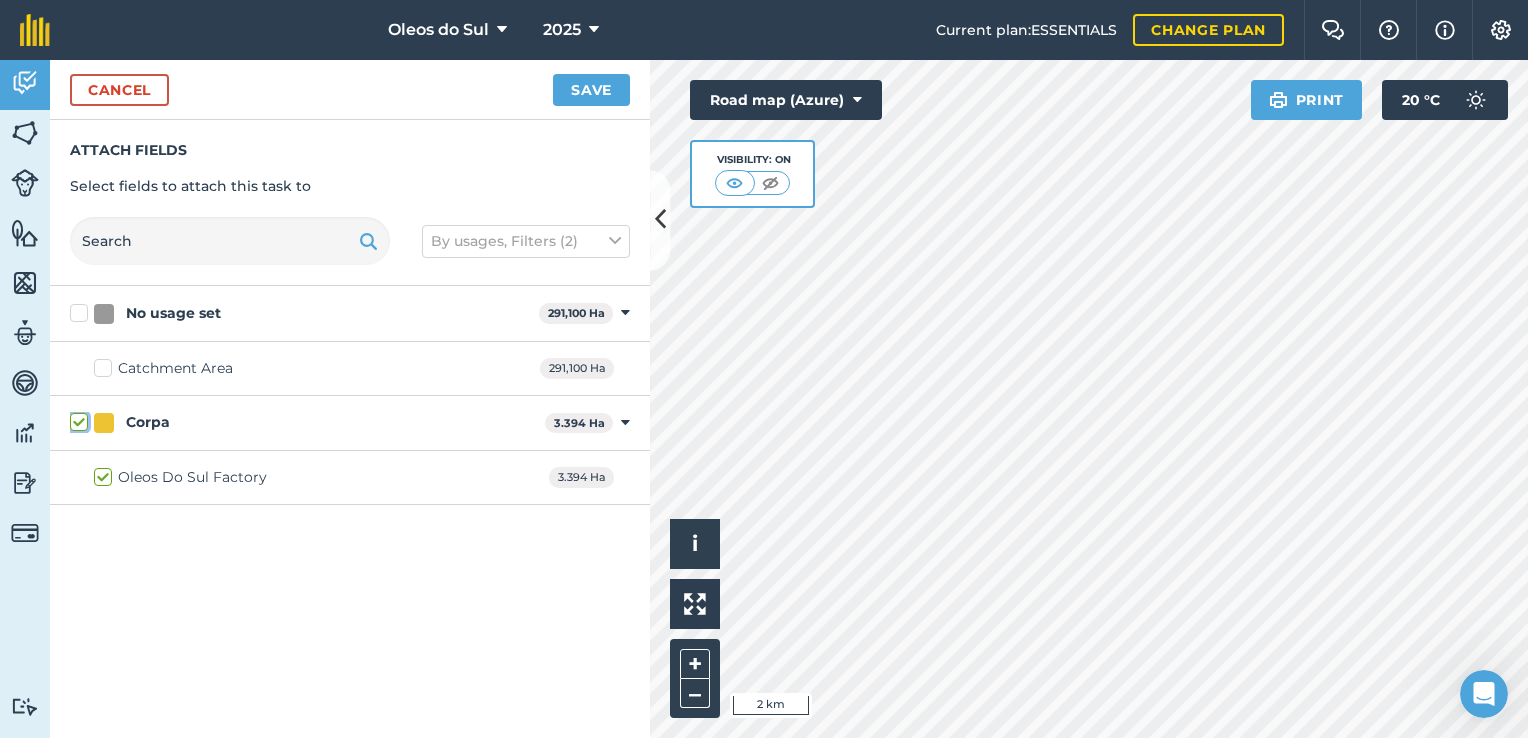 checkbox on "true" 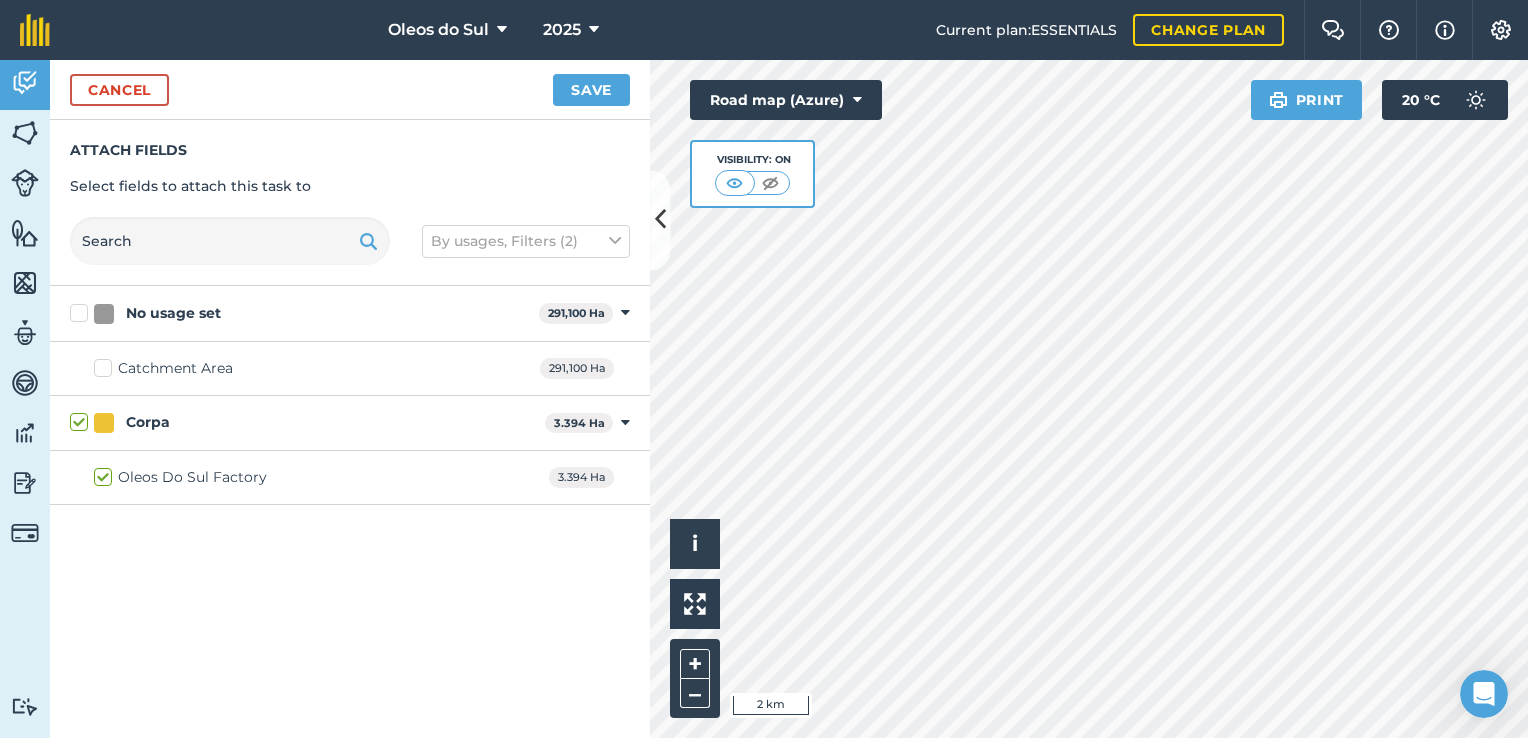 click on "No usage set" at bounding box center (173, 313) 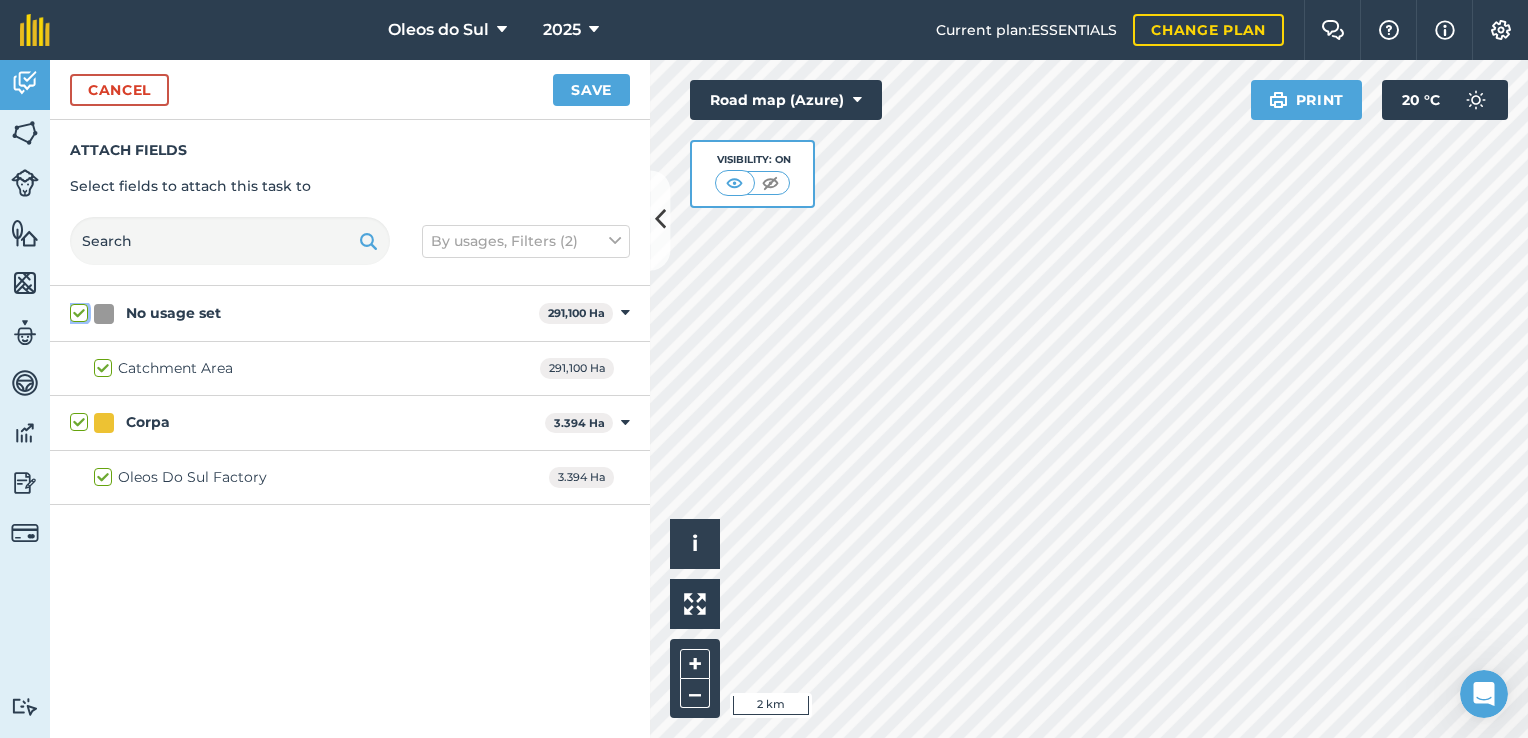 checkbox on "true" 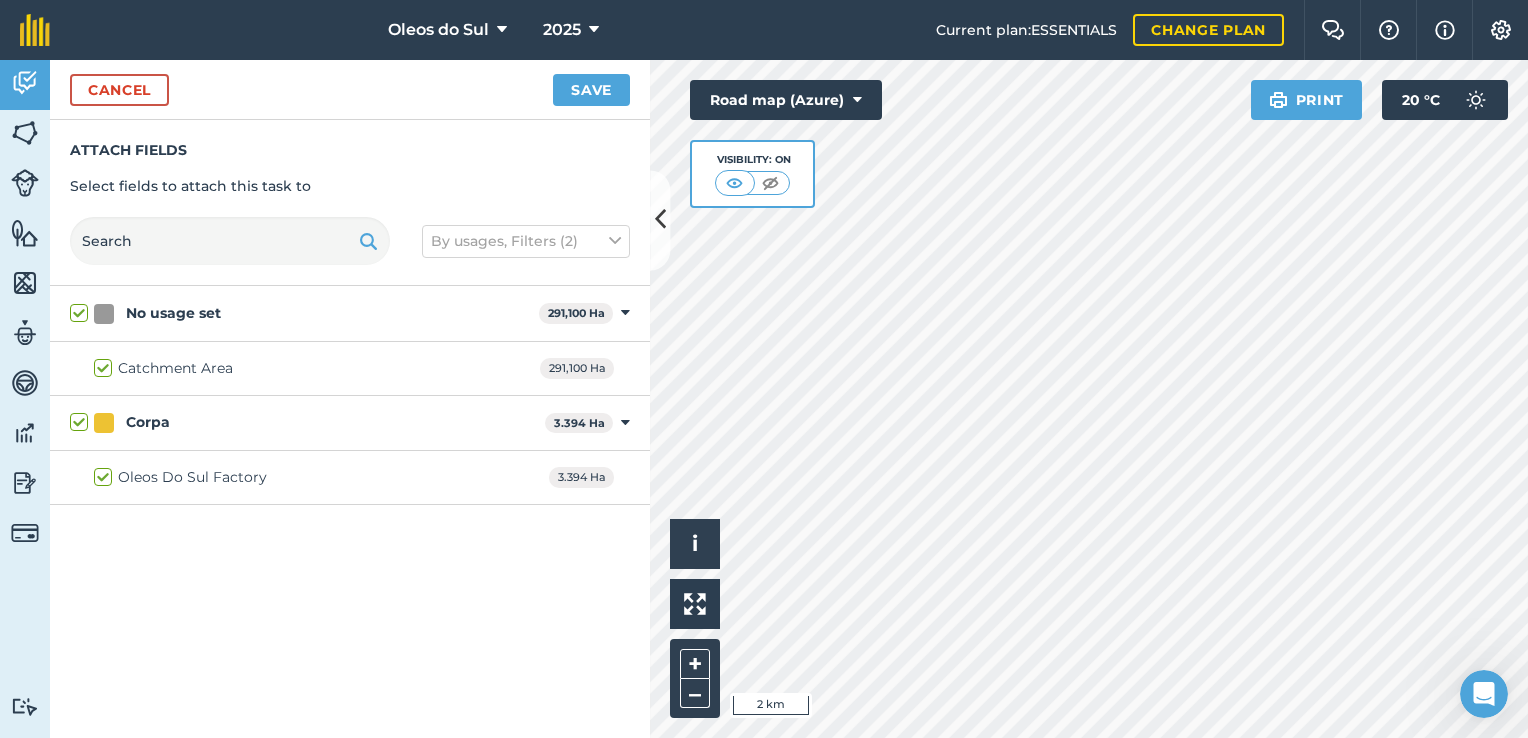 click on "Catchment Area" at bounding box center (163, 368) 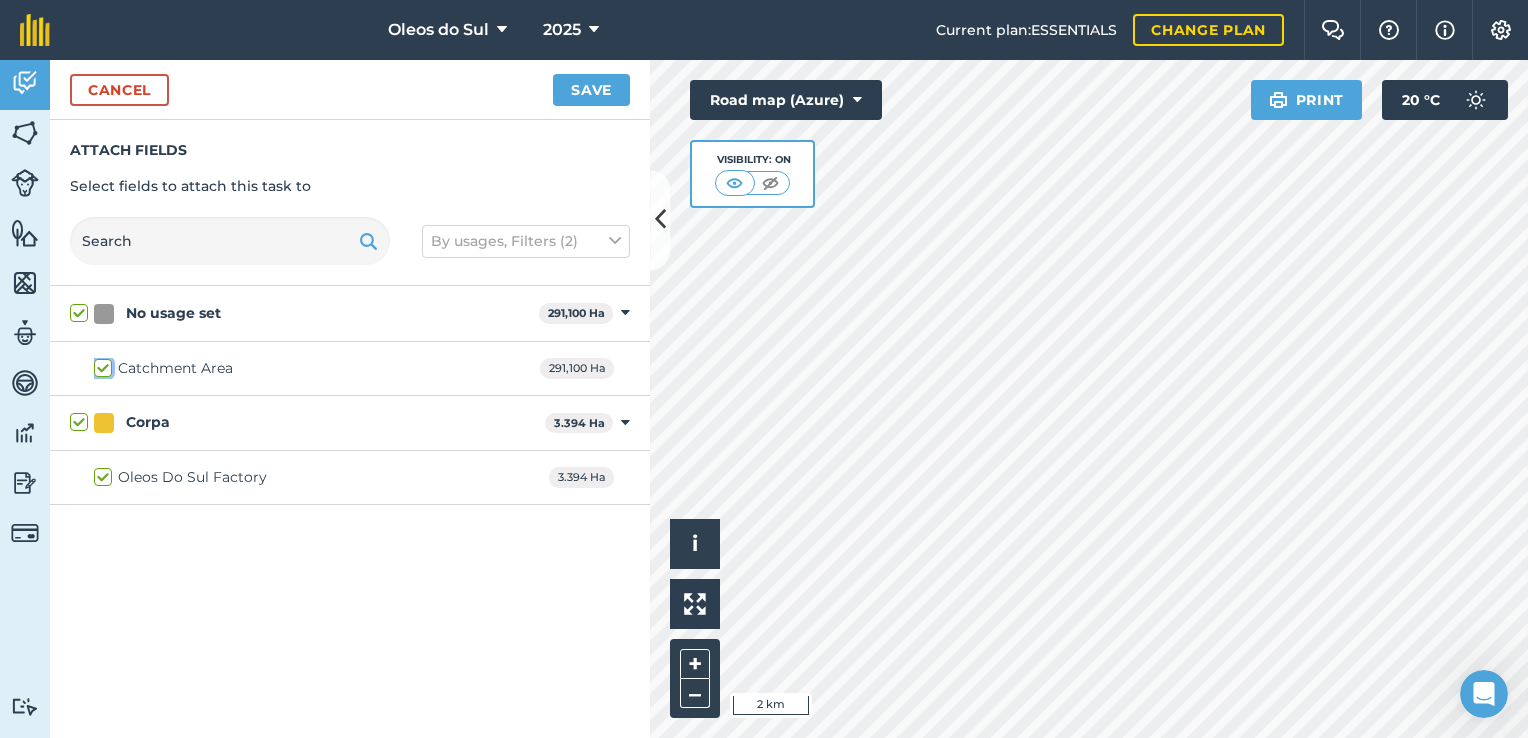 click on "Catchment Area" at bounding box center [100, 364] 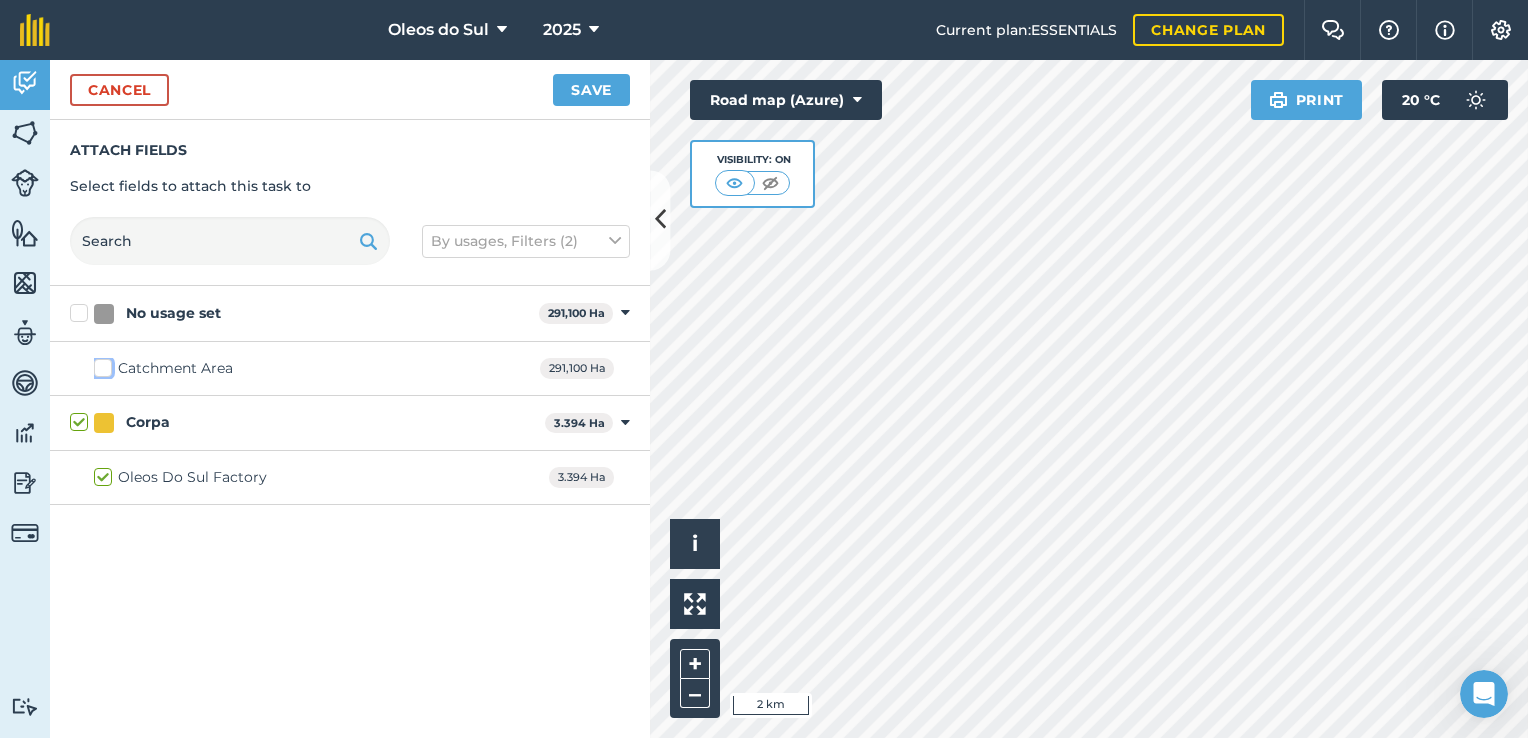 checkbox on "false" 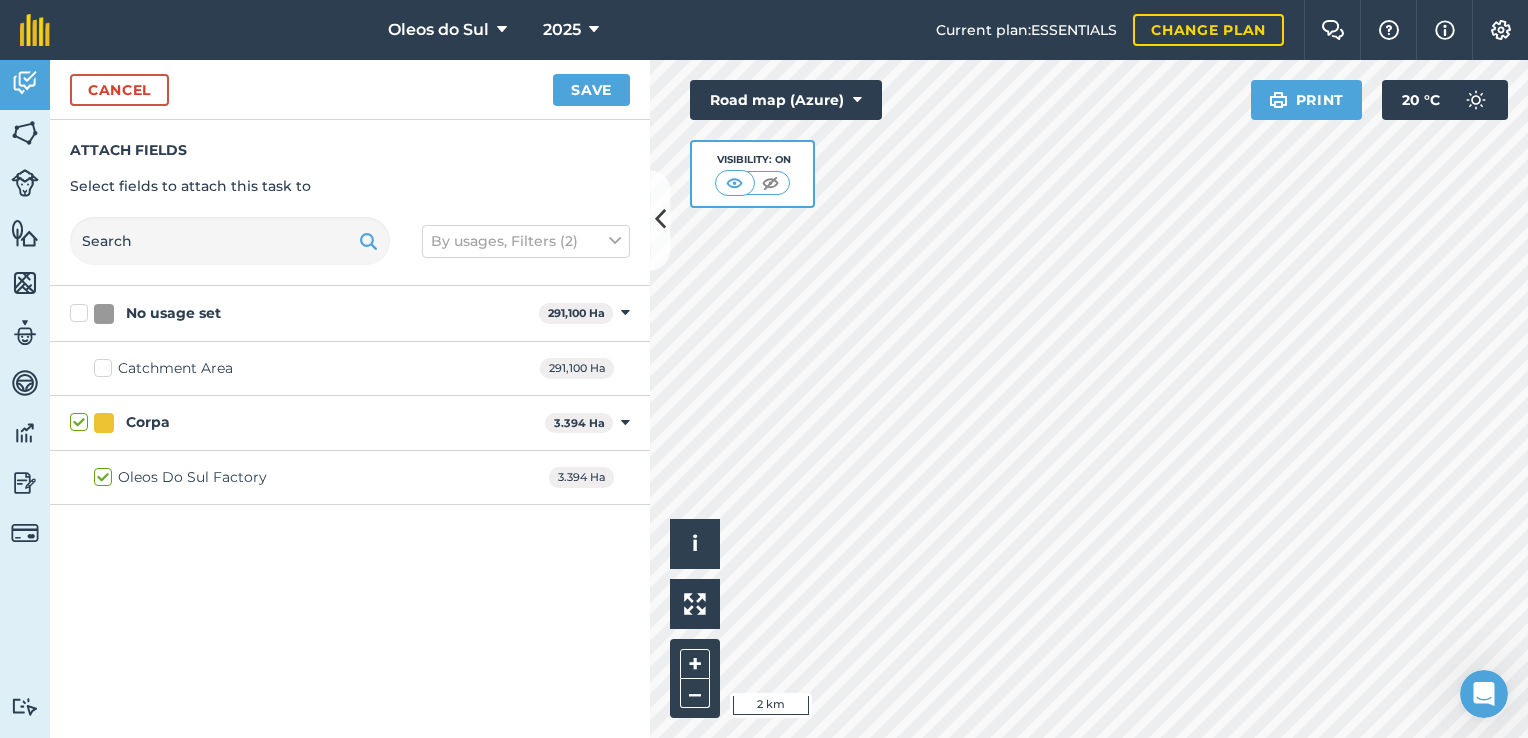 click on "Corpa" at bounding box center (303, 422) 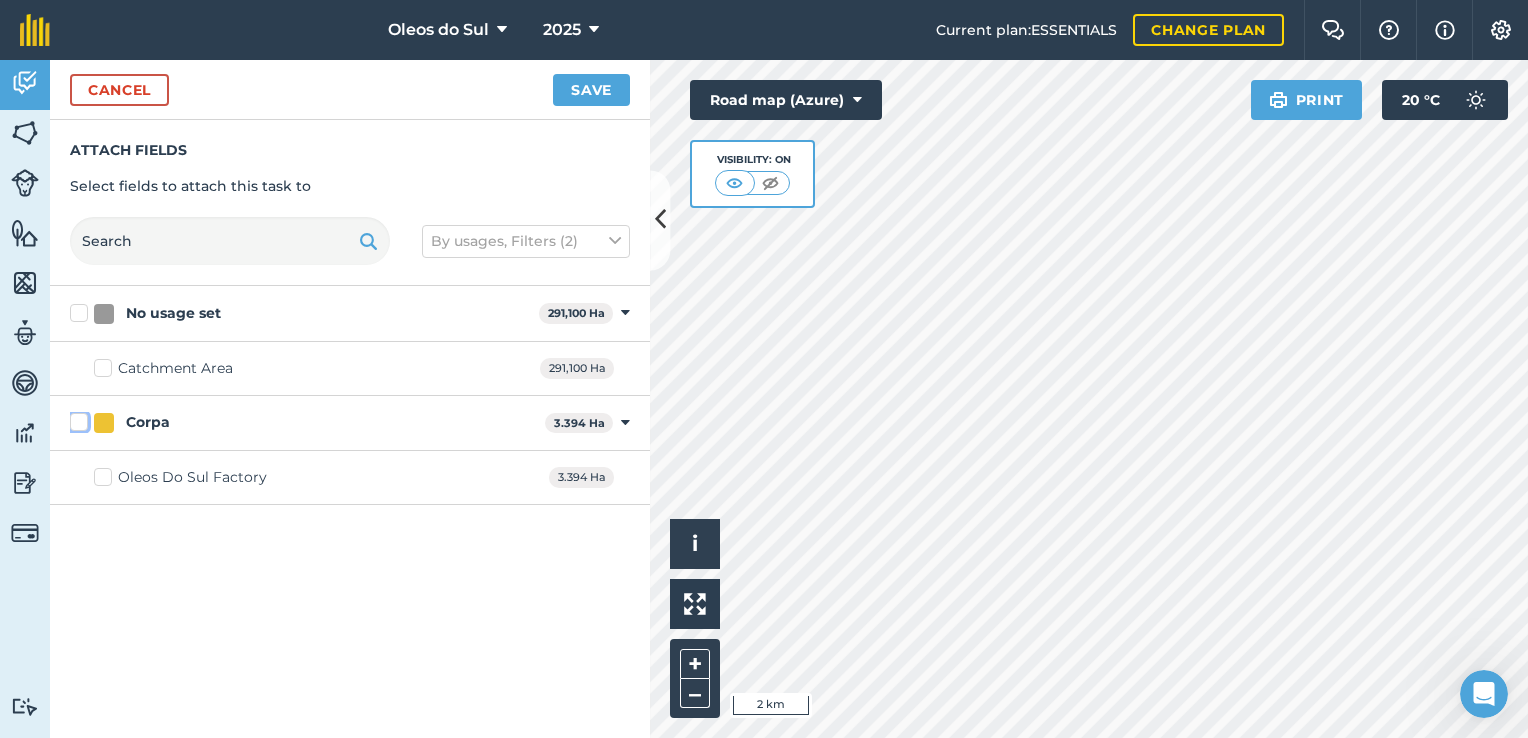 checkbox on "false" 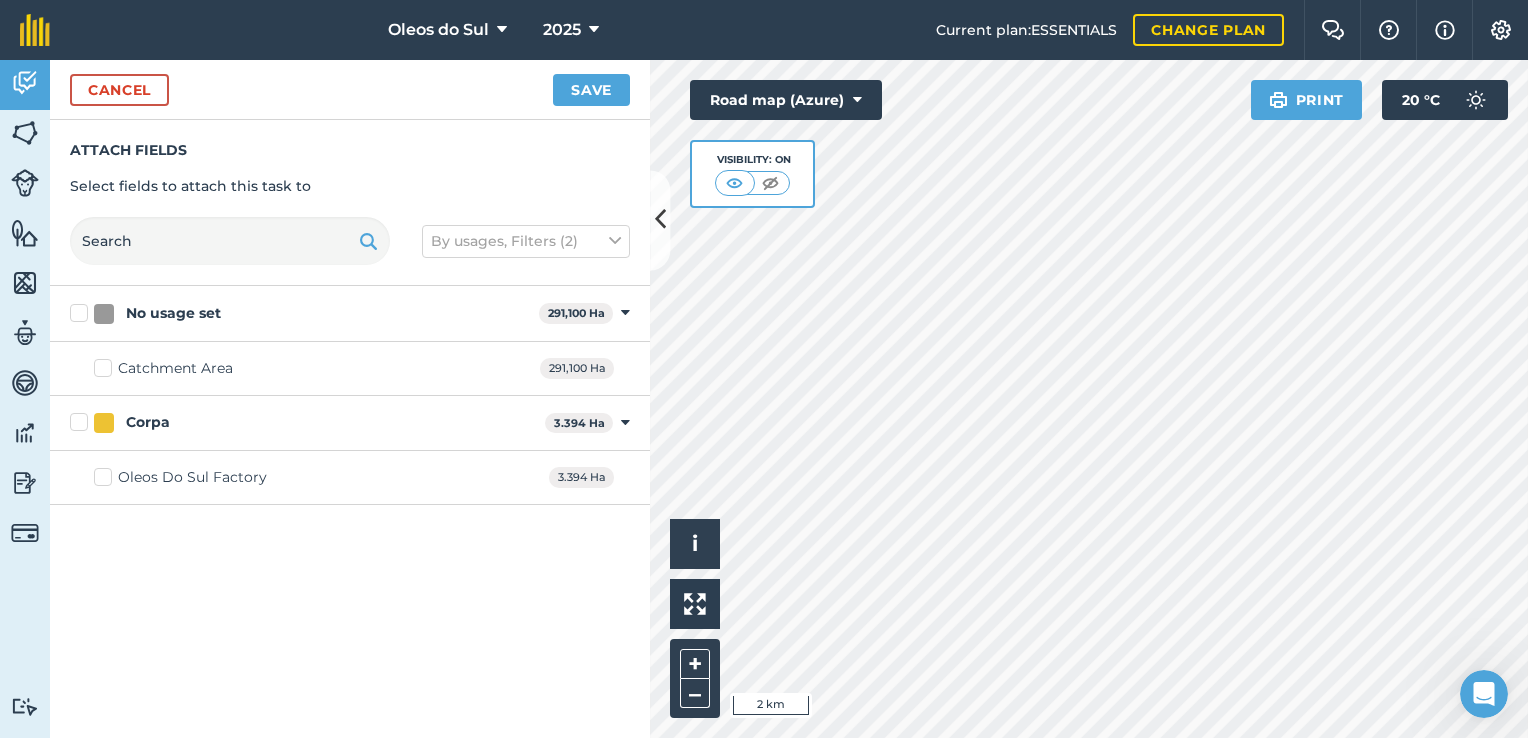 click on "Corpa" at bounding box center [303, 422] 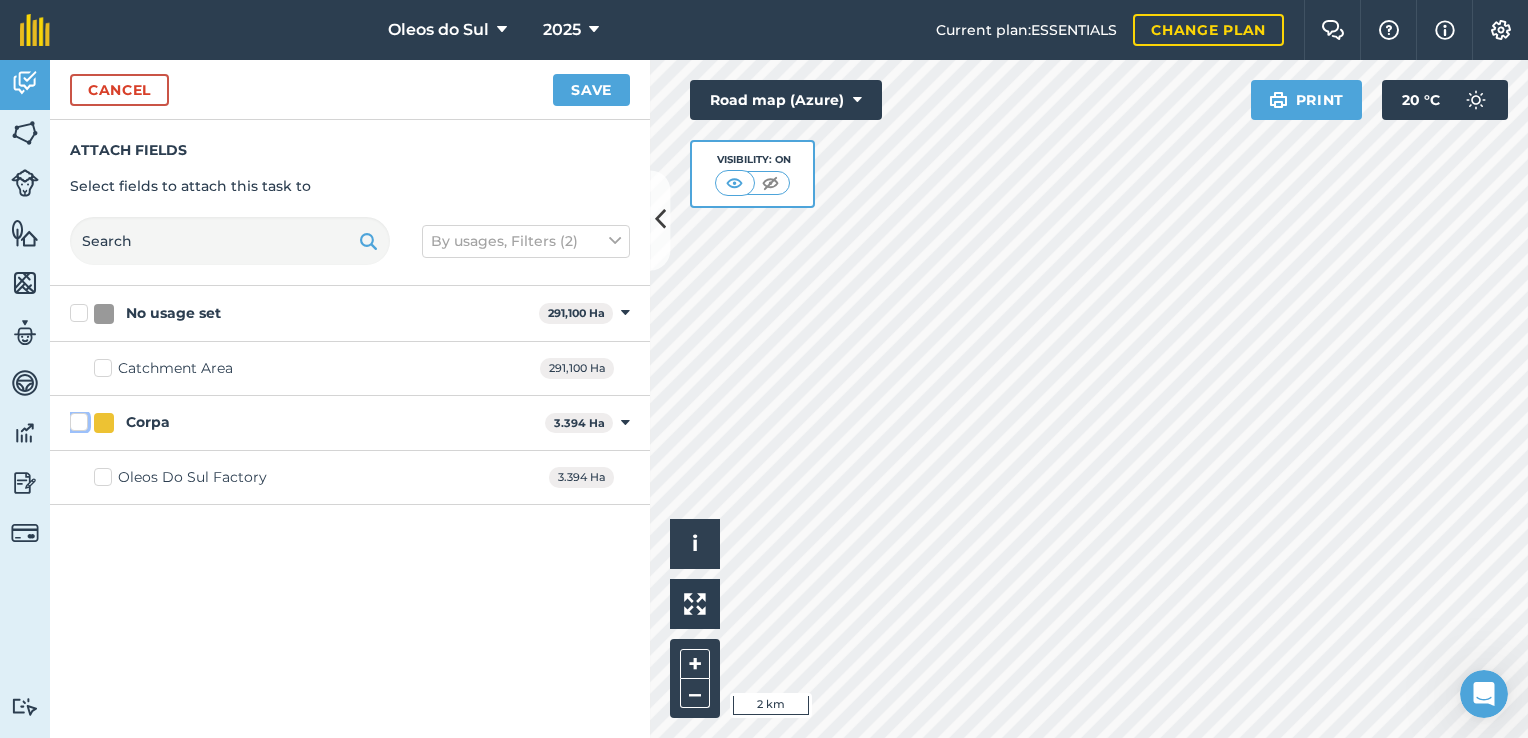 click on "Corpa" at bounding box center [76, 418] 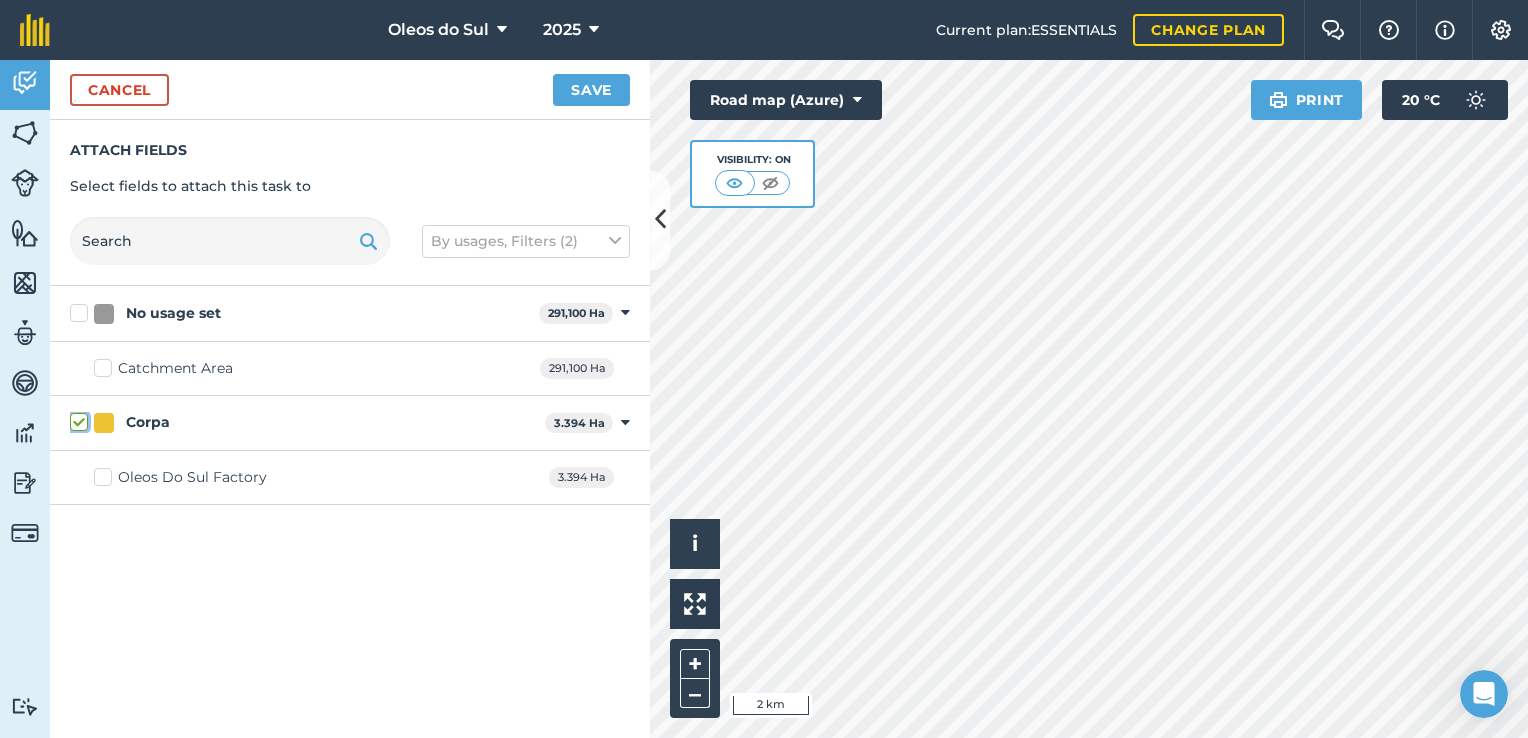 checkbox on "true" 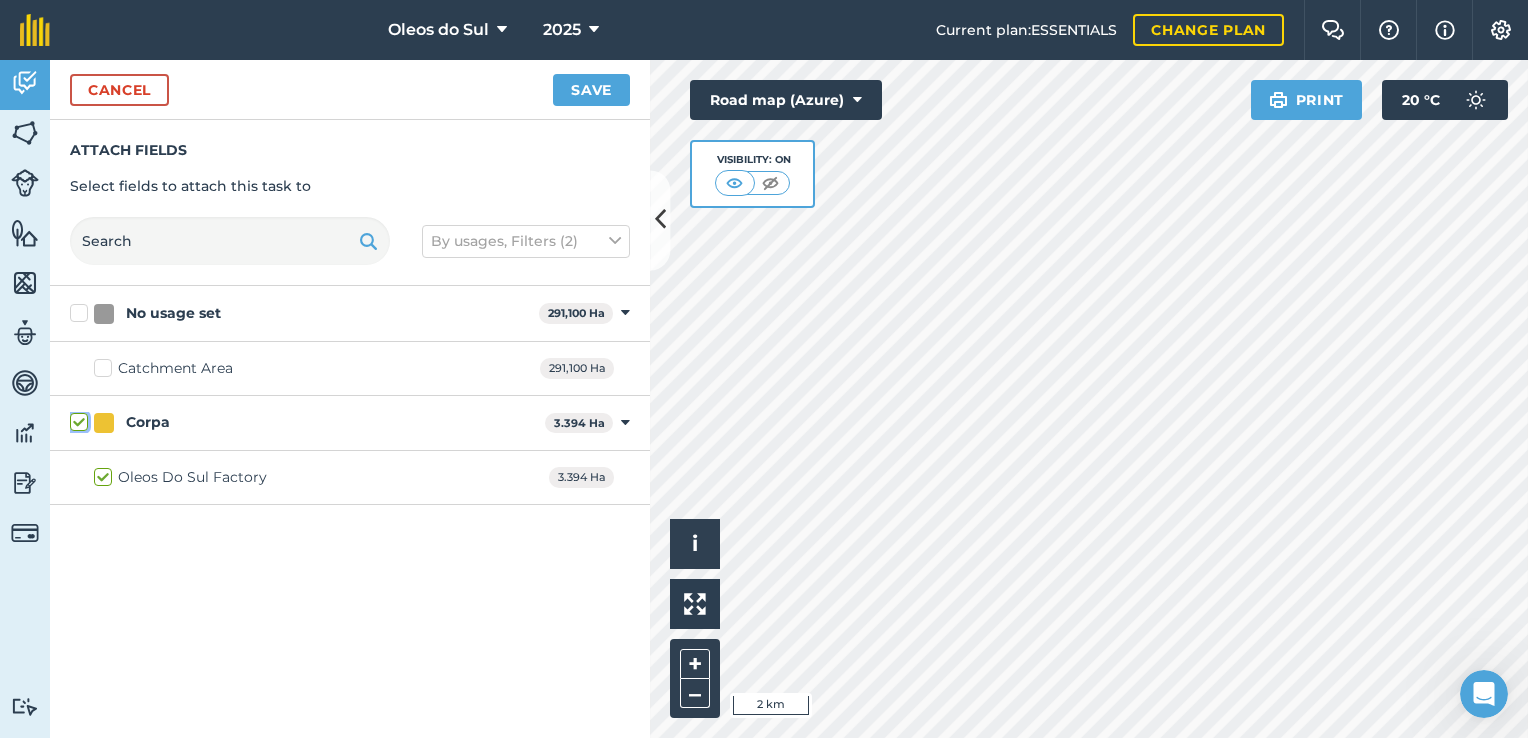 checkbox on "true" 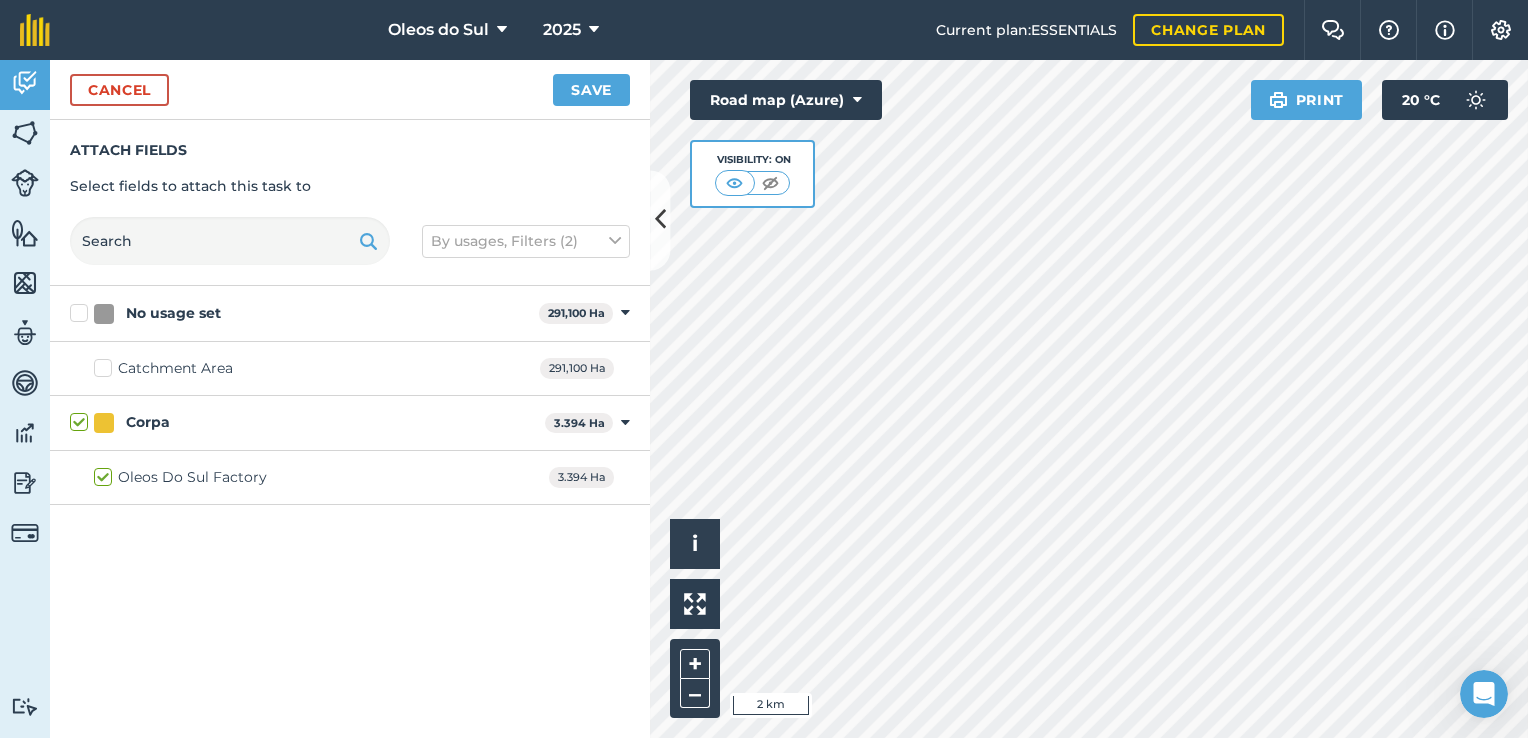 click on "Catchment Area" at bounding box center [163, 368] 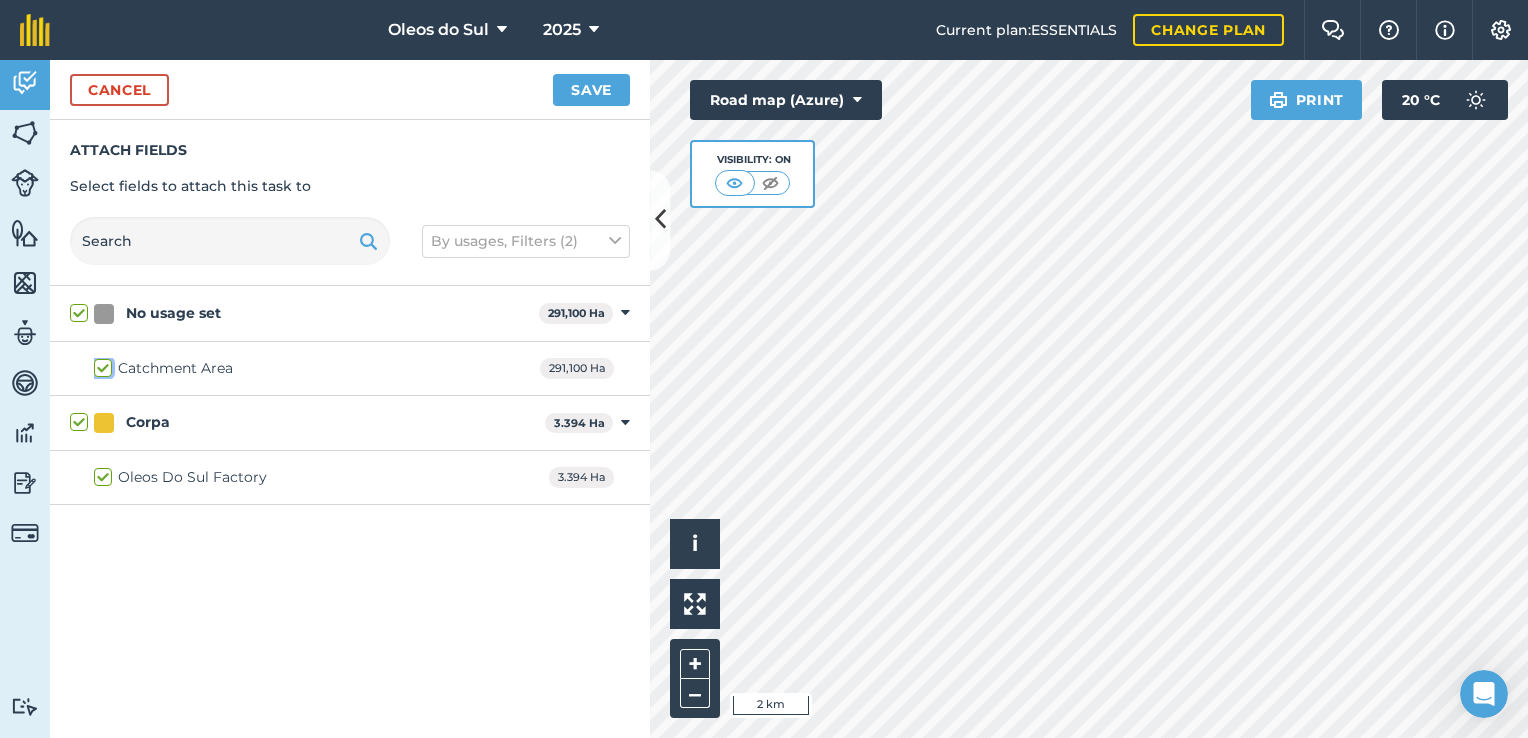 checkbox on "true" 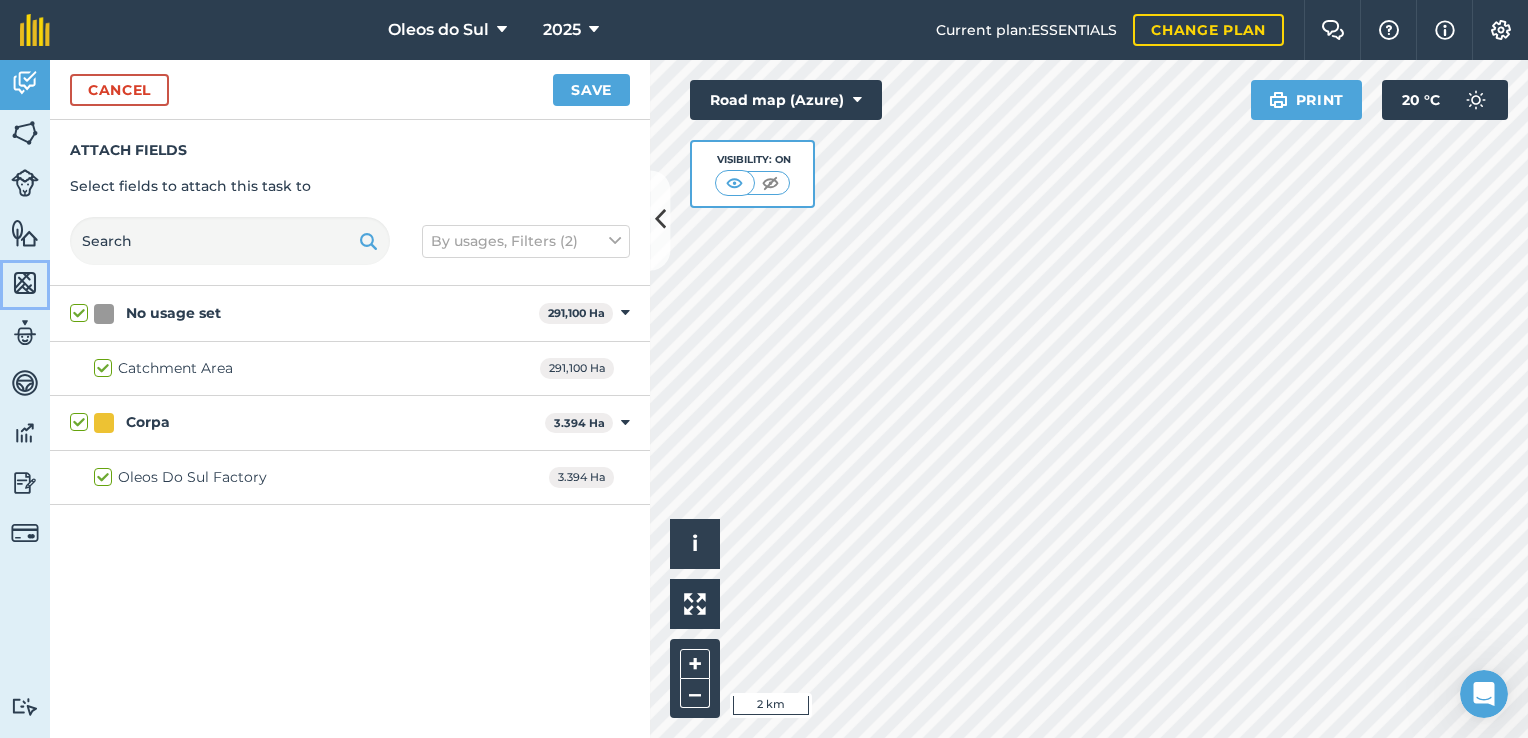 click at bounding box center (25, 283) 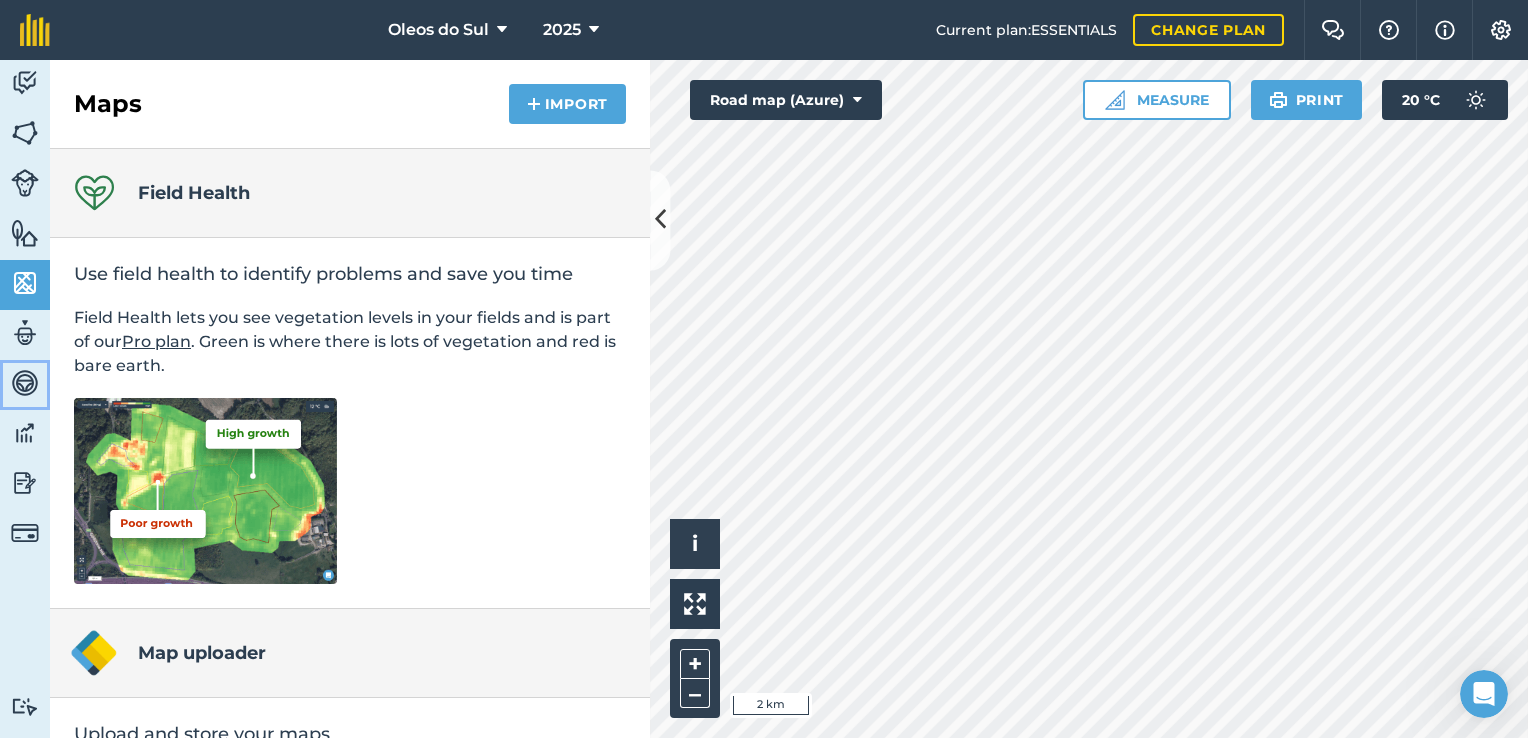 click at bounding box center [25, 383] 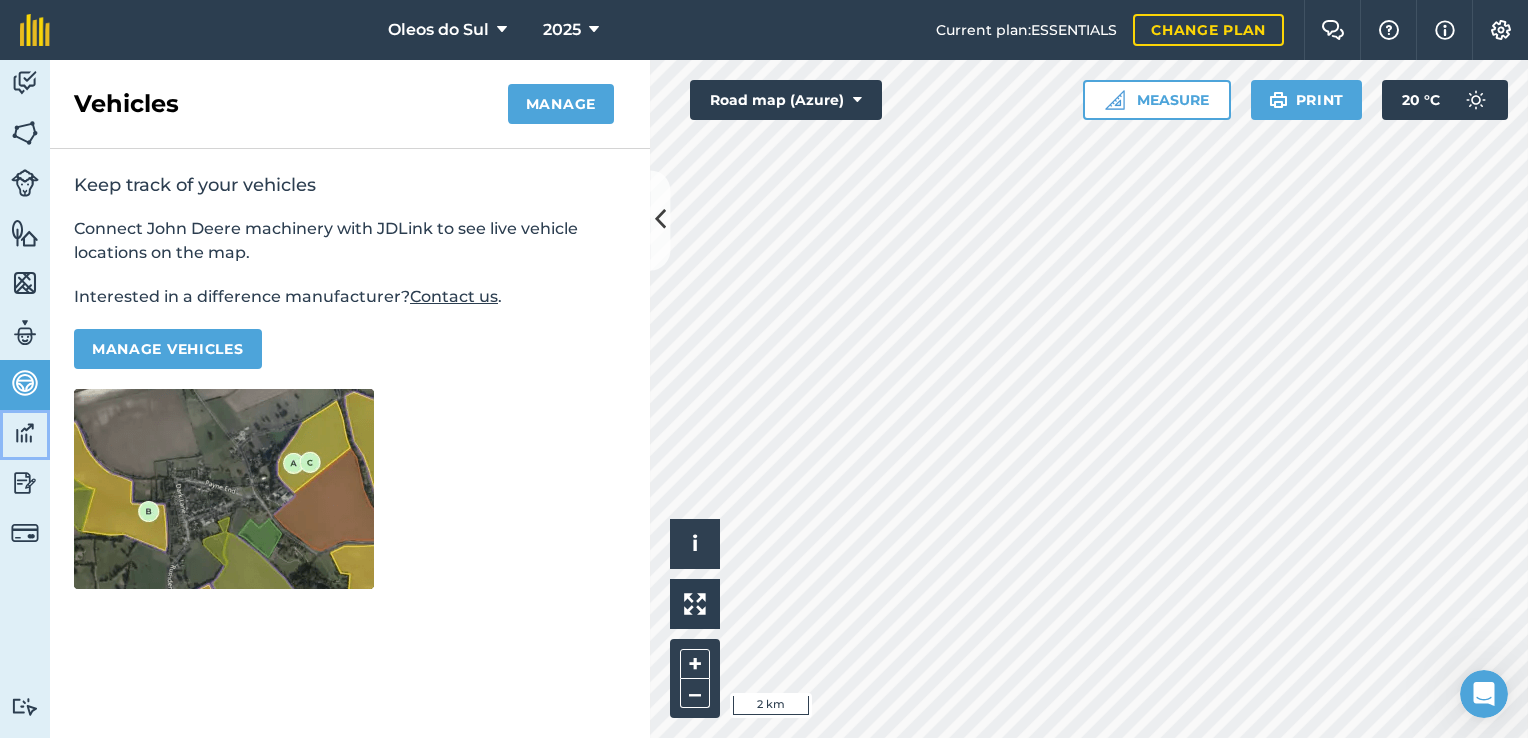 click at bounding box center [25, 433] 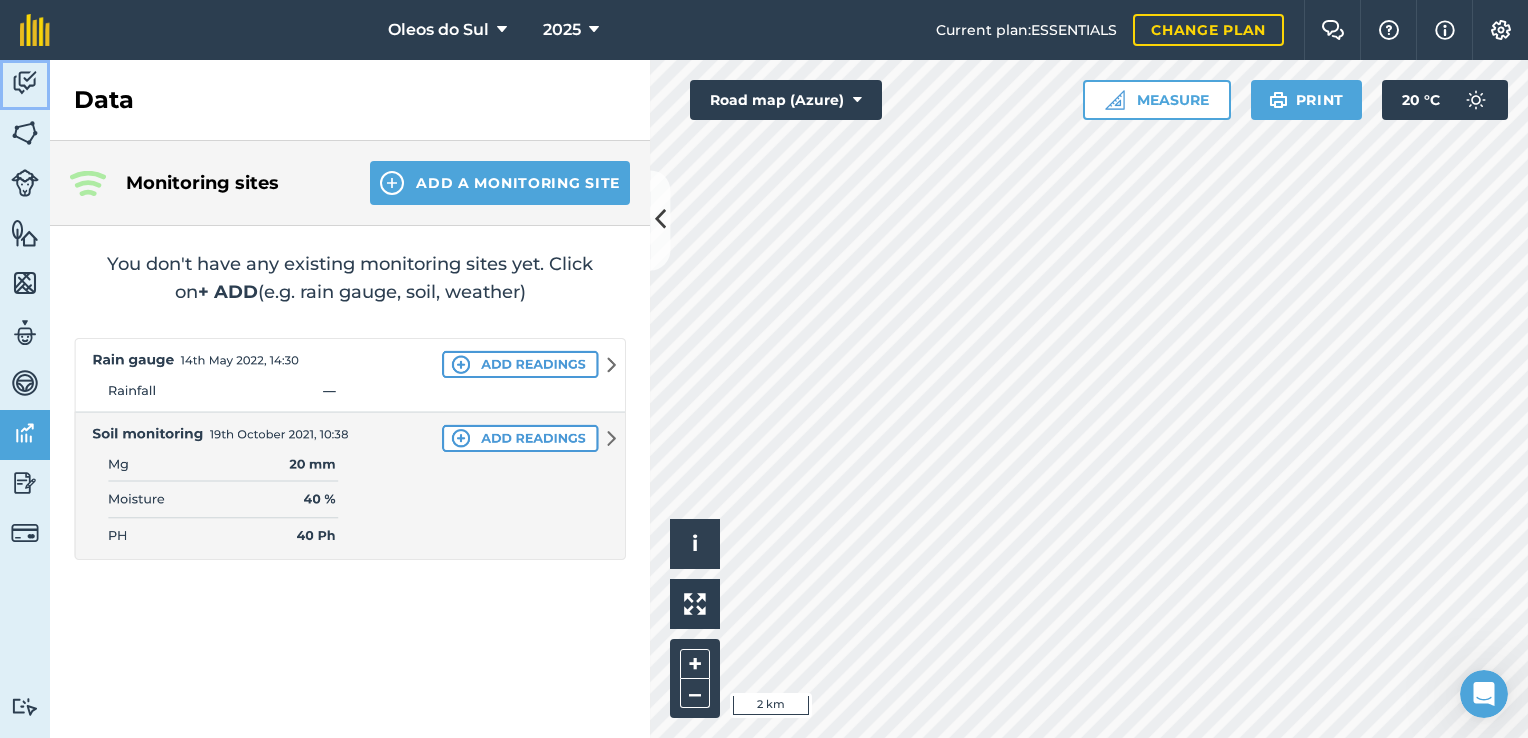 click at bounding box center [25, 83] 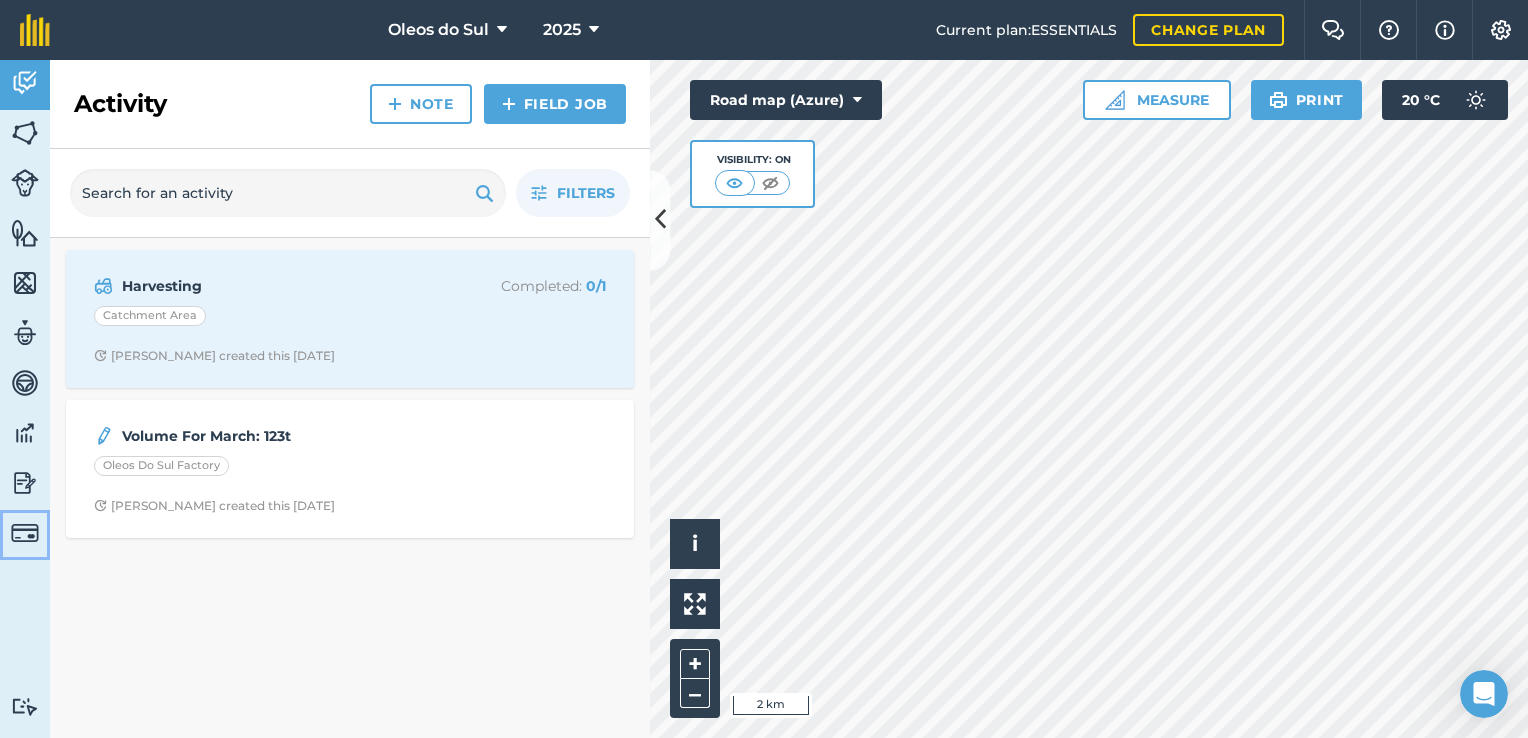 click at bounding box center [25, 533] 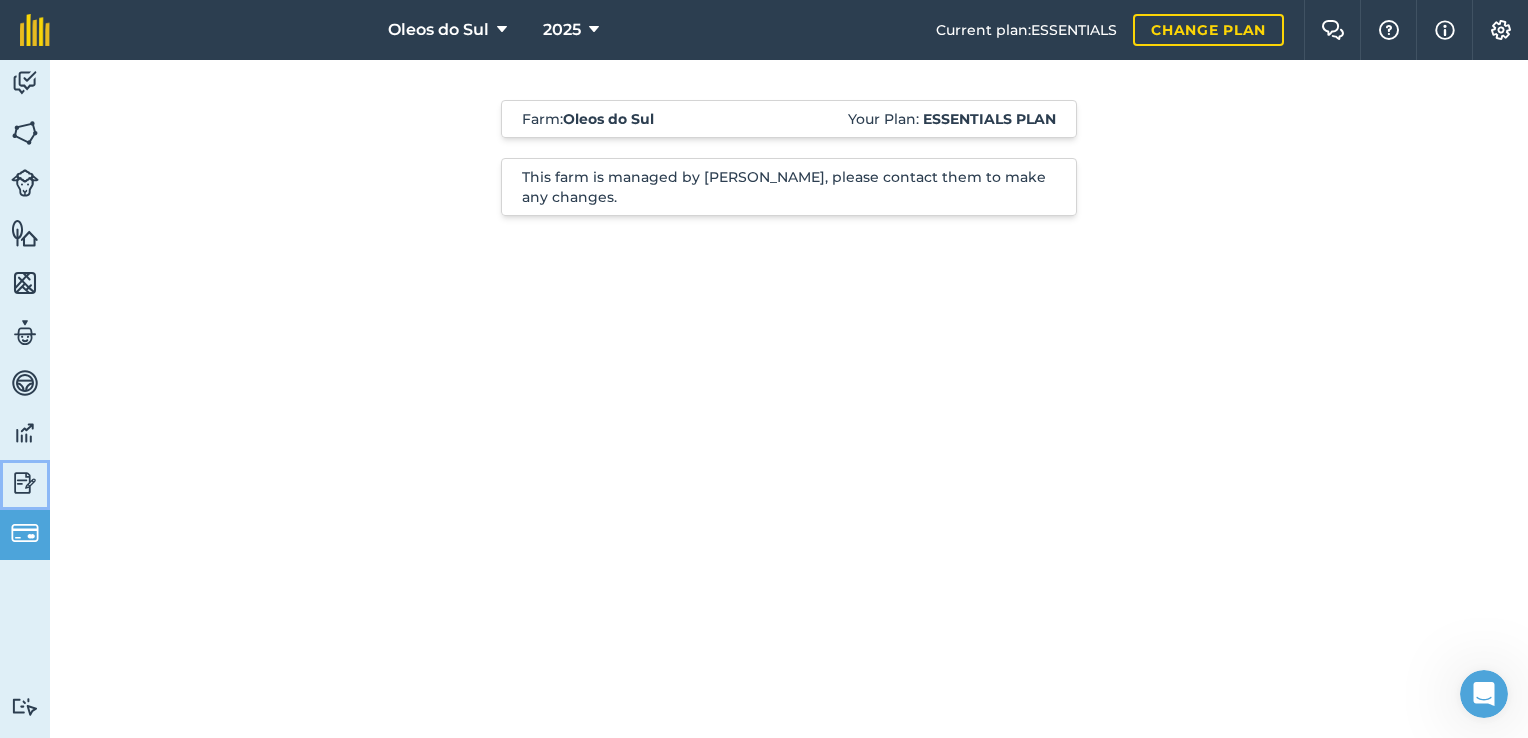 click at bounding box center [25, 483] 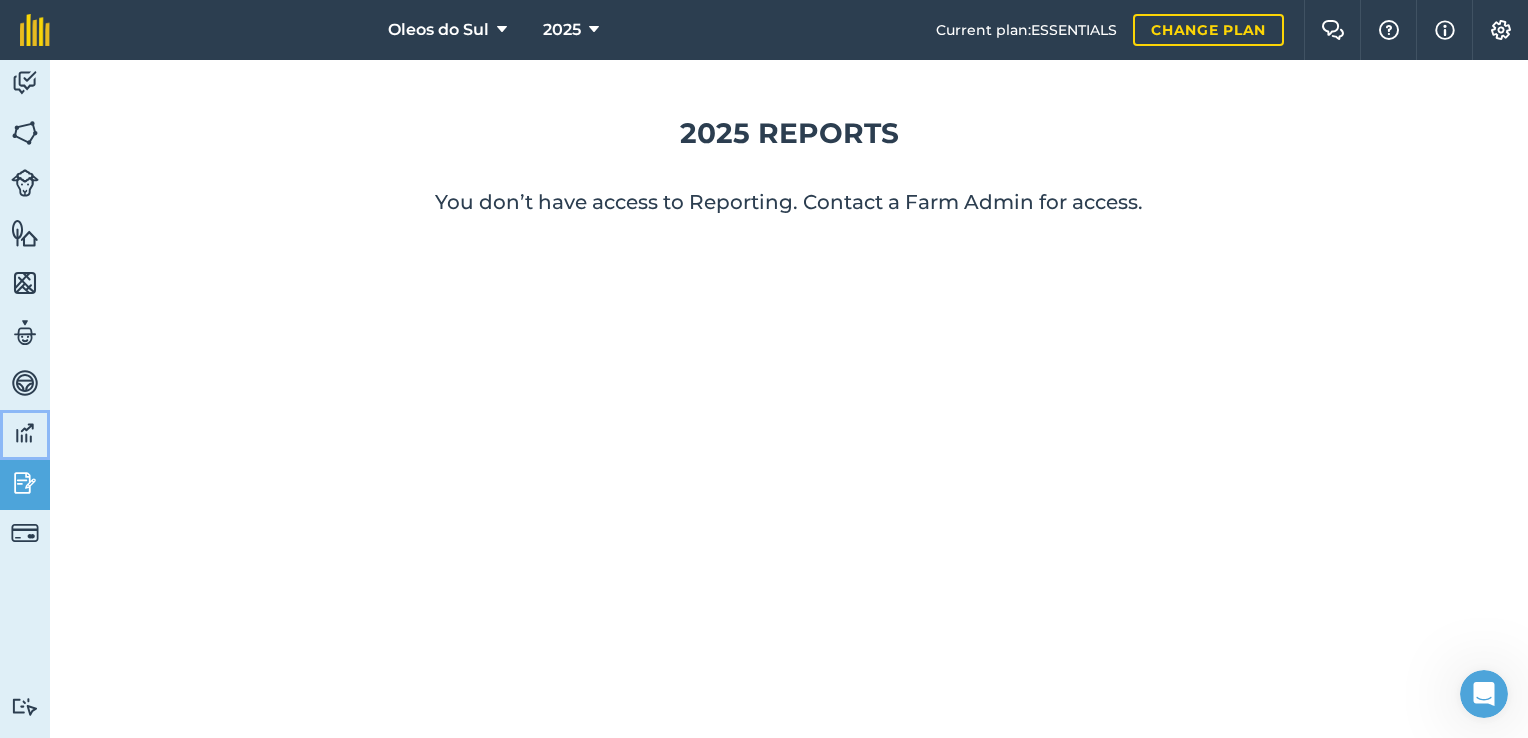 click at bounding box center [25, 433] 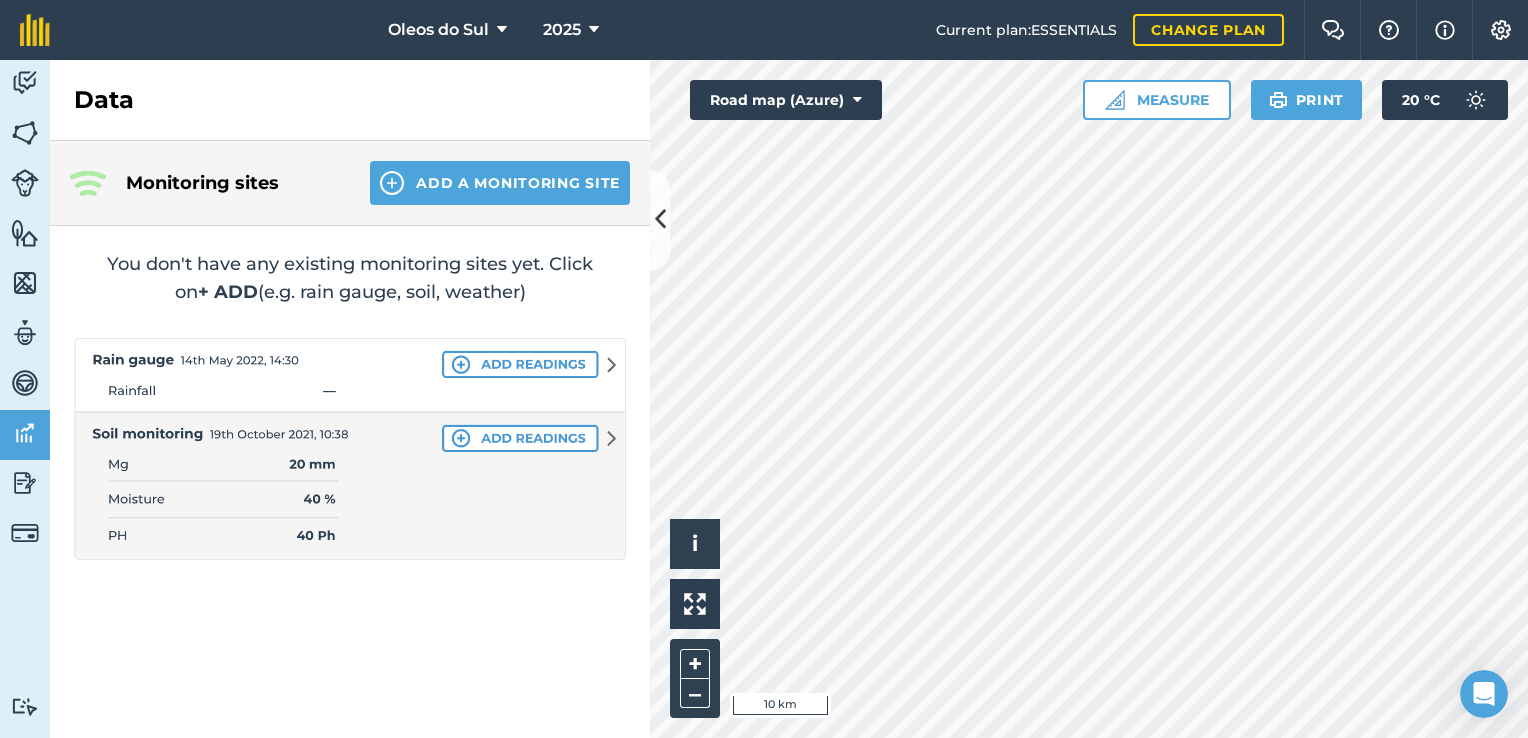click at bounding box center [350, 449] 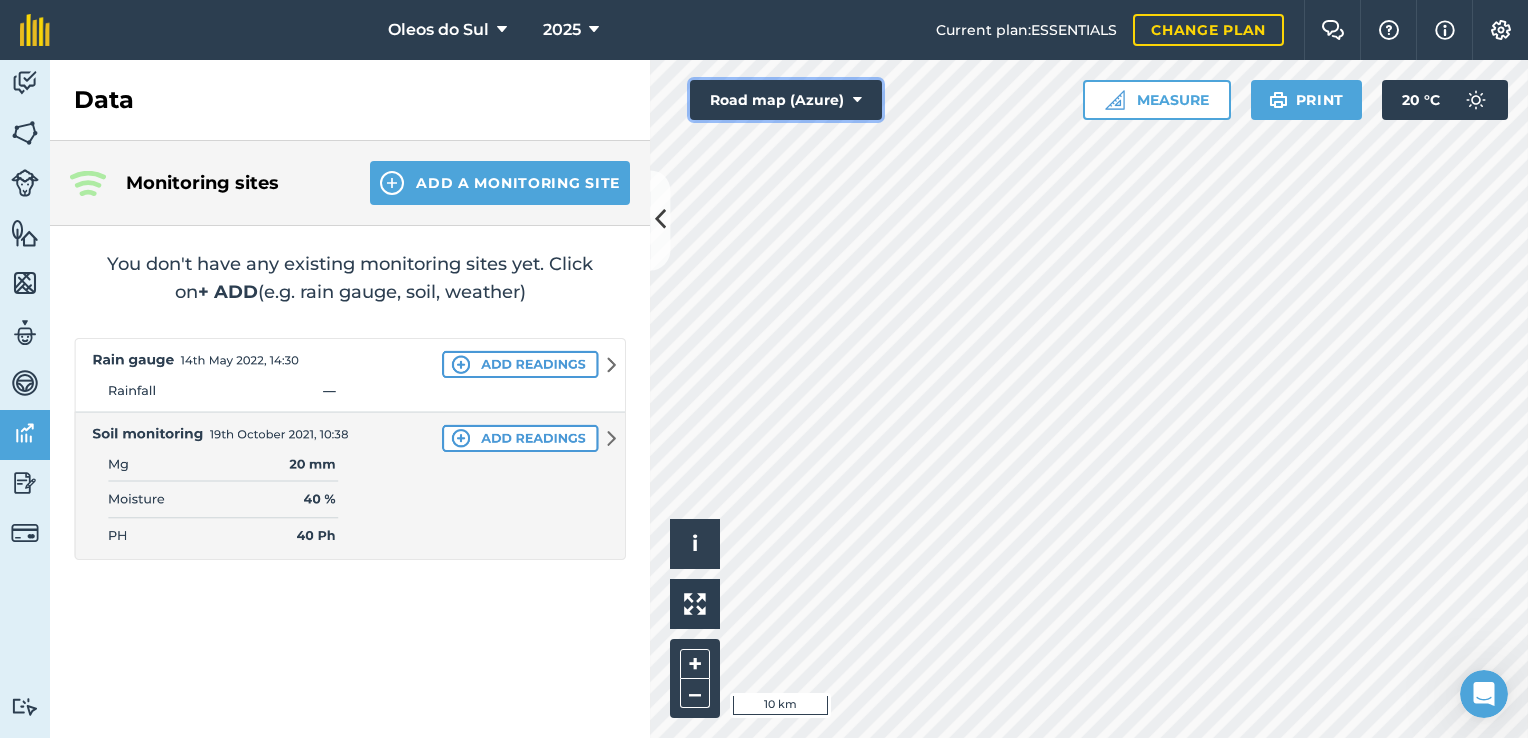 click at bounding box center (857, 100) 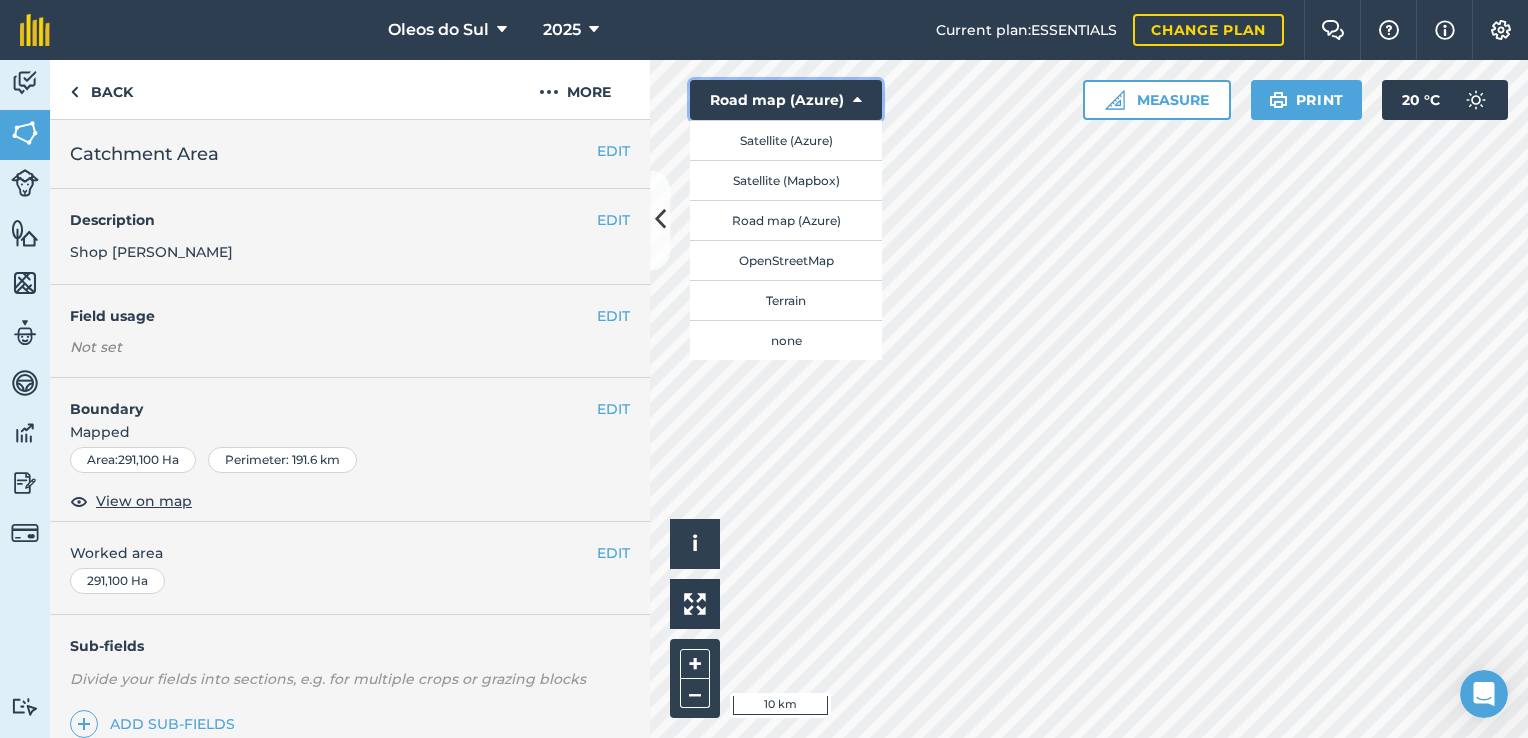 click on "Road map (Azure)" at bounding box center [786, 100] 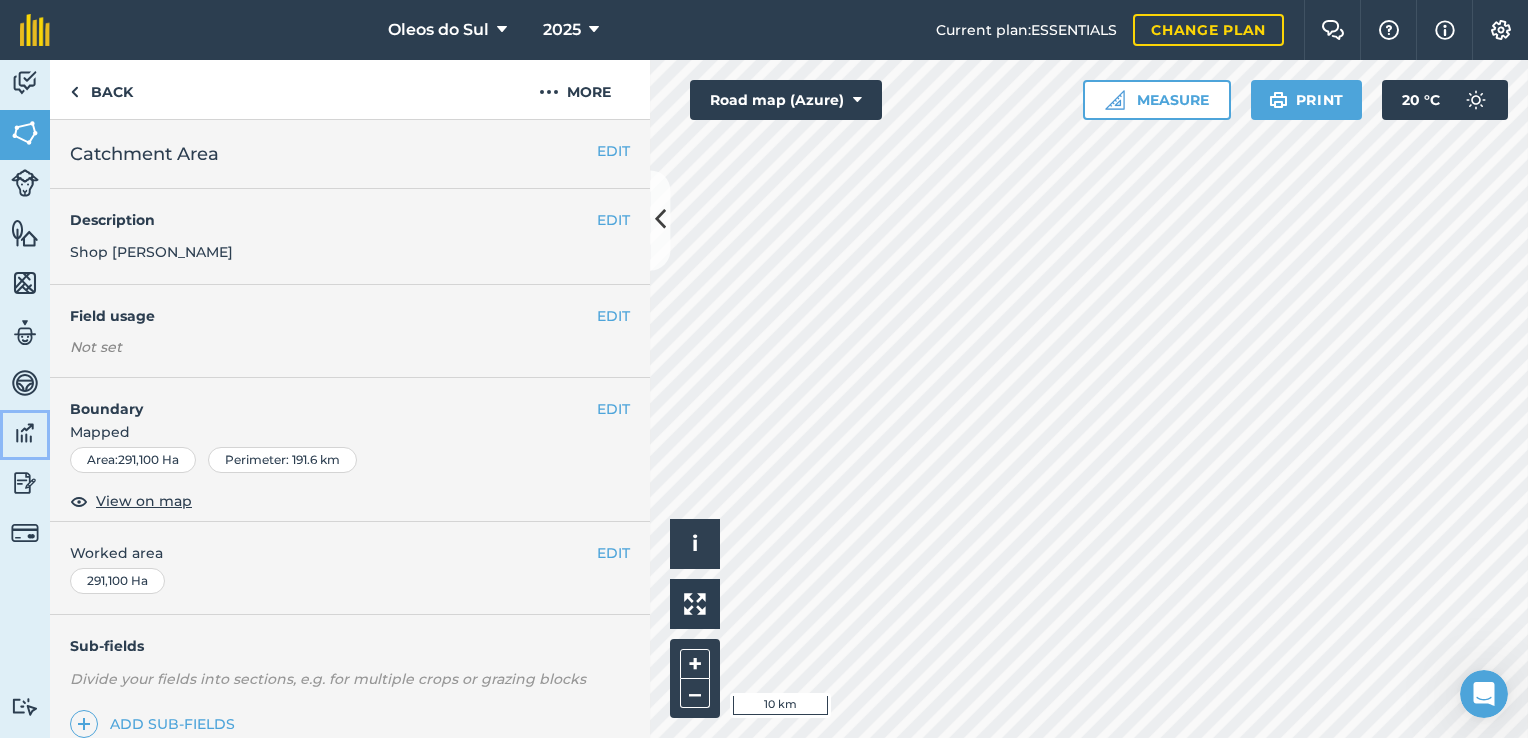 click at bounding box center (25, 433) 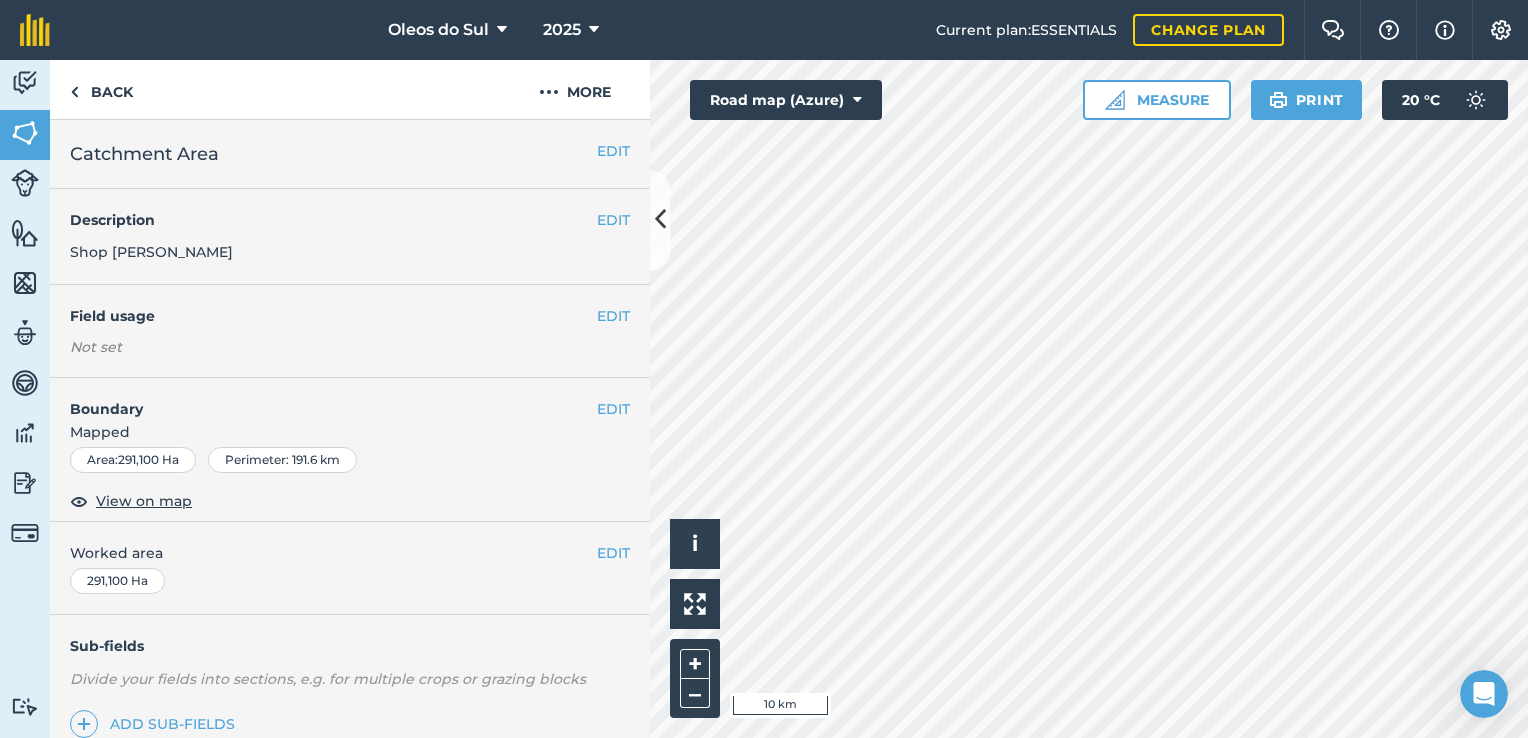 click on "Shop Domingo" at bounding box center [151, 252] 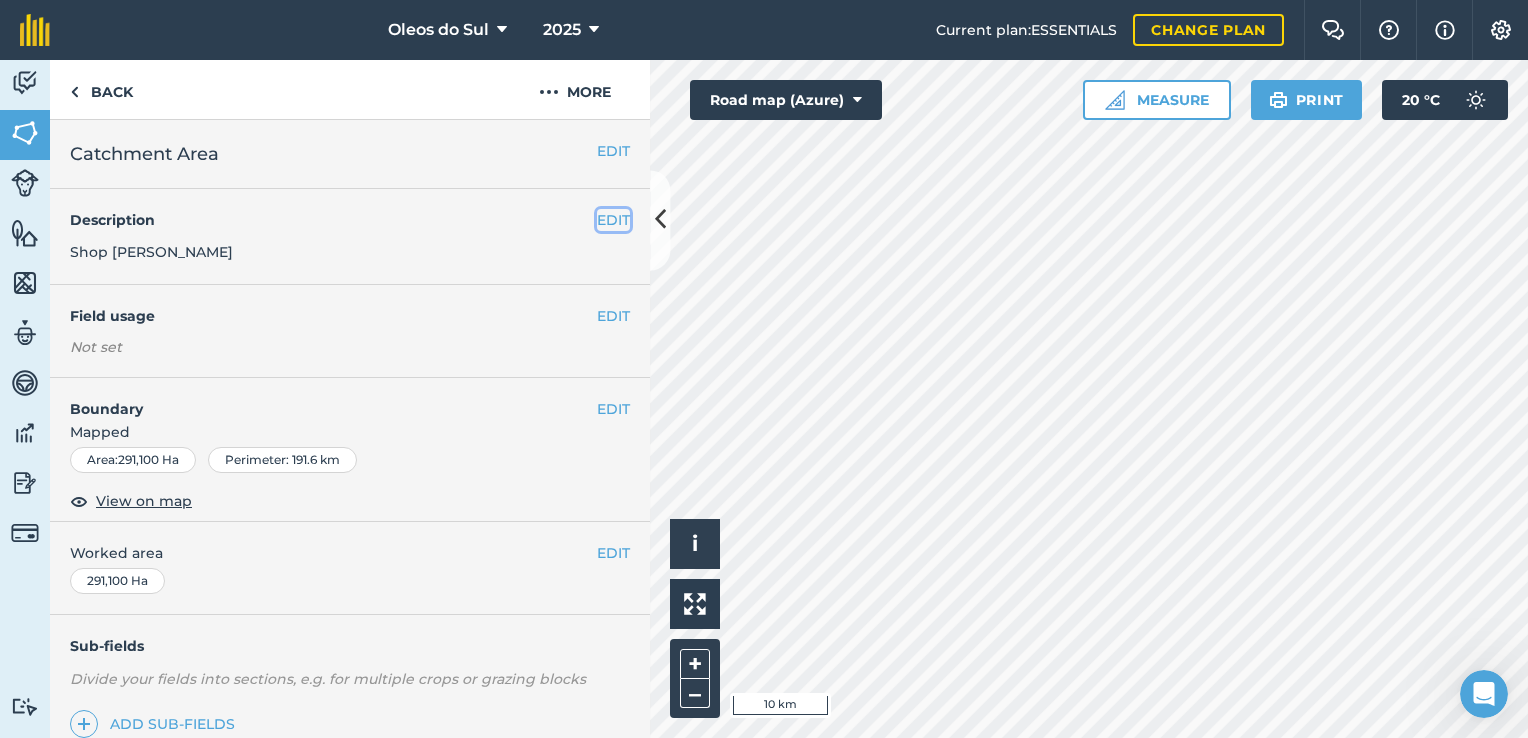 click on "EDIT" at bounding box center (613, 220) 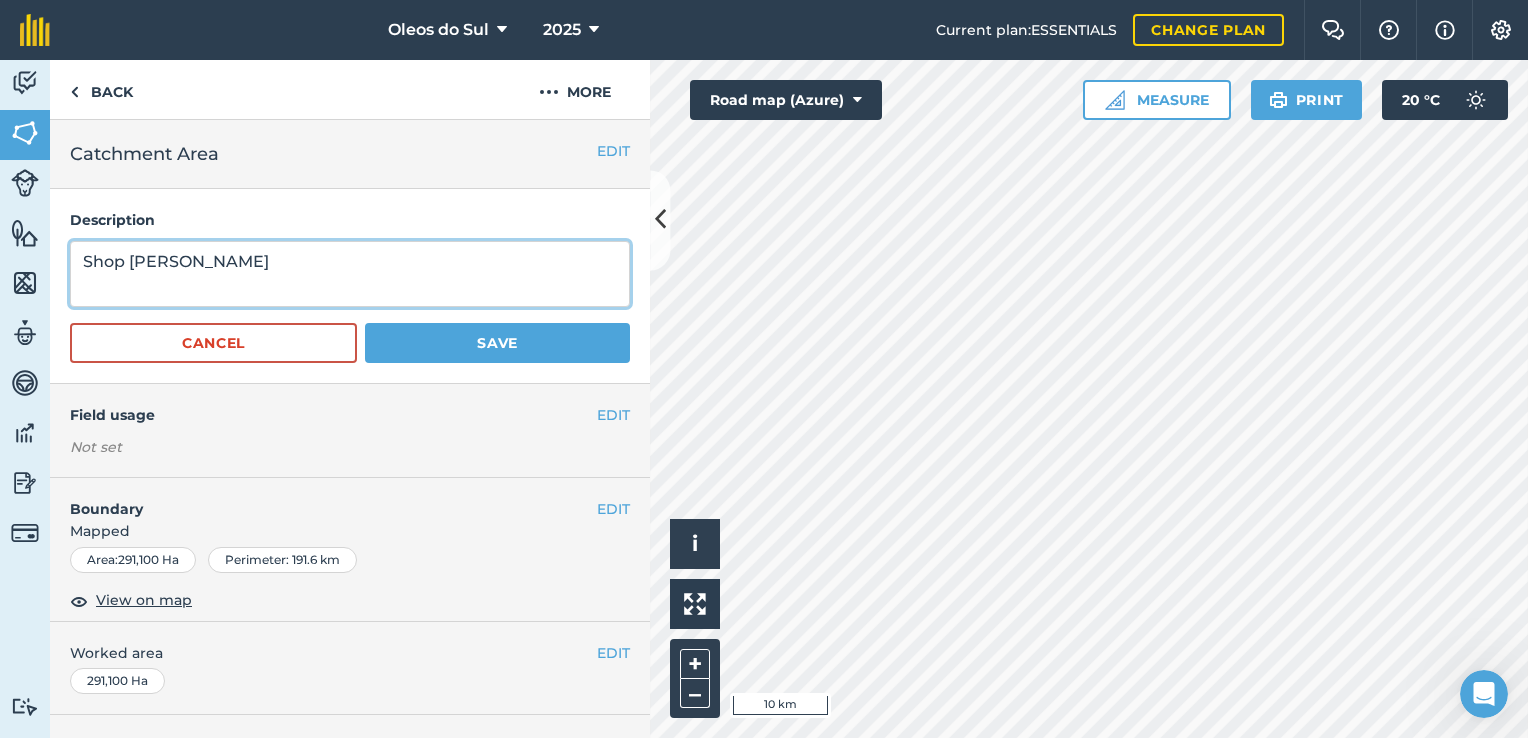 click on "Shop Domingo" at bounding box center [350, 274] 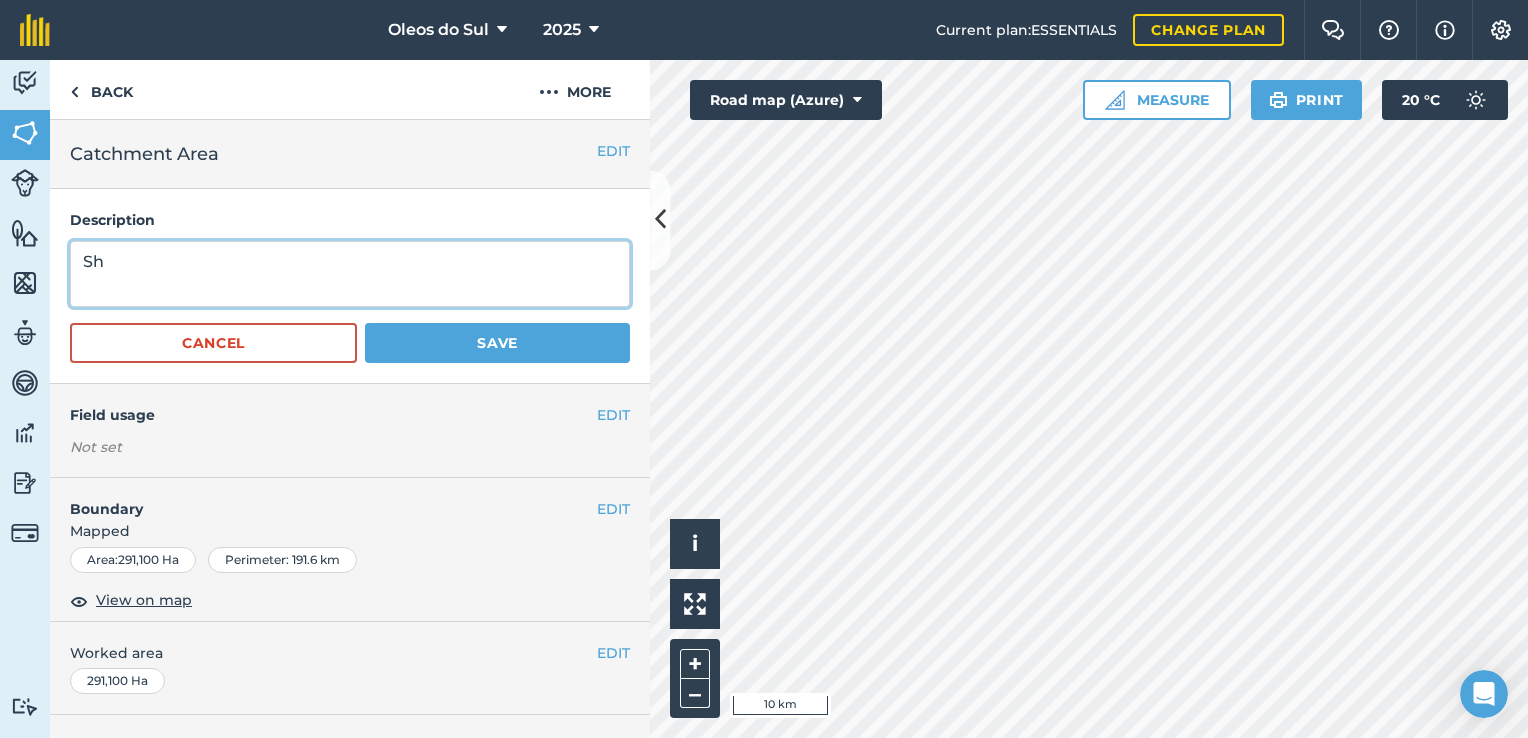type on "S" 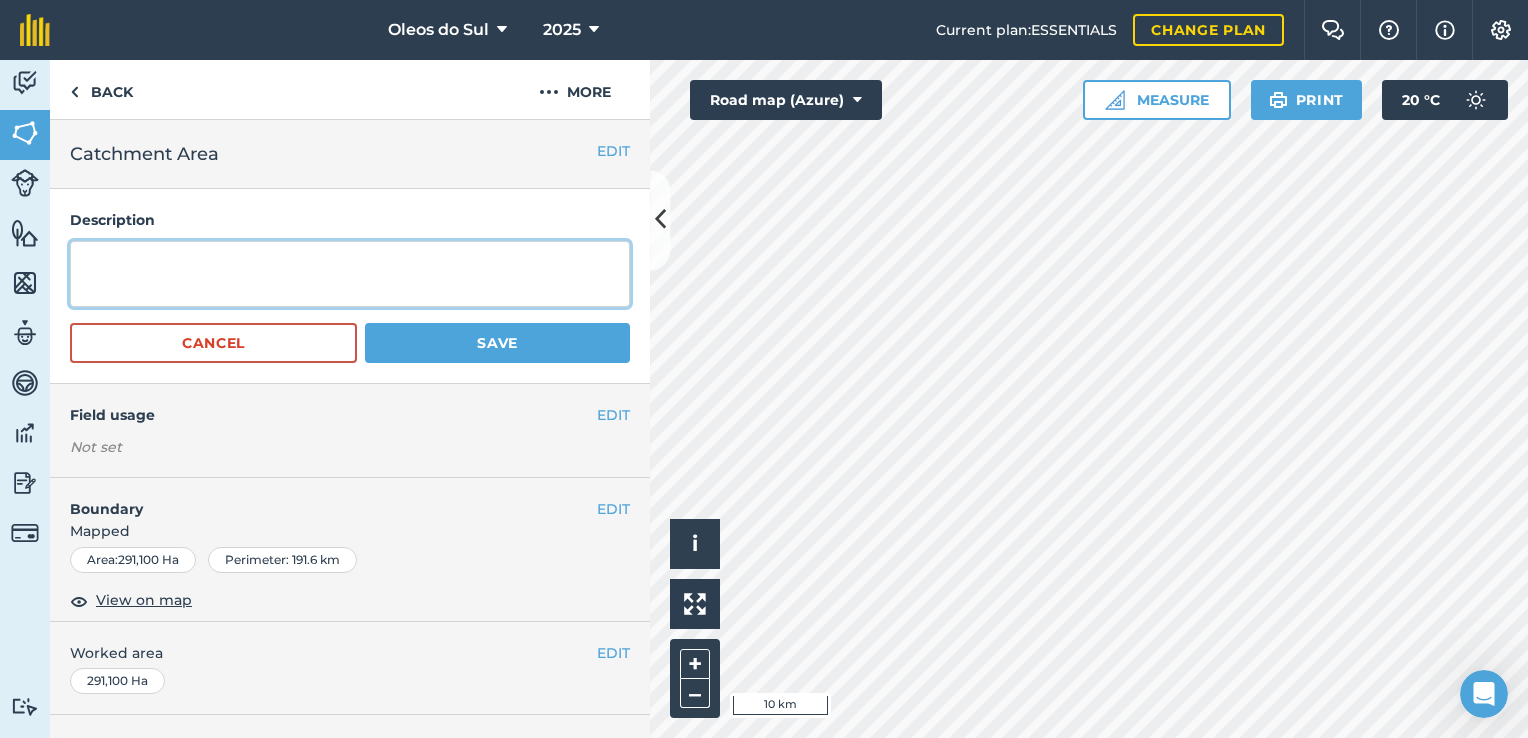type 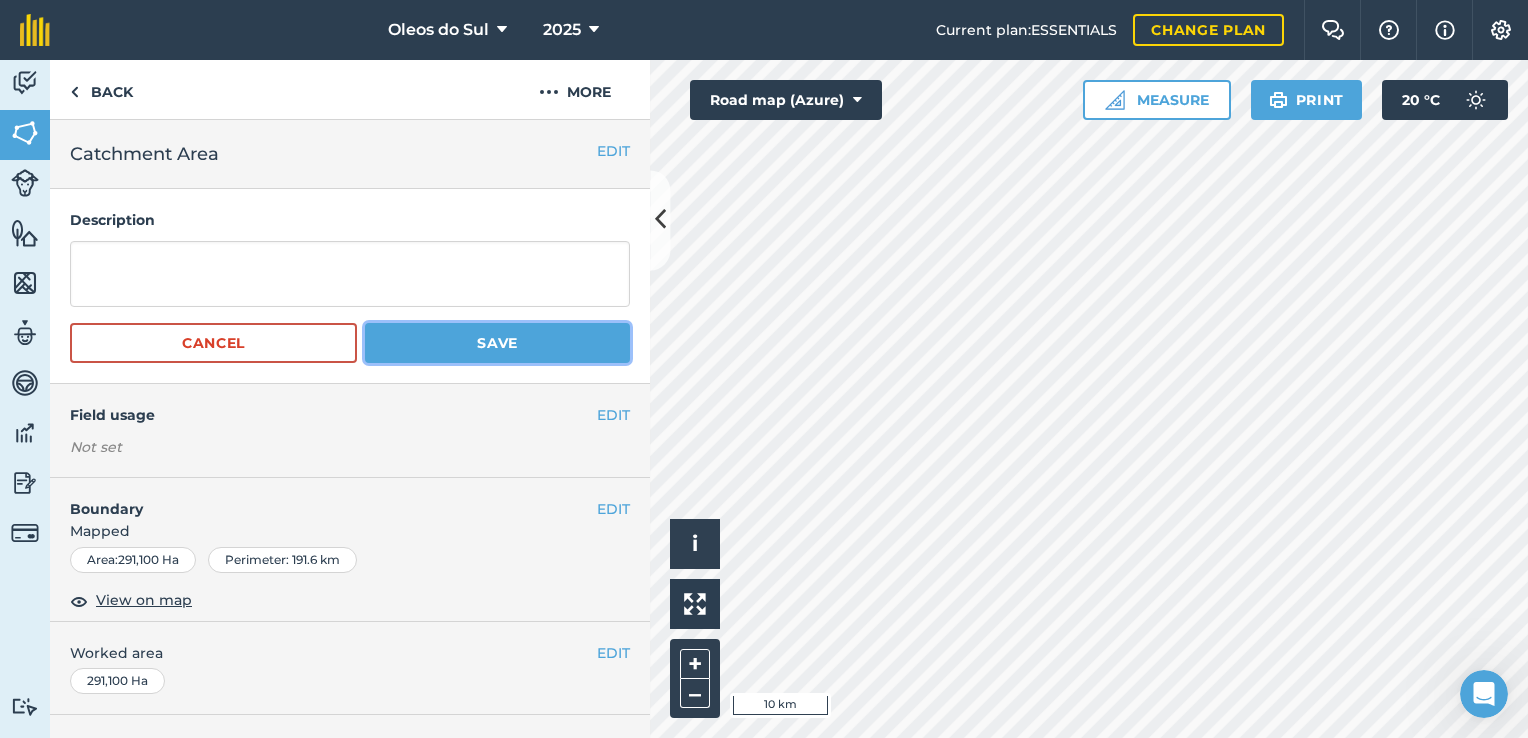 click on "Save" at bounding box center [497, 343] 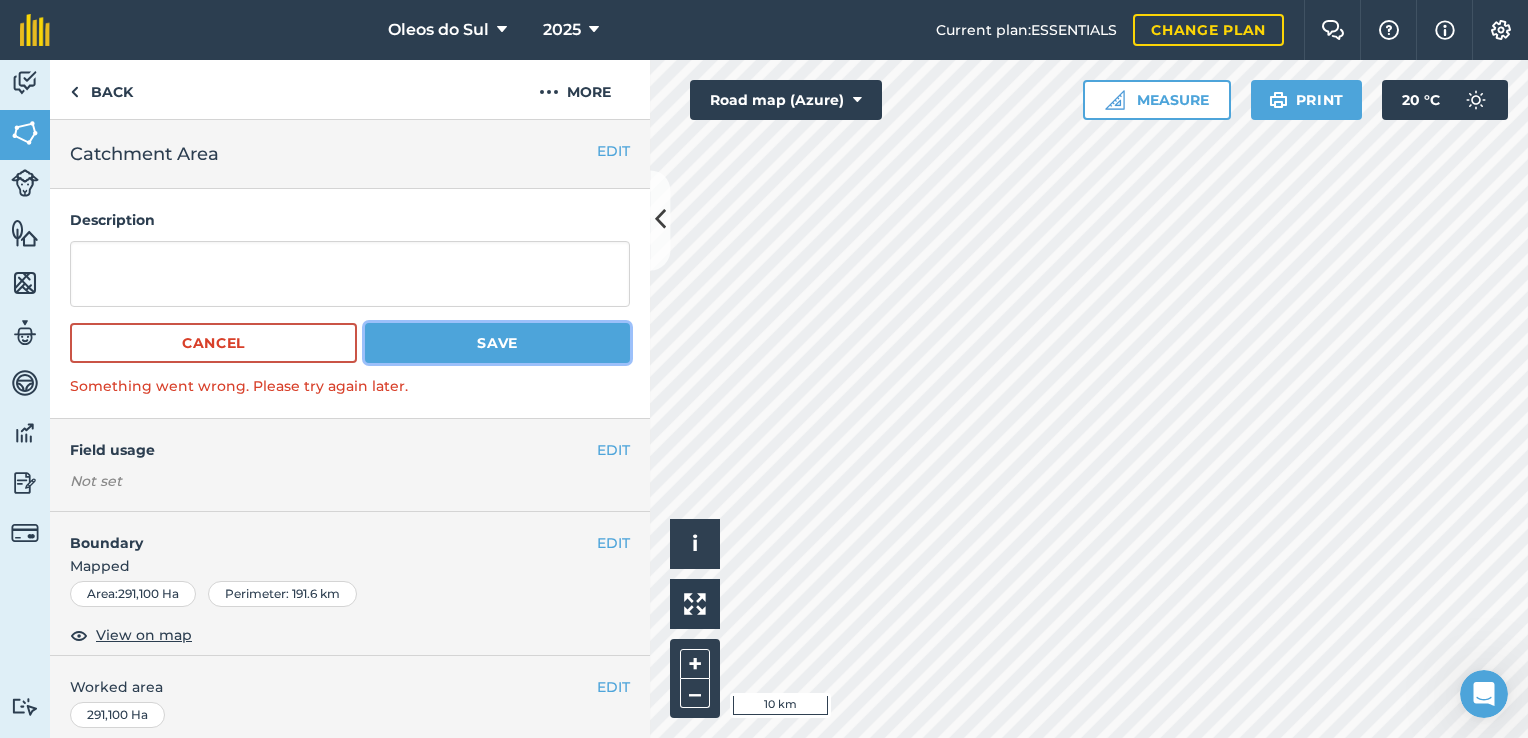 click on "Save" at bounding box center [497, 343] 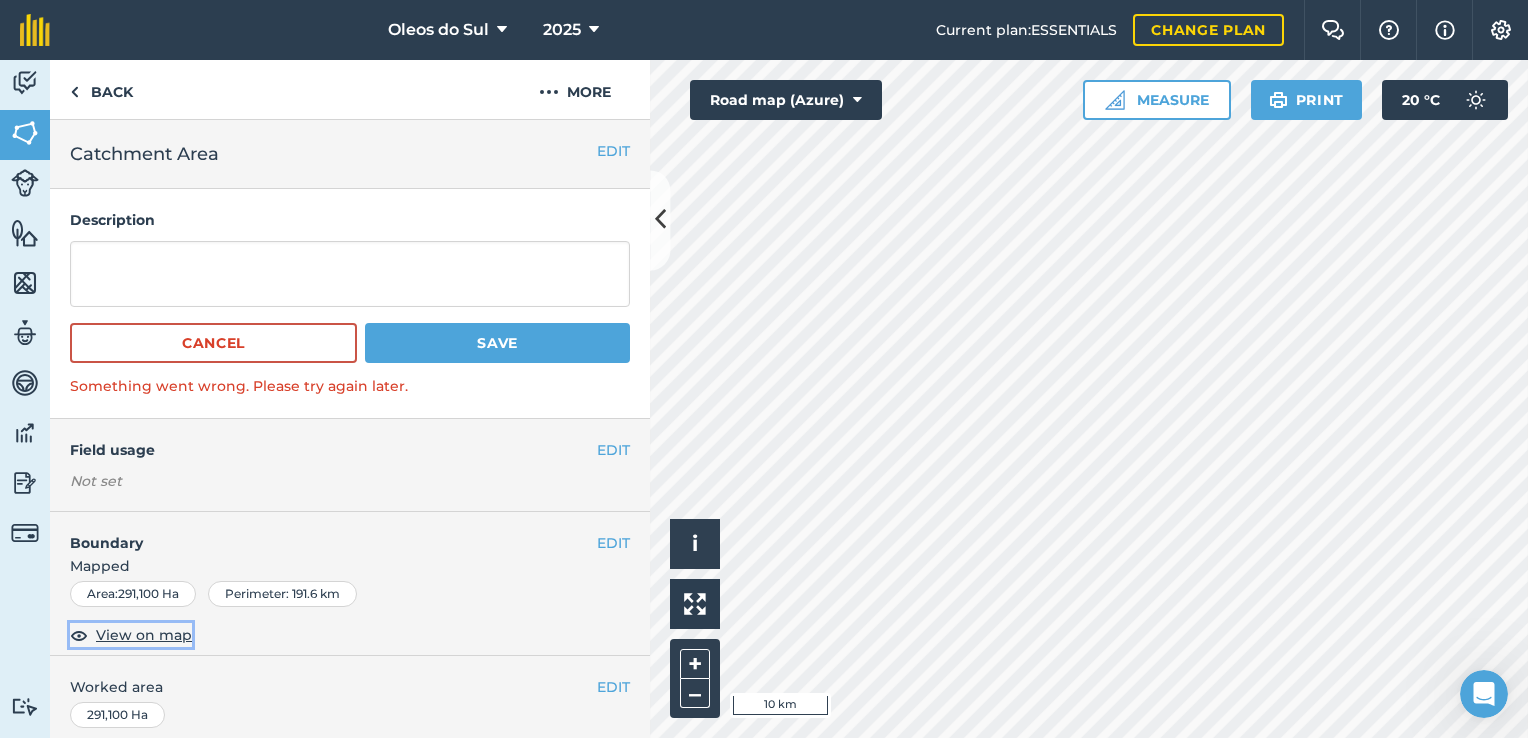 click on "View on map" at bounding box center (144, 635) 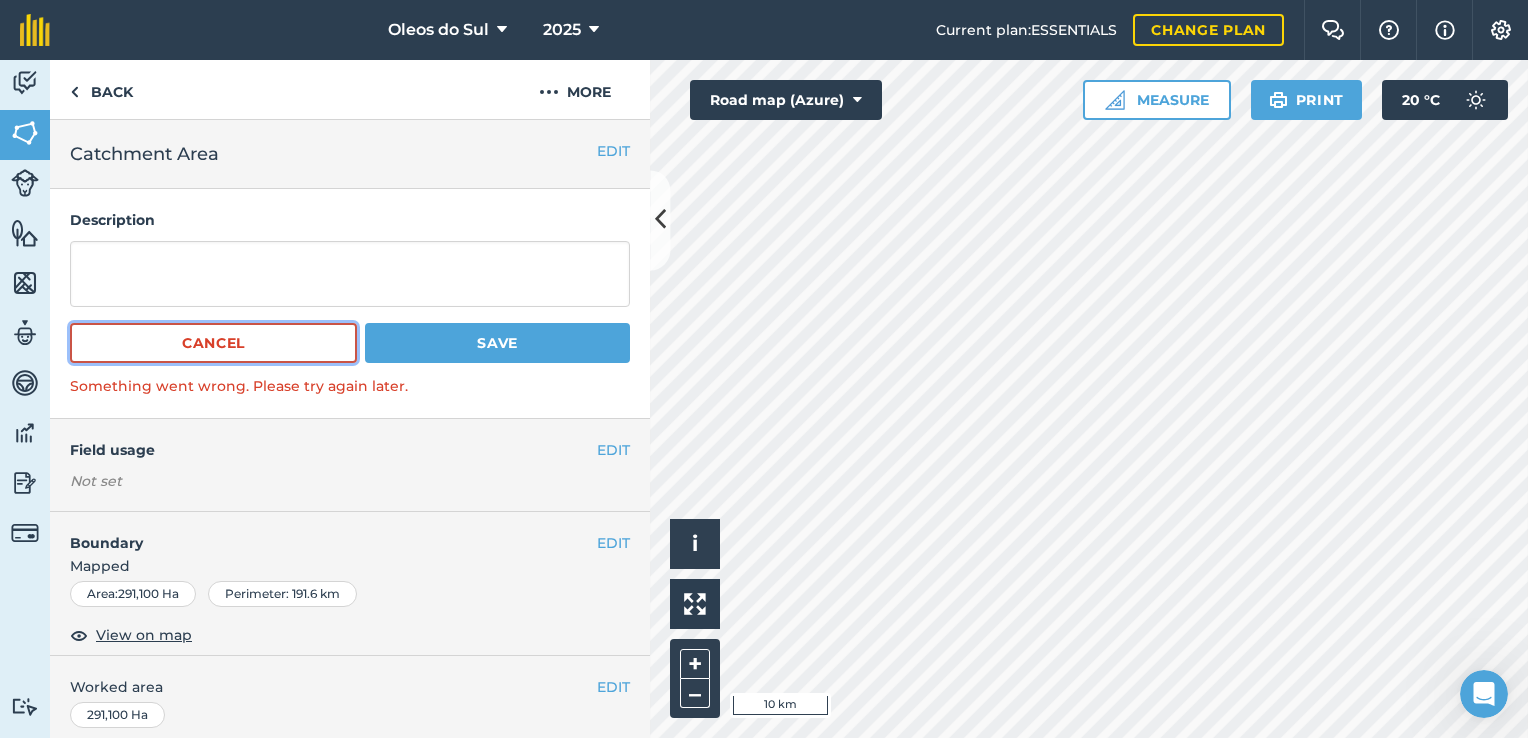 click on "Cancel" at bounding box center (213, 343) 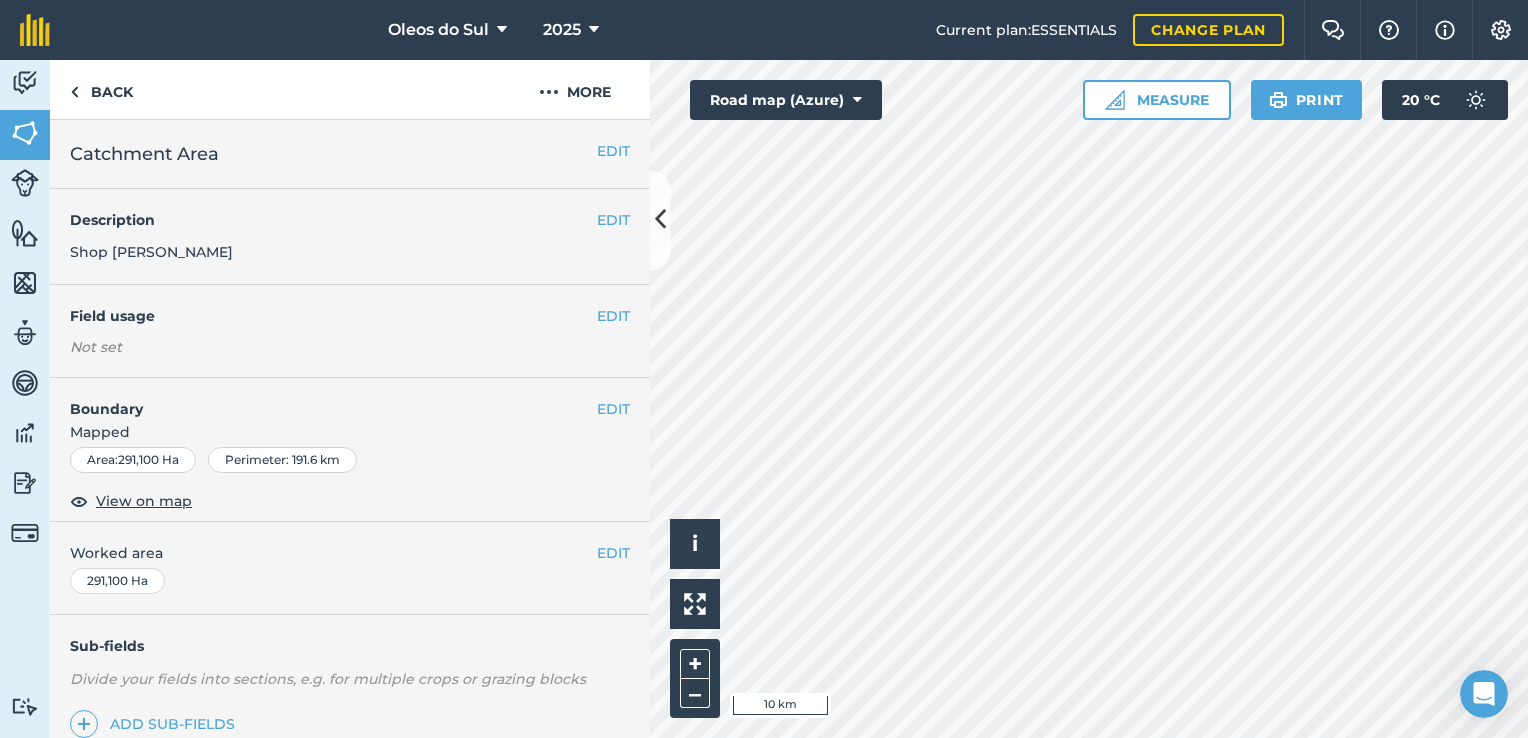 click on "EDIT Description Shop Domingo" at bounding box center (350, 237) 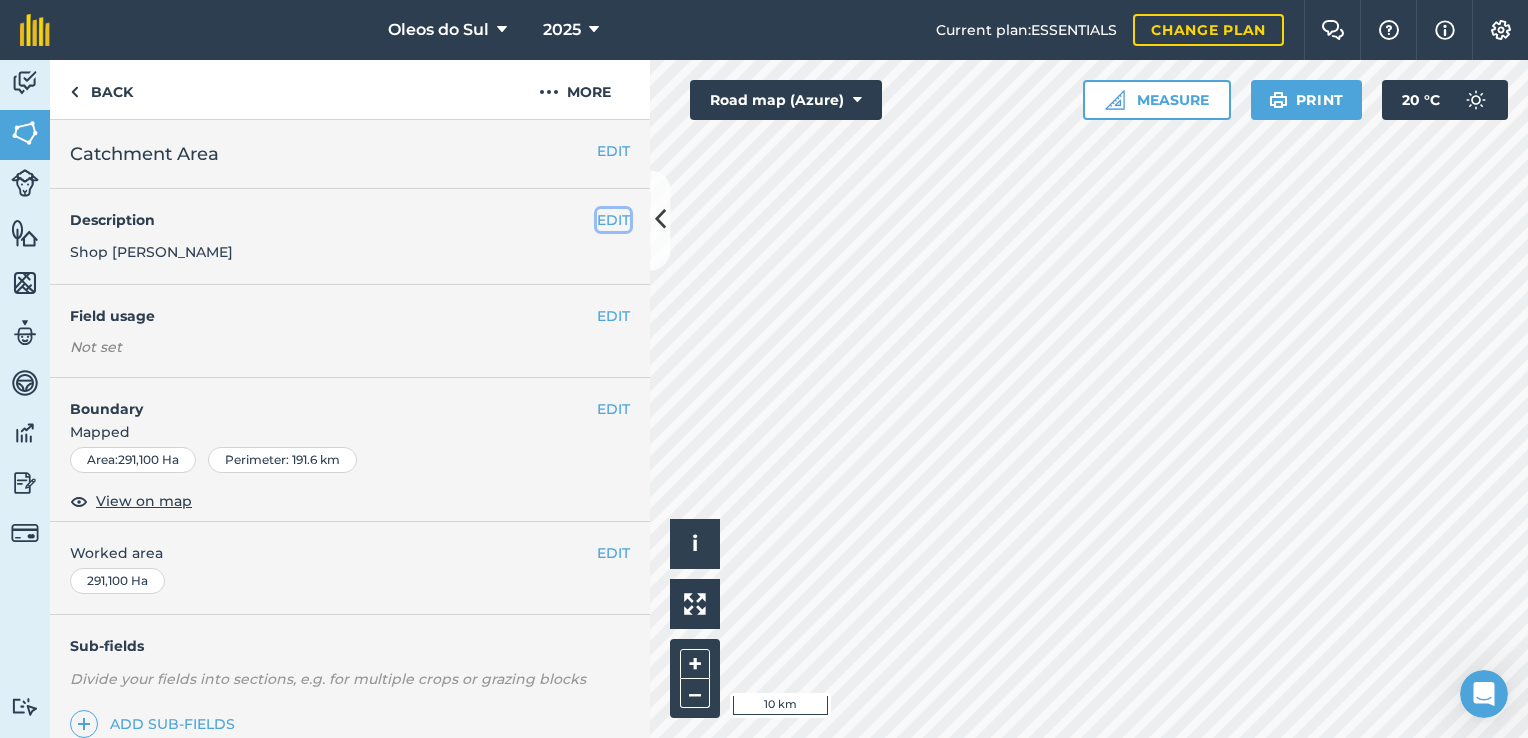 click on "EDIT" at bounding box center [613, 220] 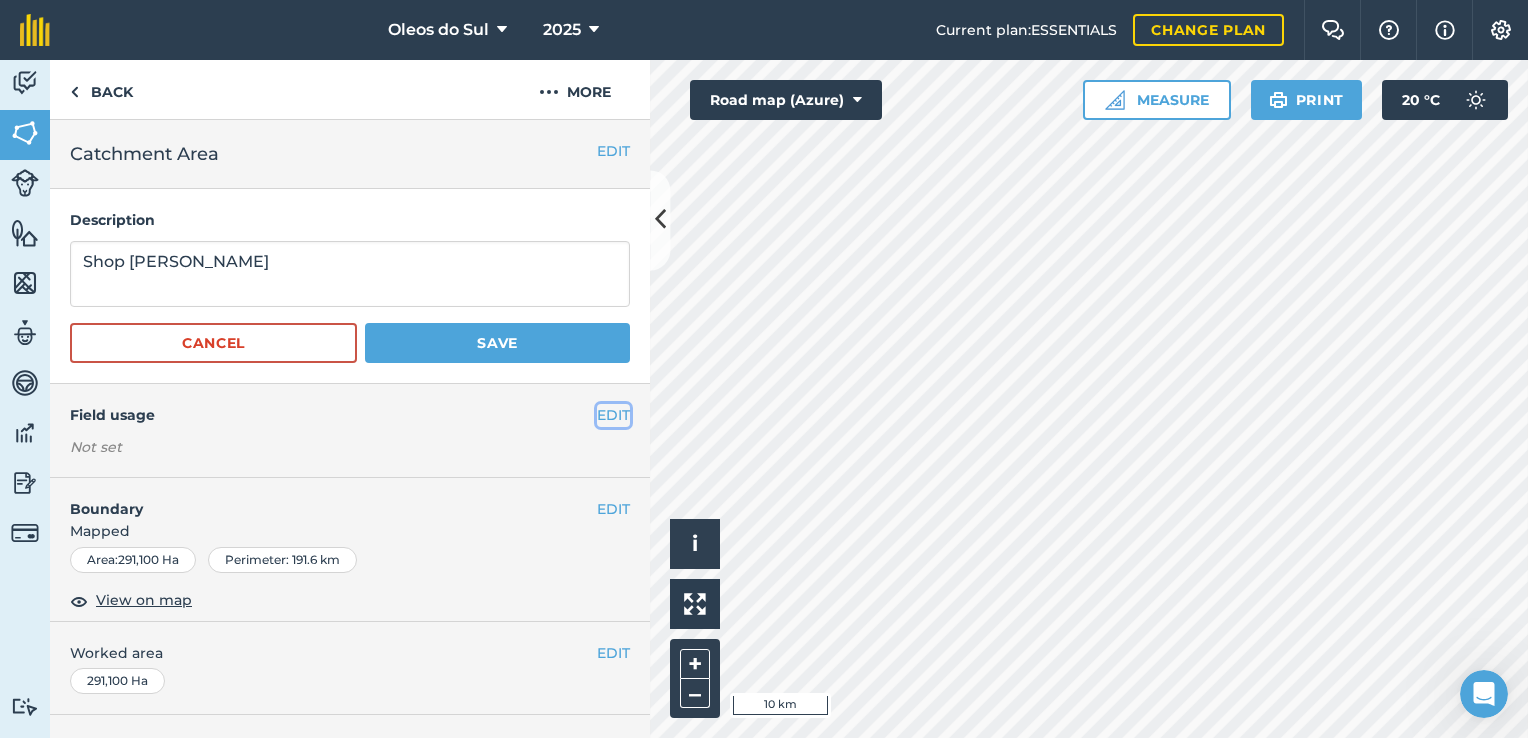 click on "EDIT" at bounding box center (613, 415) 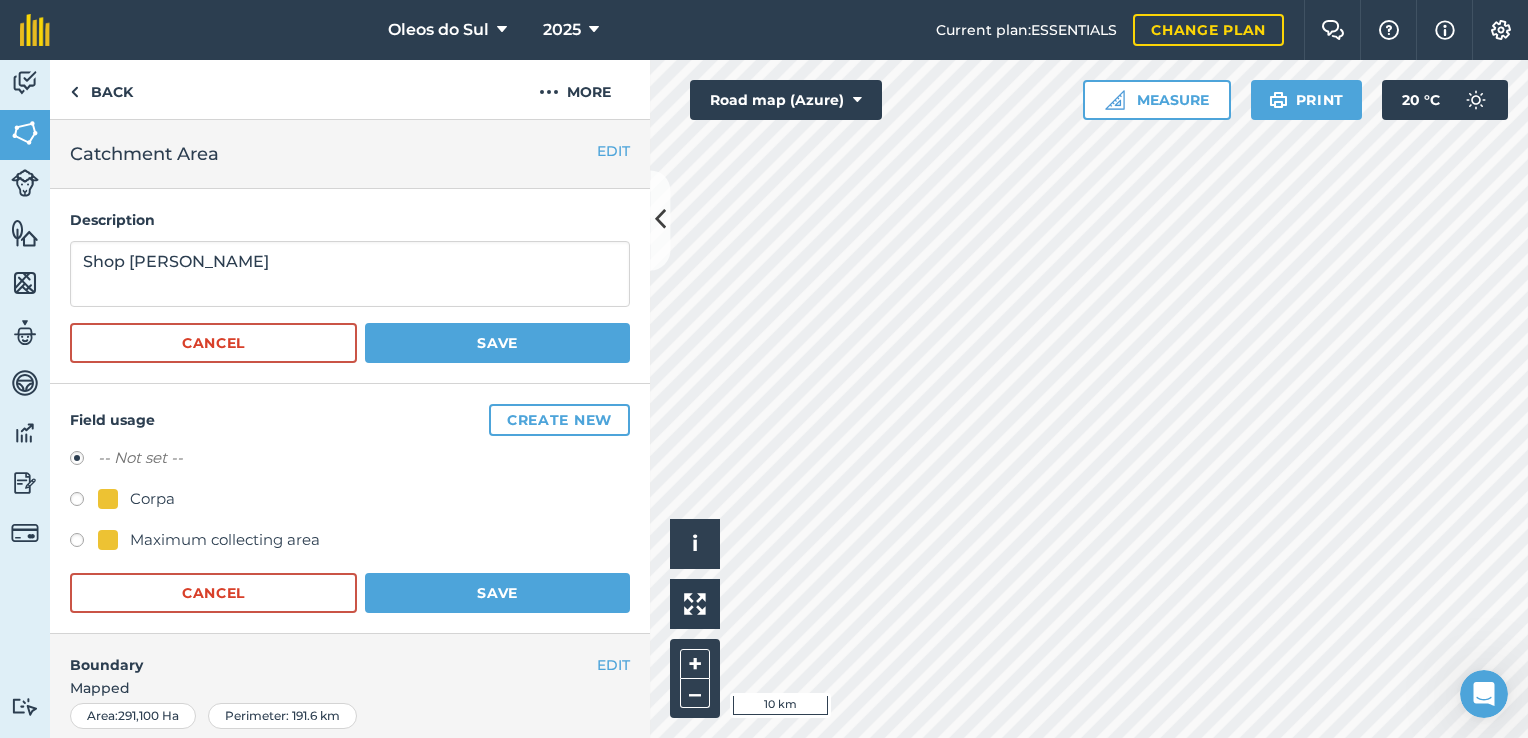 click at bounding box center (84, 502) 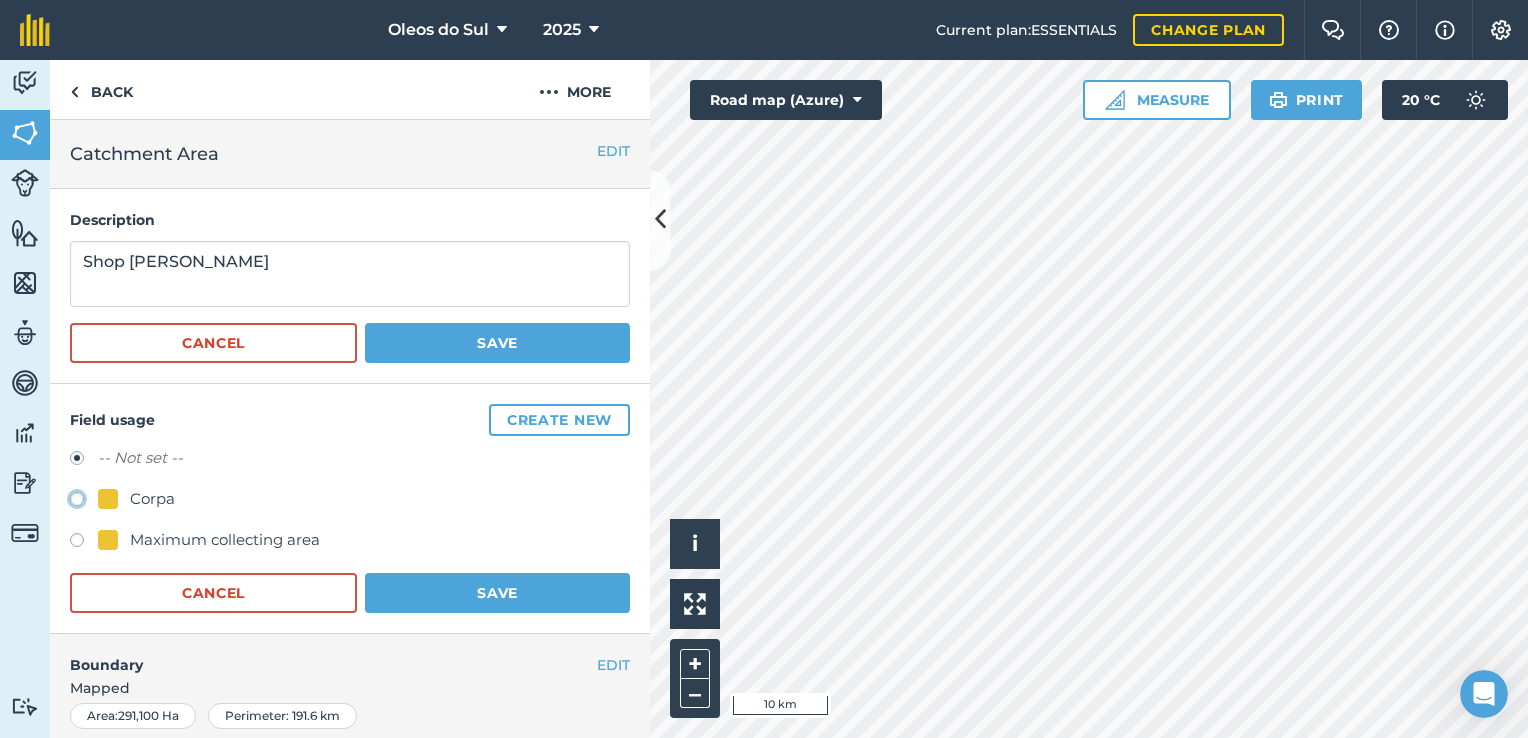 radio on "true" 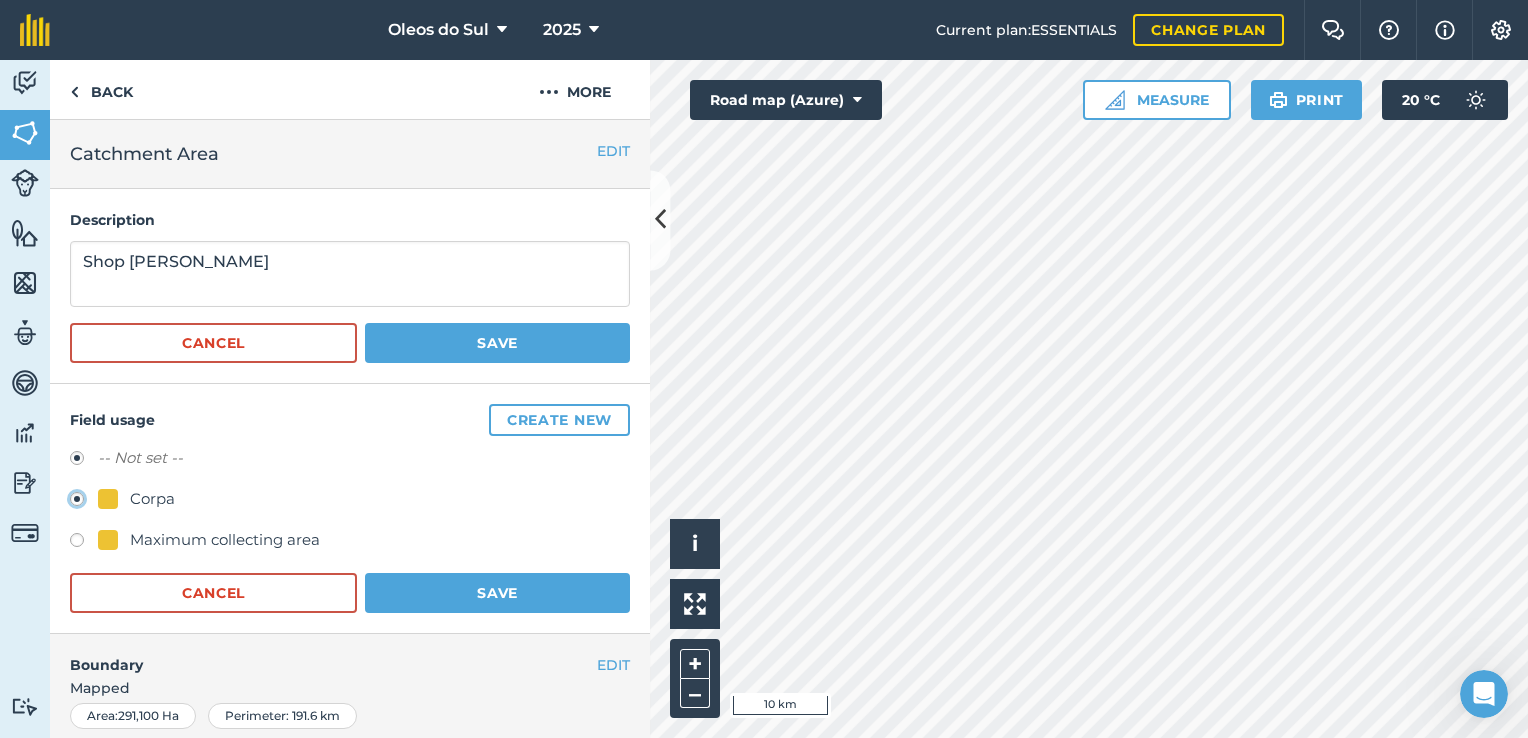 radio on "false" 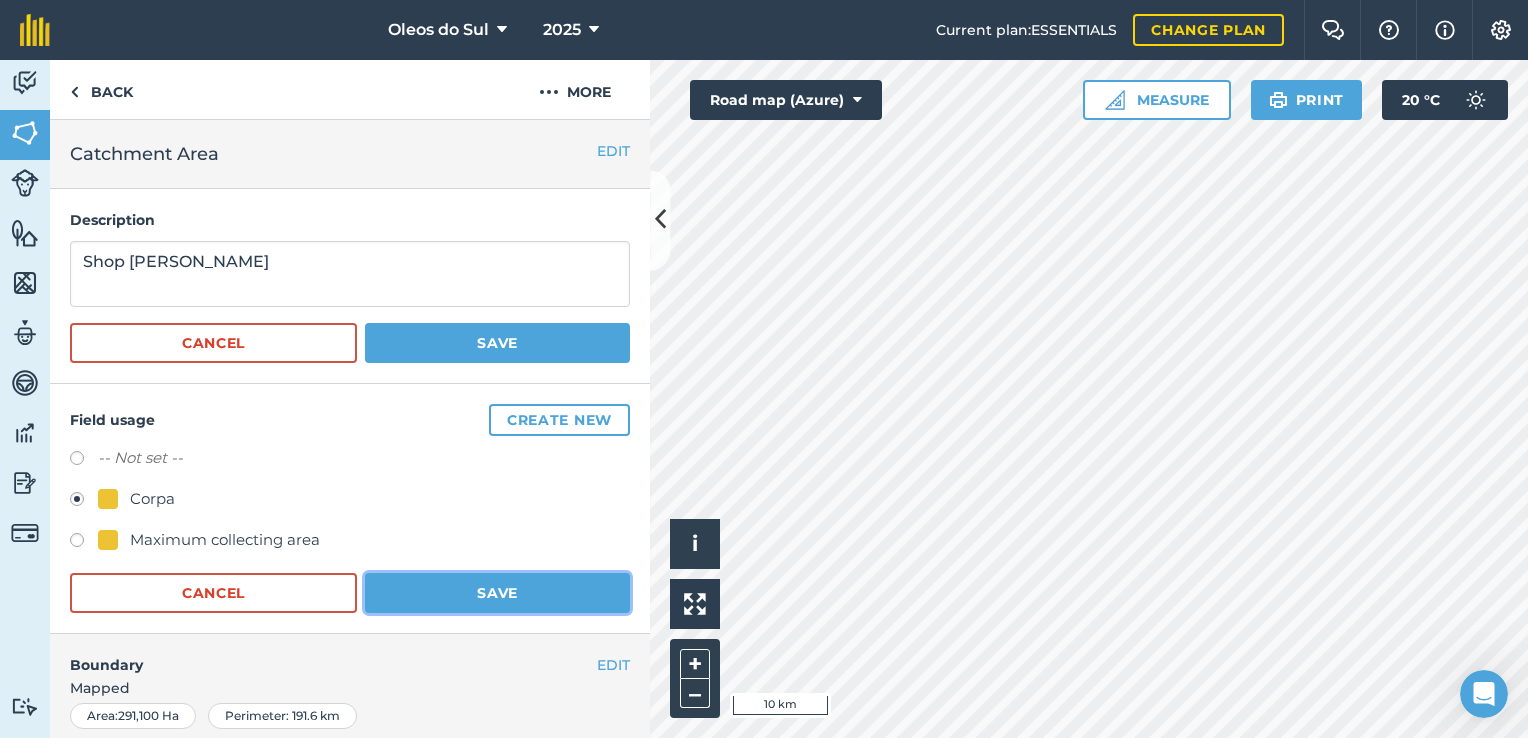 click on "Save" at bounding box center (497, 593) 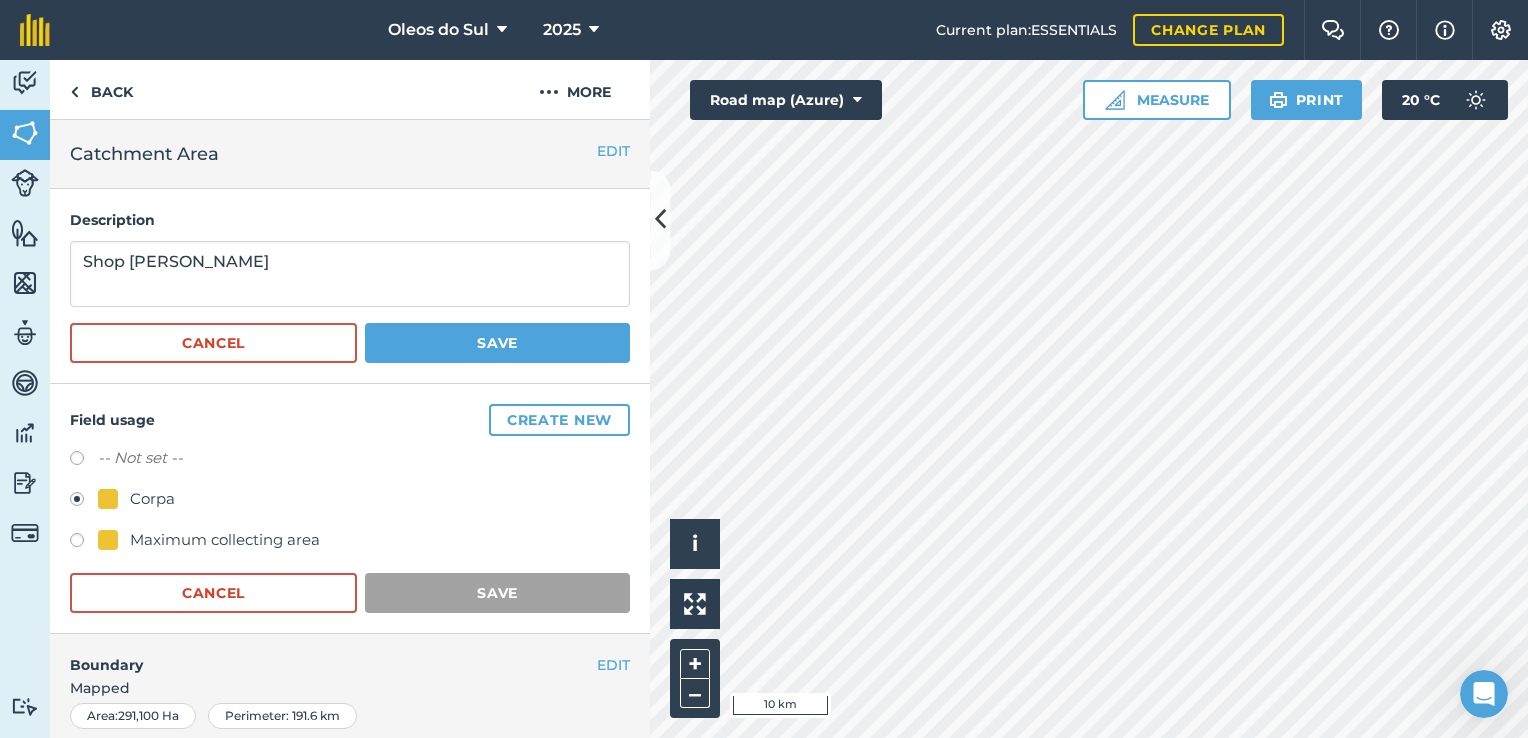 click at bounding box center [108, 540] 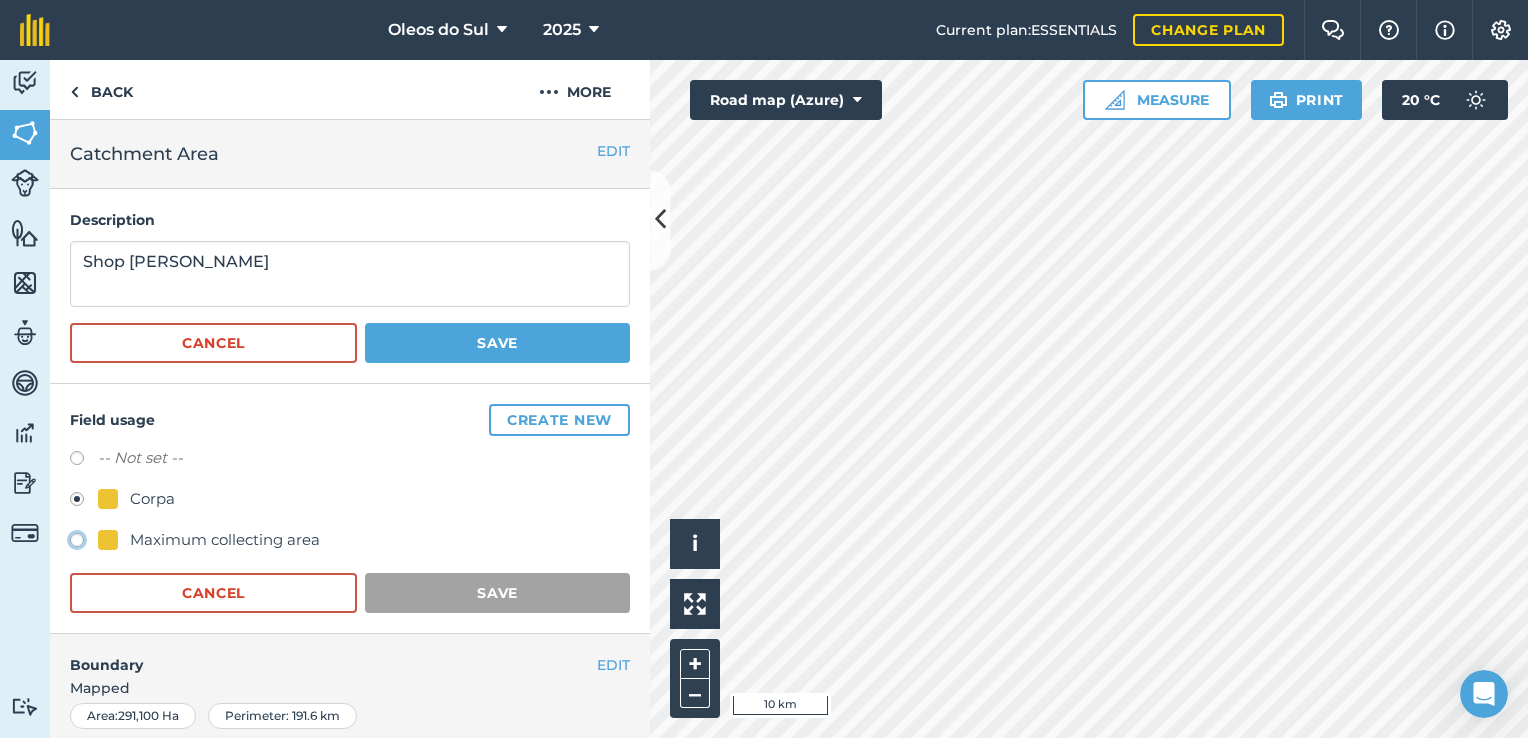 radio on "true" 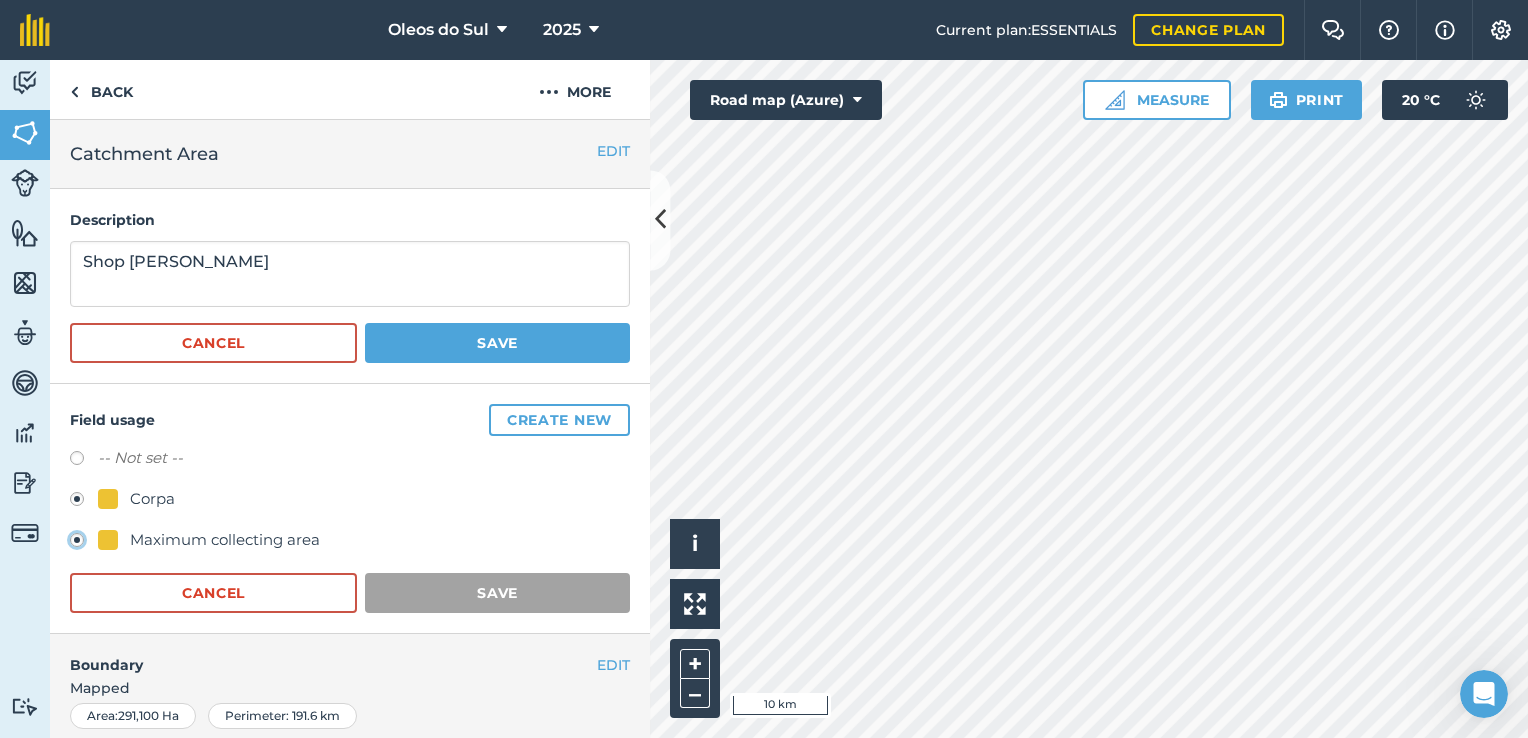 radio on "false" 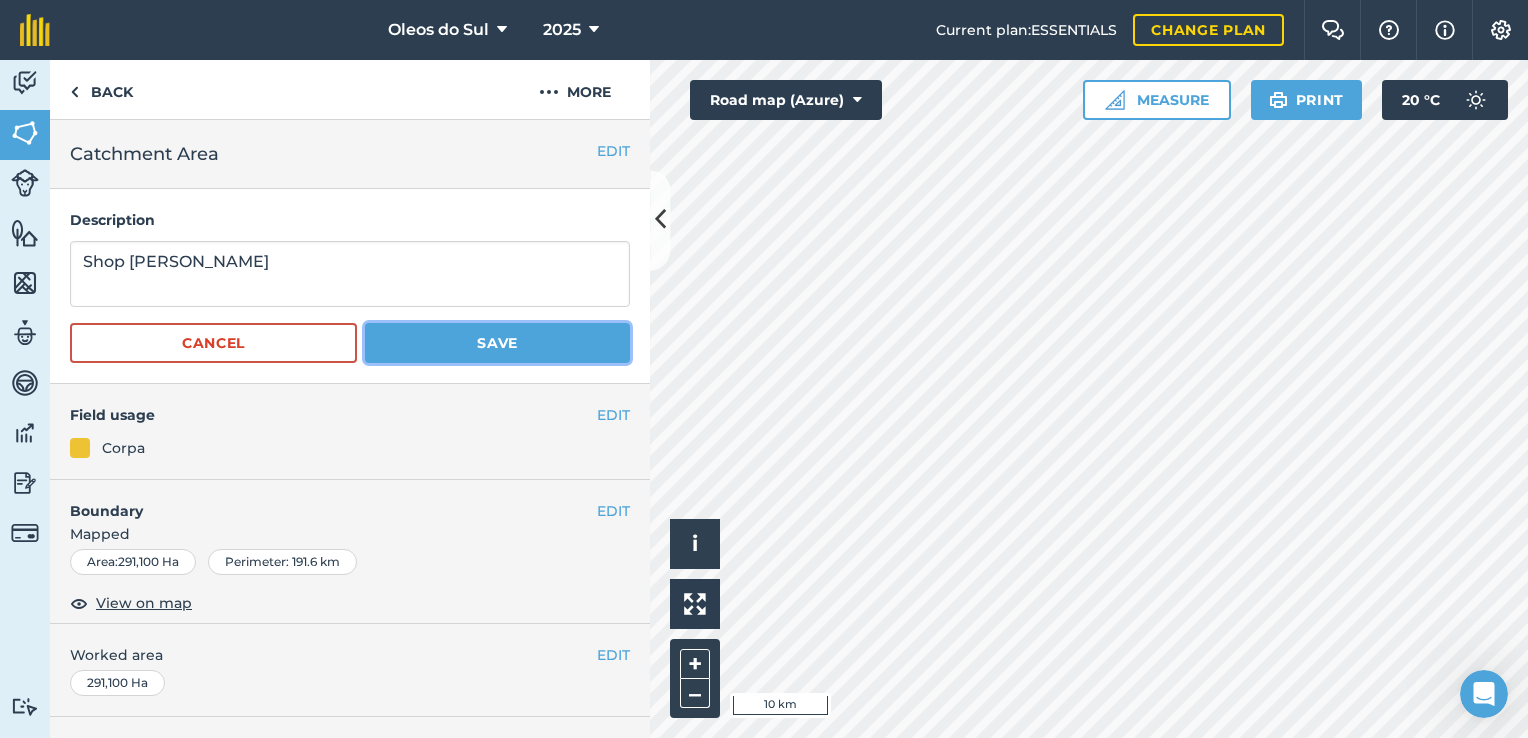 click on "Save" at bounding box center [497, 343] 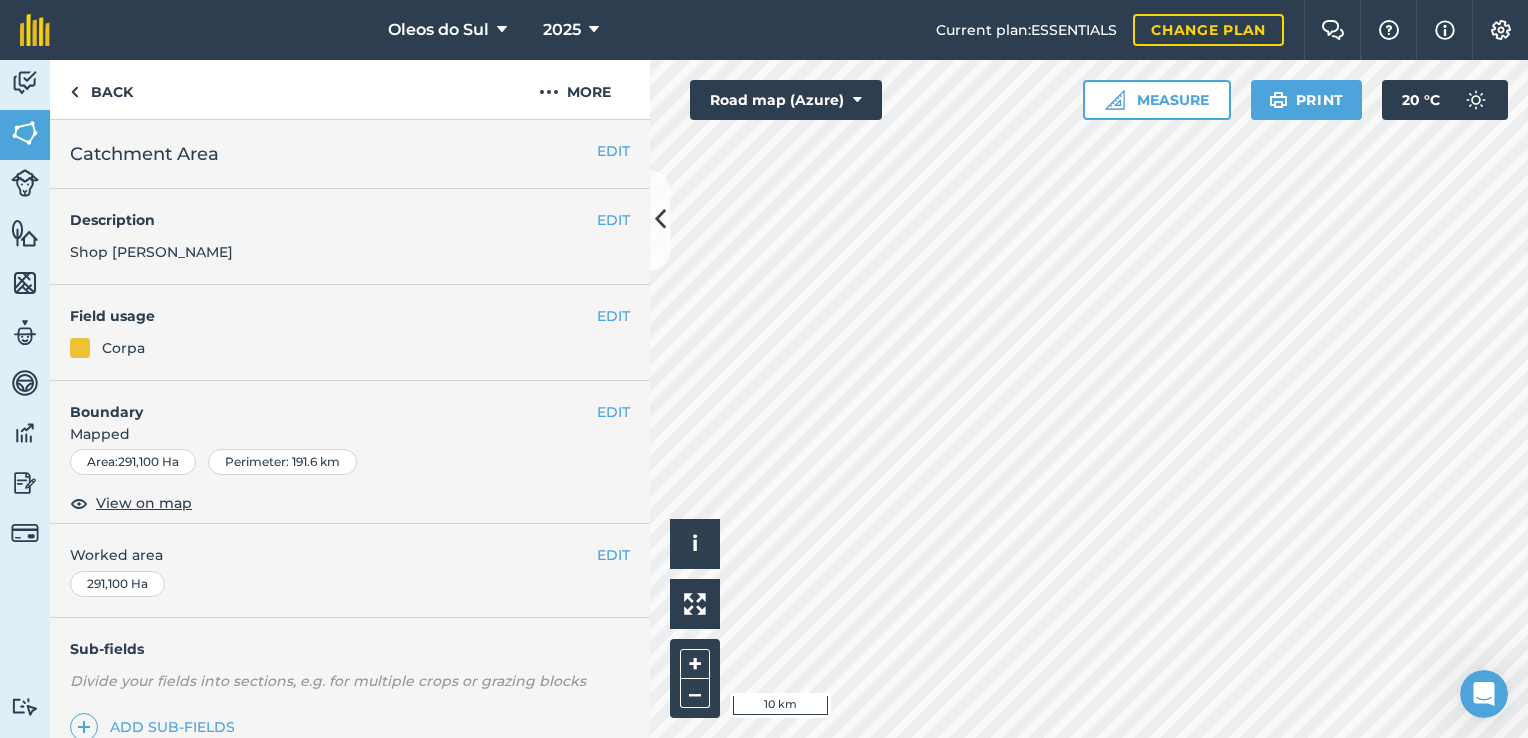 click on "Catchment Area" at bounding box center [144, 154] 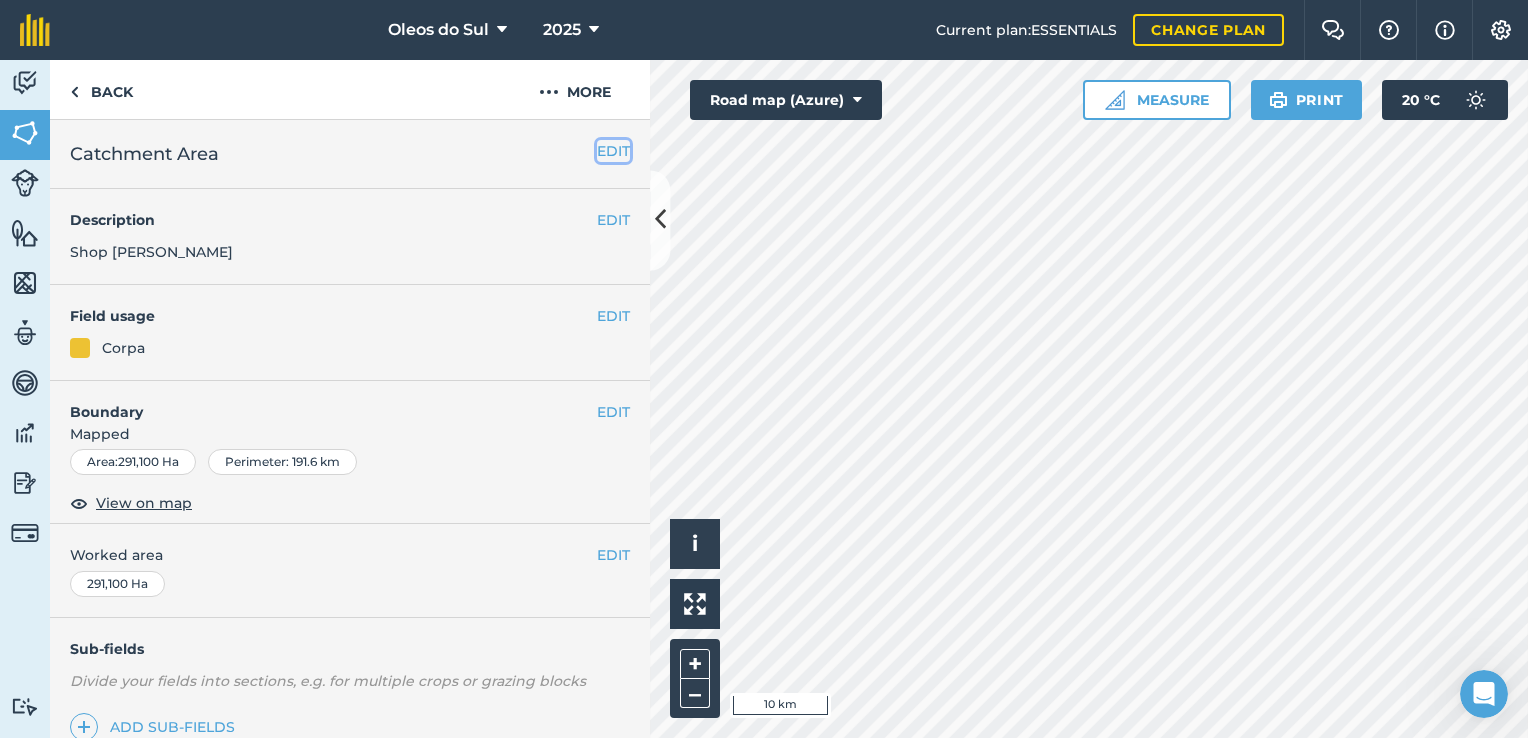 click on "EDIT" at bounding box center (613, 151) 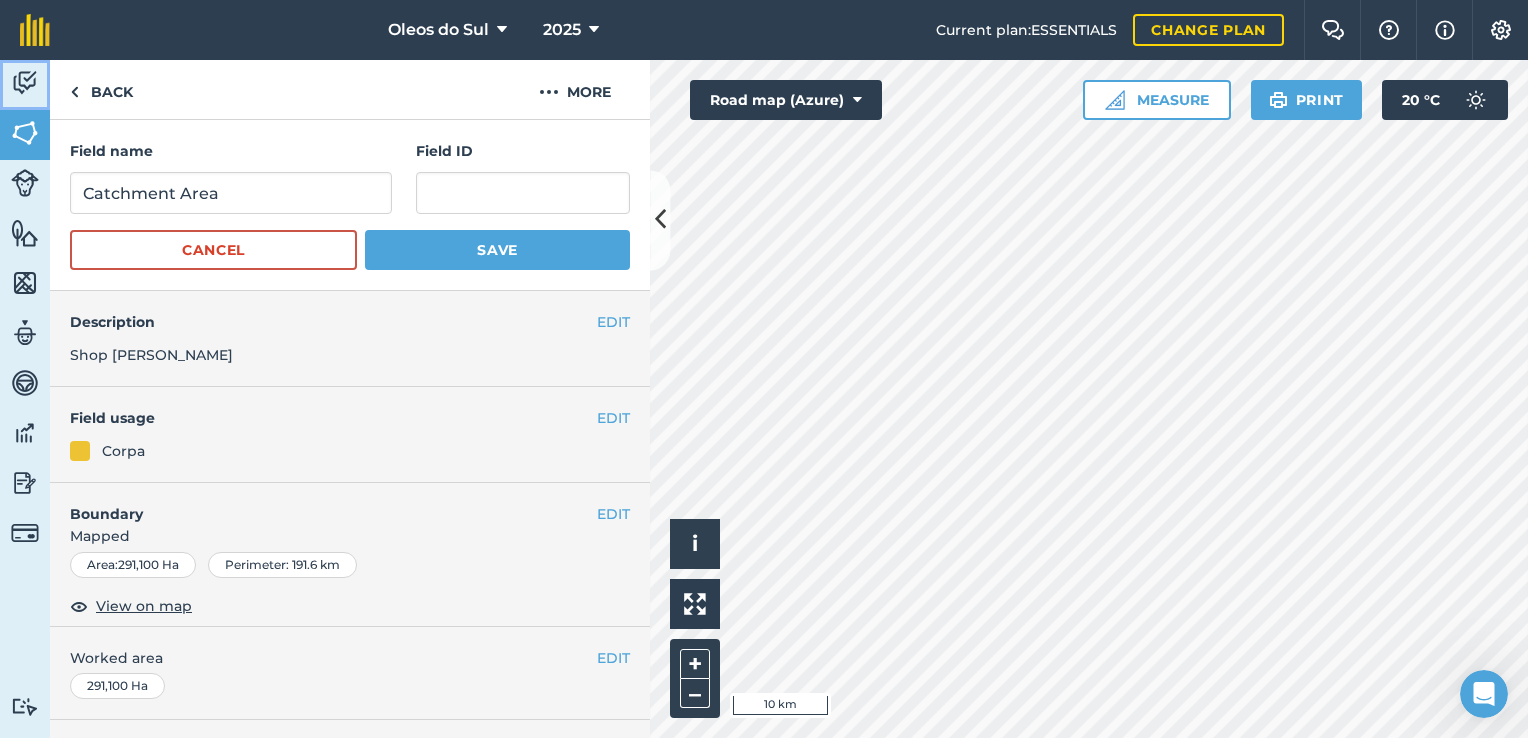 click at bounding box center (25, 83) 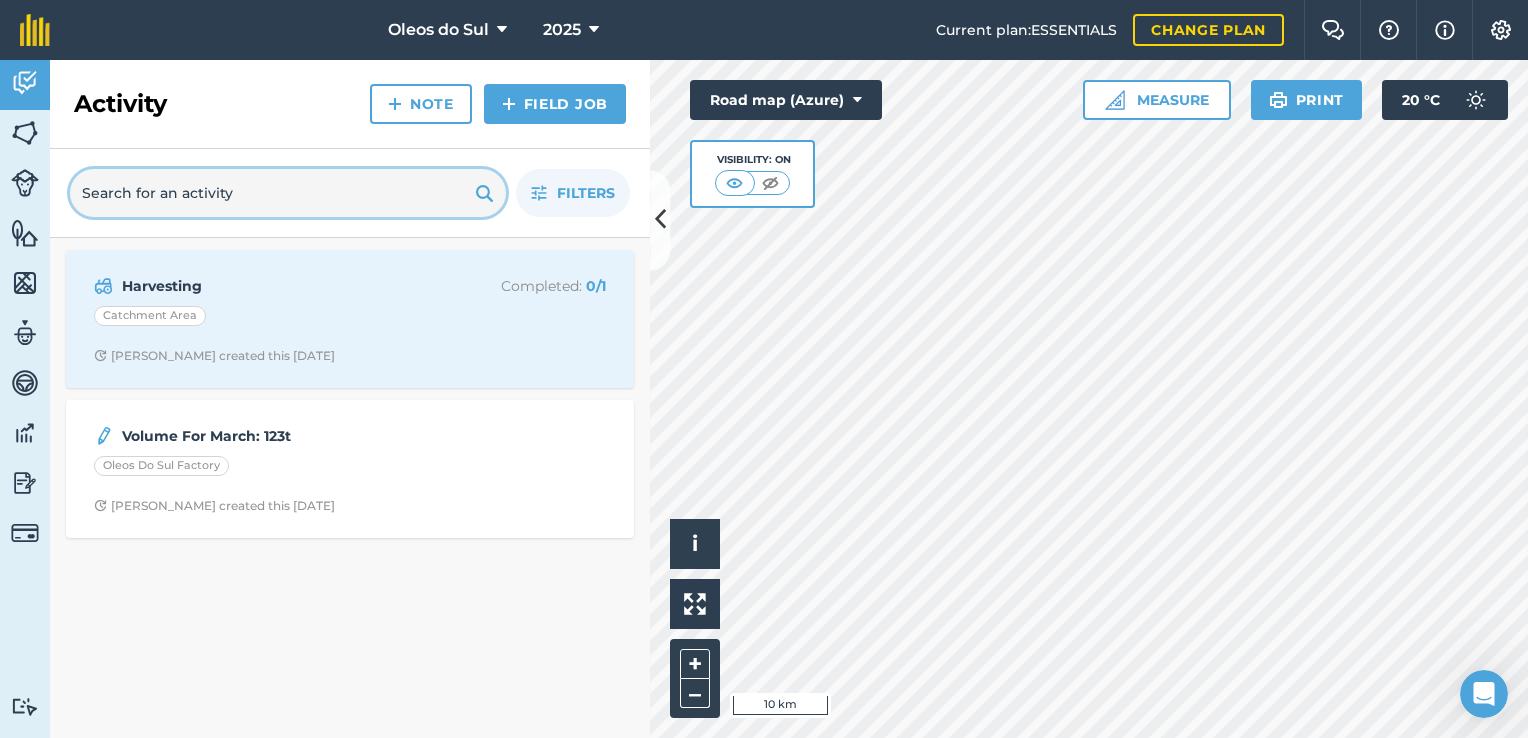 click at bounding box center (288, 193) 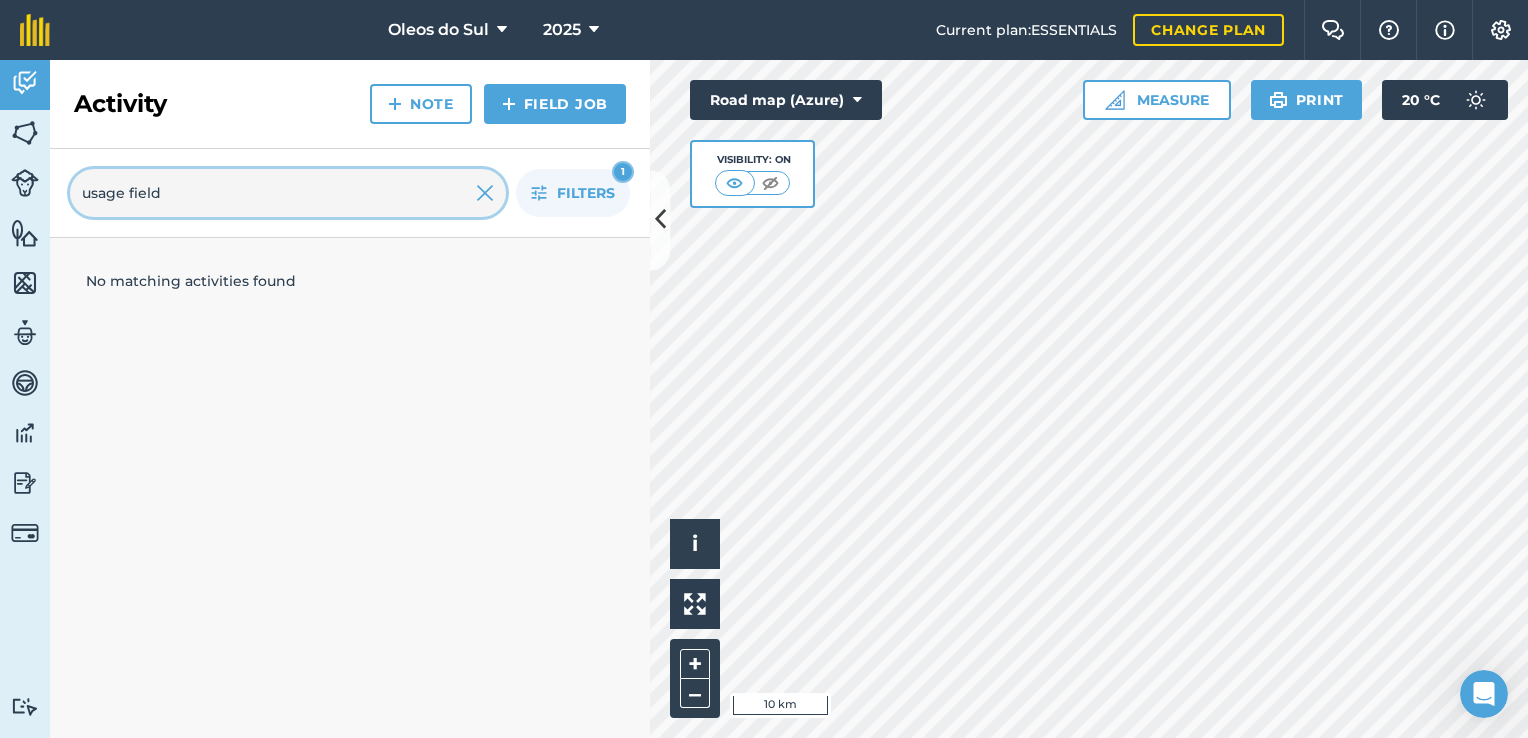 type on "usage field" 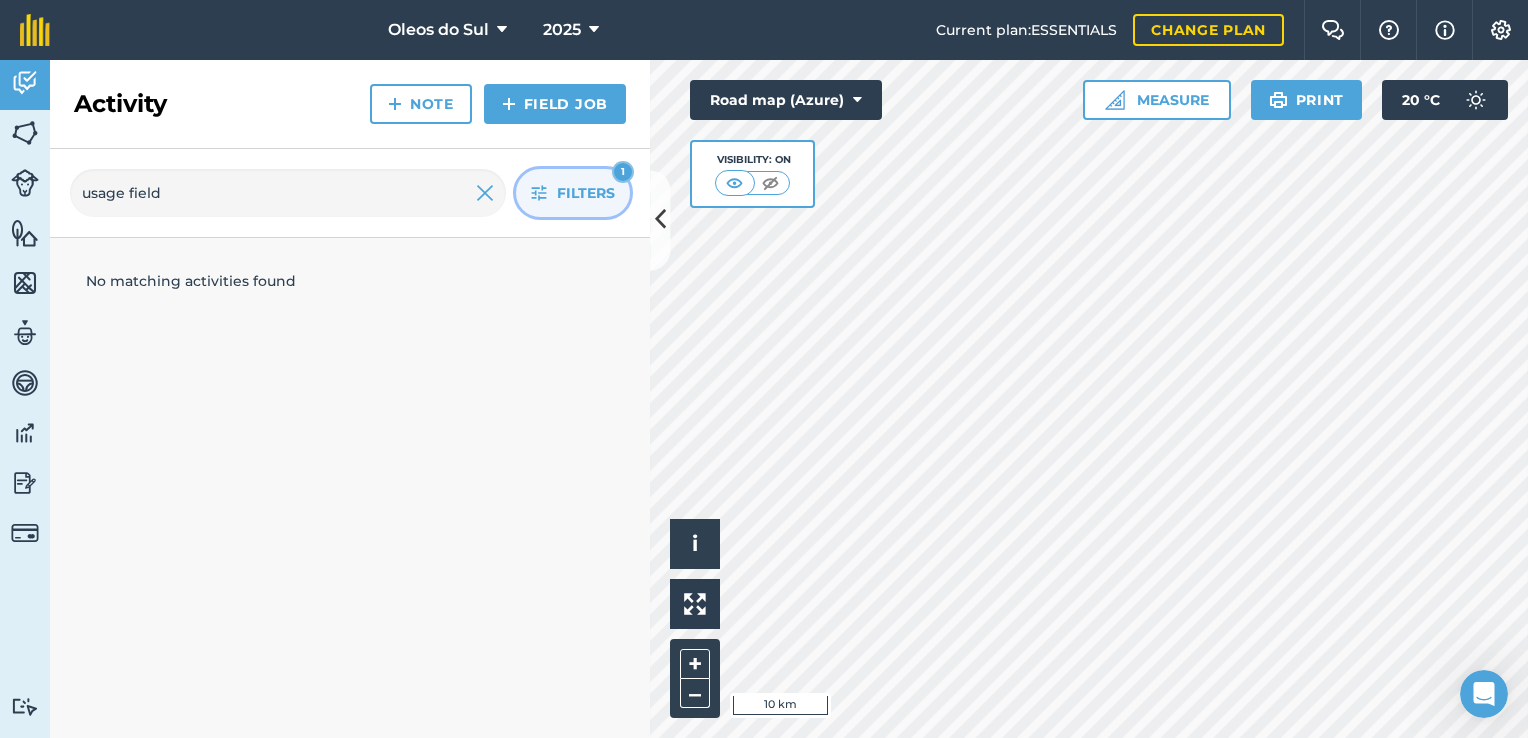 click on "Filters" at bounding box center [586, 193] 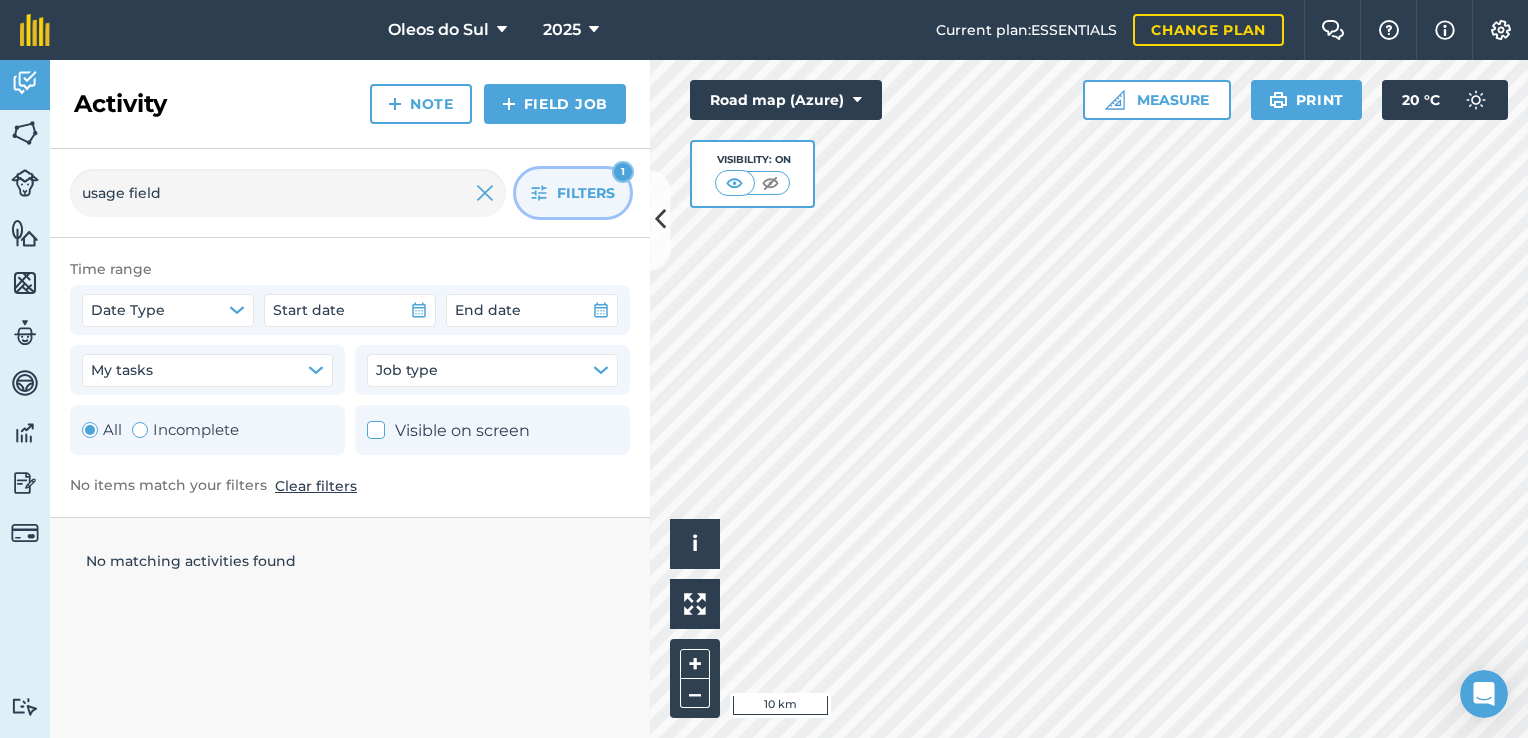 click on "Filters" at bounding box center [586, 193] 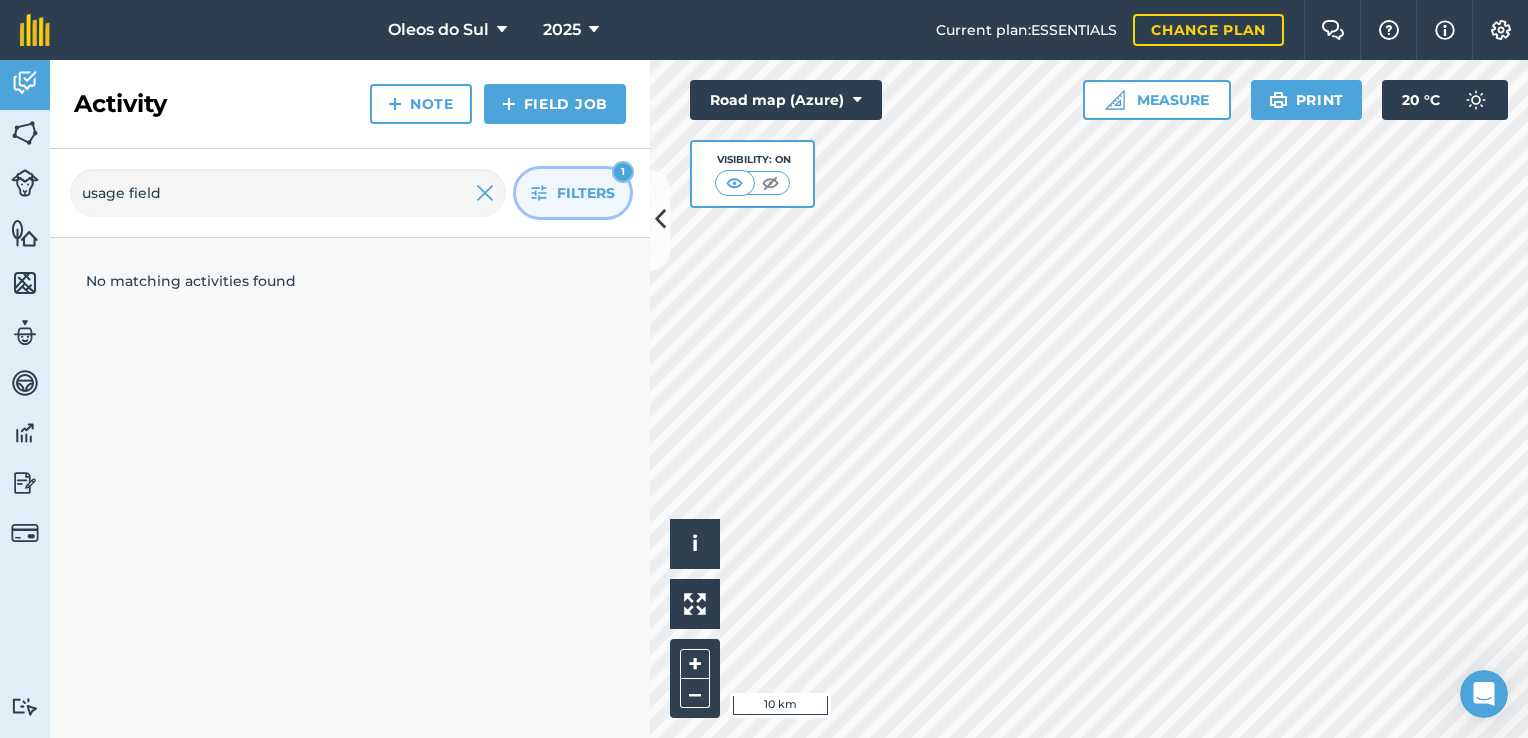 click on "Filters" at bounding box center (586, 193) 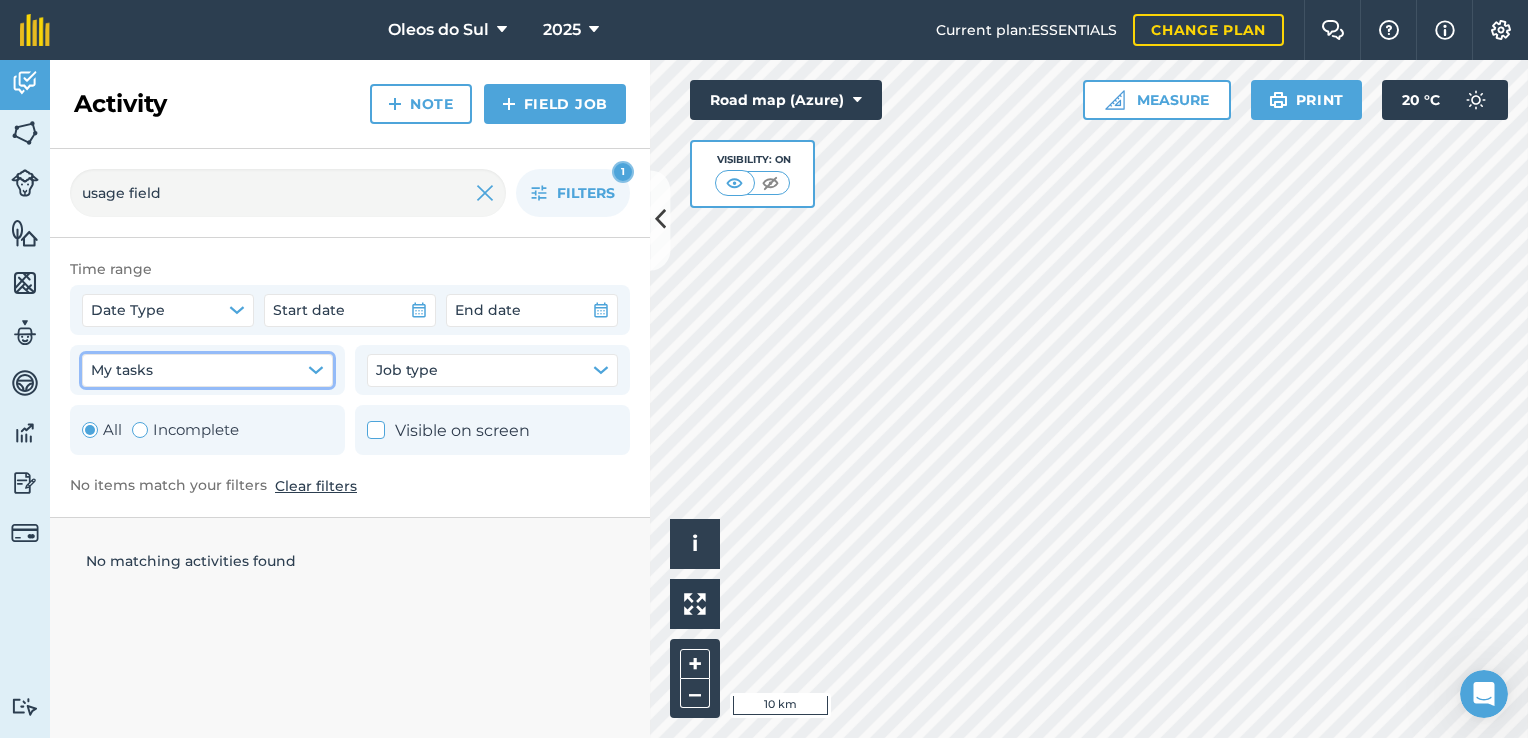 click 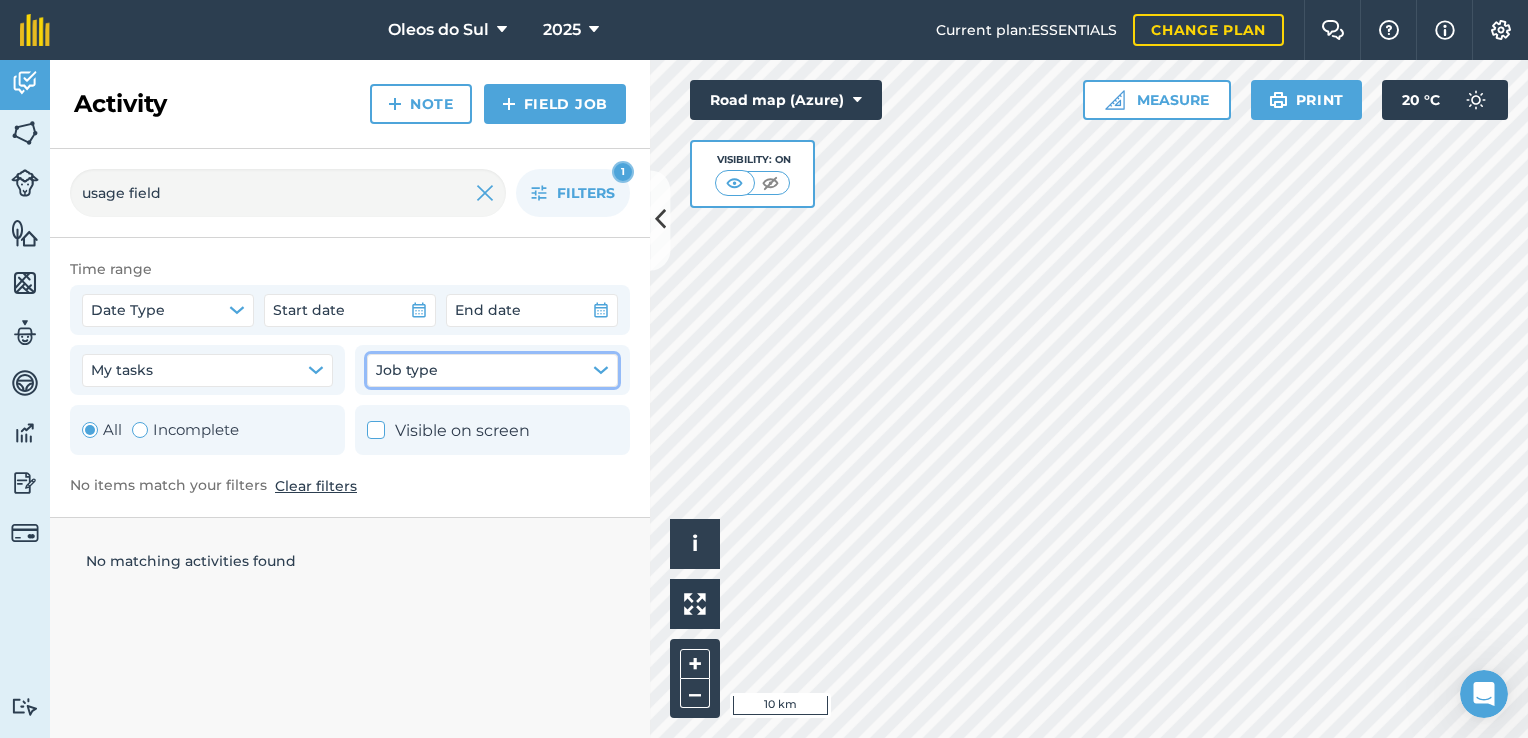 click on "Job type" at bounding box center [492, 370] 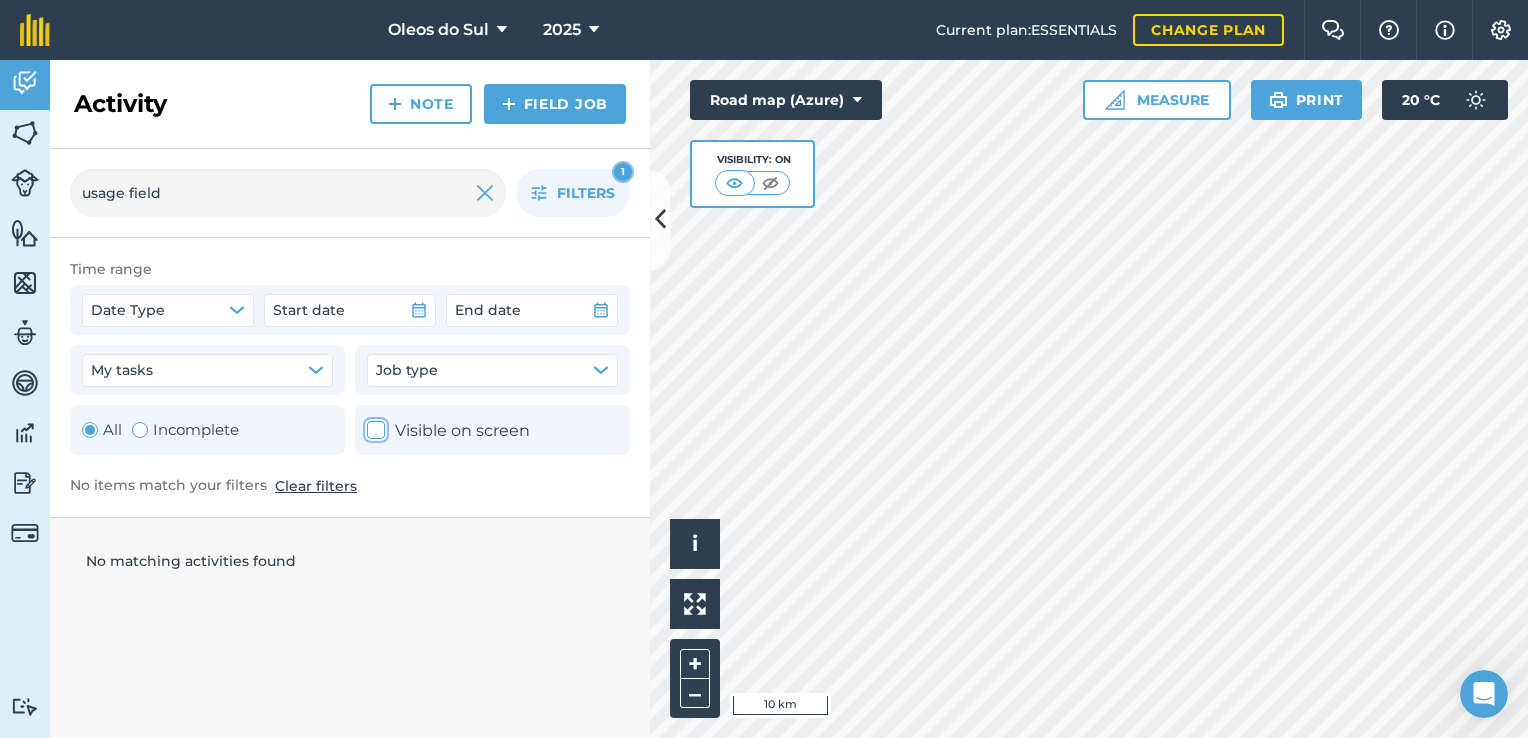 click 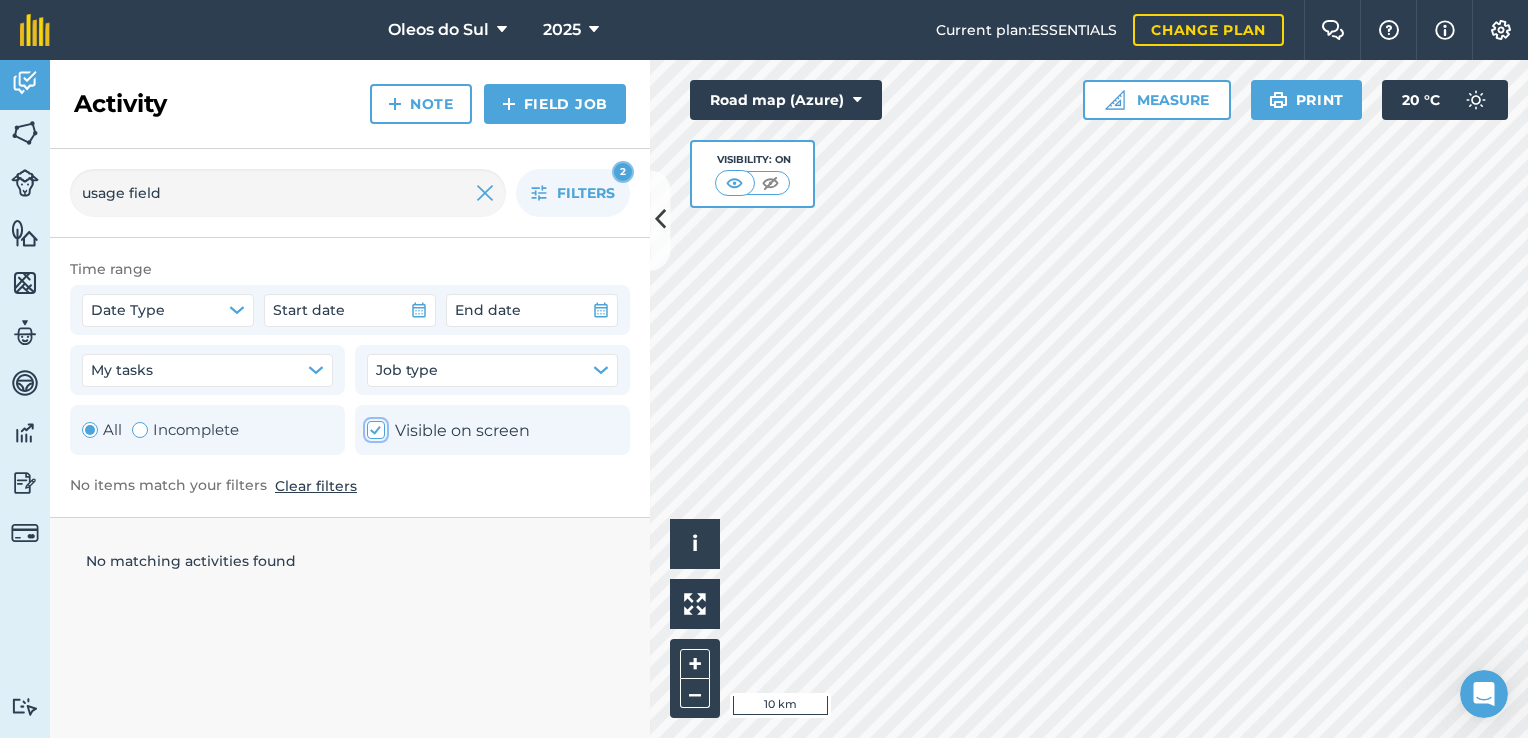 click 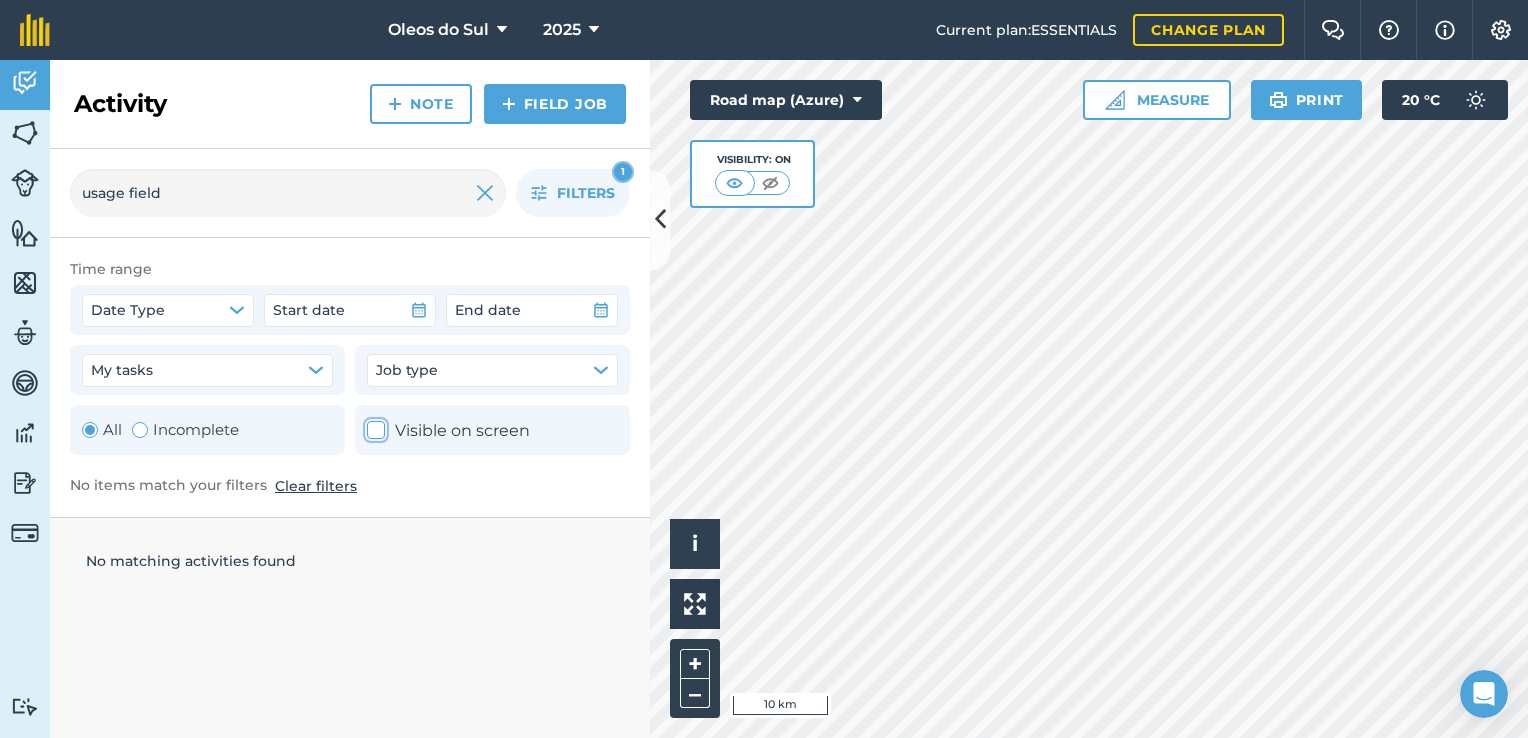 click 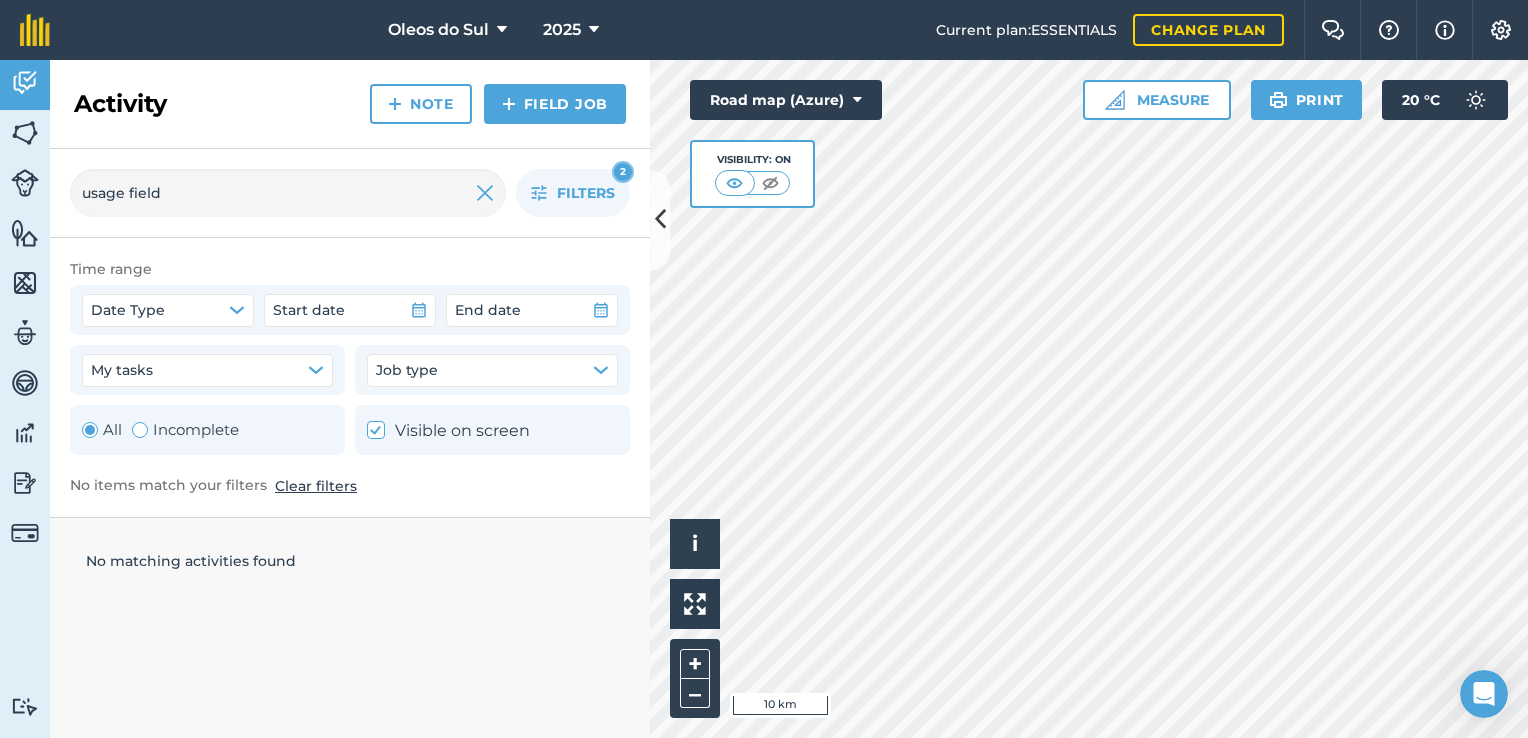 click on "All   Incomplete" at bounding box center (207, 430) 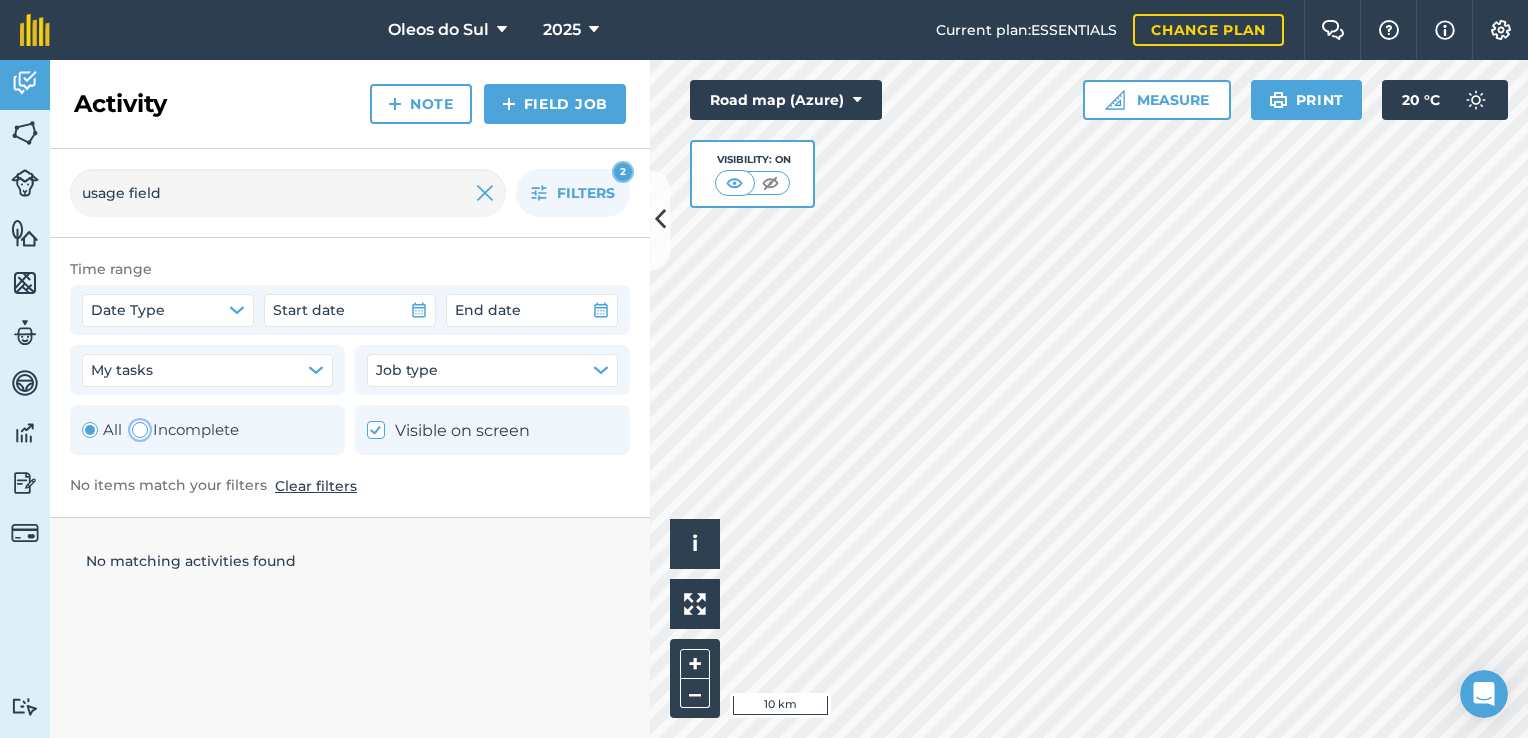 click at bounding box center [140, 430] 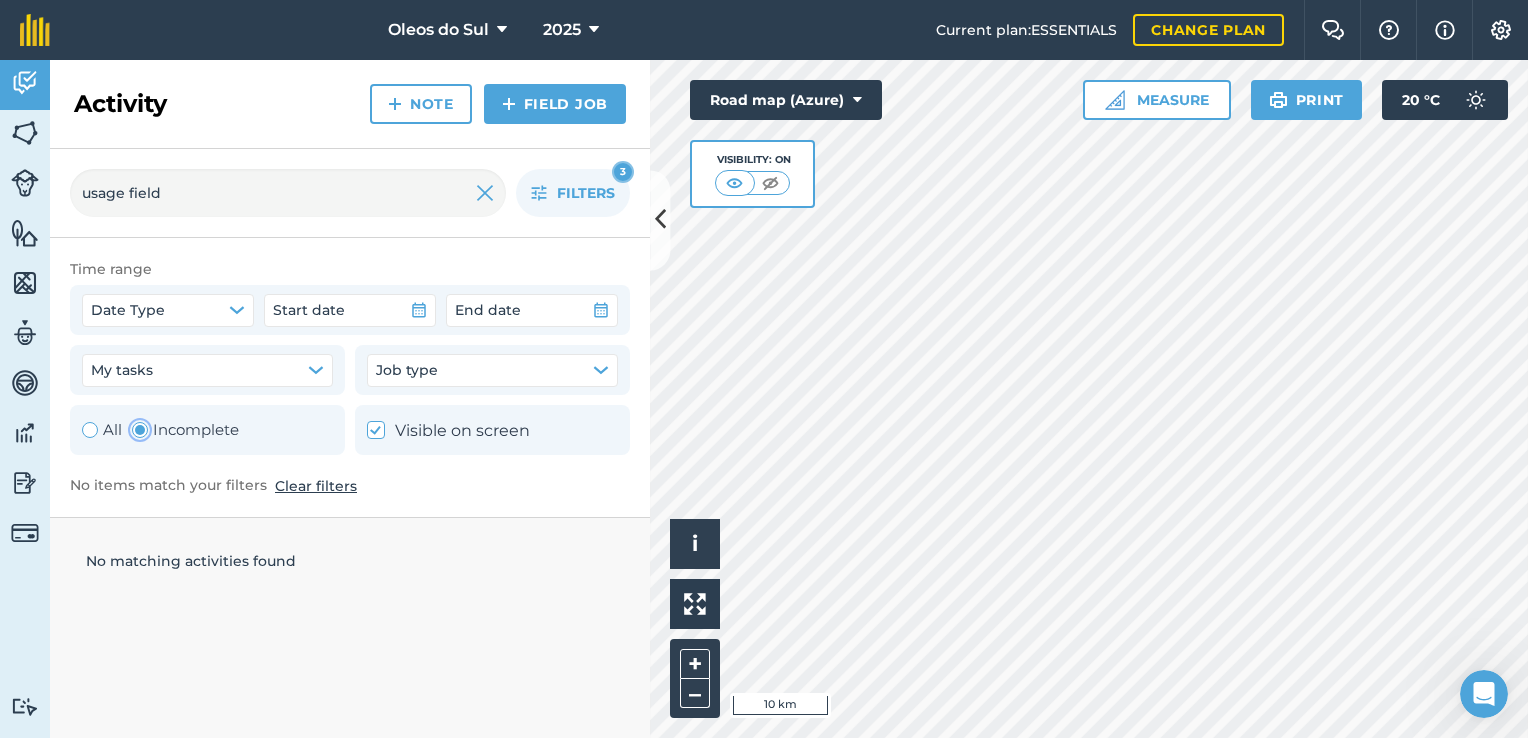 click at bounding box center (140, 430) 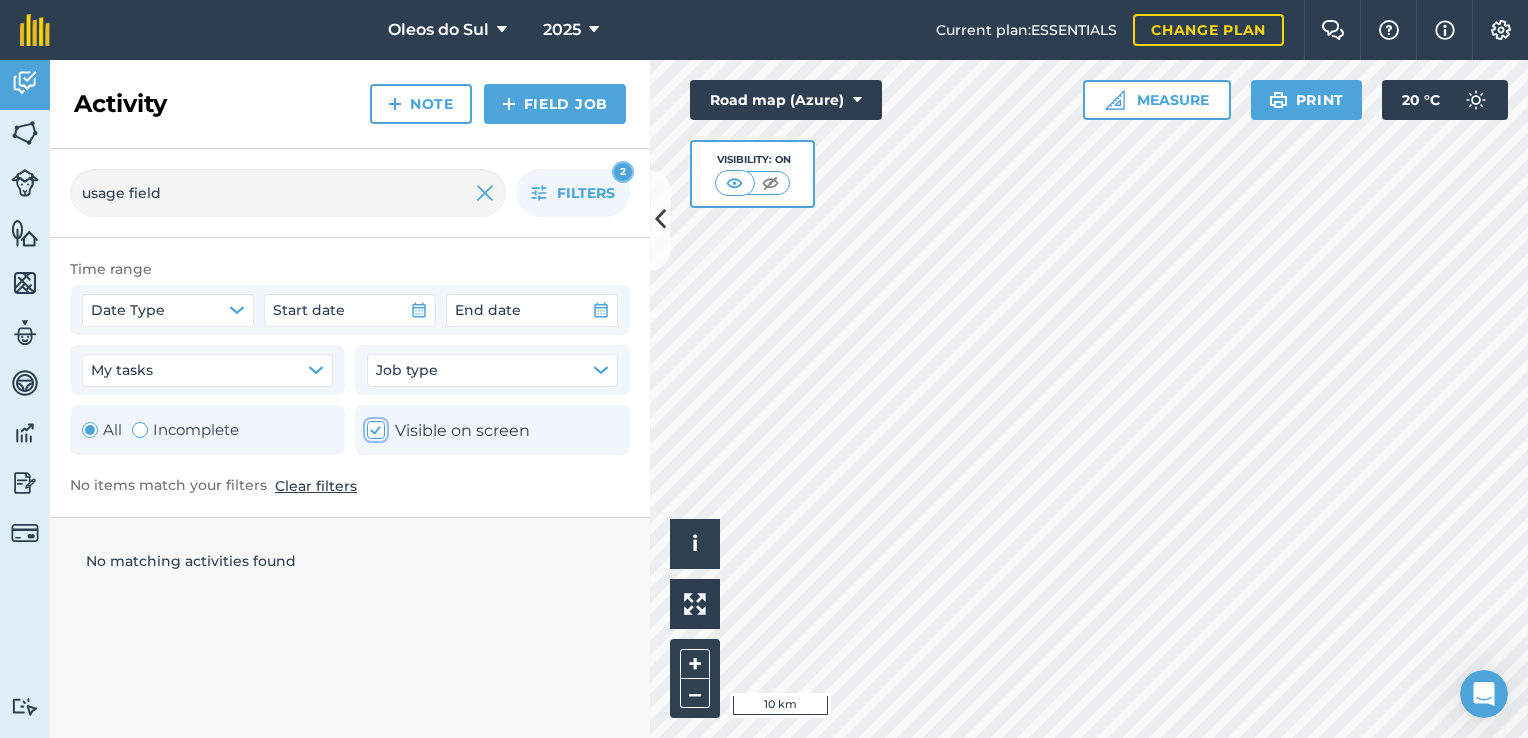 click at bounding box center [376, 430] 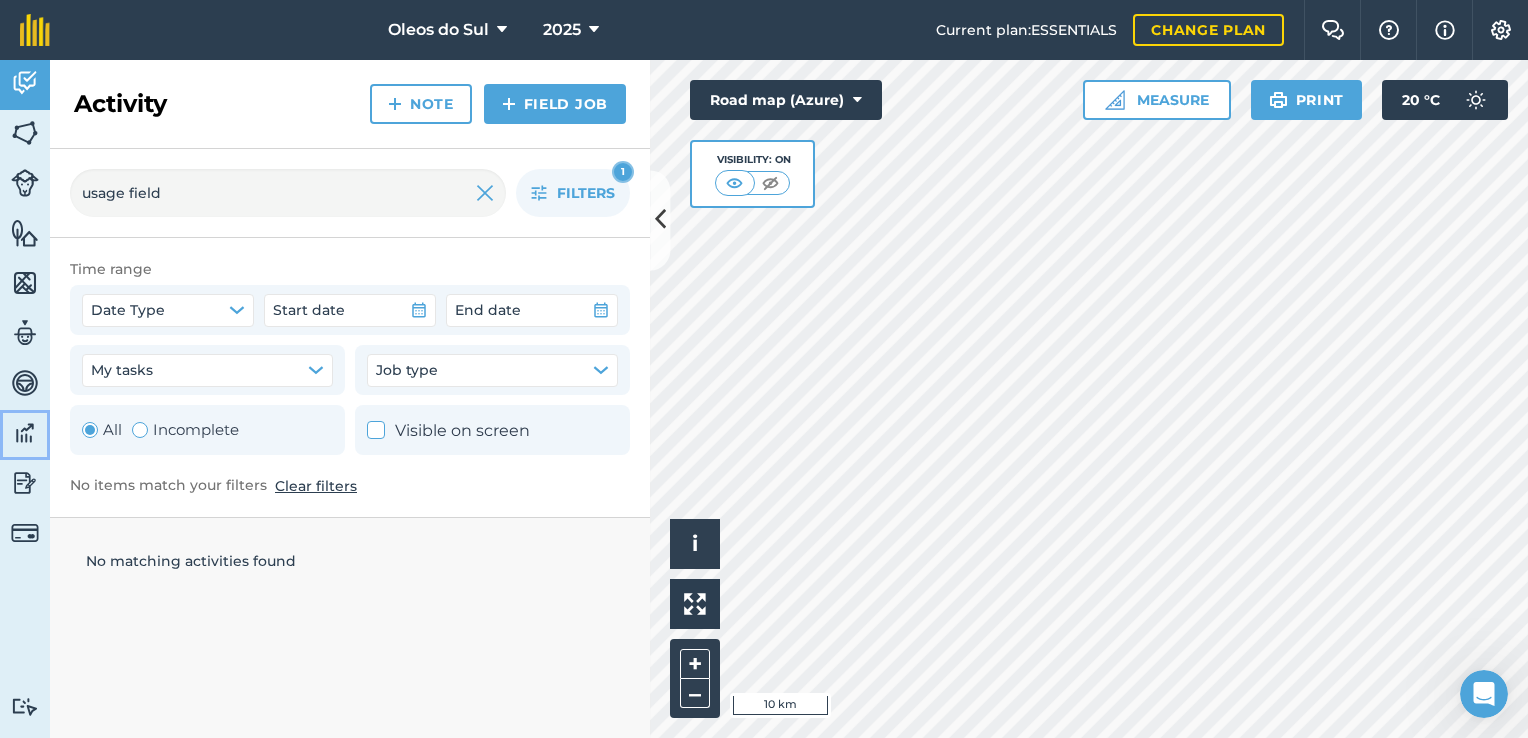 click at bounding box center (25, 433) 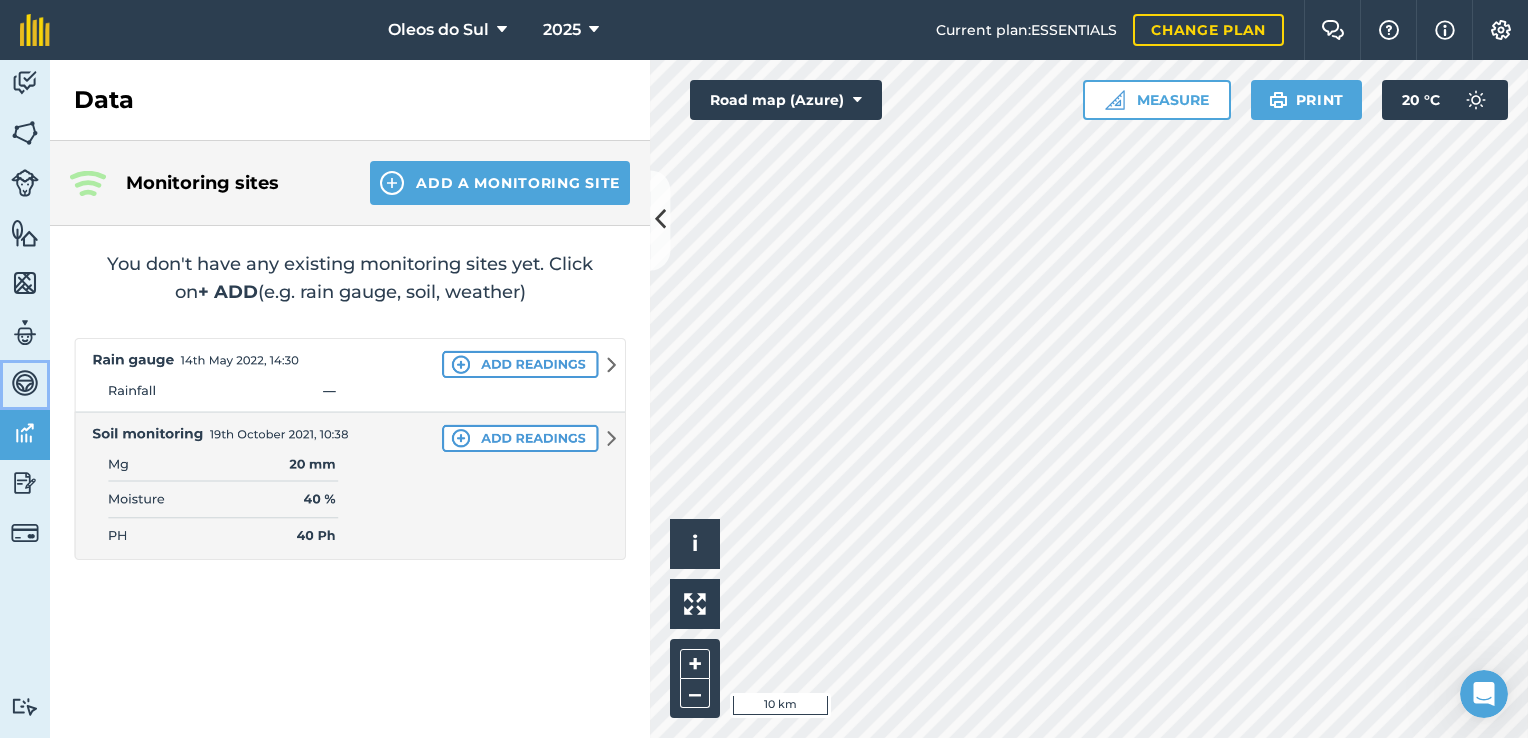 click at bounding box center [25, 383] 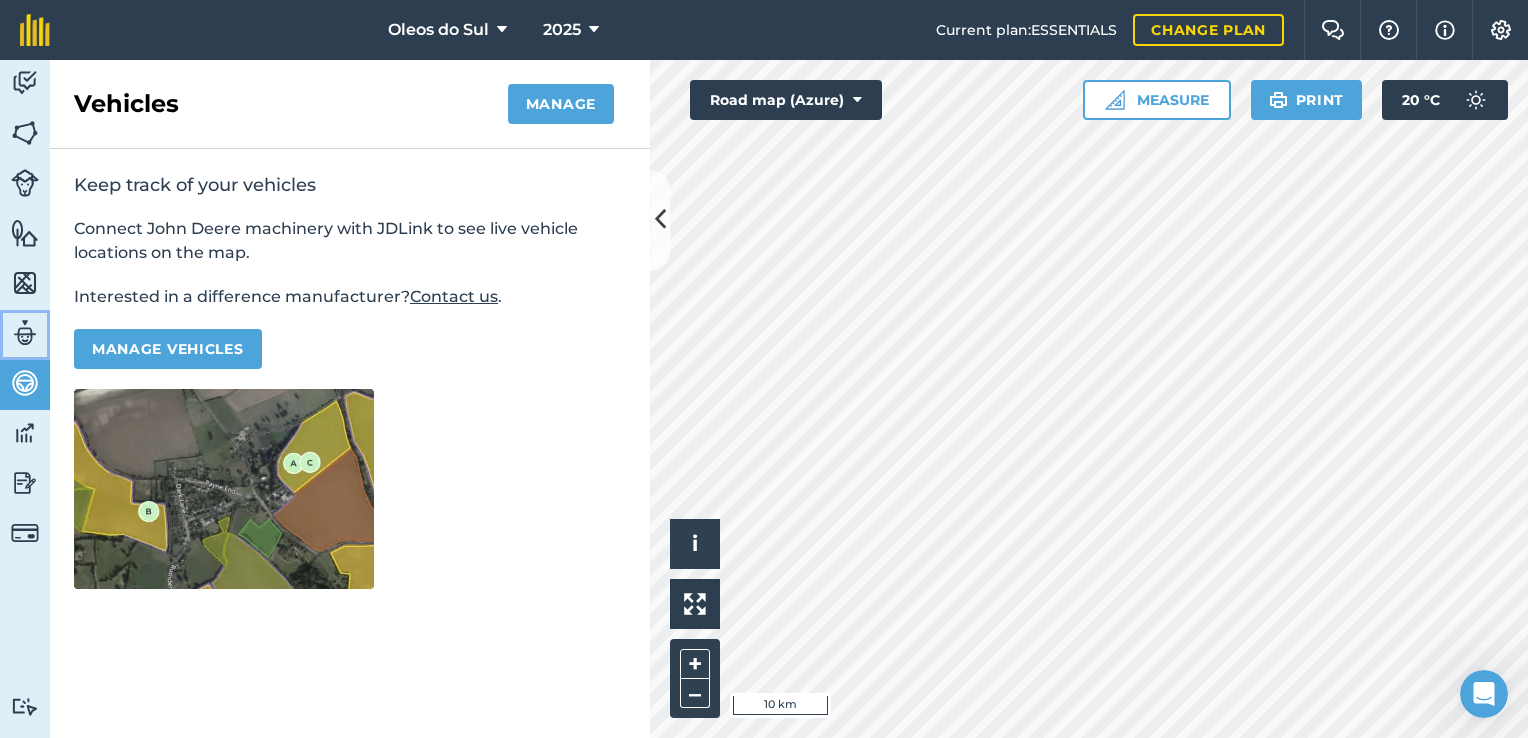 click at bounding box center (25, 333) 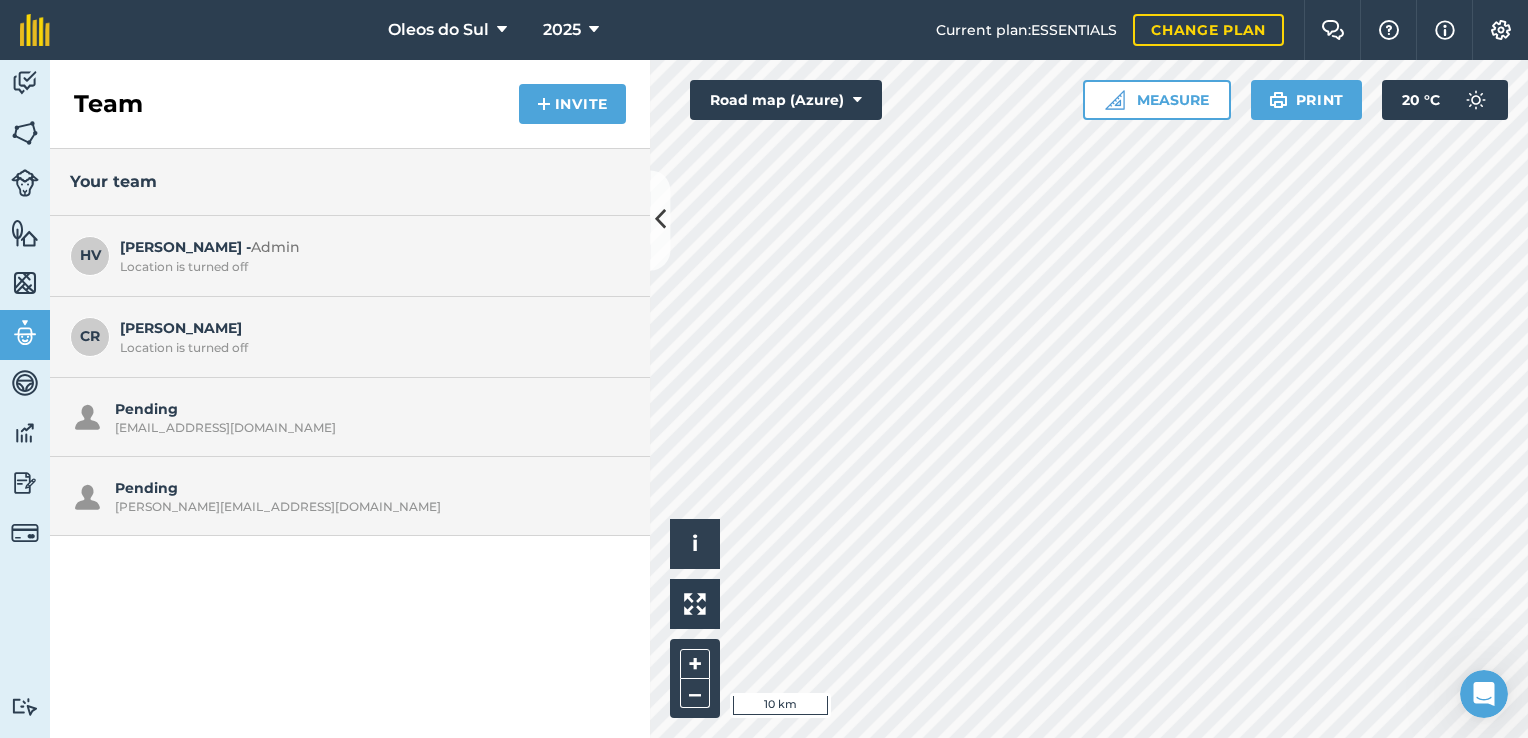 click on "[PERSON_NAME] Location is turned off" at bounding box center [370, 336] 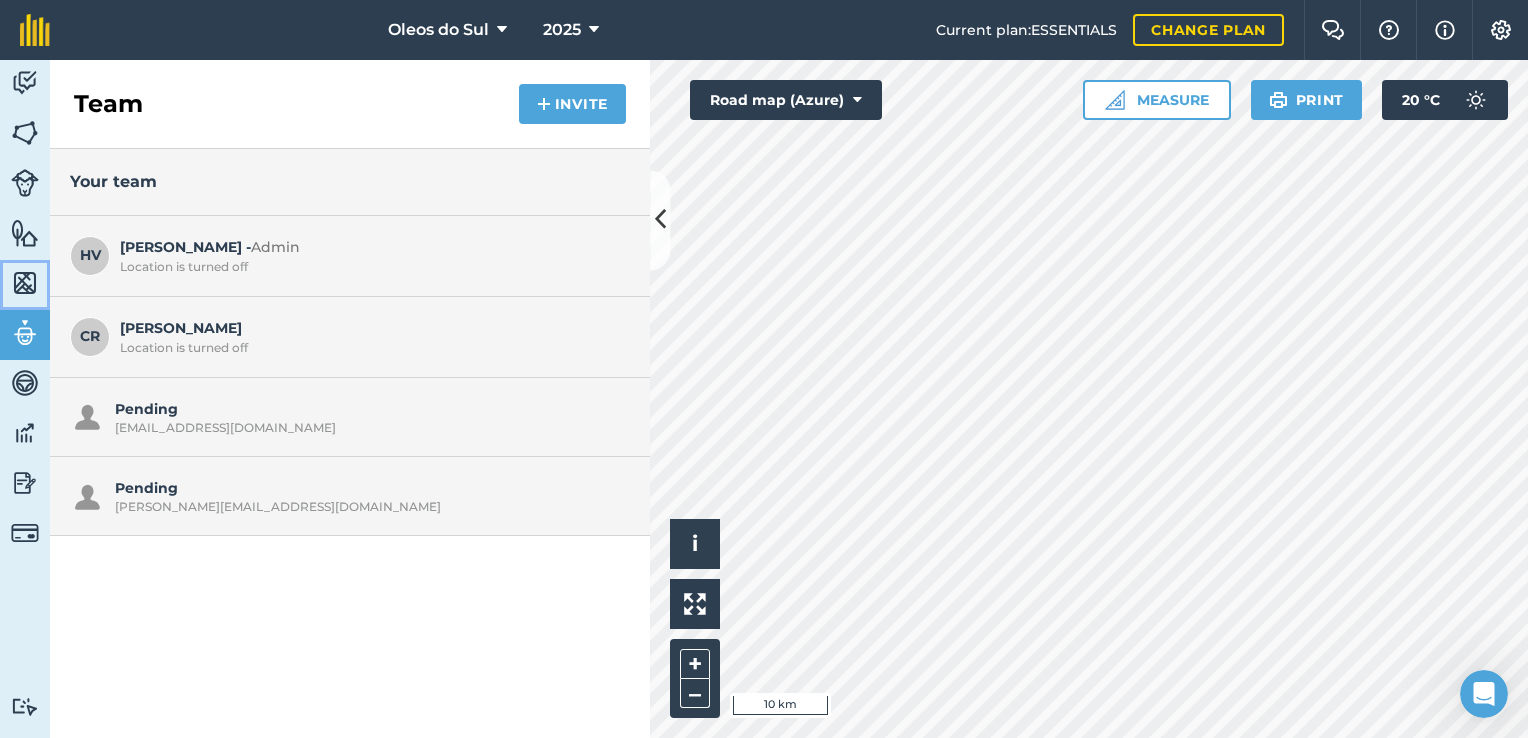 click at bounding box center (25, 283) 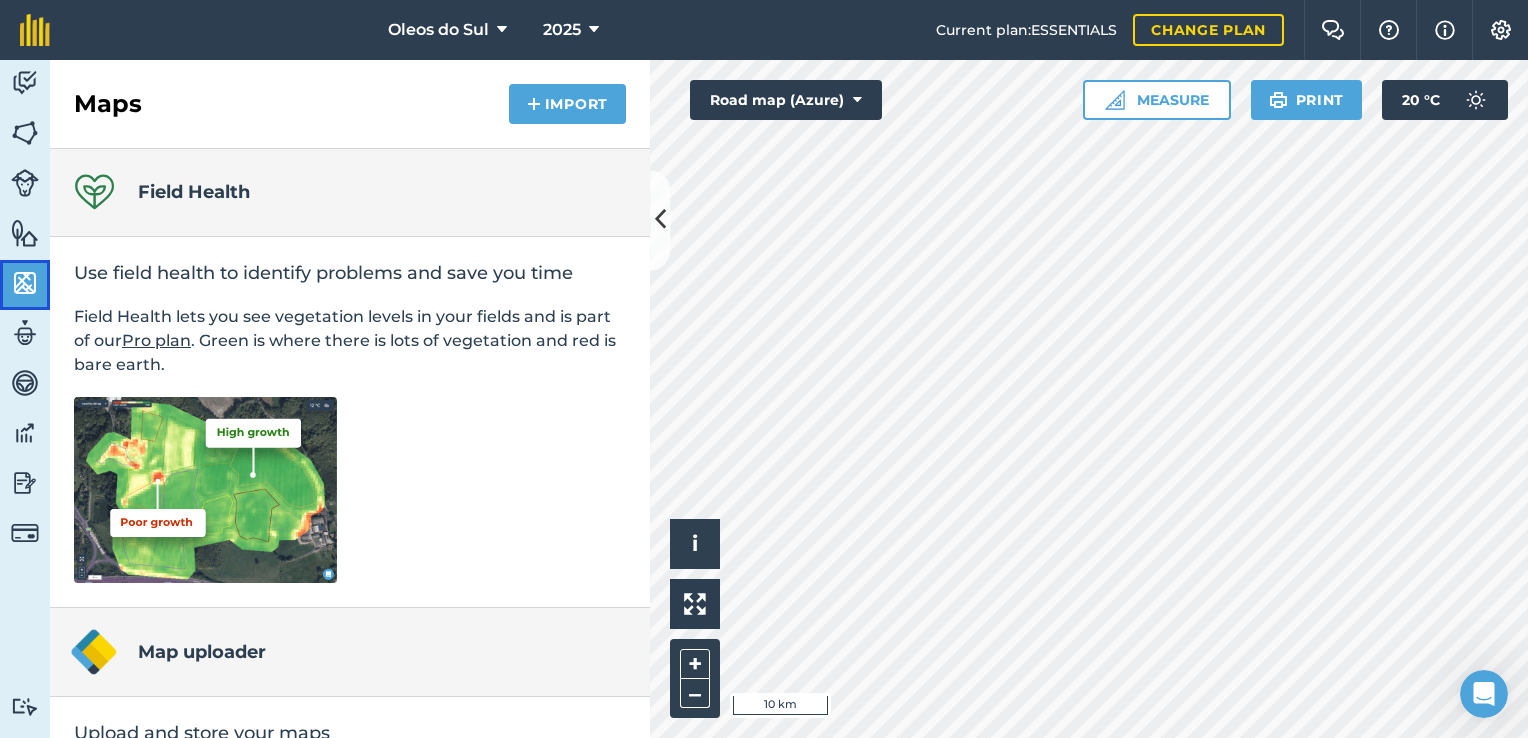 scroll, scrollTop: 0, scrollLeft: 0, axis: both 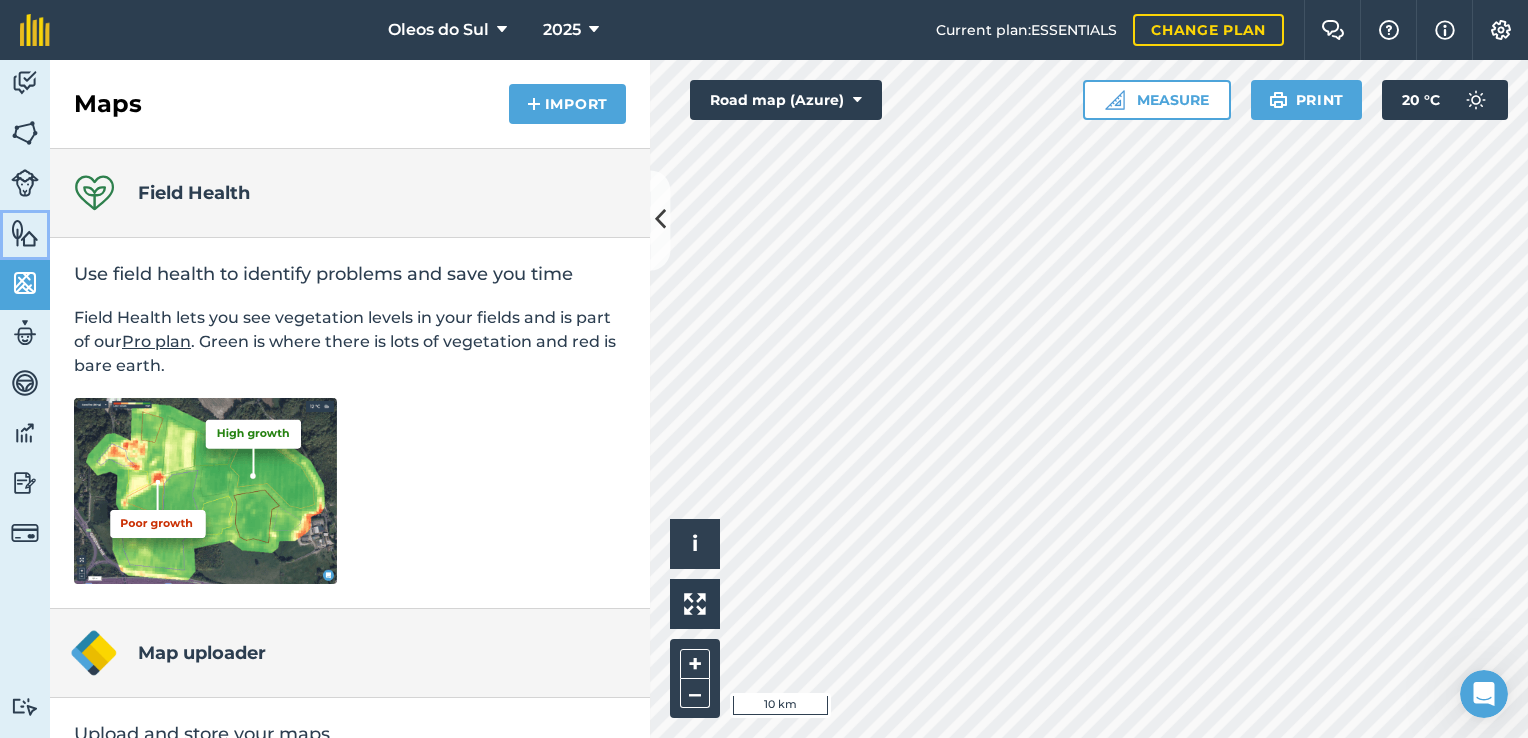 click at bounding box center (25, 233) 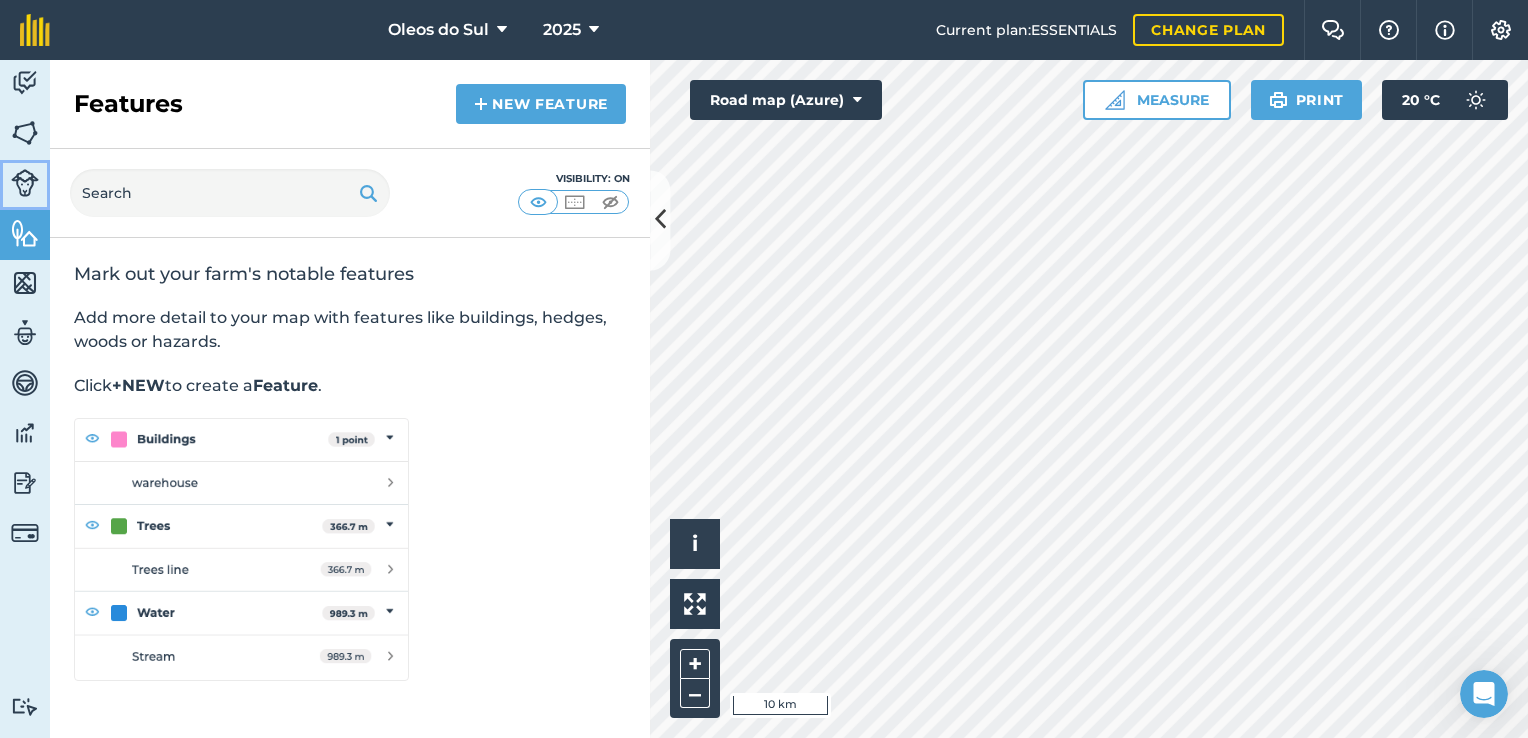 click at bounding box center (25, 183) 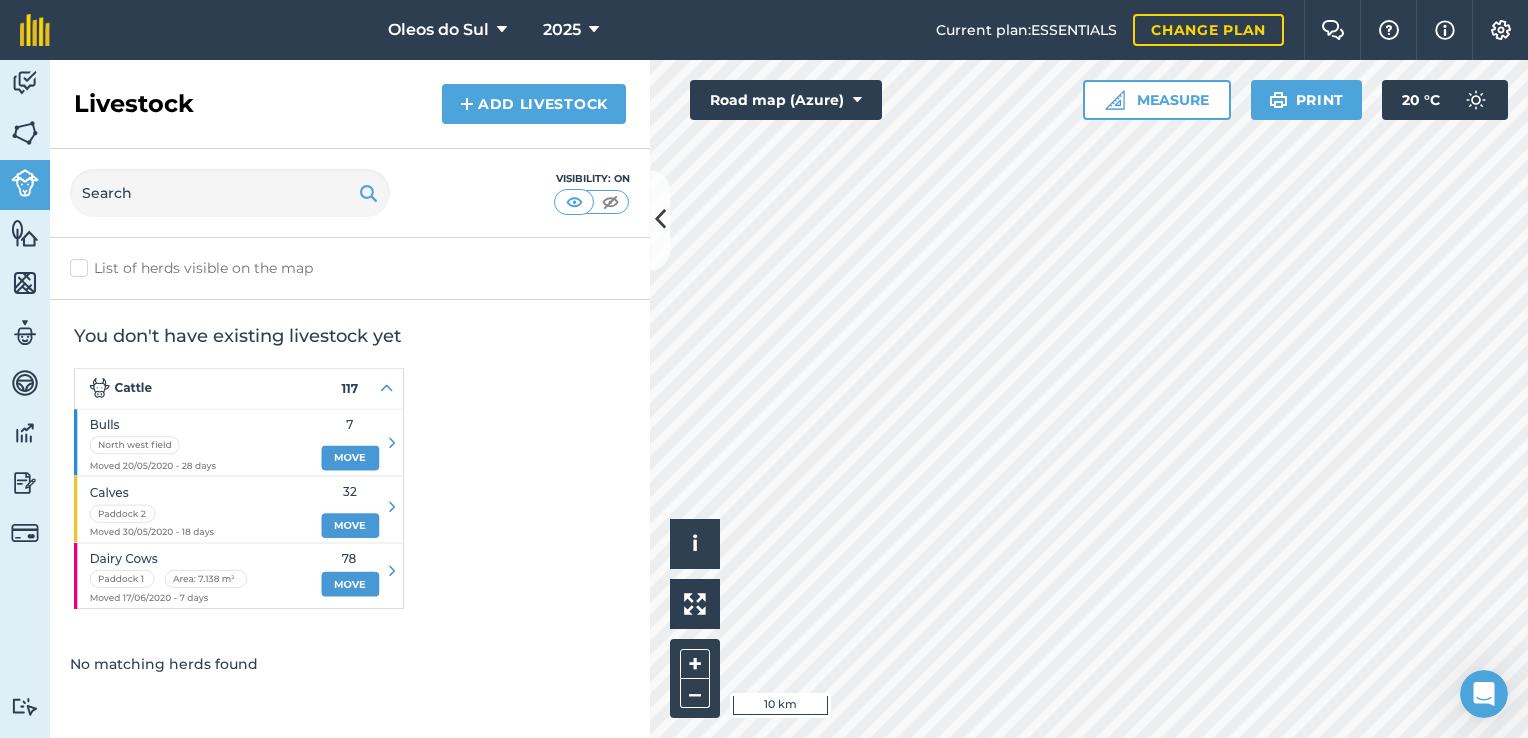 click on "List of herds visible on the map" at bounding box center (350, 268) 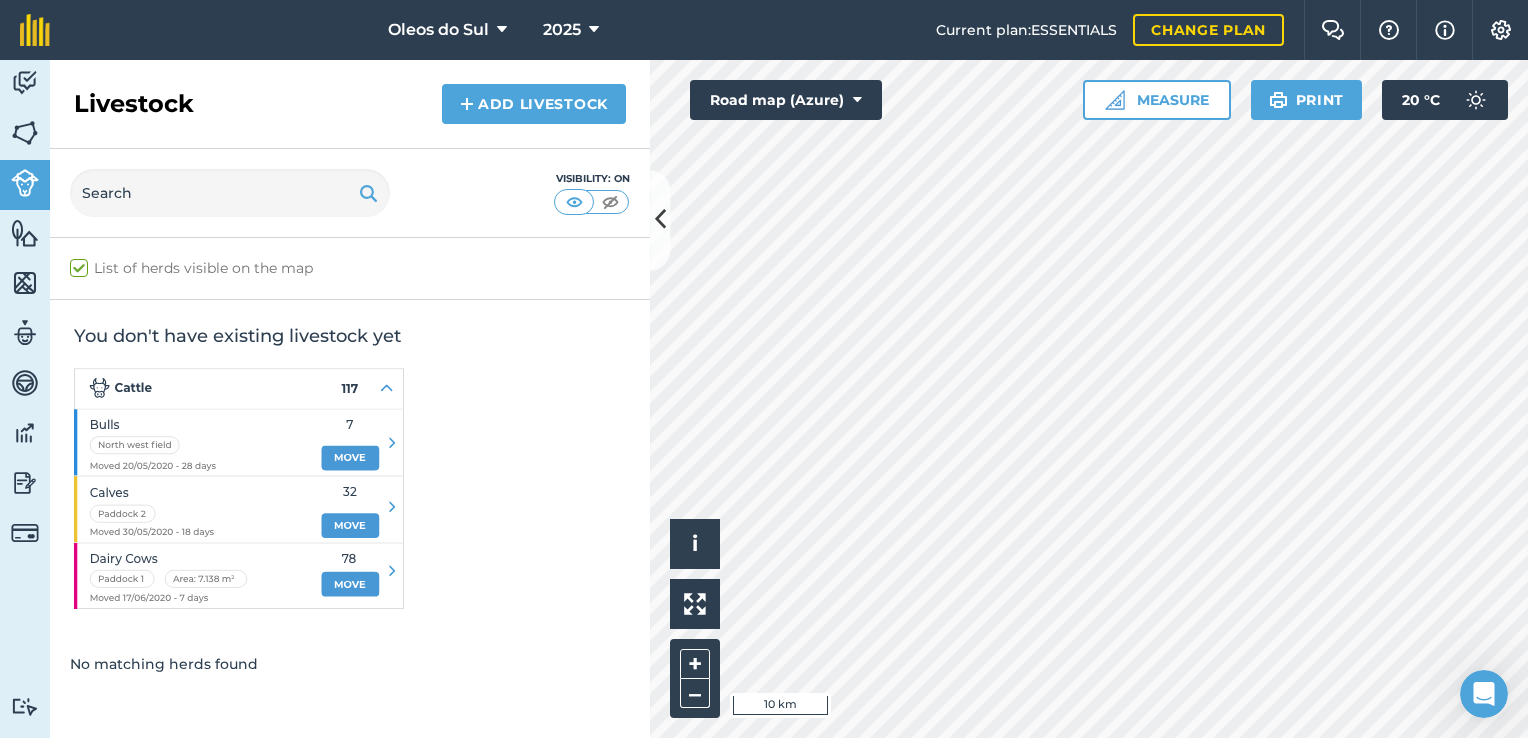 click on "List of herds visible on the map" at bounding box center [350, 268] 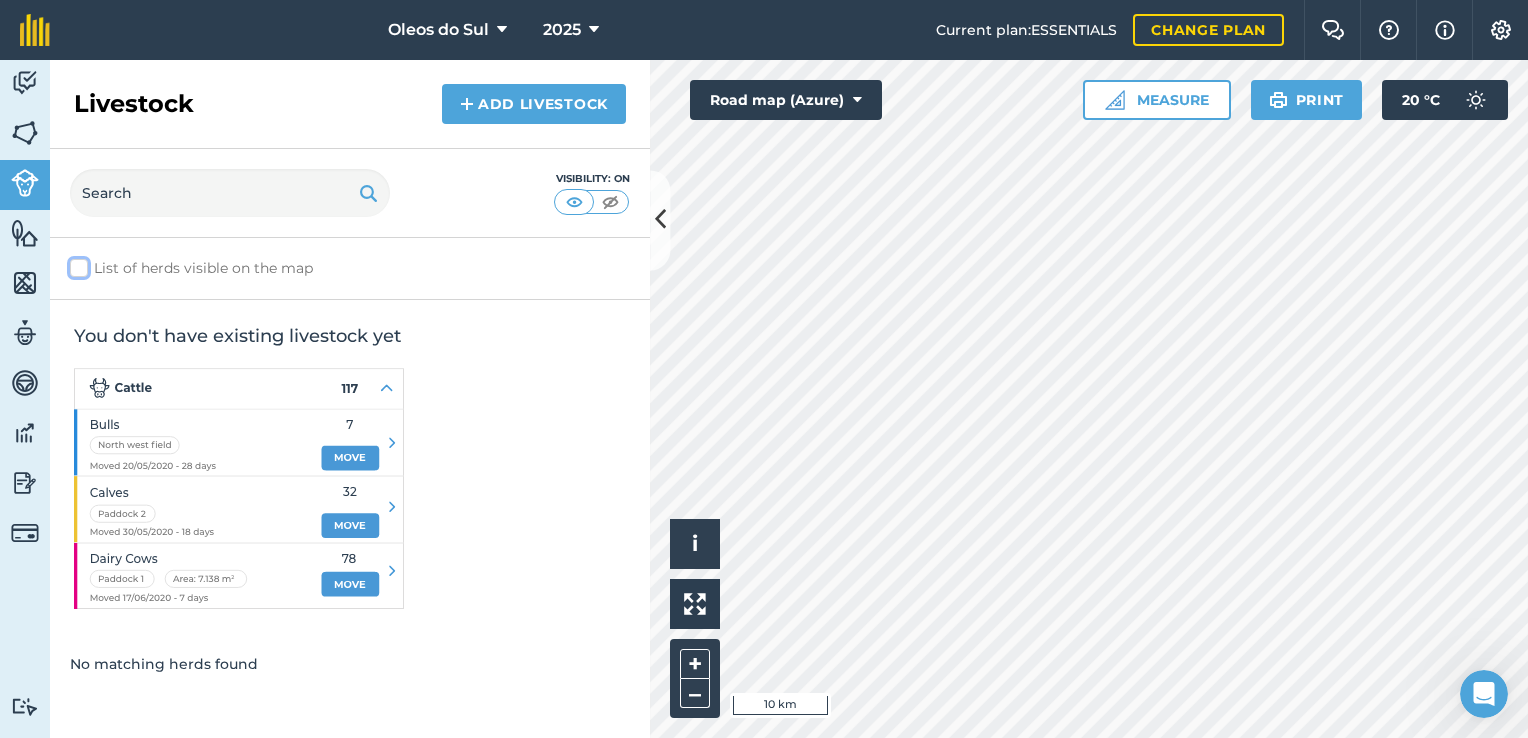checkbox on "false" 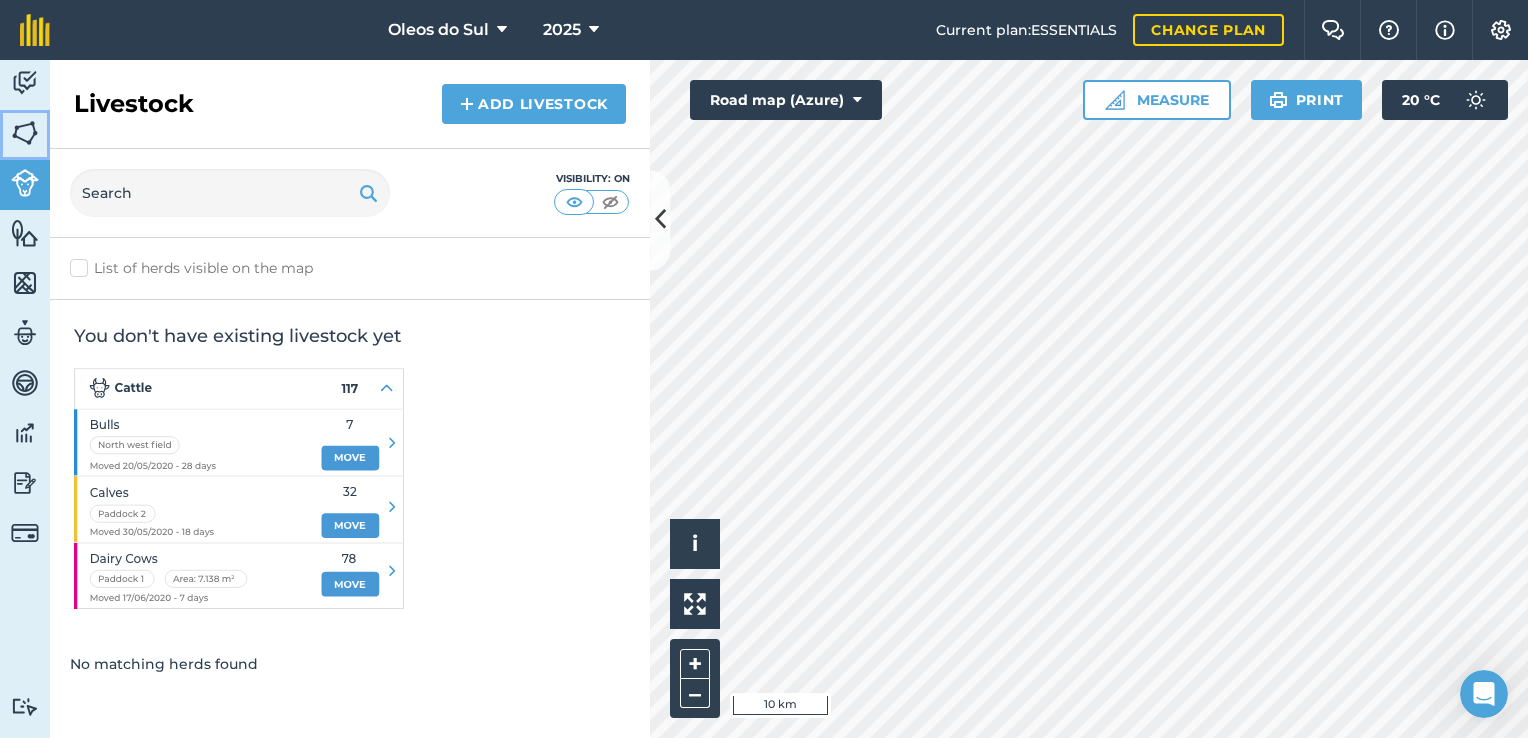 click at bounding box center [25, 133] 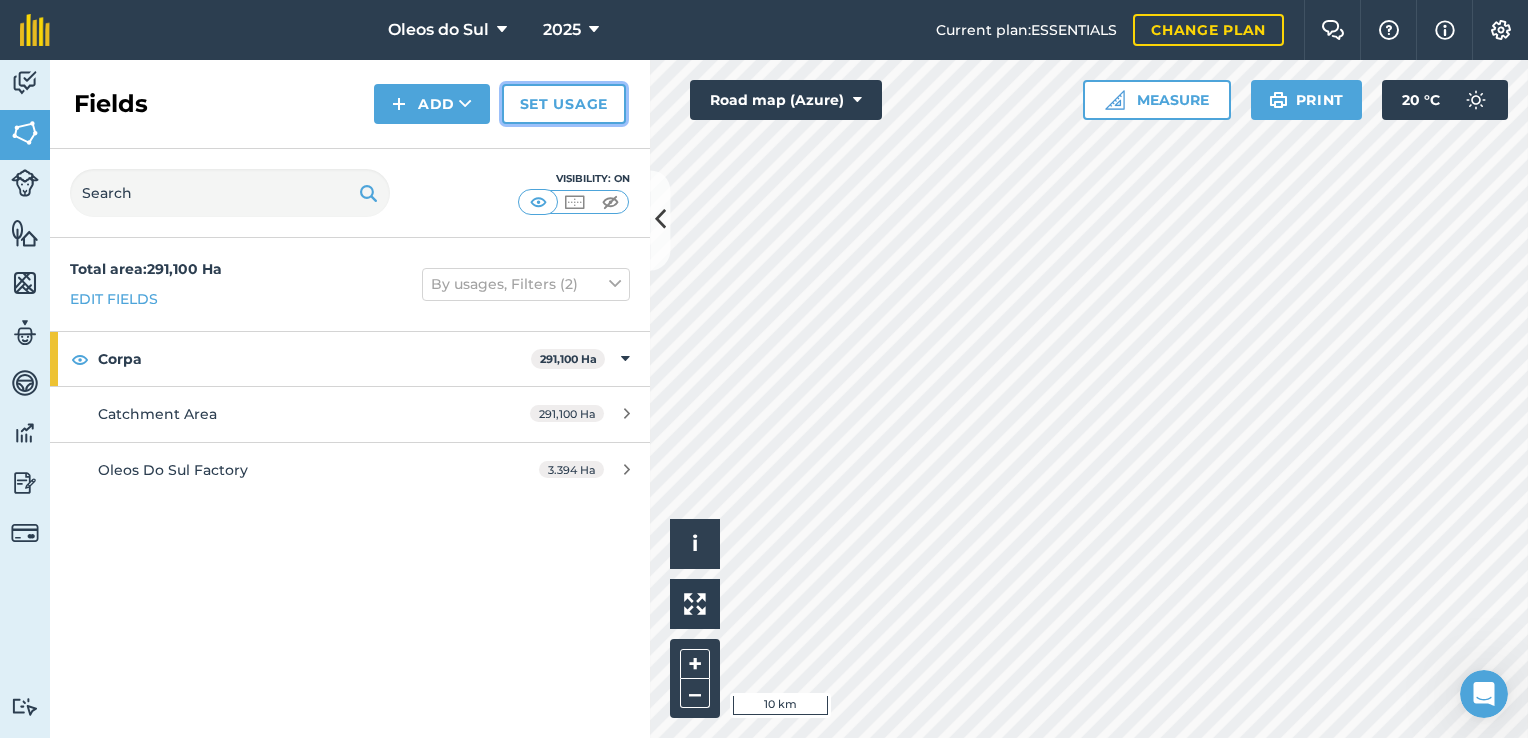 click on "Set usage" at bounding box center (564, 104) 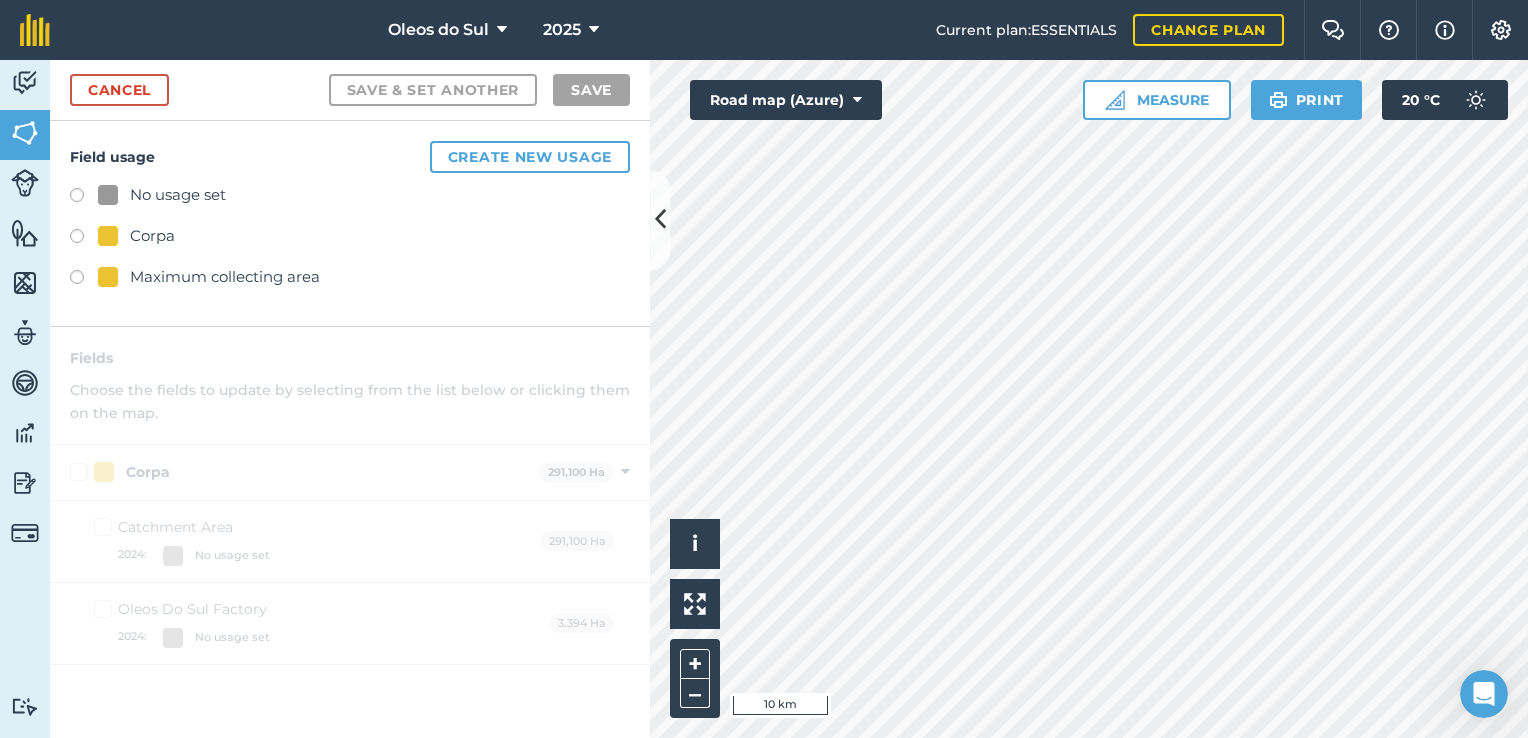 click at bounding box center [84, 239] 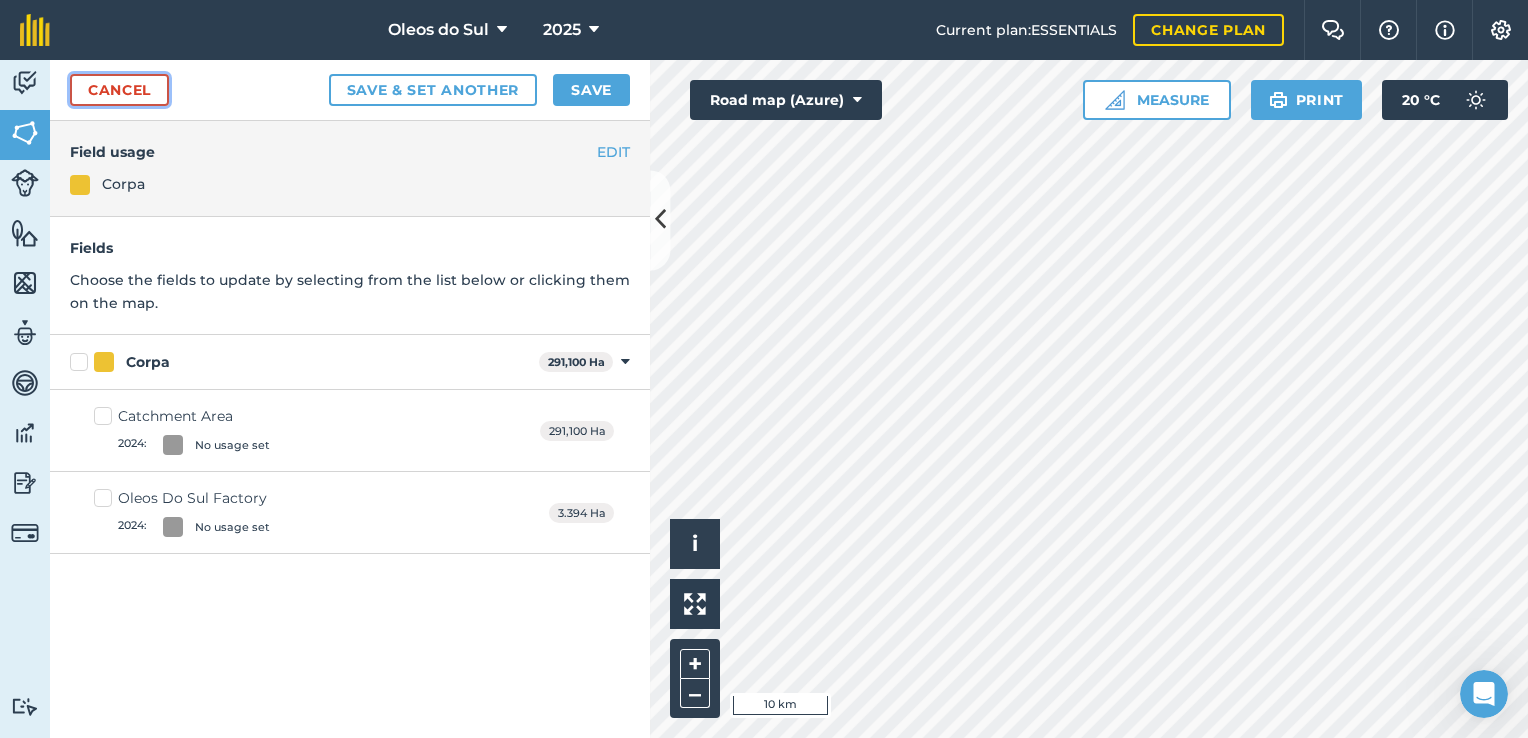 click on "Cancel" at bounding box center (119, 90) 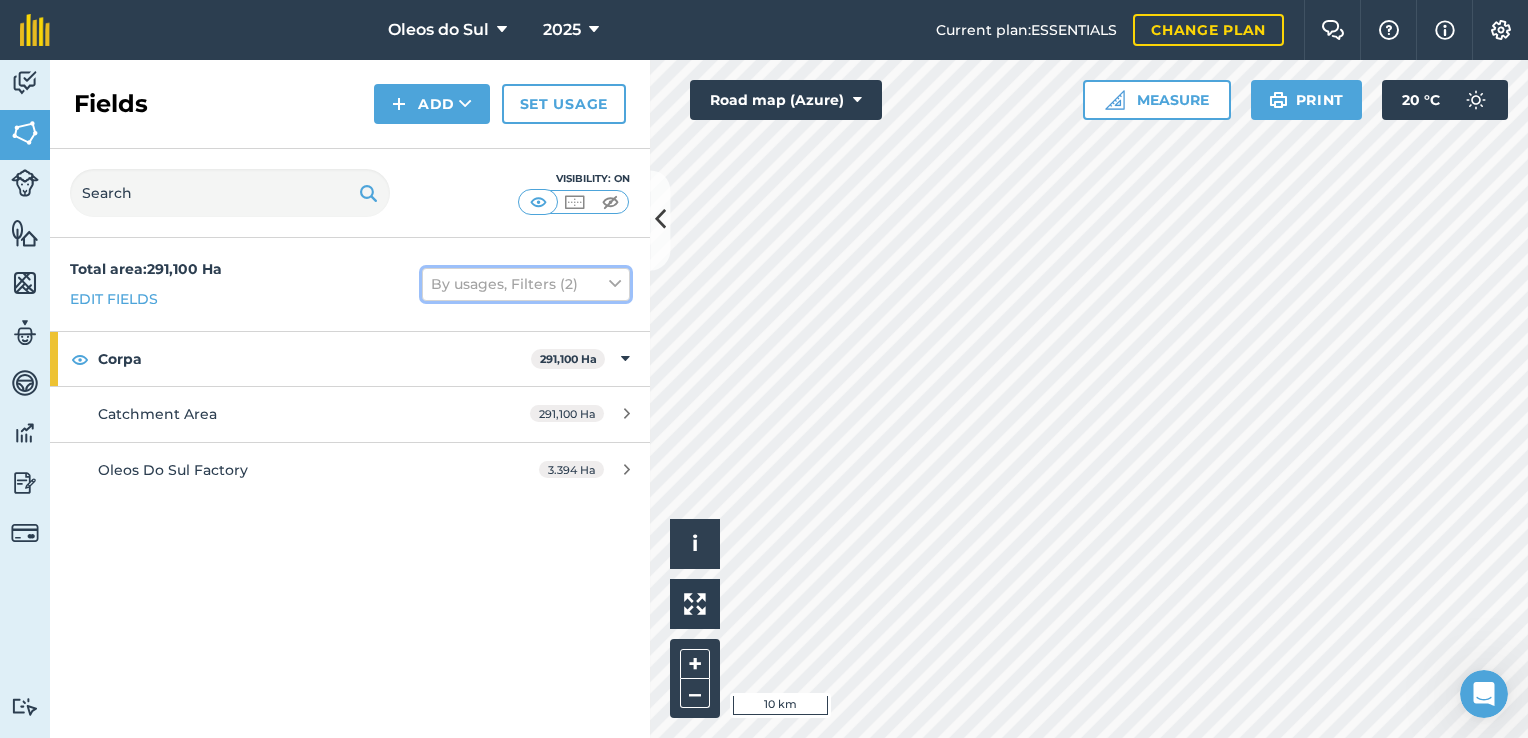 click at bounding box center (615, 284) 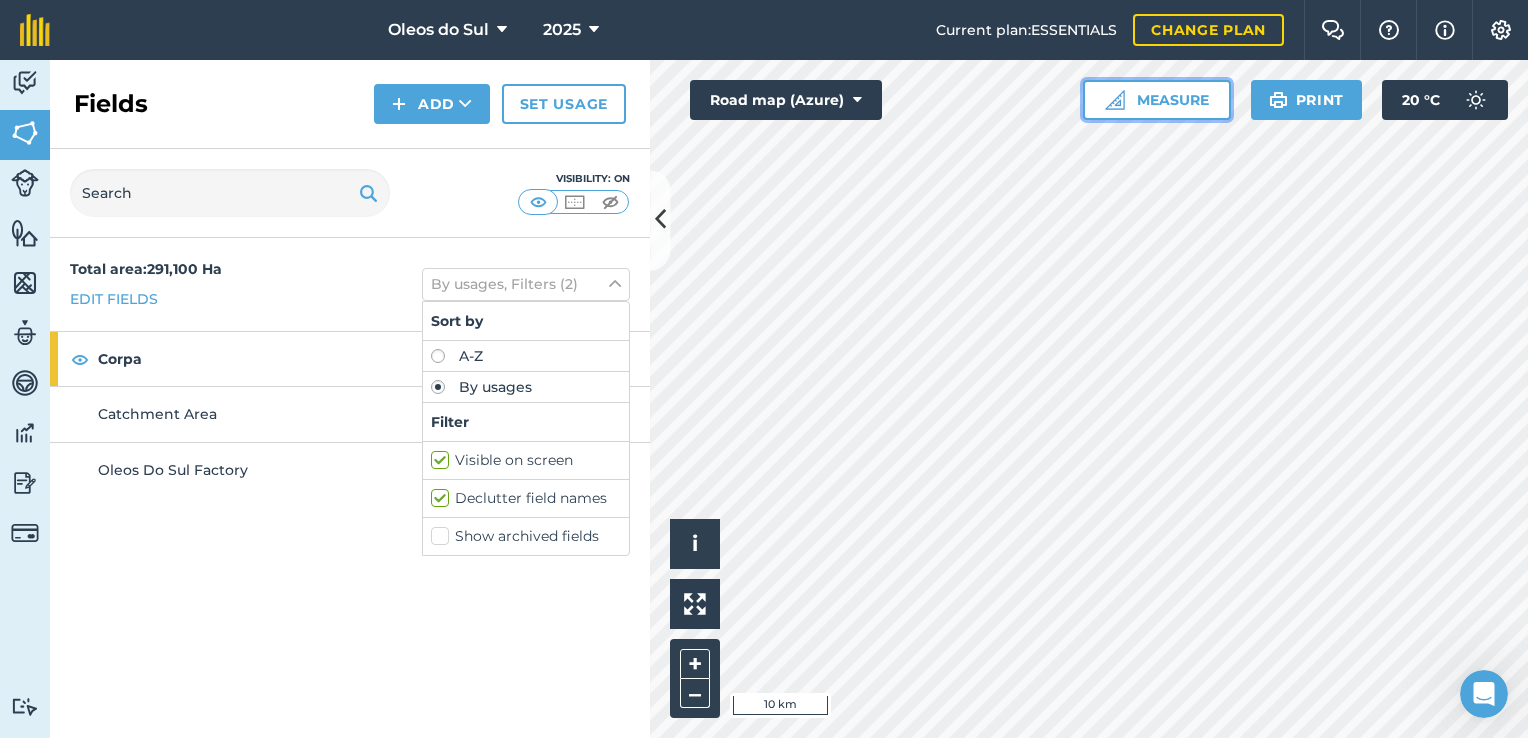 click on "Measure" at bounding box center (1157, 100) 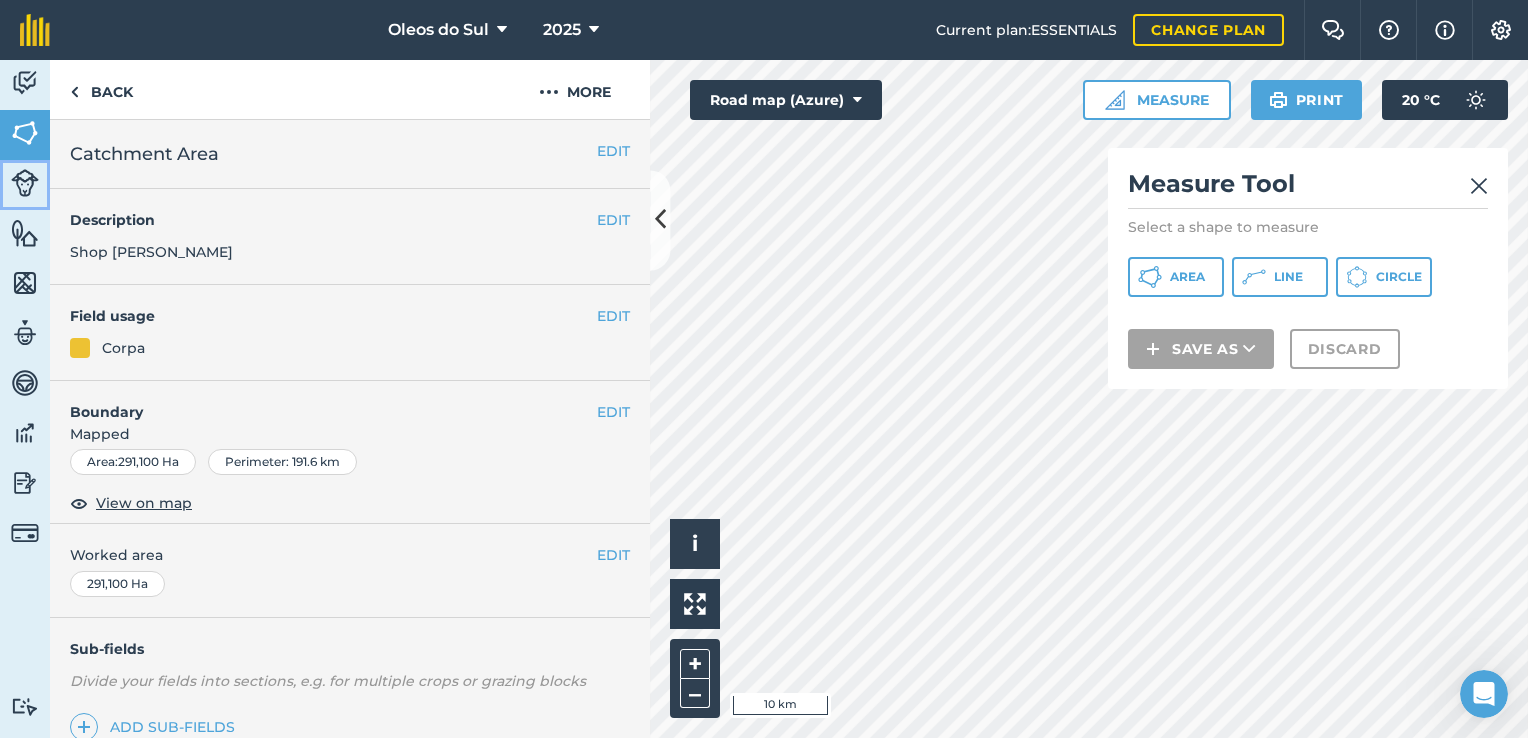 click at bounding box center (25, 183) 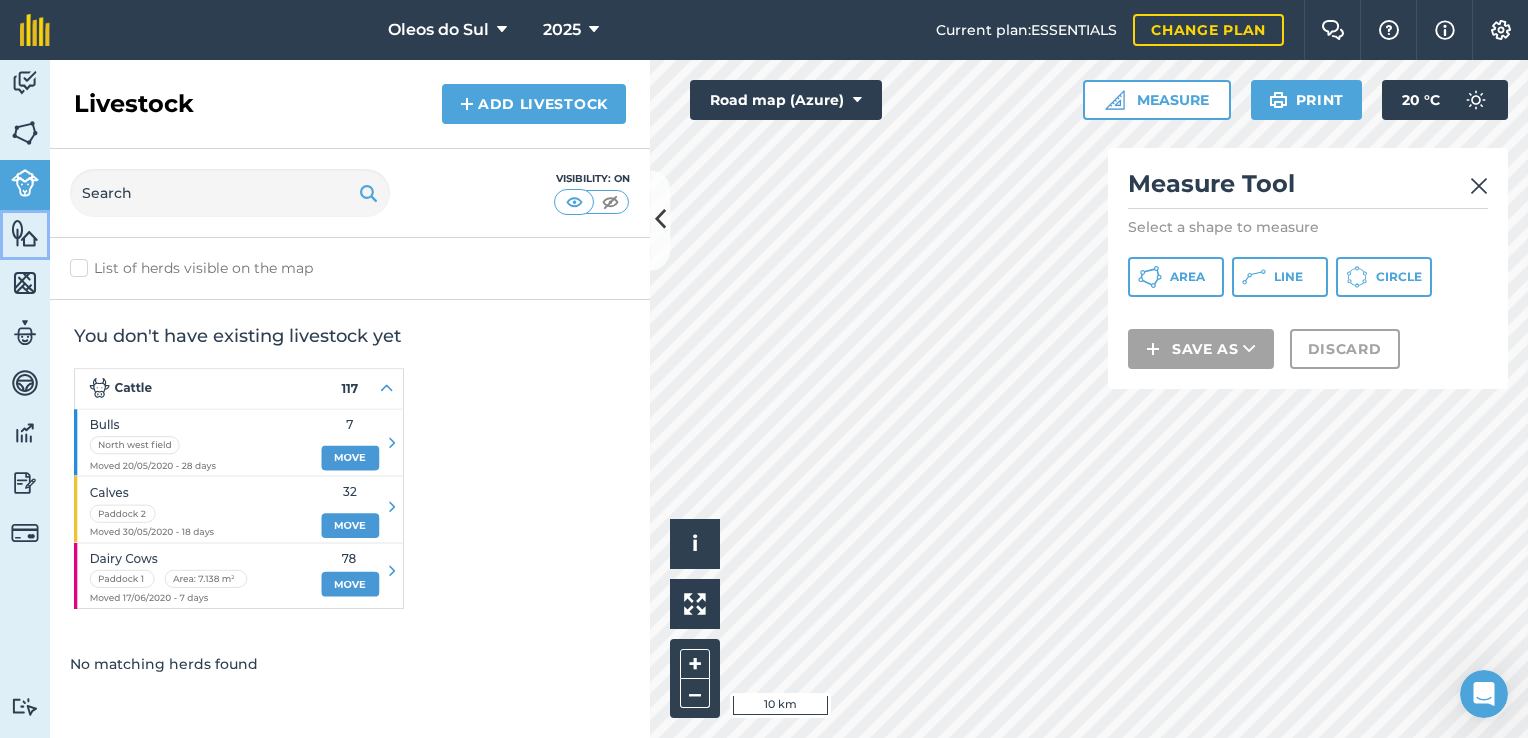 click at bounding box center [25, 233] 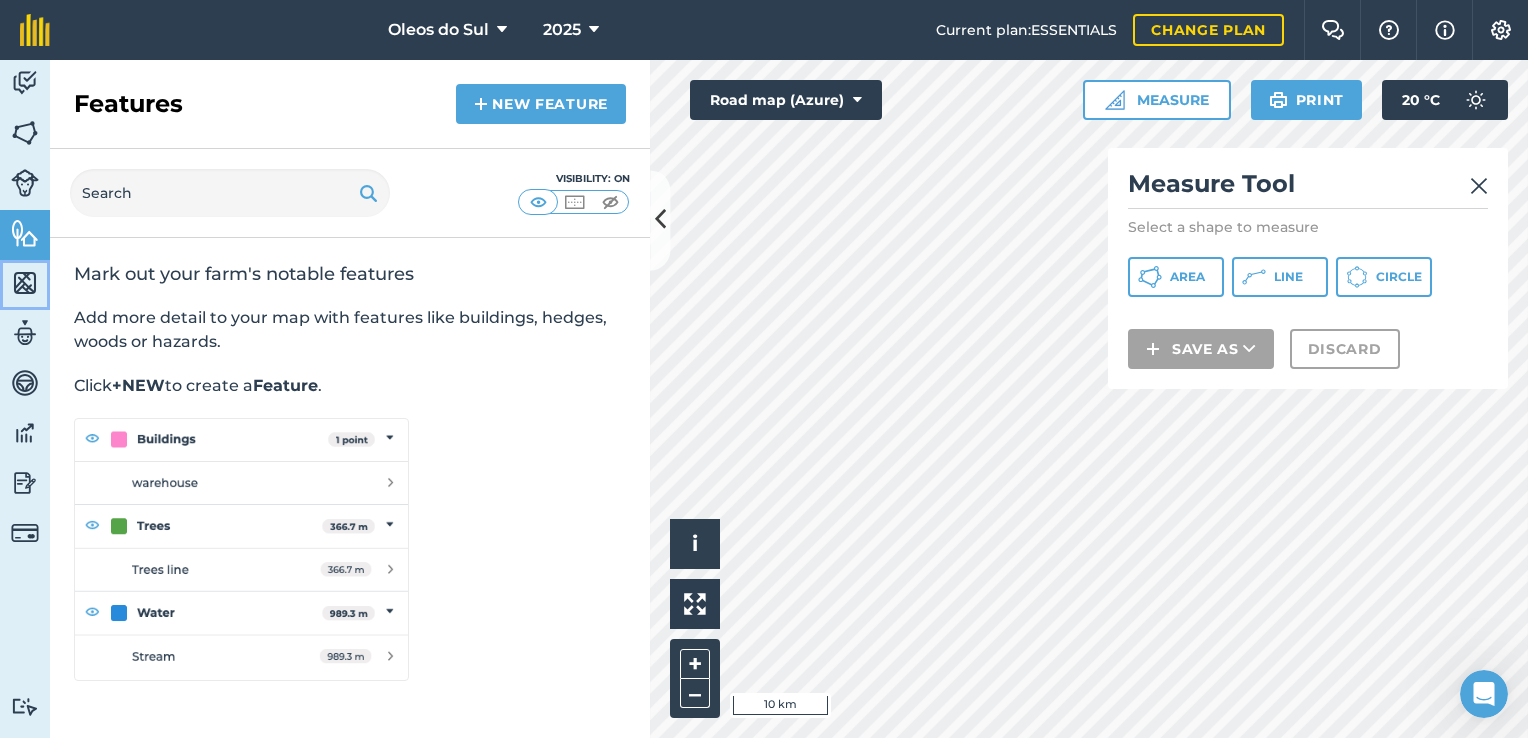 click at bounding box center [25, 283] 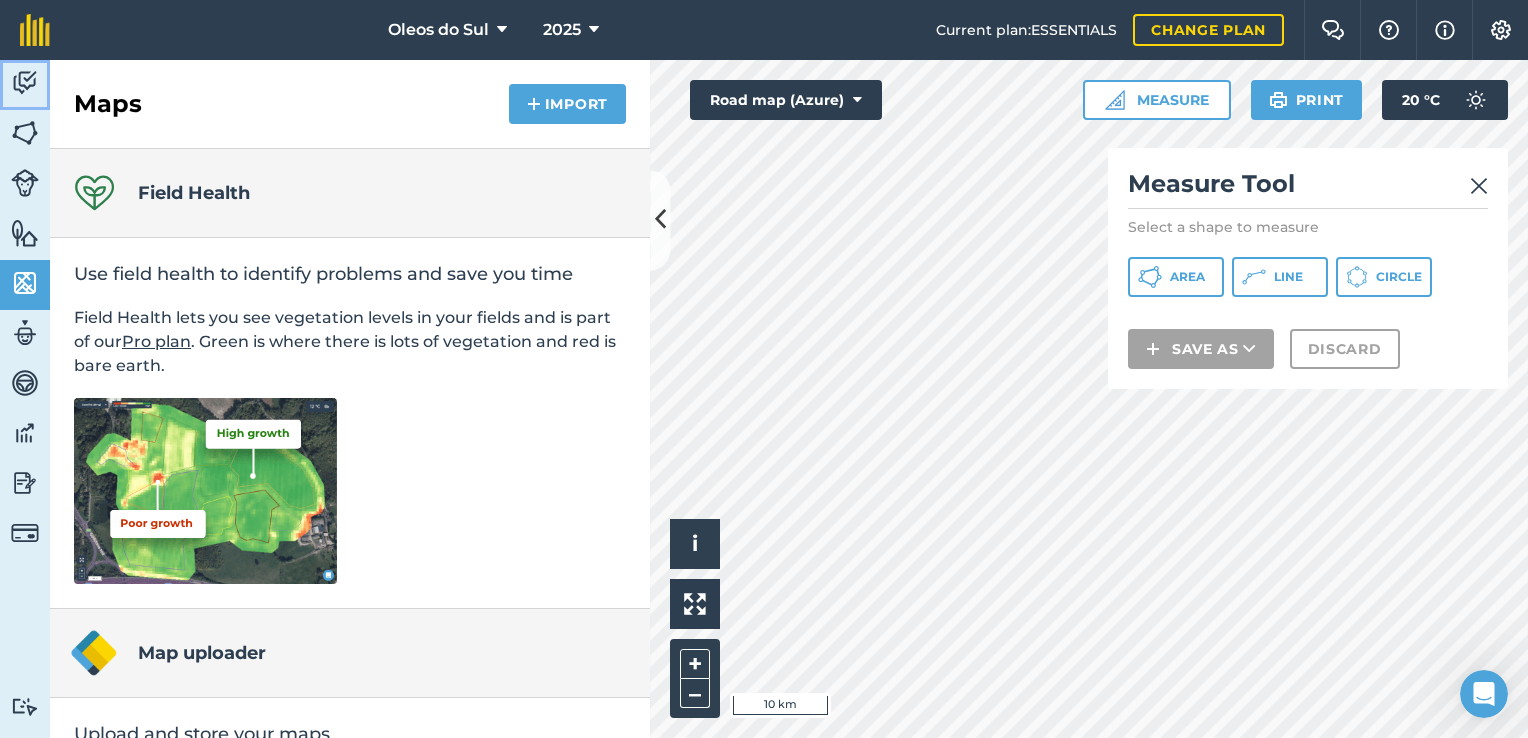 click at bounding box center (25, 83) 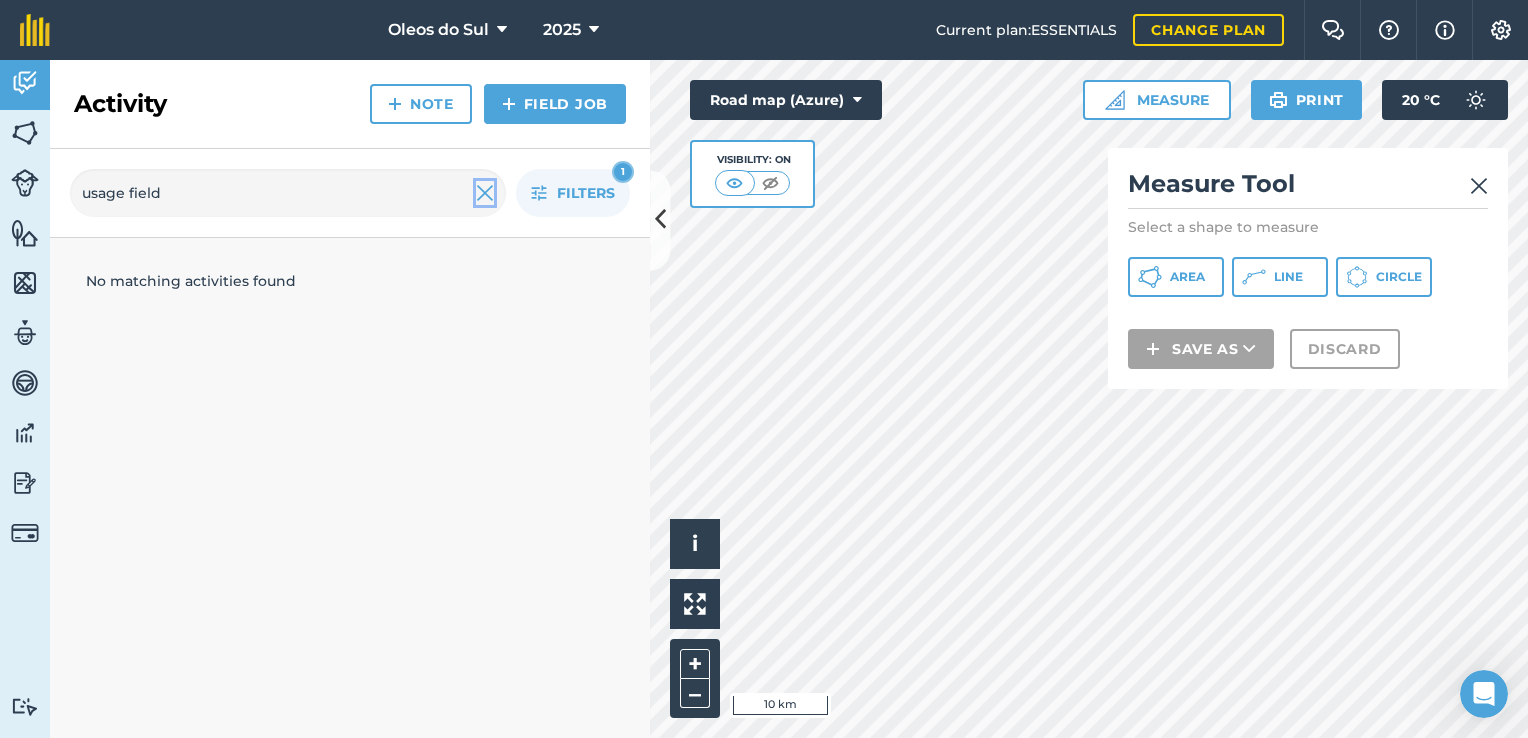 click at bounding box center [485, 193] 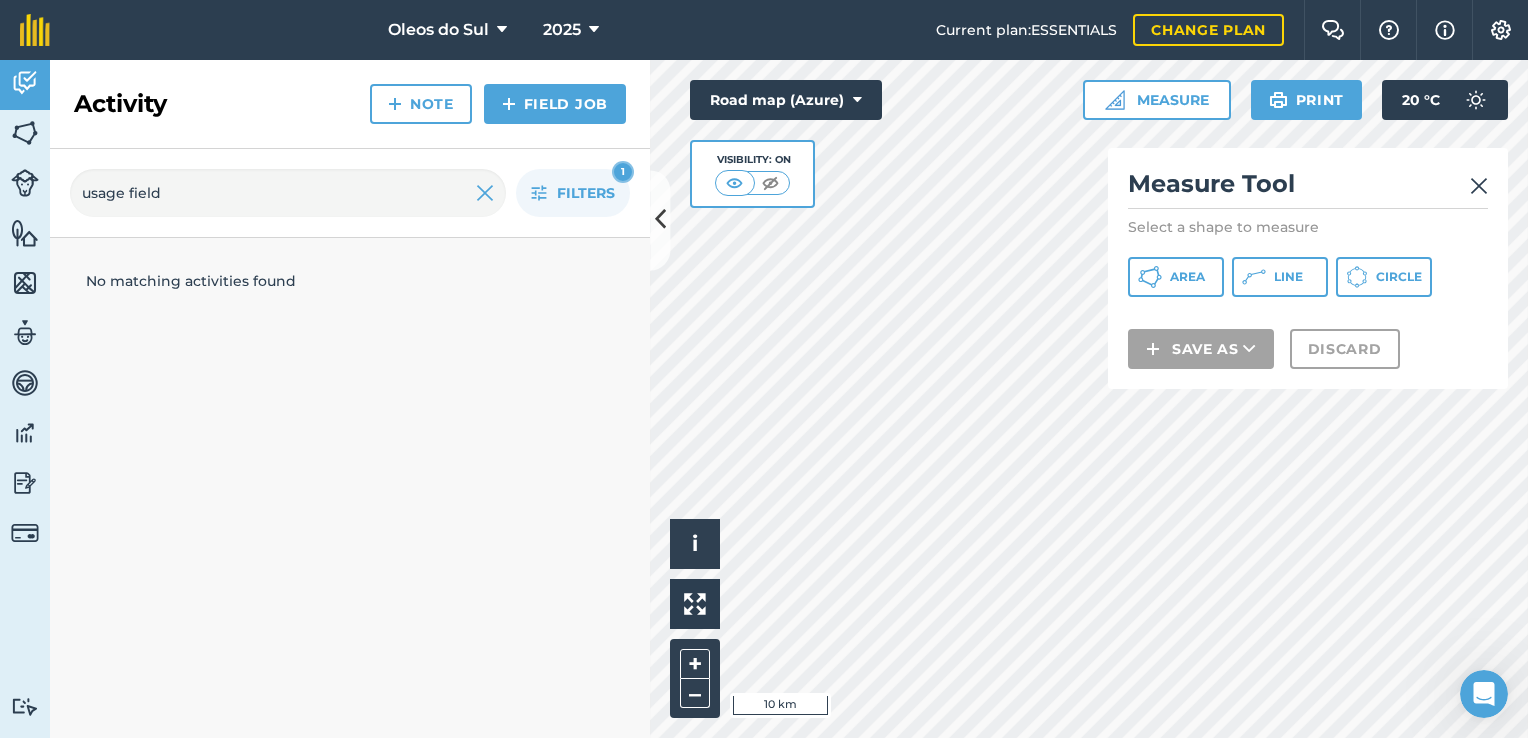 type 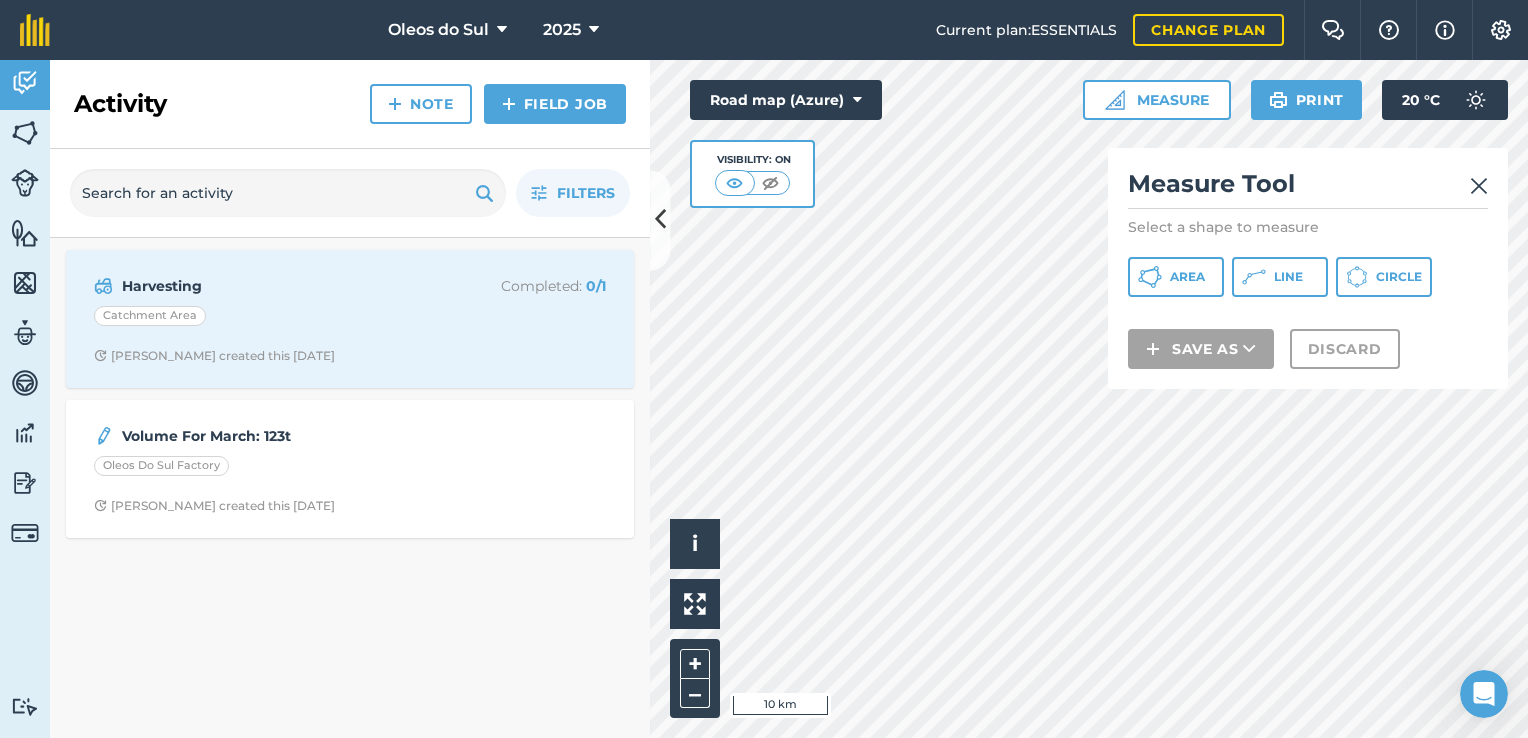 click at bounding box center (484, 193) 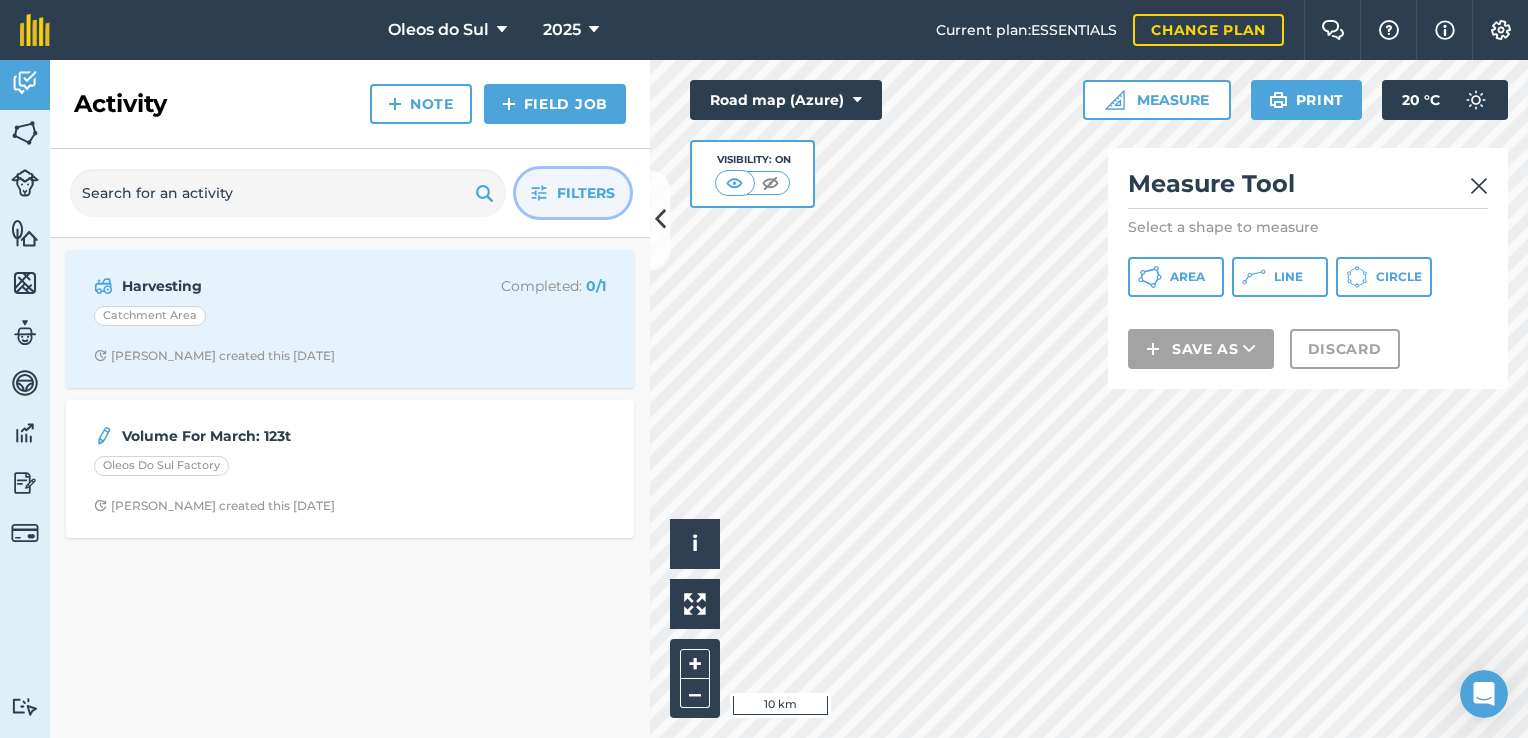 click on "Filters" at bounding box center [586, 193] 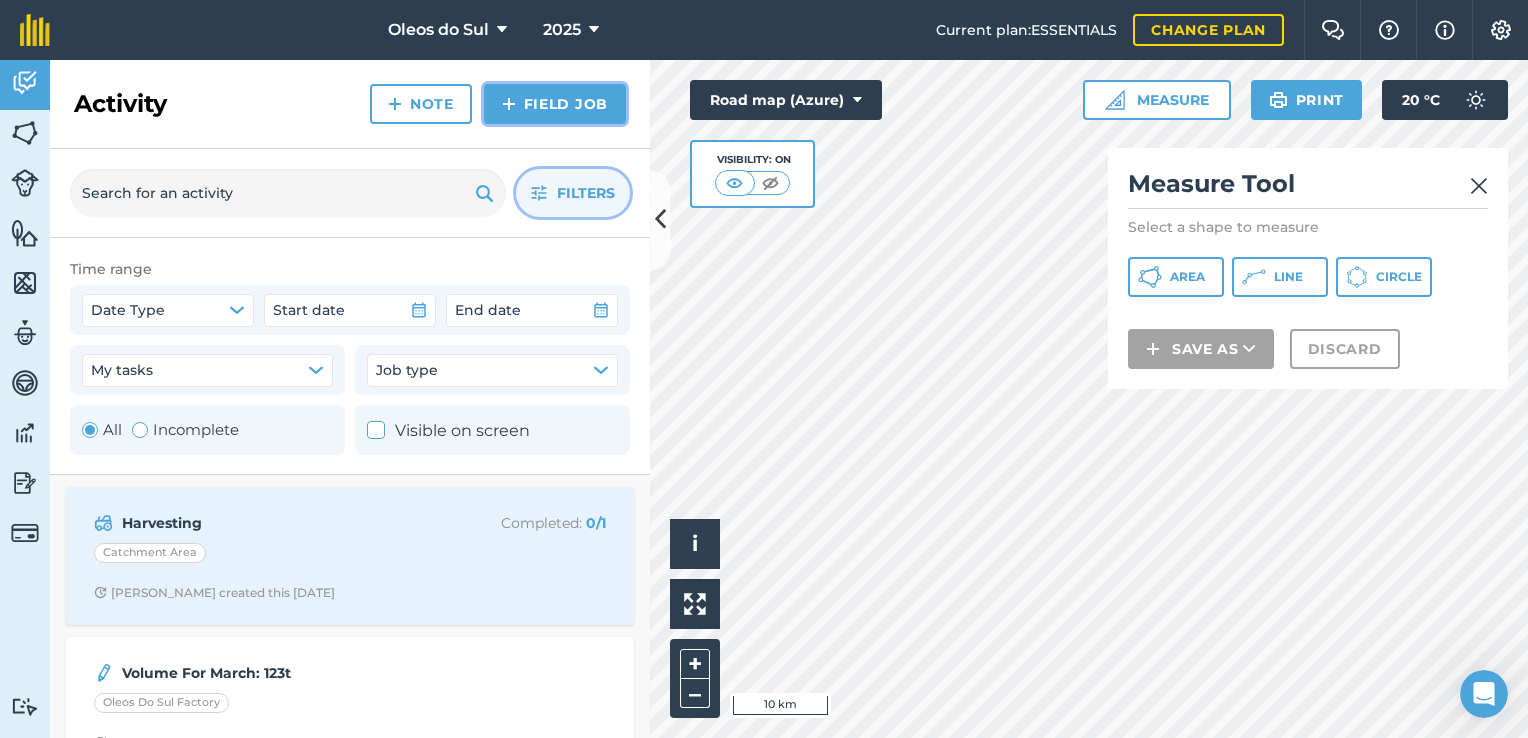 click on "Field Job" at bounding box center [555, 104] 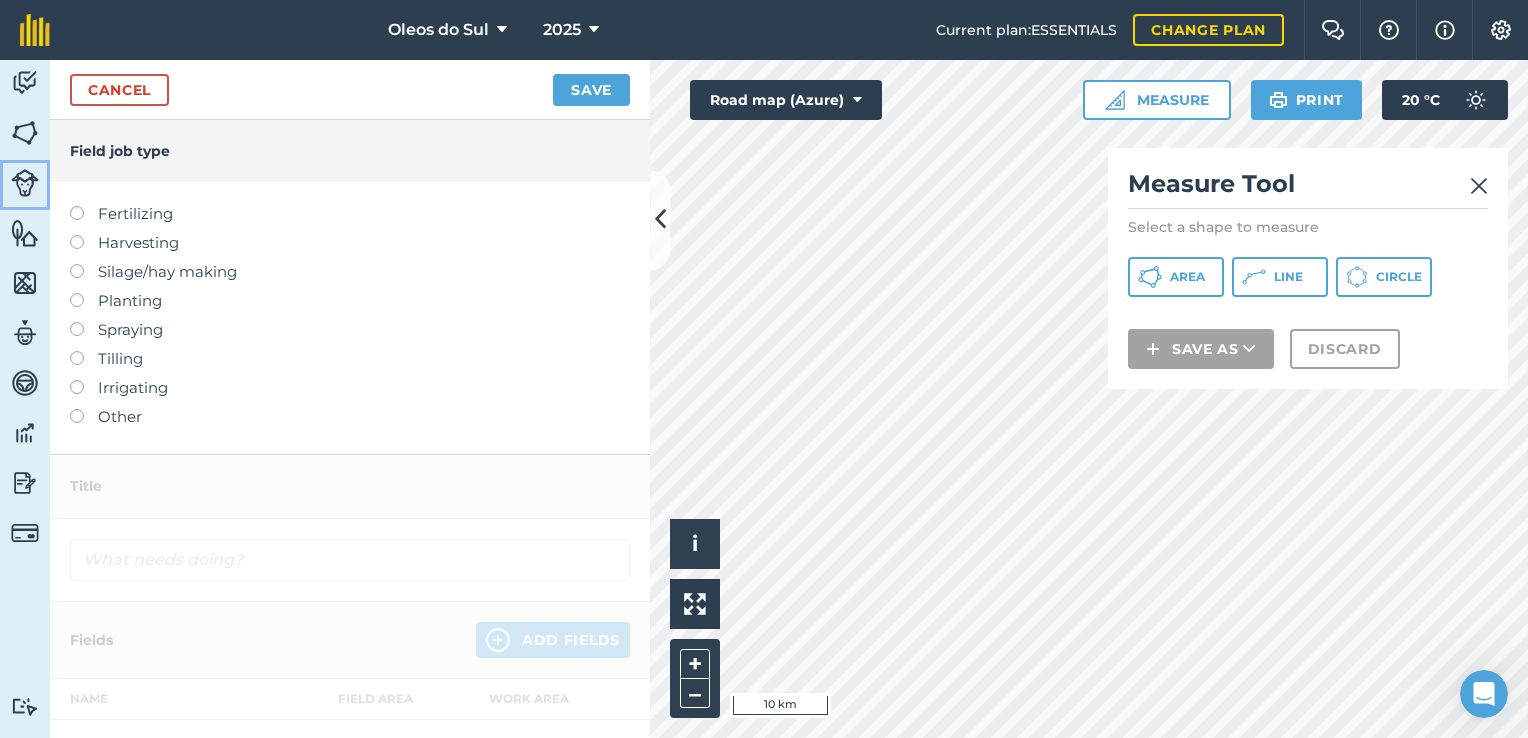 click at bounding box center (25, 183) 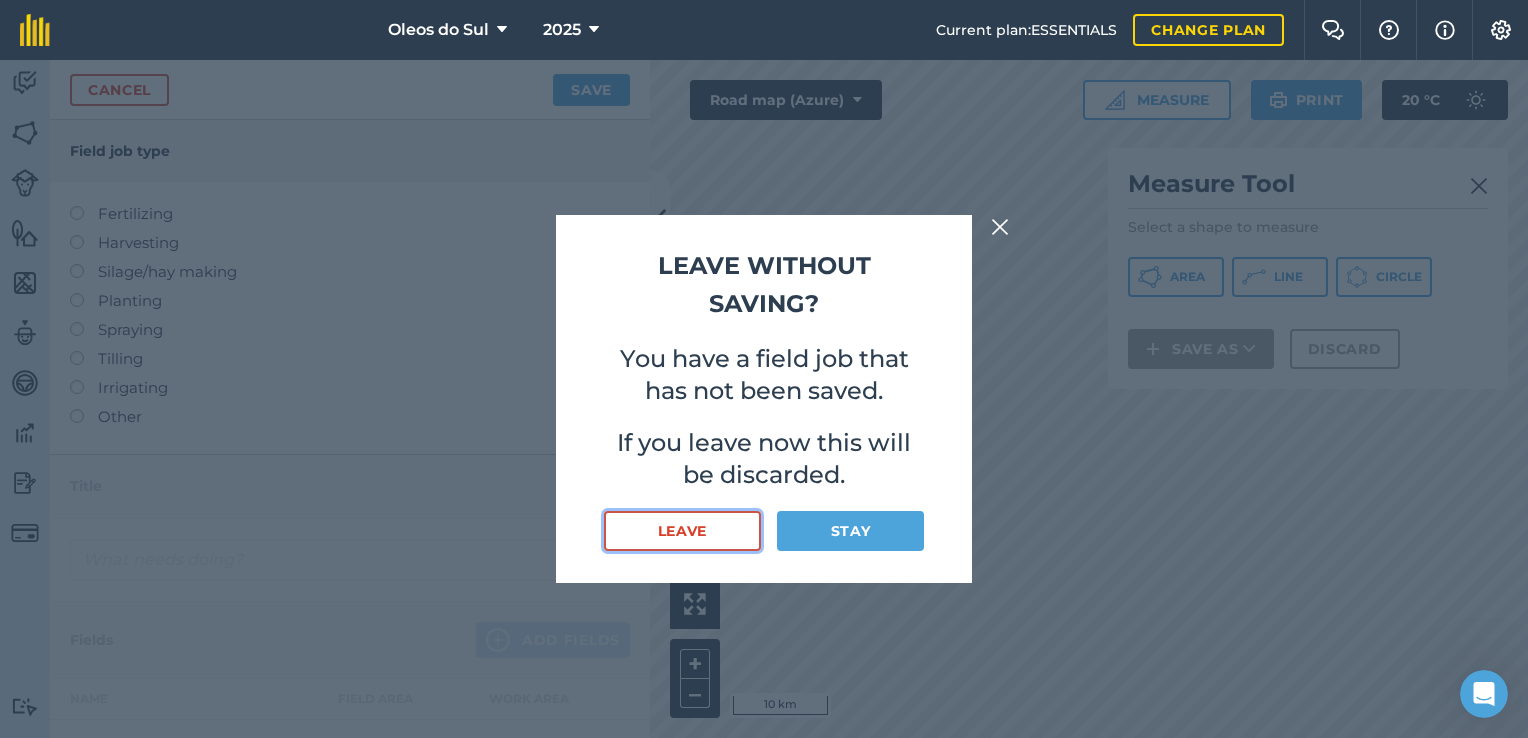 click on "Leave" at bounding box center [682, 531] 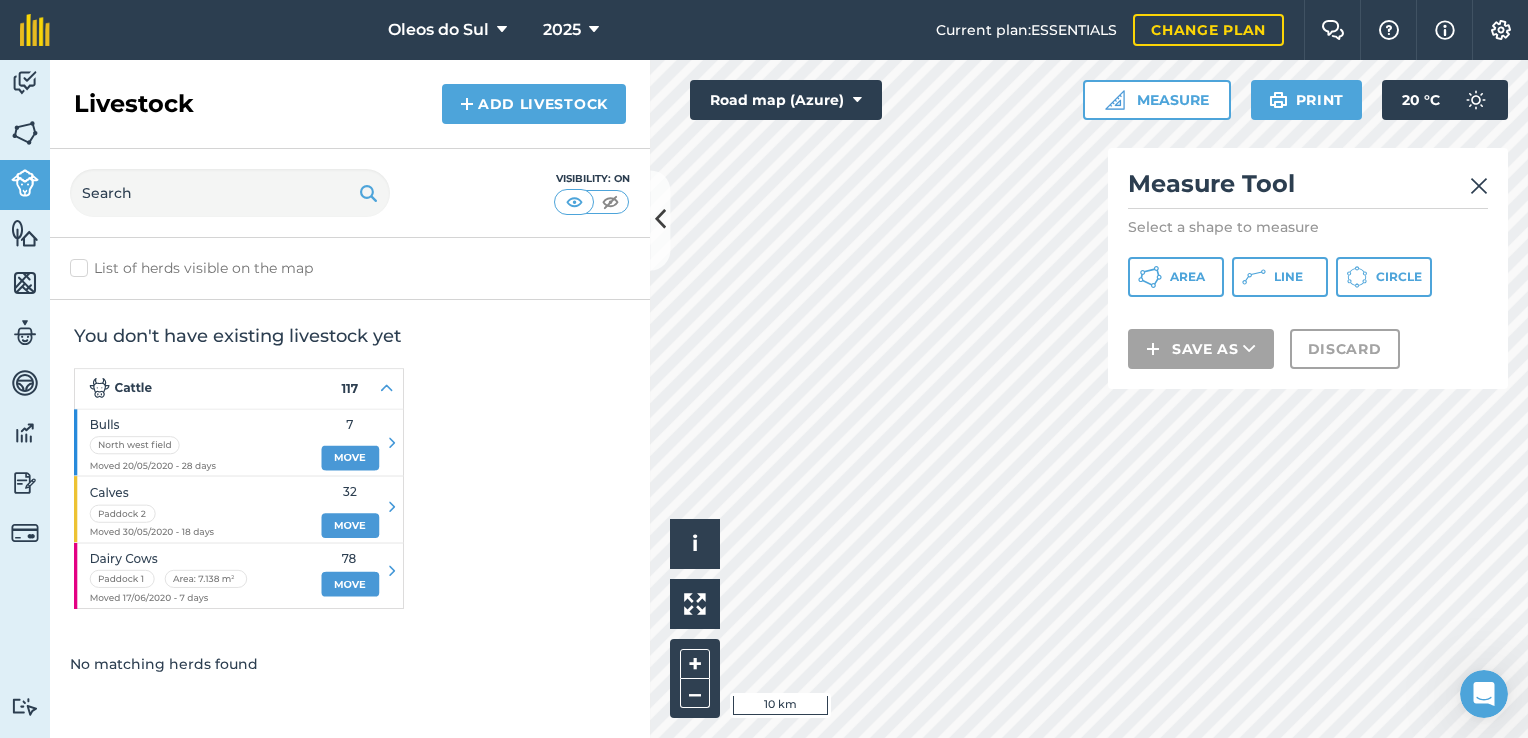 click at bounding box center (1479, 186) 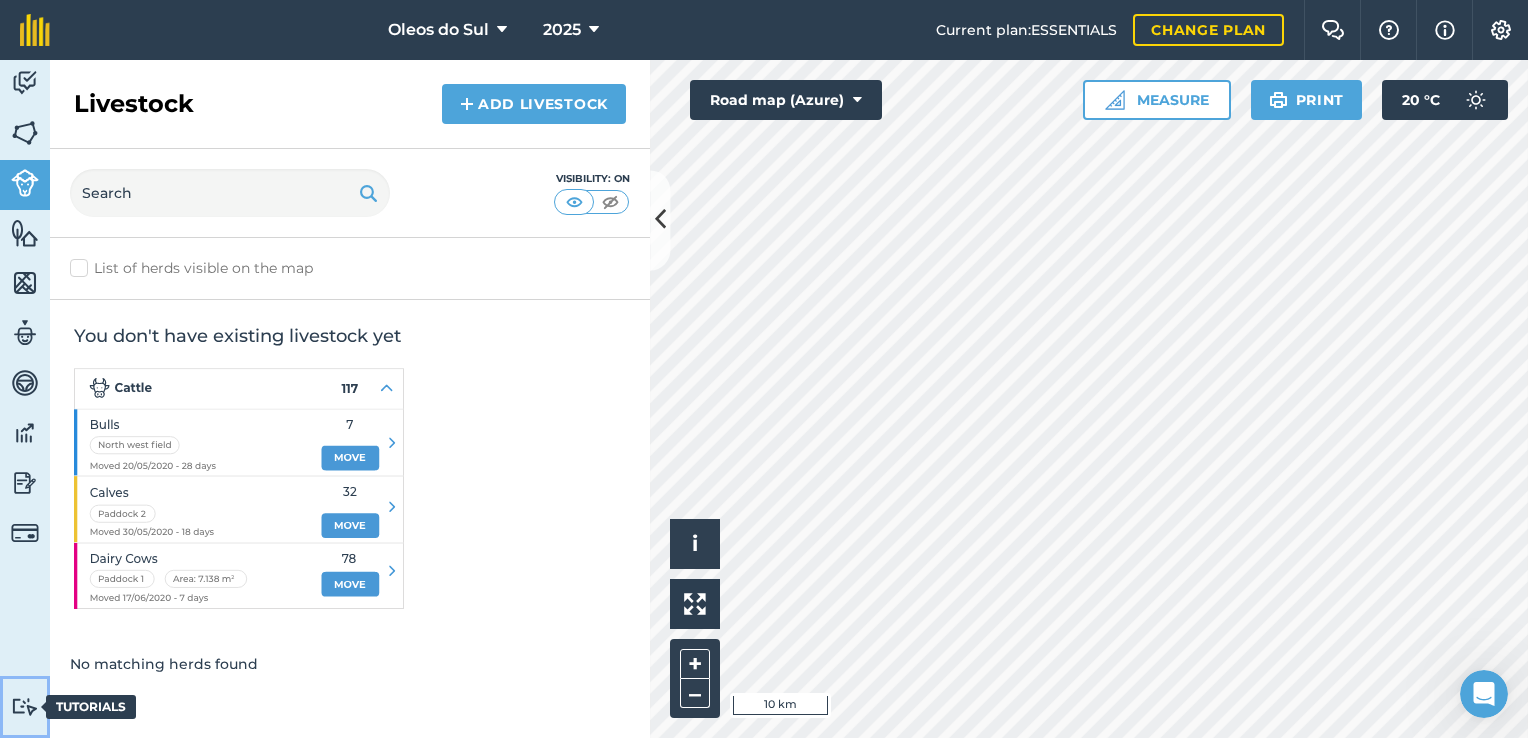 click at bounding box center [25, 706] 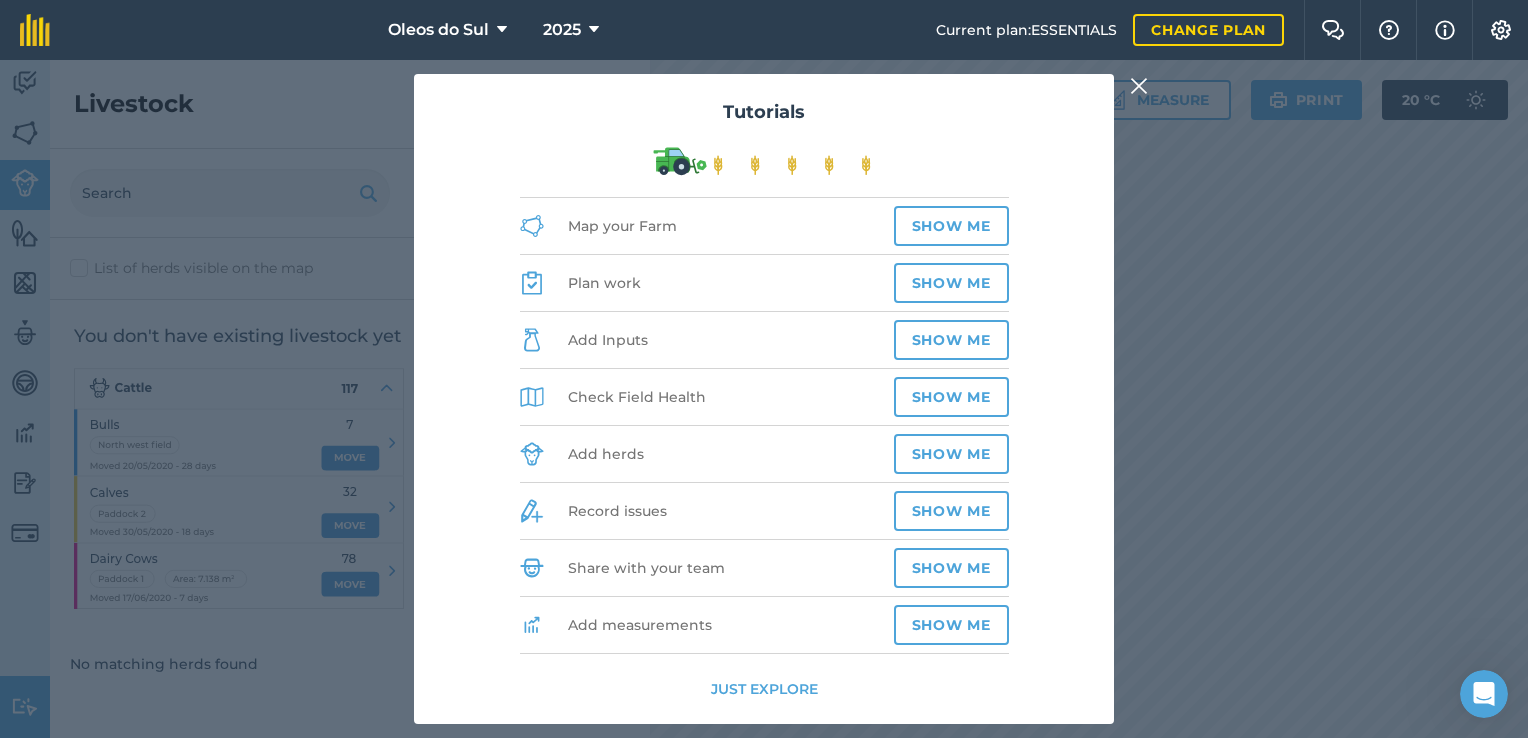 click at bounding box center (1139, 86) 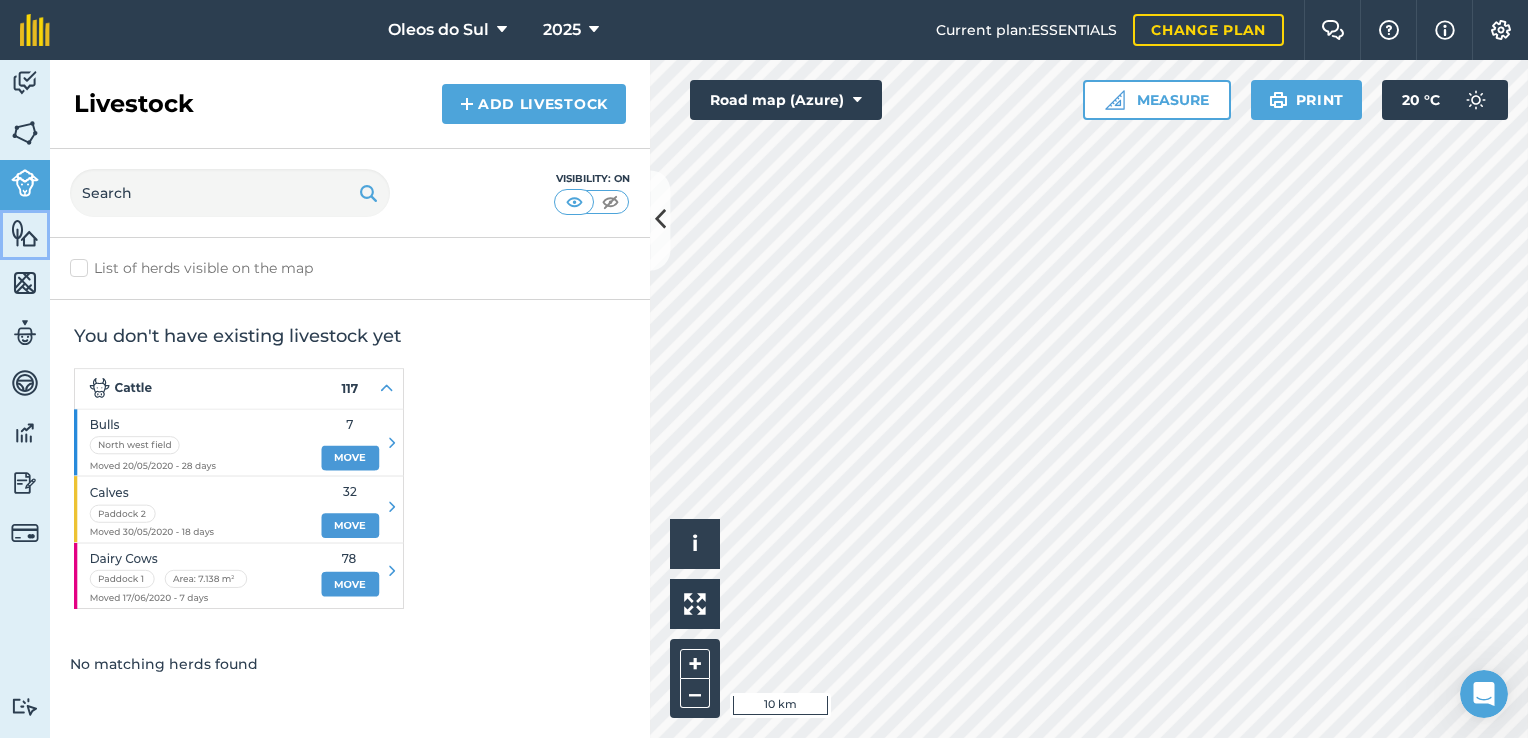 click at bounding box center [25, 233] 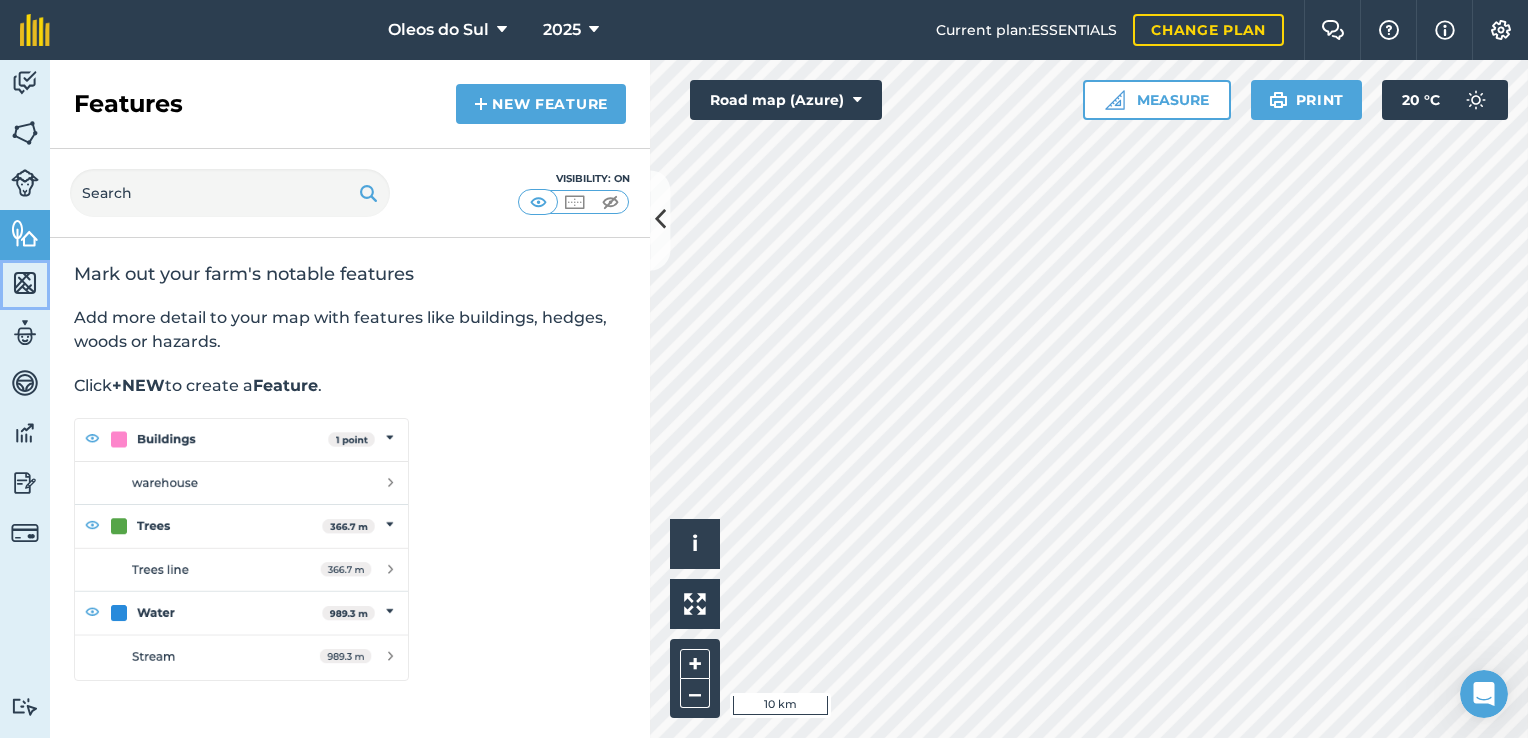 click at bounding box center (25, 283) 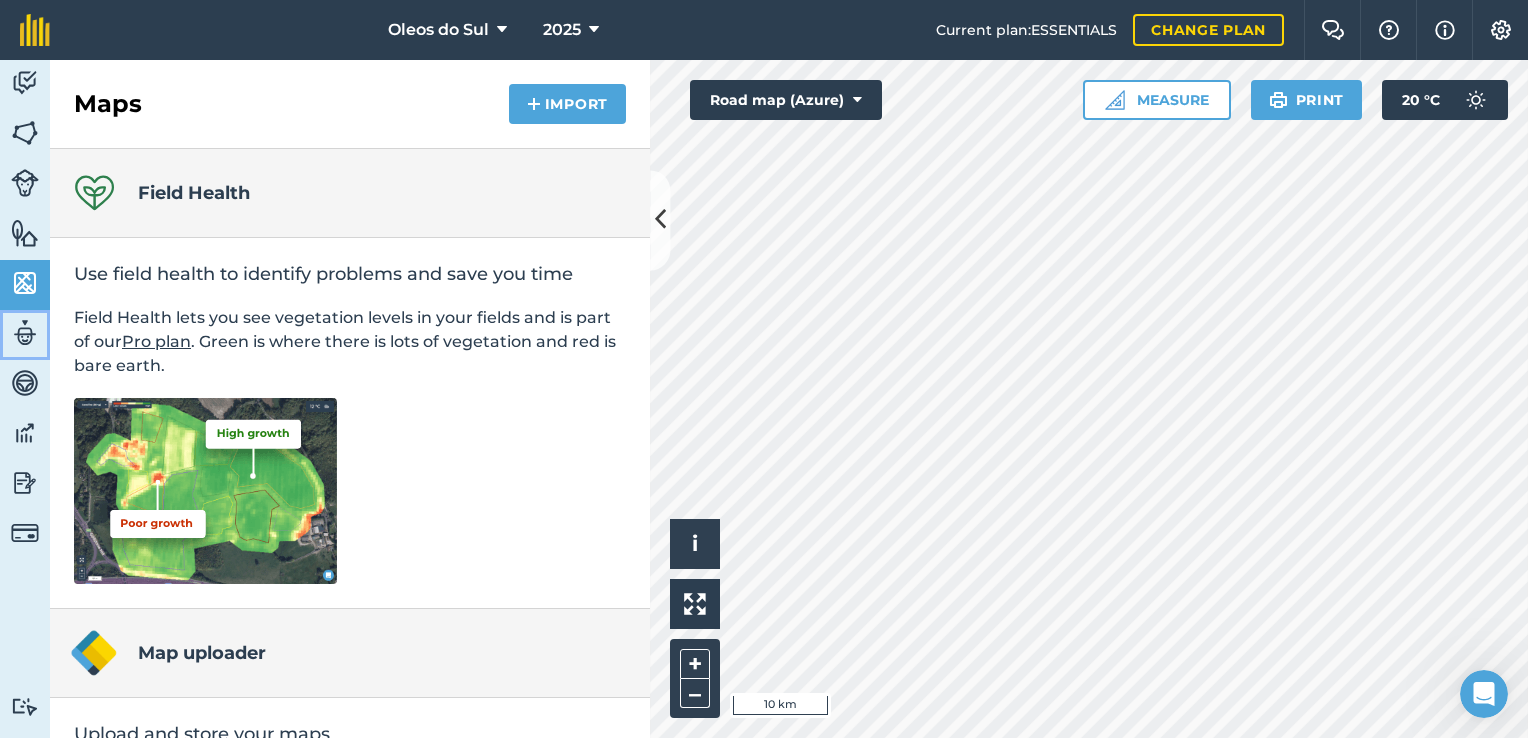 click at bounding box center [25, 333] 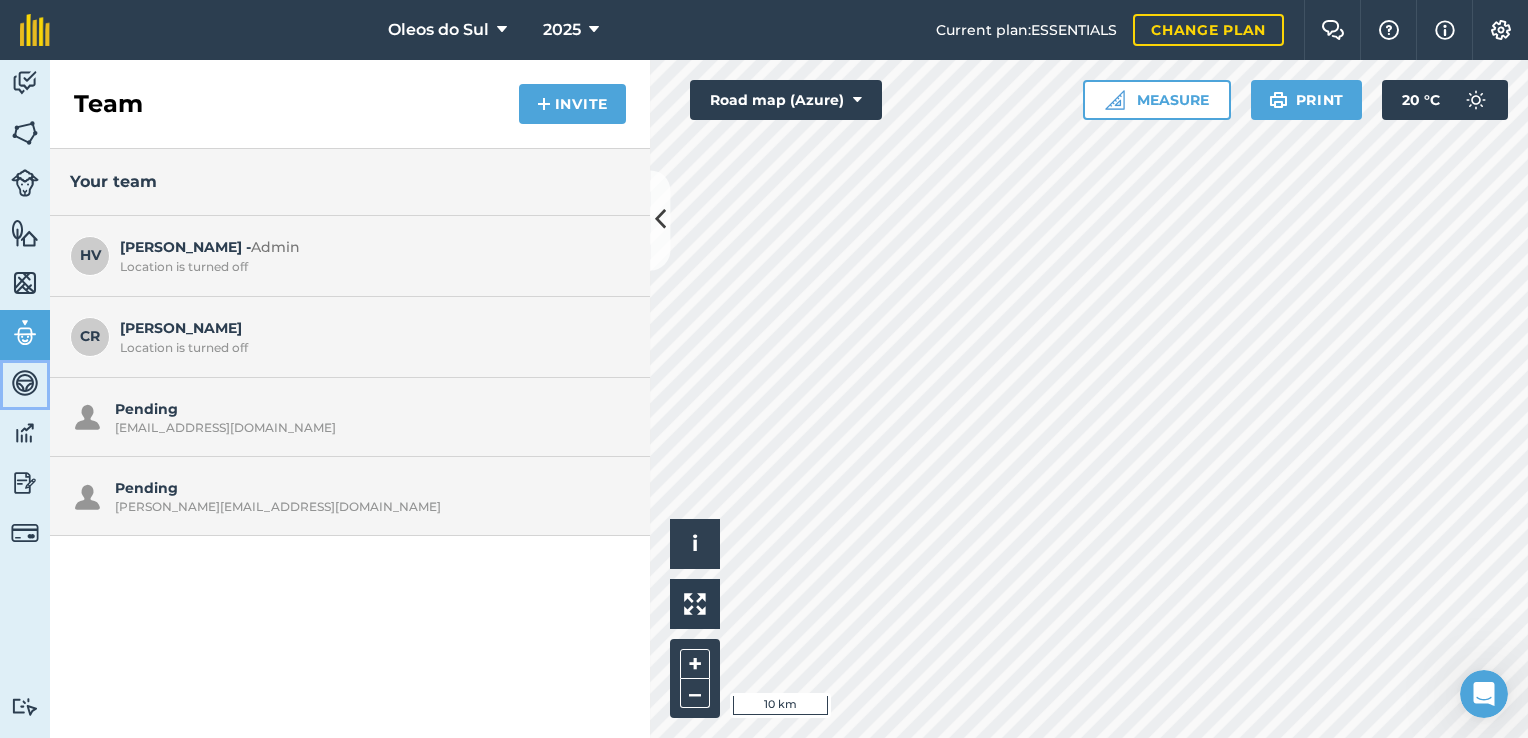 click at bounding box center [25, 383] 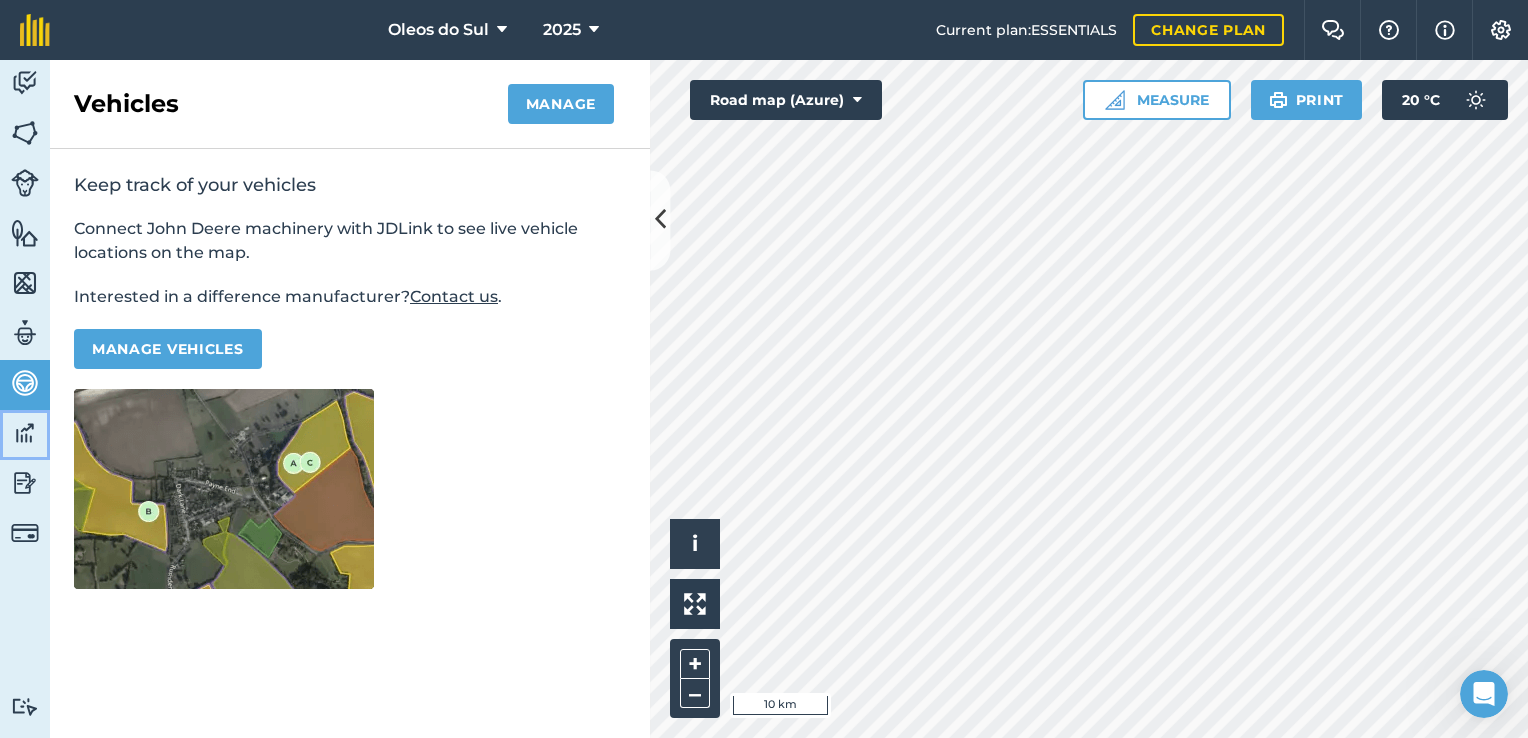 click at bounding box center [25, 433] 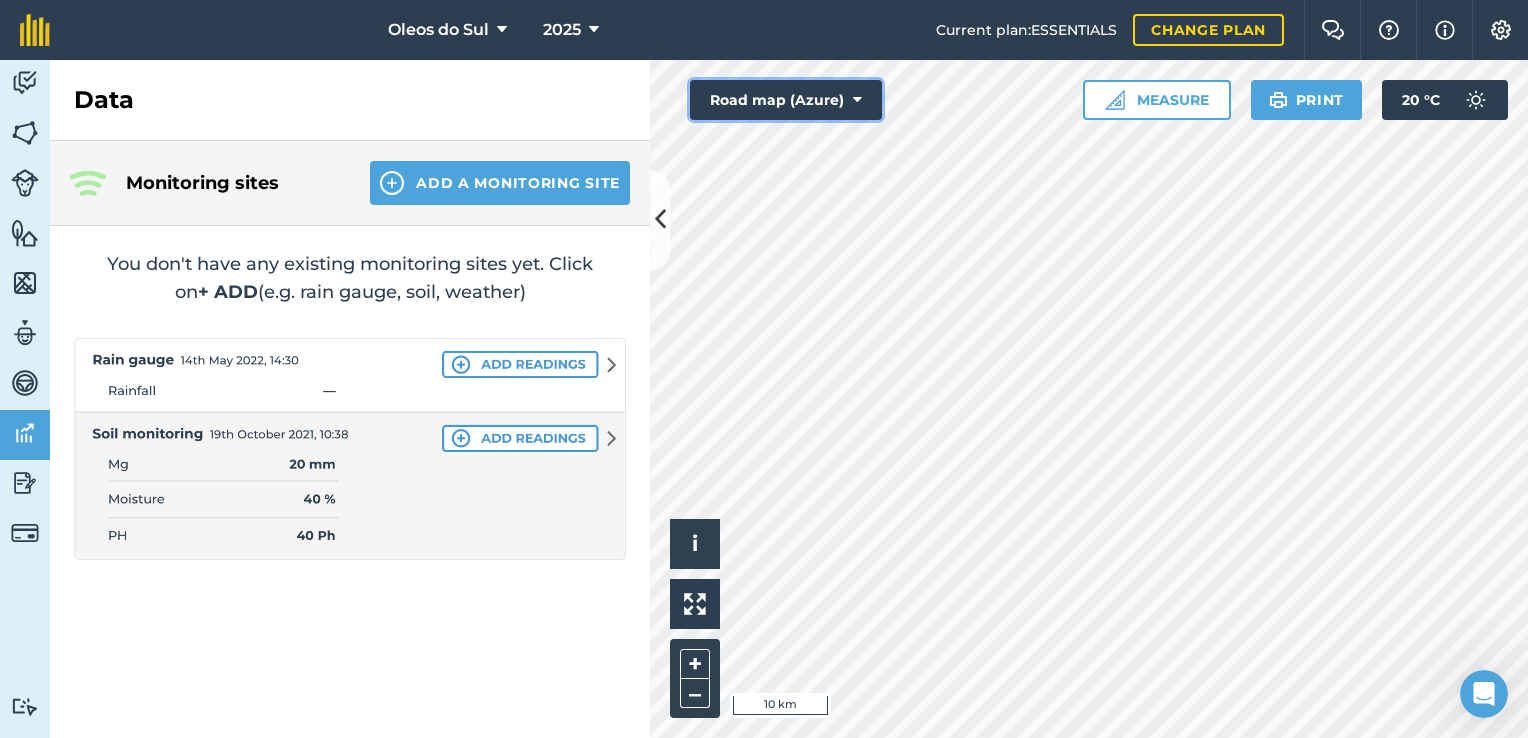 click at bounding box center (857, 100) 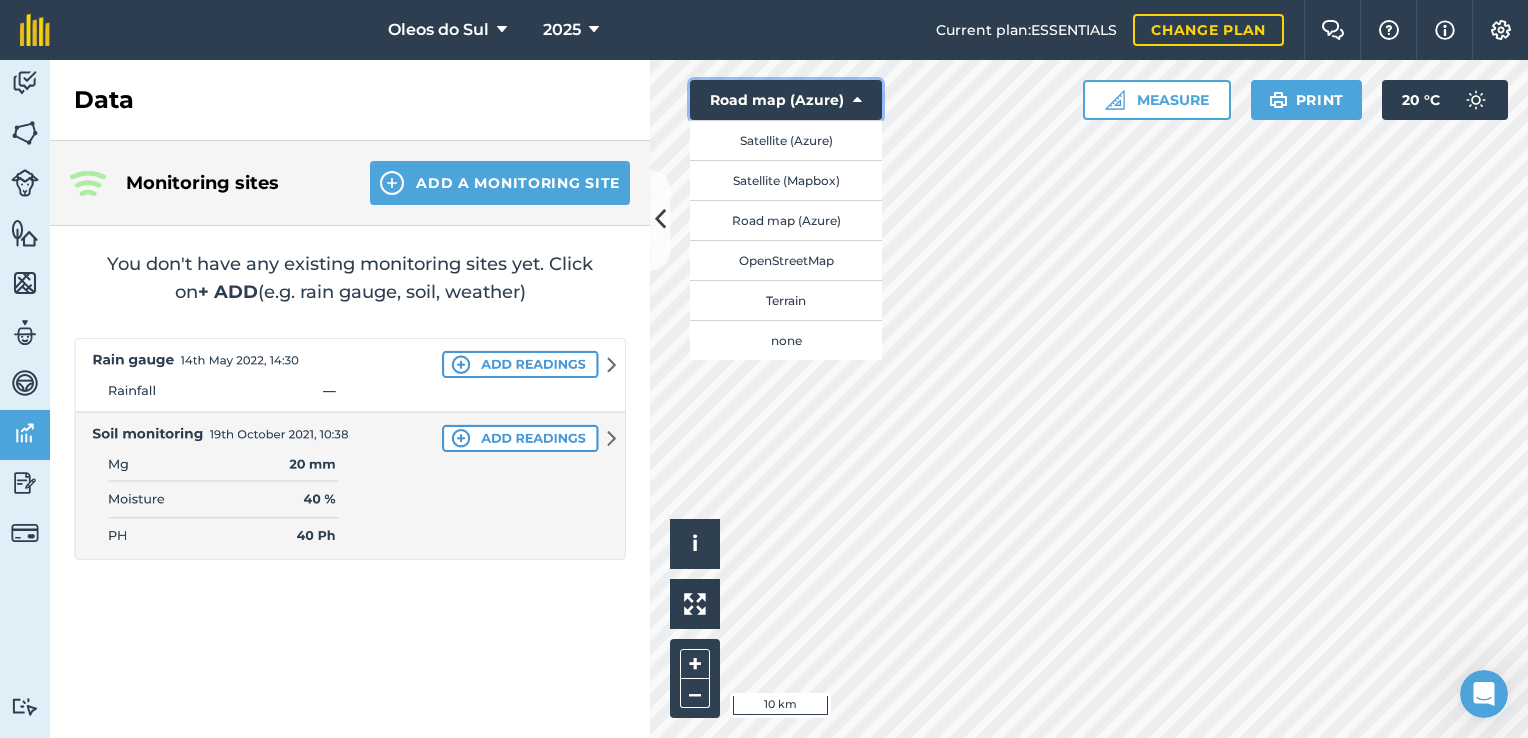 click at bounding box center [857, 100] 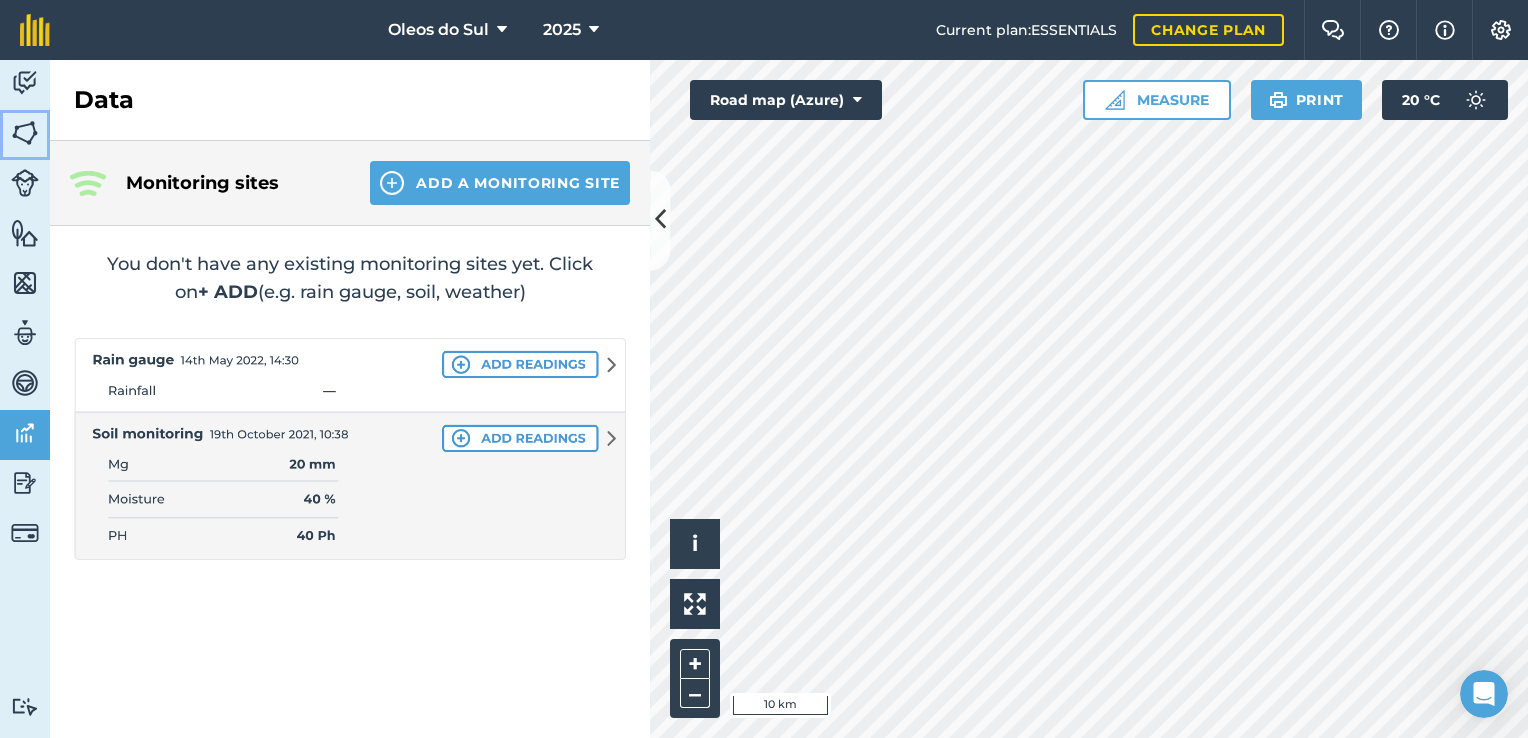 click at bounding box center (25, 133) 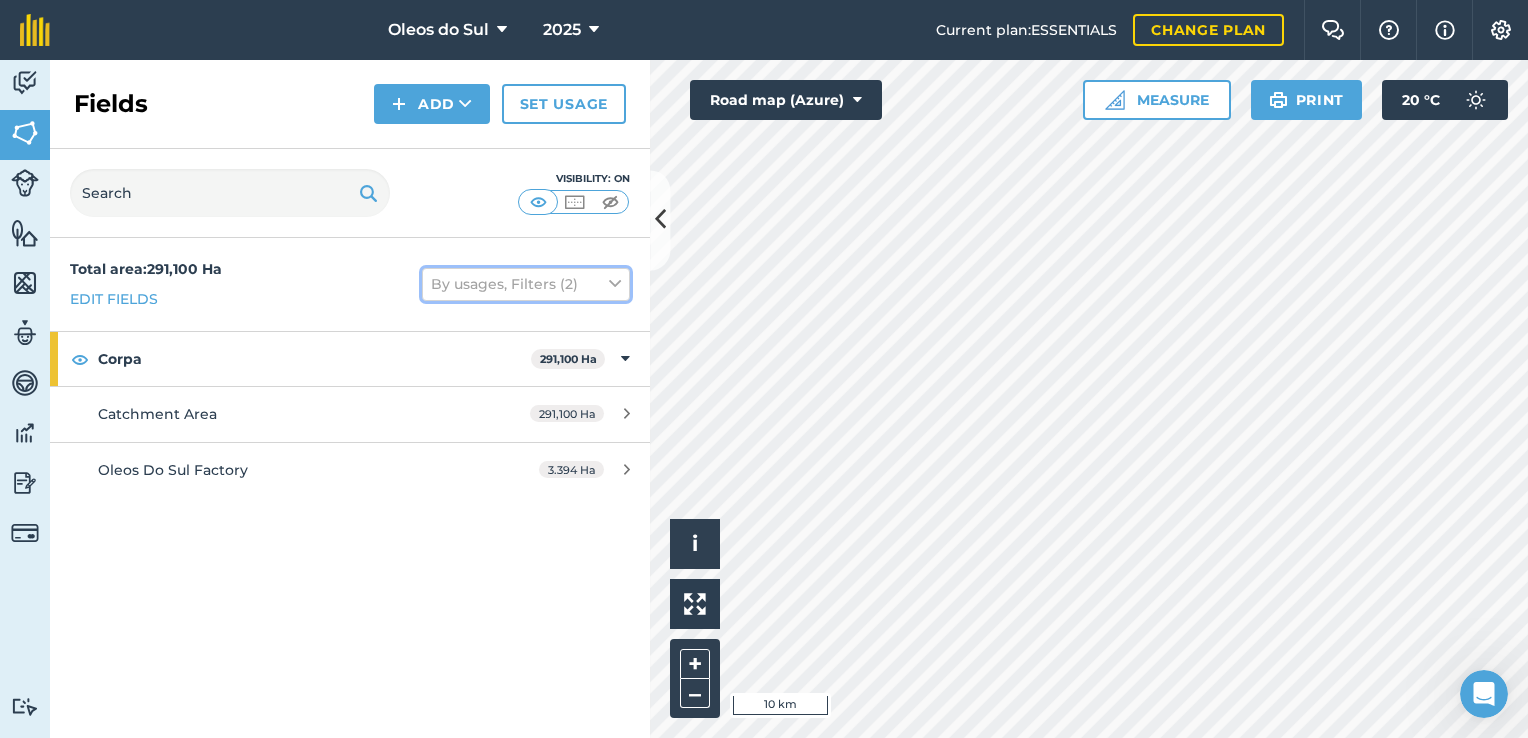 click on "By usages, Filters (2)" at bounding box center (526, 284) 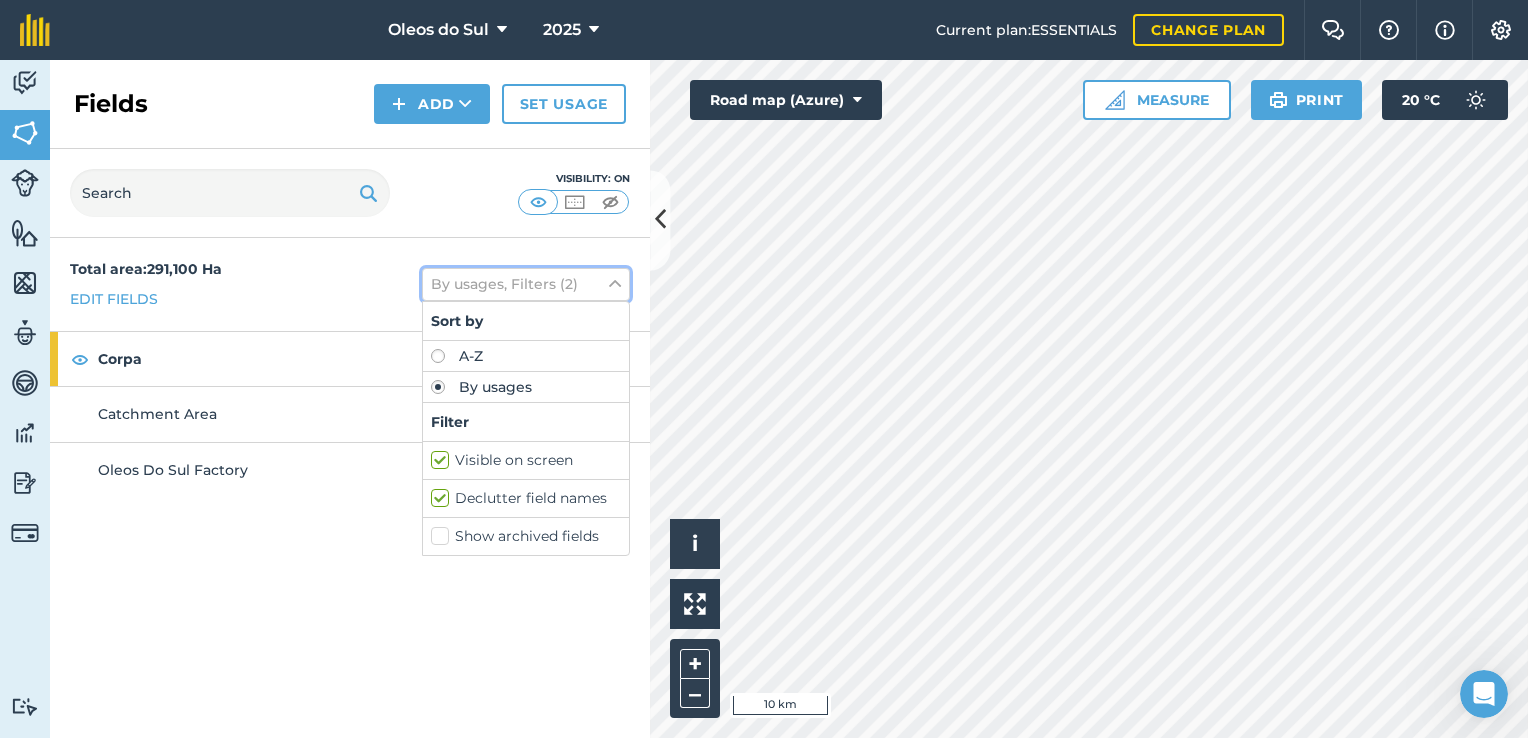 click on "By usages, Filters (2)" at bounding box center [526, 284] 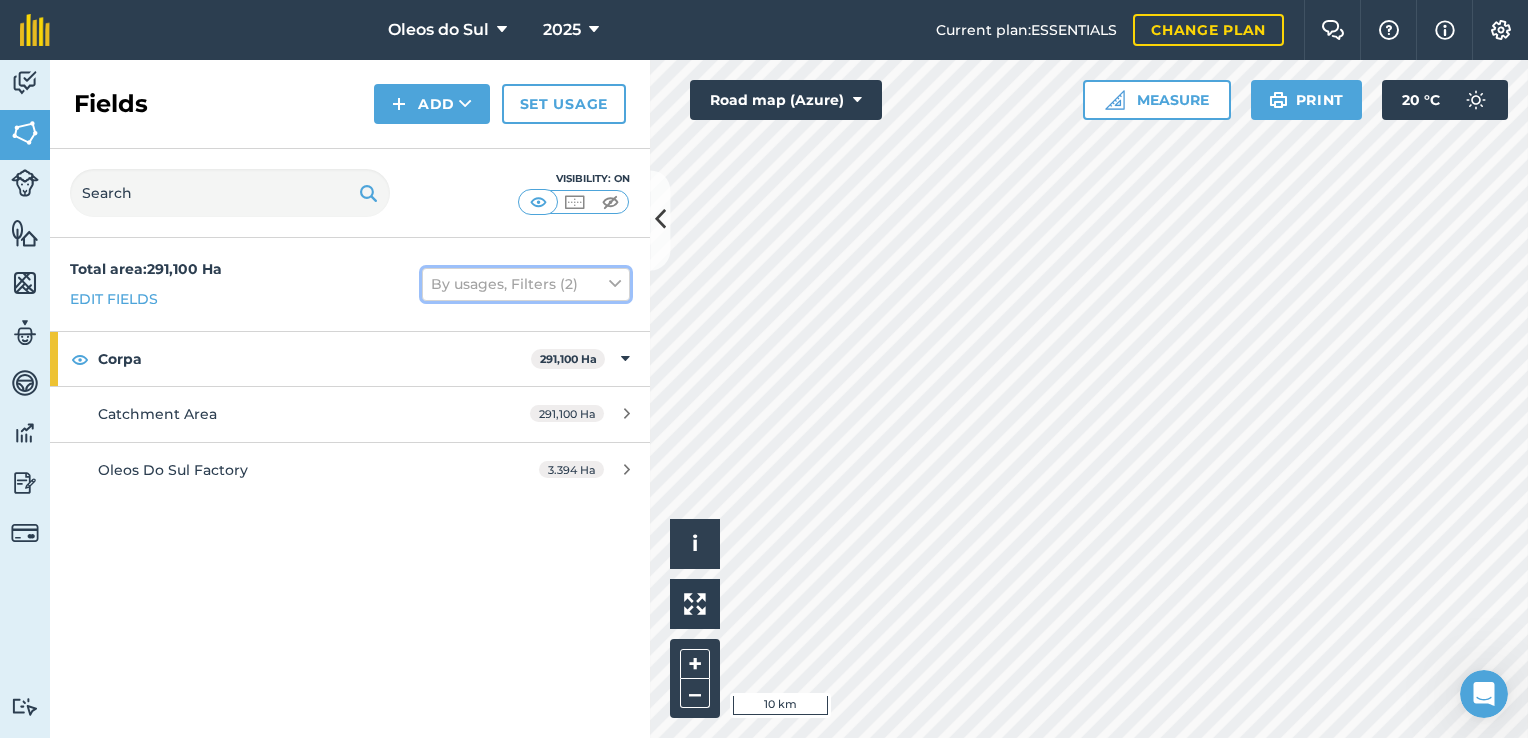 click on "By usages, Filters (2)" at bounding box center [526, 284] 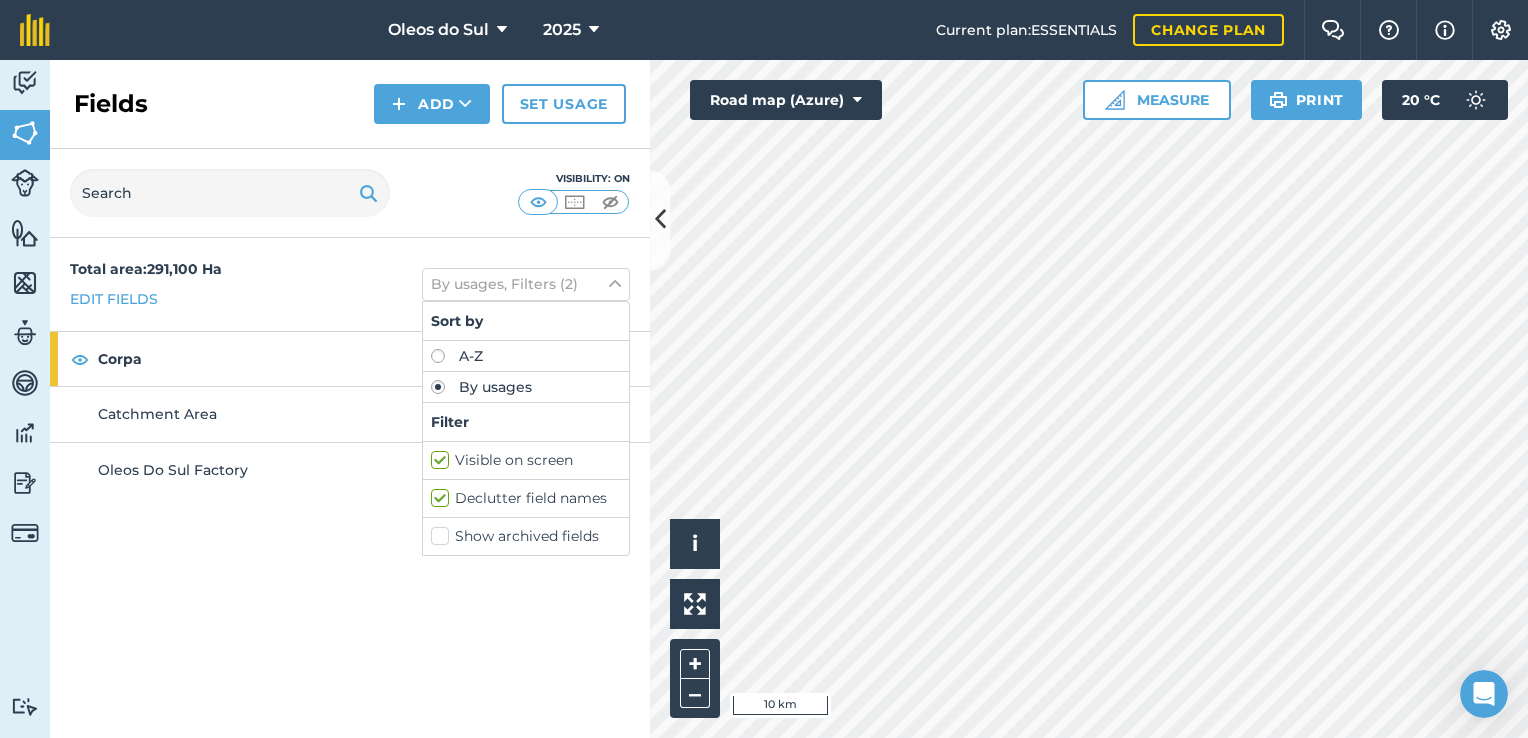 click on "A-Z" at bounding box center [526, 356] 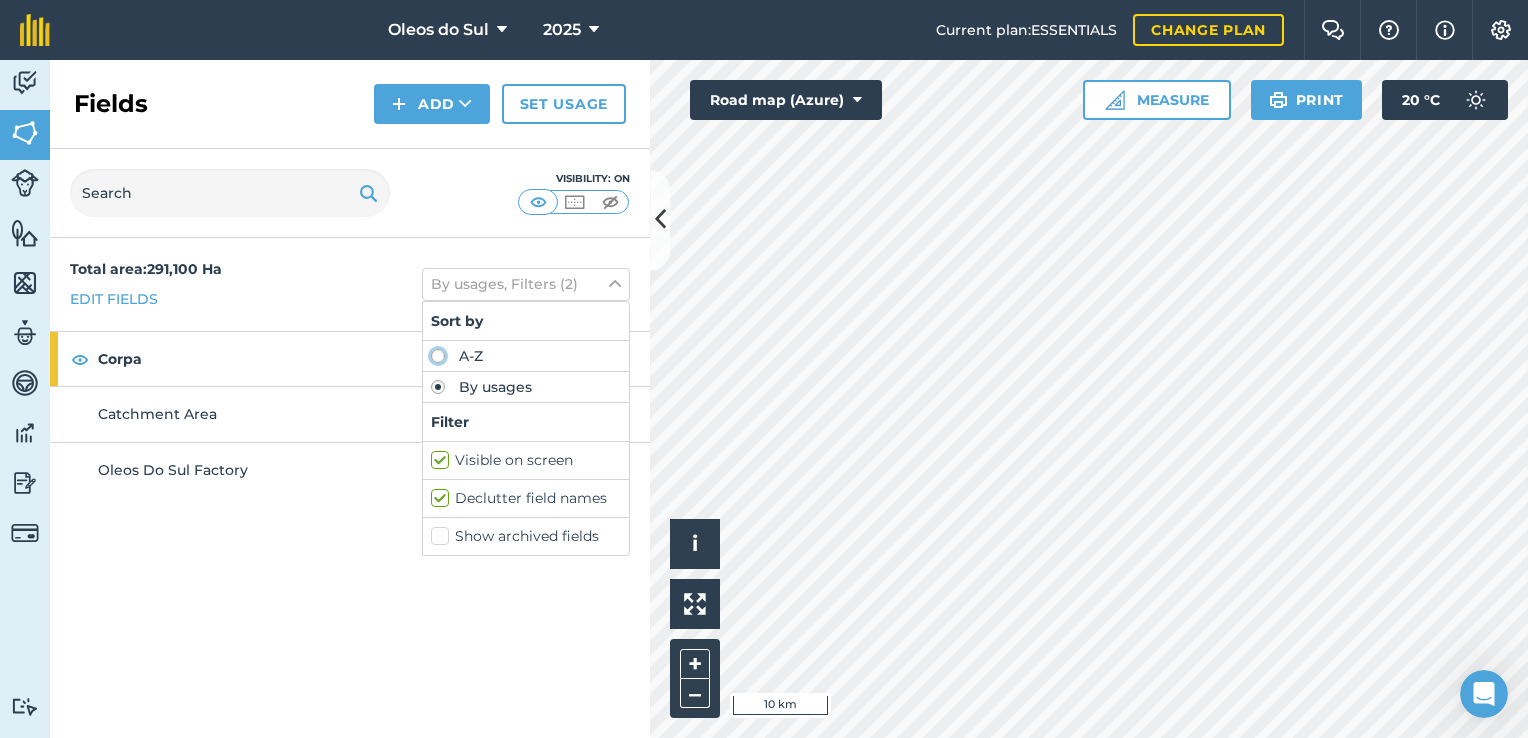 radio on "true" 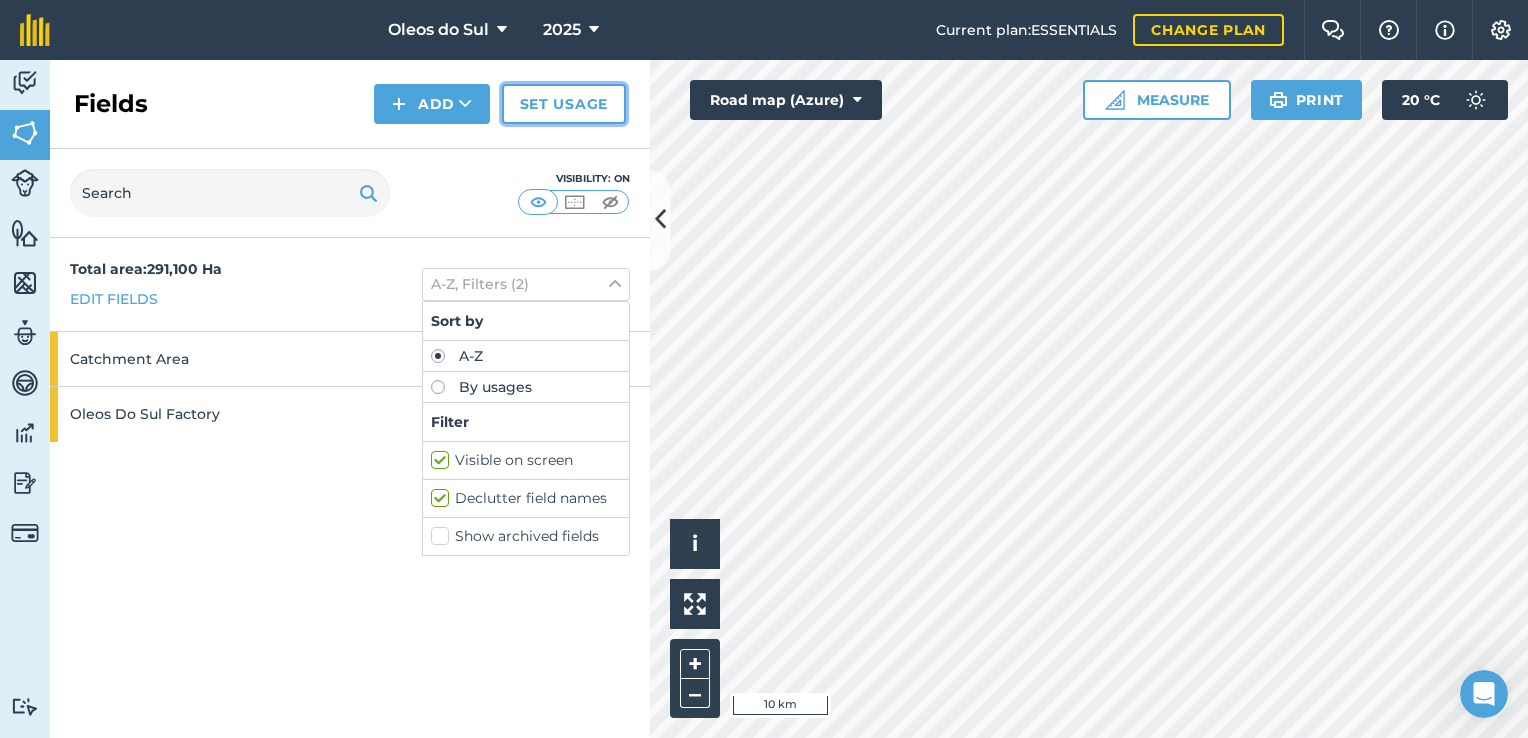 click on "Set usage" at bounding box center [564, 104] 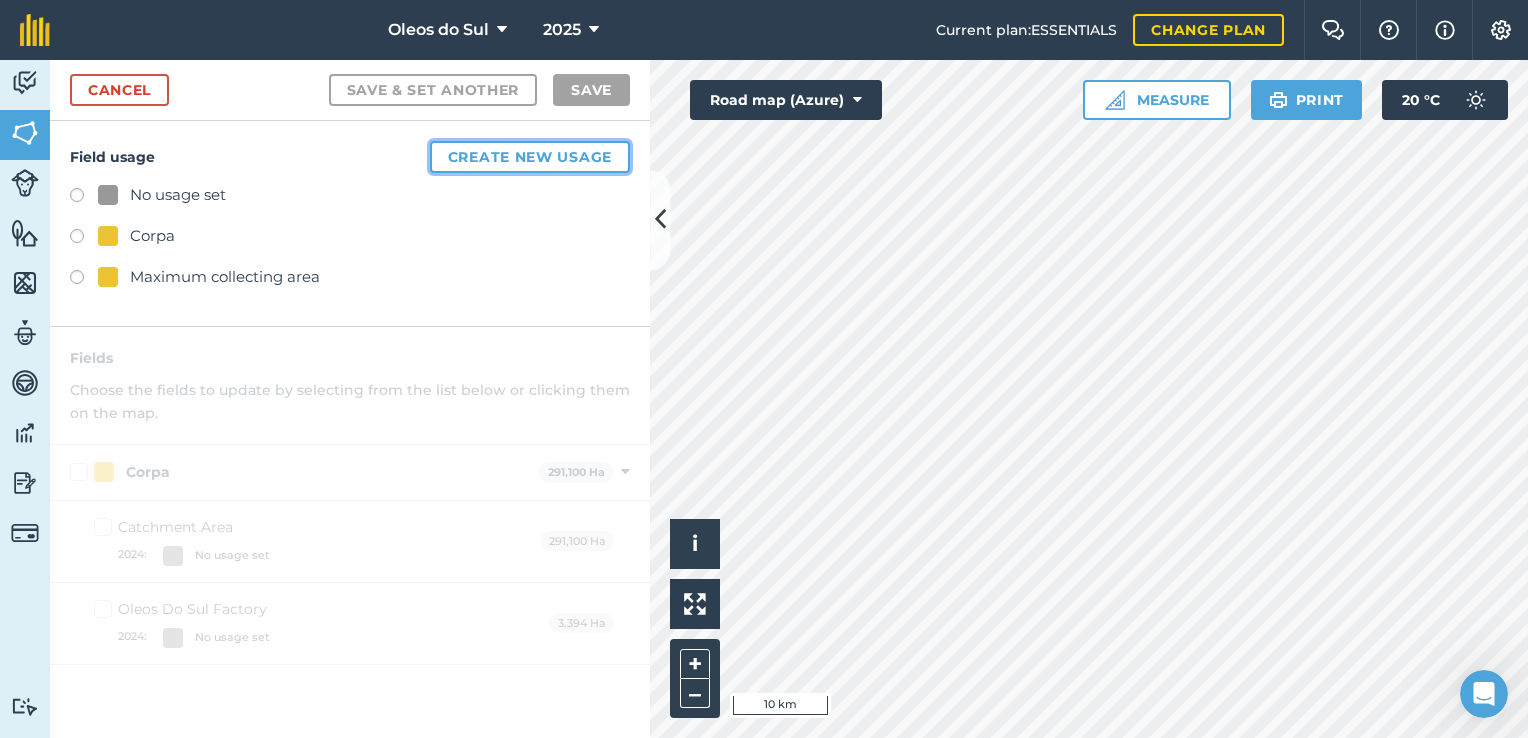 click on "Create new usage" at bounding box center [530, 157] 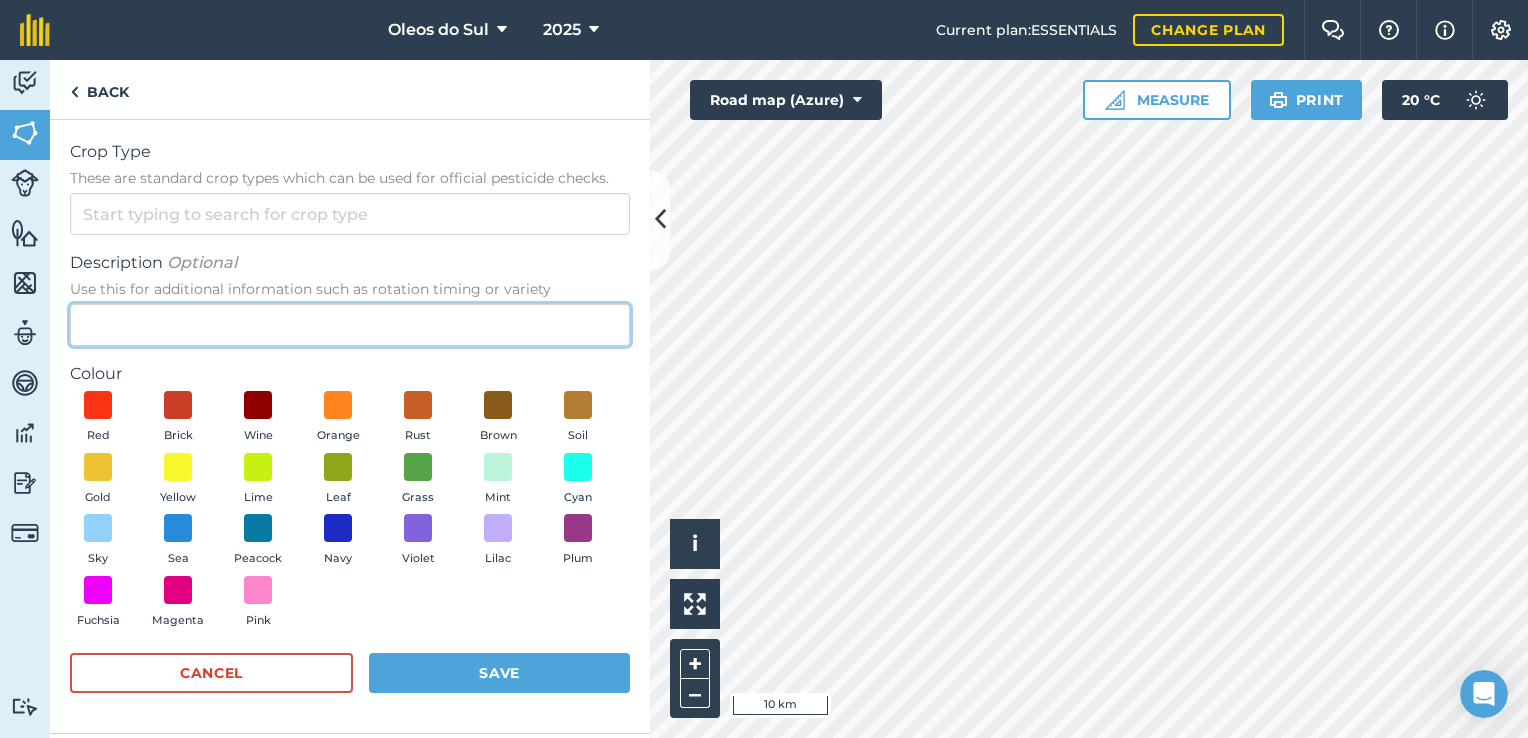 click on "Description   Optional Use this for additional information such as rotation timing or variety" at bounding box center (350, 325) 